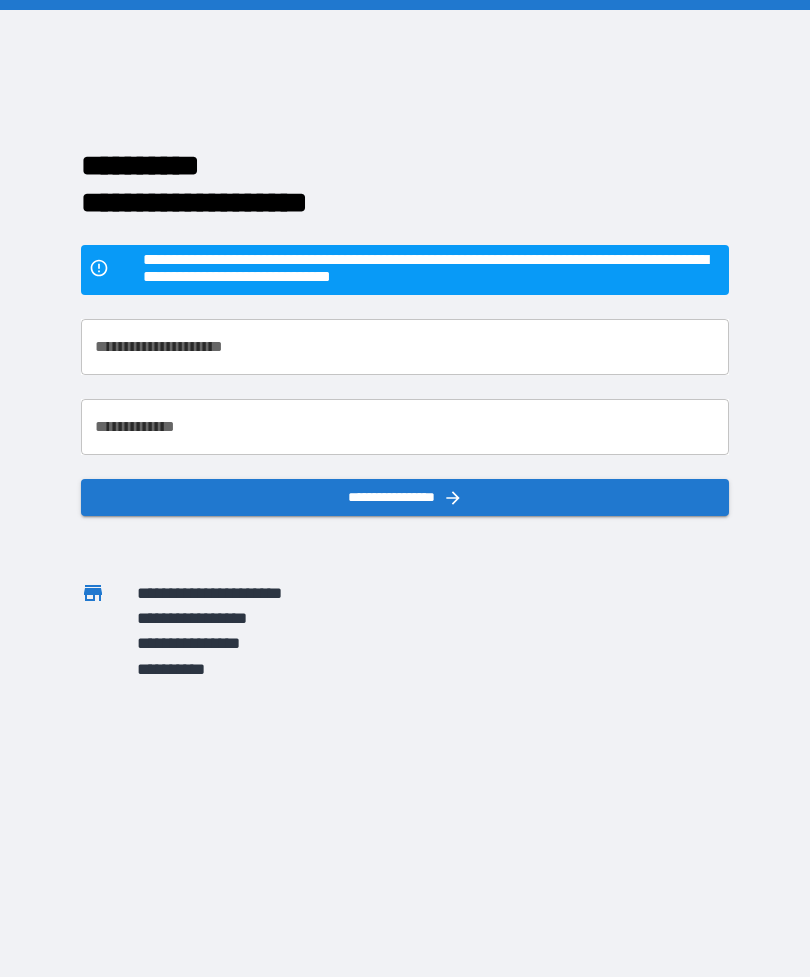 scroll, scrollTop: 0, scrollLeft: 0, axis: both 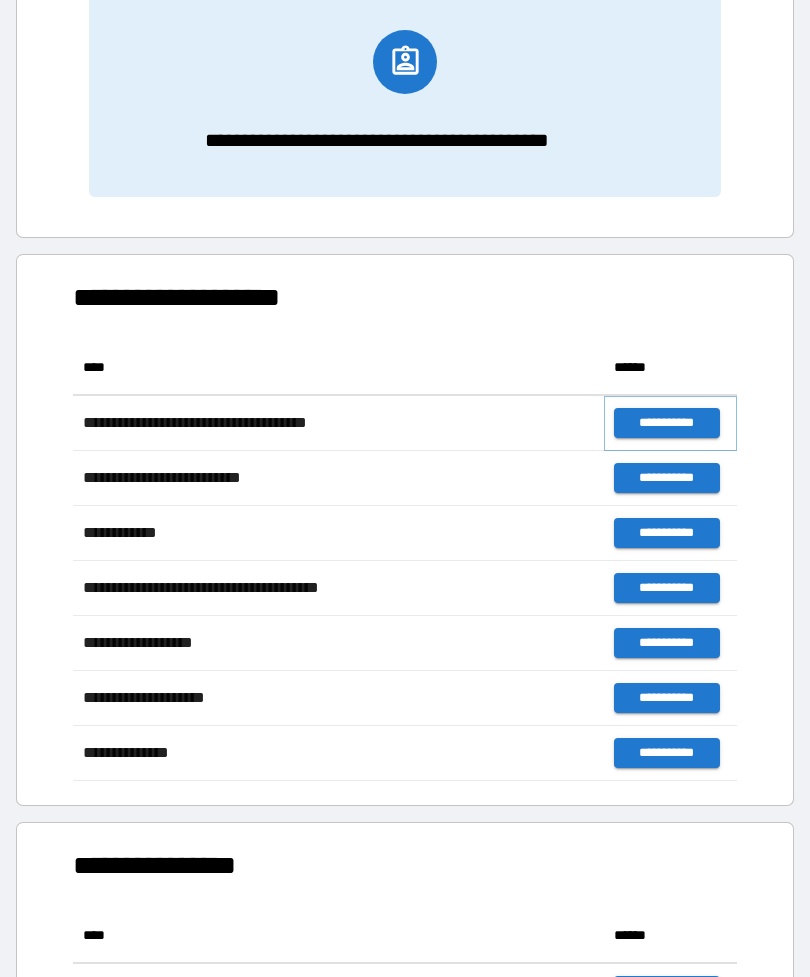click on "**********" at bounding box center [666, 423] 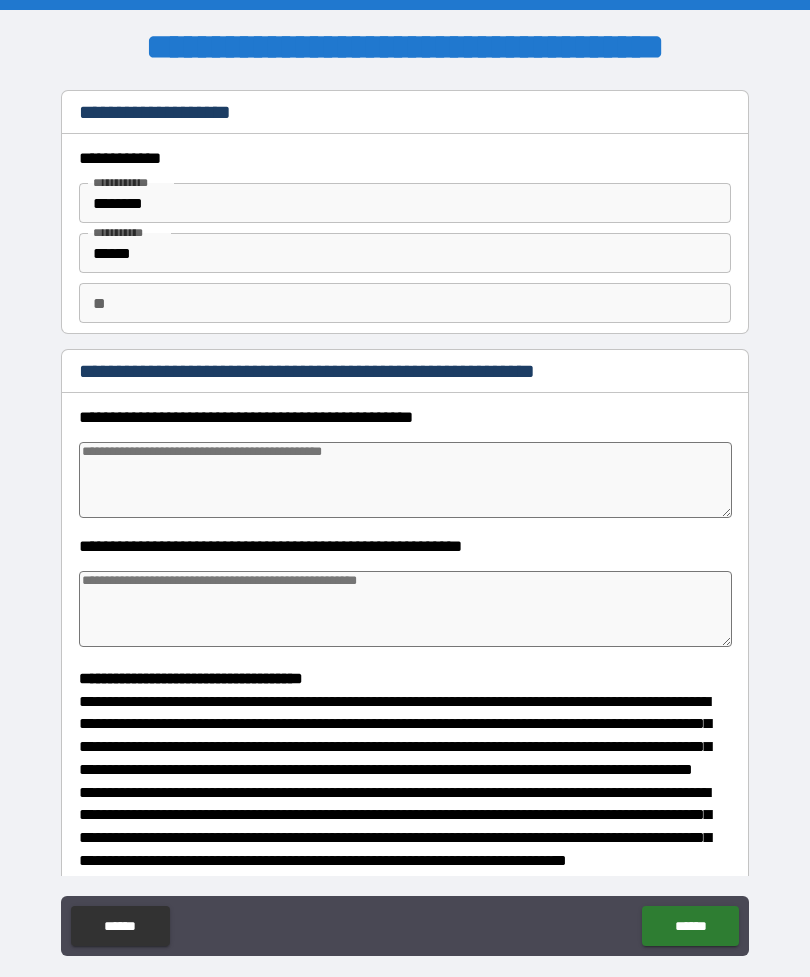 type on "*" 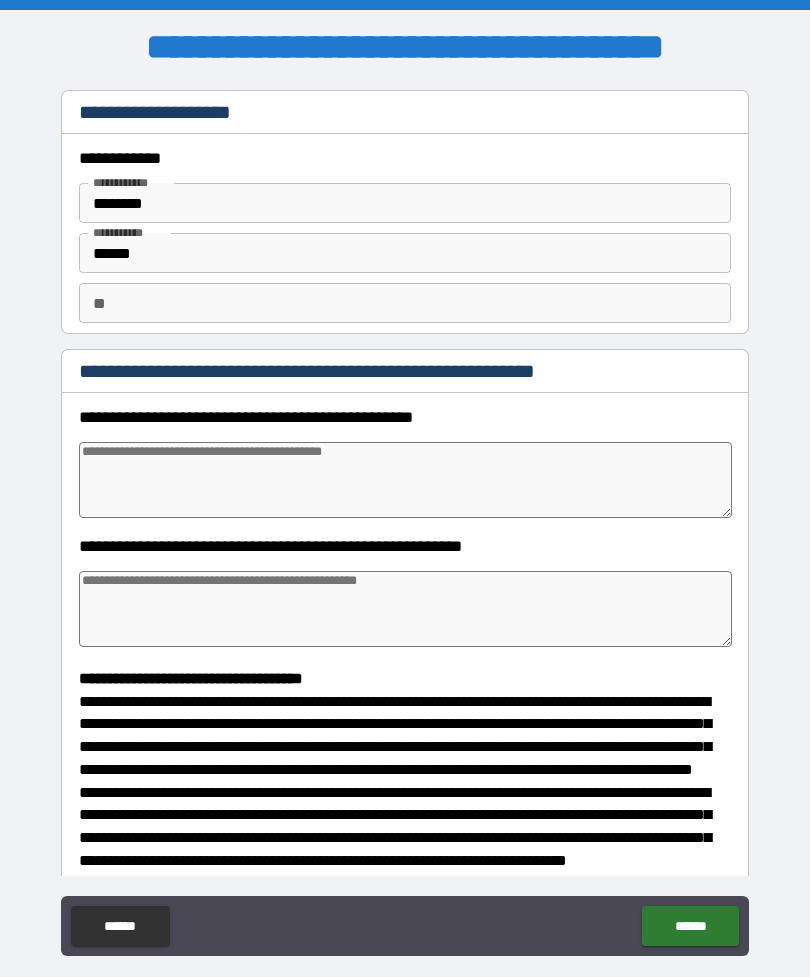 type on "*" 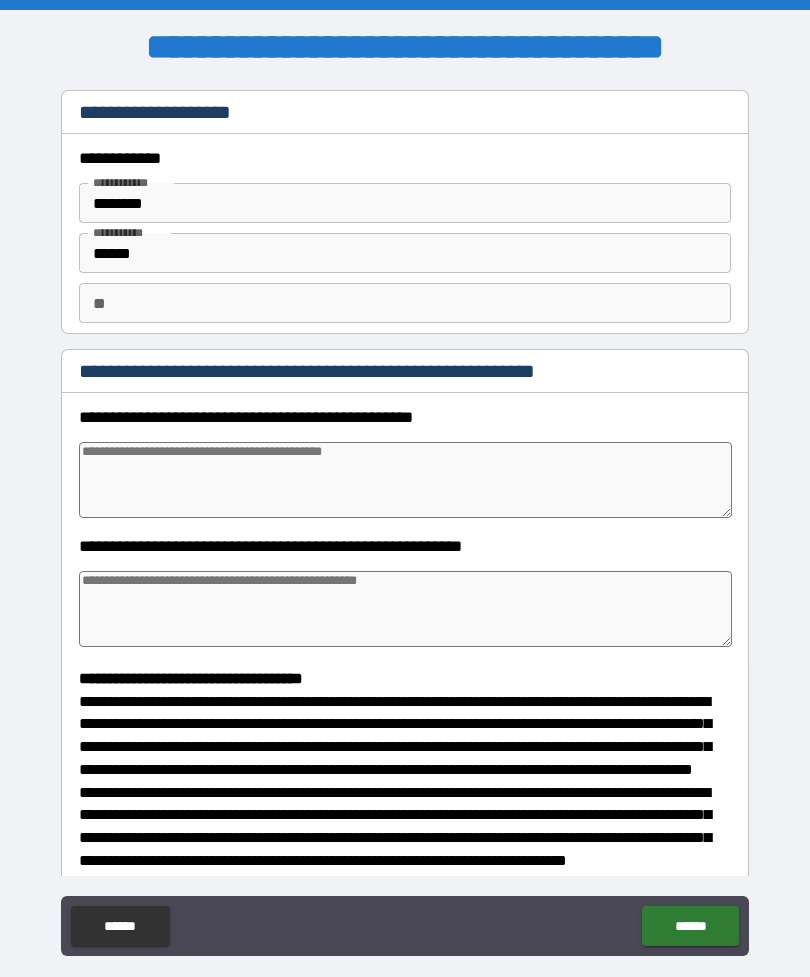 type on "*" 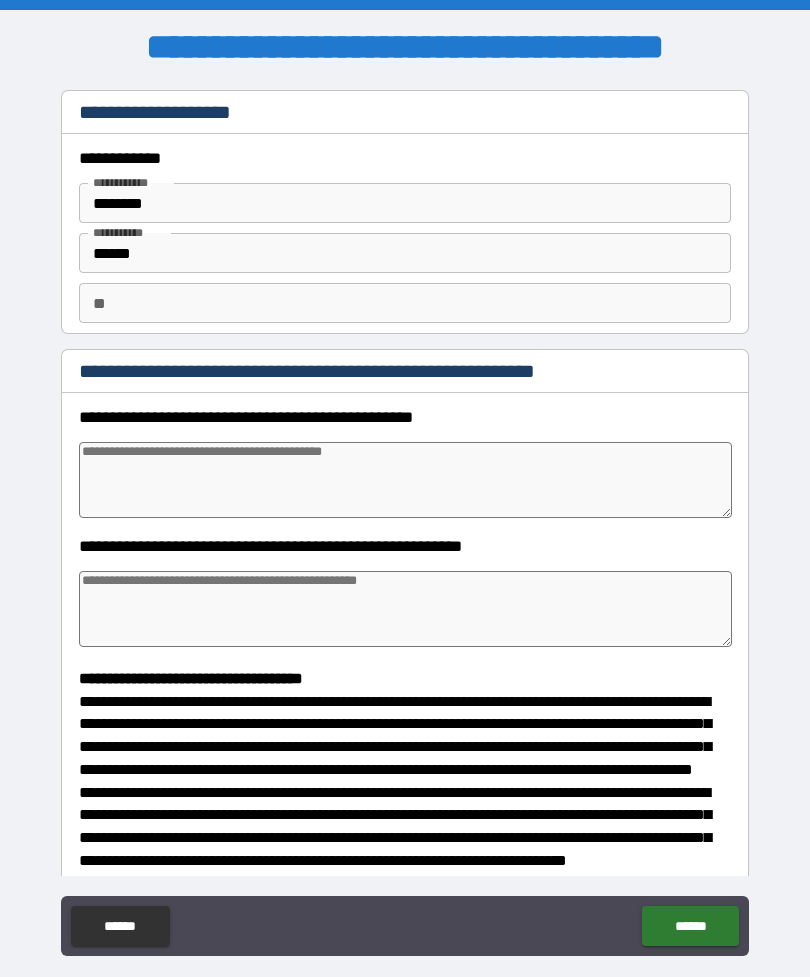 type on "*" 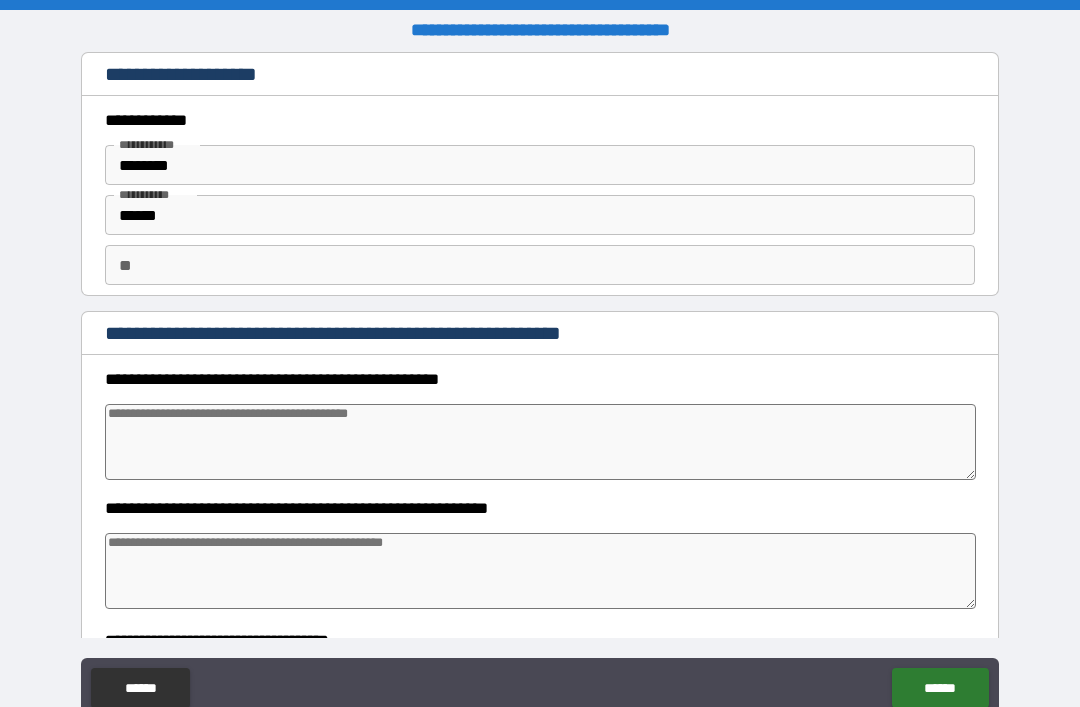 type on "*" 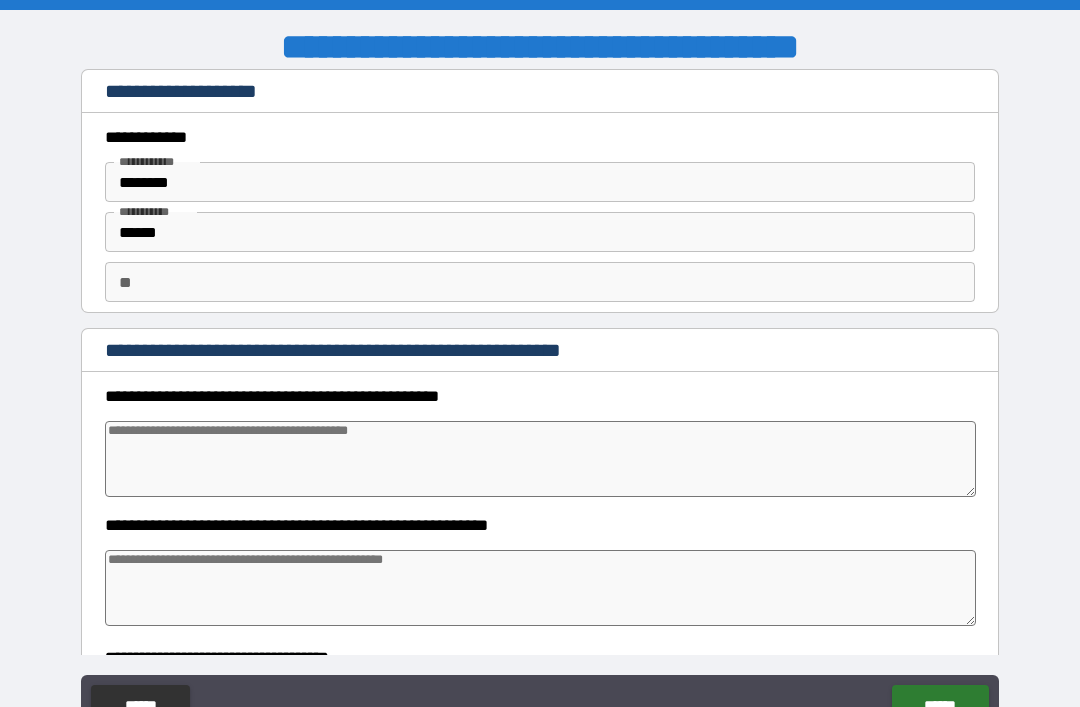 type on "*" 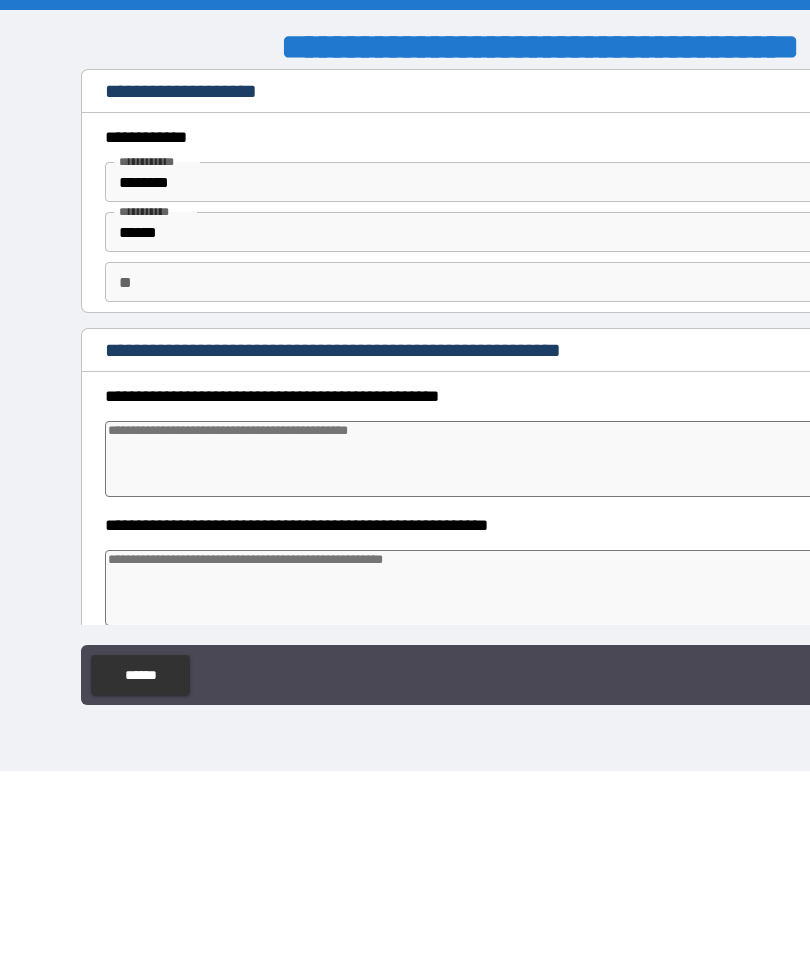 type on "*" 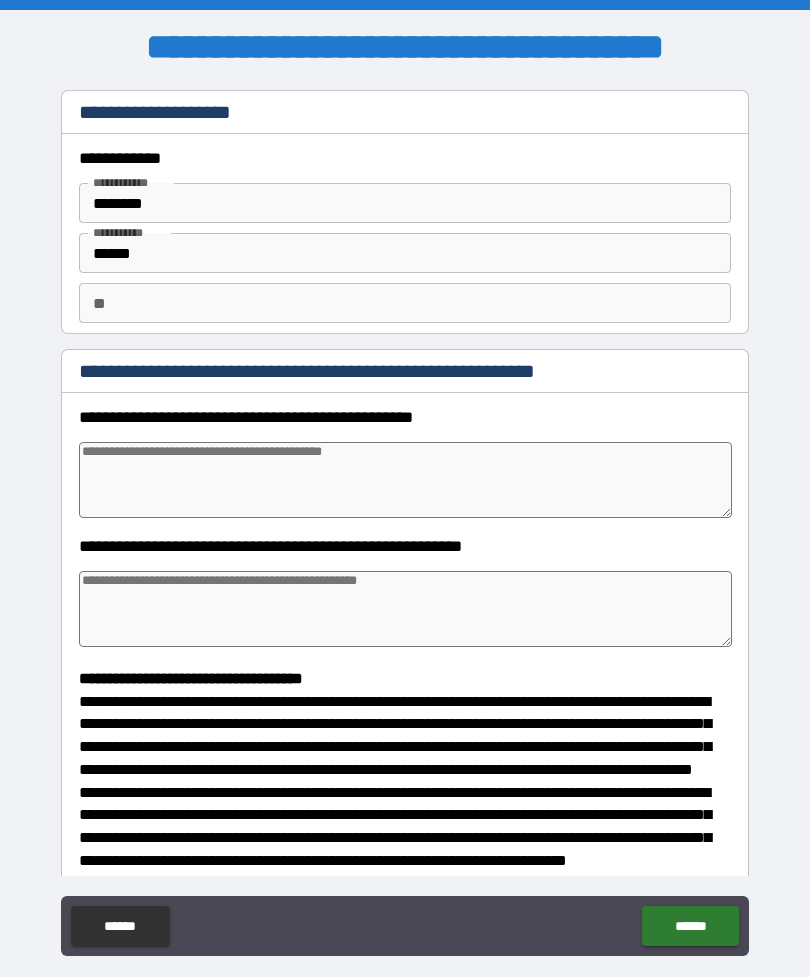 click at bounding box center (405, 480) 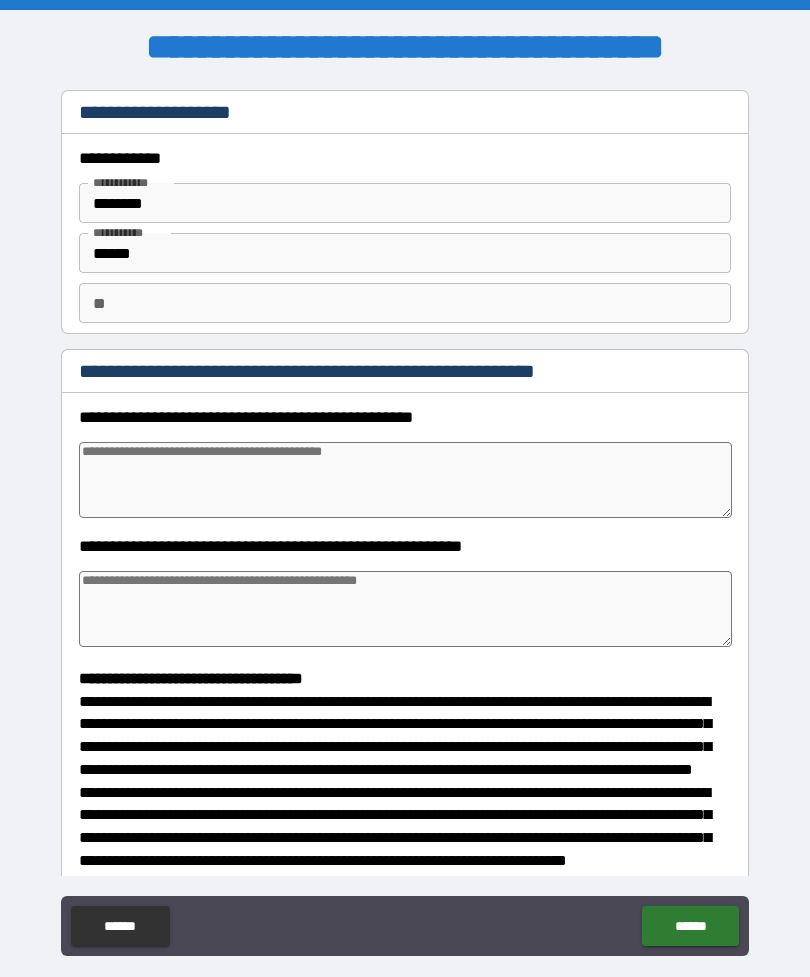 type on "*" 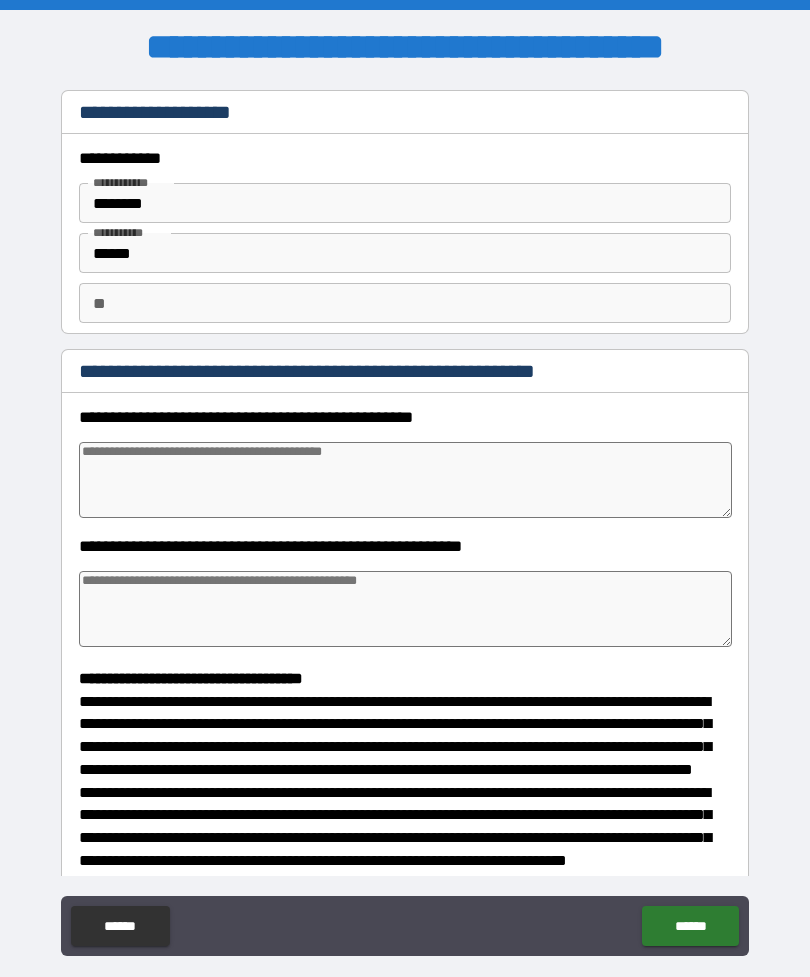 type on "*" 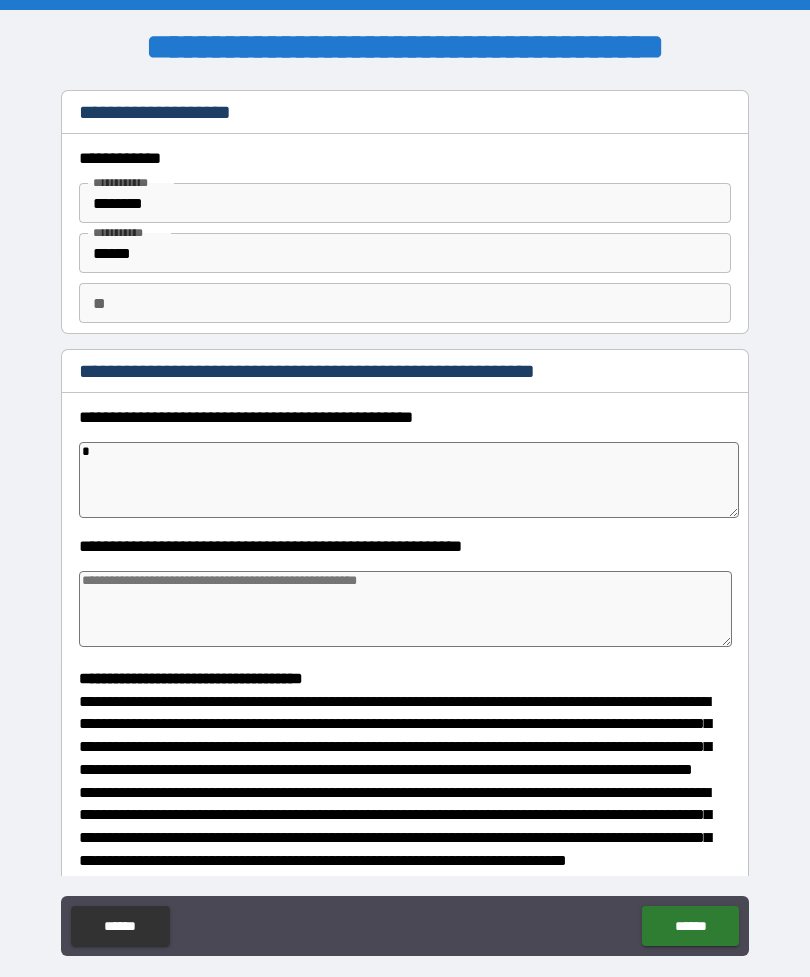 type on "*" 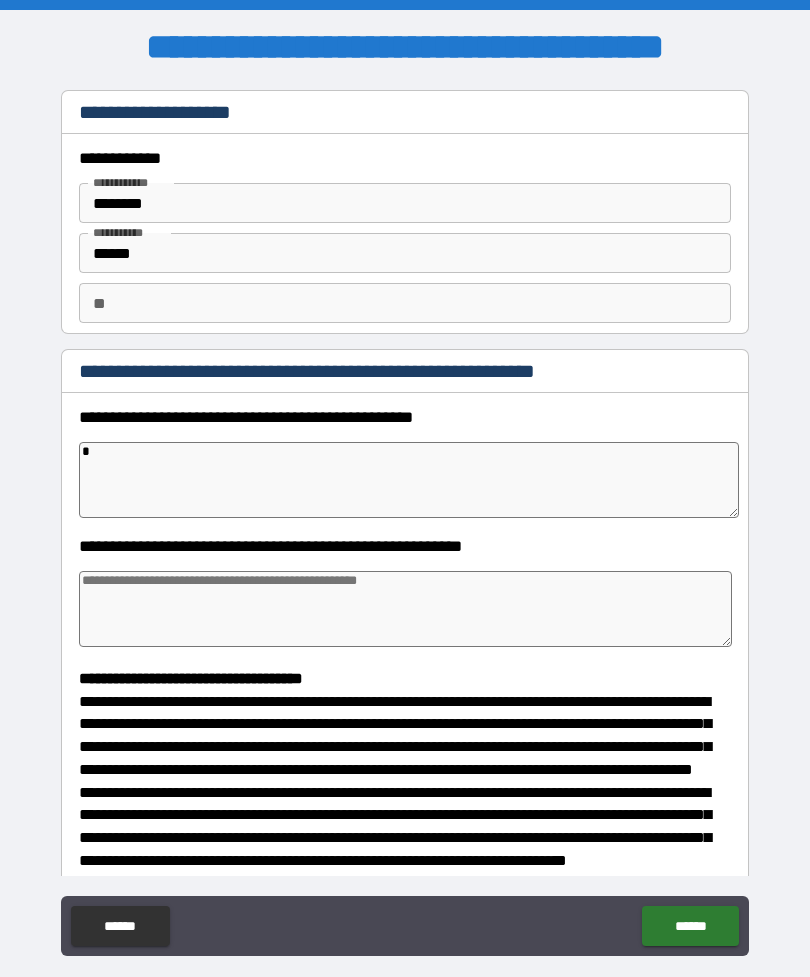 type on "*" 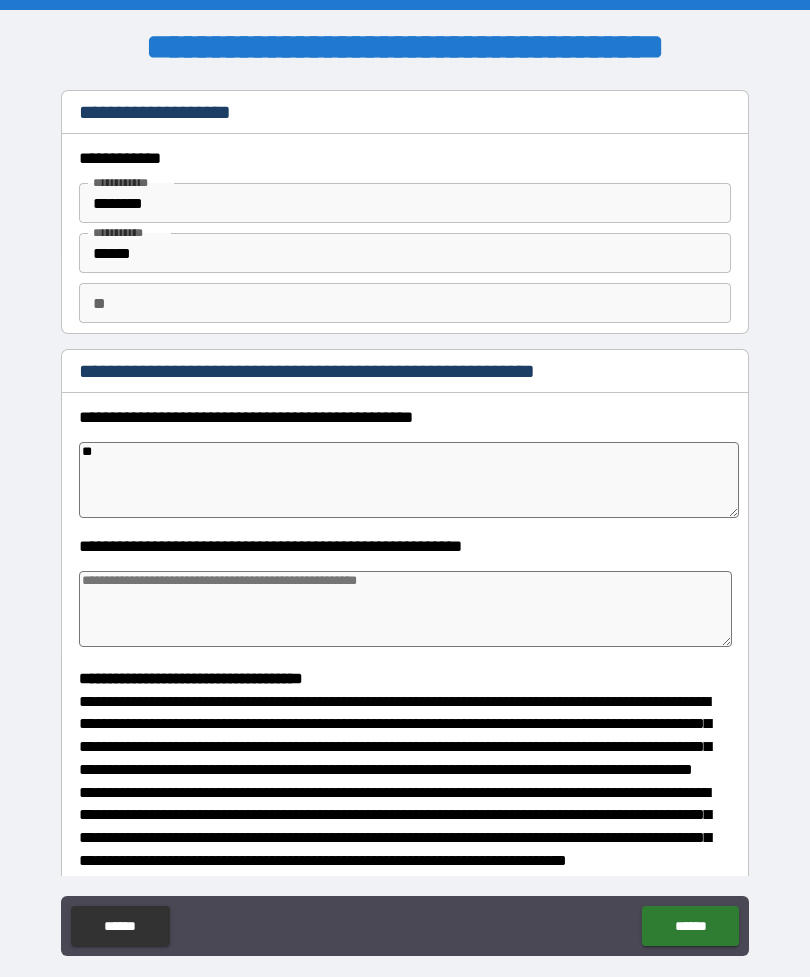 type on "*" 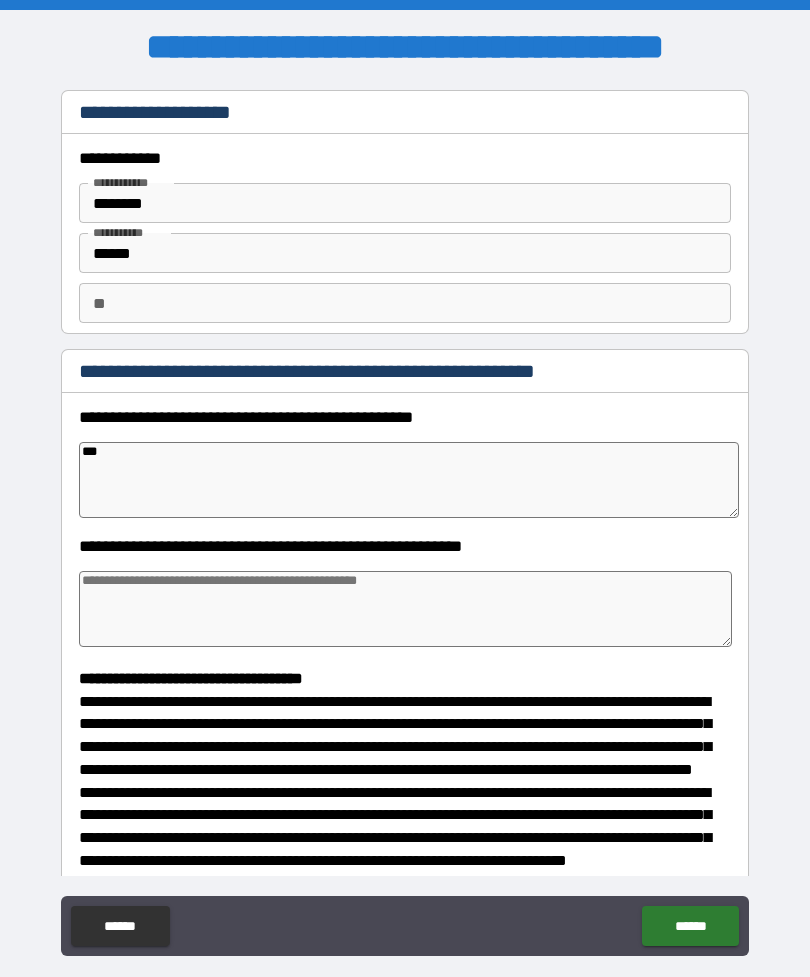 type on "****" 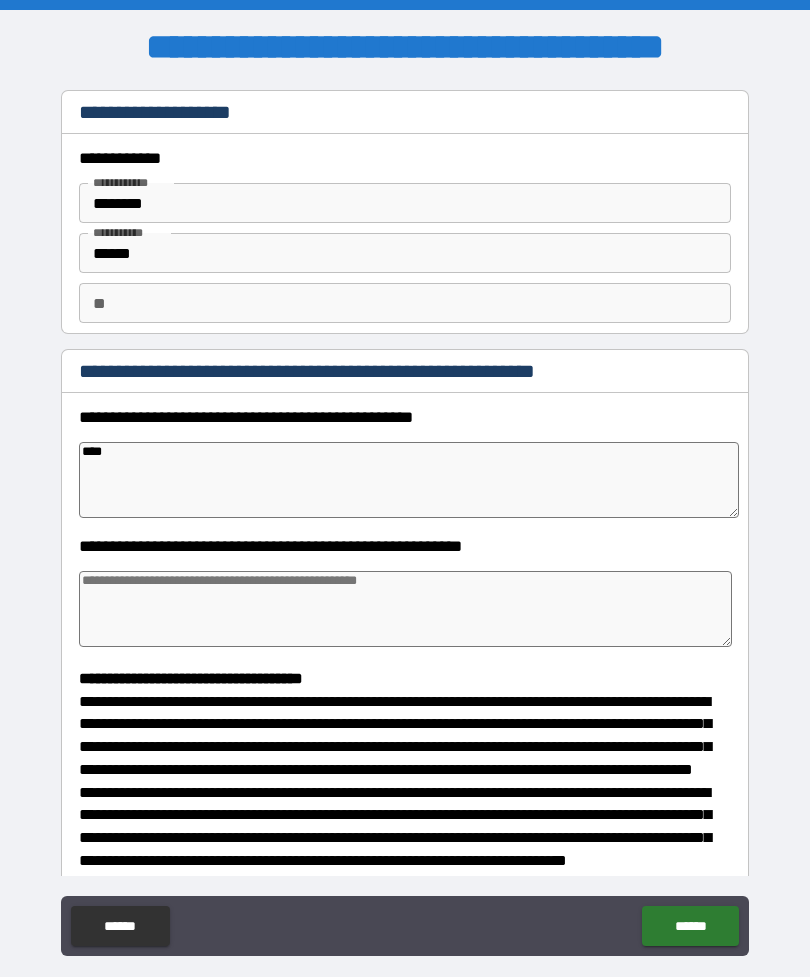 type on "*" 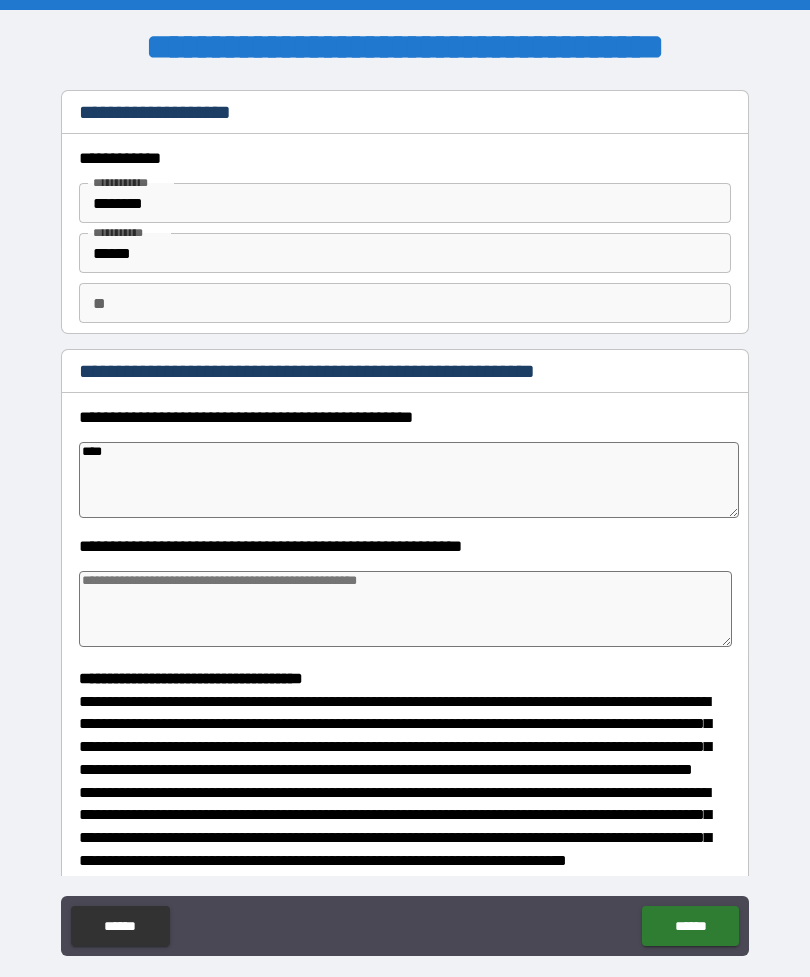 type on "*******" 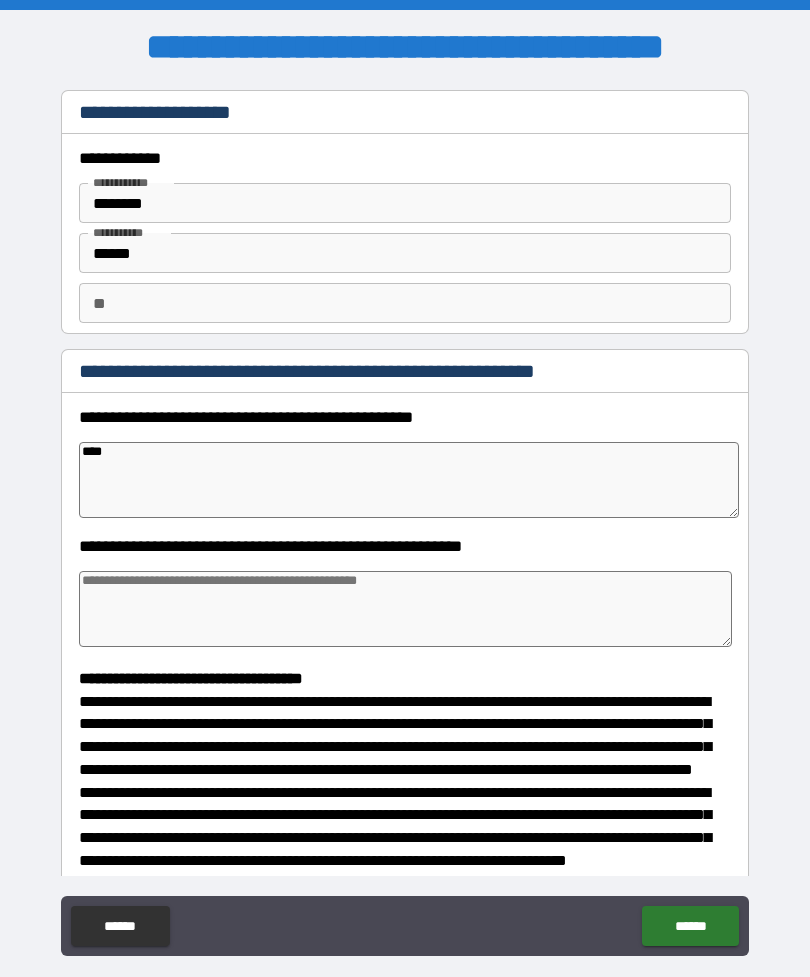 type on "*" 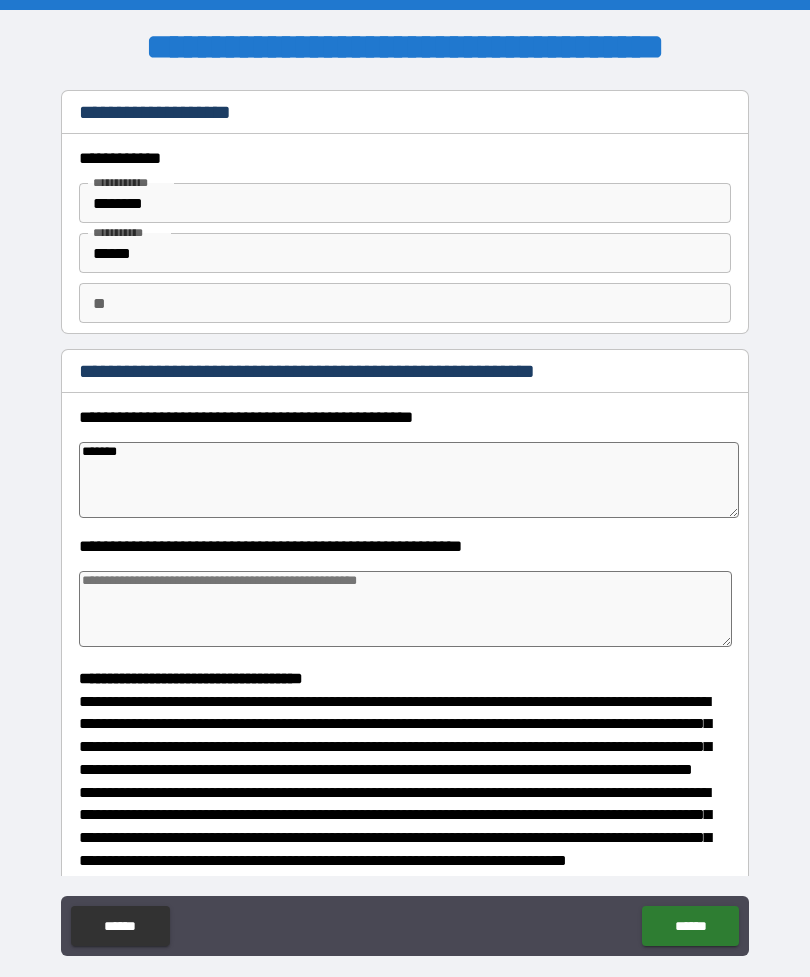 type on "*******" 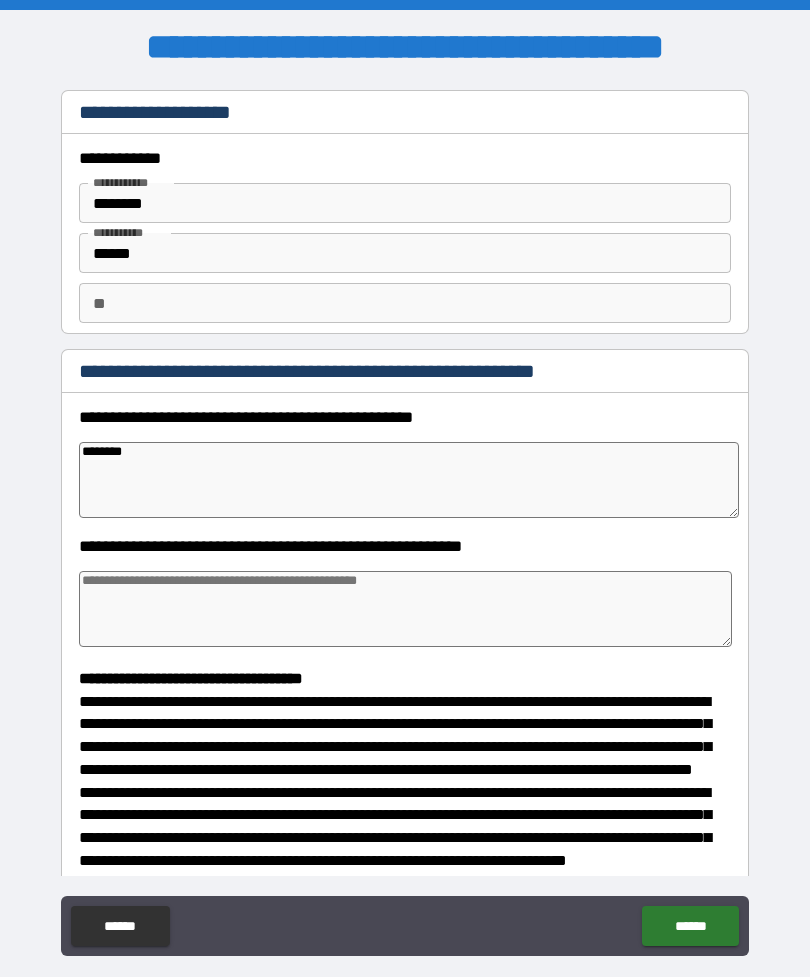 type on "*" 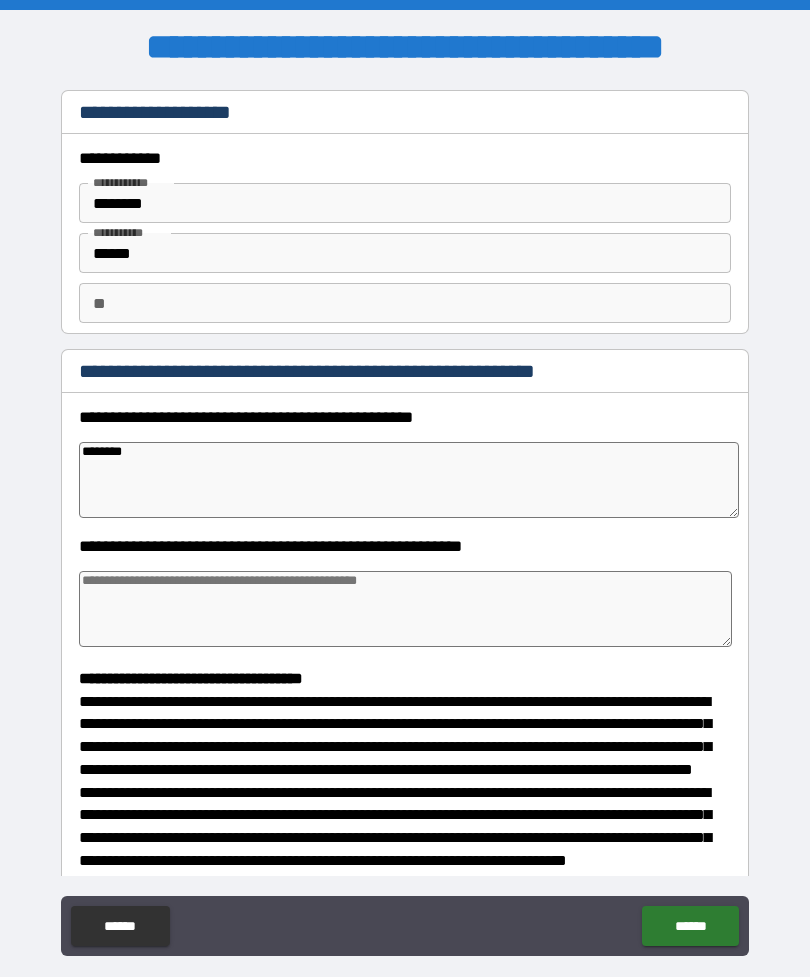 type on "*********" 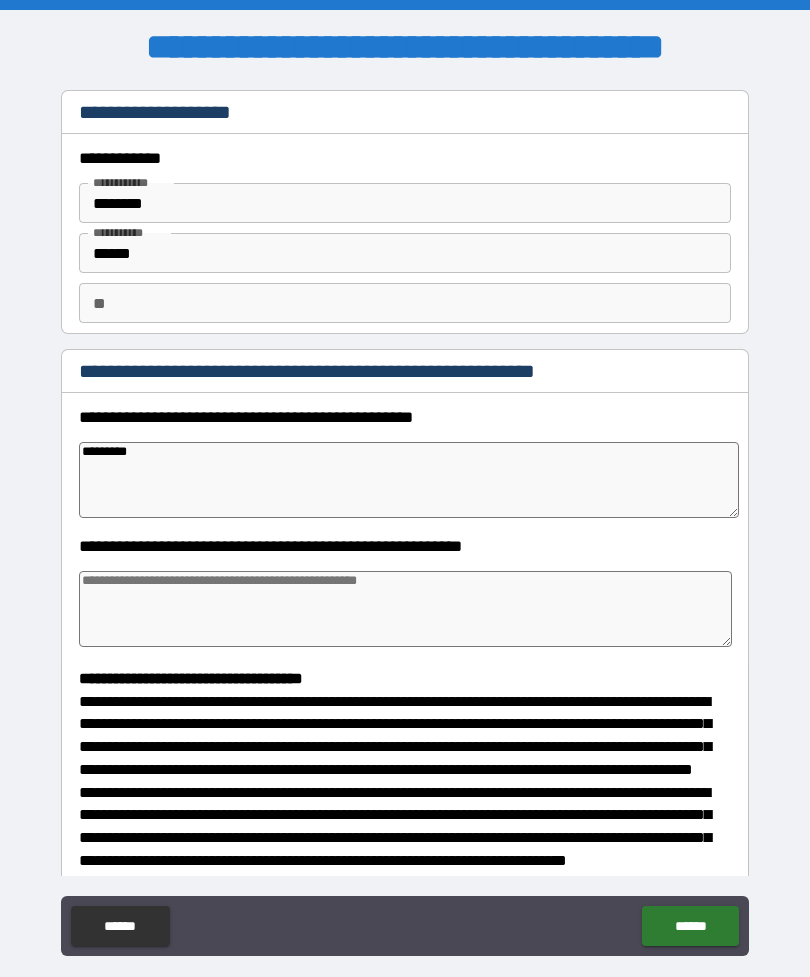 type on "*" 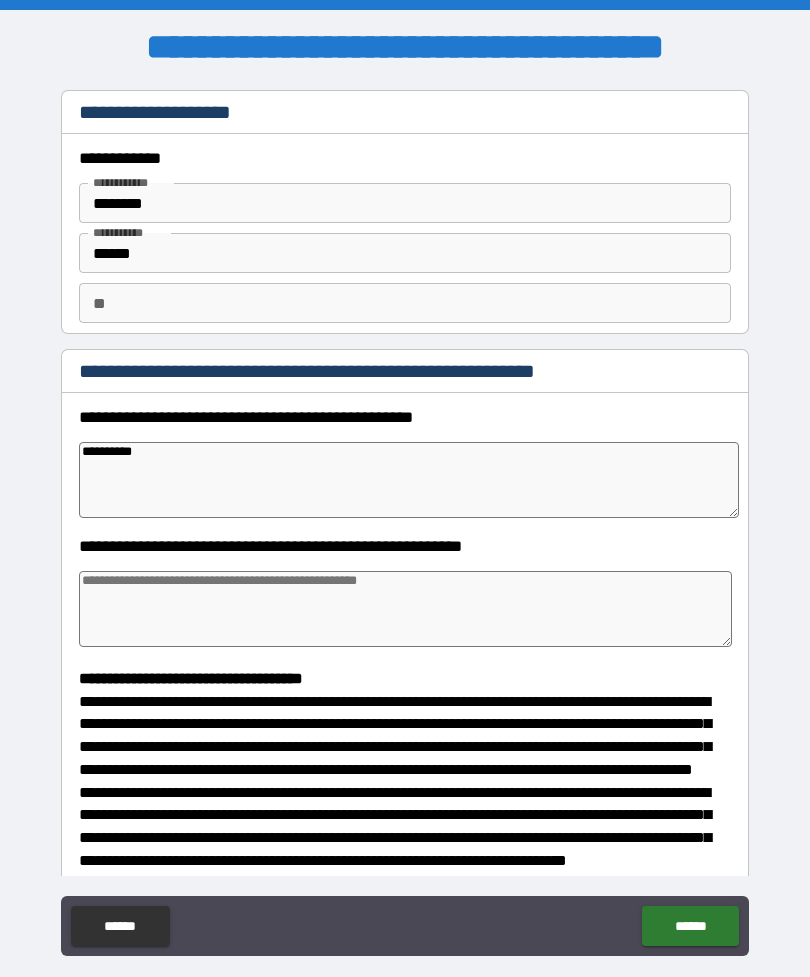 type on "*" 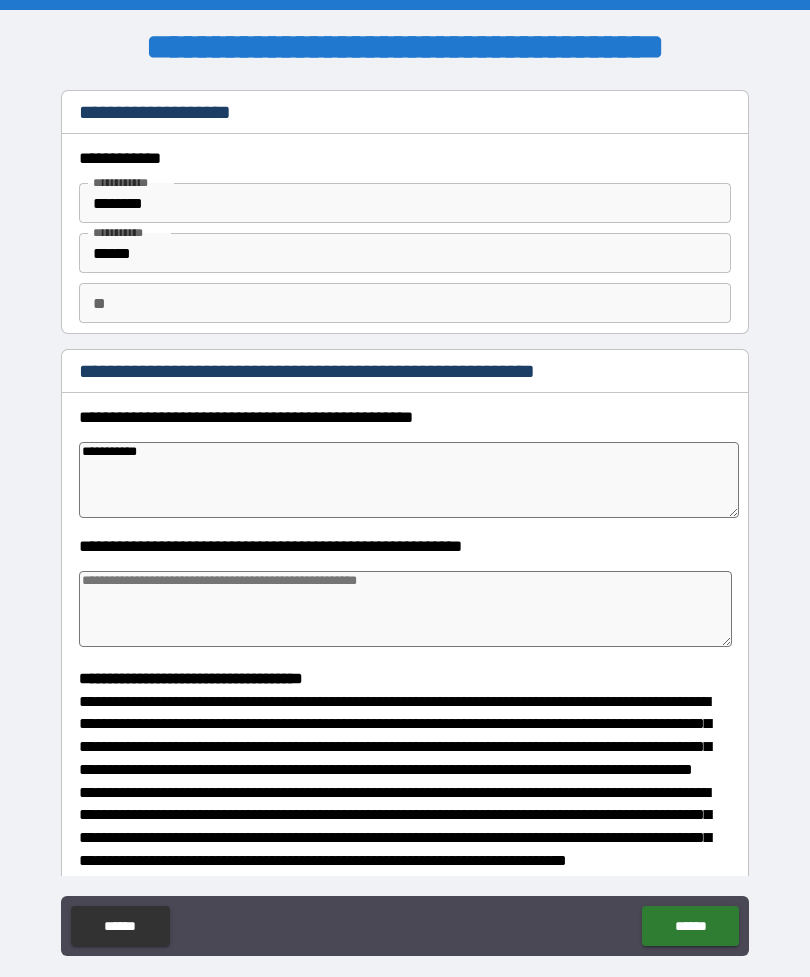 type on "*" 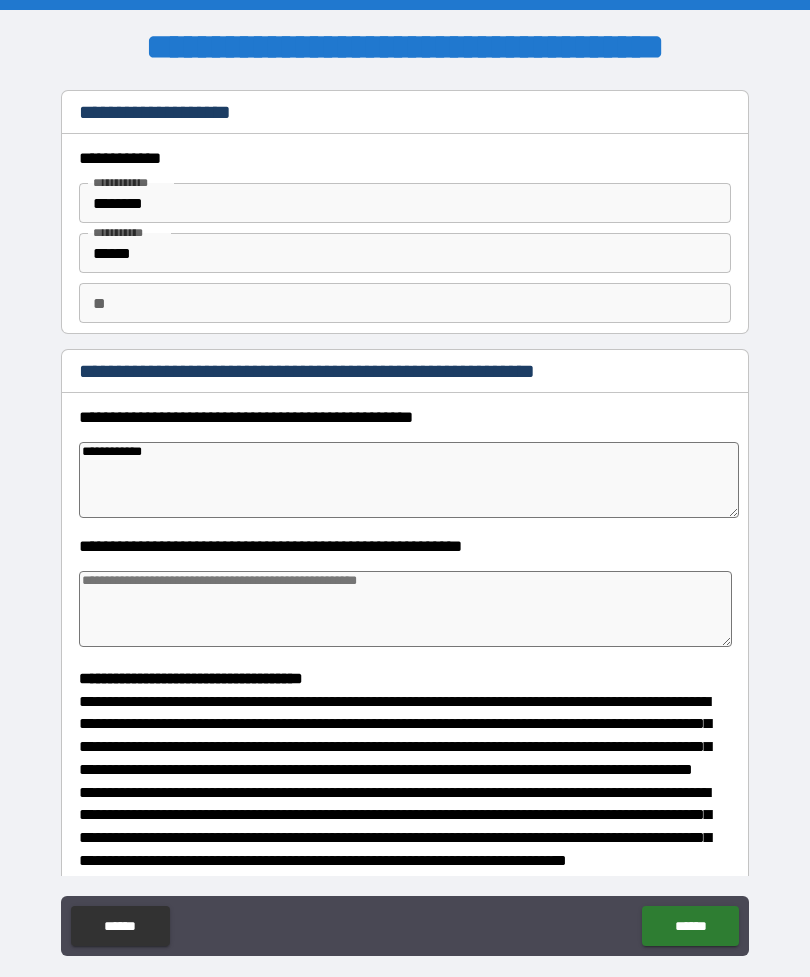 type on "*" 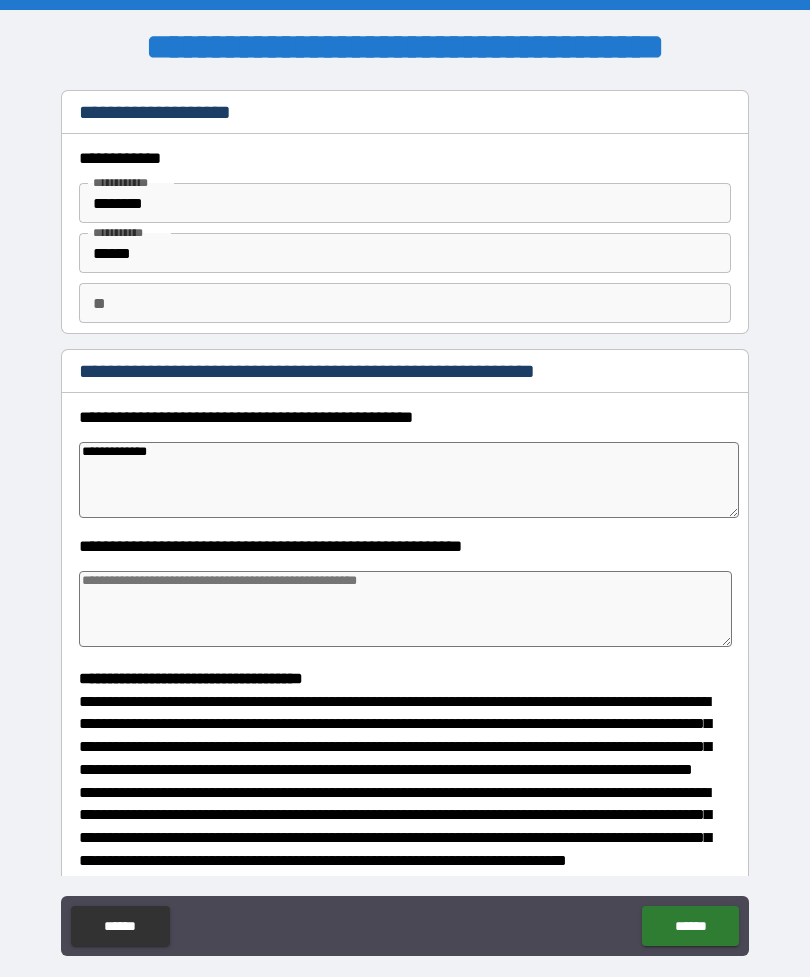 type on "*" 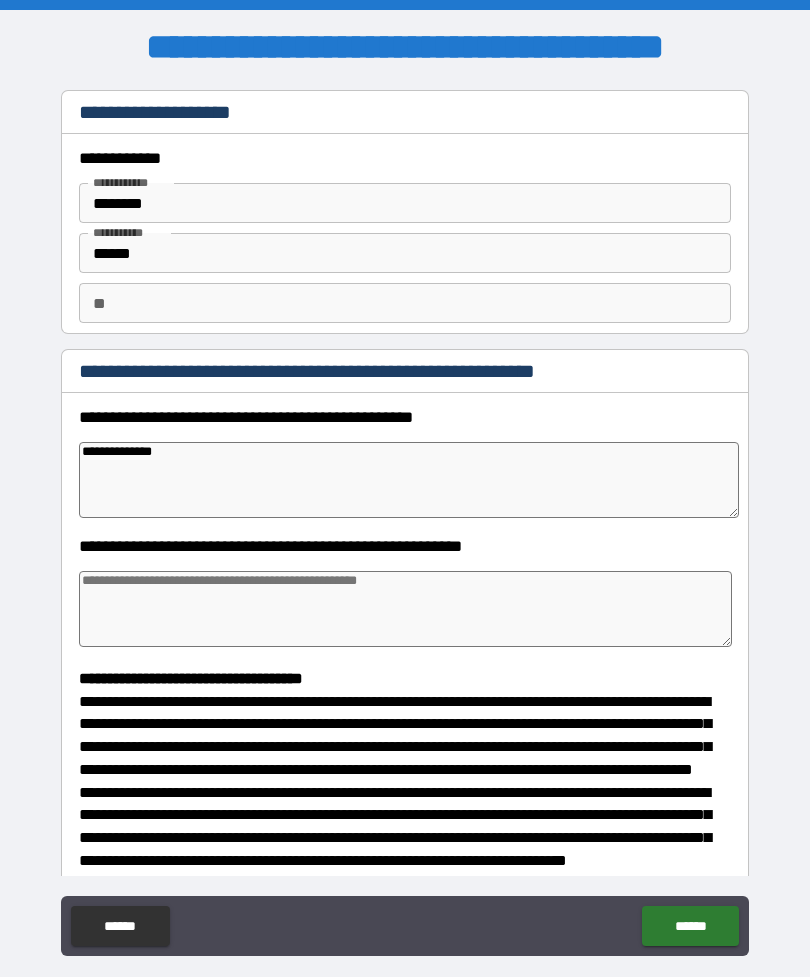 type on "*" 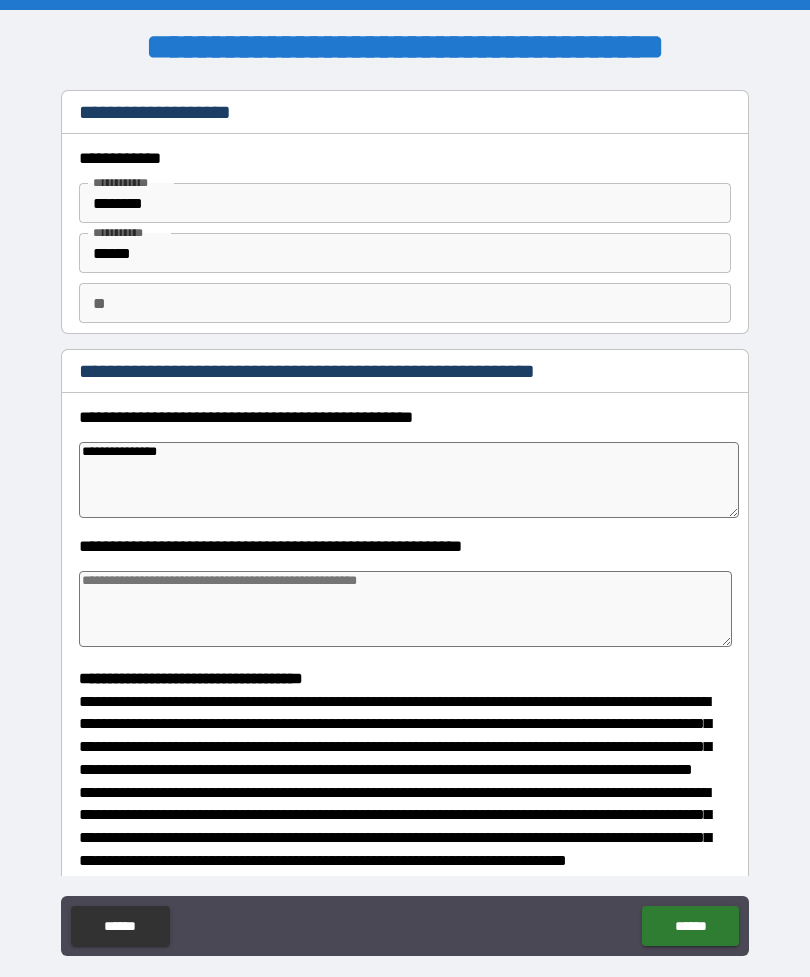 type on "*" 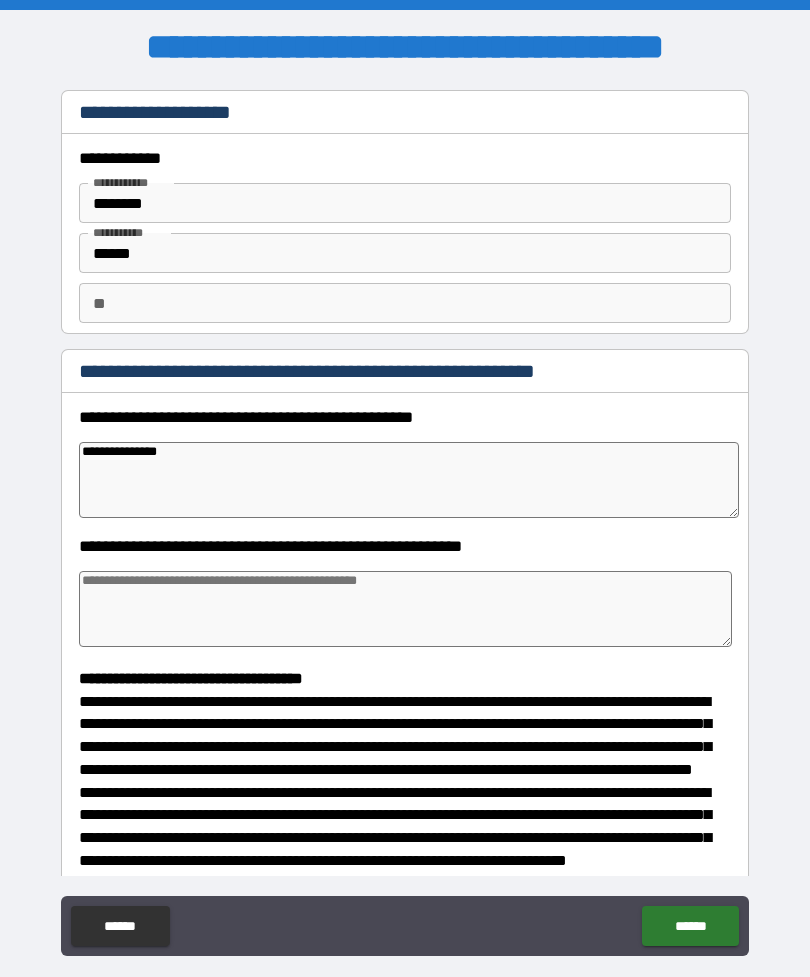 type on "**********" 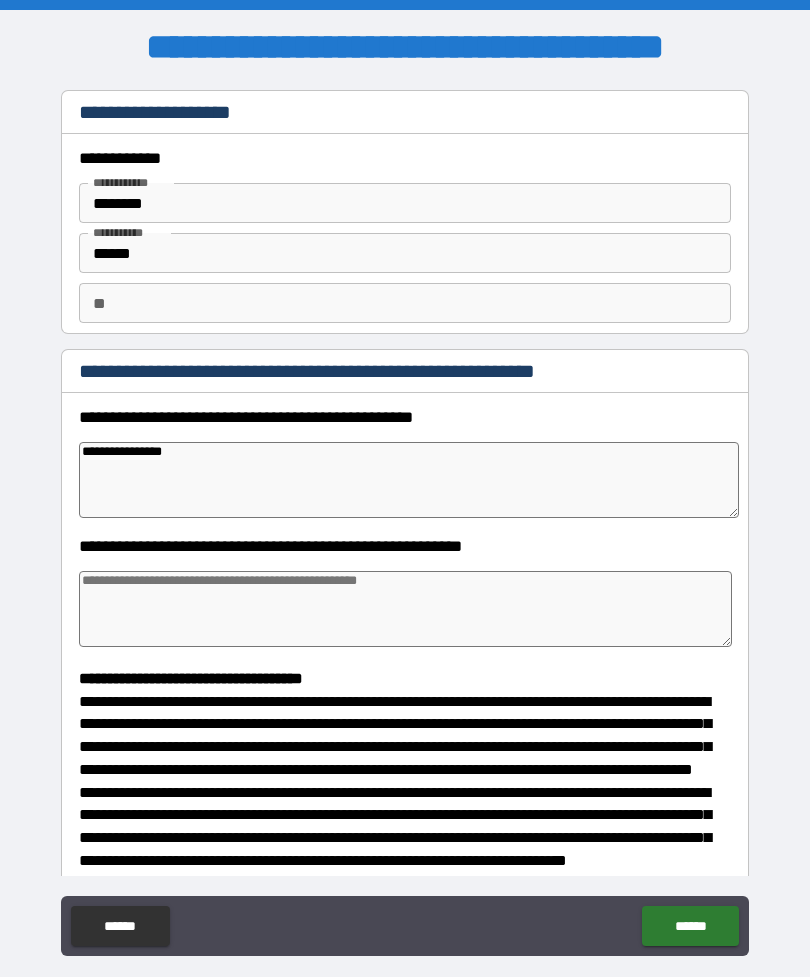 type on "*" 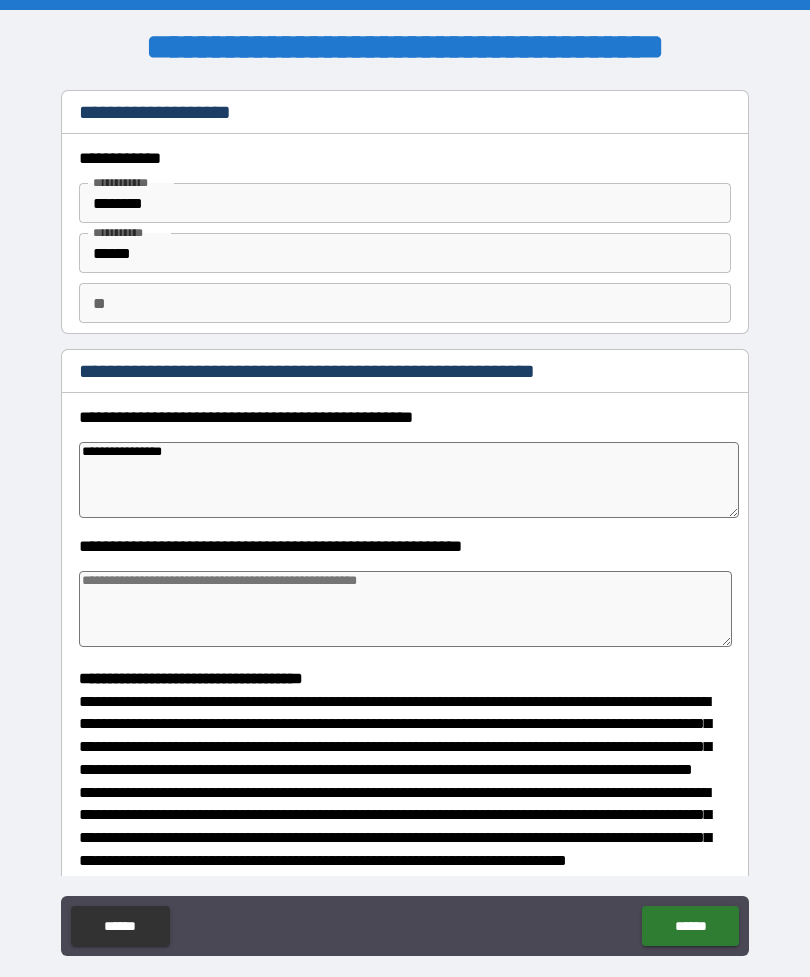 type on "**********" 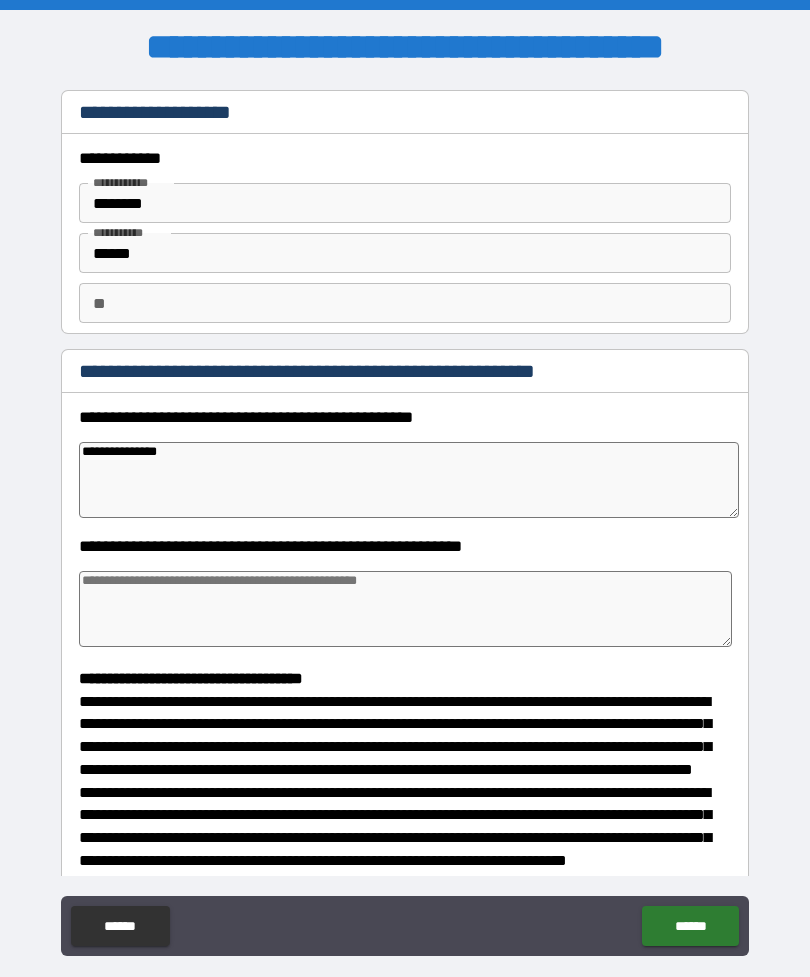type on "*" 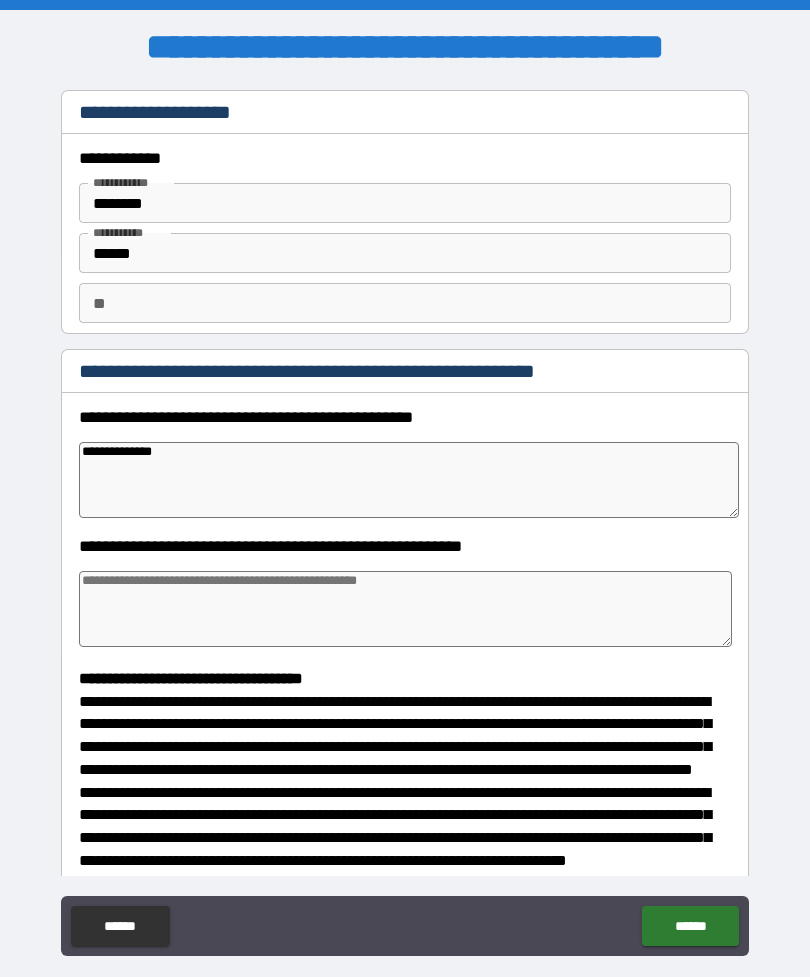 type on "*" 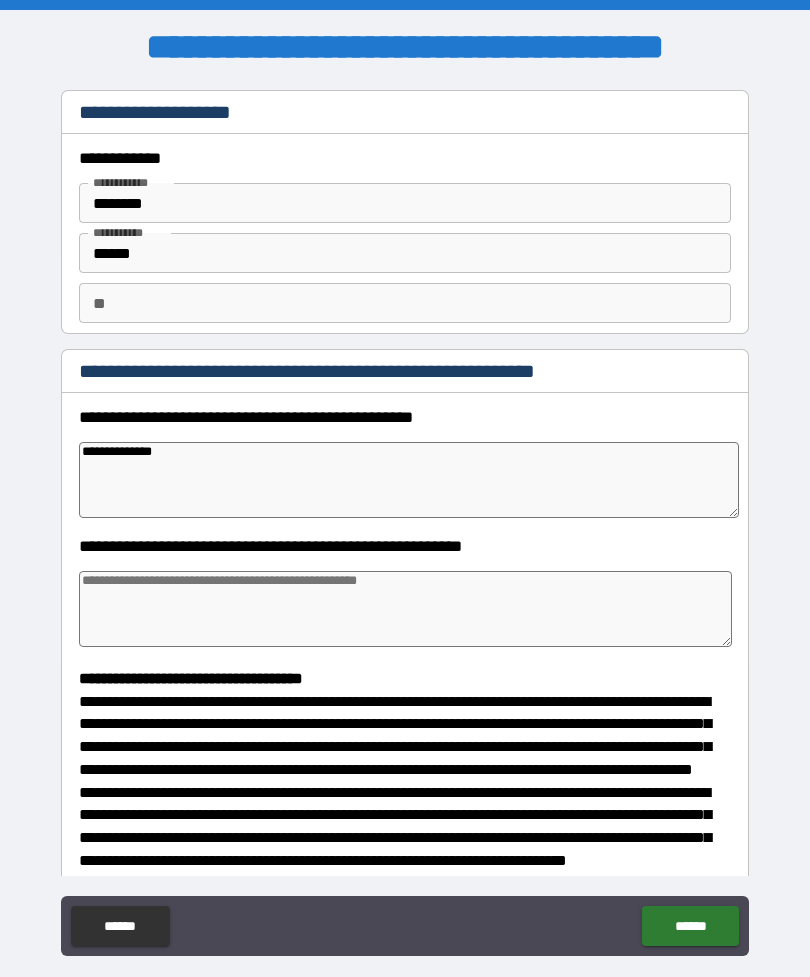 type on "**********" 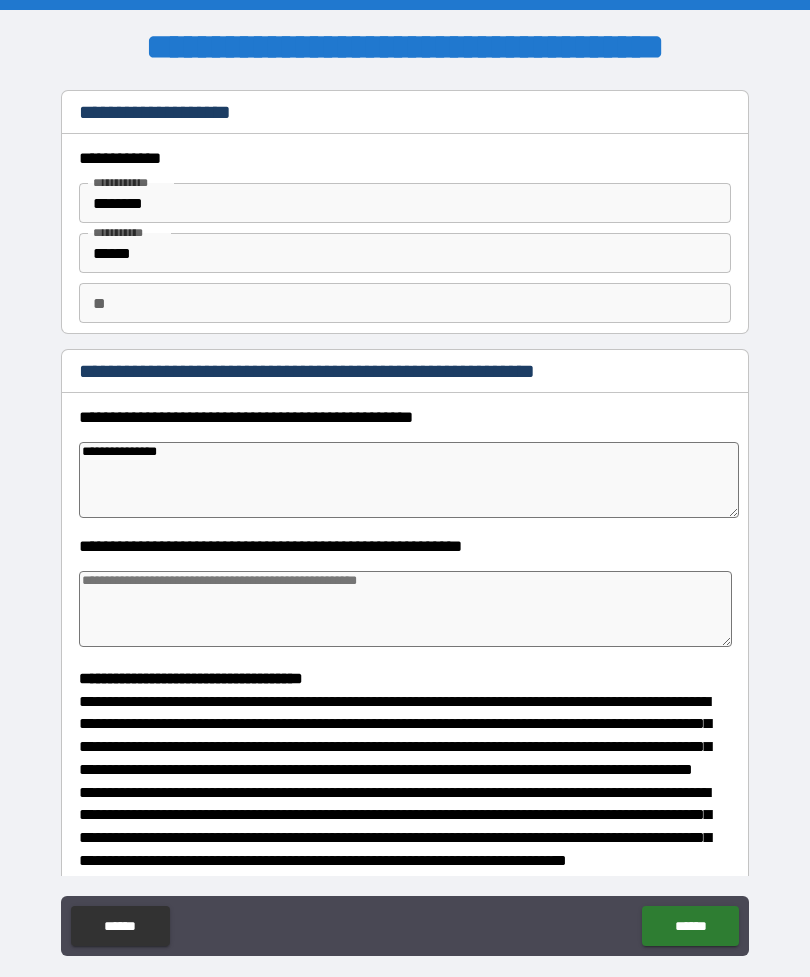type on "*" 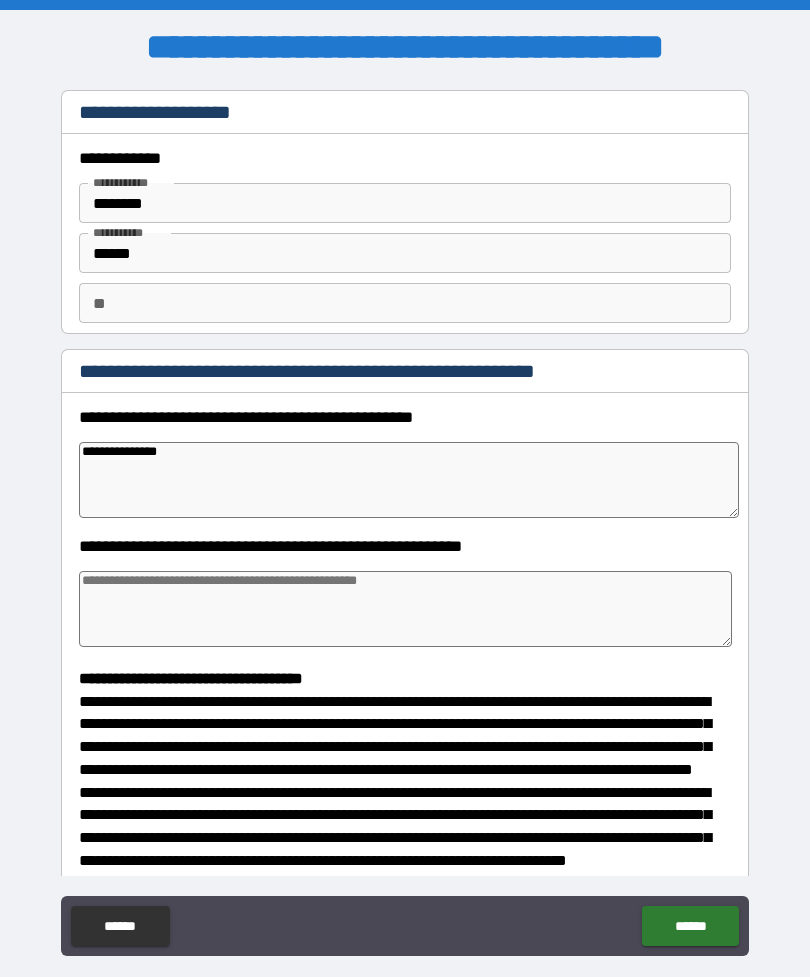 type on "**********" 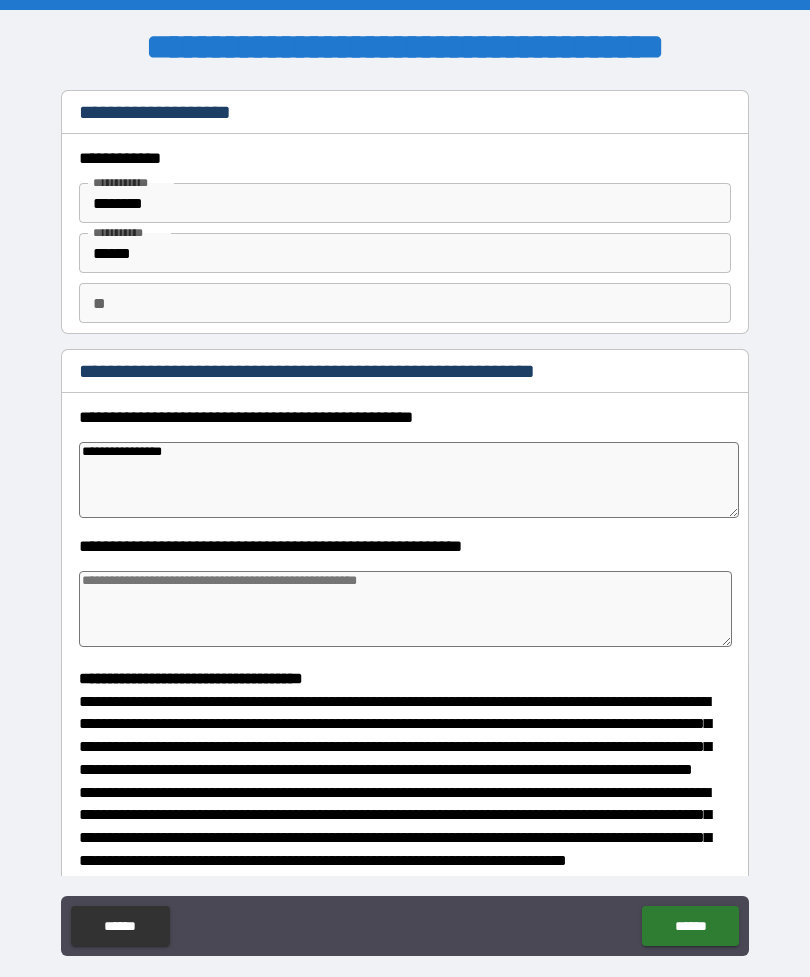 type on "*" 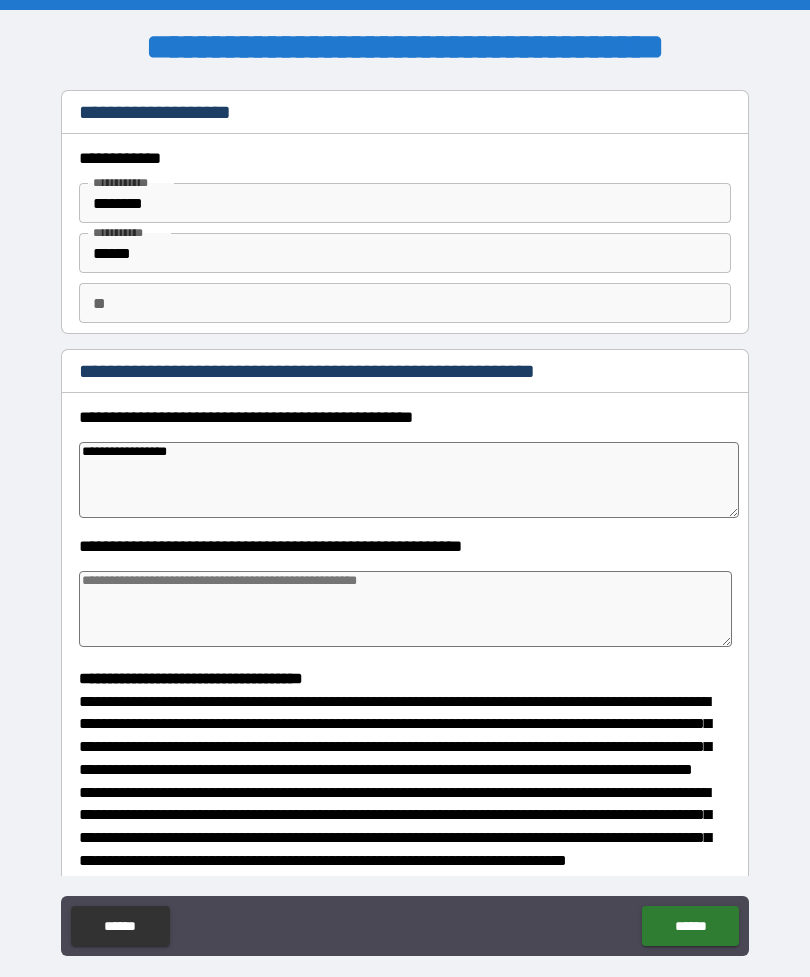 type on "*" 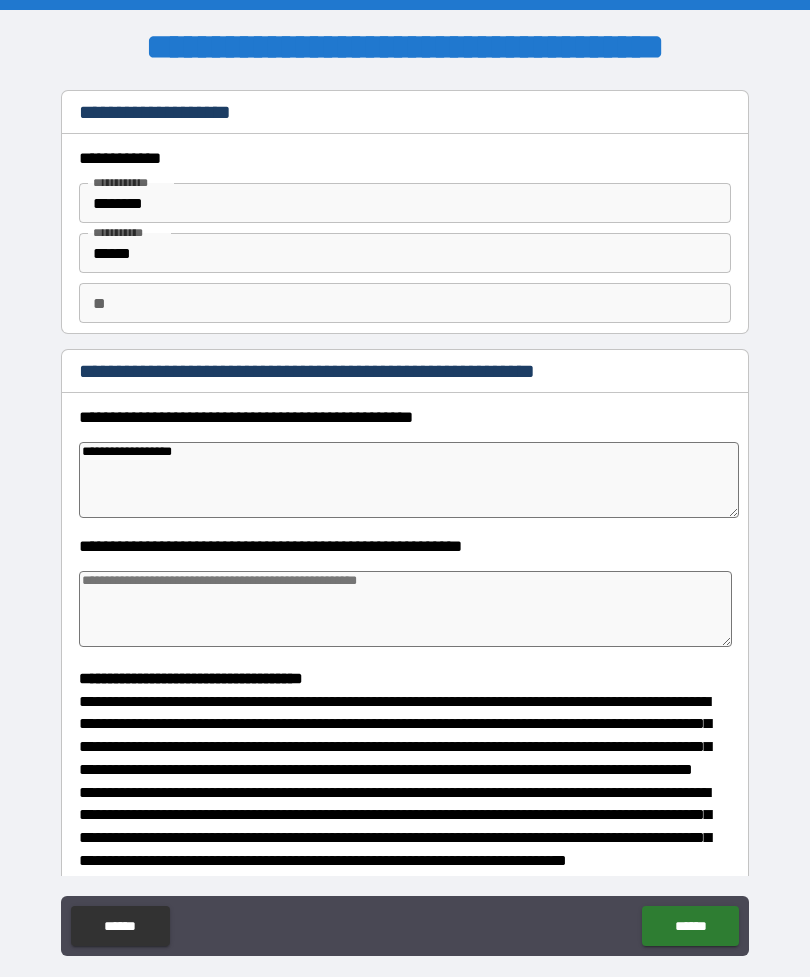 type on "*" 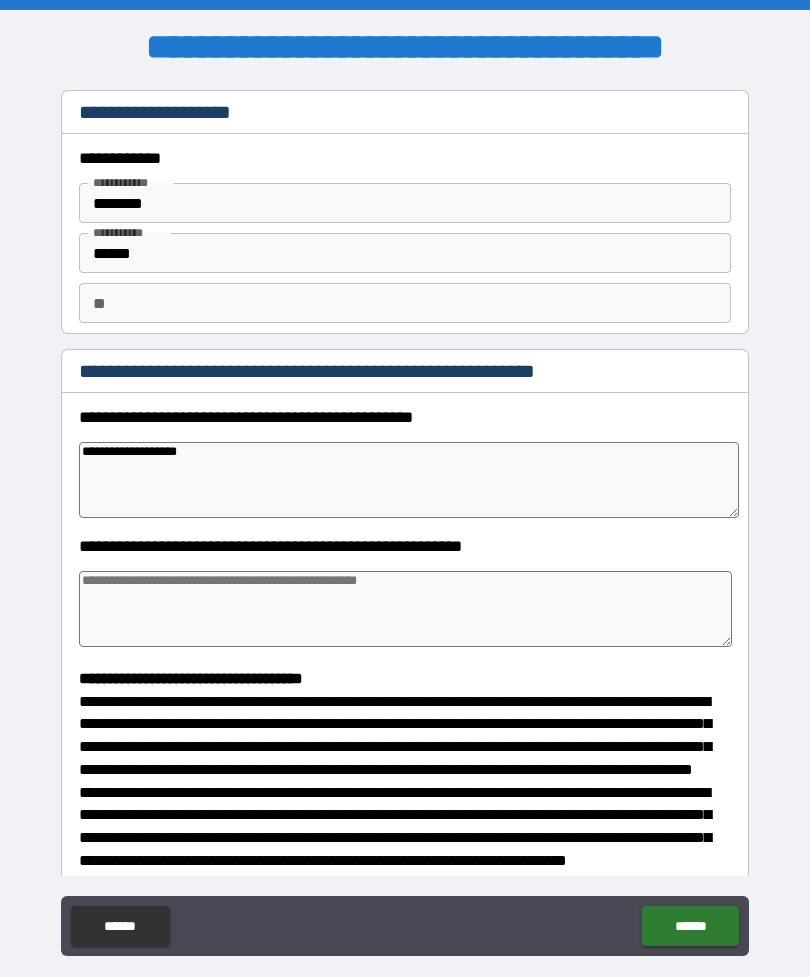type on "*" 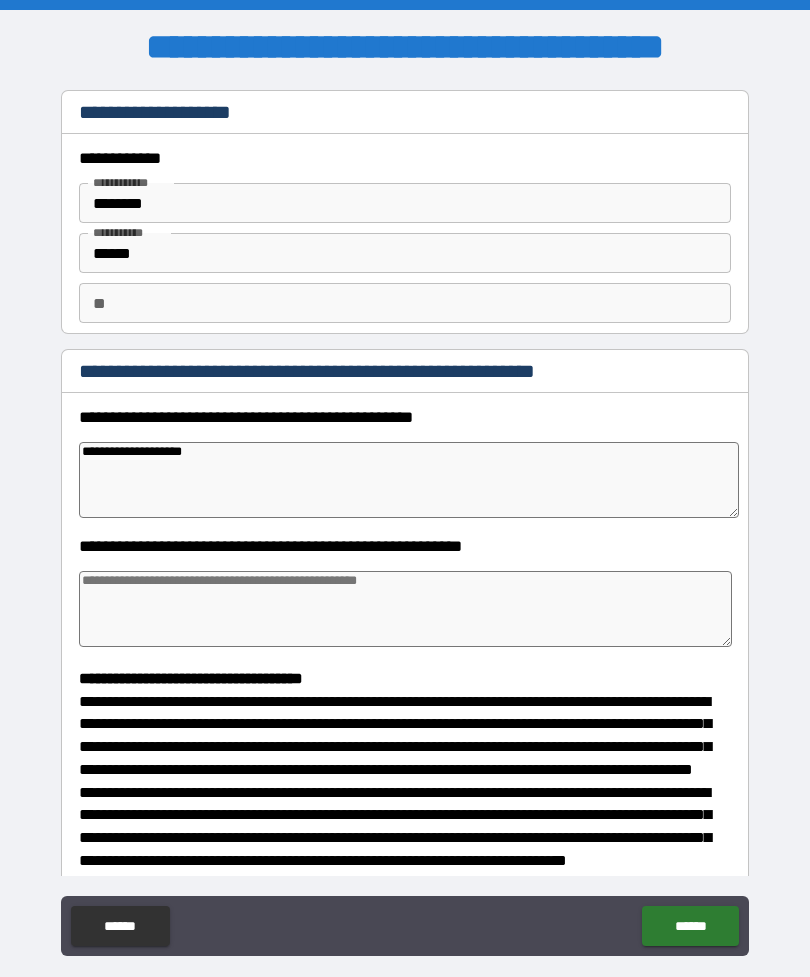 type on "*" 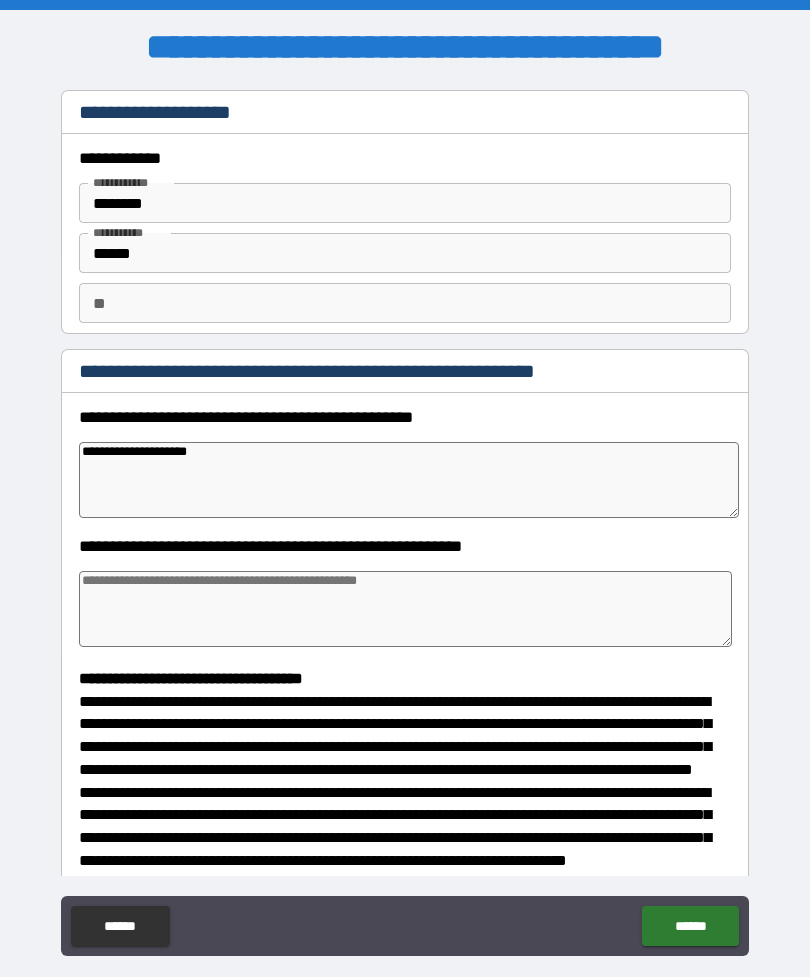 type on "*" 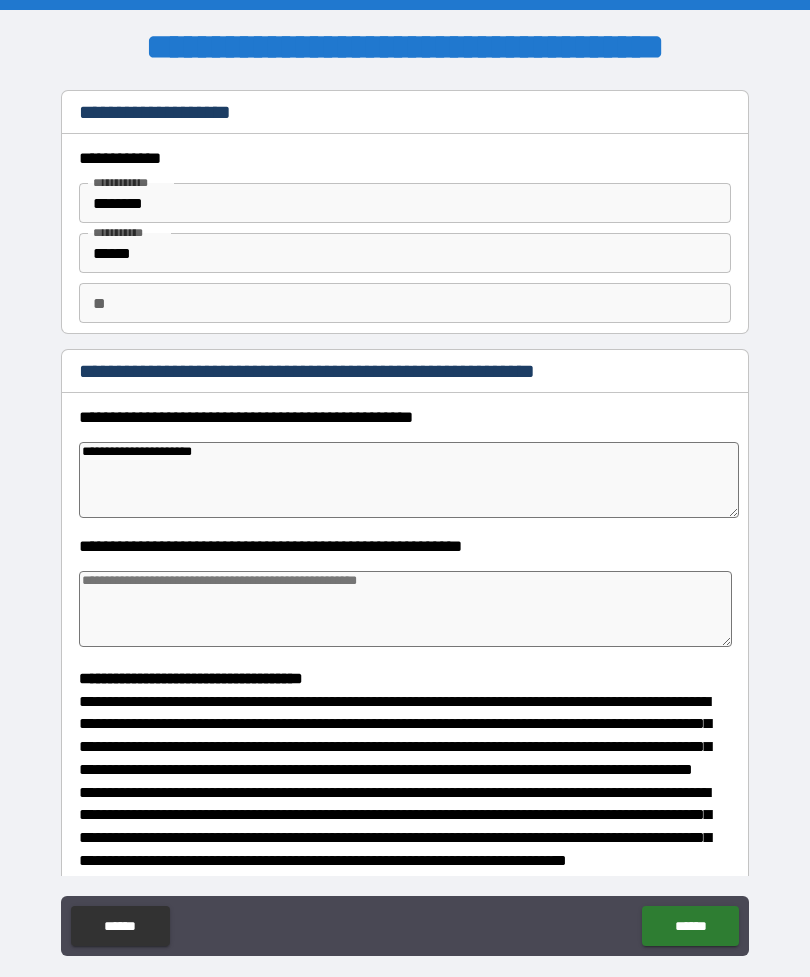 type on "*" 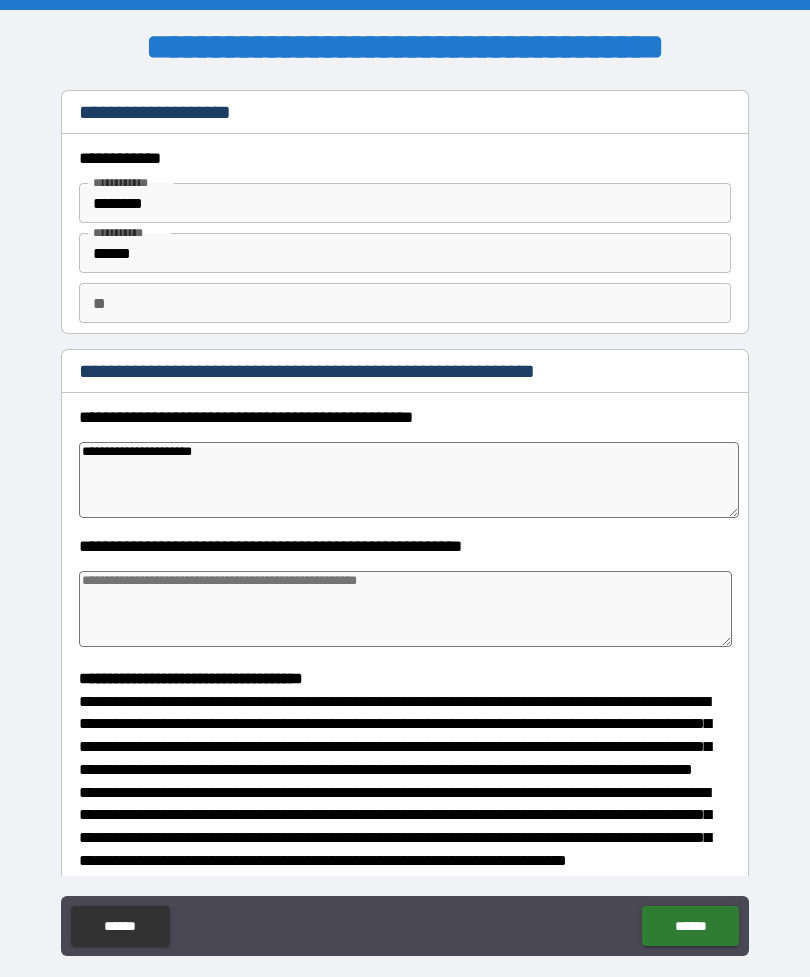 type on "**********" 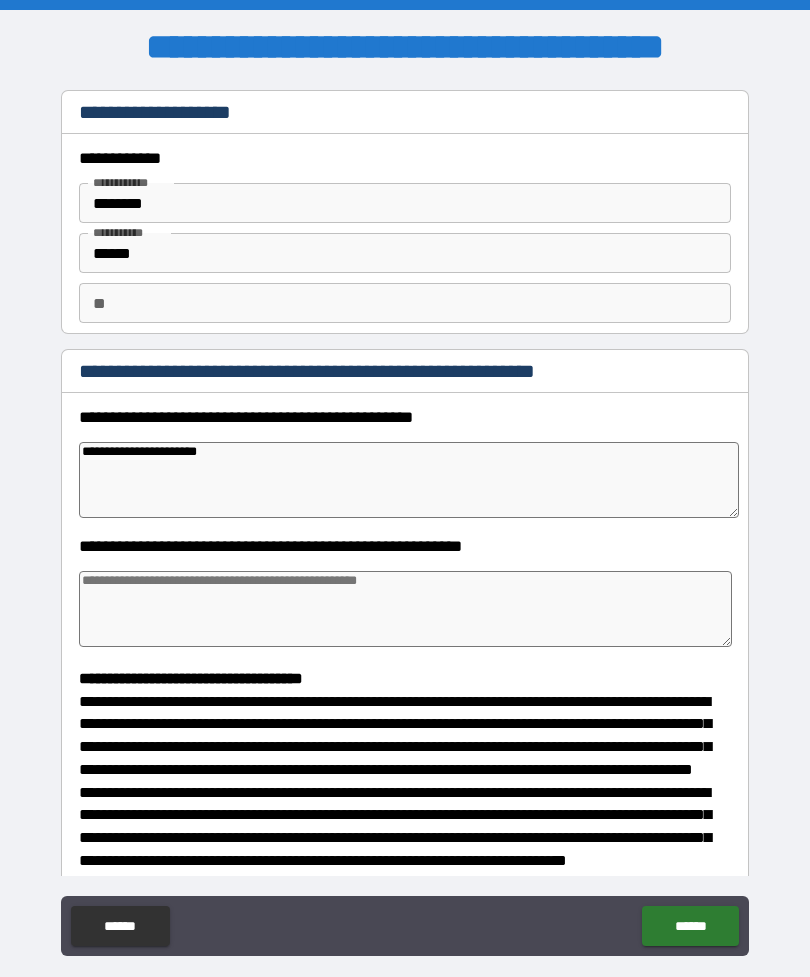 type on "*" 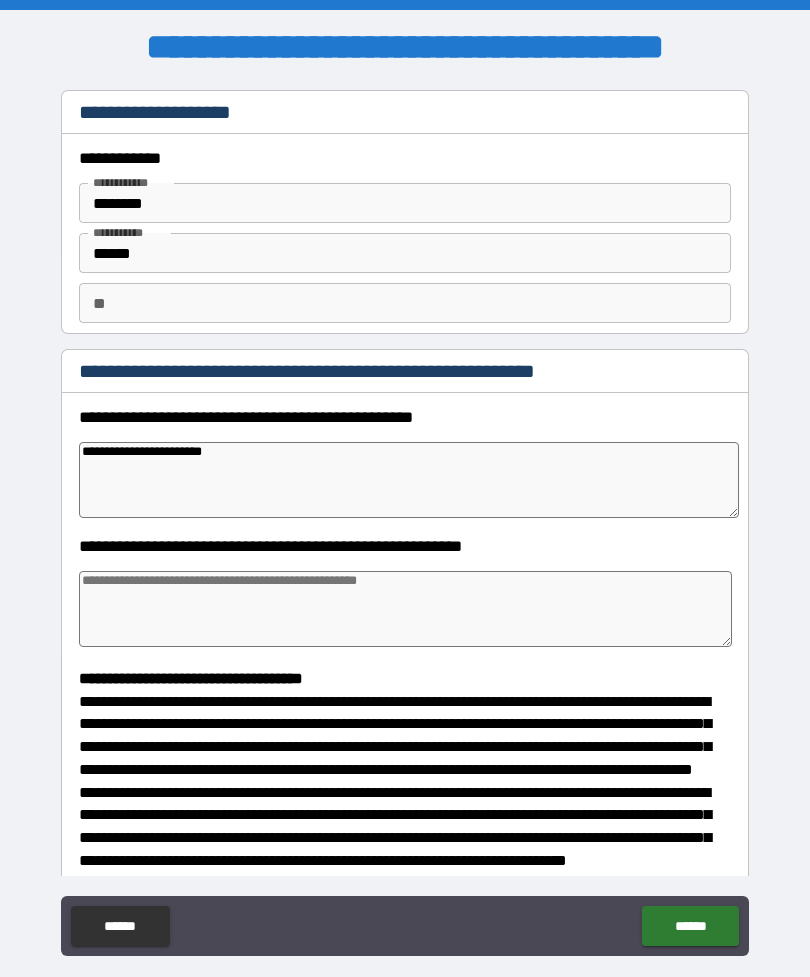type on "*" 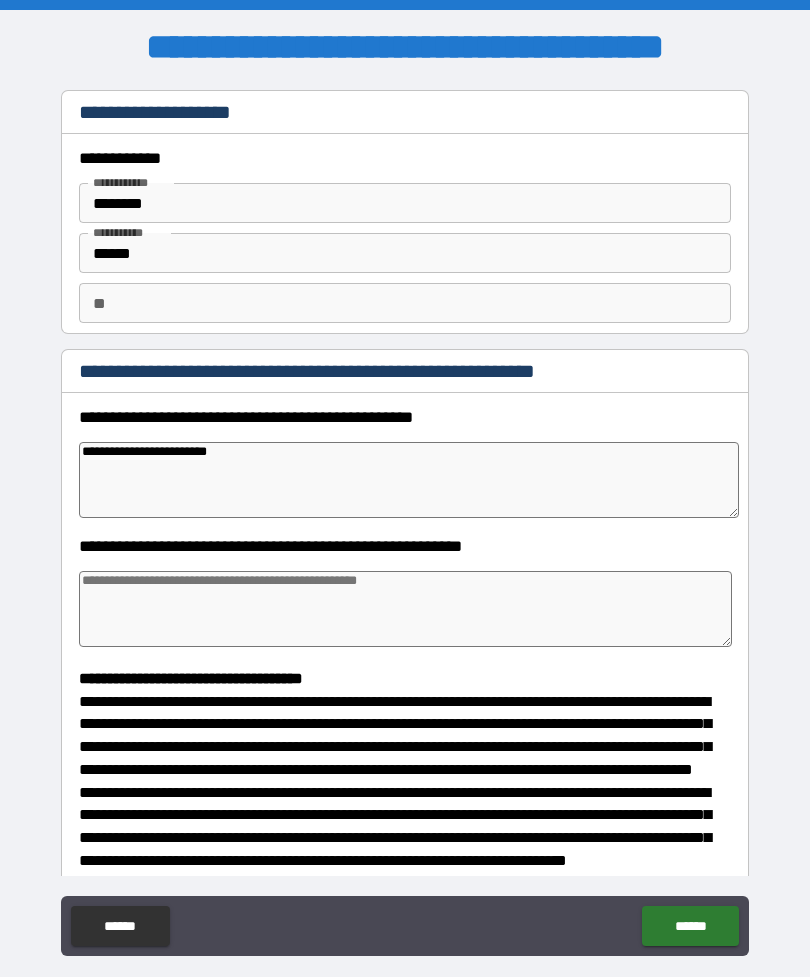 type on "*" 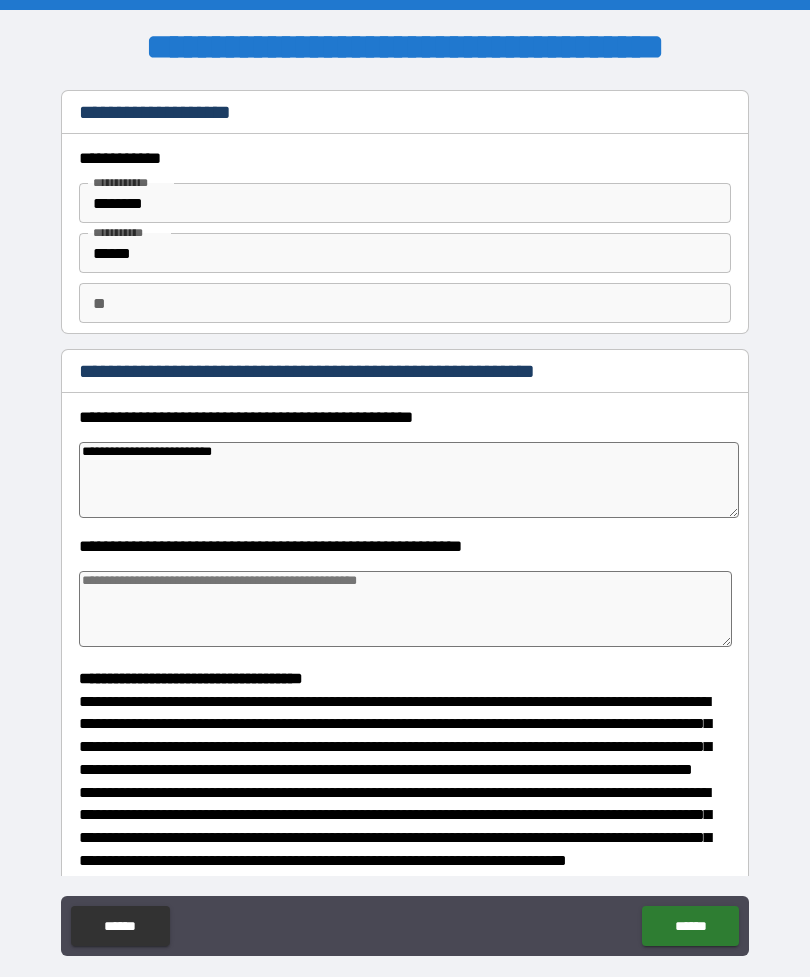 type on "*" 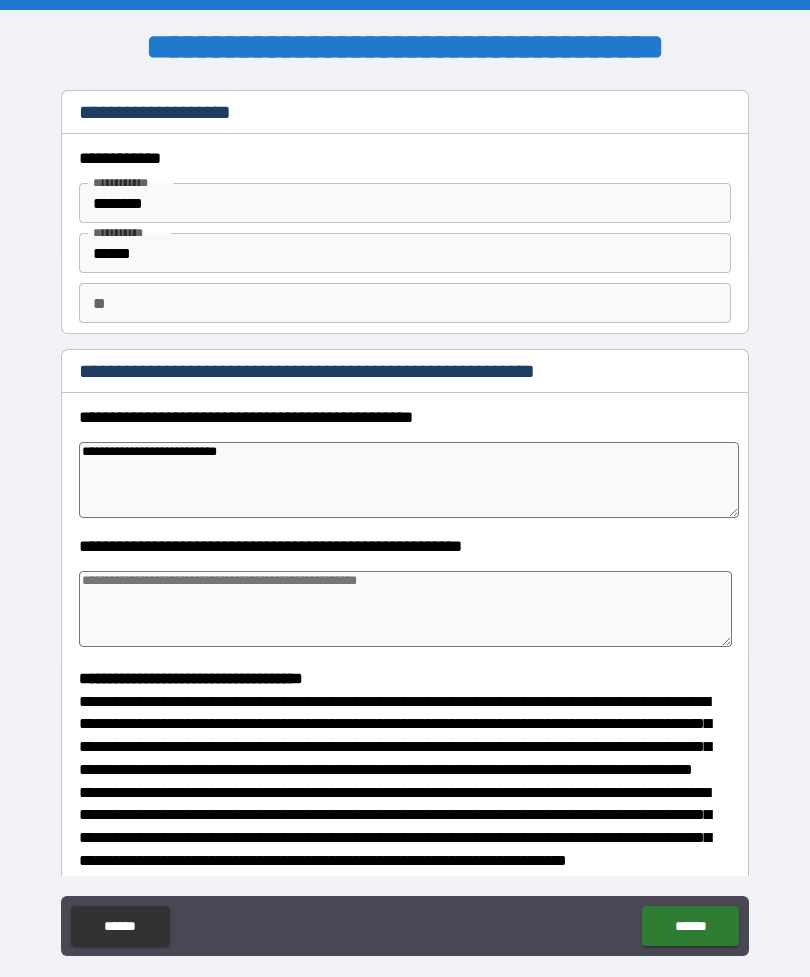 type on "*" 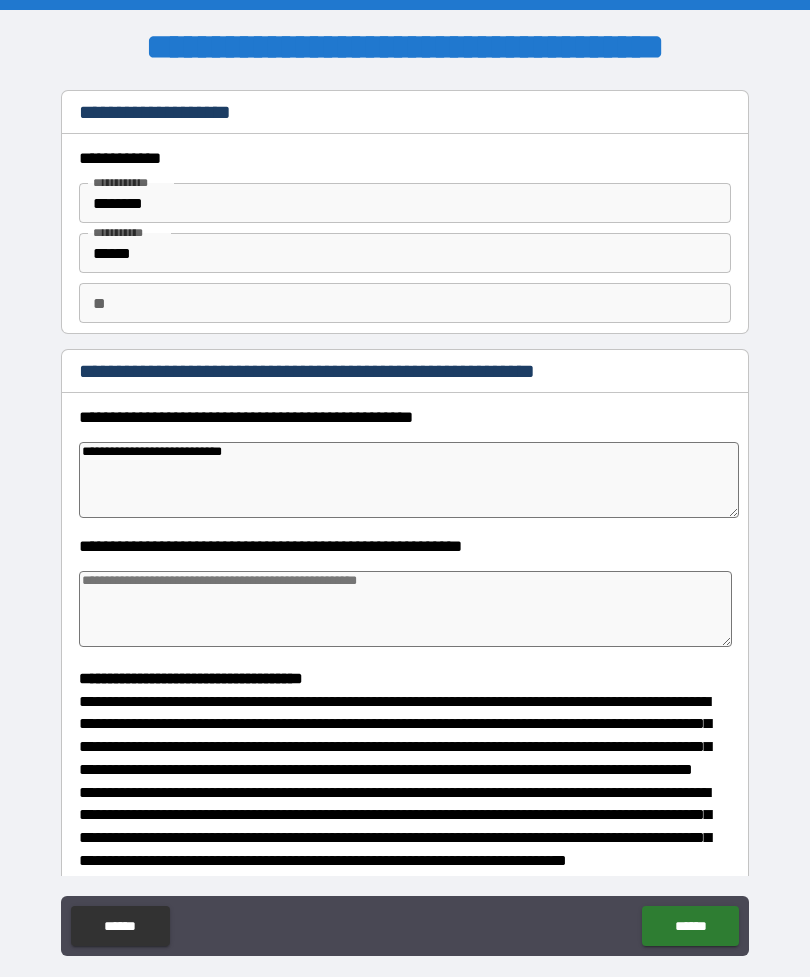 type on "*" 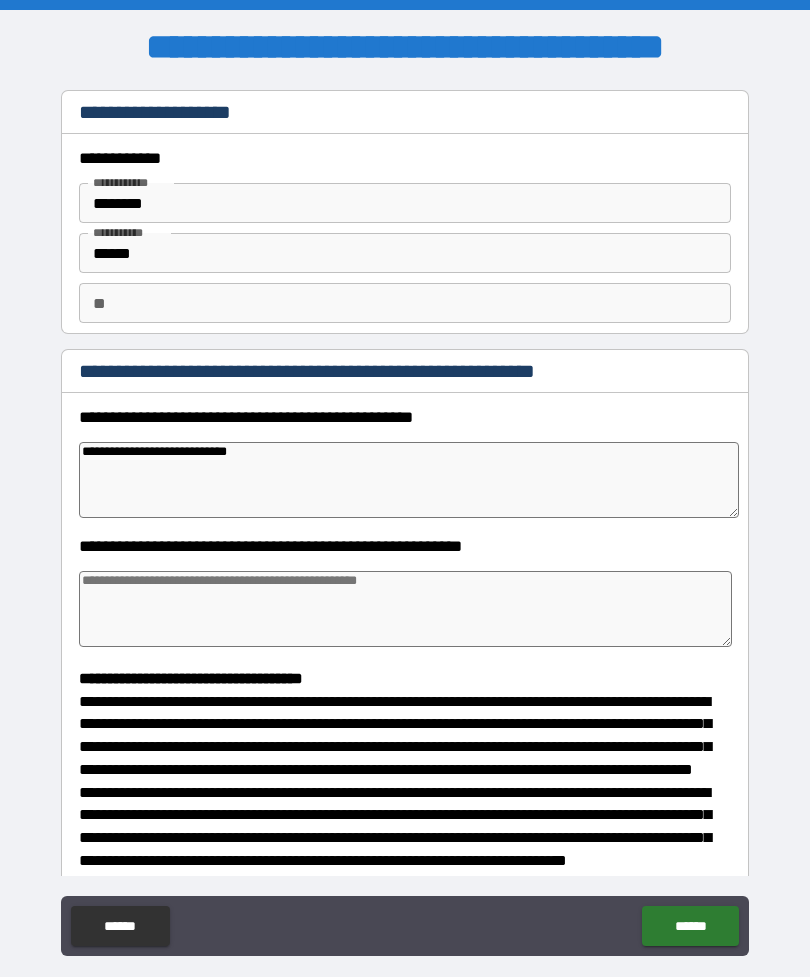 type on "*" 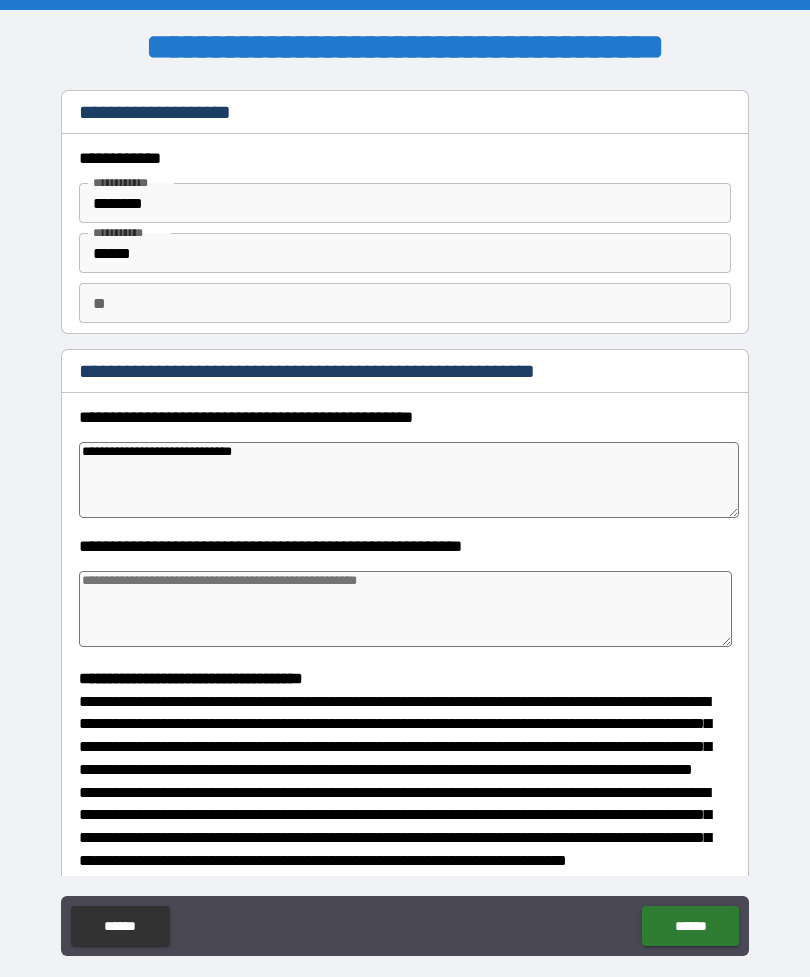 type on "*" 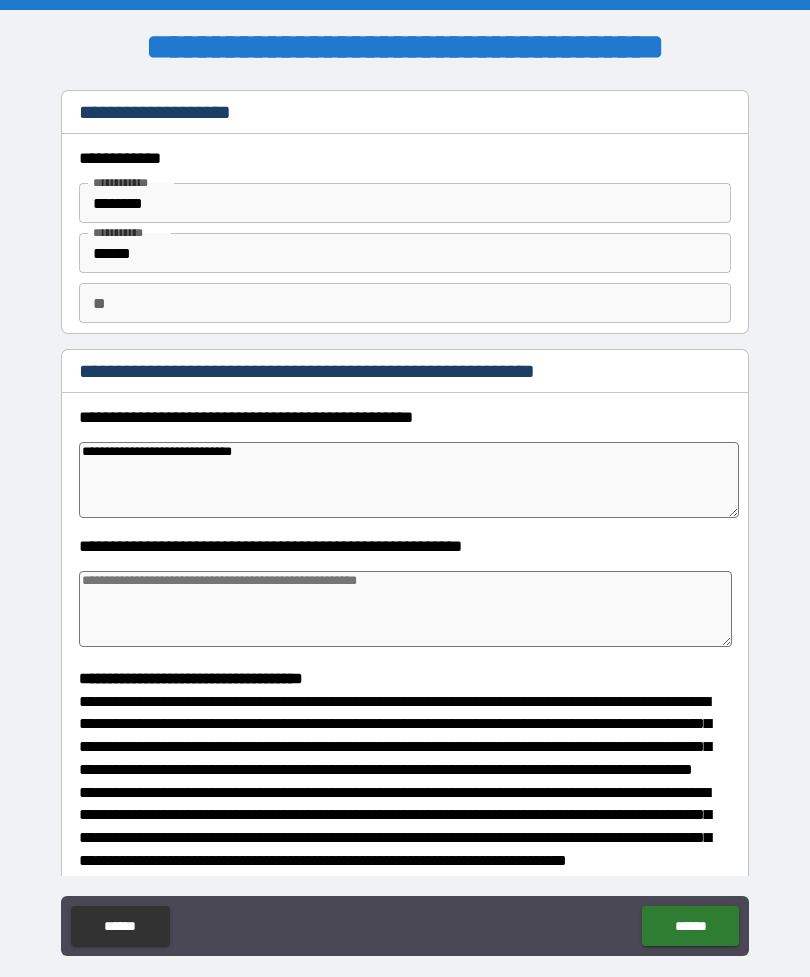 type on "**********" 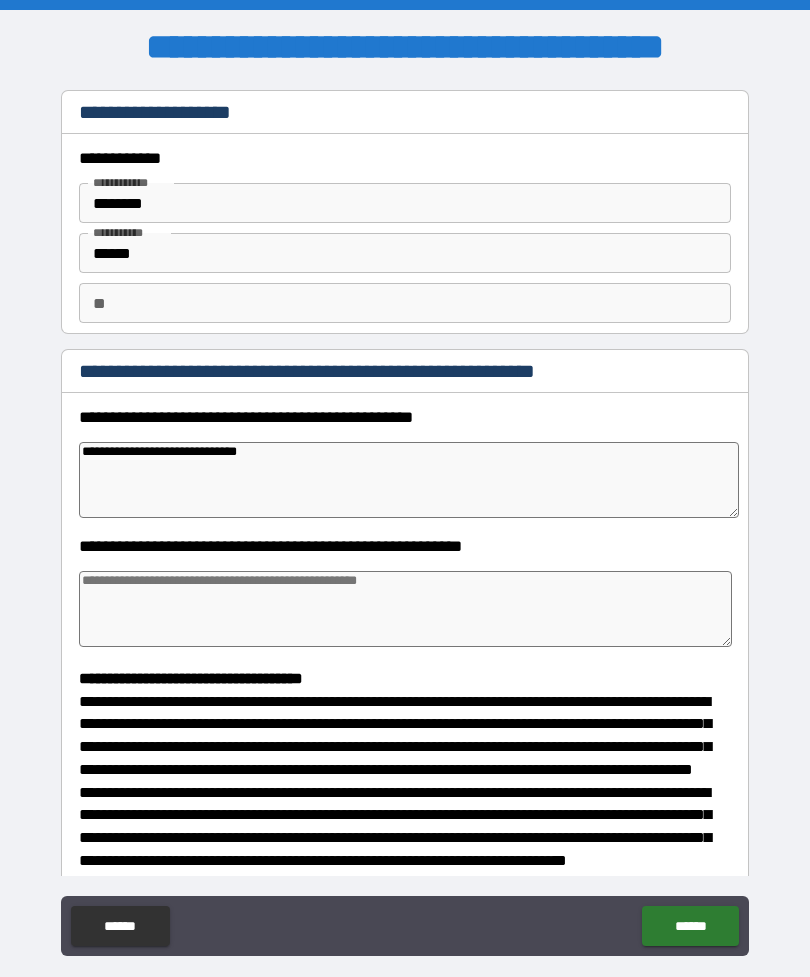 type on "*" 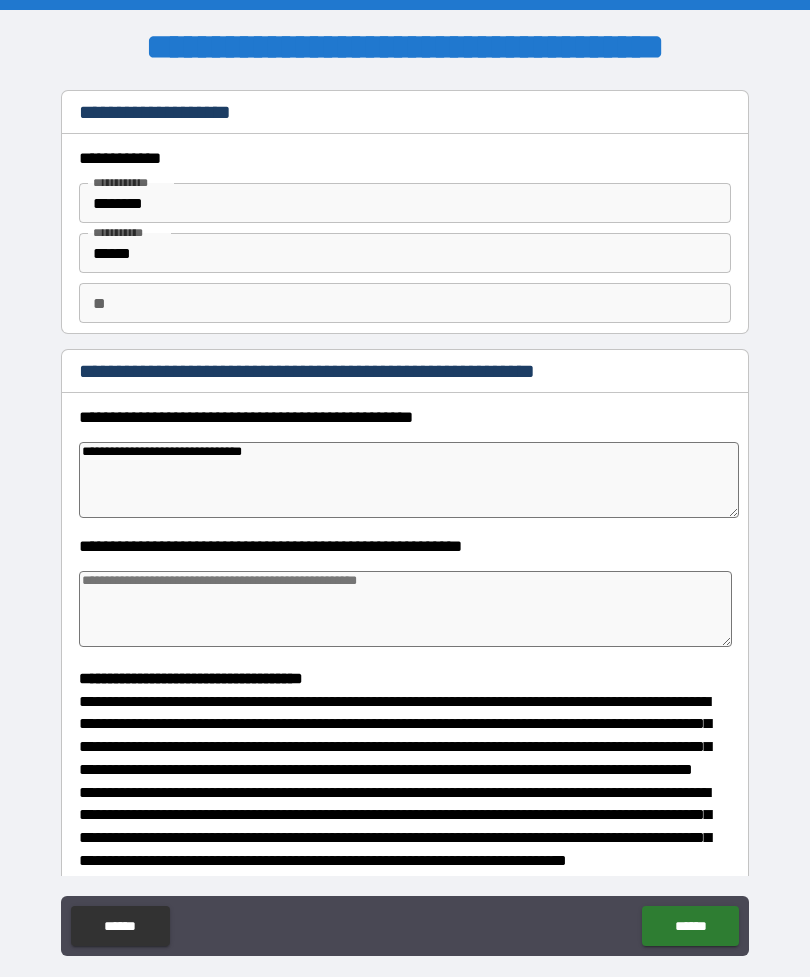 type on "*" 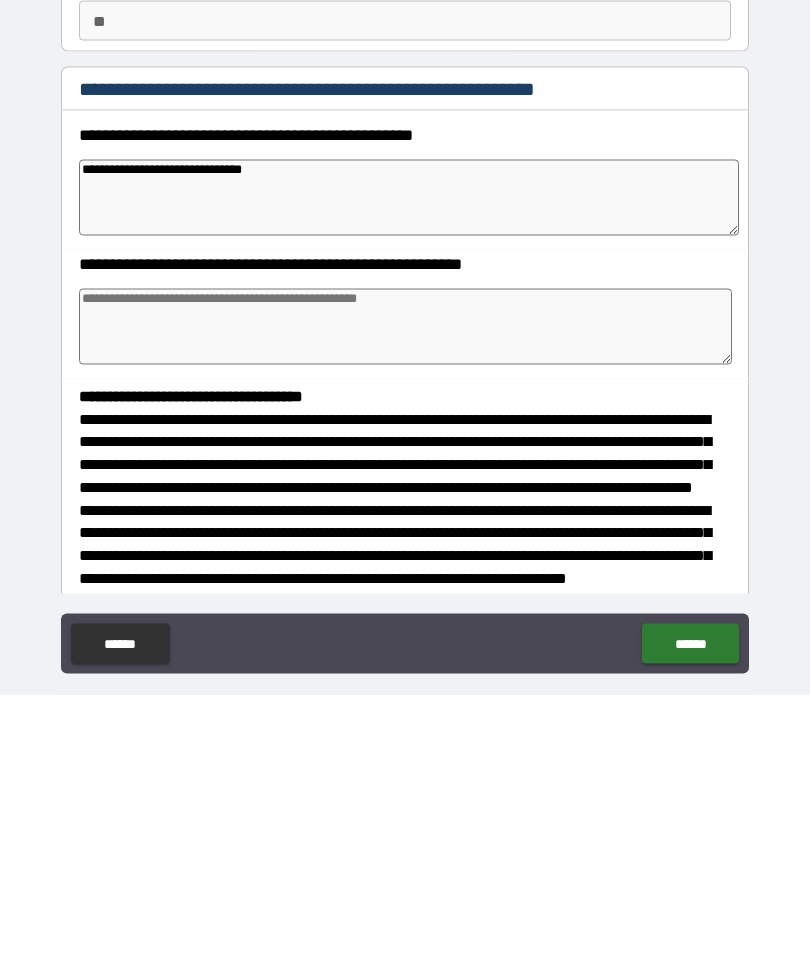 type on "*" 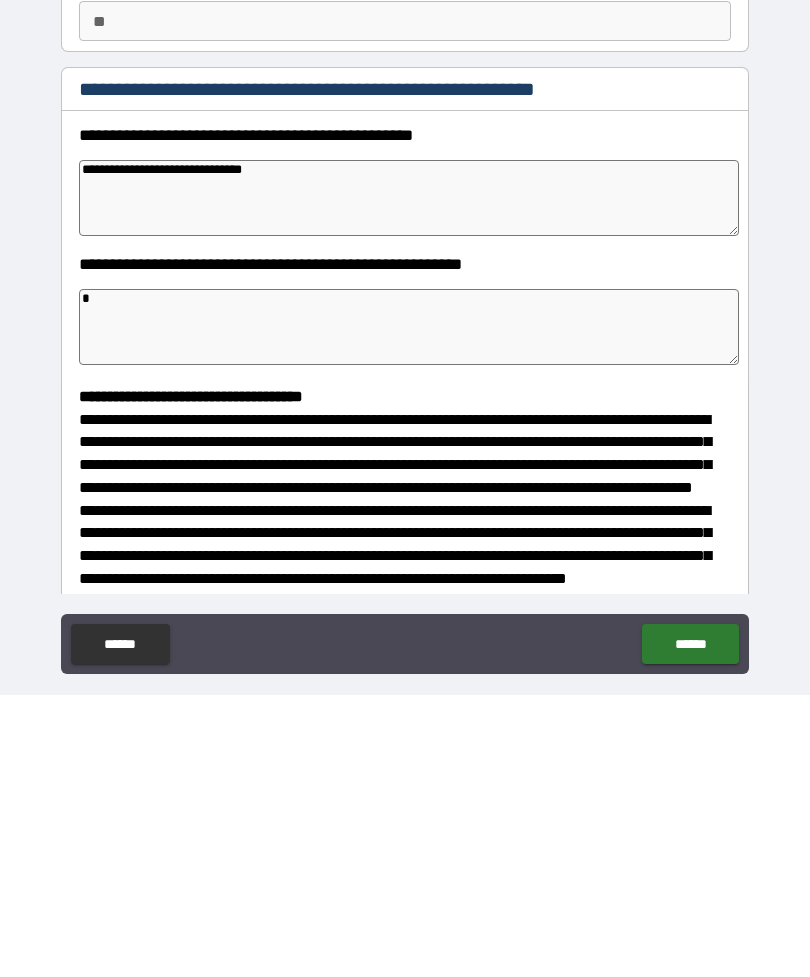 type on "*" 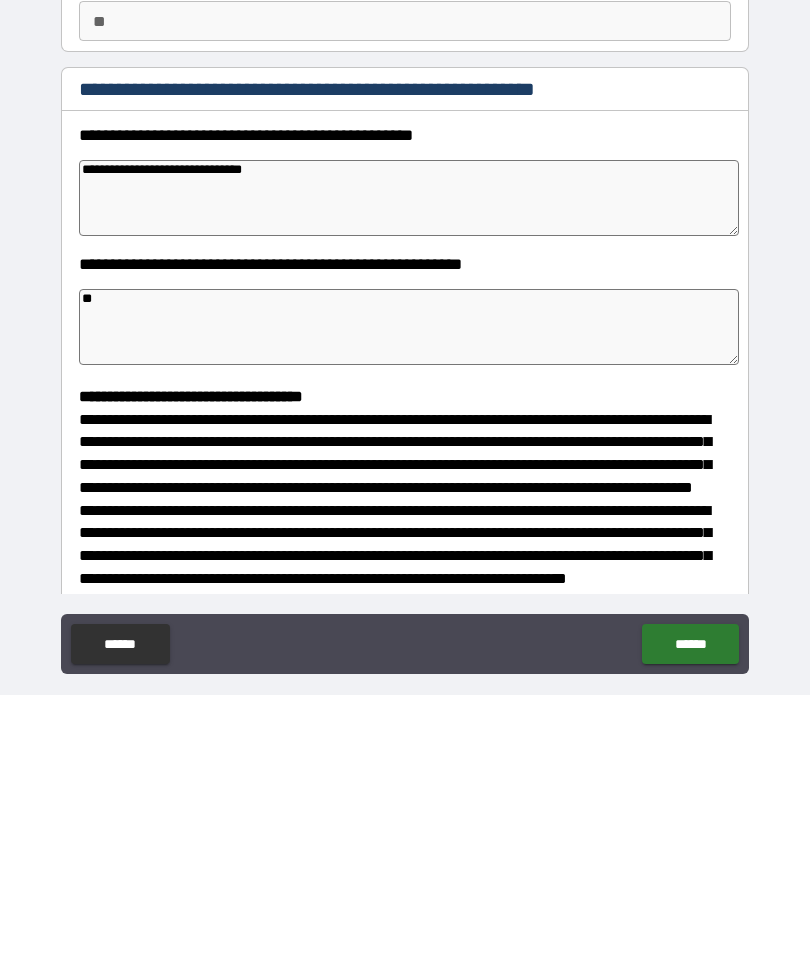 type on "*" 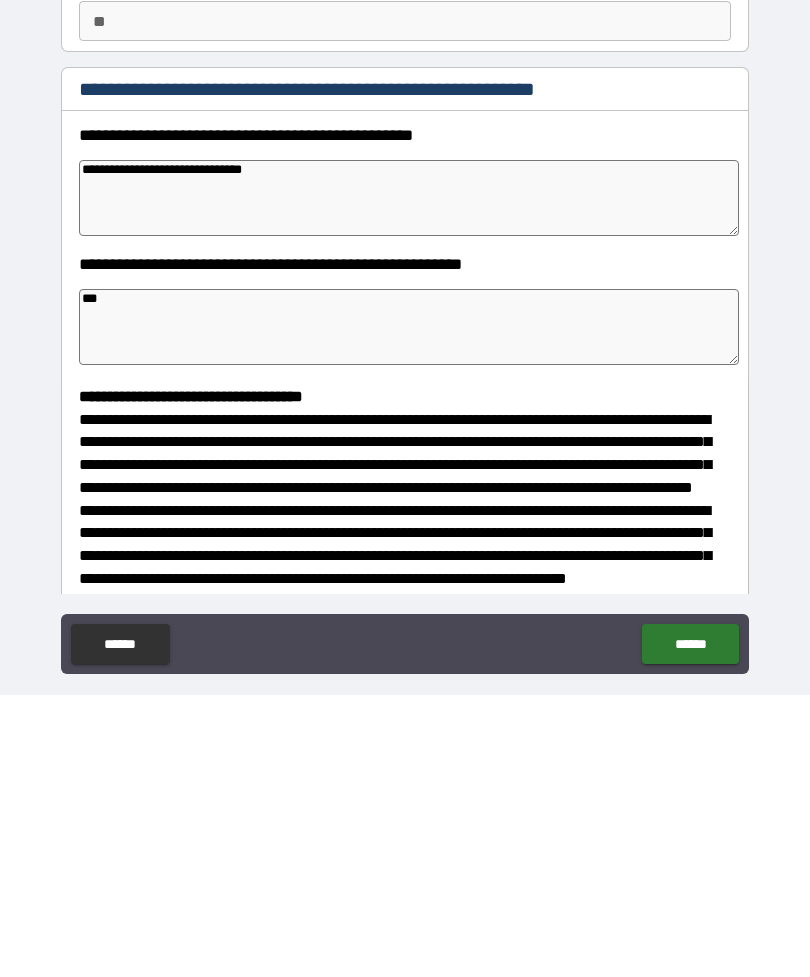 type on "*" 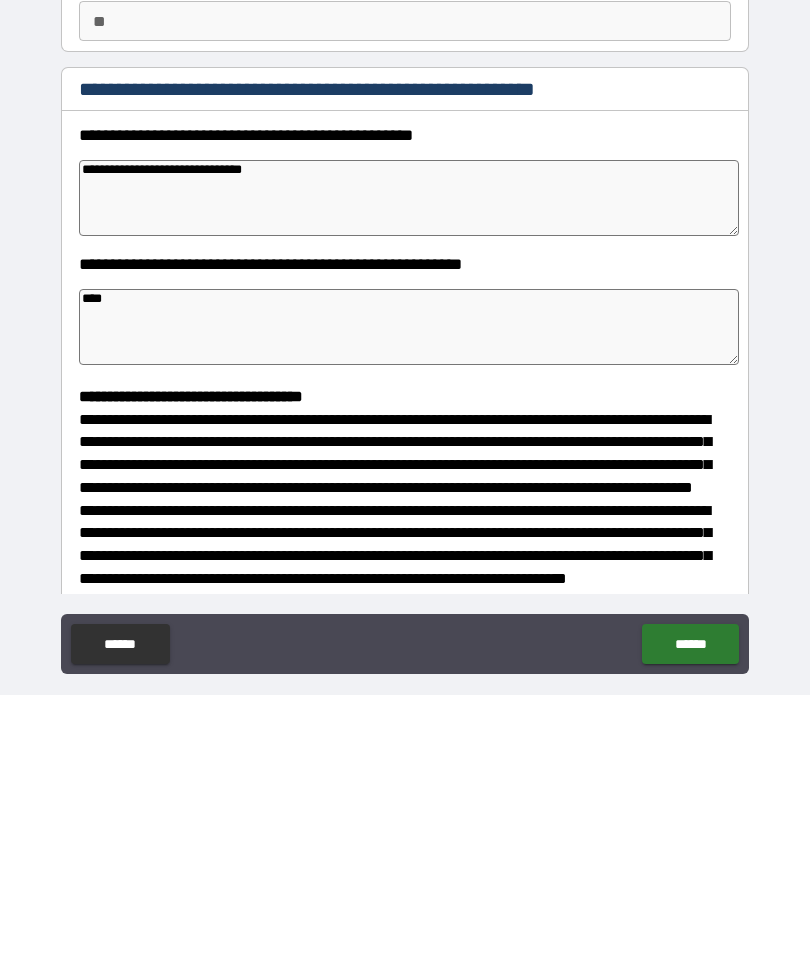 type on "*" 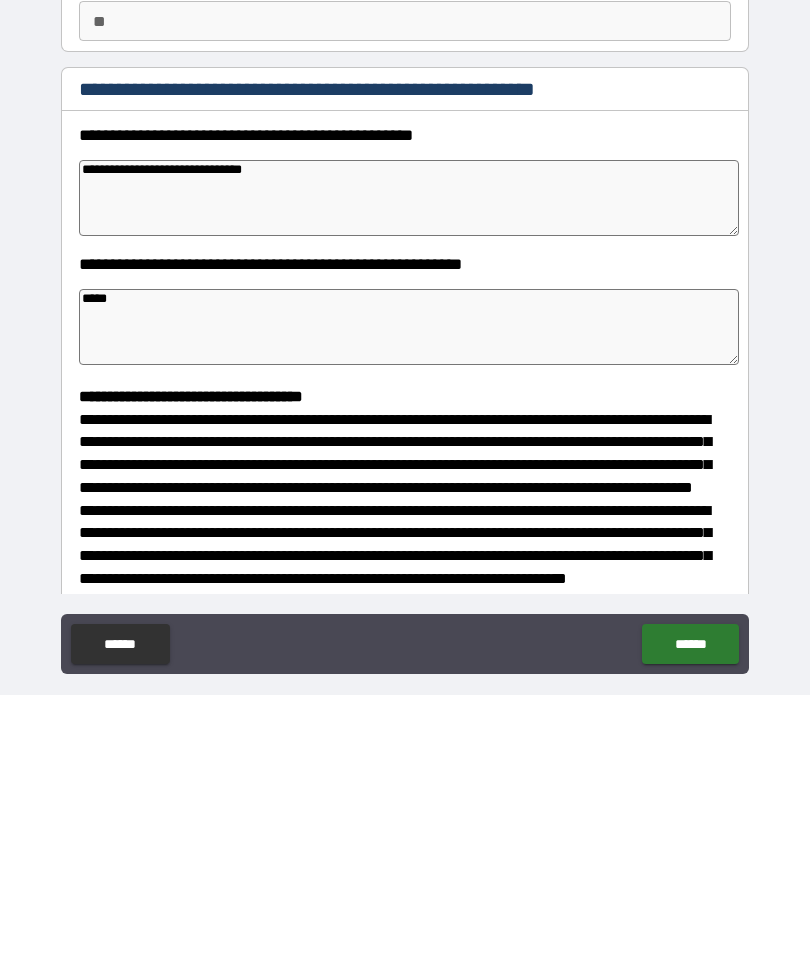 type on "*" 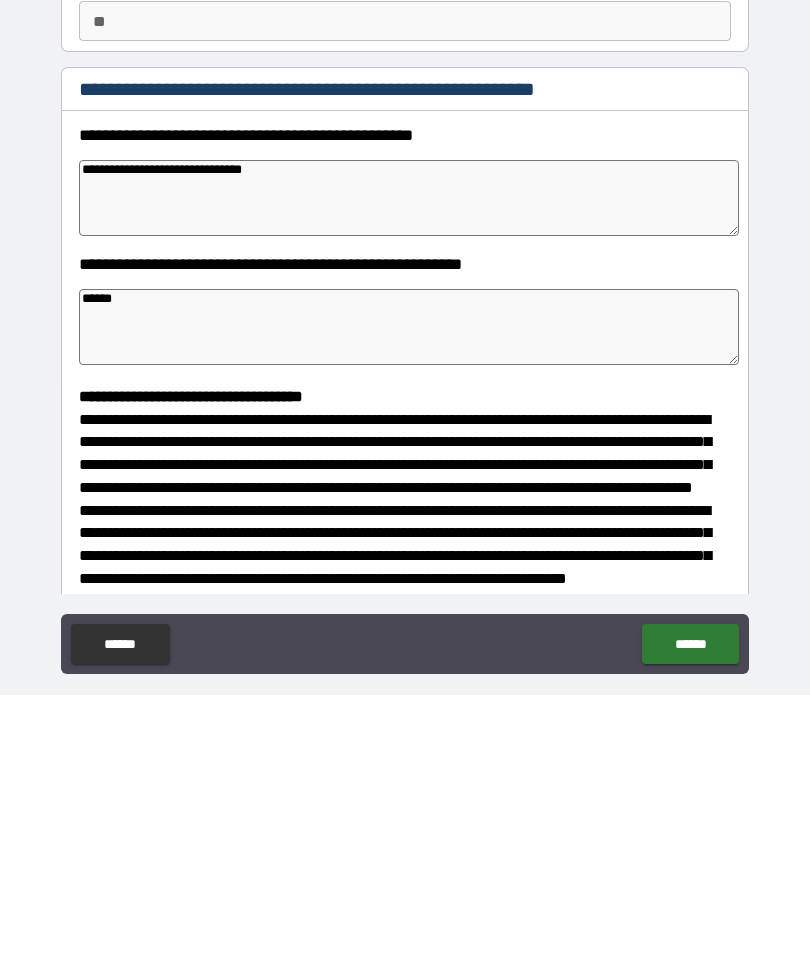 type on "*" 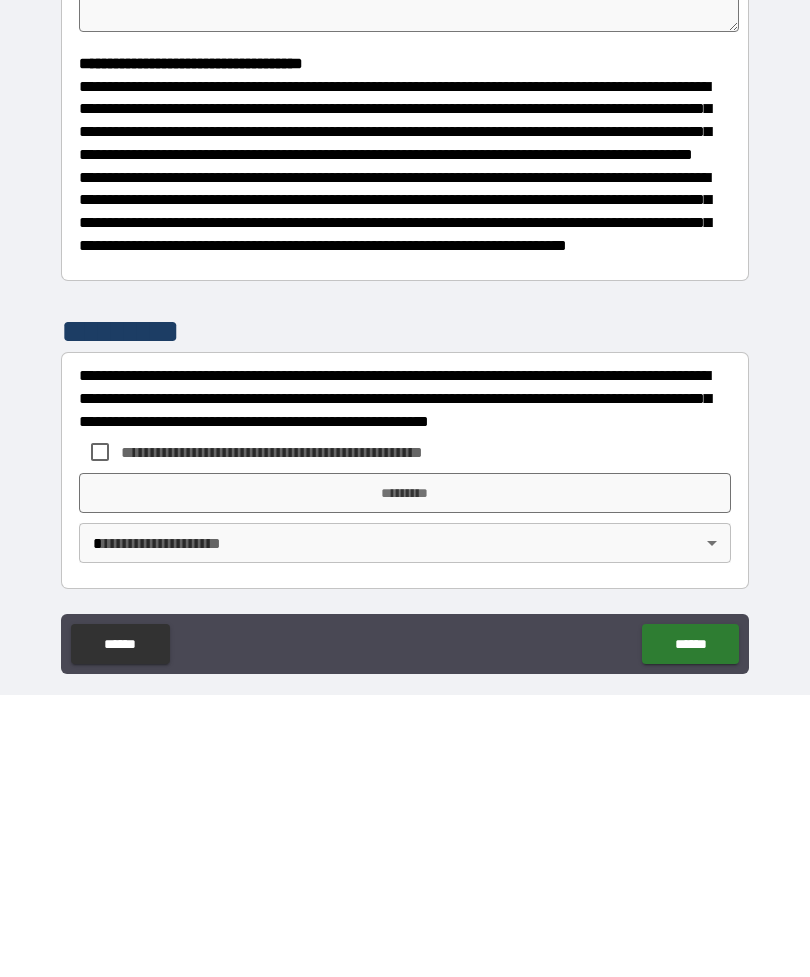 scroll, scrollTop: 370, scrollLeft: 0, axis: vertical 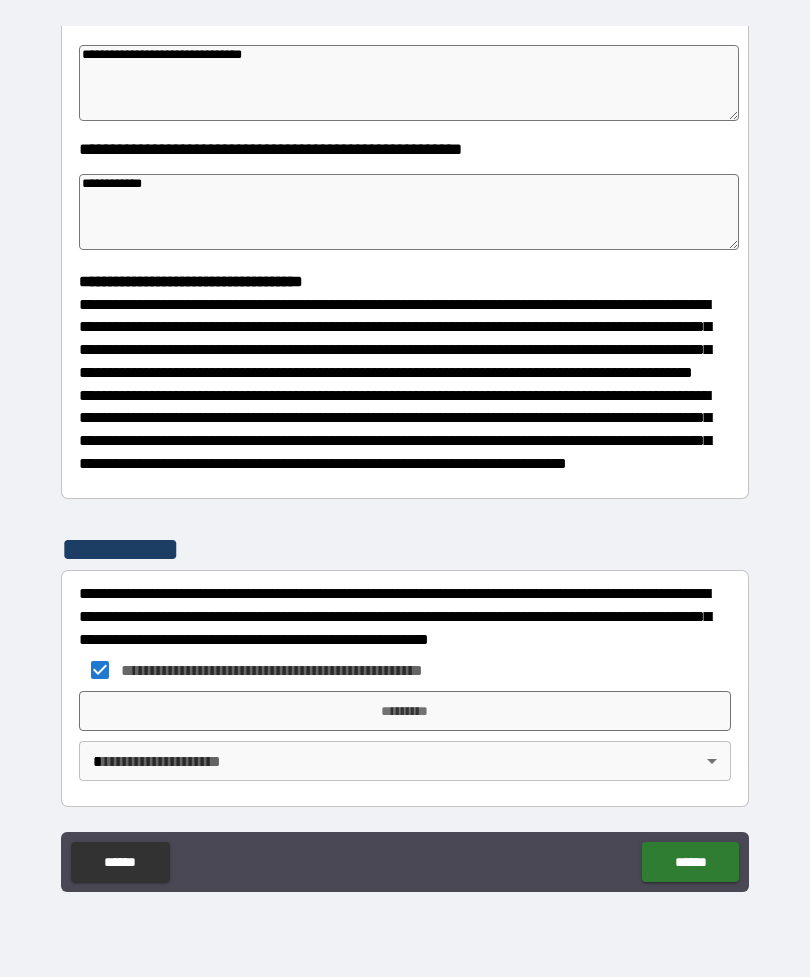 click on "**********" at bounding box center (405, 456) 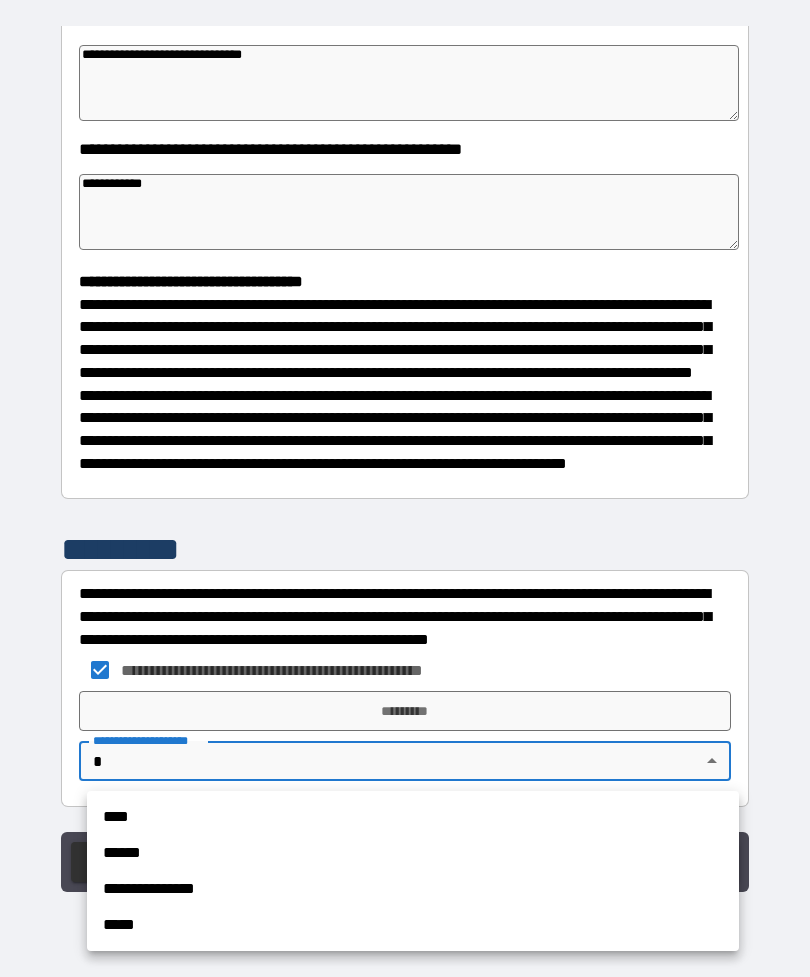 click on "****" at bounding box center (413, 817) 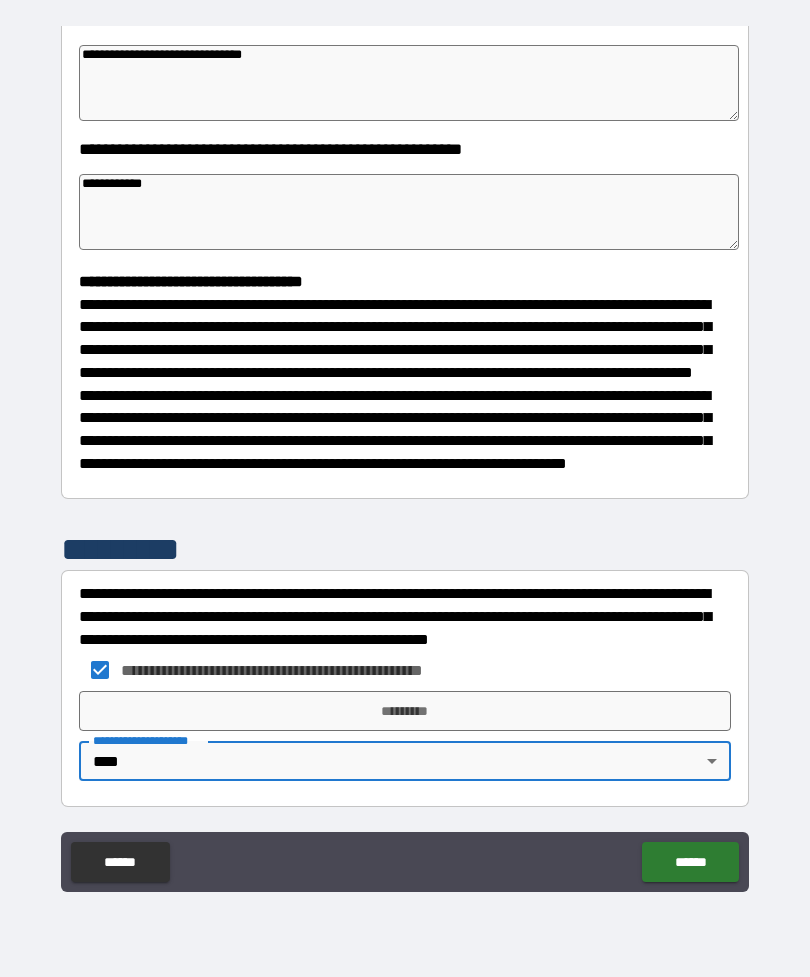 click on "**********" at bounding box center (405, 456) 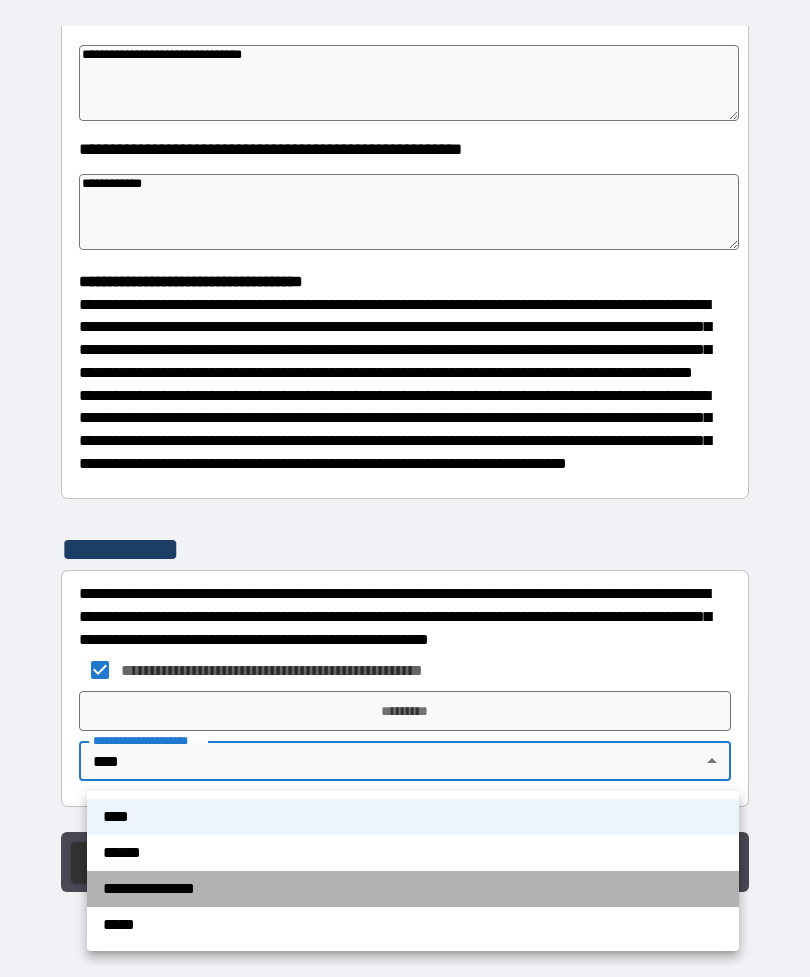 click on "**********" at bounding box center [413, 889] 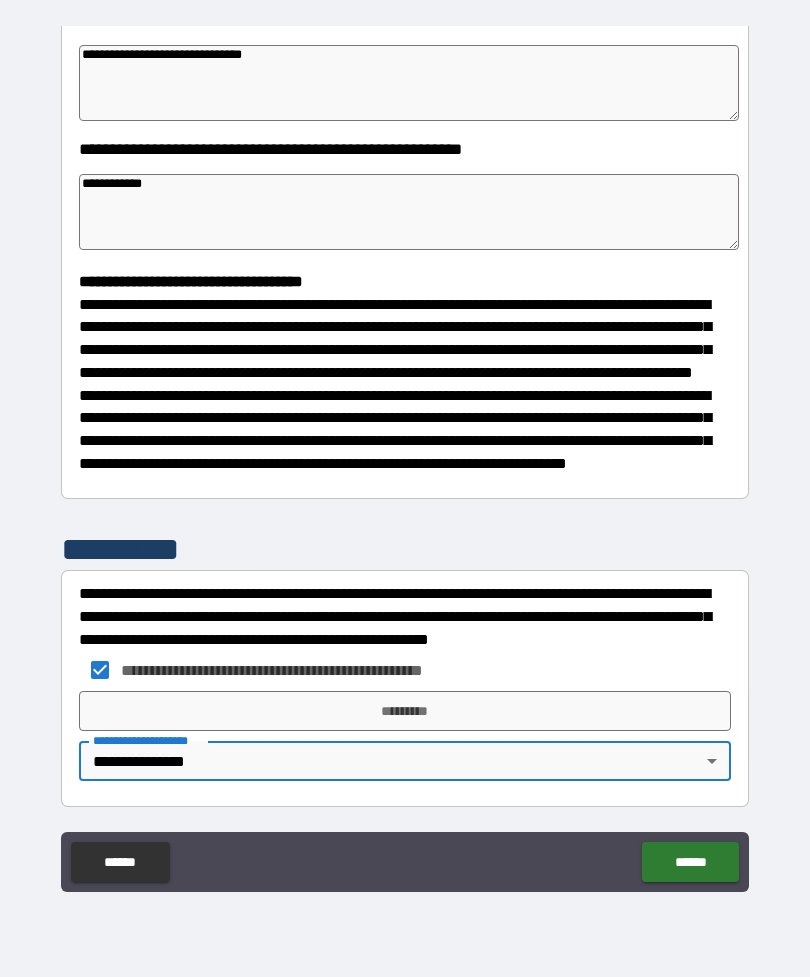 click on "*********" at bounding box center [405, 711] 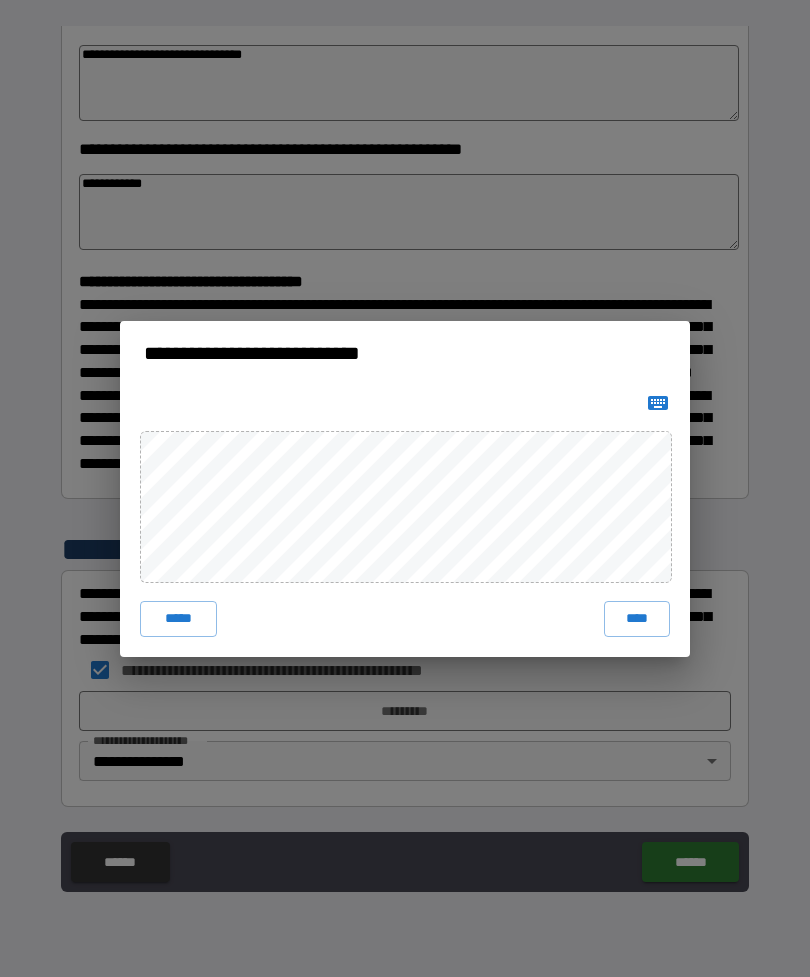 click on "****" at bounding box center [637, 619] 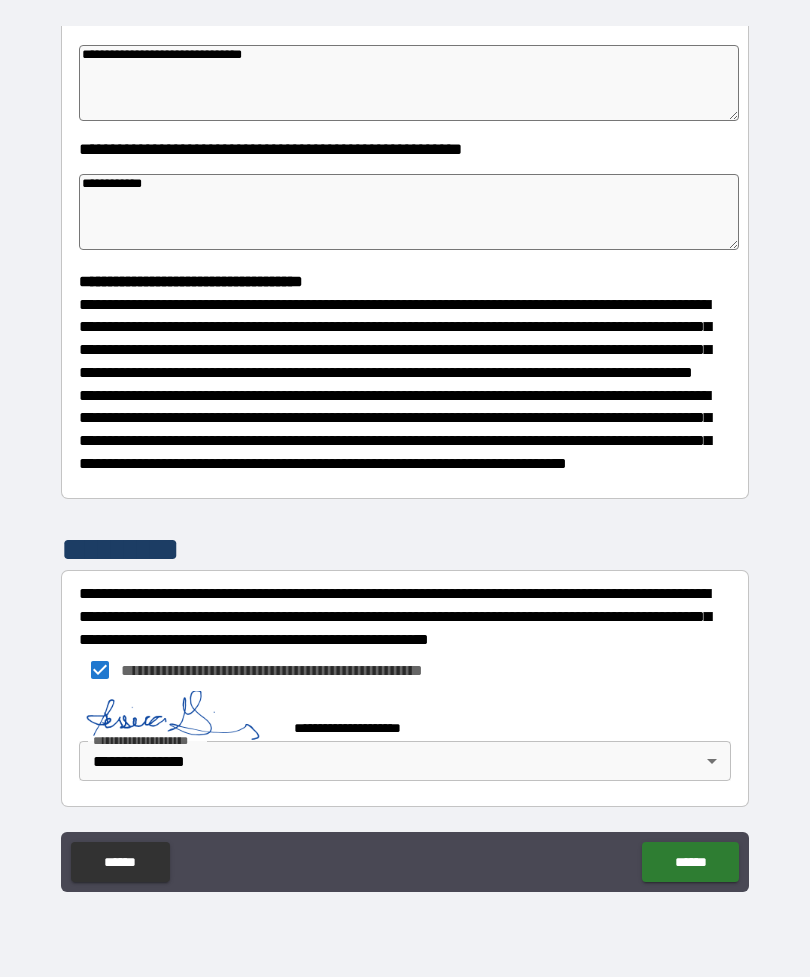 scroll, scrollTop: 360, scrollLeft: 0, axis: vertical 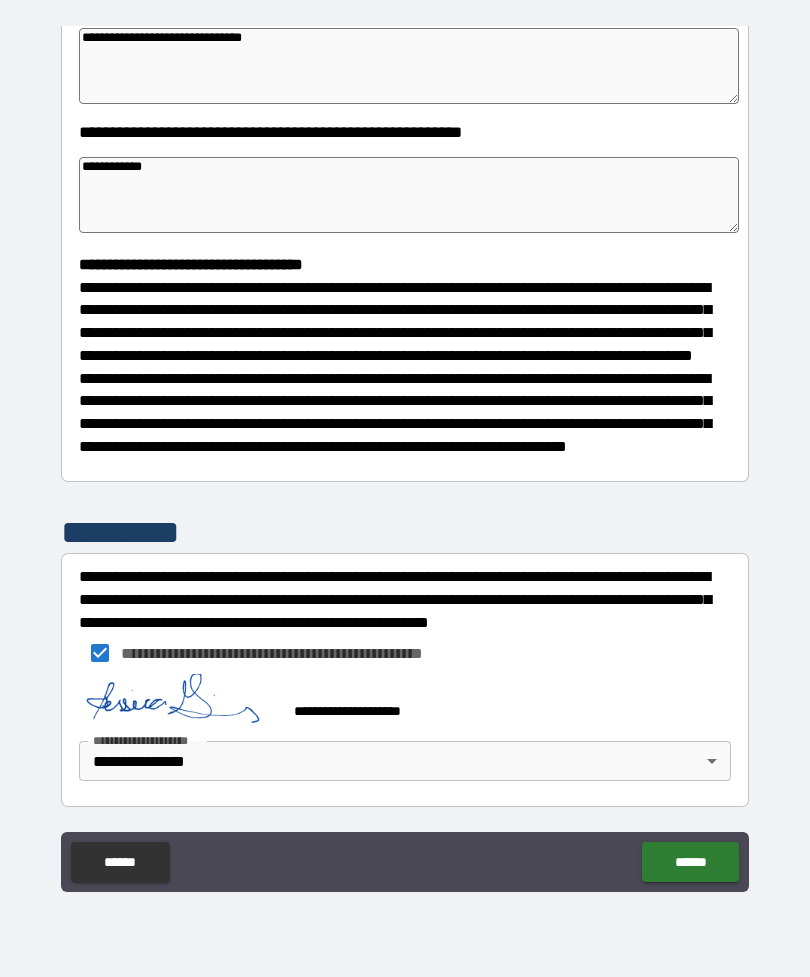 click on "******" at bounding box center (690, 862) 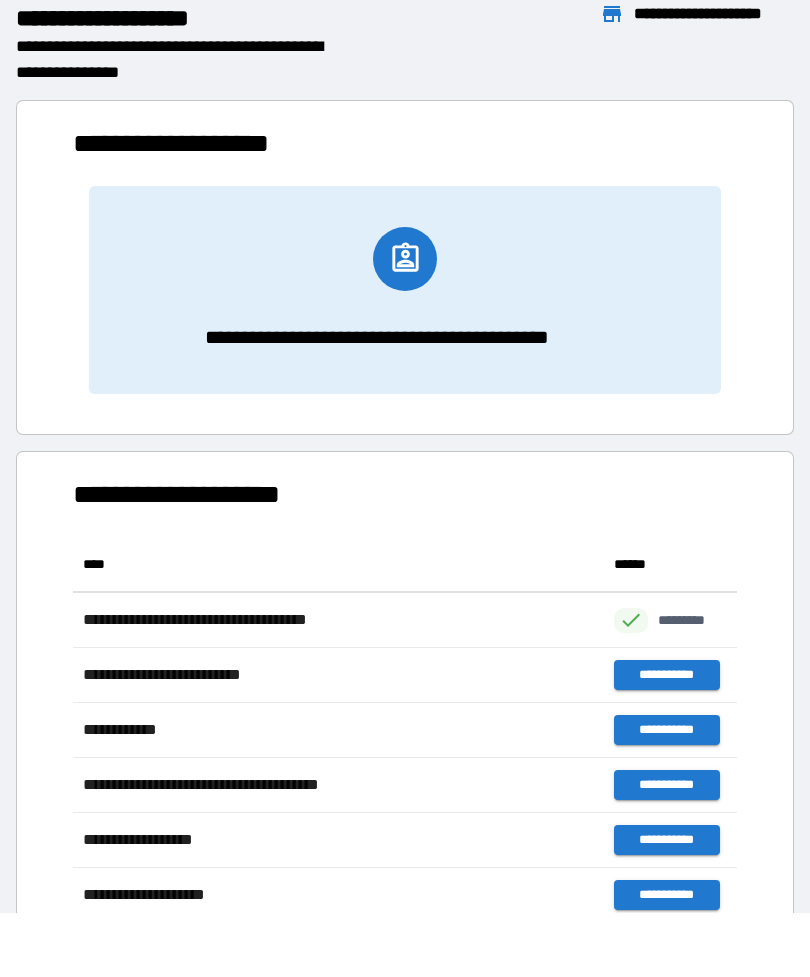 scroll, scrollTop: 441, scrollLeft: 664, axis: both 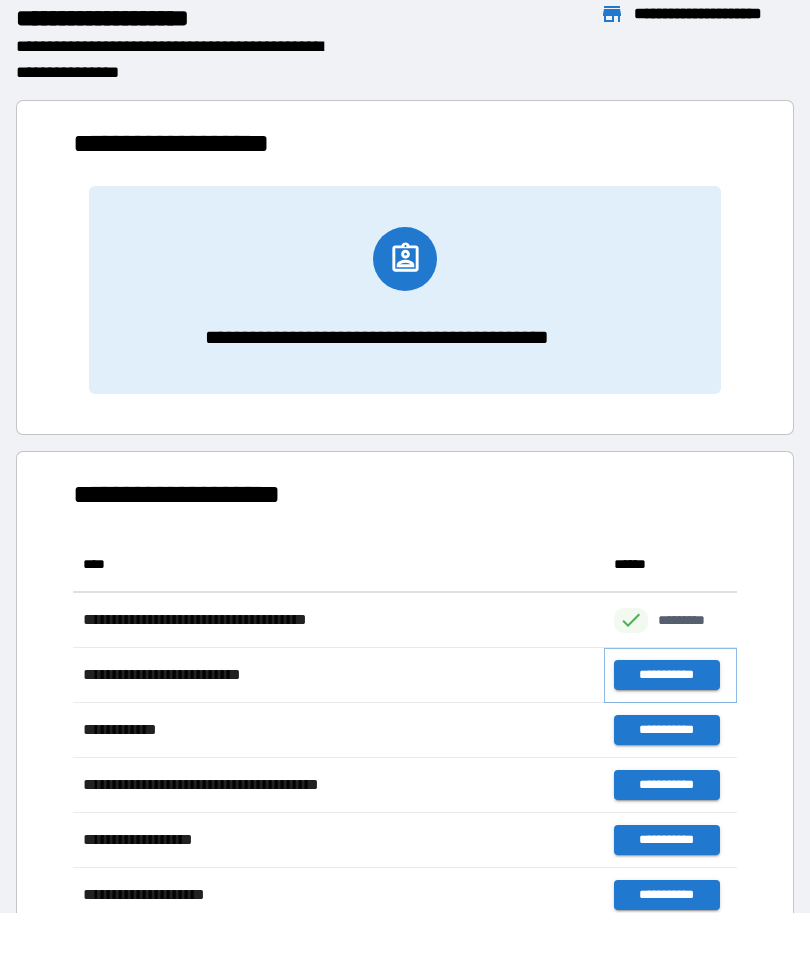 click on "**********" at bounding box center [666, 675] 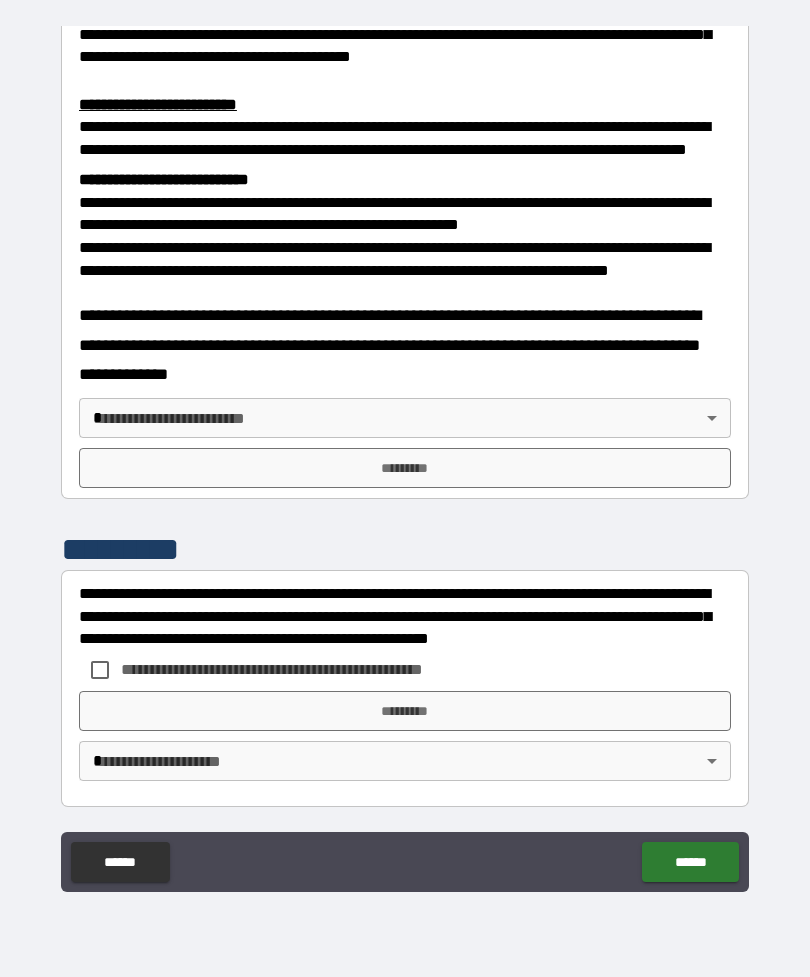 scroll, scrollTop: 660, scrollLeft: 0, axis: vertical 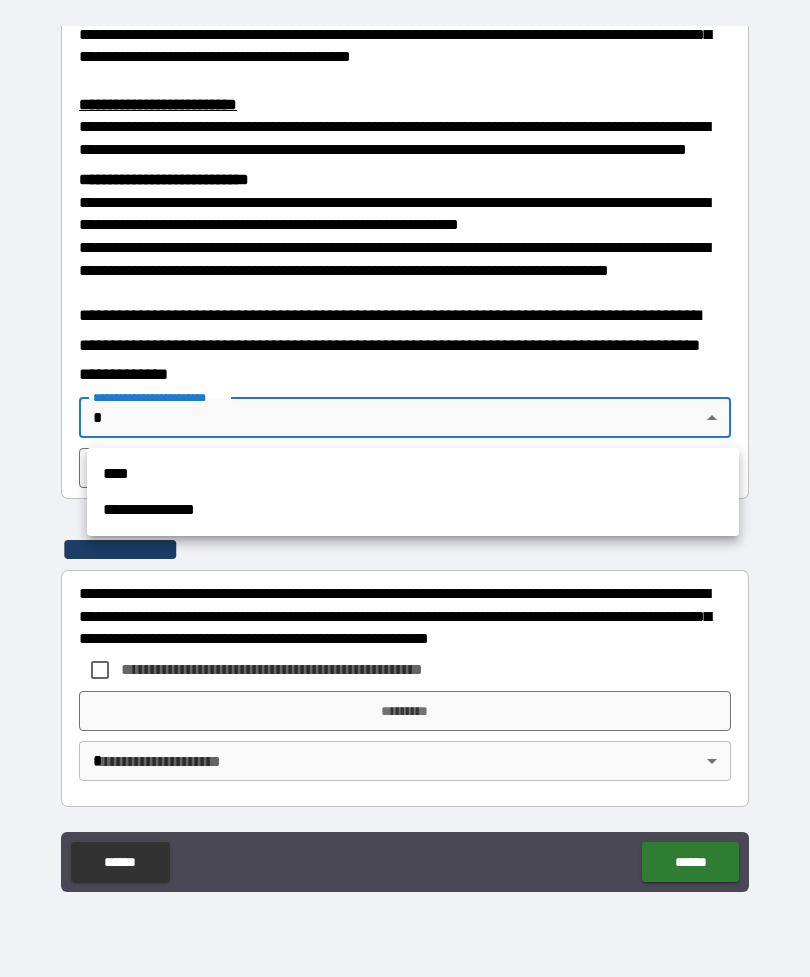 click on "**********" at bounding box center [413, 510] 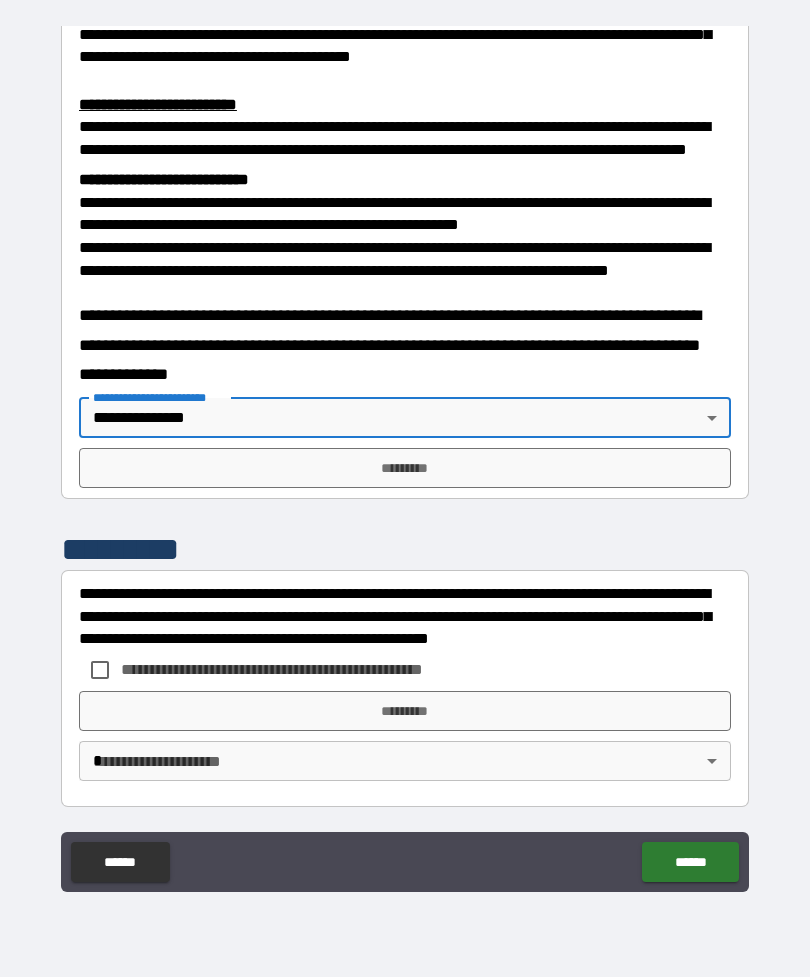 click on "*********" at bounding box center (405, 468) 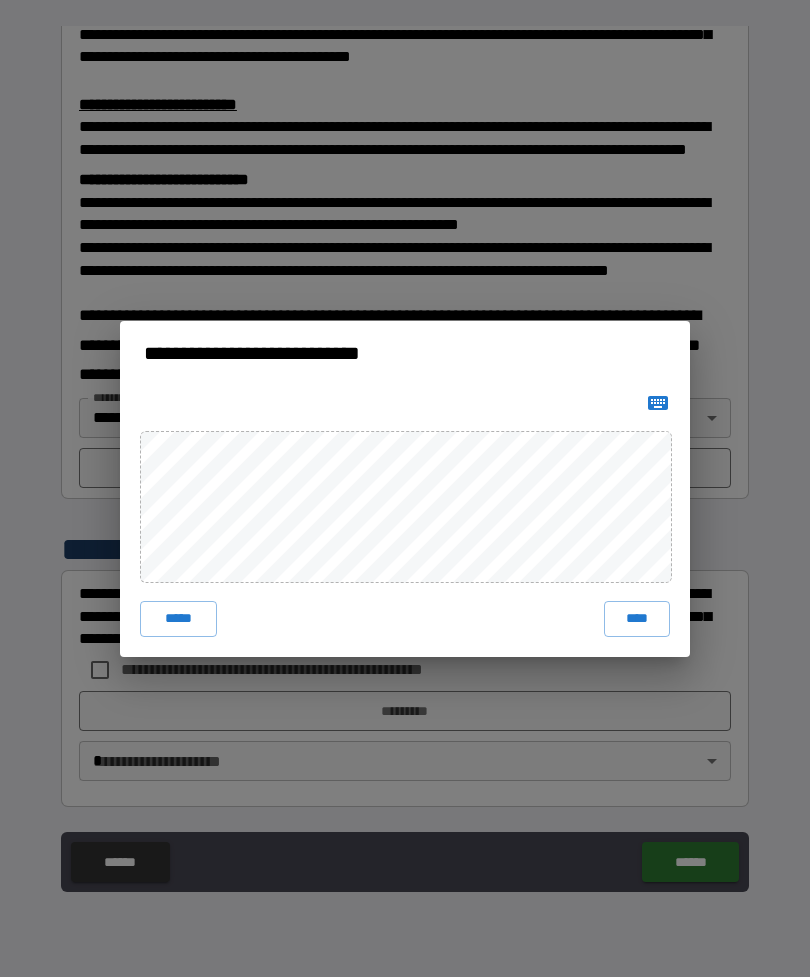 click on "****" at bounding box center (637, 619) 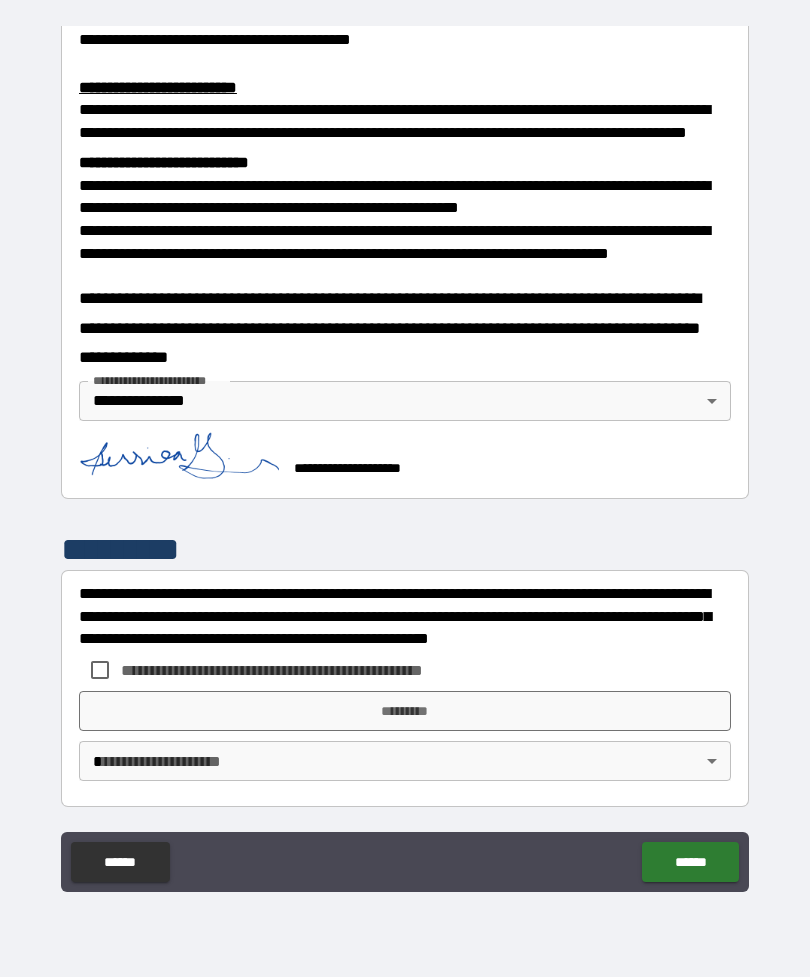 scroll, scrollTop: 677, scrollLeft: 0, axis: vertical 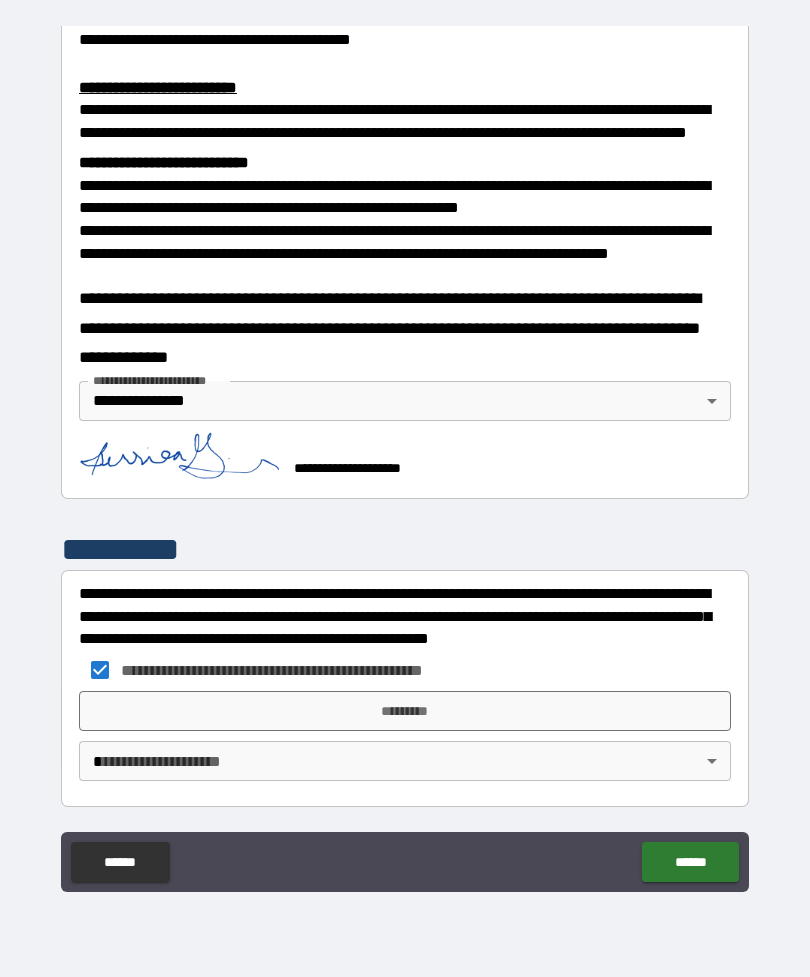 click on "*********" at bounding box center [405, 711] 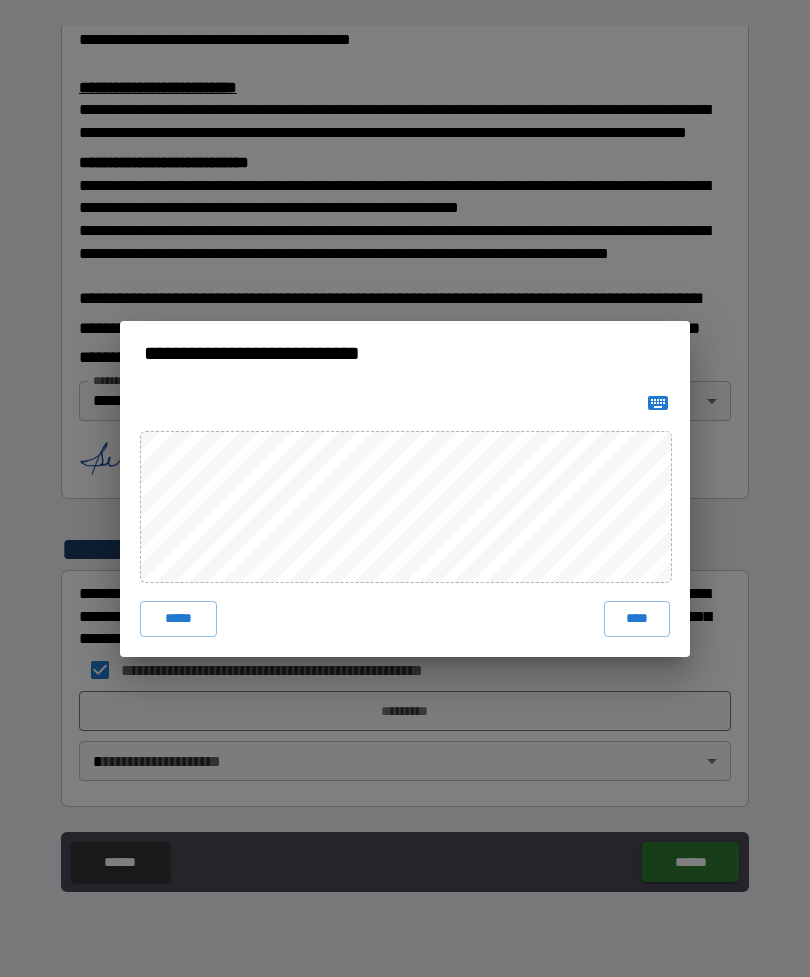 click on "****" at bounding box center [637, 619] 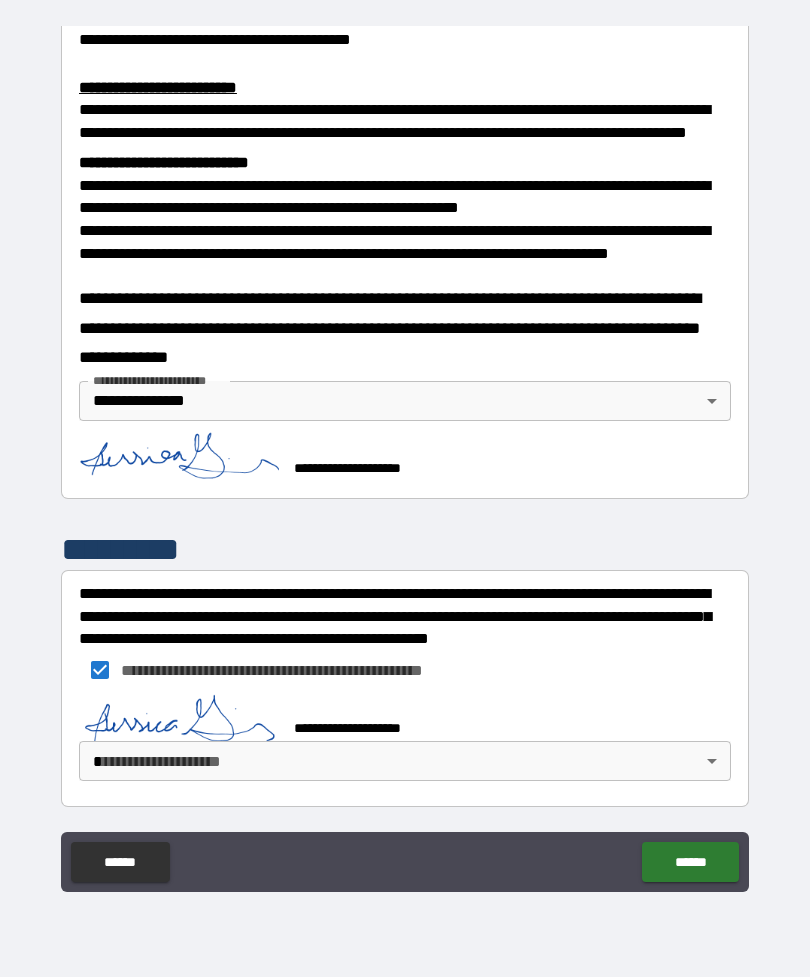 scroll, scrollTop: 667, scrollLeft: 0, axis: vertical 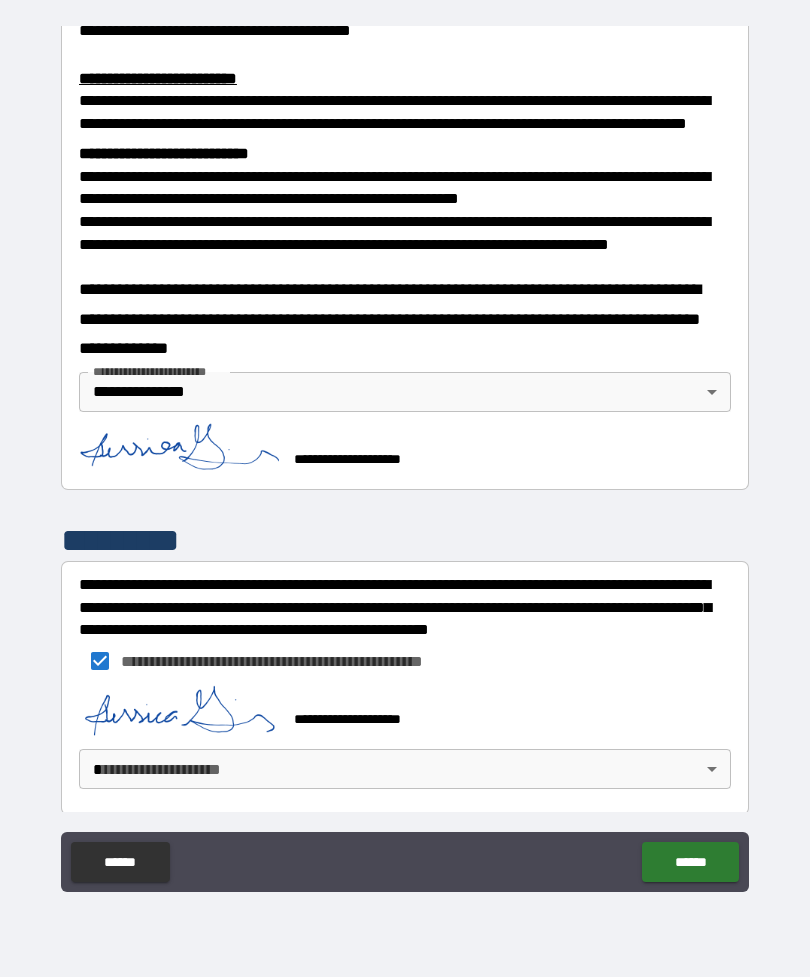 click on "**********" at bounding box center [405, 456] 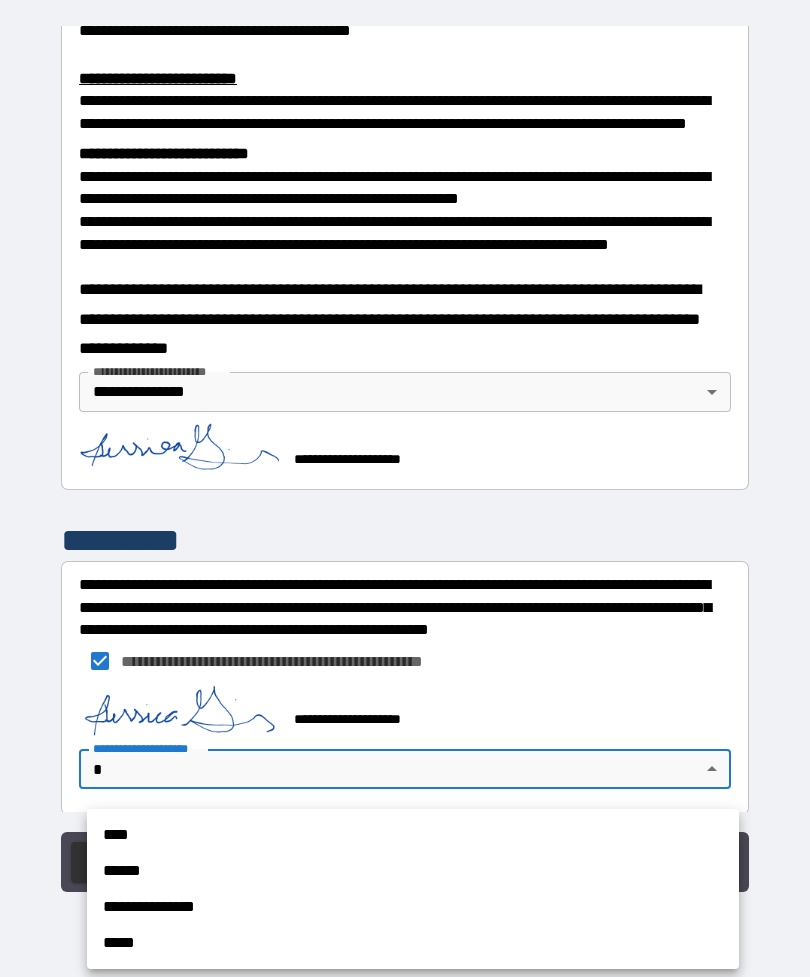 click on "**********" at bounding box center [413, 907] 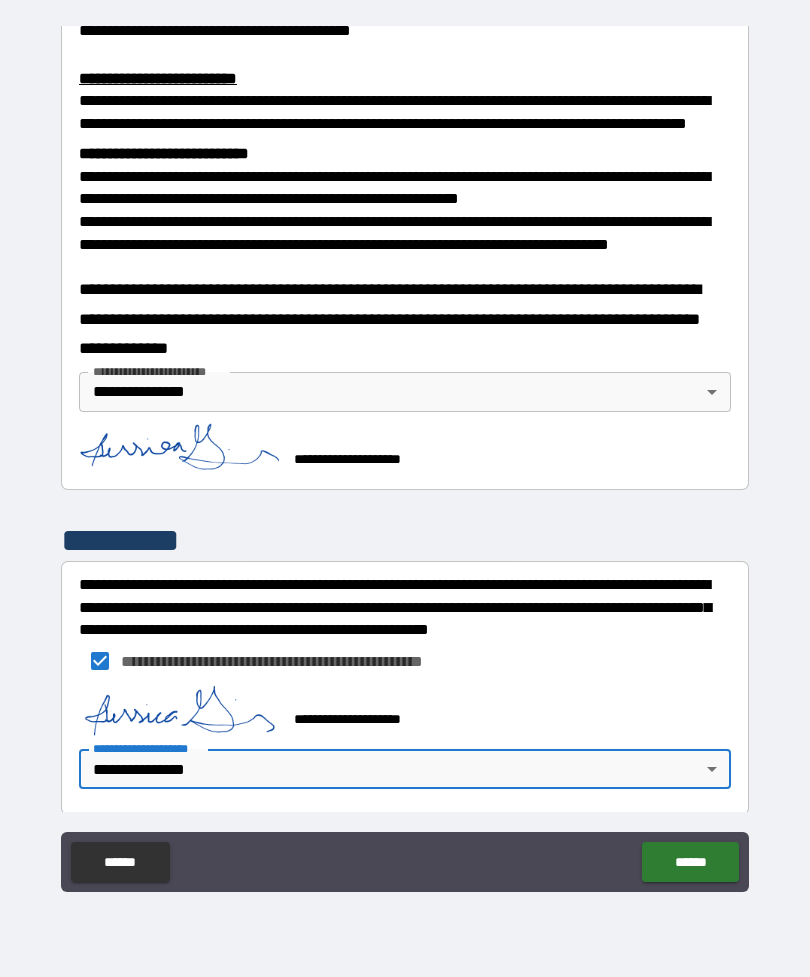 click on "******" at bounding box center (690, 862) 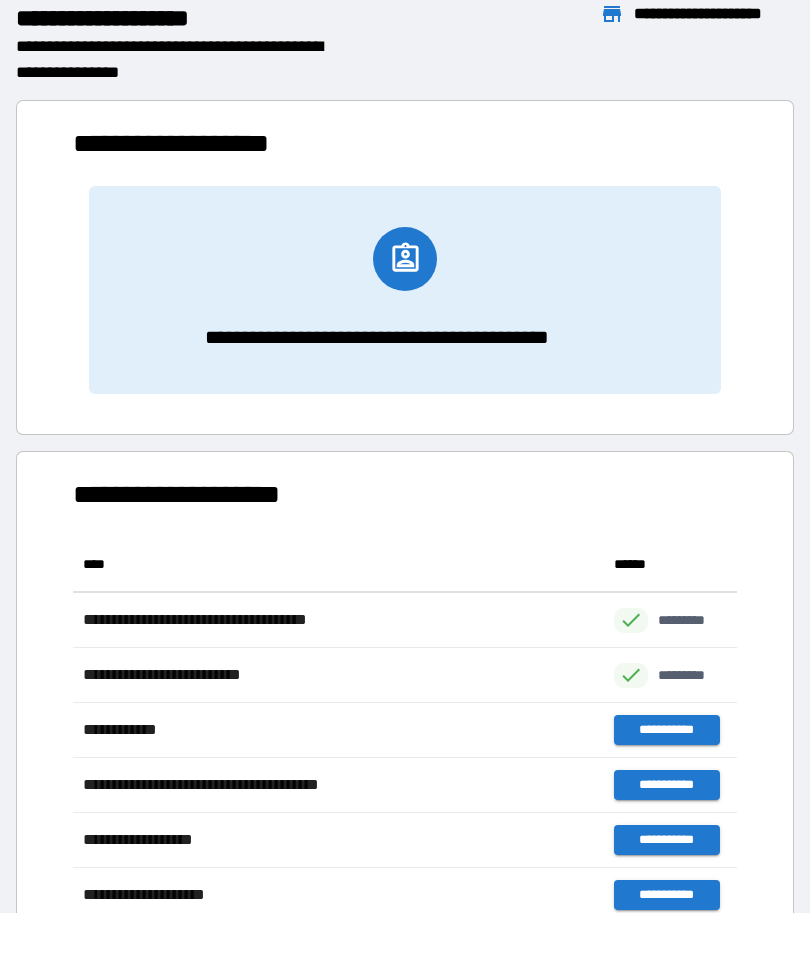 scroll, scrollTop: 1, scrollLeft: 1, axis: both 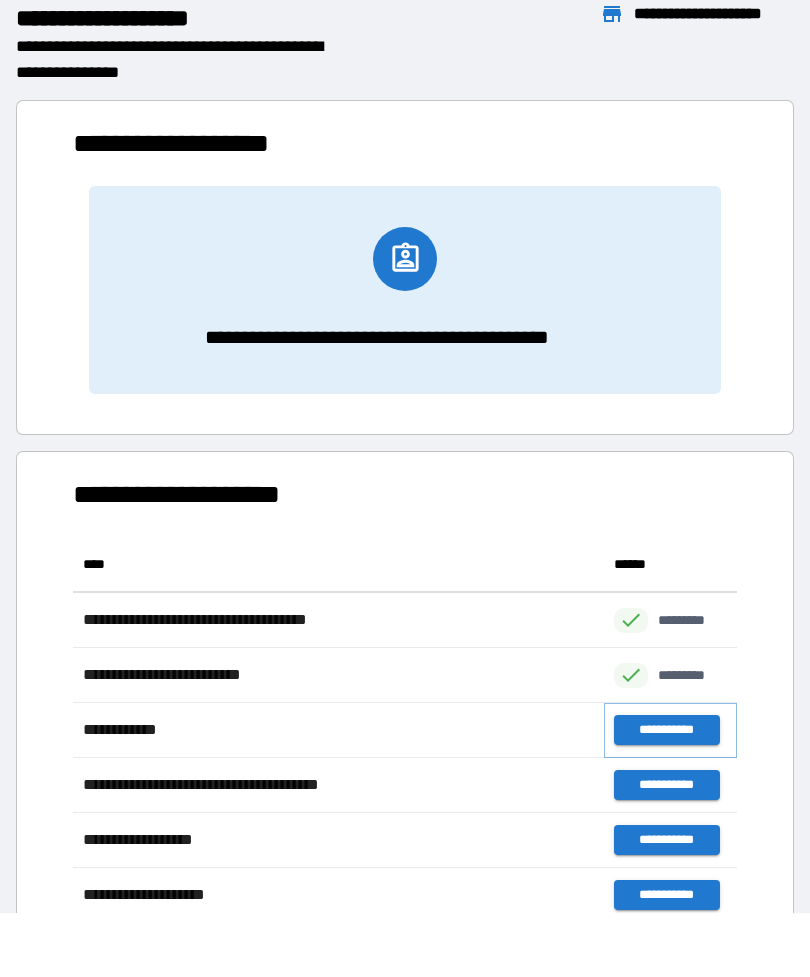 click on "**********" at bounding box center (666, 730) 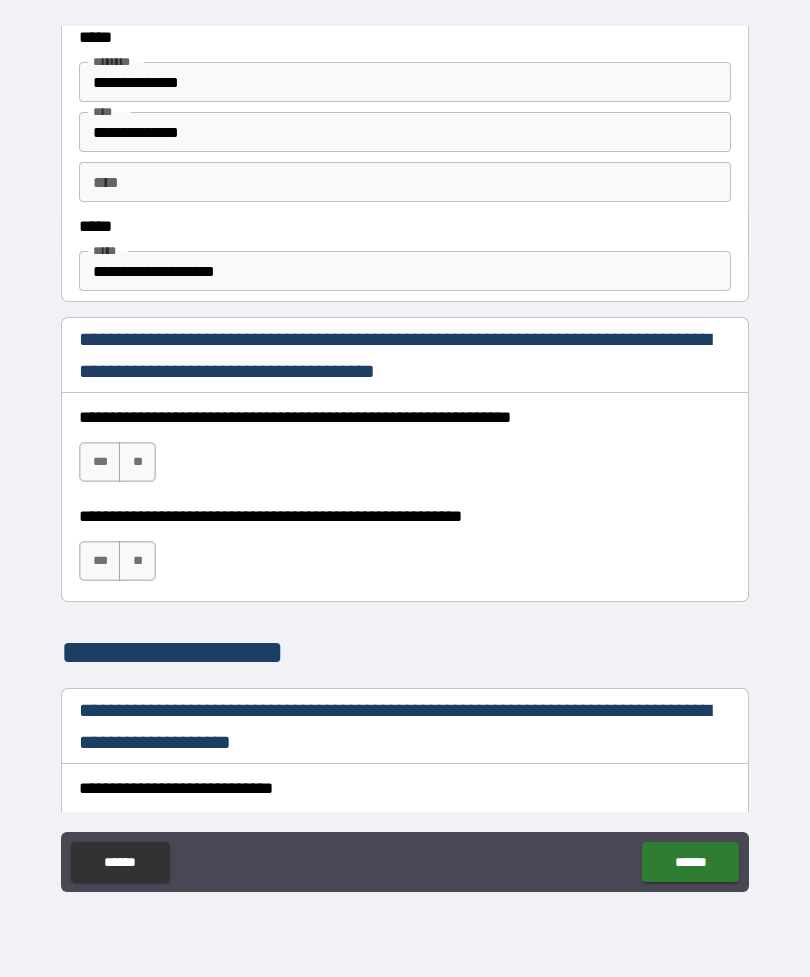scroll, scrollTop: 1068, scrollLeft: 0, axis: vertical 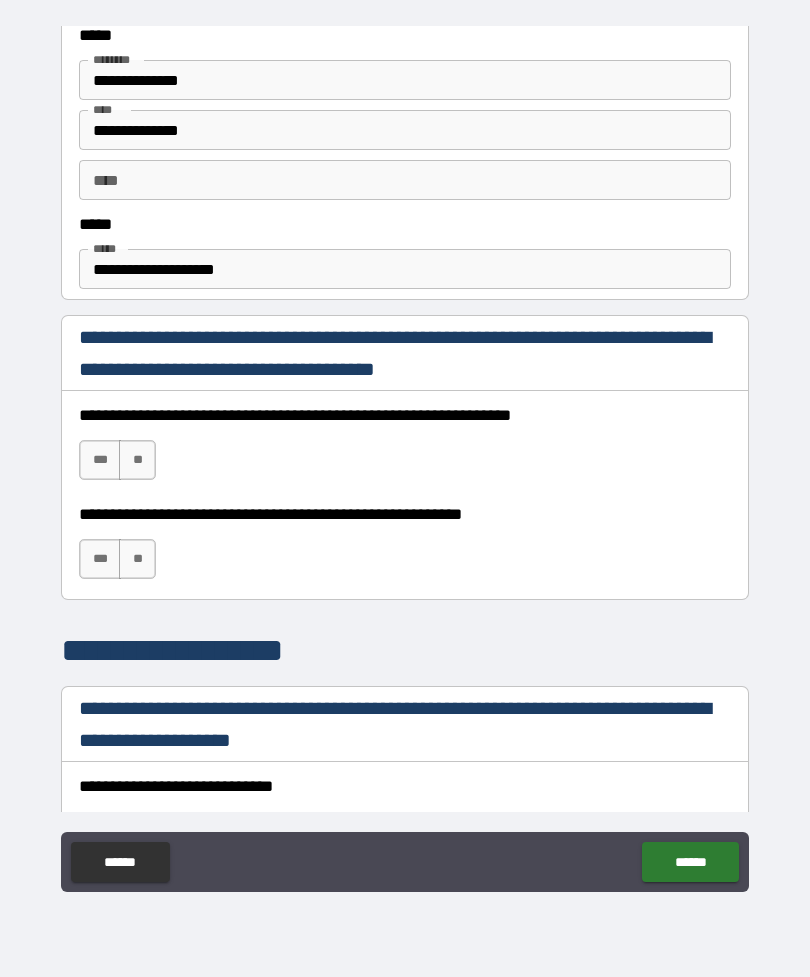 click on "***" at bounding box center [100, 460] 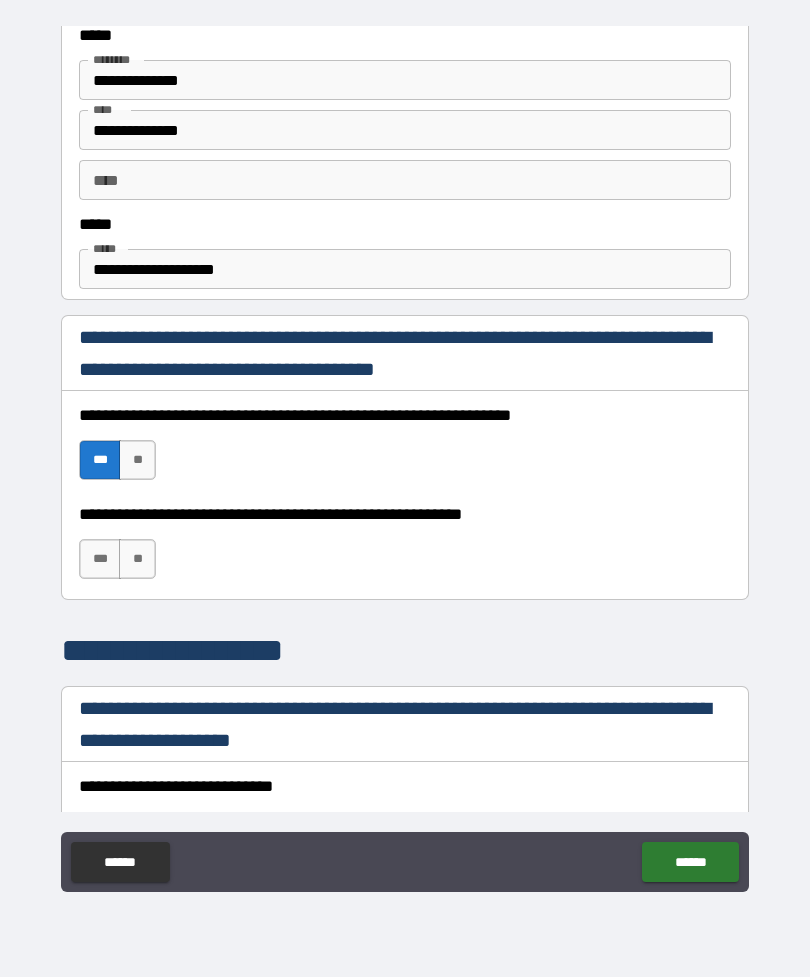 click on "***" at bounding box center [100, 559] 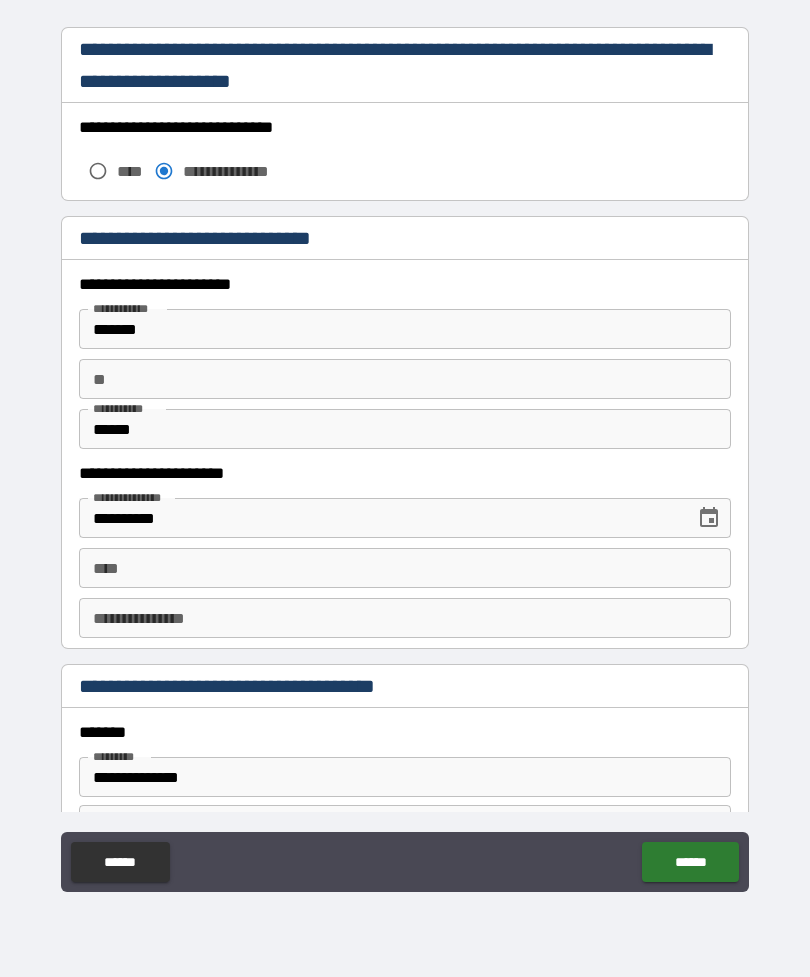 scroll, scrollTop: 1728, scrollLeft: 0, axis: vertical 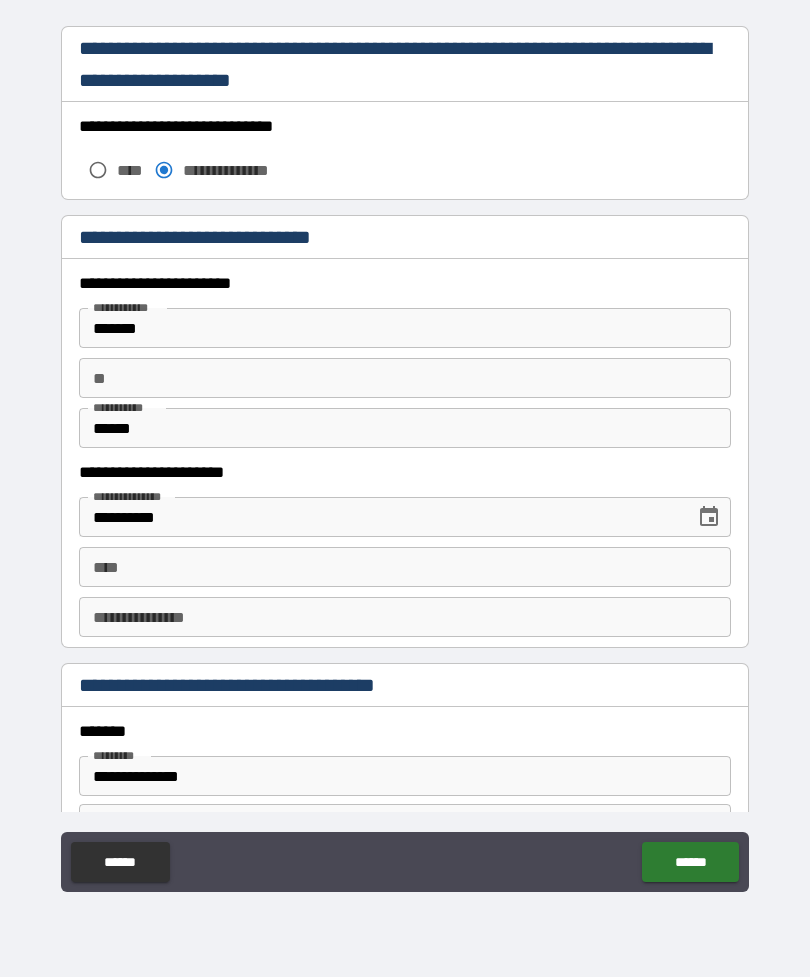 click on "**** ****" at bounding box center (405, 567) 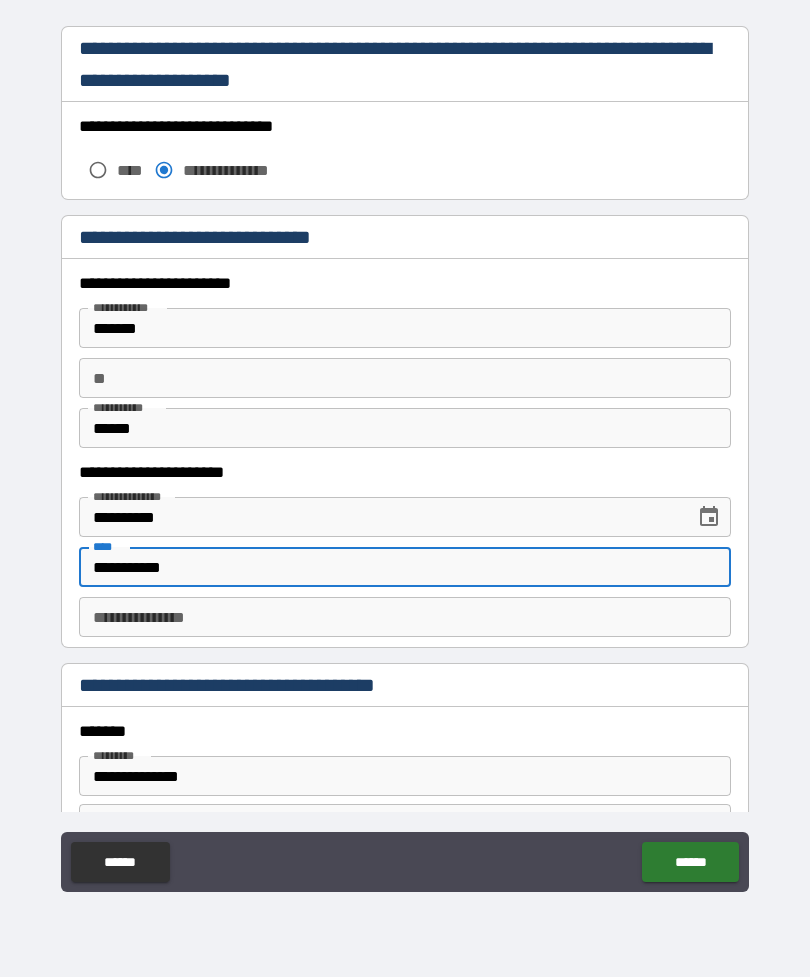 click on "**********" at bounding box center (405, 617) 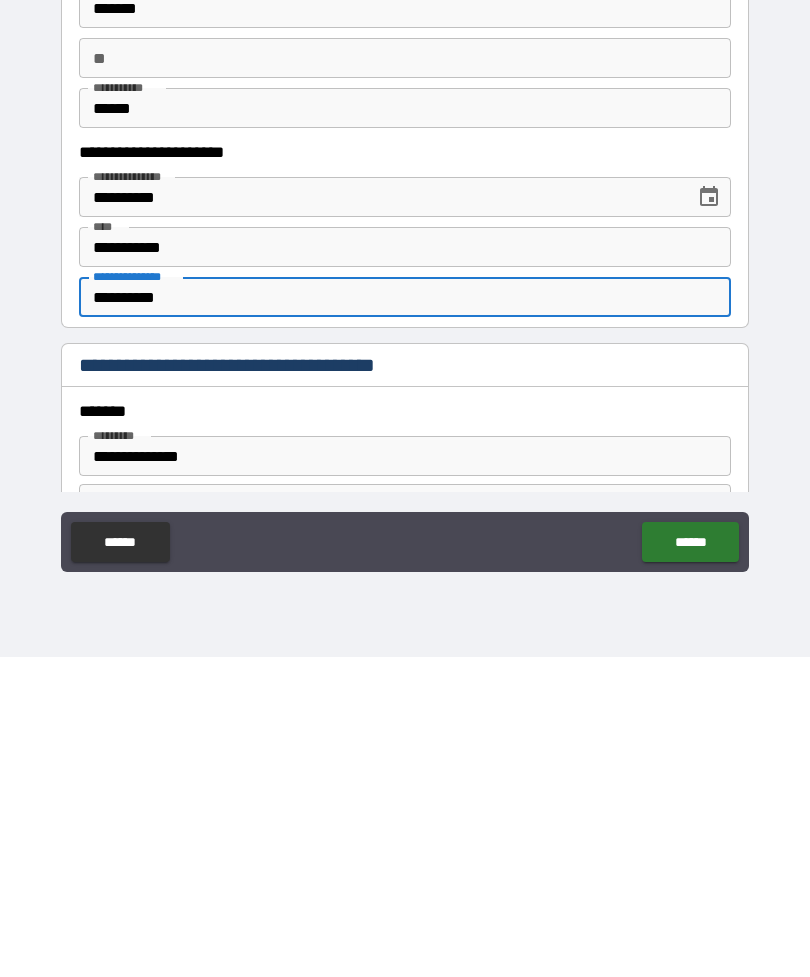 click on "**********" at bounding box center (405, 776) 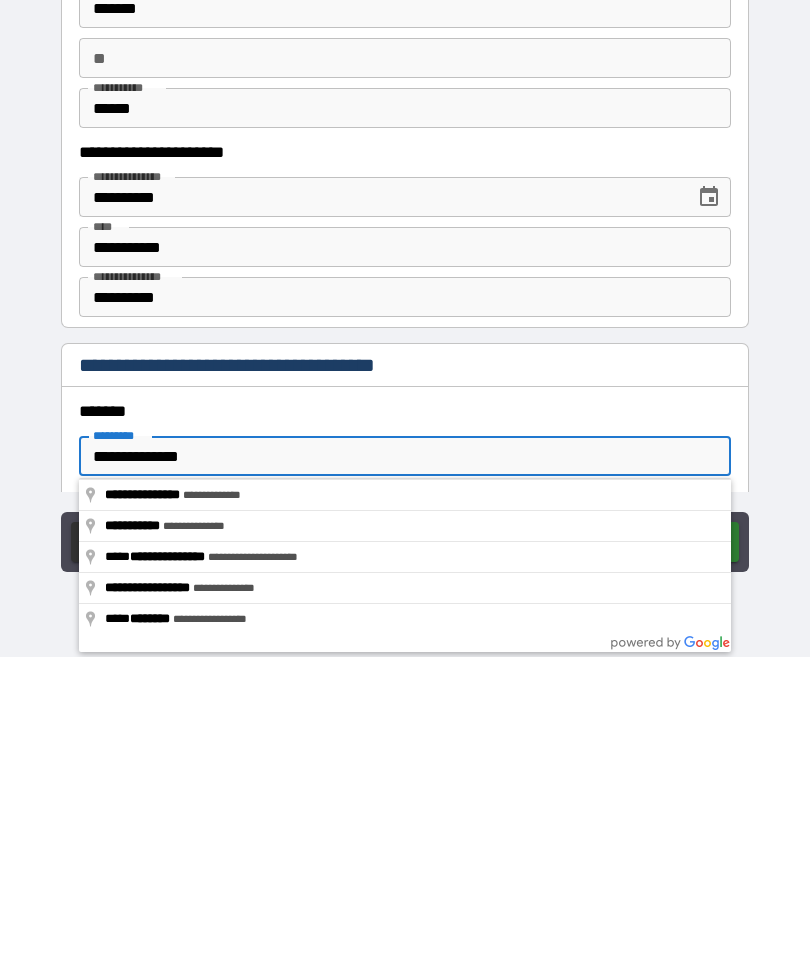 click on "**********" at bounding box center [405, 776] 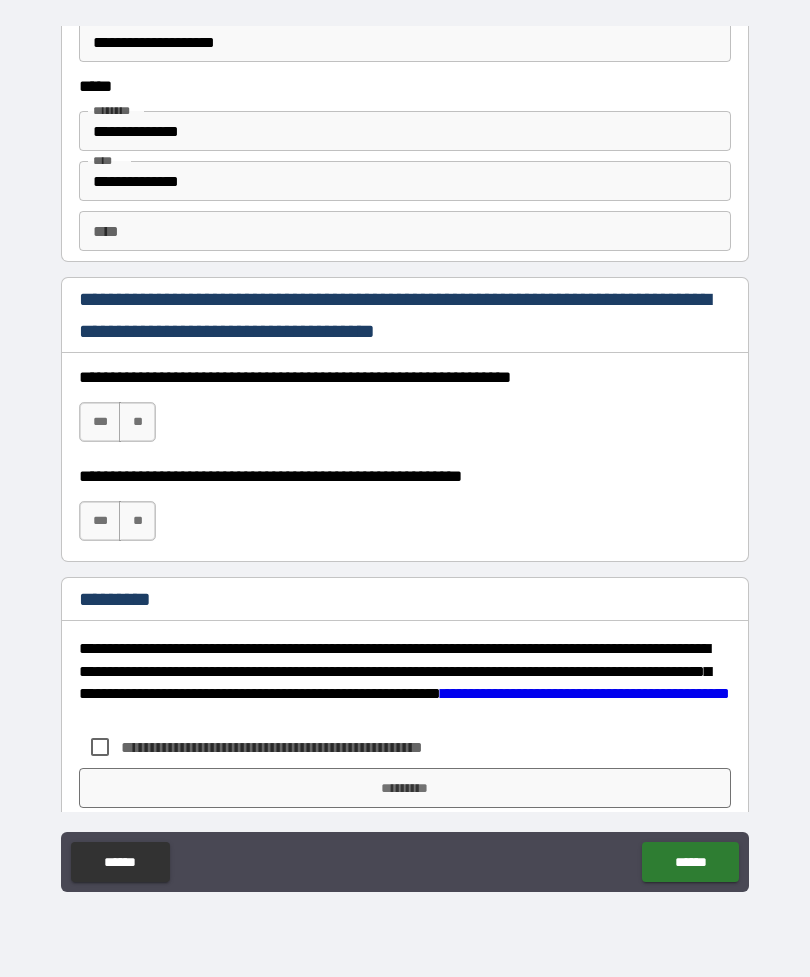 scroll, scrollTop: 2741, scrollLeft: 0, axis: vertical 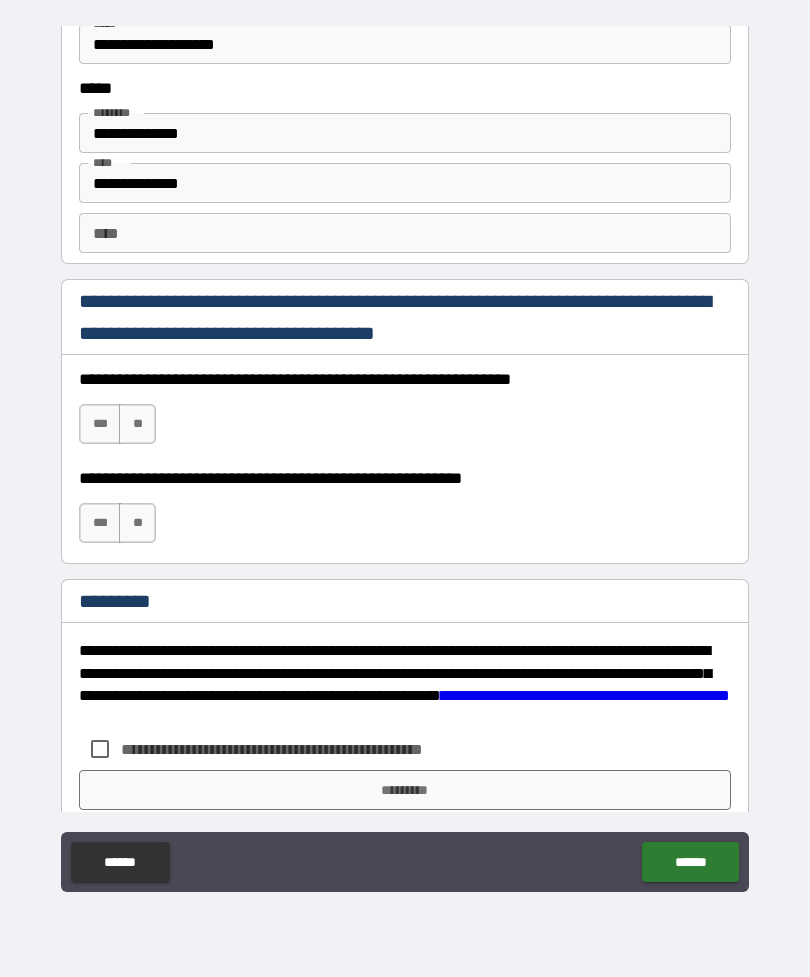 click on "***" at bounding box center (100, 424) 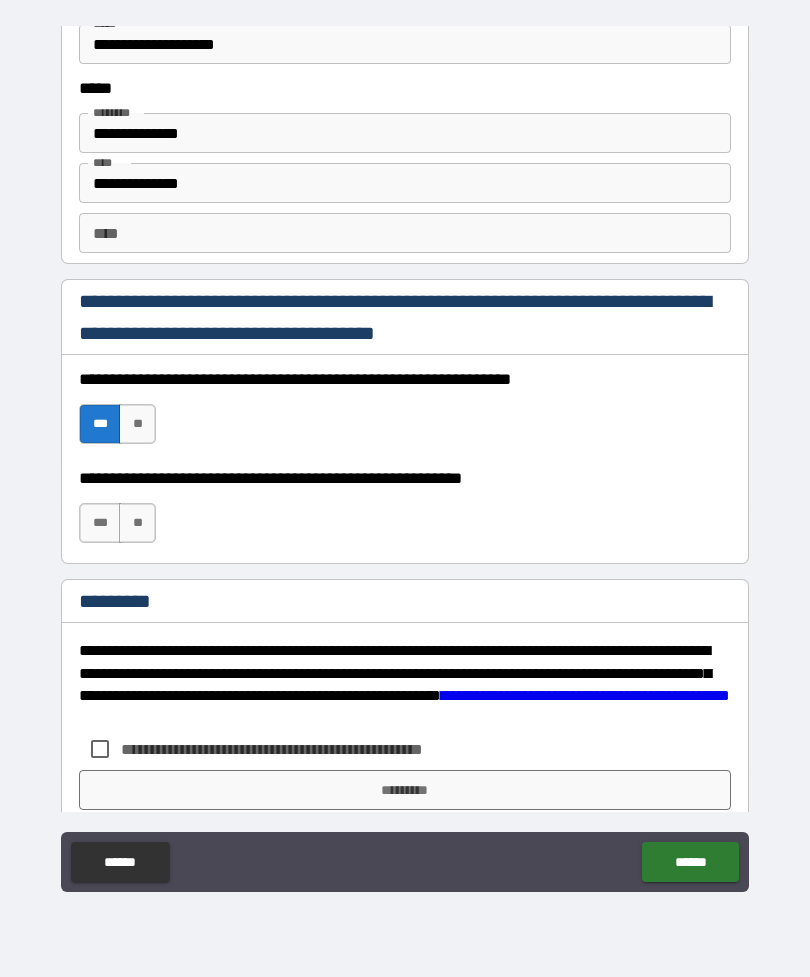 click on "***" at bounding box center (100, 523) 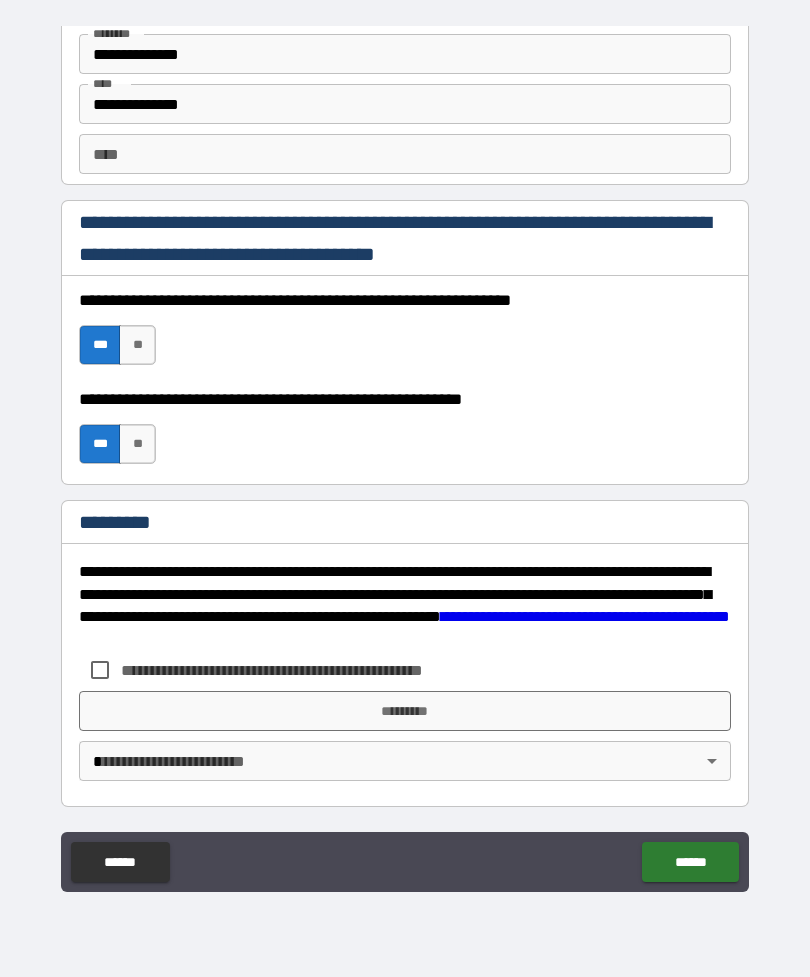 scroll, scrollTop: 2820, scrollLeft: 0, axis: vertical 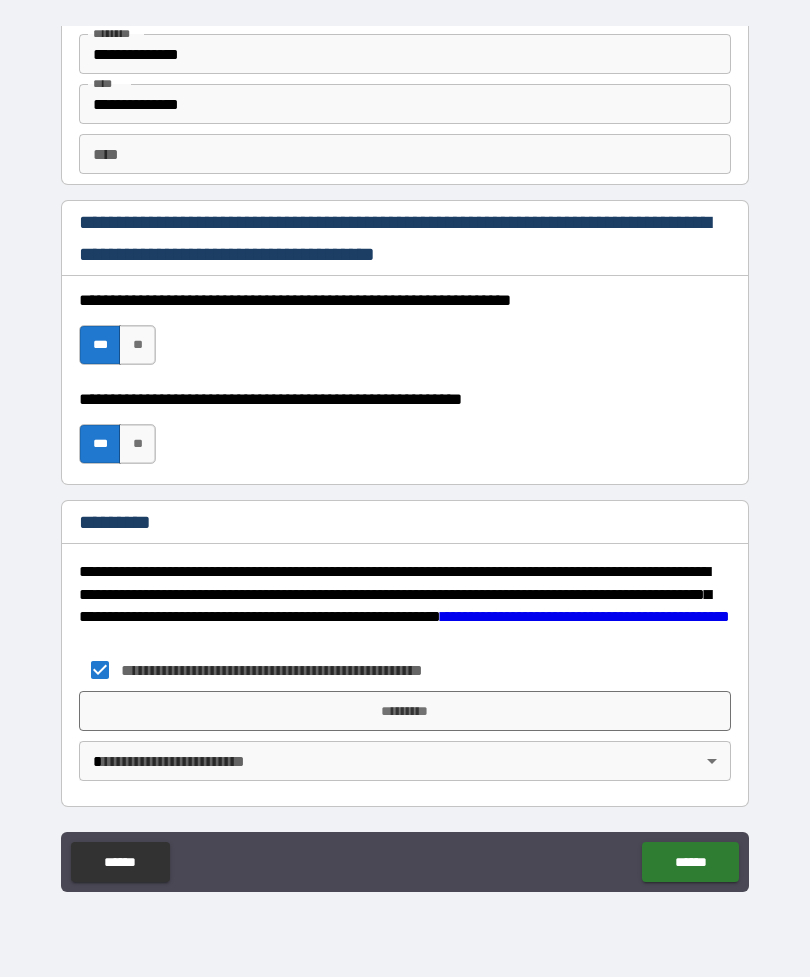 click on "**********" at bounding box center (405, 456) 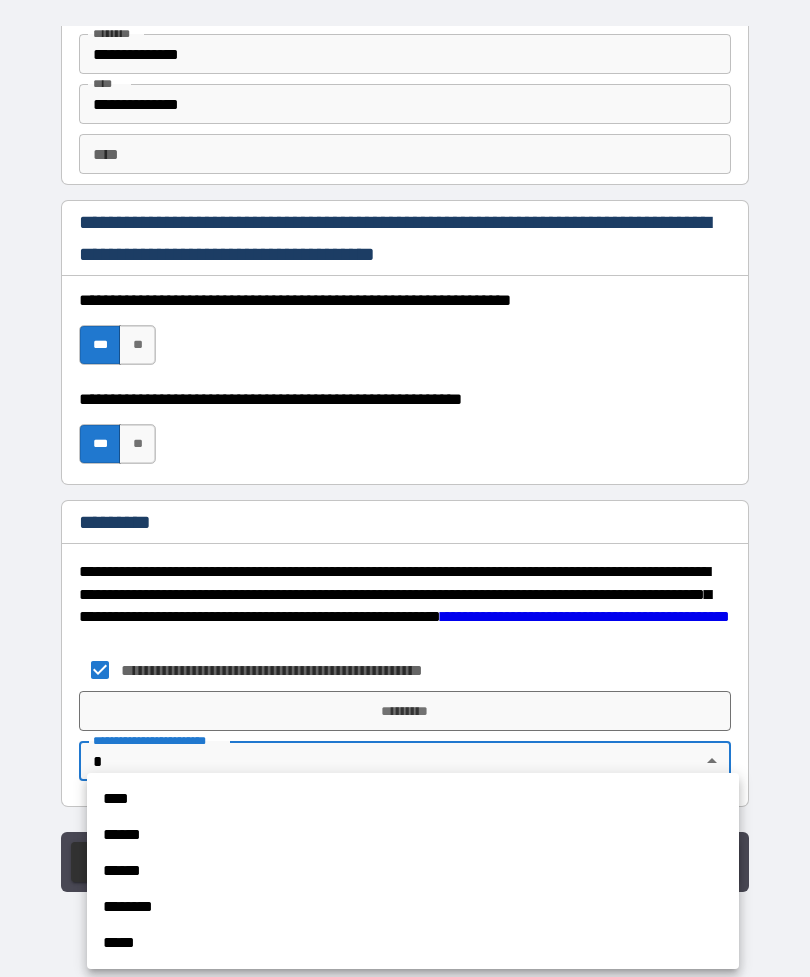 click on "******" at bounding box center (413, 835) 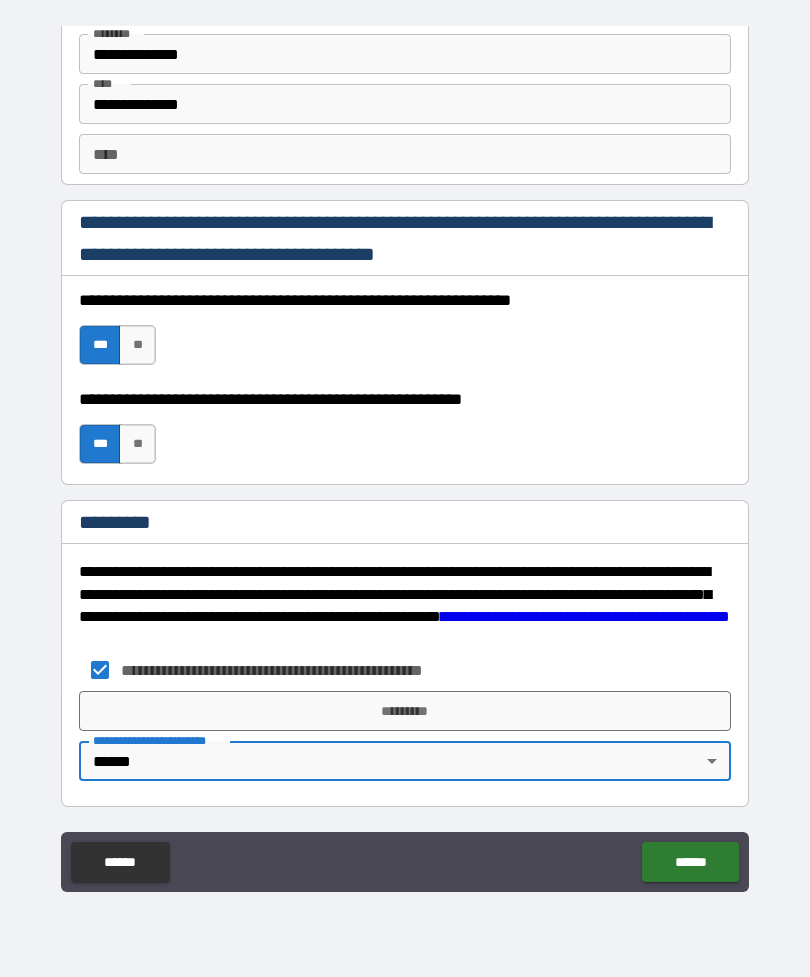 click on "*********" at bounding box center (405, 711) 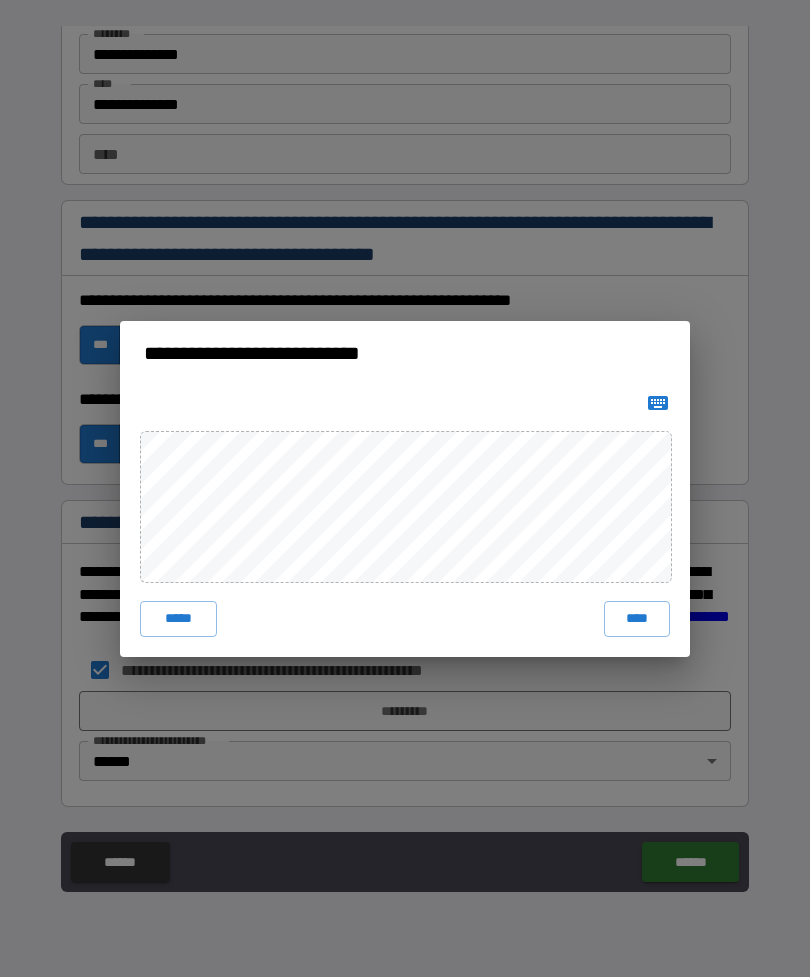 click on "****" at bounding box center (637, 619) 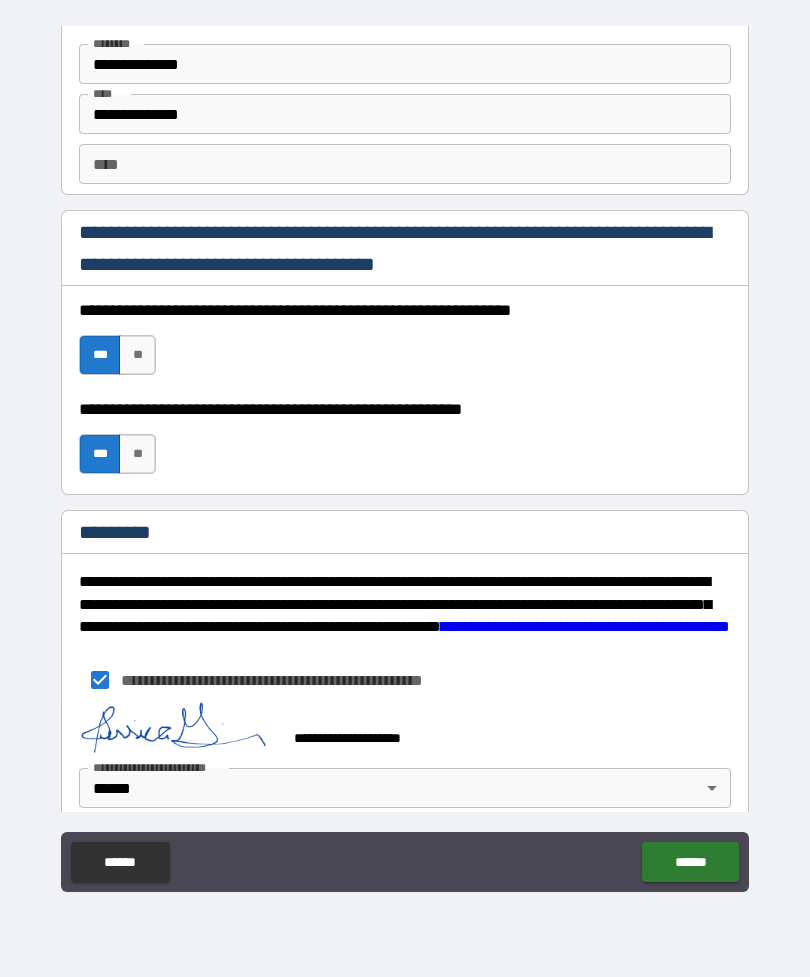 click on "******" at bounding box center (690, 862) 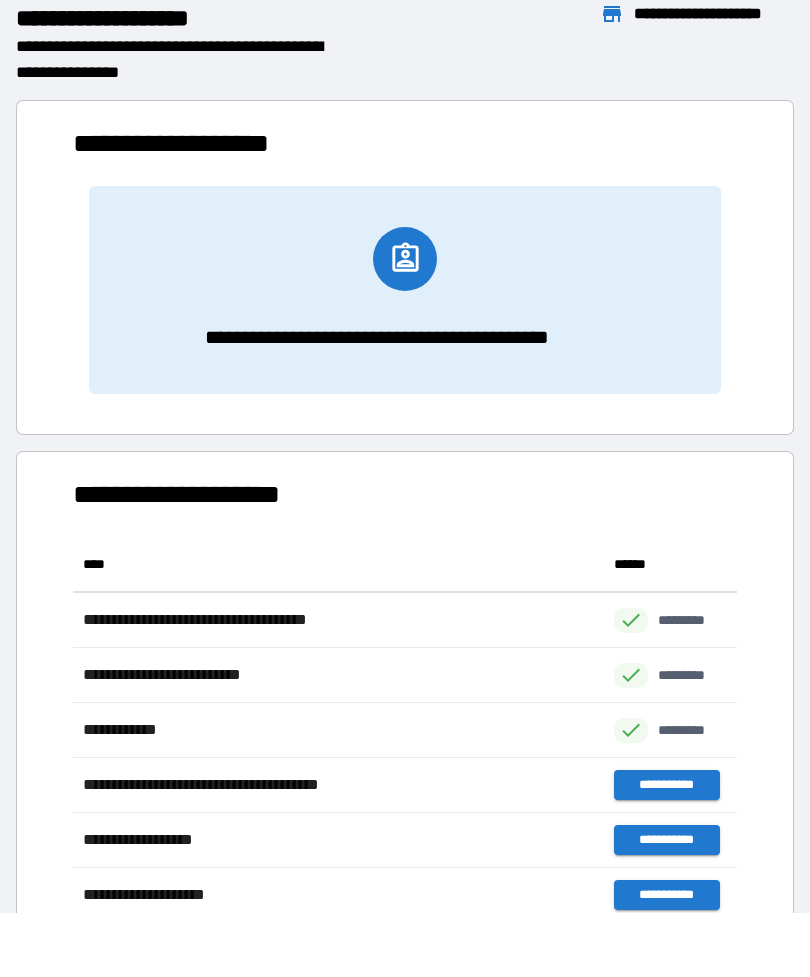 scroll, scrollTop: 1, scrollLeft: 1, axis: both 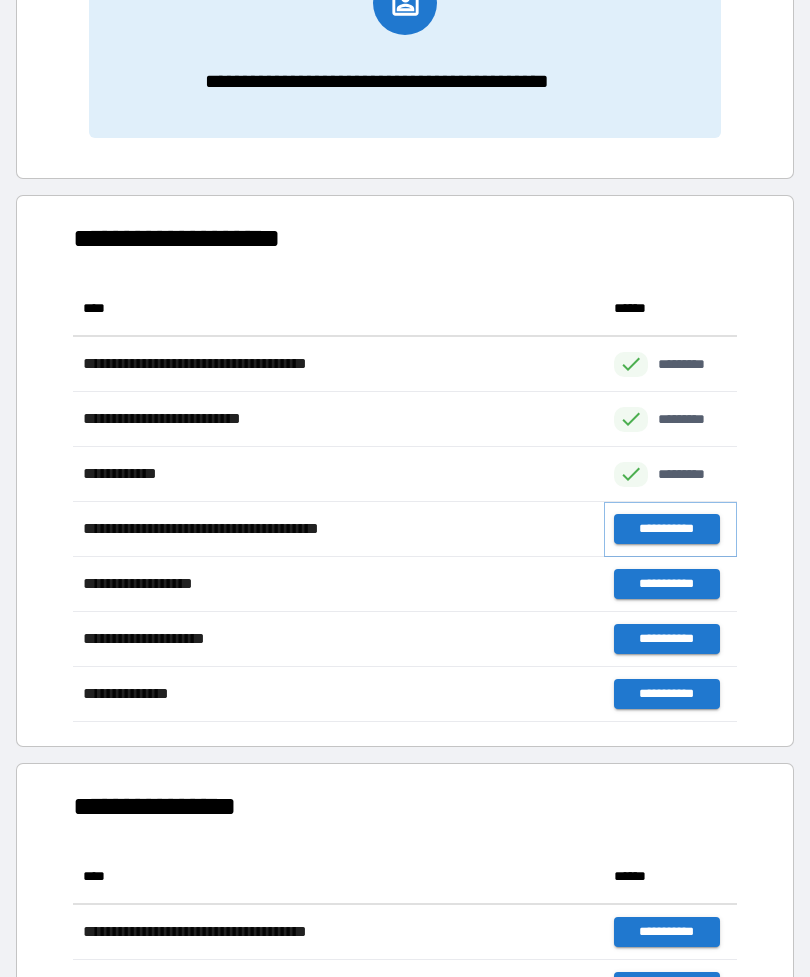 click on "**********" at bounding box center (666, 529) 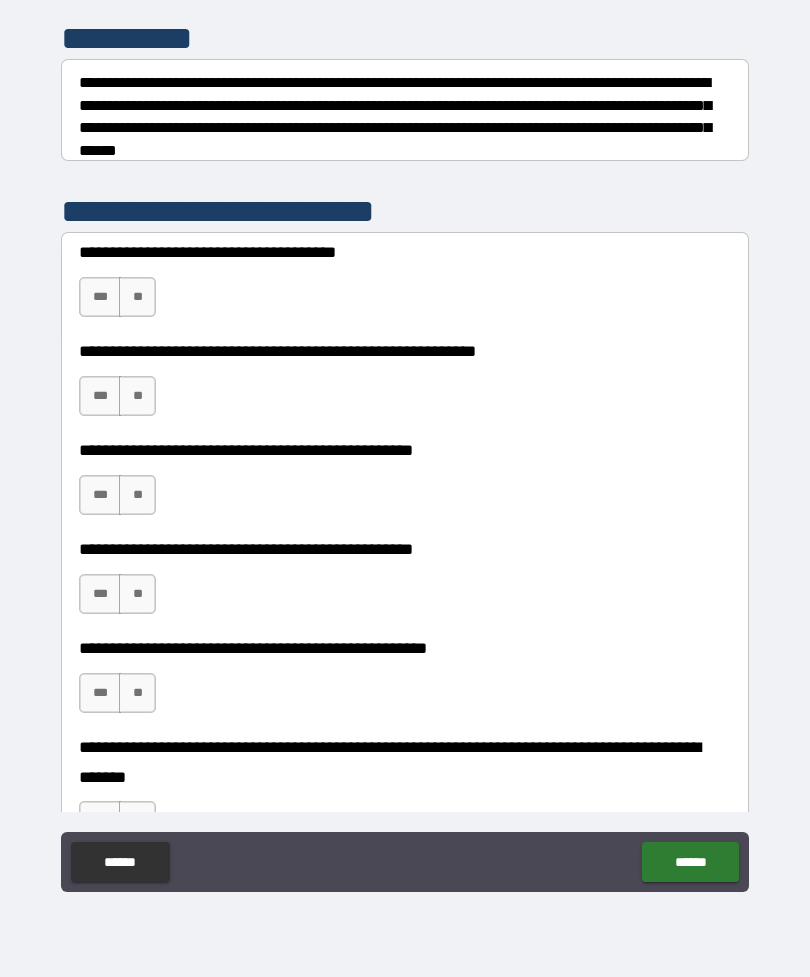 scroll, scrollTop: 284, scrollLeft: 0, axis: vertical 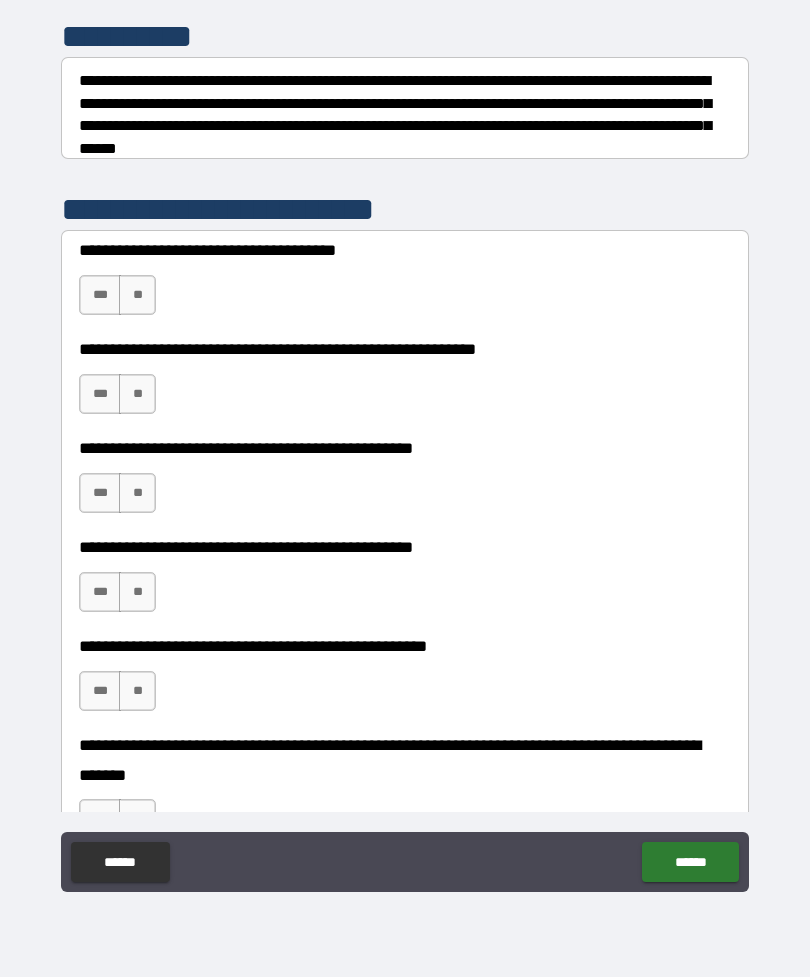 click on "***" at bounding box center [100, 295] 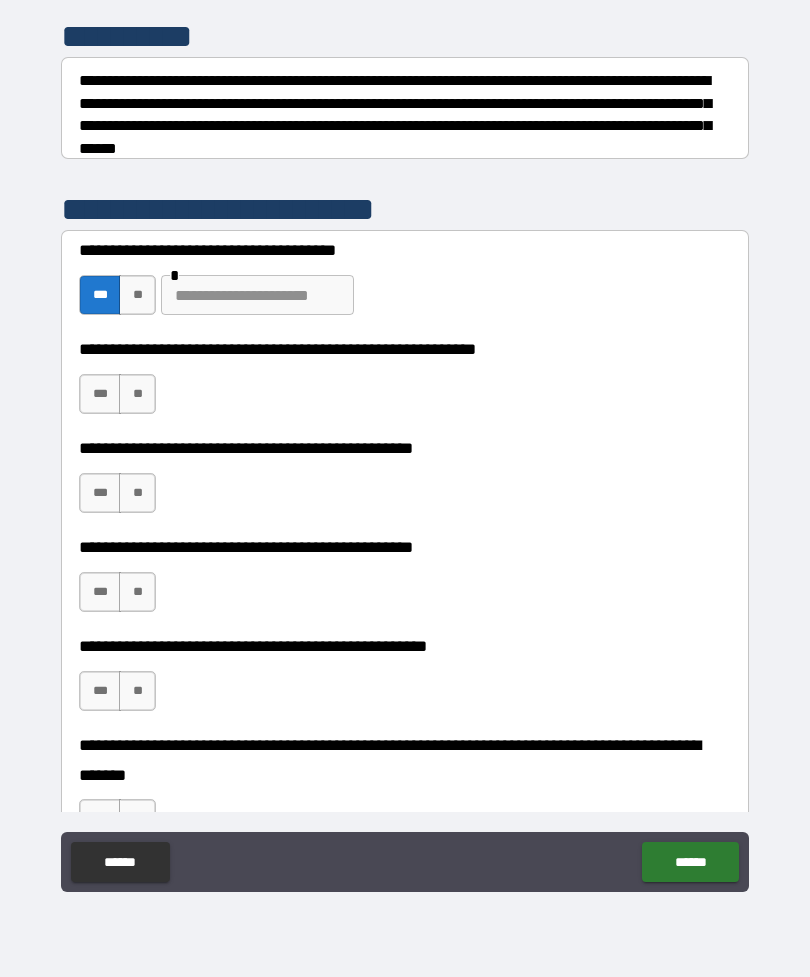 click on "**" at bounding box center [137, 295] 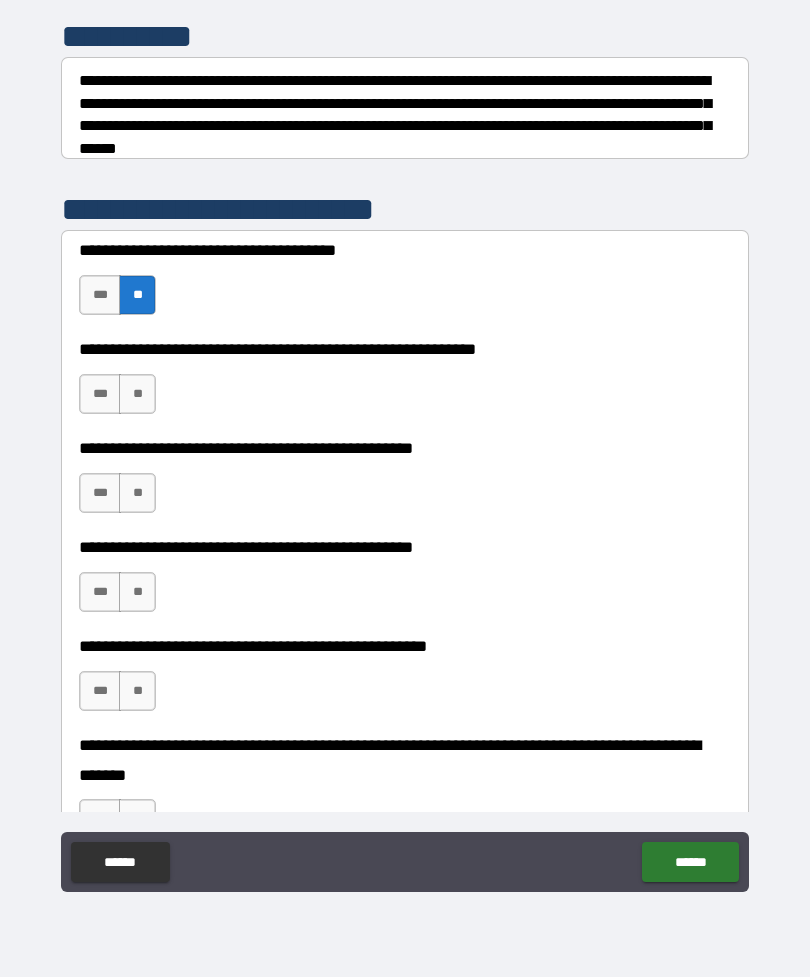 click on "***" at bounding box center (100, 394) 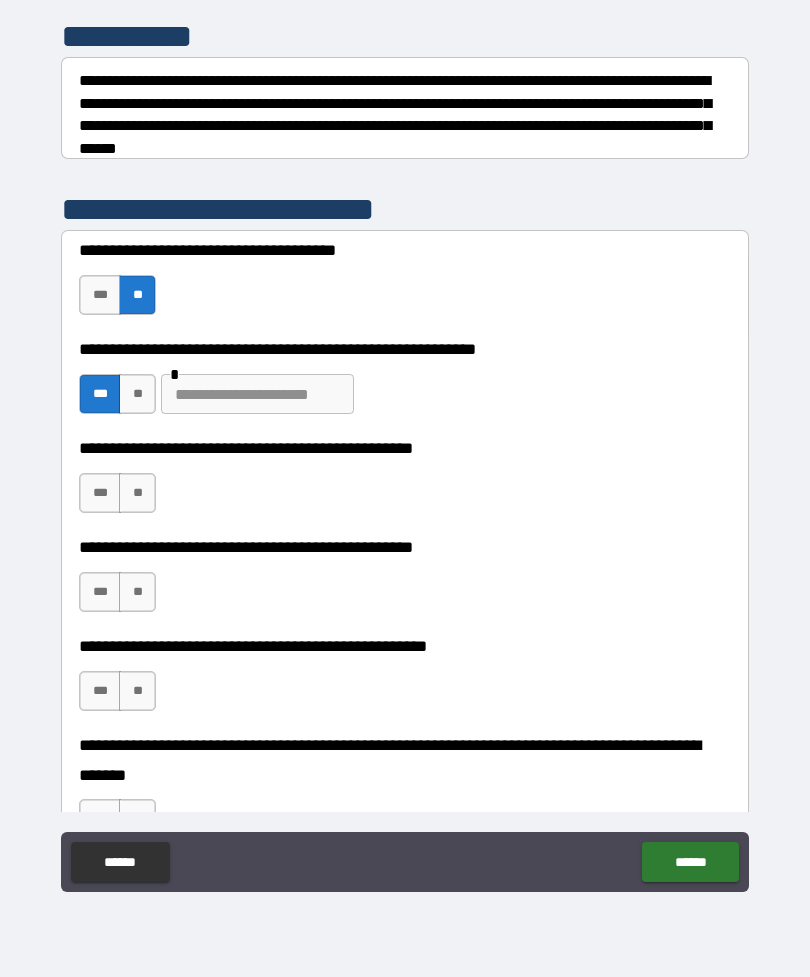 click at bounding box center [257, 394] 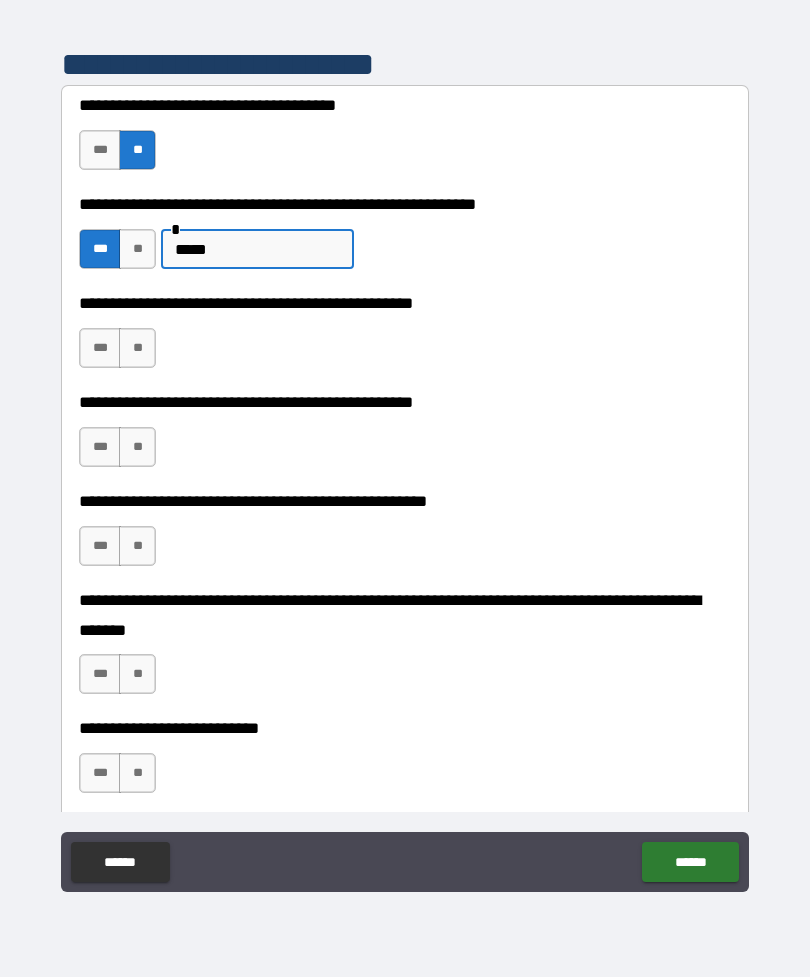 scroll, scrollTop: 426, scrollLeft: 0, axis: vertical 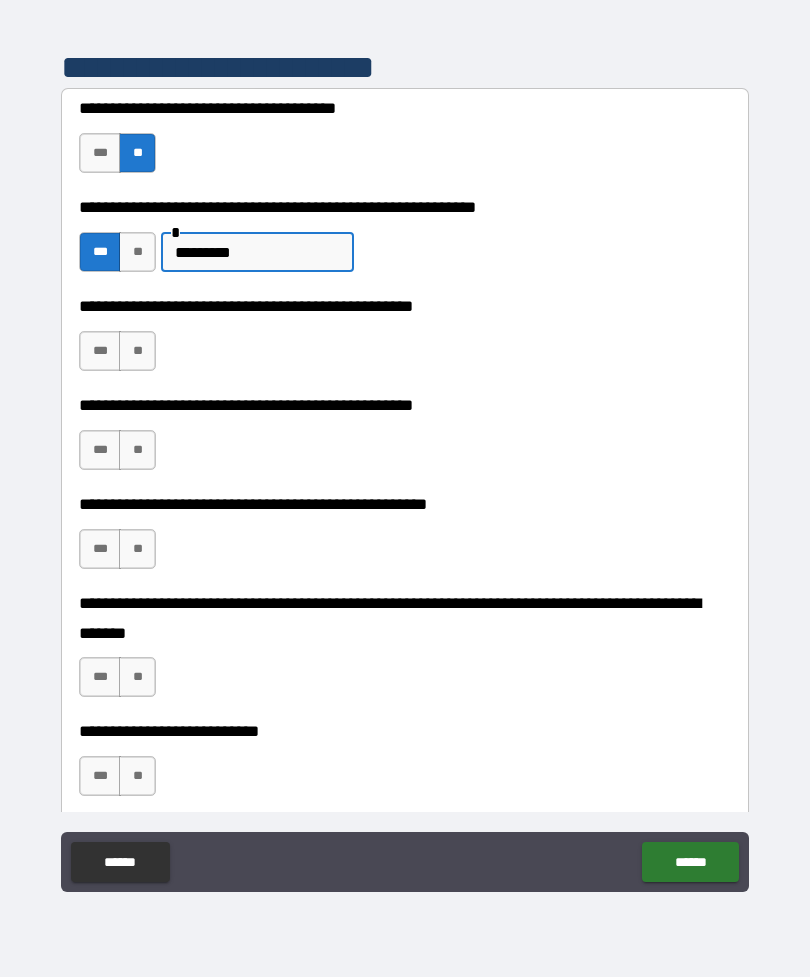 click on "**" at bounding box center [137, 351] 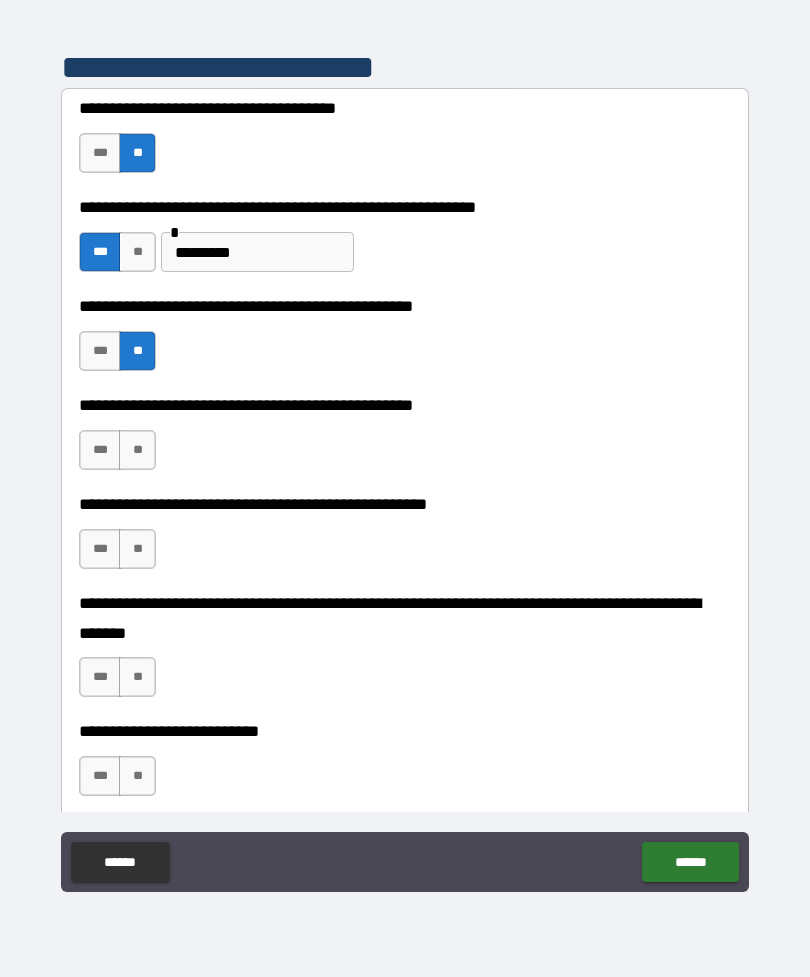click on "***" at bounding box center [100, 450] 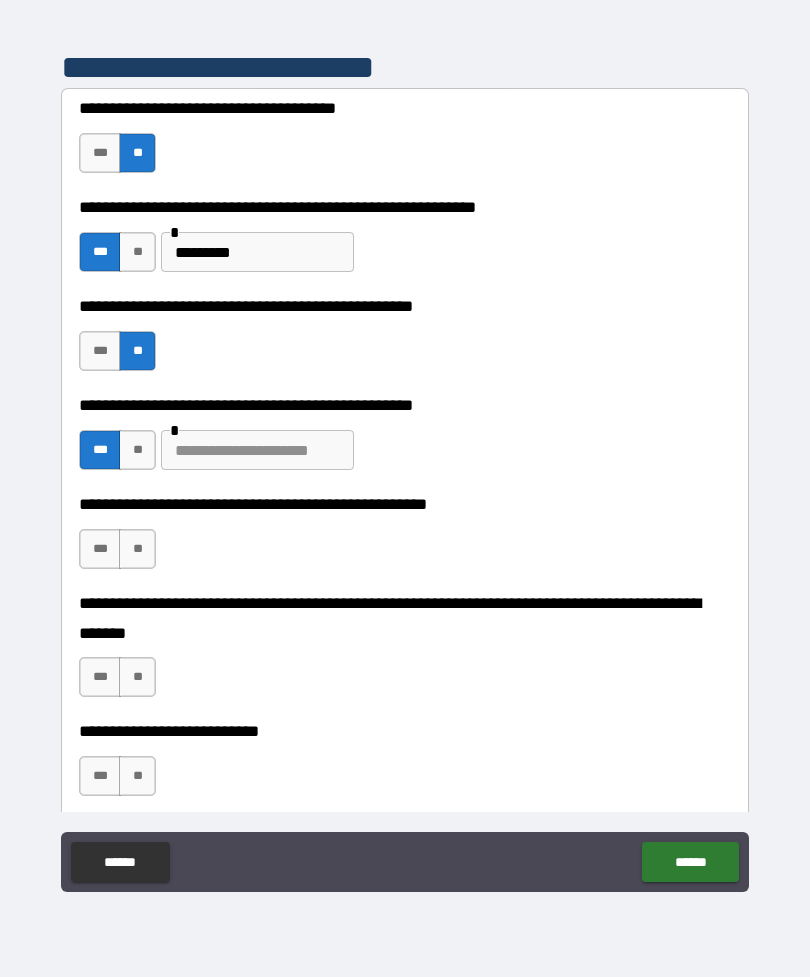 click at bounding box center [257, 450] 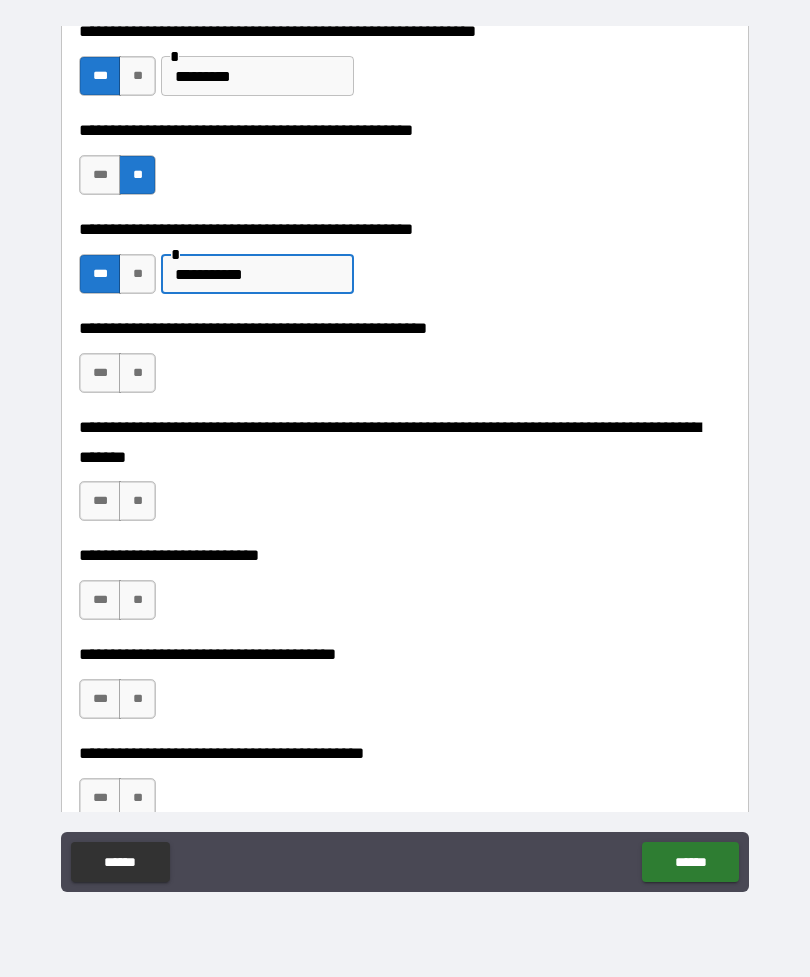 scroll, scrollTop: 629, scrollLeft: 0, axis: vertical 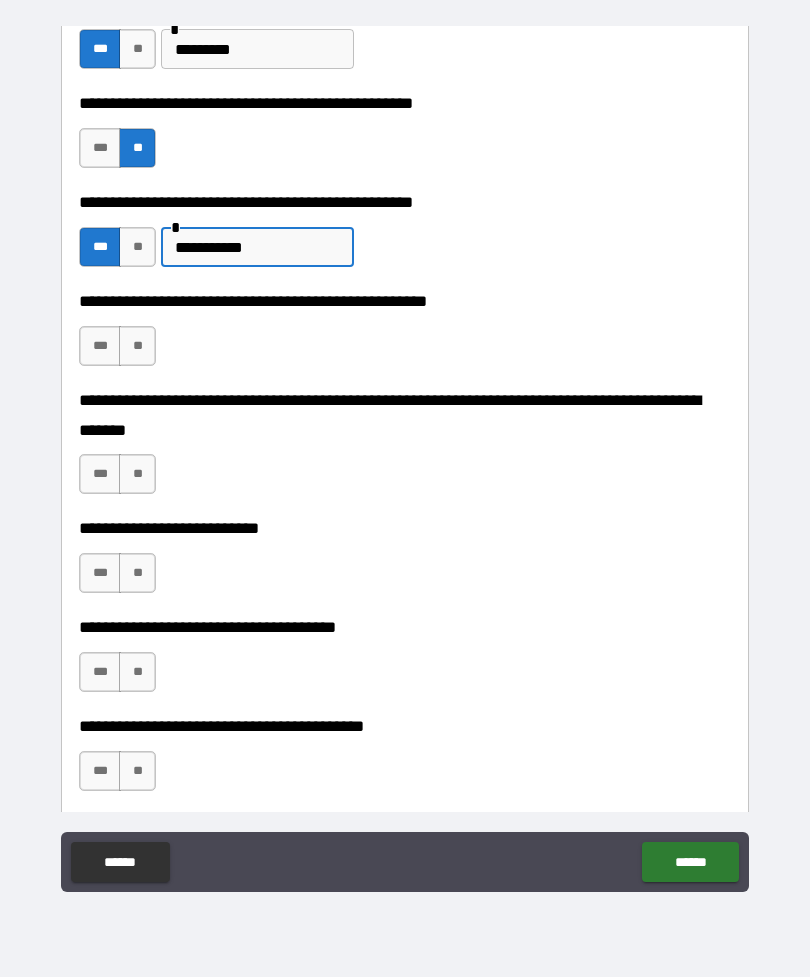 click on "**" at bounding box center [137, 346] 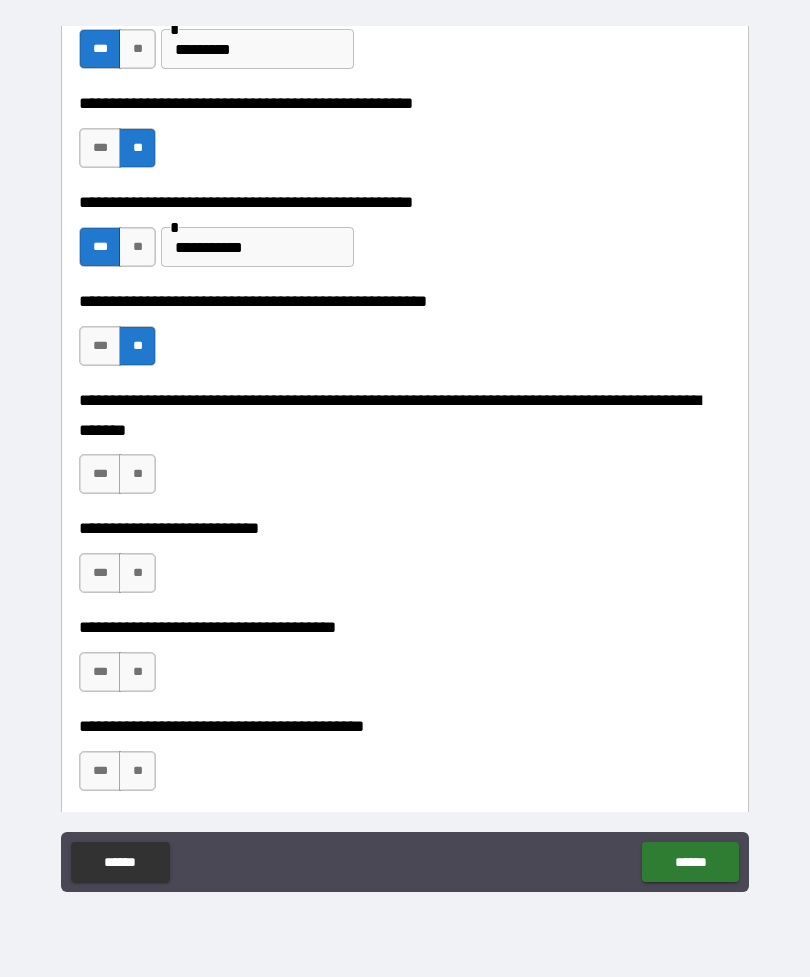 click on "**********" at bounding box center (257, 247) 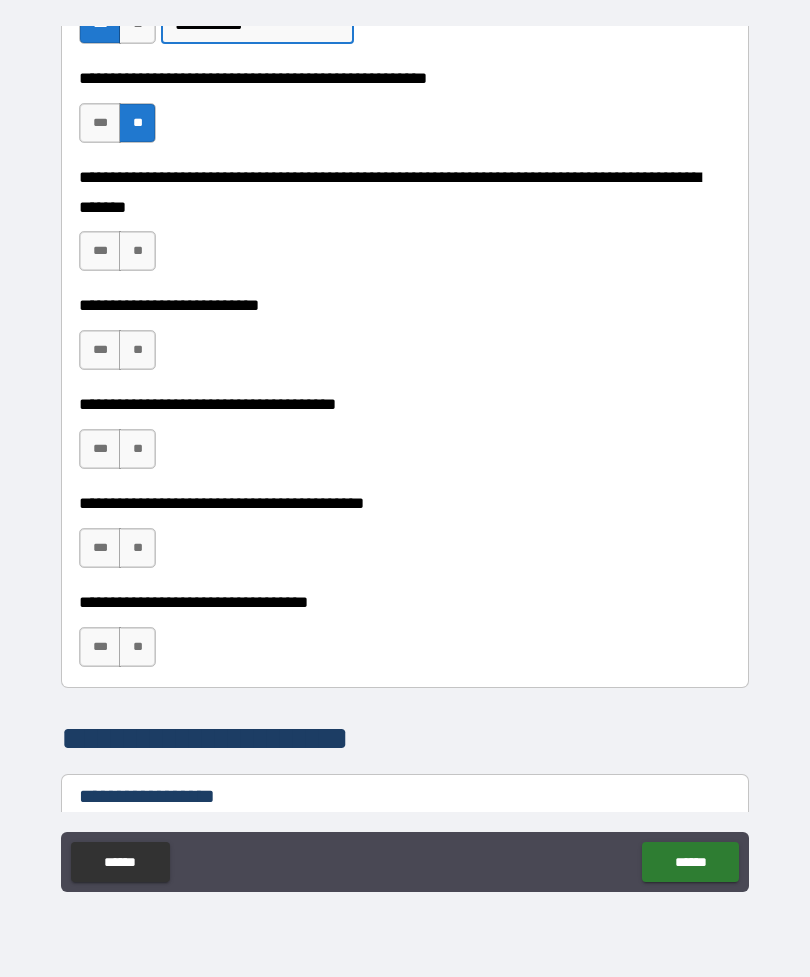 scroll, scrollTop: 855, scrollLeft: 0, axis: vertical 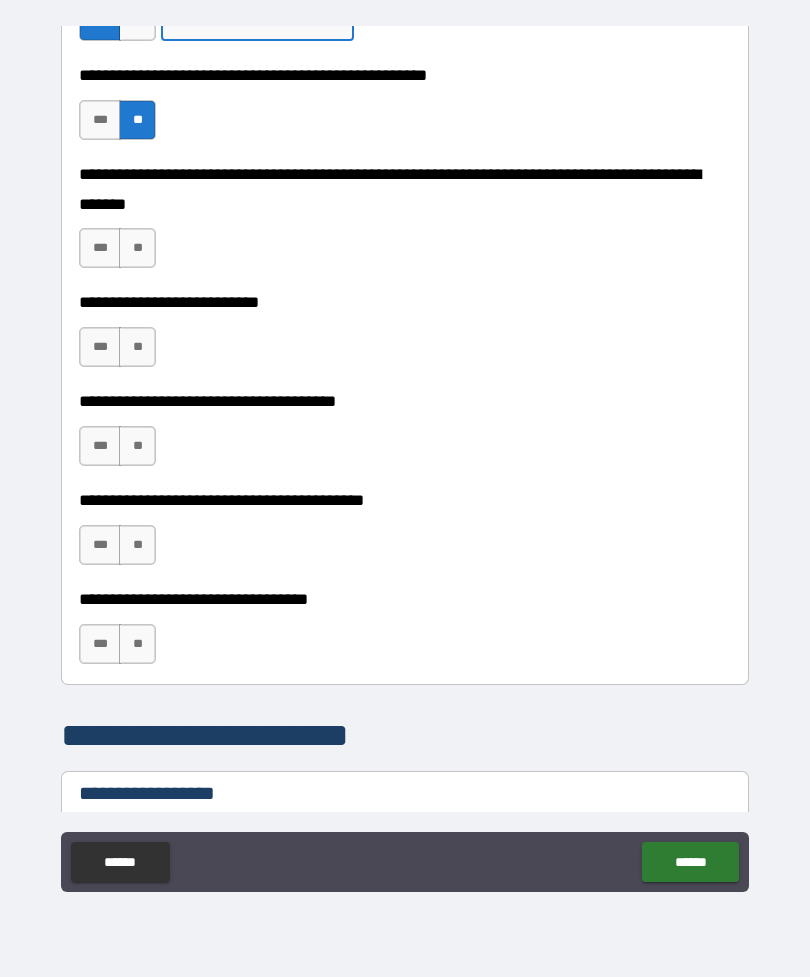 click on "**" at bounding box center (137, 248) 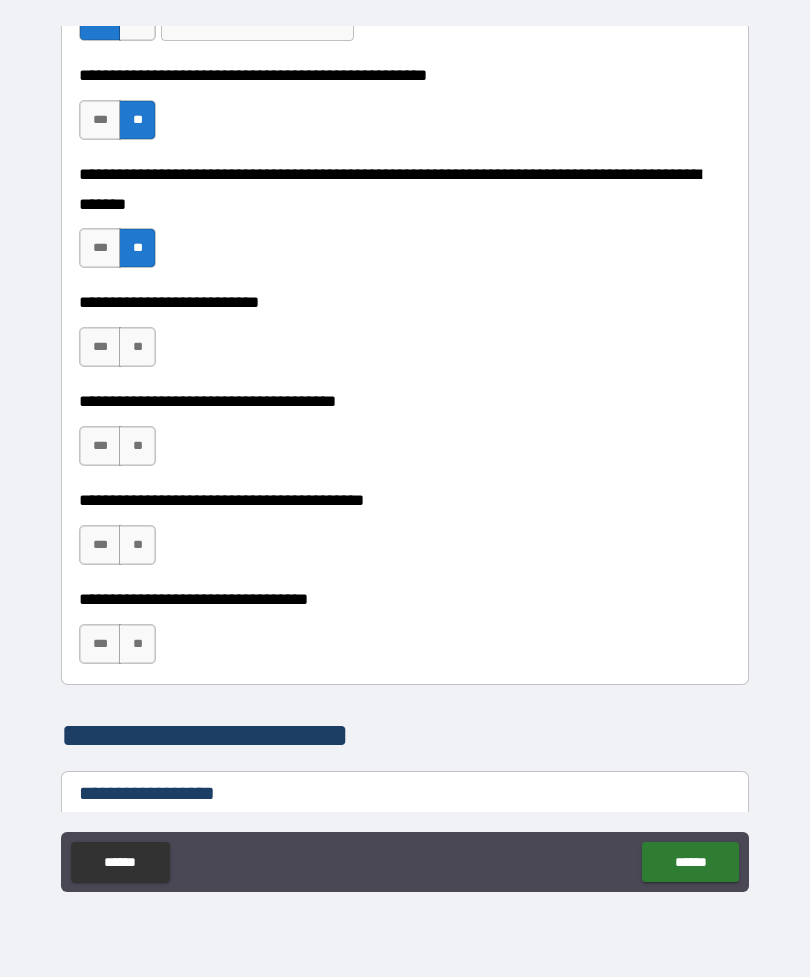 click on "**" at bounding box center (137, 347) 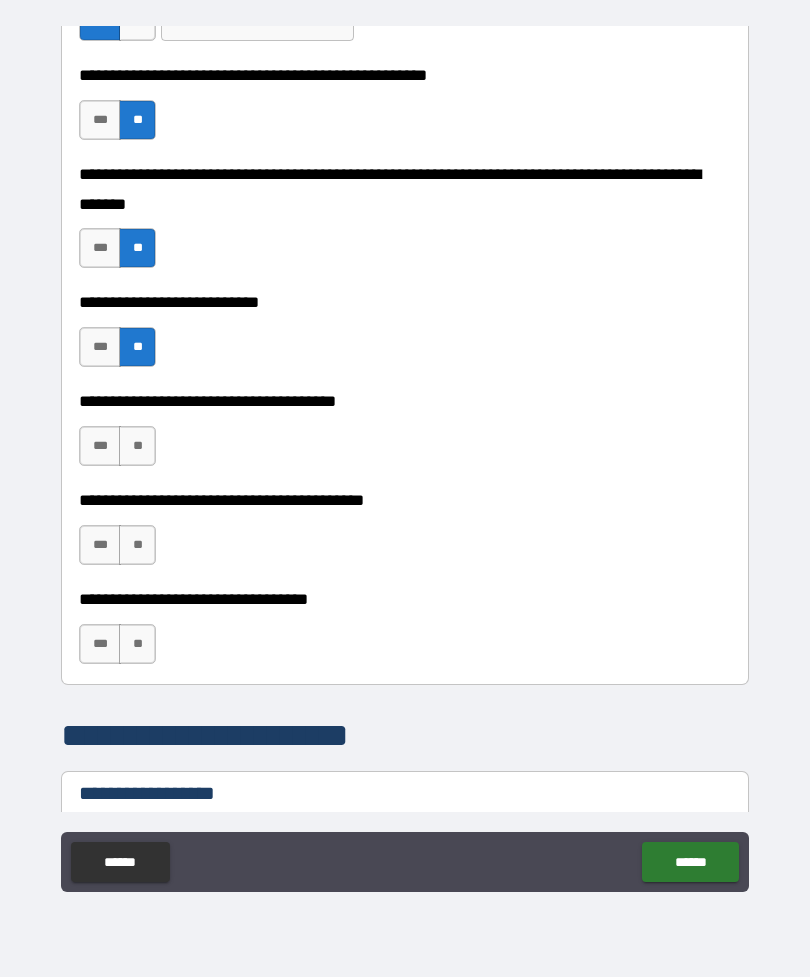 click on "**" at bounding box center (137, 446) 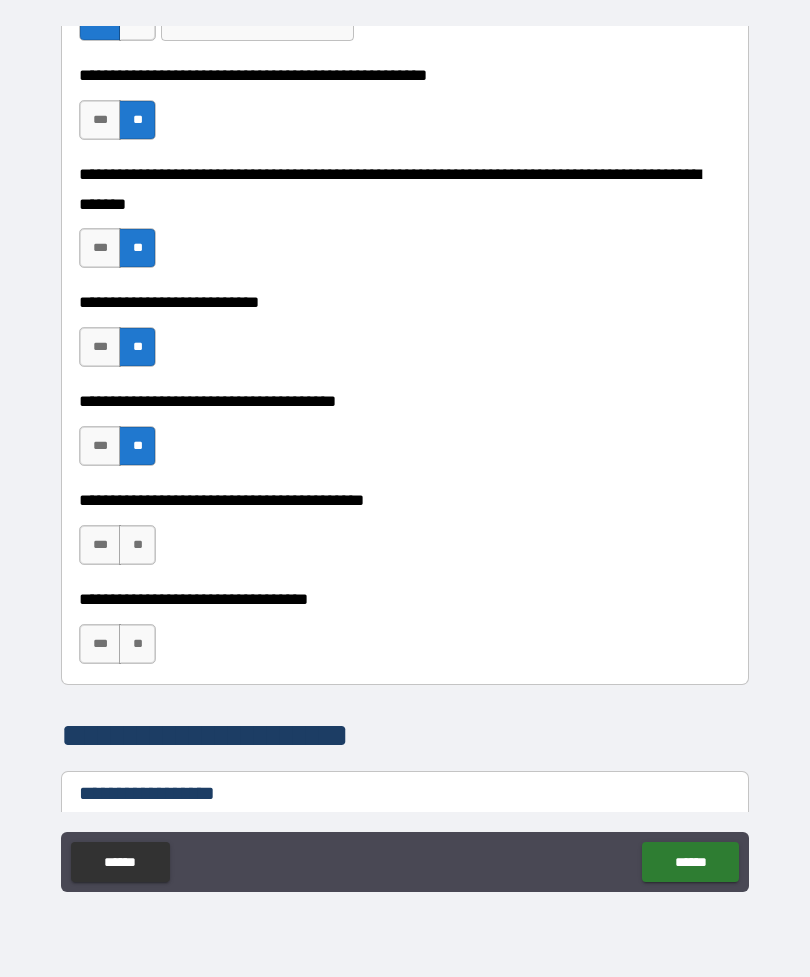 click on "**" at bounding box center (137, 545) 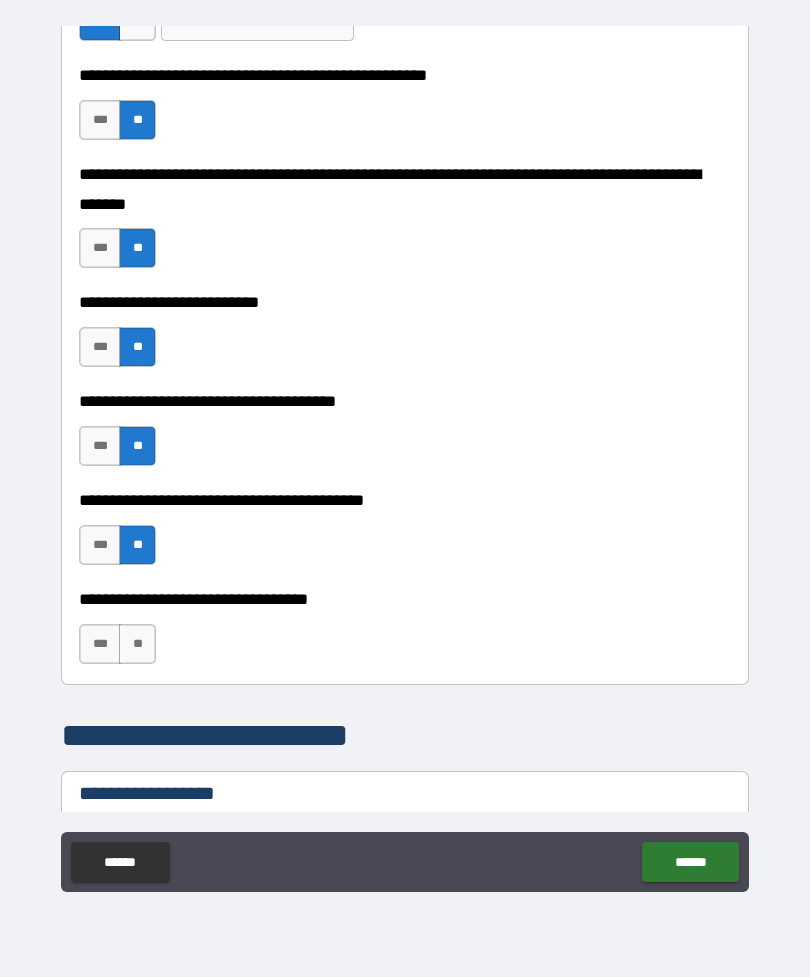 click on "**" at bounding box center (137, 644) 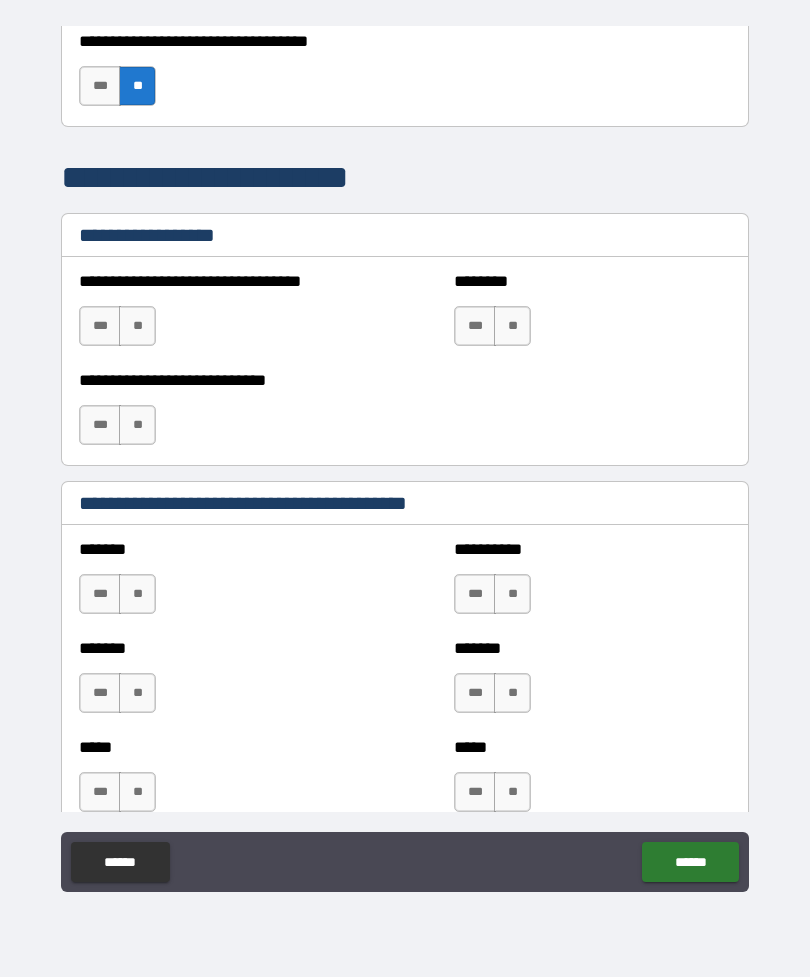 scroll, scrollTop: 1418, scrollLeft: 0, axis: vertical 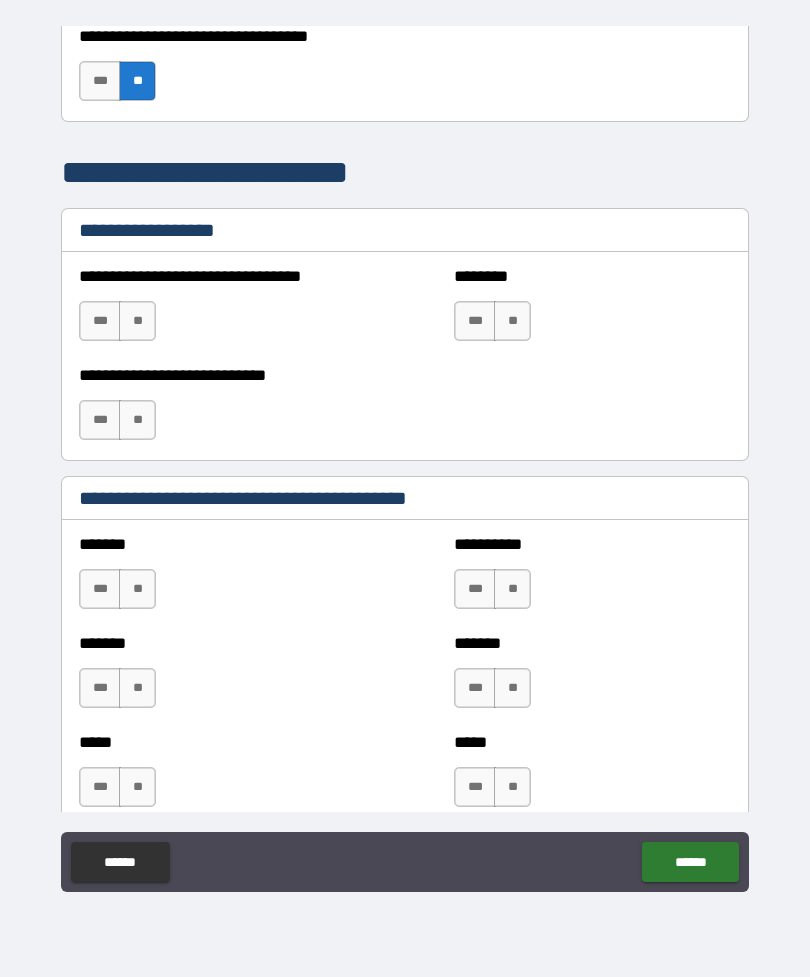 click on "**" at bounding box center (137, 321) 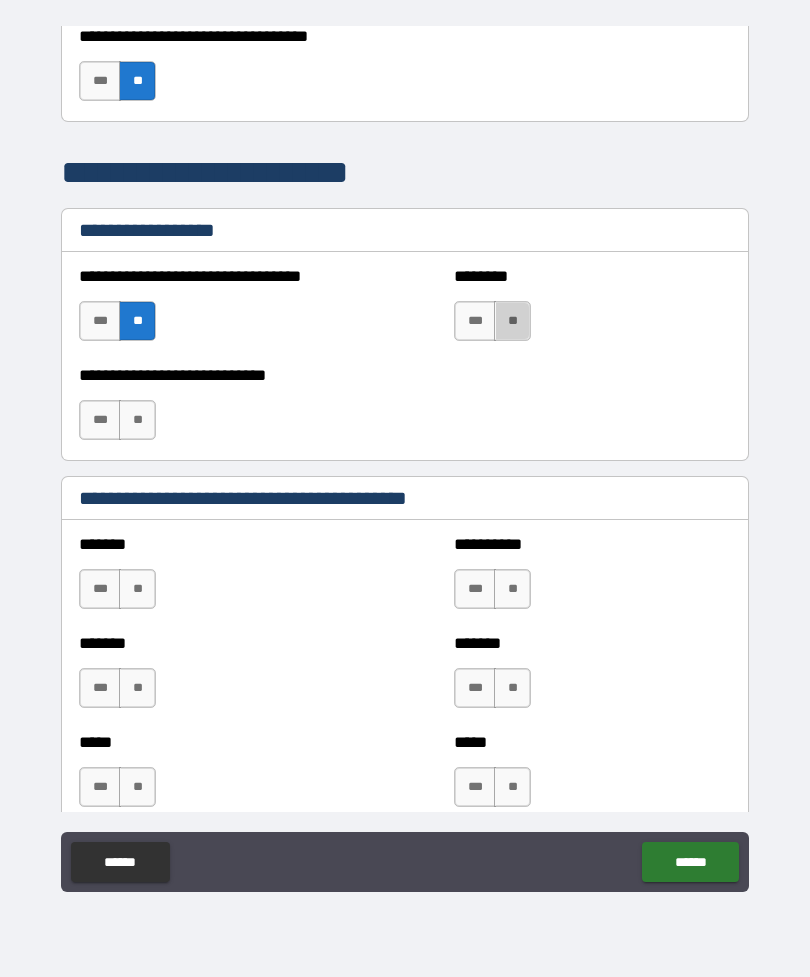 click on "**" at bounding box center [512, 321] 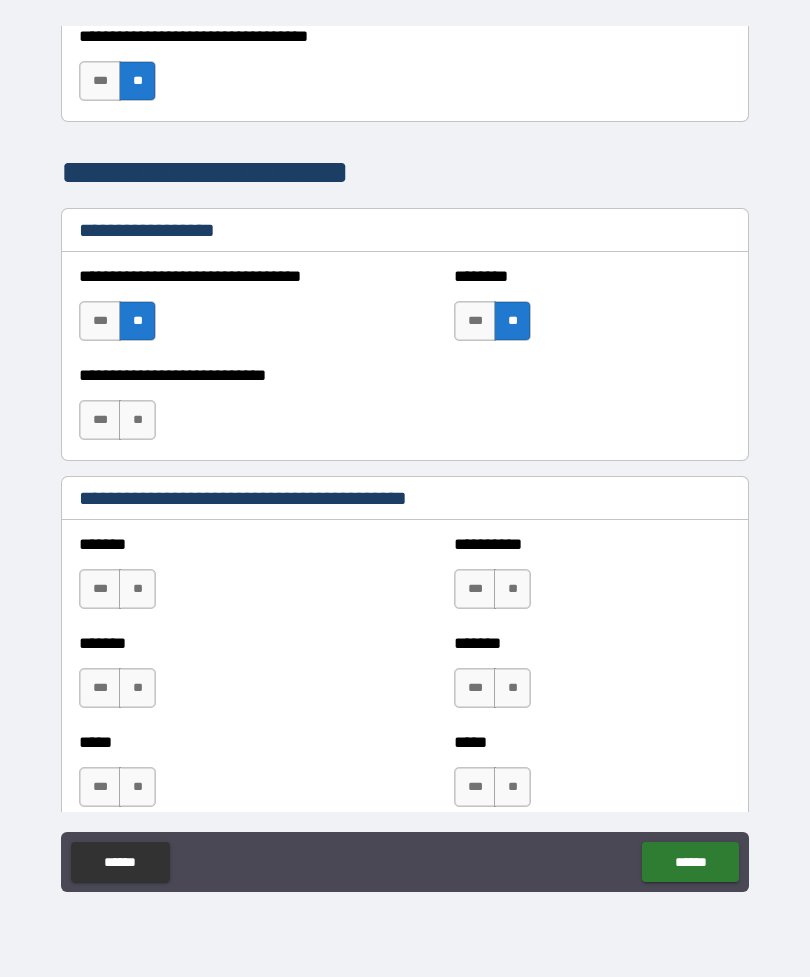 click on "**" at bounding box center [137, 420] 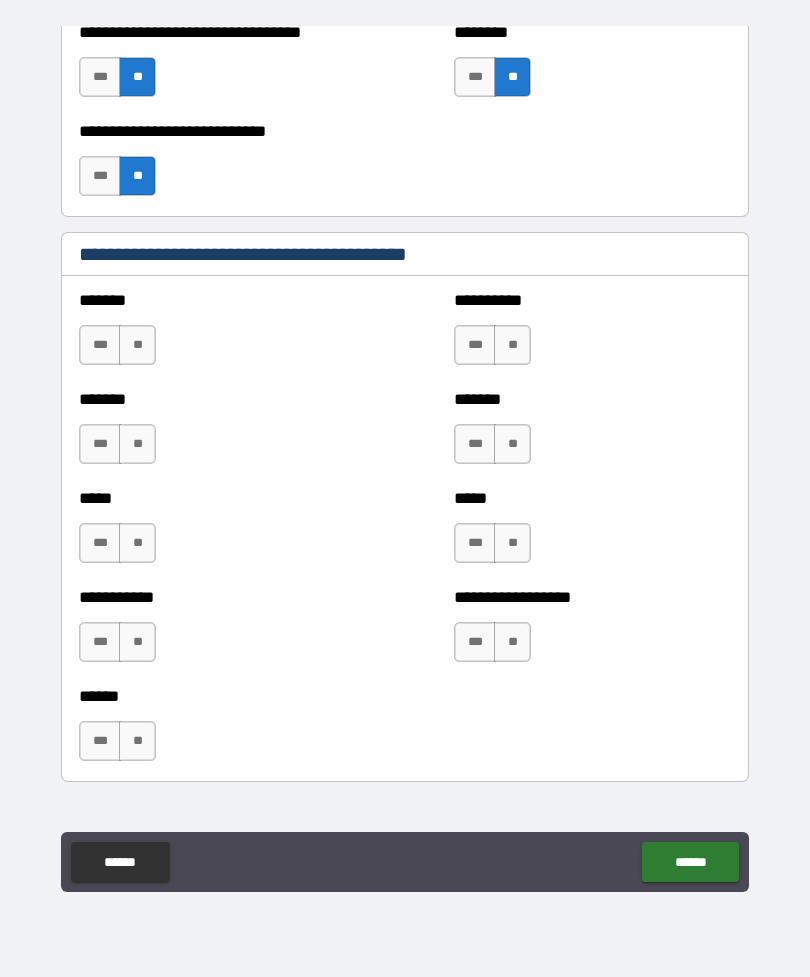 scroll, scrollTop: 1667, scrollLeft: 0, axis: vertical 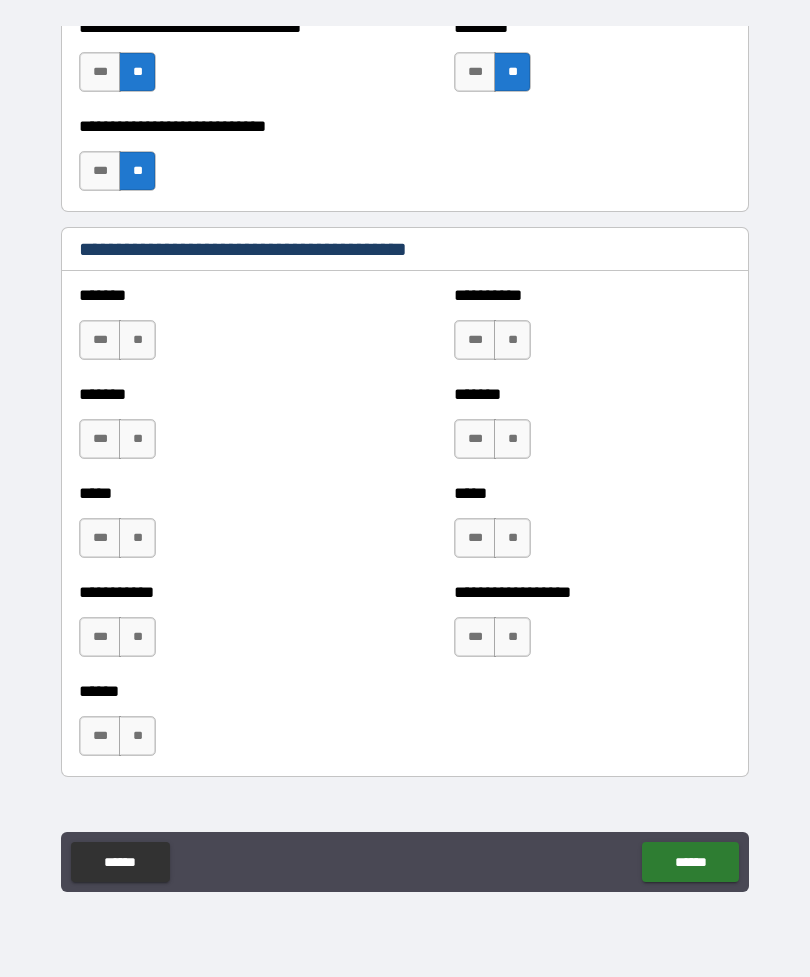 click on "**" at bounding box center [137, 340] 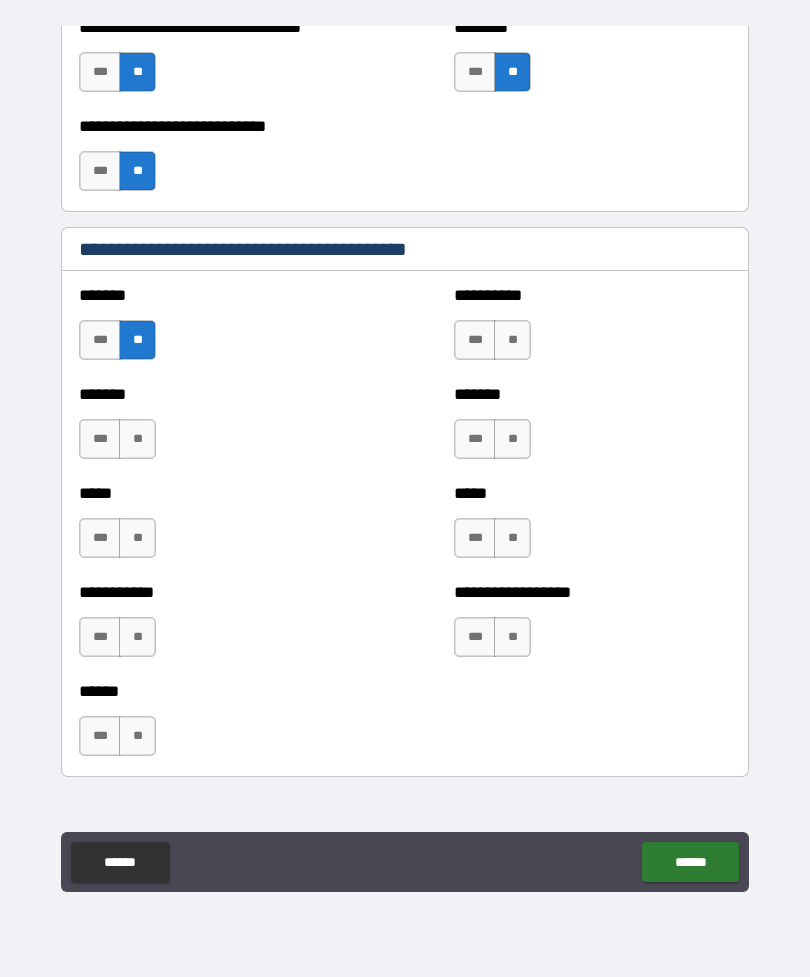 click on "**" at bounding box center [137, 439] 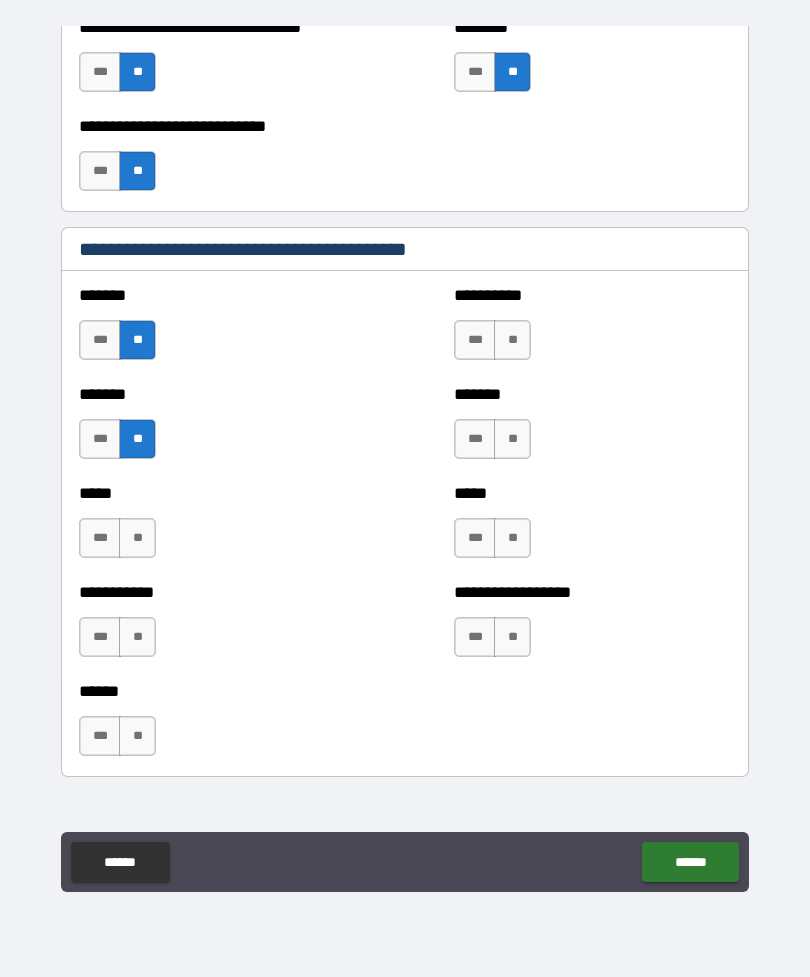 click on "**" at bounding box center [137, 538] 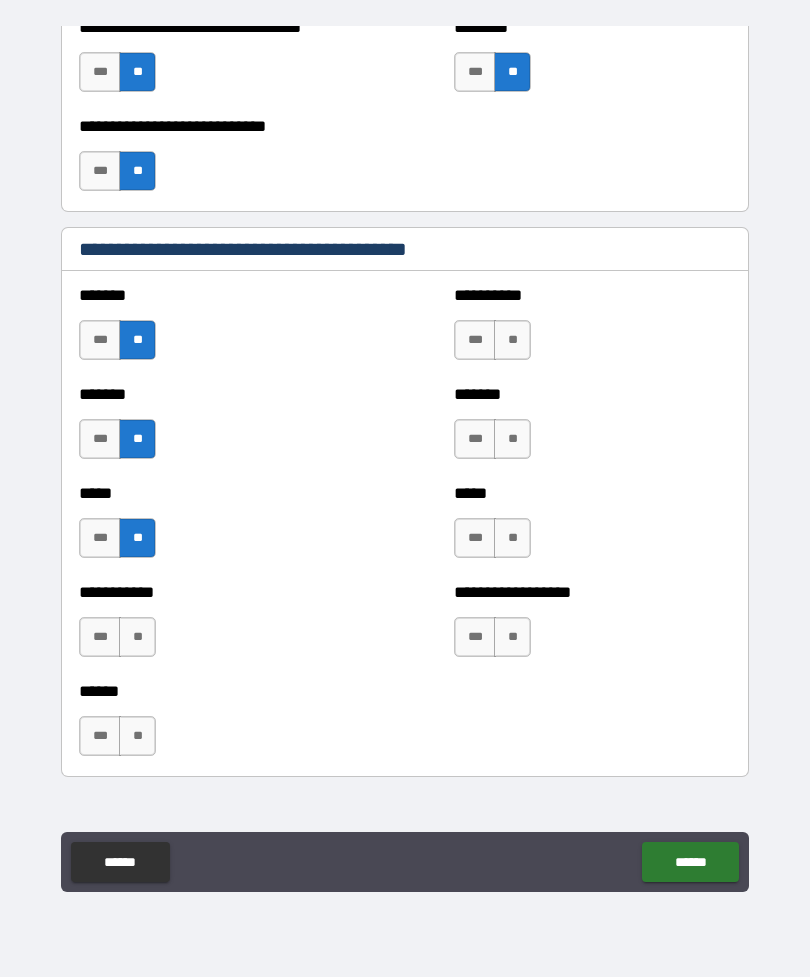 click on "**" at bounding box center (137, 637) 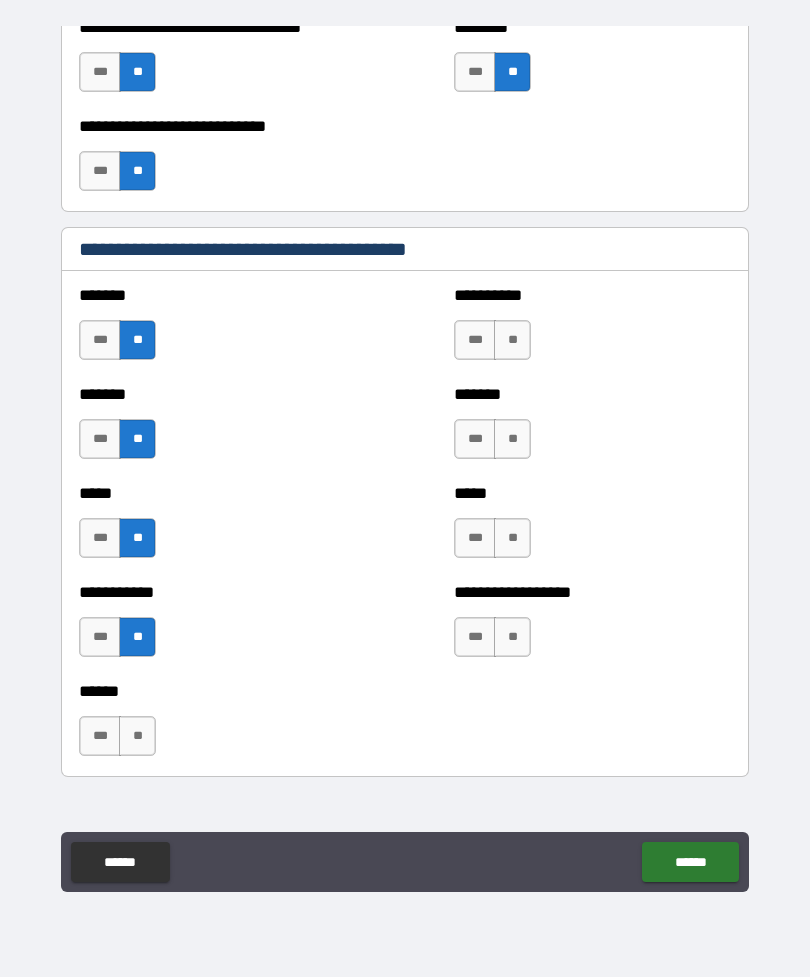 click on "**" at bounding box center (137, 736) 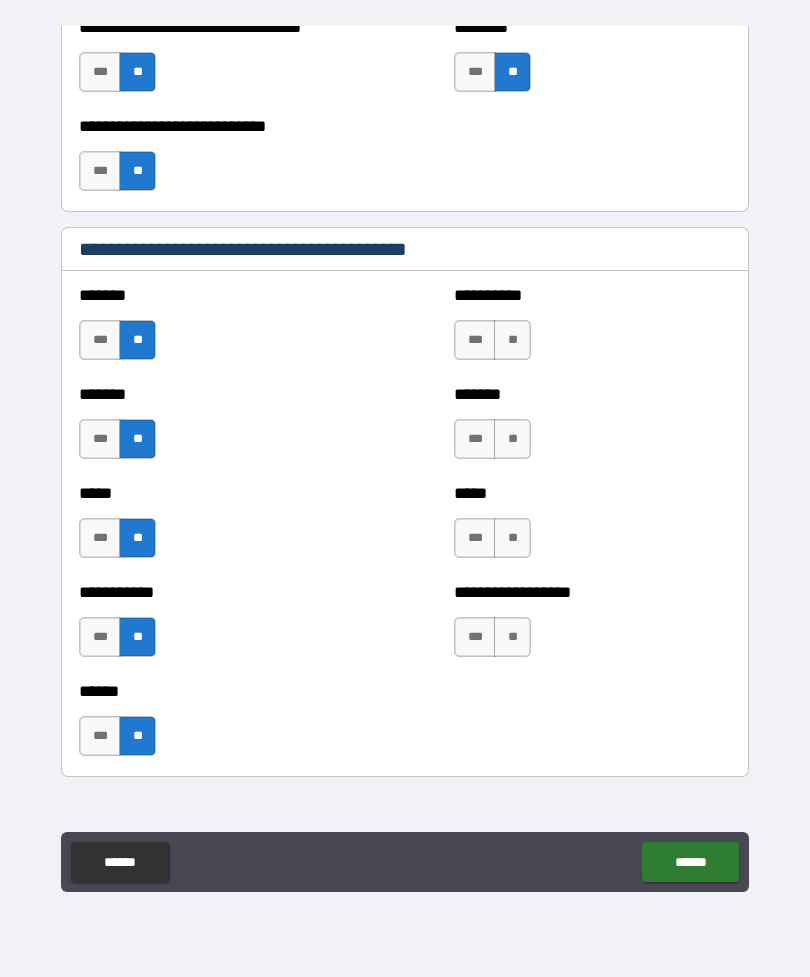 click on "**" at bounding box center [512, 637] 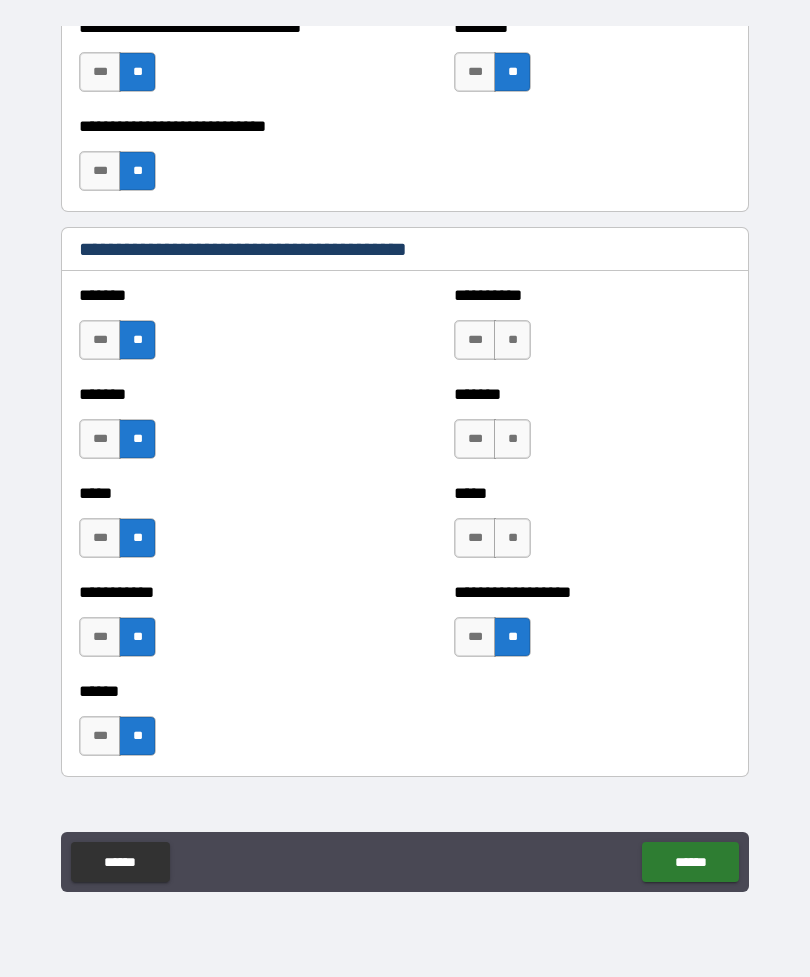 click on "**" at bounding box center [512, 538] 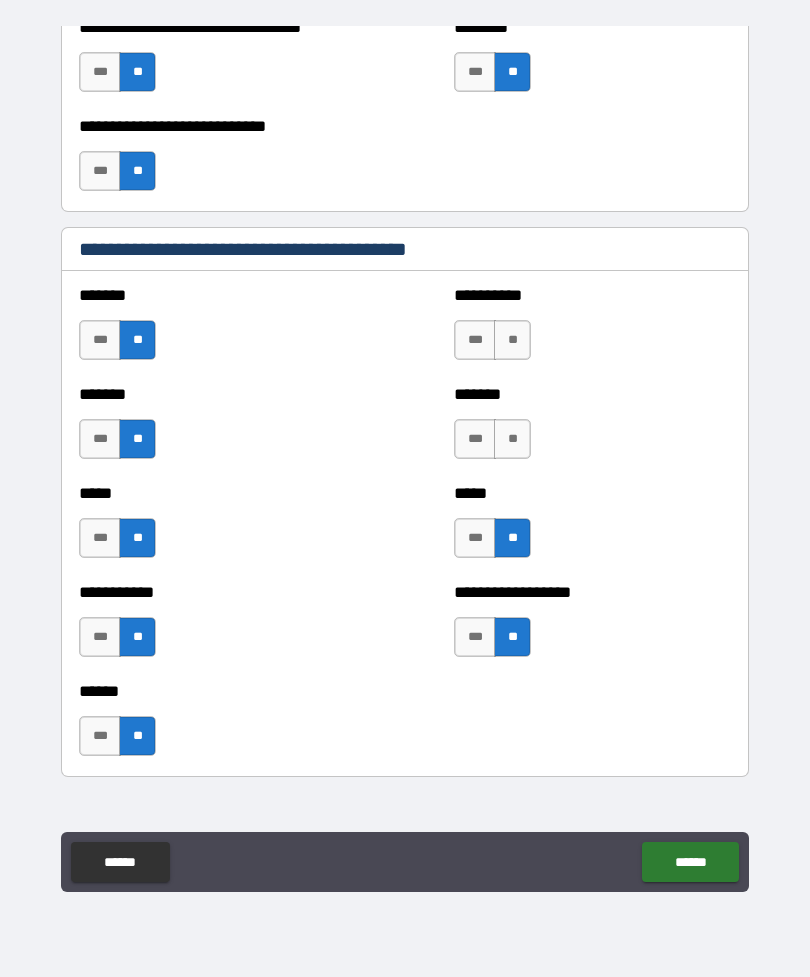 click on "**" at bounding box center [512, 439] 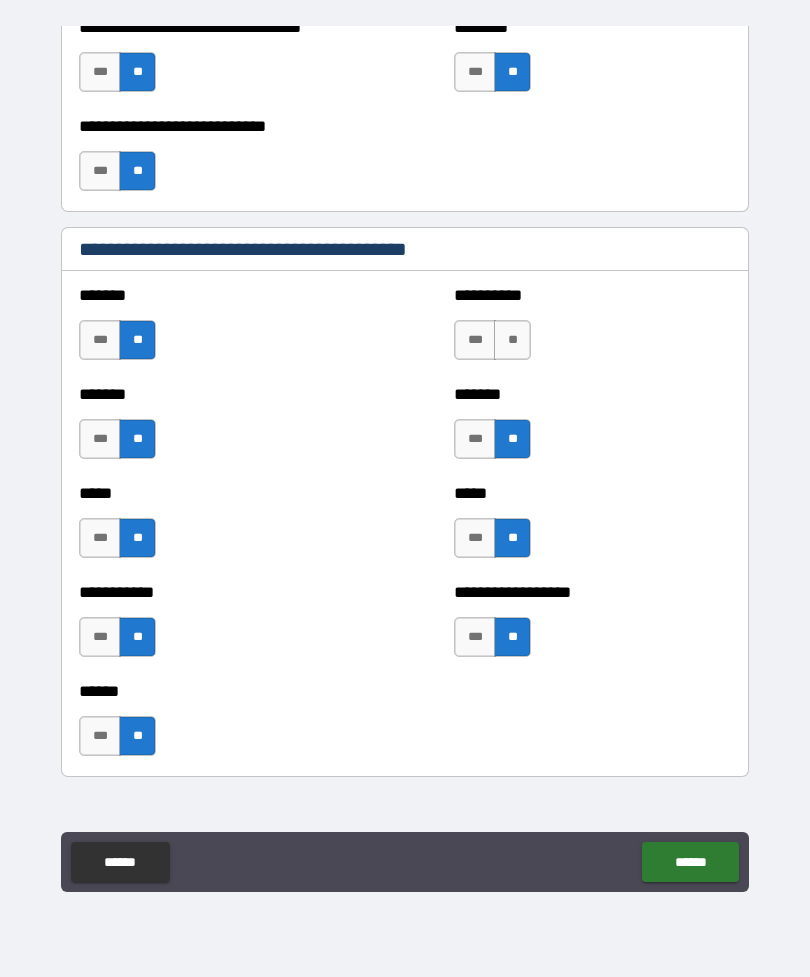 click on "***" at bounding box center (475, 340) 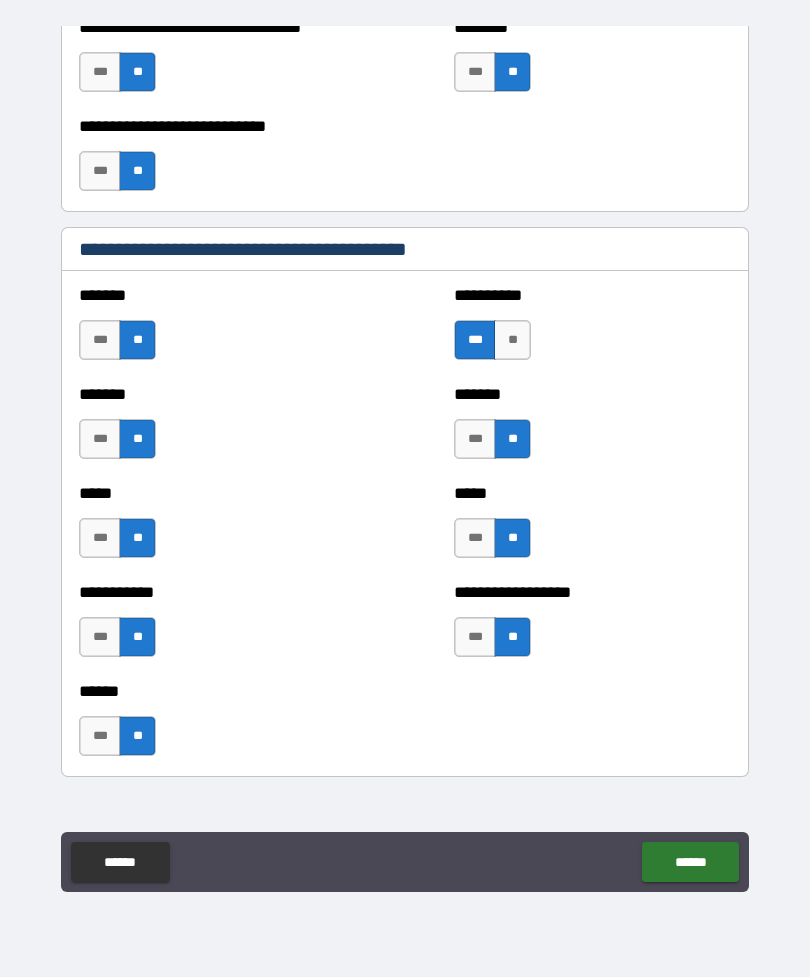 click on "**" at bounding box center (512, 340) 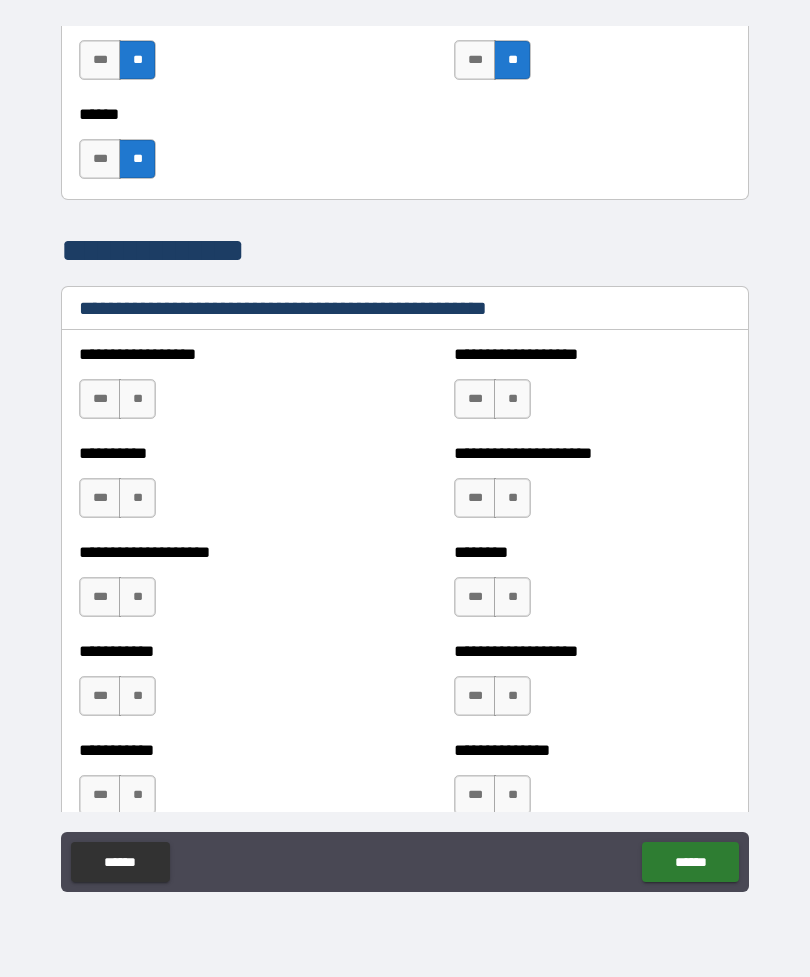 scroll, scrollTop: 2243, scrollLeft: 0, axis: vertical 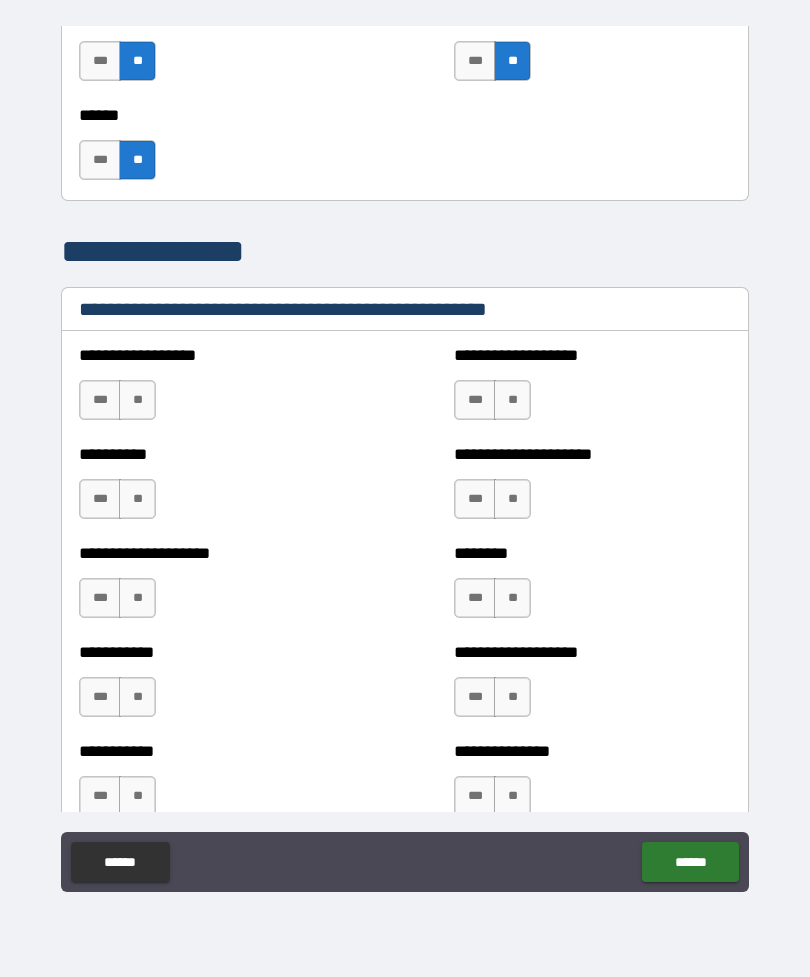 click on "**" at bounding box center [137, 400] 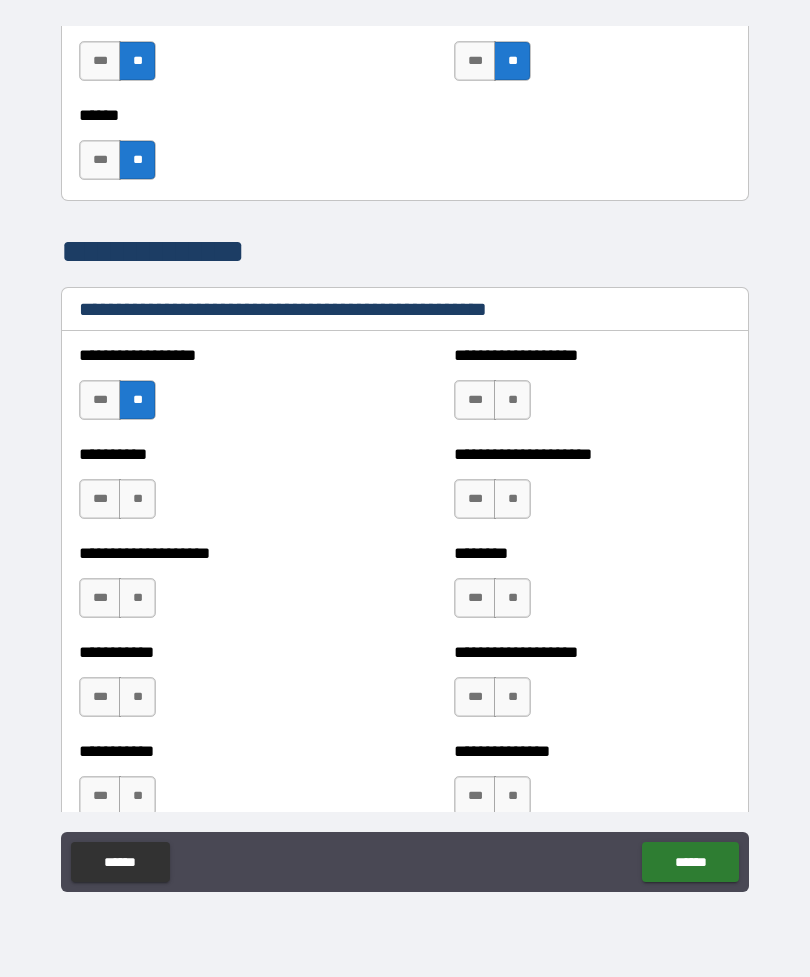 click on "**" at bounding box center [137, 499] 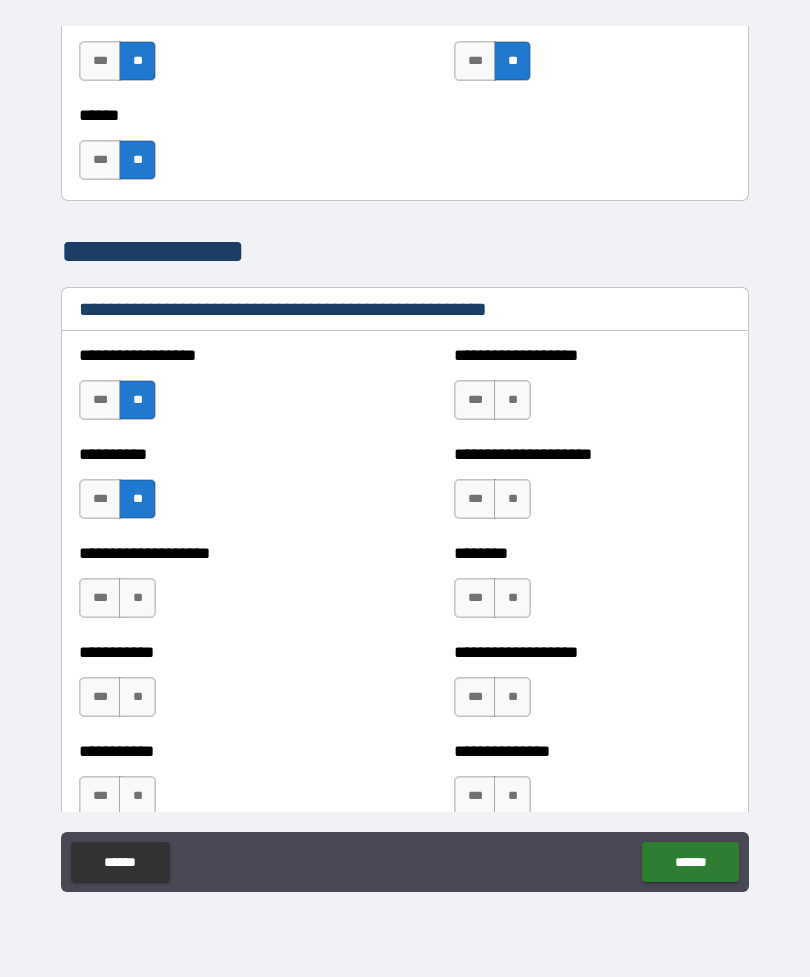 click on "**" at bounding box center (137, 598) 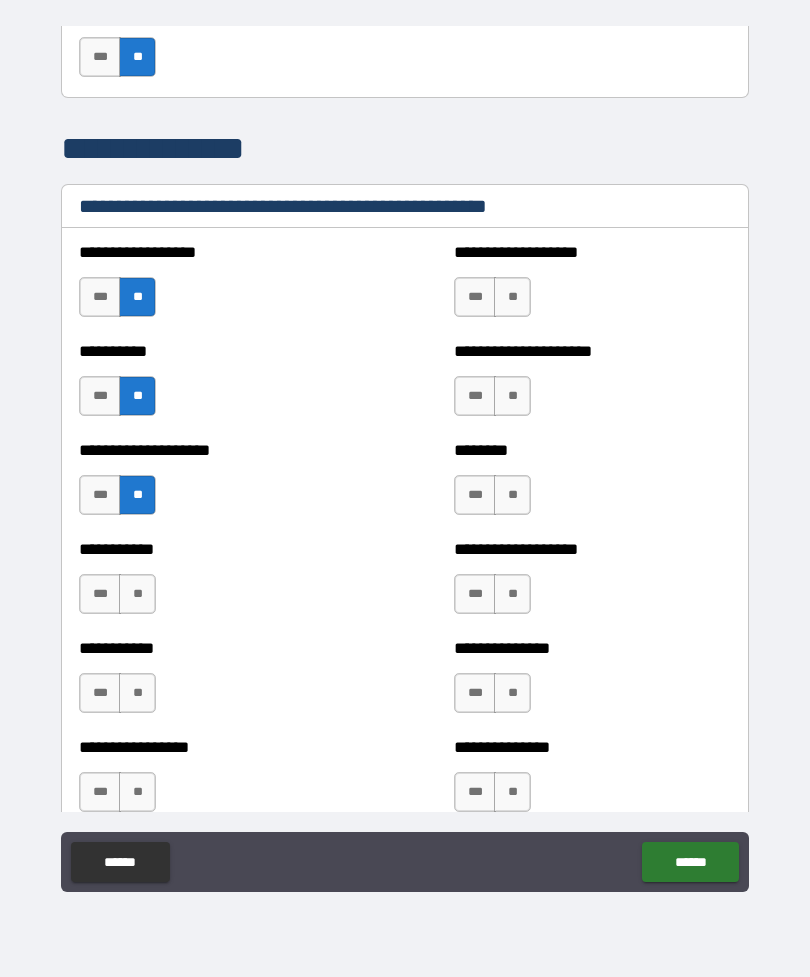 scroll, scrollTop: 2350, scrollLeft: 0, axis: vertical 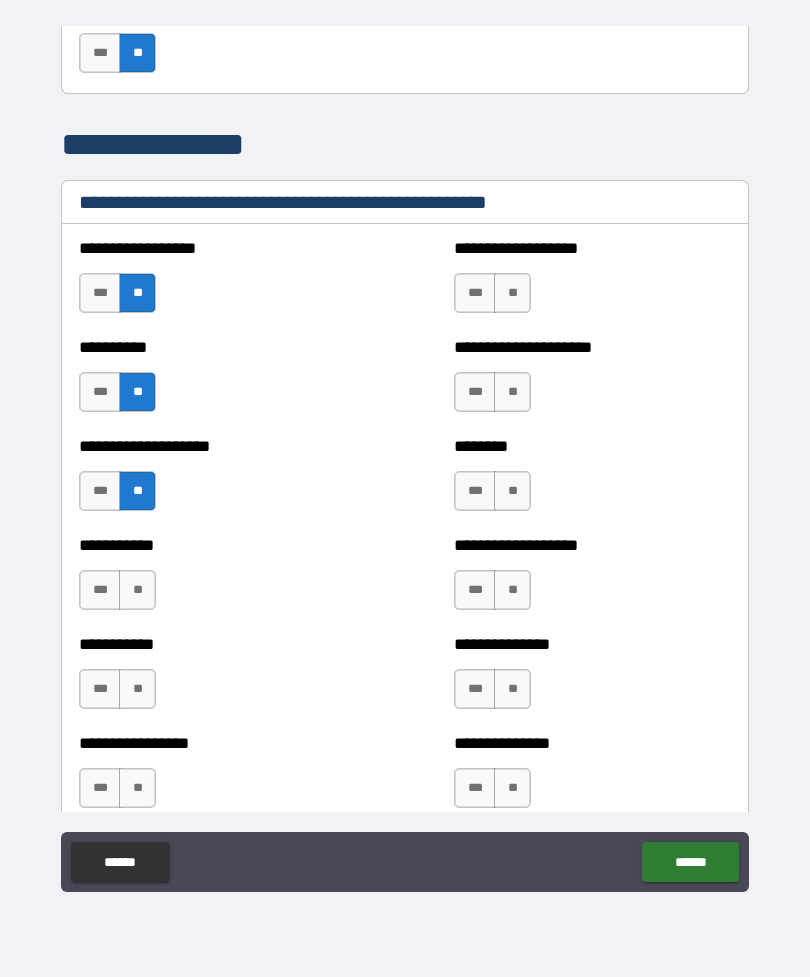 click on "**" at bounding box center [512, 293] 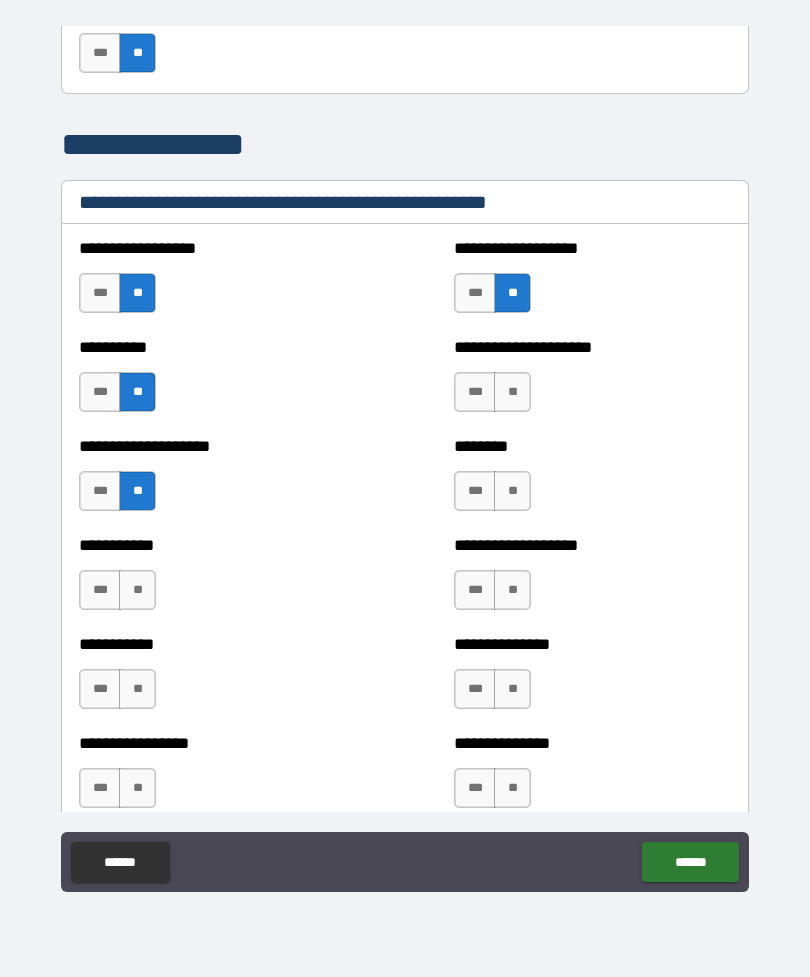 click on "**" at bounding box center [512, 392] 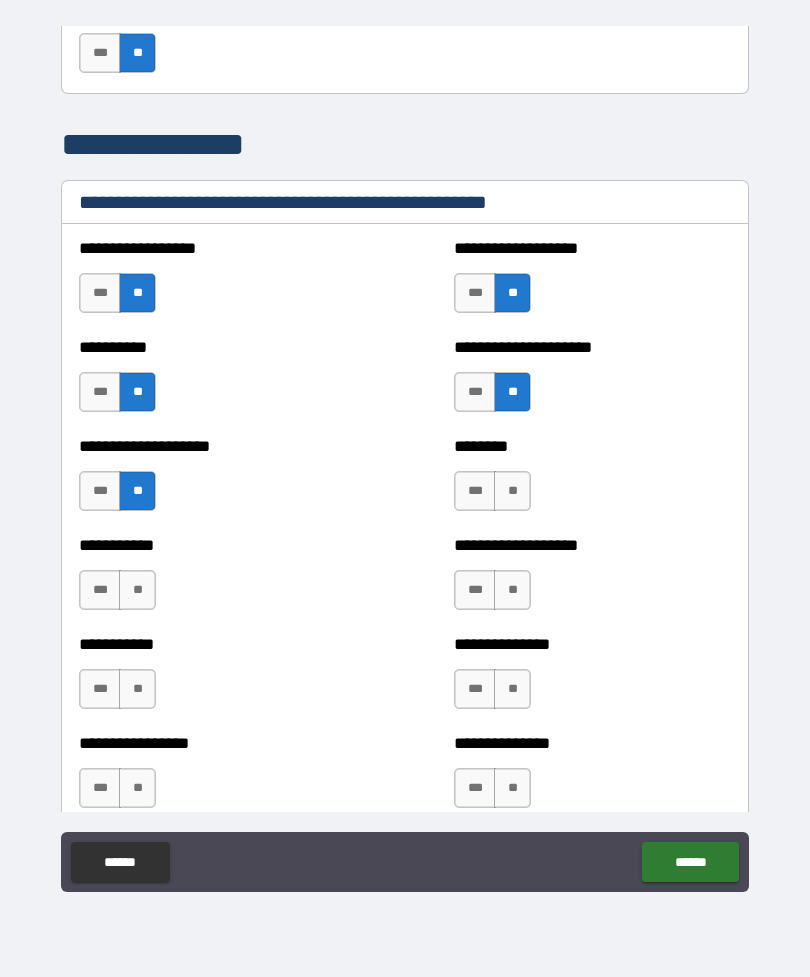 click on "**" at bounding box center (512, 491) 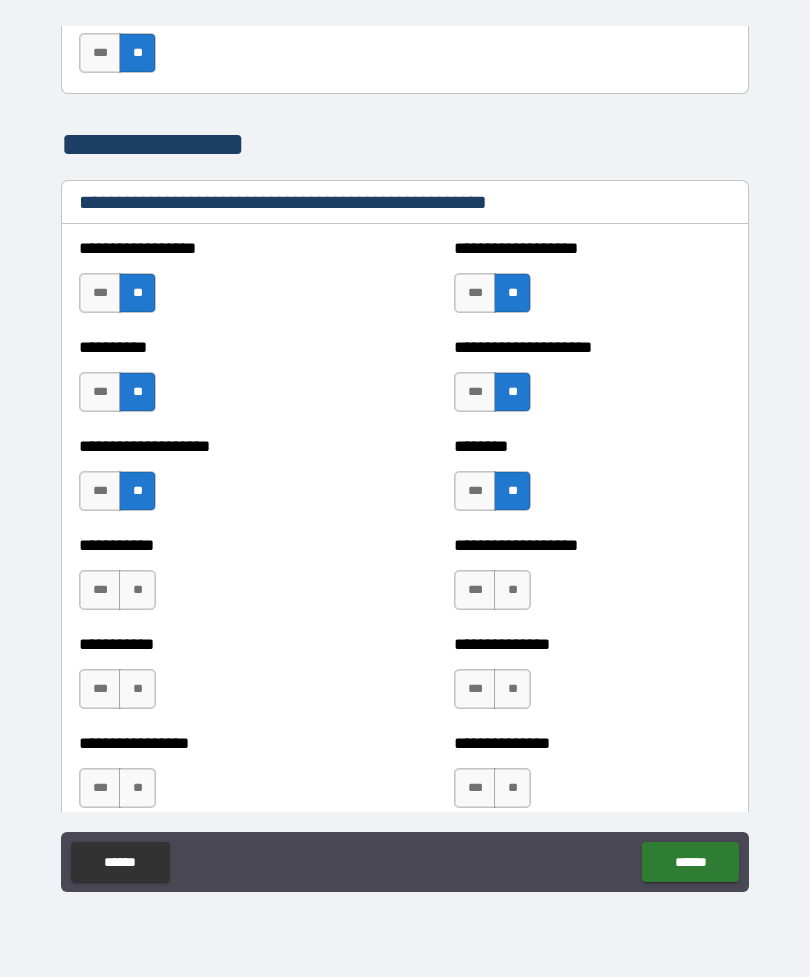 click on "**" at bounding box center [512, 590] 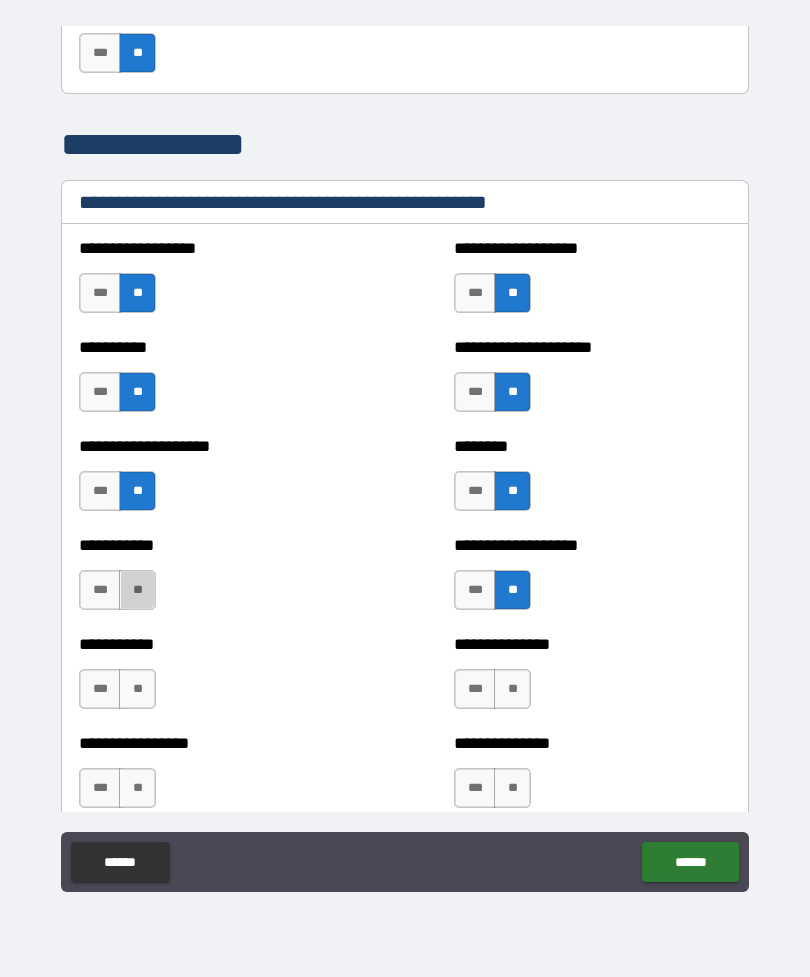 click on "**" at bounding box center [137, 590] 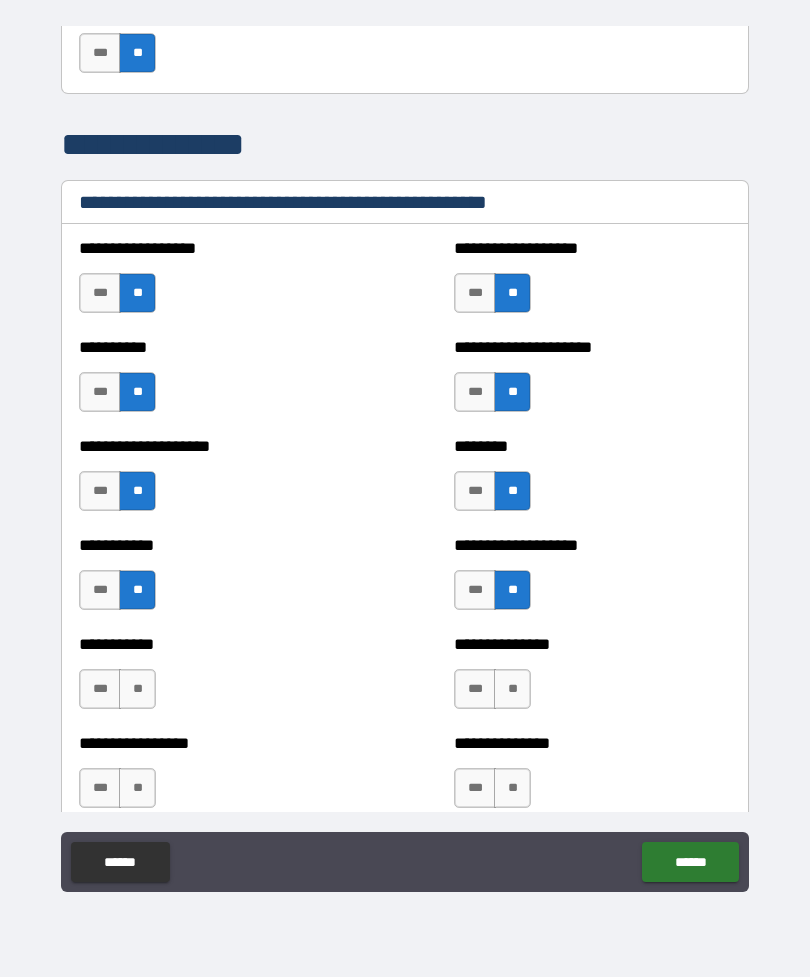 click on "**" at bounding box center [137, 689] 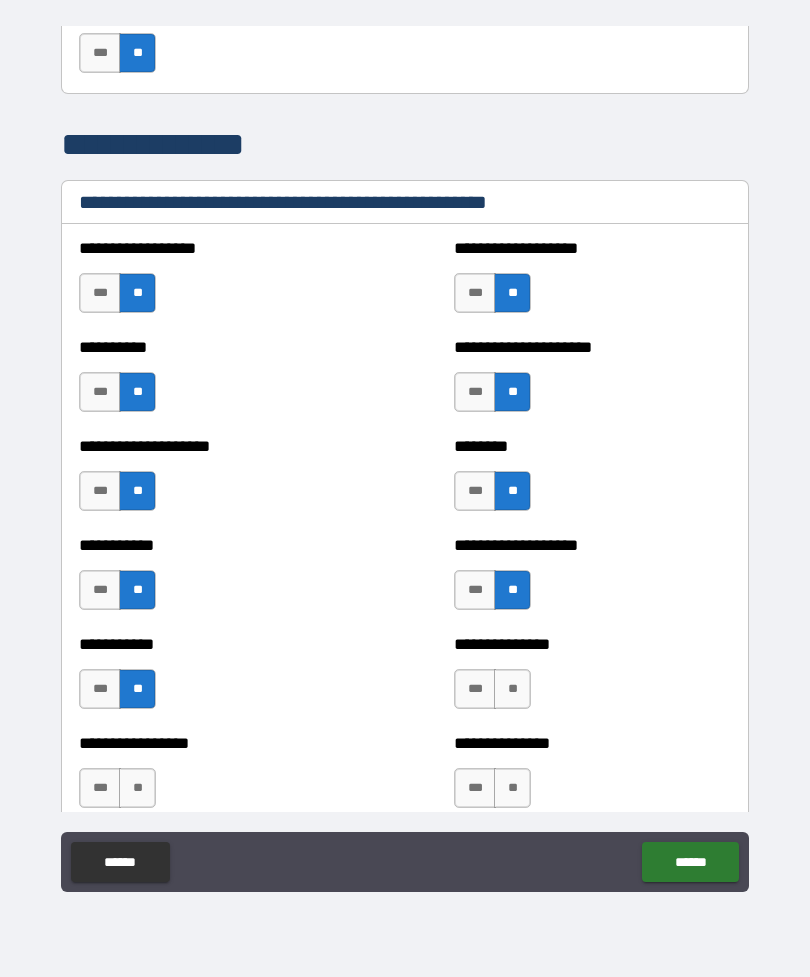 click on "**" at bounding box center (512, 689) 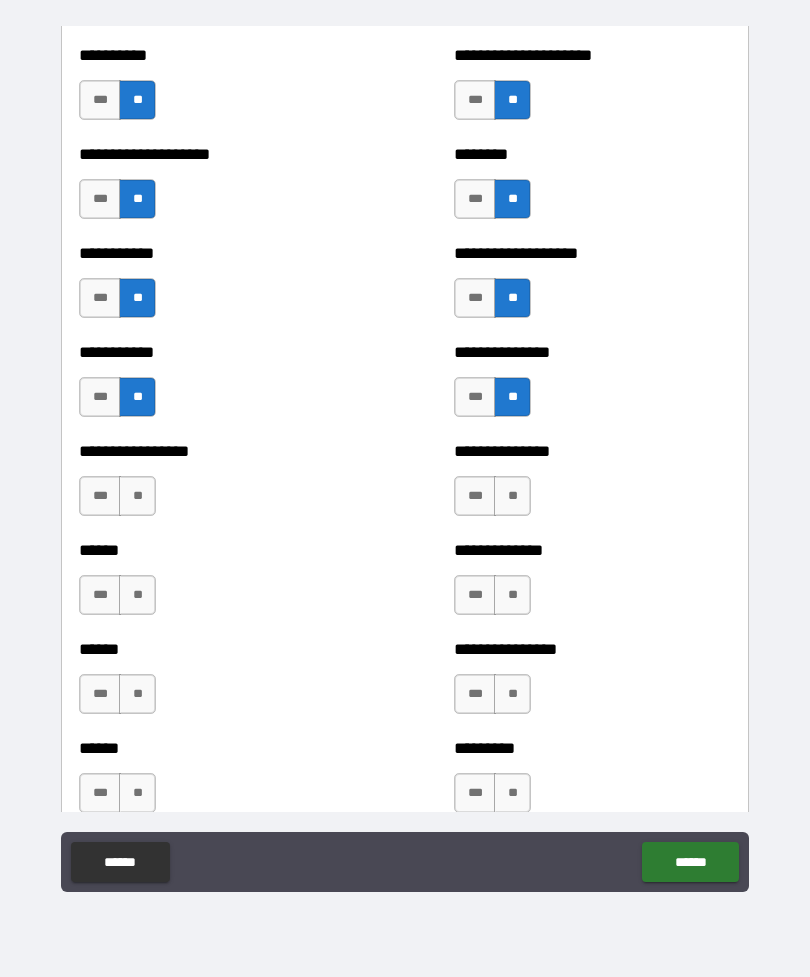 scroll, scrollTop: 2651, scrollLeft: 0, axis: vertical 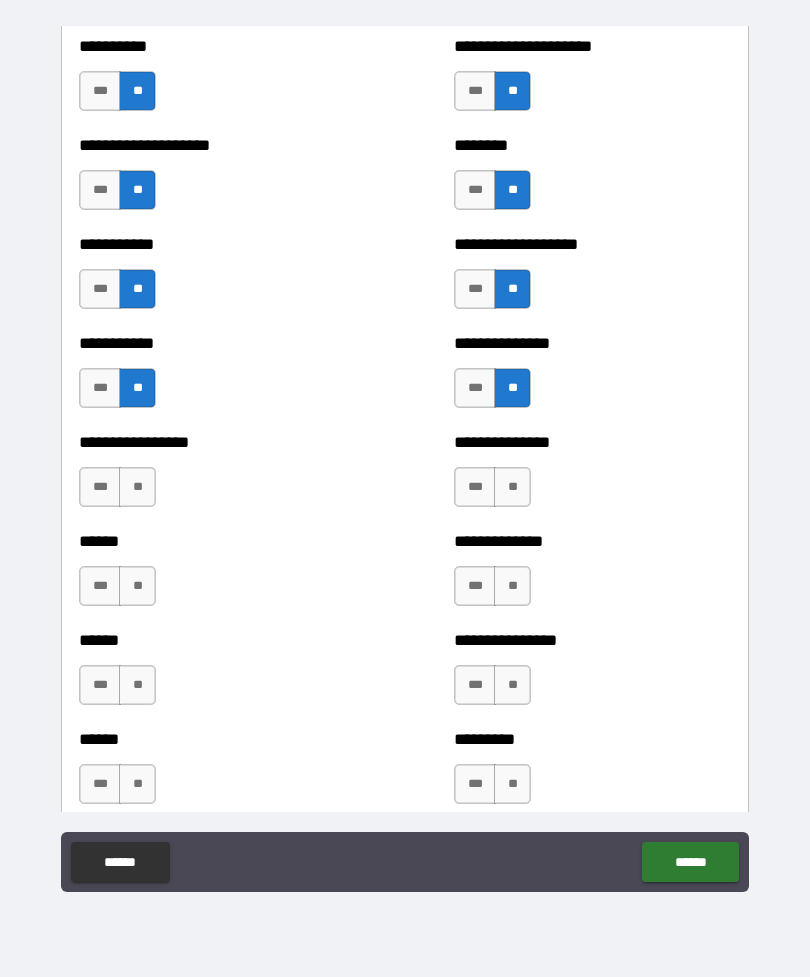 click on "**" at bounding box center [137, 487] 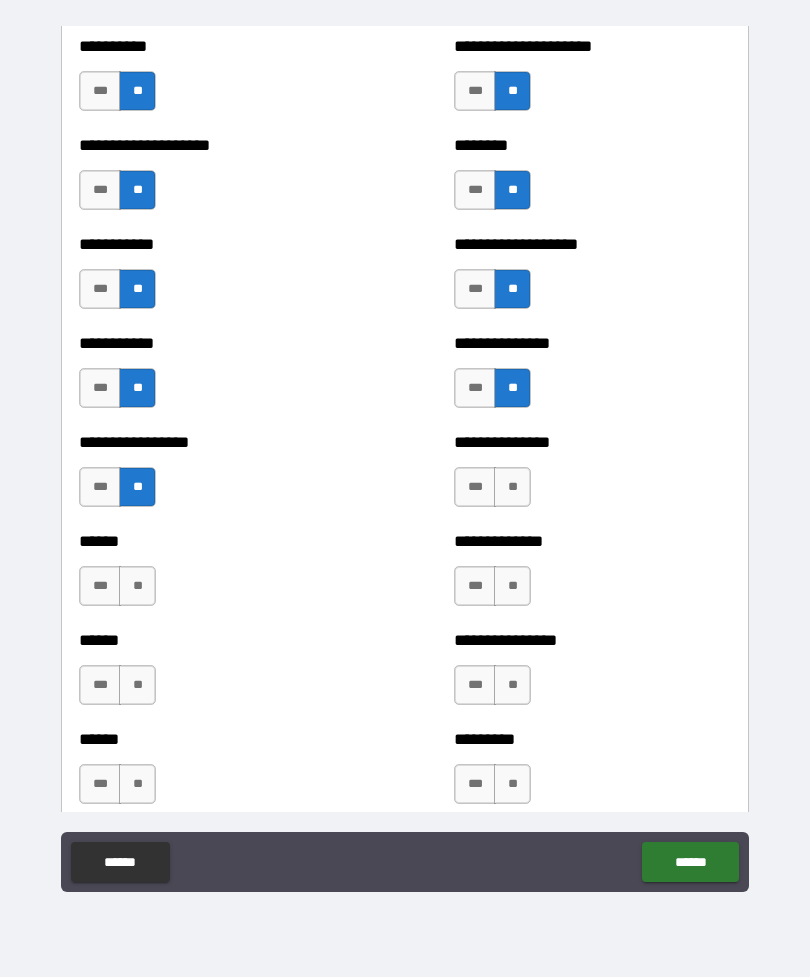 click on "**" at bounding box center (512, 487) 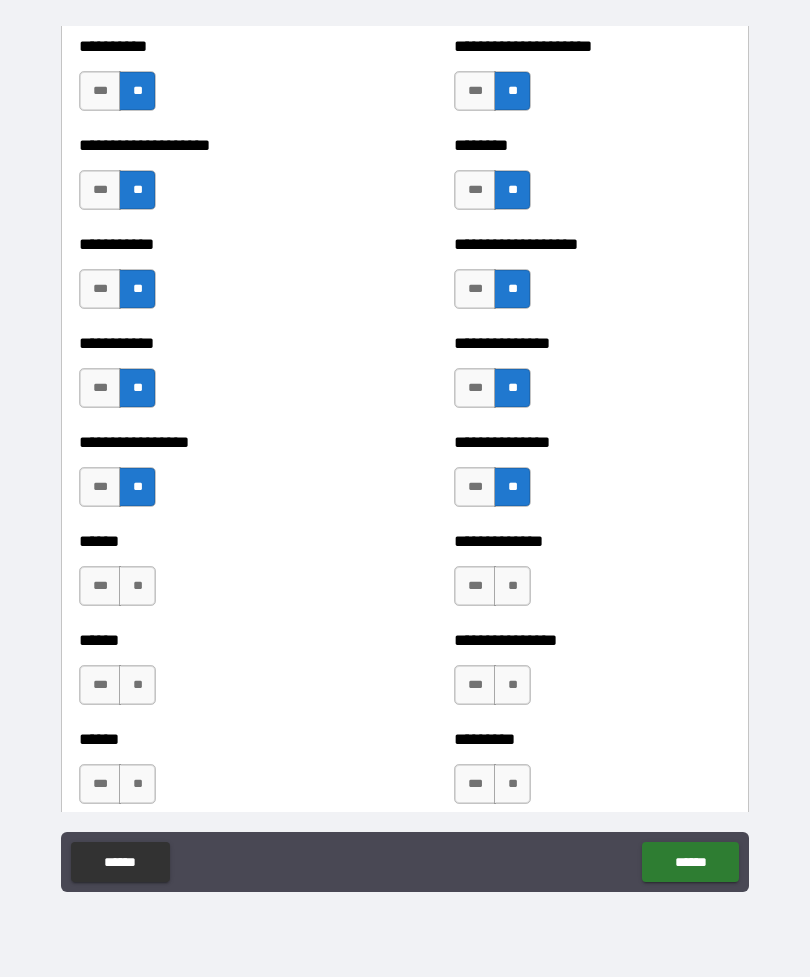 click on "**" at bounding box center (137, 586) 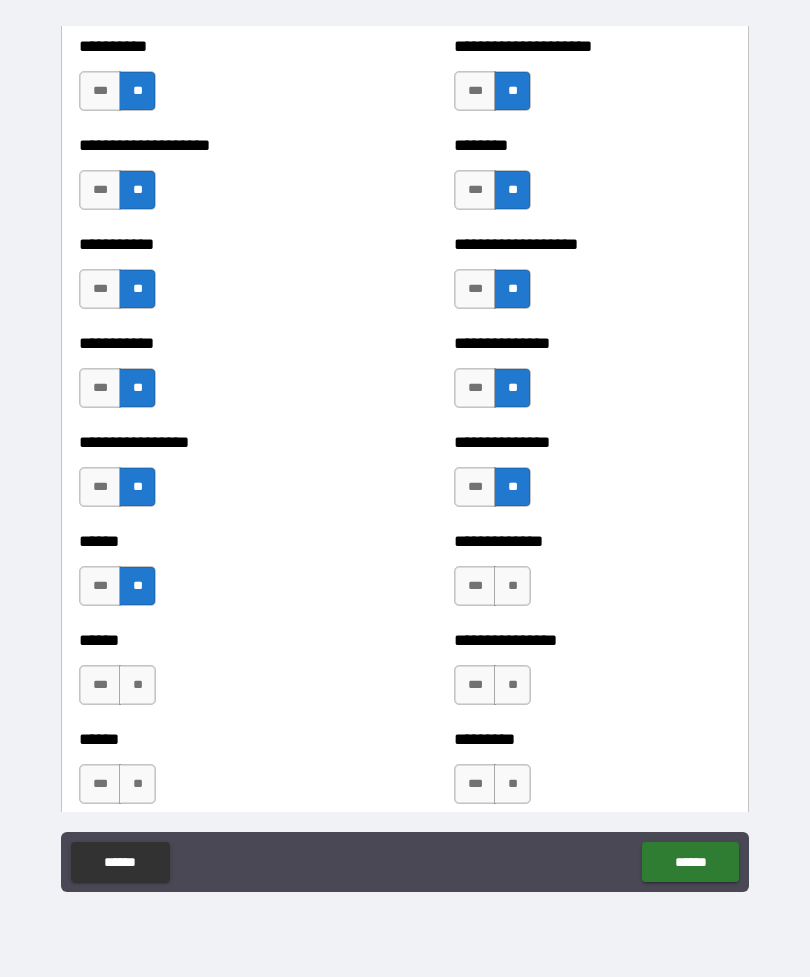 click on "**" at bounding box center (512, 586) 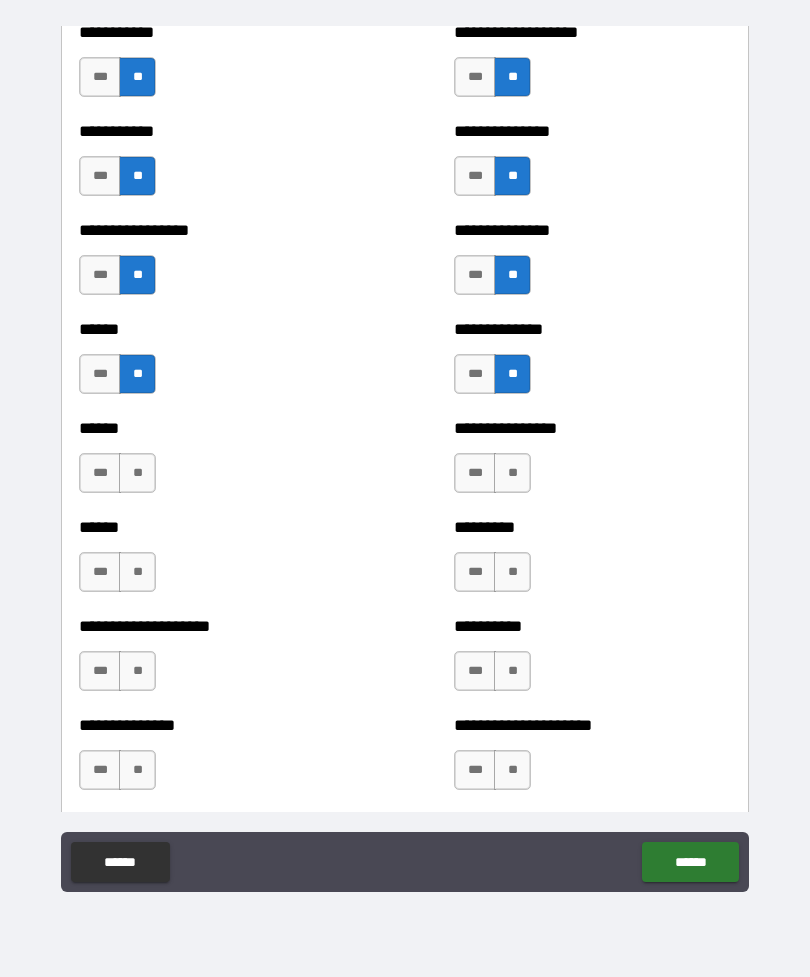 scroll, scrollTop: 2874, scrollLeft: 0, axis: vertical 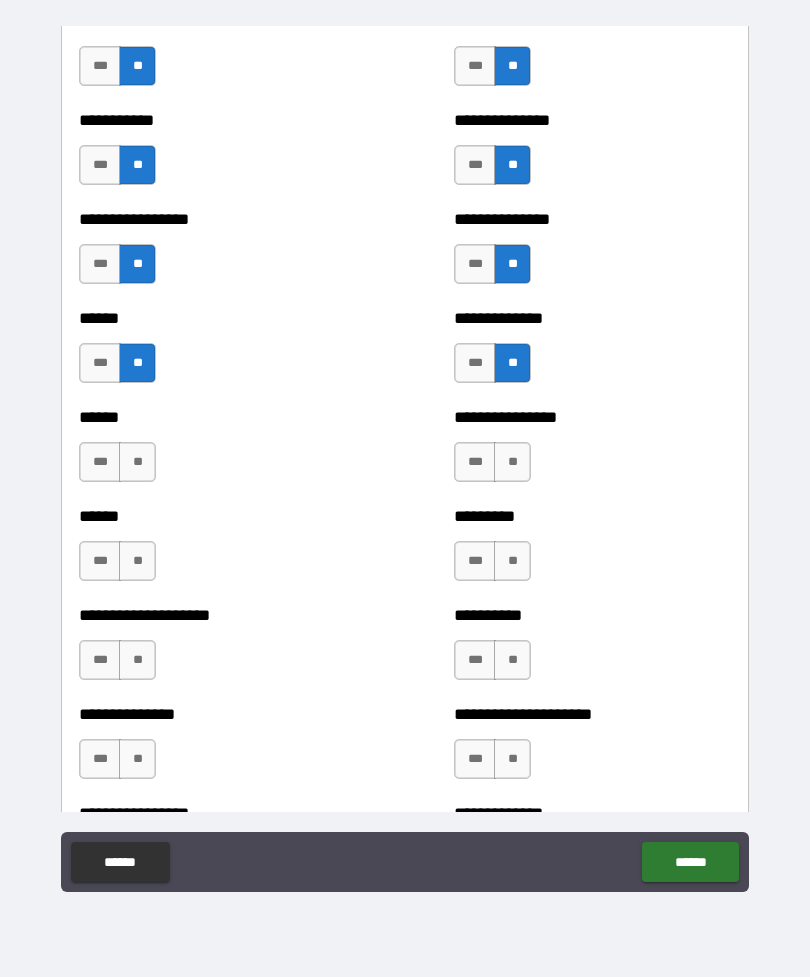 click on "**" at bounding box center (512, 462) 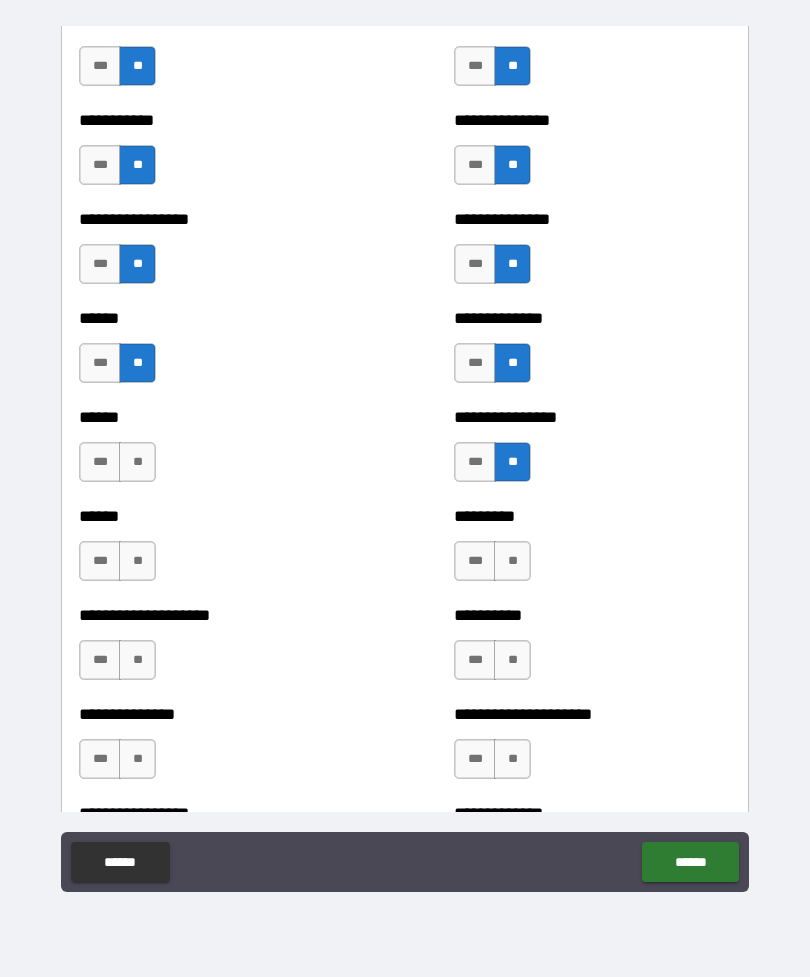 click on "**" at bounding box center (137, 462) 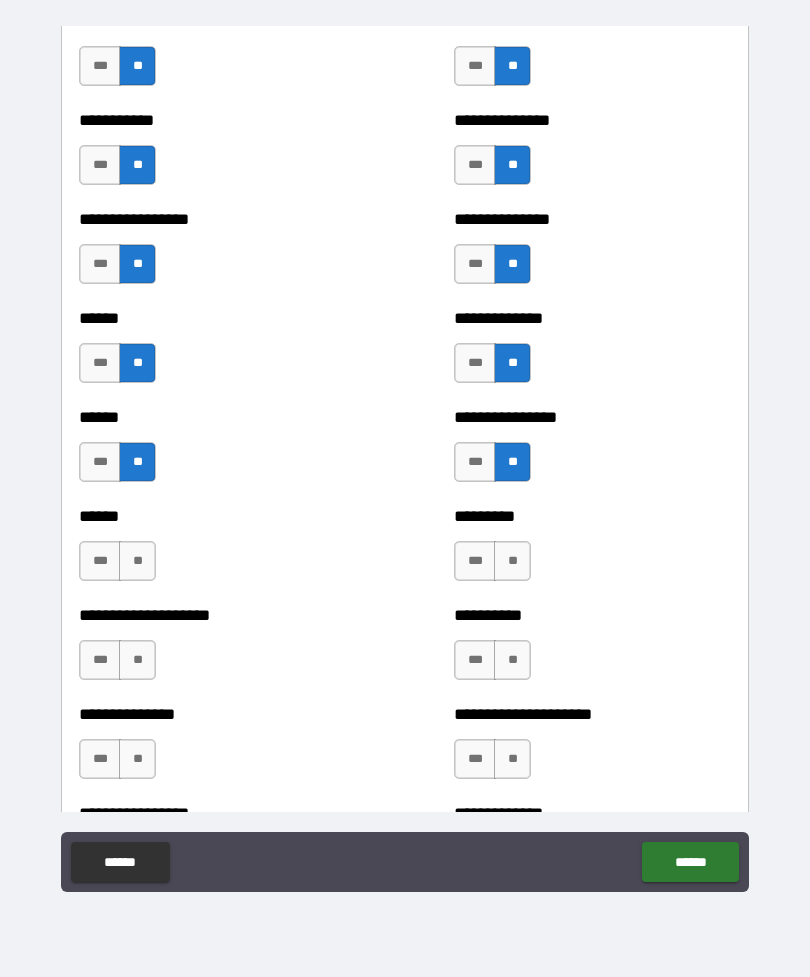 click on "**" at bounding box center [137, 561] 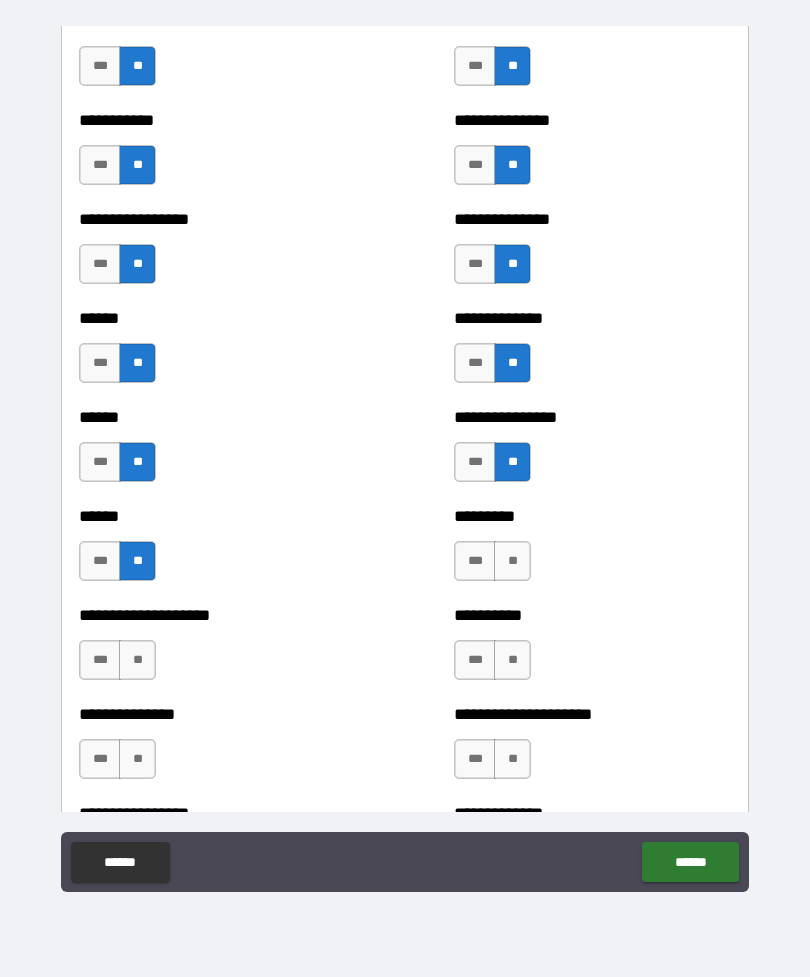 click on "**" at bounding box center [512, 561] 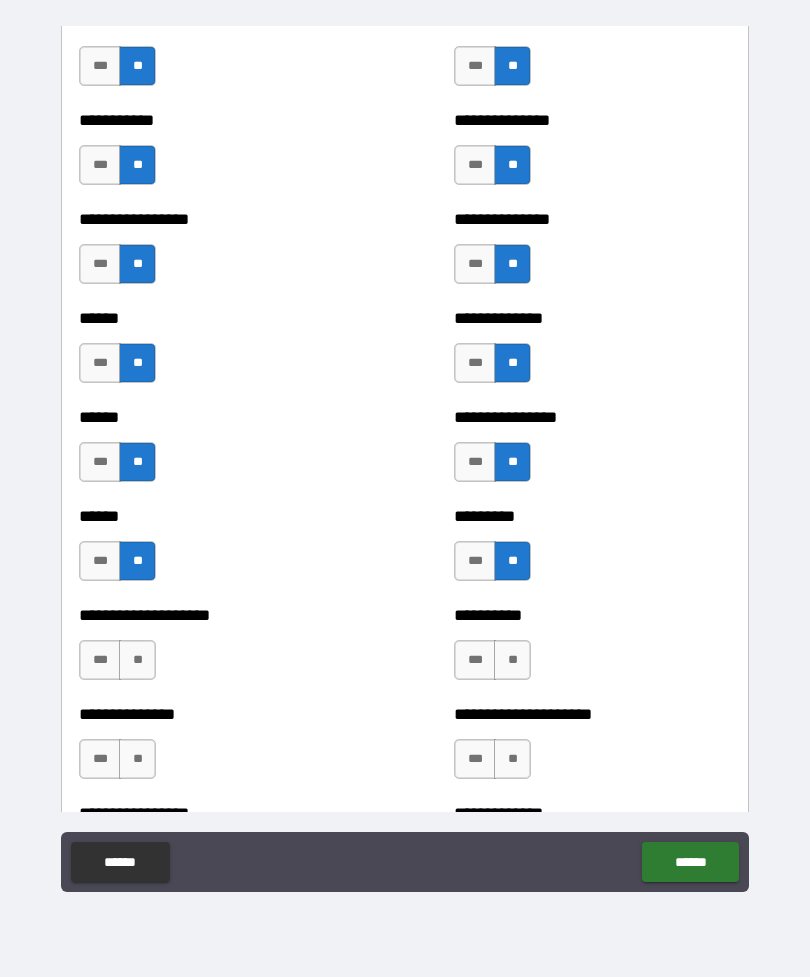 click on "**" at bounding box center [137, 660] 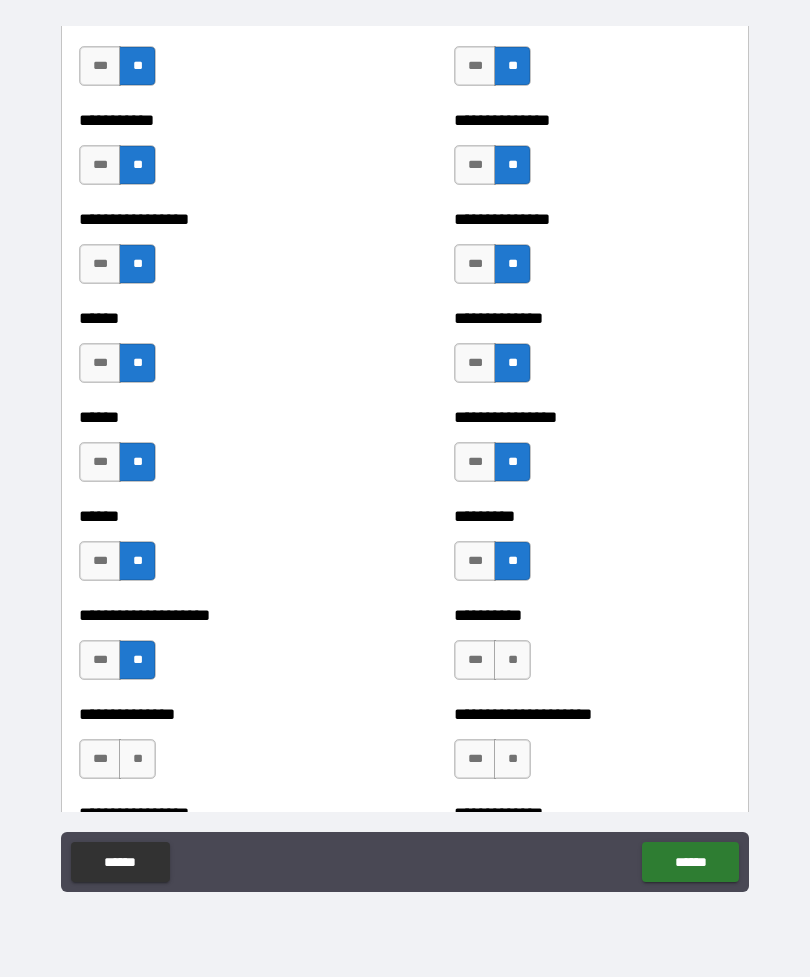 click on "**" at bounding box center (512, 660) 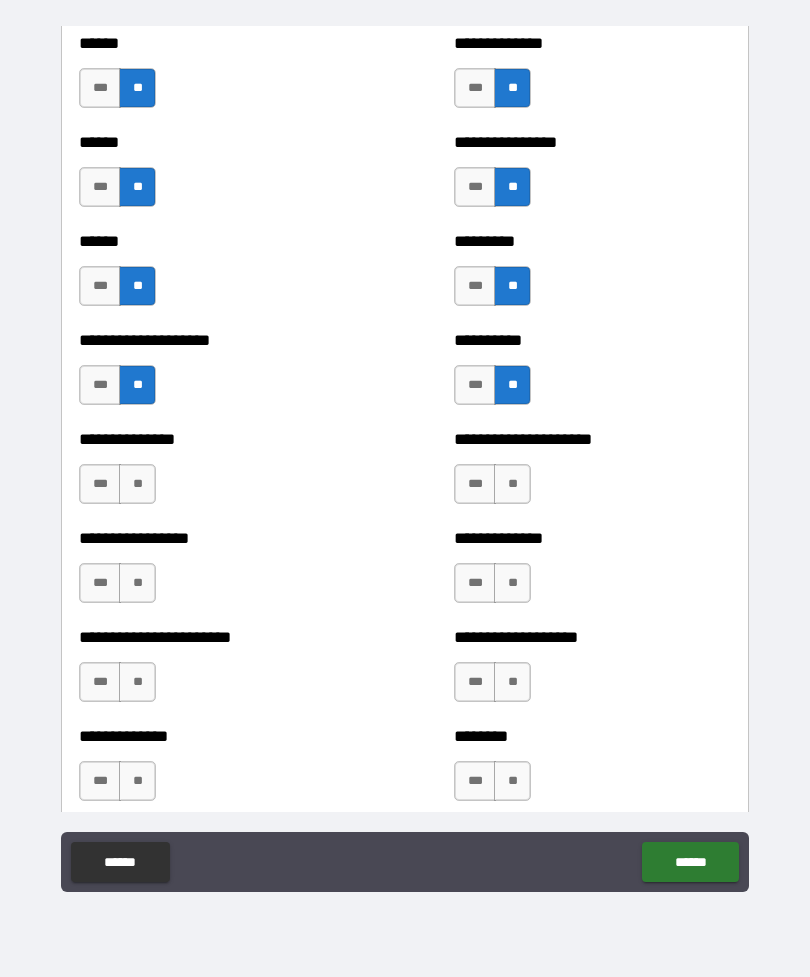 scroll, scrollTop: 3150, scrollLeft: 0, axis: vertical 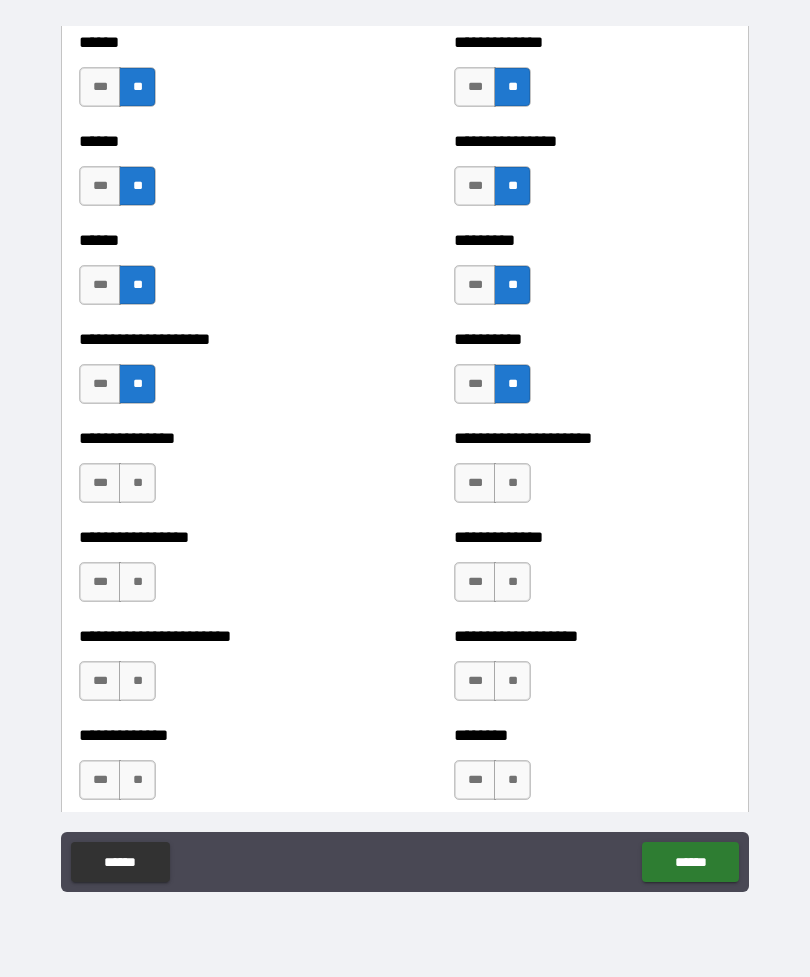 click on "**" at bounding box center (137, 483) 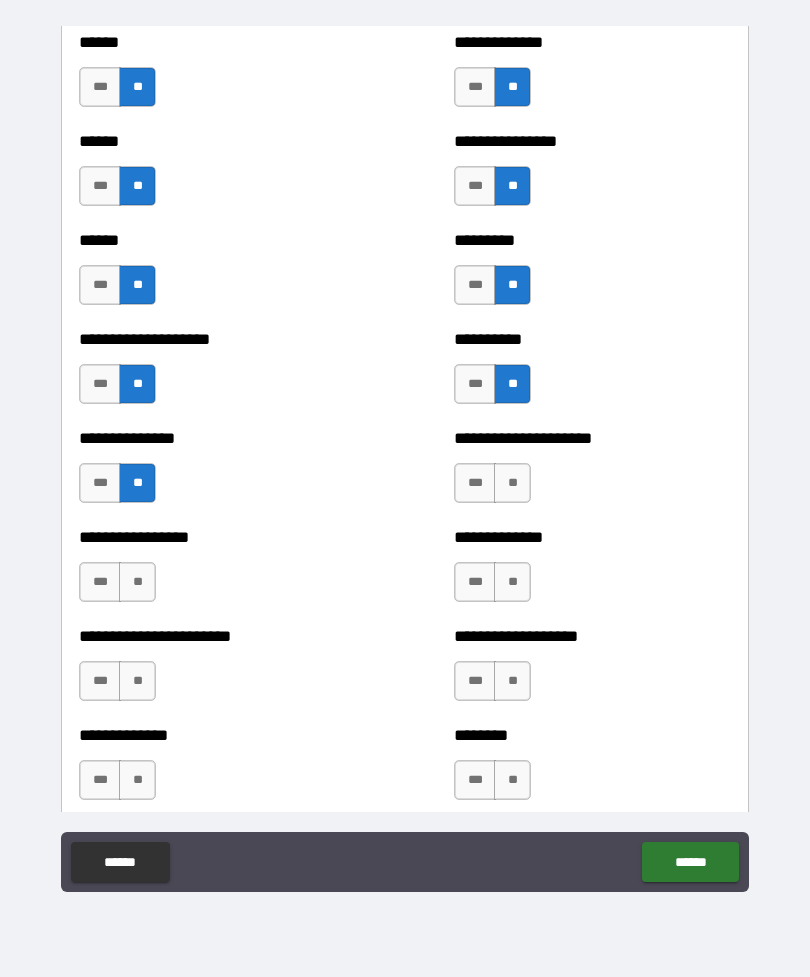 click on "**" at bounding box center (512, 483) 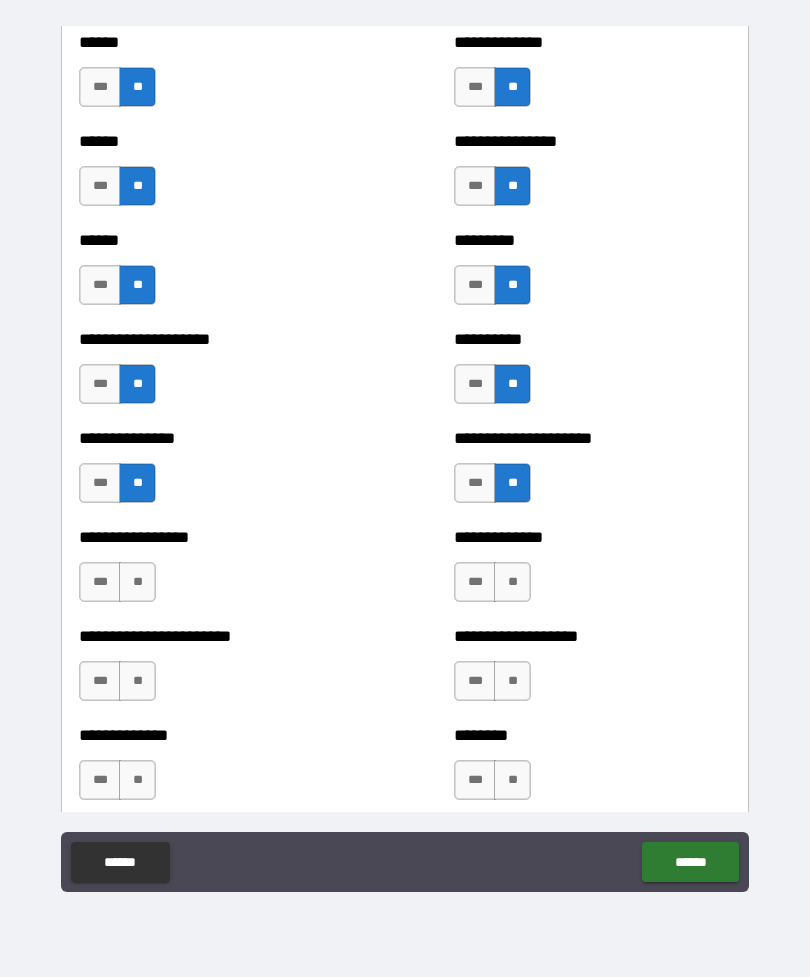 click on "**" at bounding box center (512, 582) 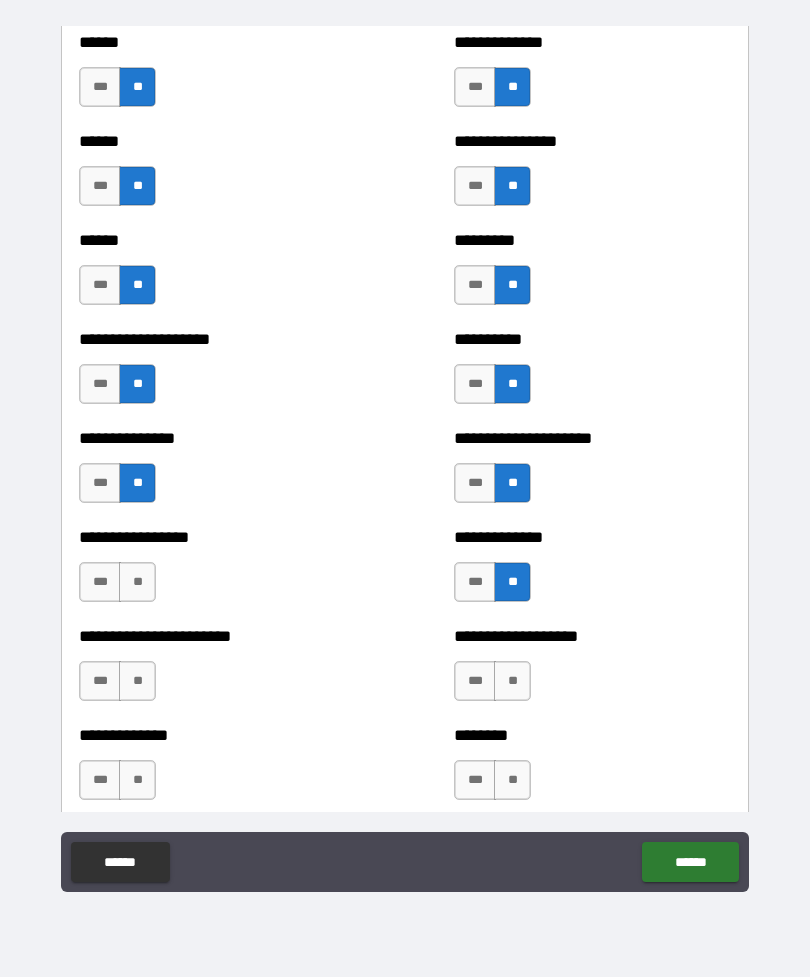 click on "**" at bounding box center (137, 582) 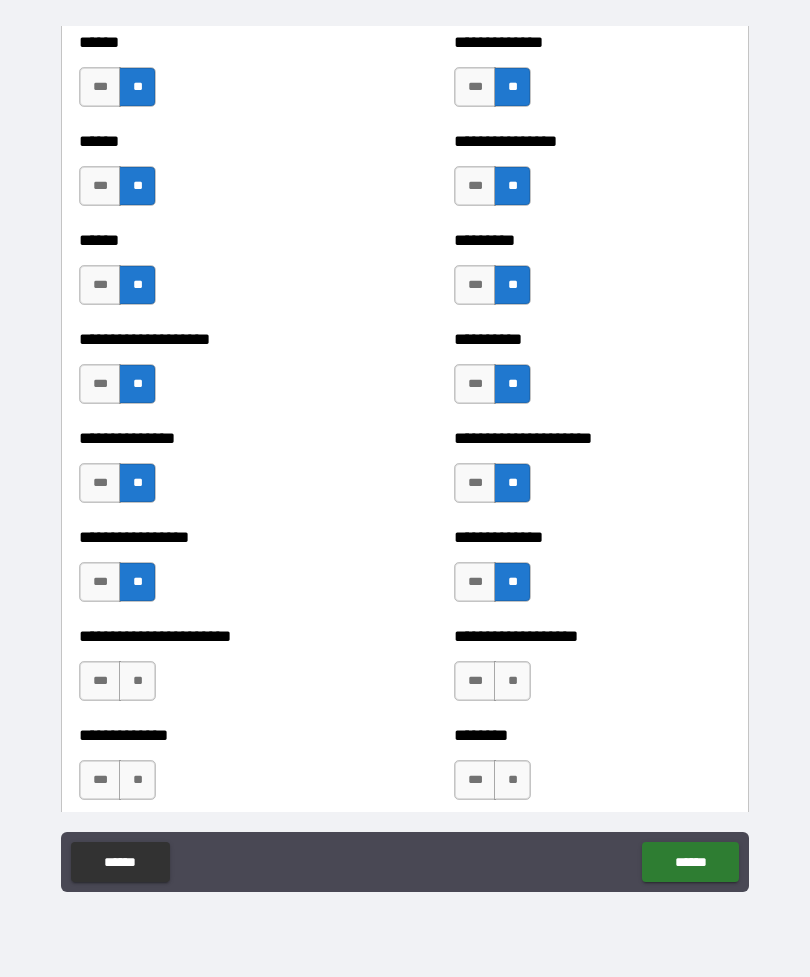 click on "**" at bounding box center [137, 681] 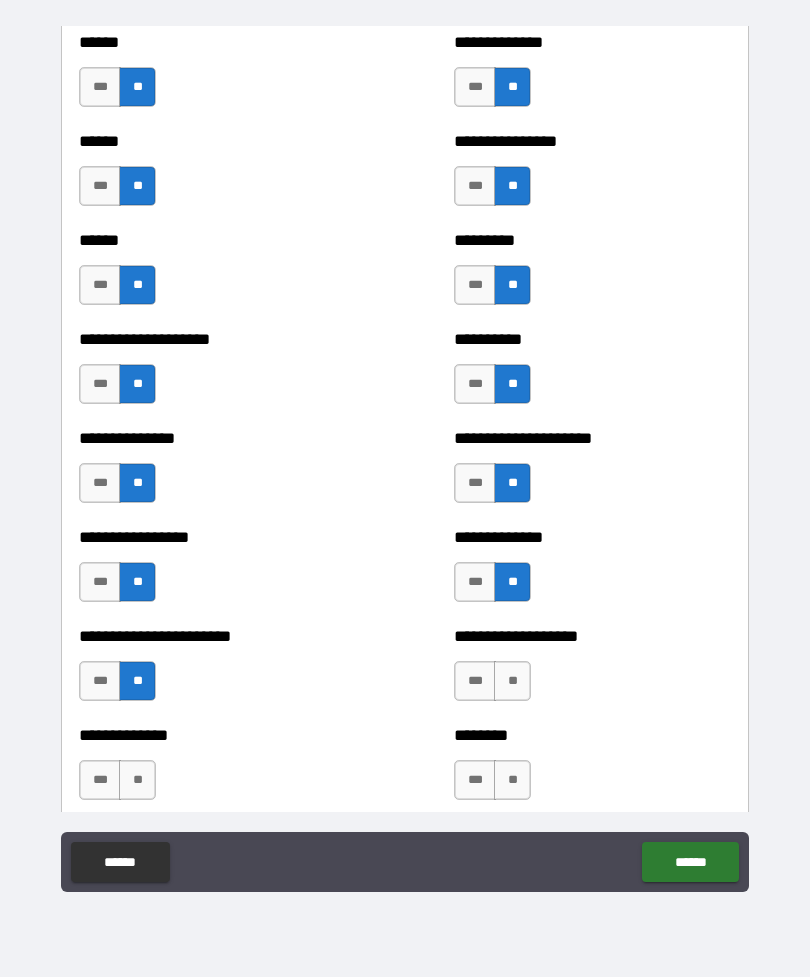 click on "**" at bounding box center [512, 681] 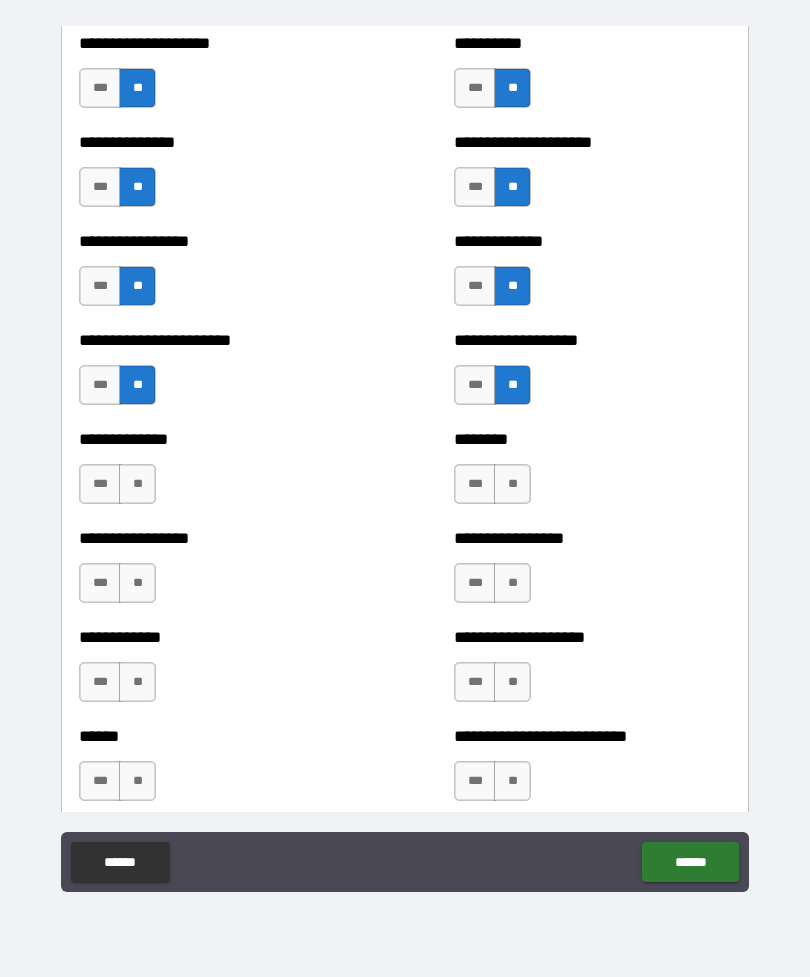 scroll, scrollTop: 3451, scrollLeft: 0, axis: vertical 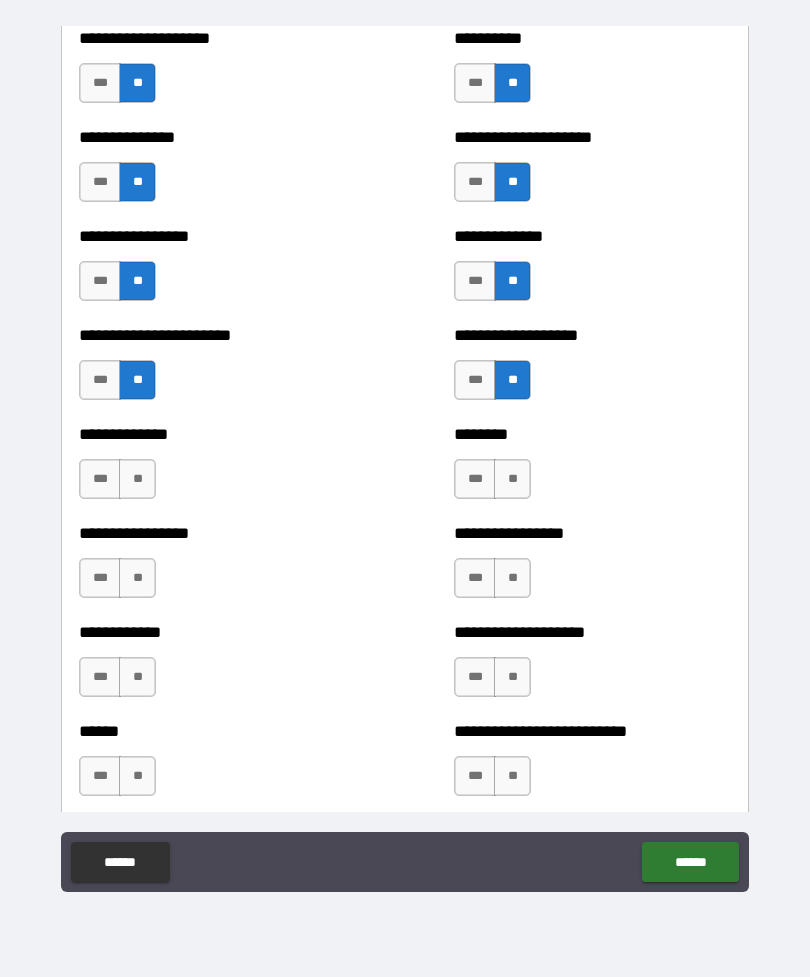 click on "**" at bounding box center (512, 479) 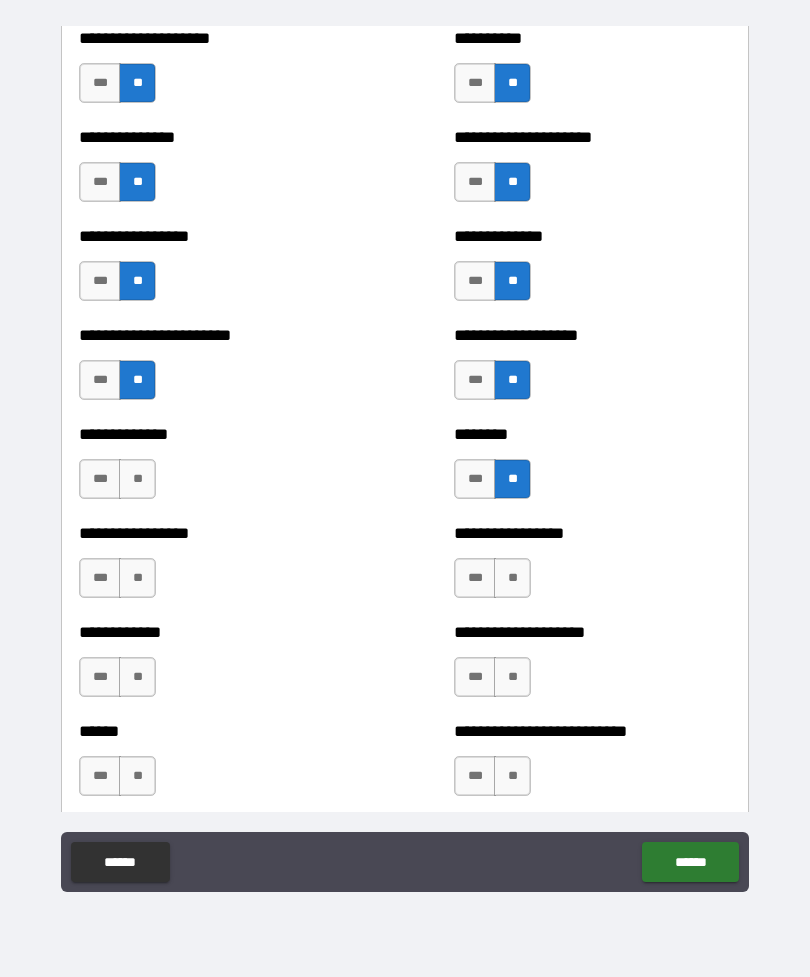 click on "**" at bounding box center (137, 479) 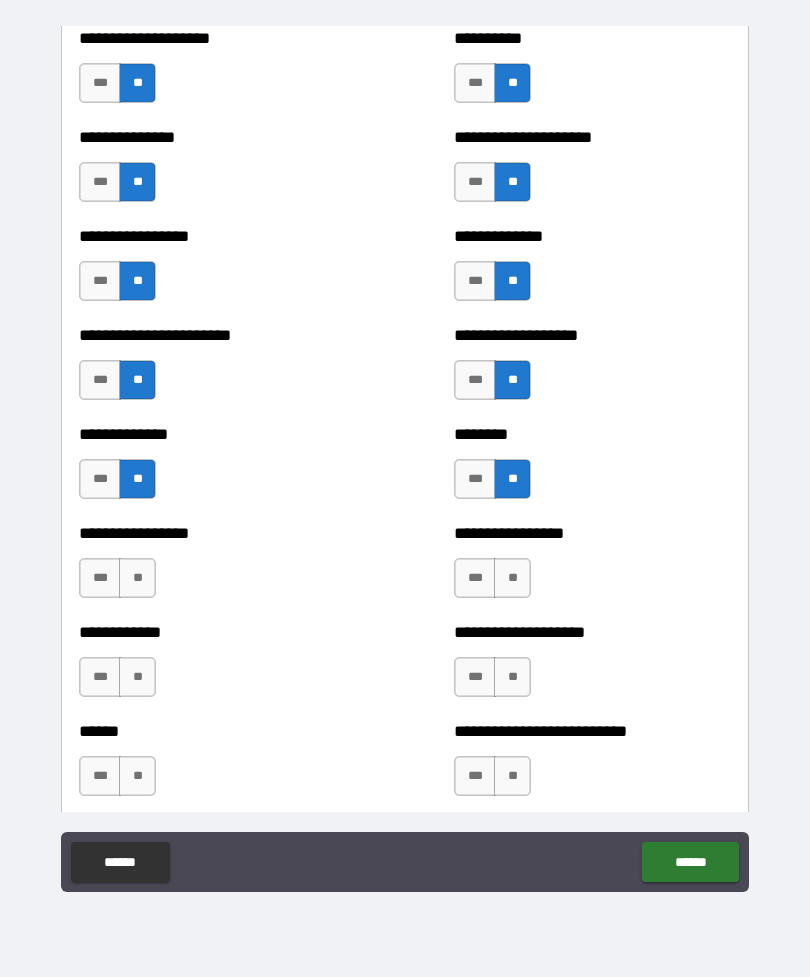 click on "**" at bounding box center (137, 578) 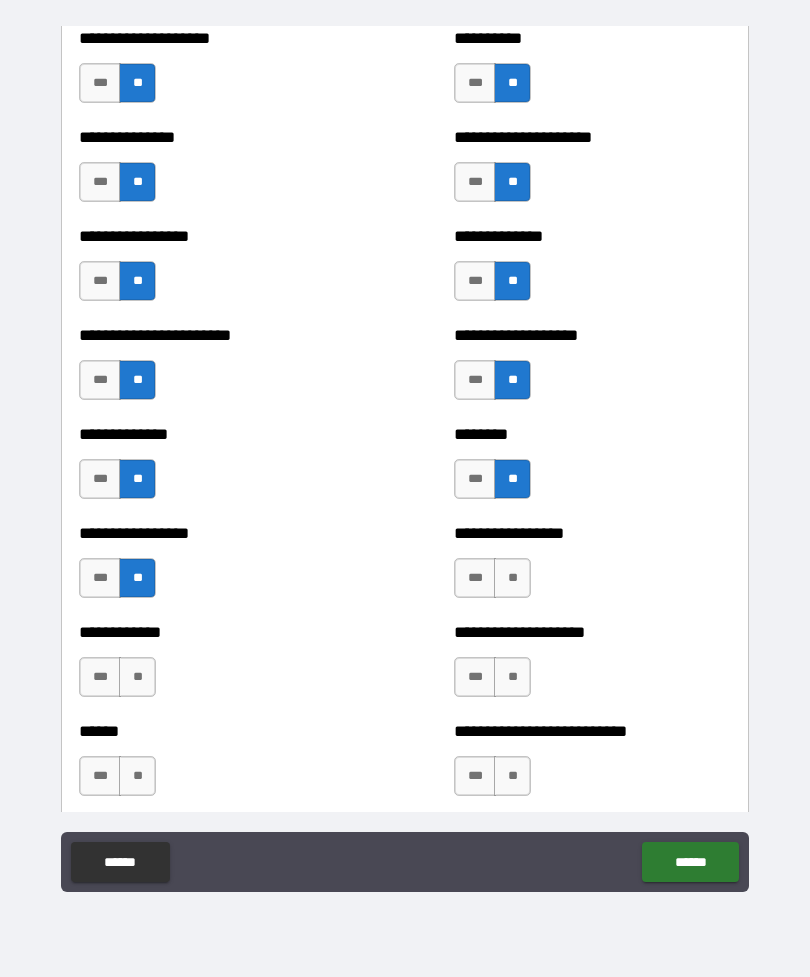 click on "**" at bounding box center [512, 578] 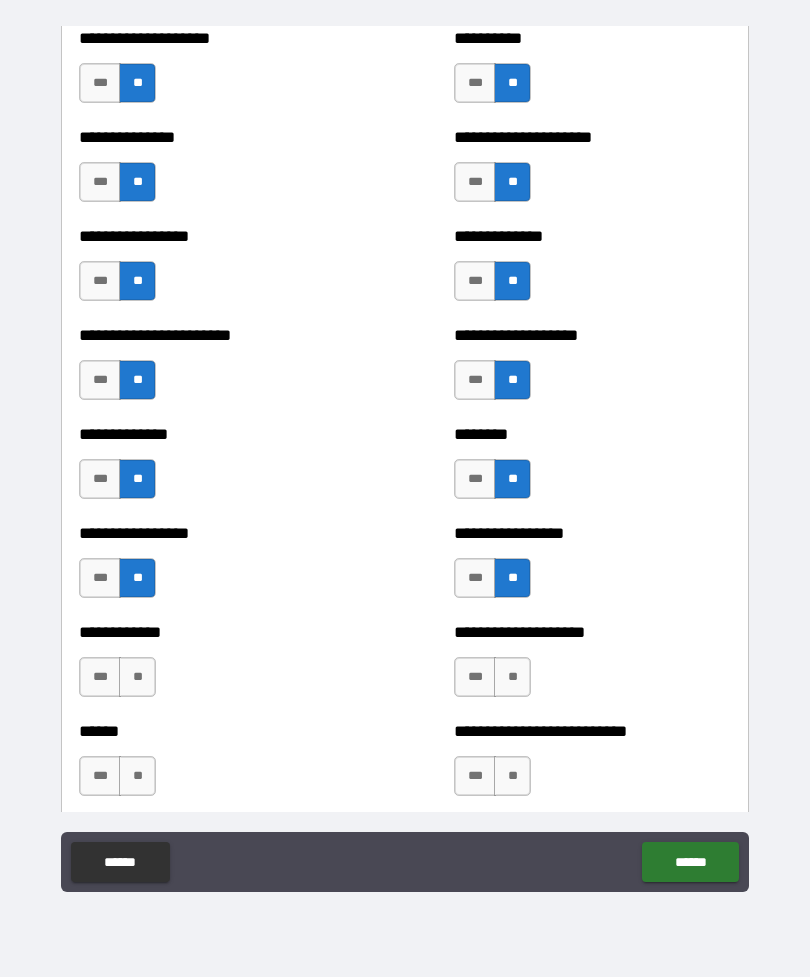 click on "**" at bounding box center (512, 677) 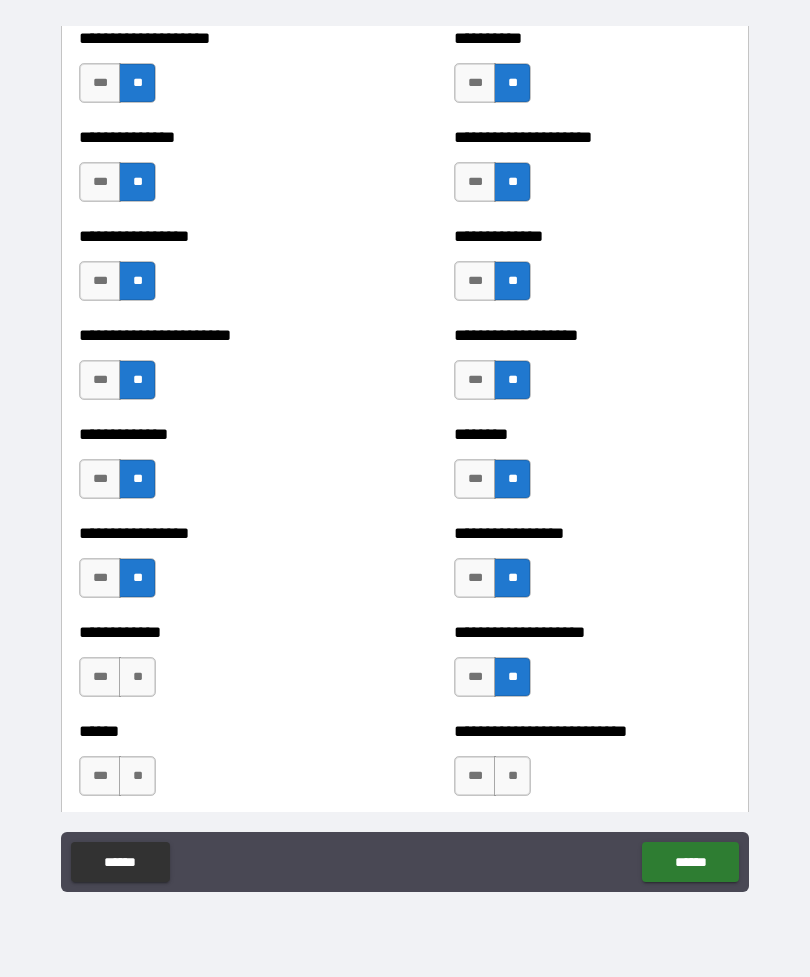 click on "**" at bounding box center [137, 677] 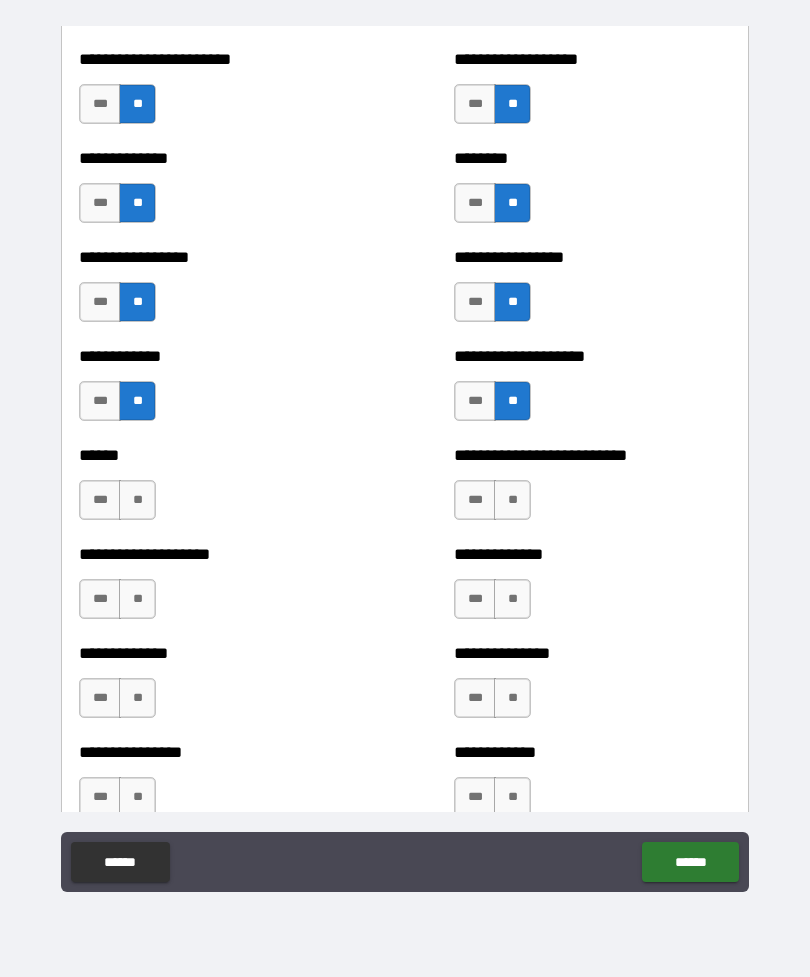 scroll, scrollTop: 3728, scrollLeft: 0, axis: vertical 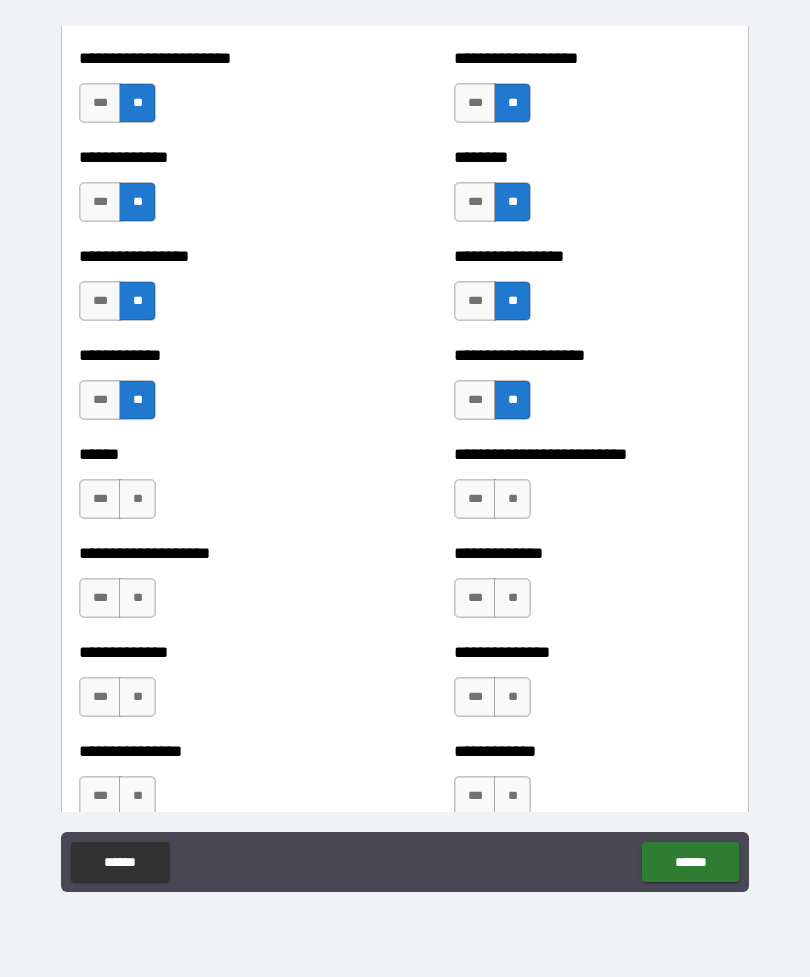 click on "**" at bounding box center (137, 499) 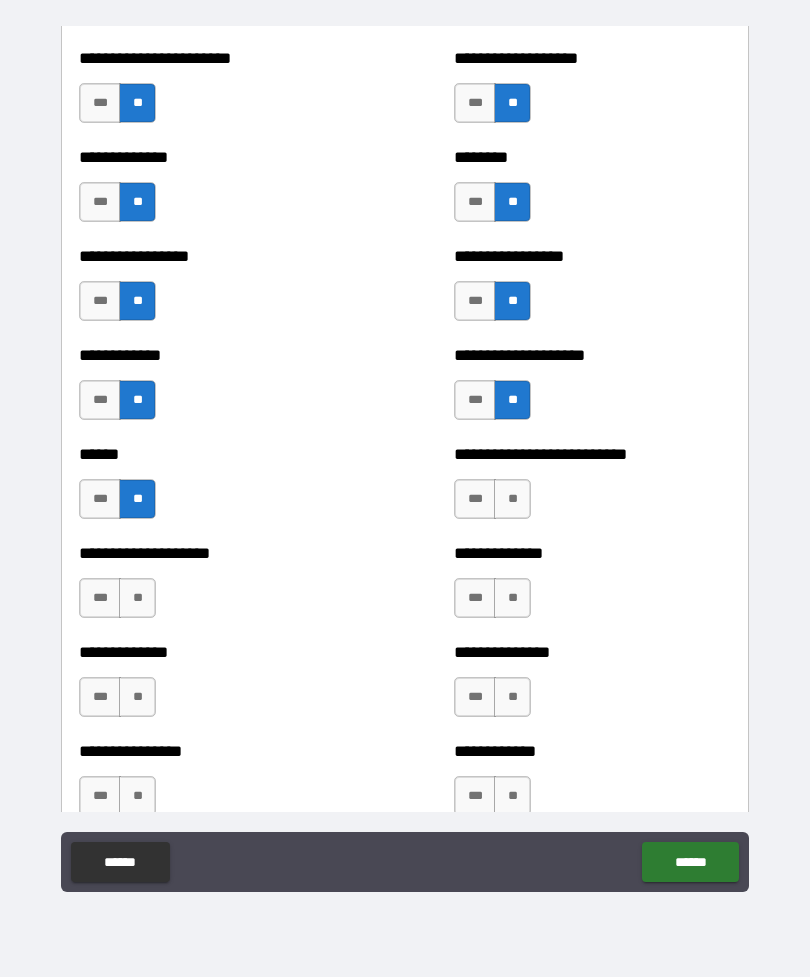 click on "**" at bounding box center [512, 499] 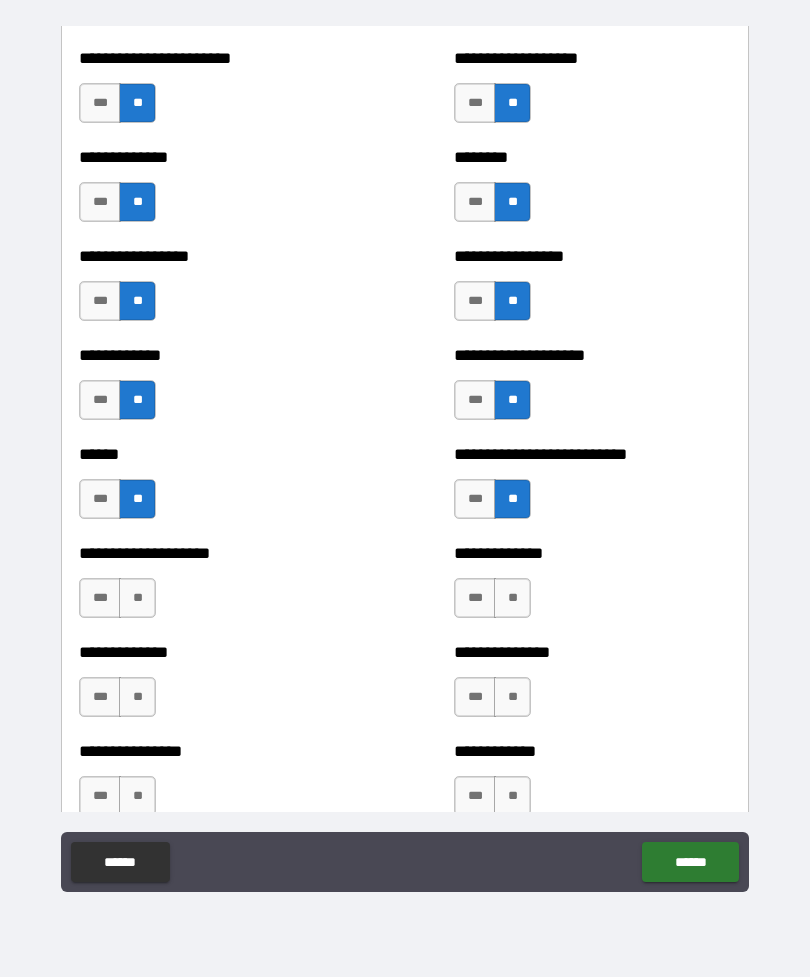 click on "**" at bounding box center [137, 598] 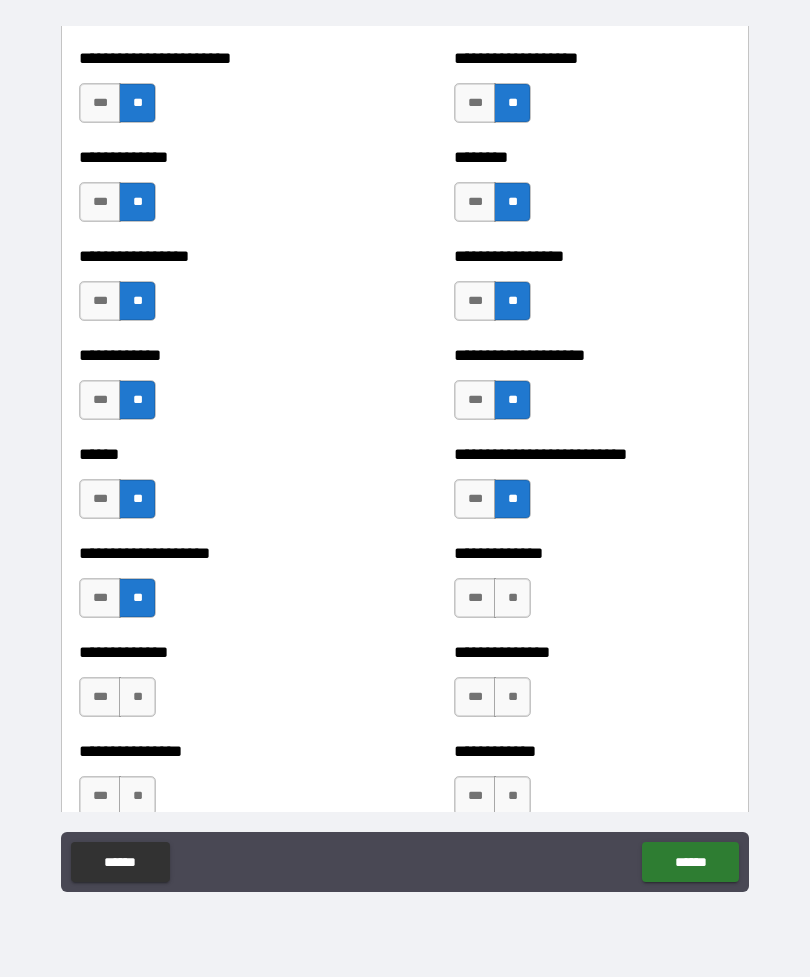 click on "**" at bounding box center [512, 598] 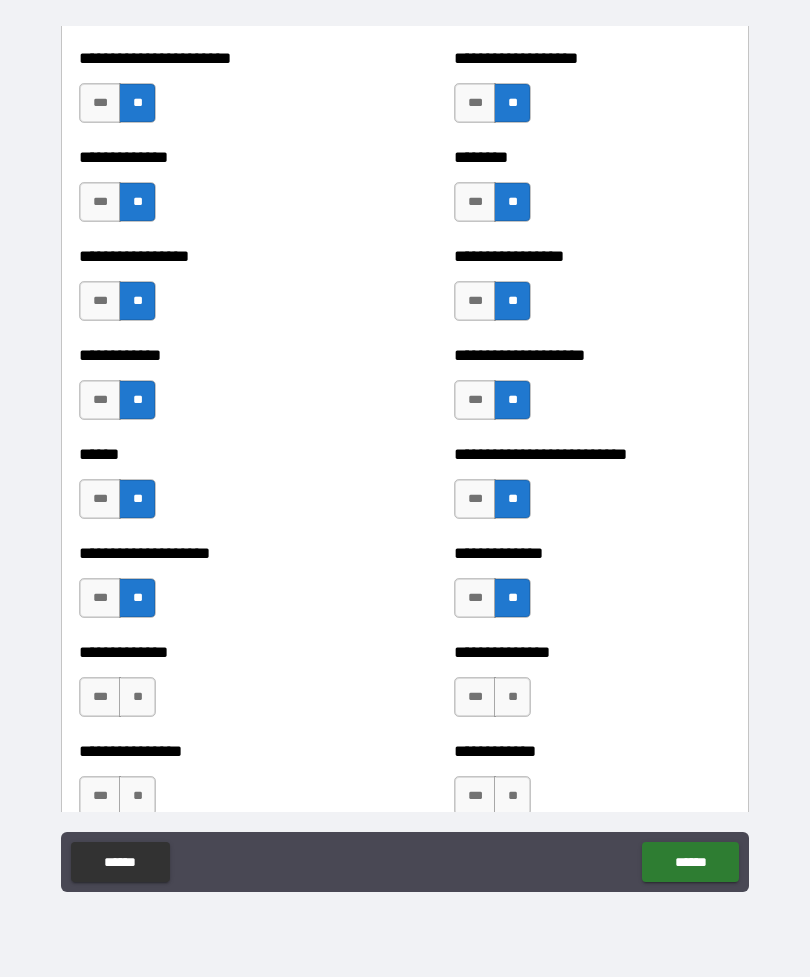 click on "**" at bounding box center [512, 697] 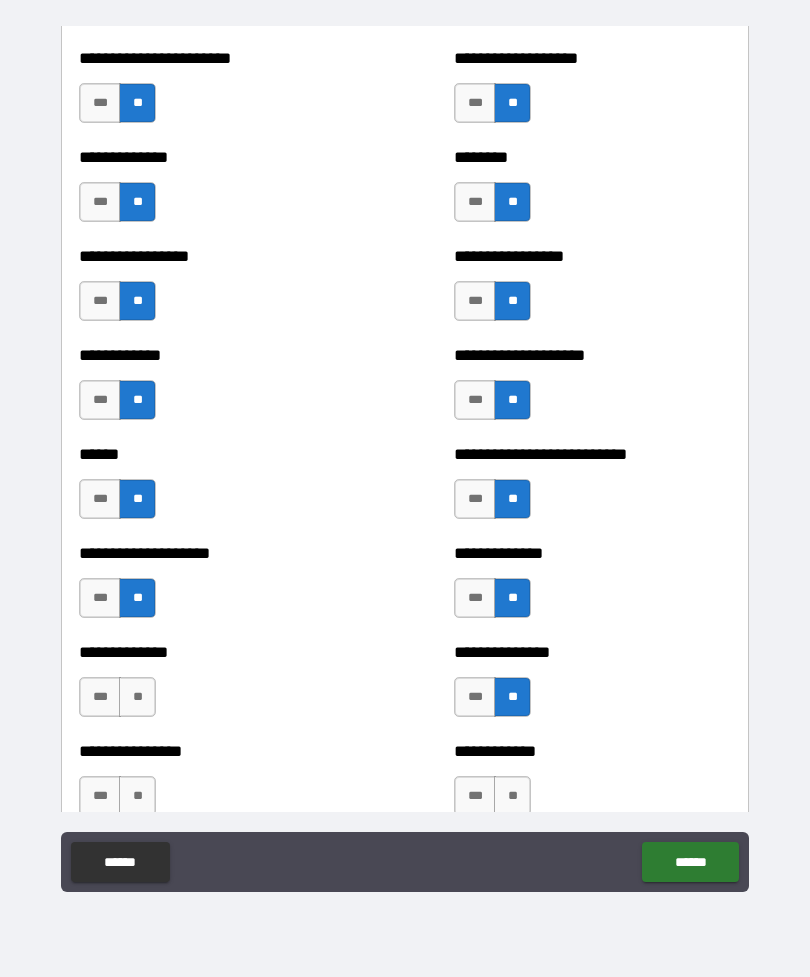 click on "**" at bounding box center (137, 697) 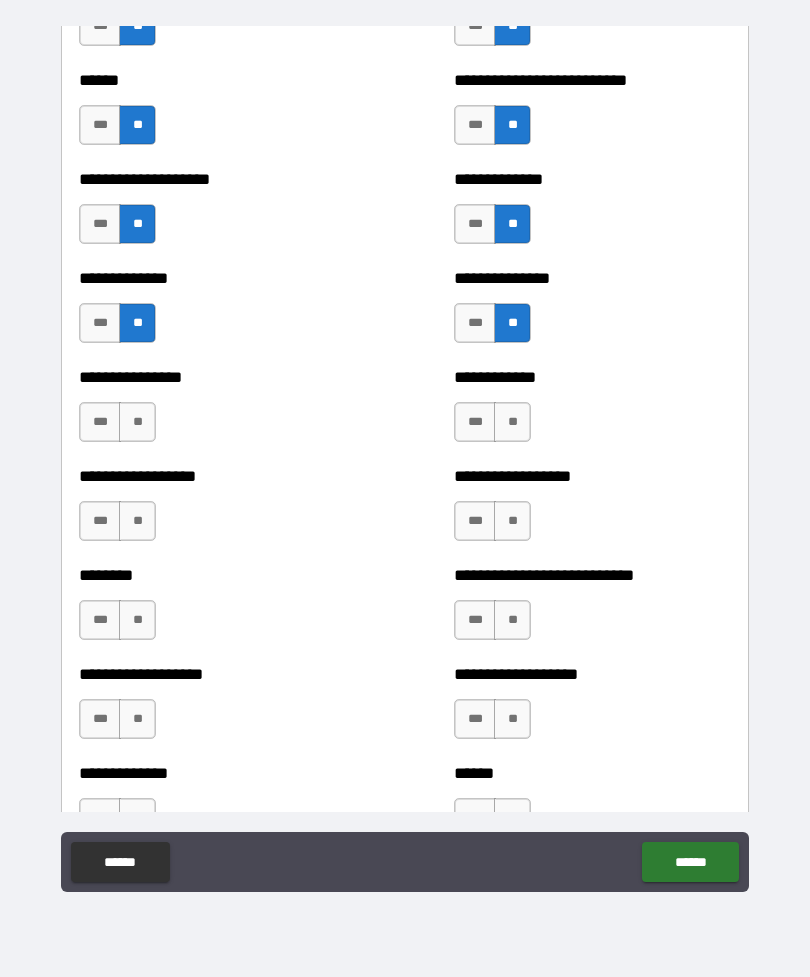 scroll, scrollTop: 4127, scrollLeft: 0, axis: vertical 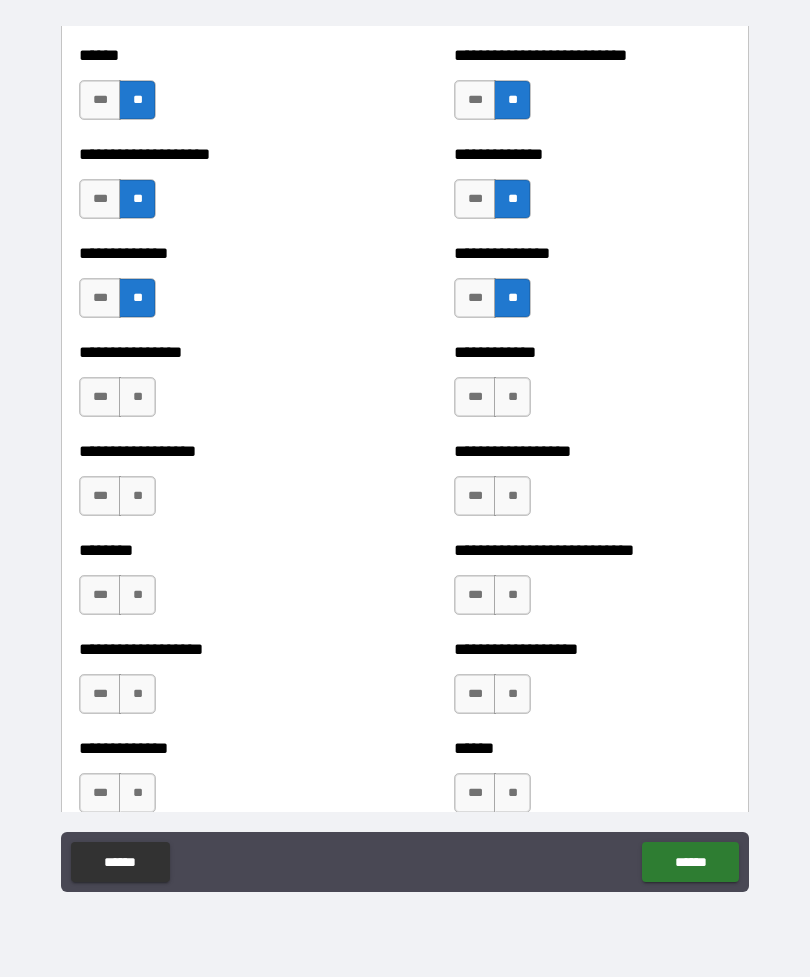 click on "**" at bounding box center [512, 397] 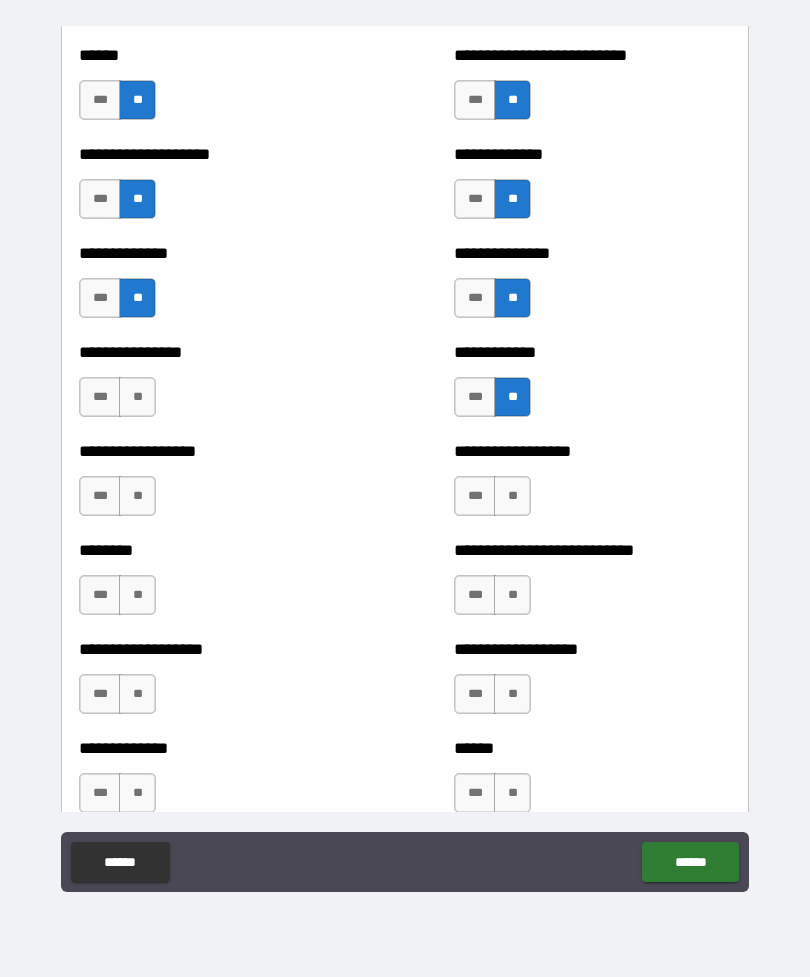 click on "**" at bounding box center [512, 496] 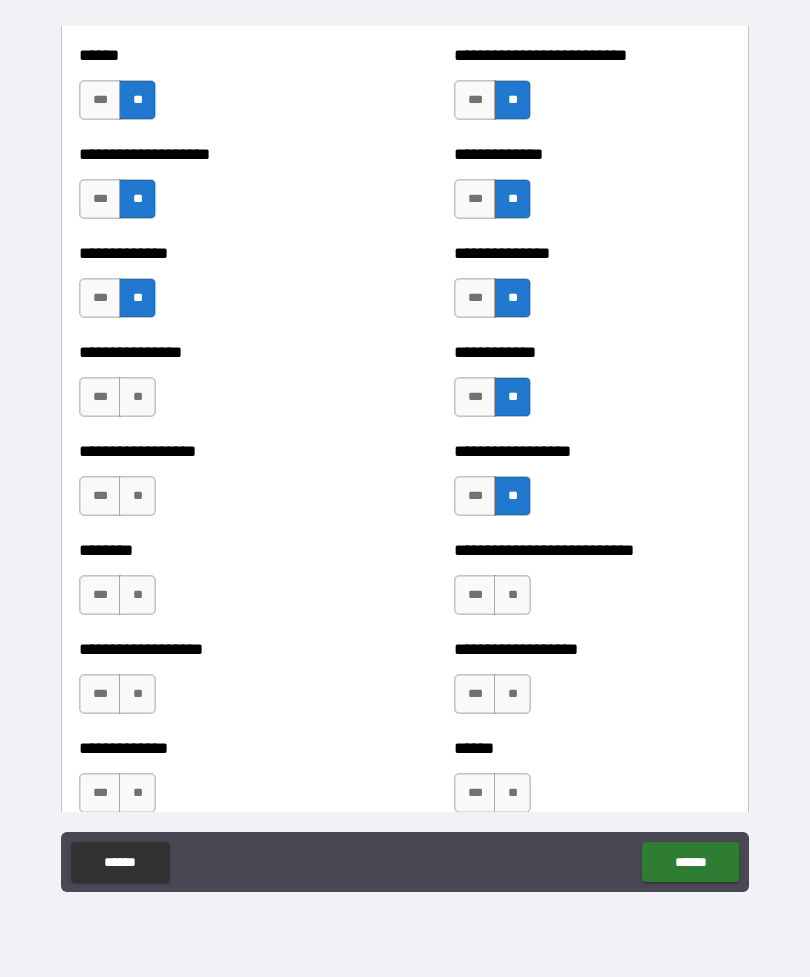 click on "**" at bounding box center [137, 496] 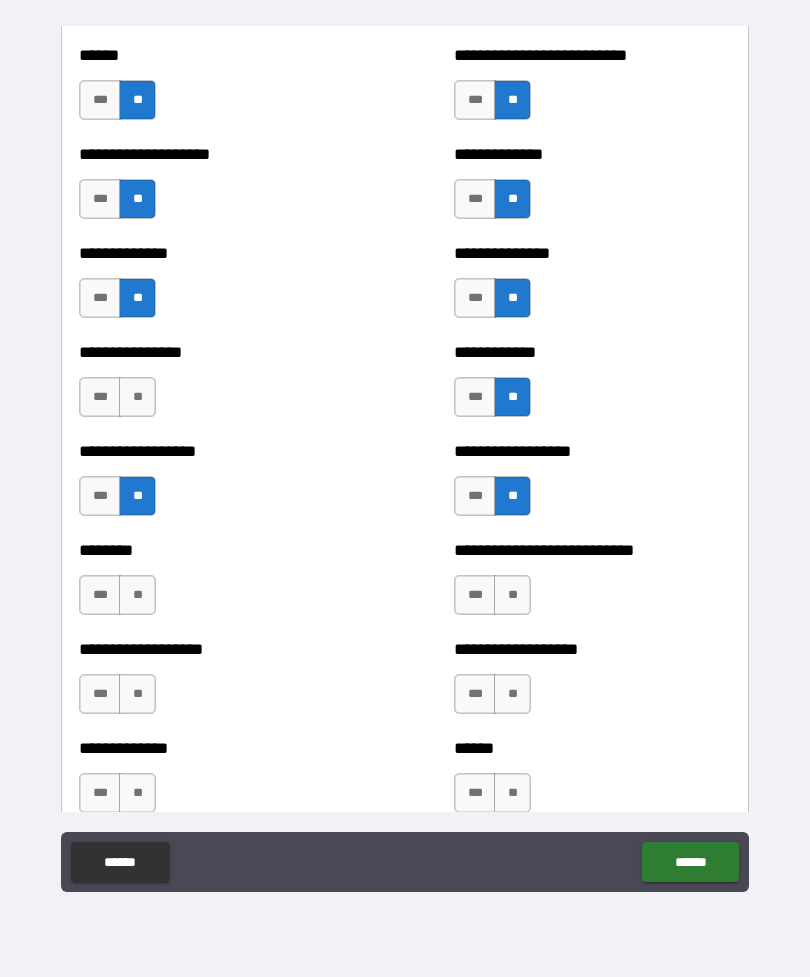 click on "**" at bounding box center [137, 397] 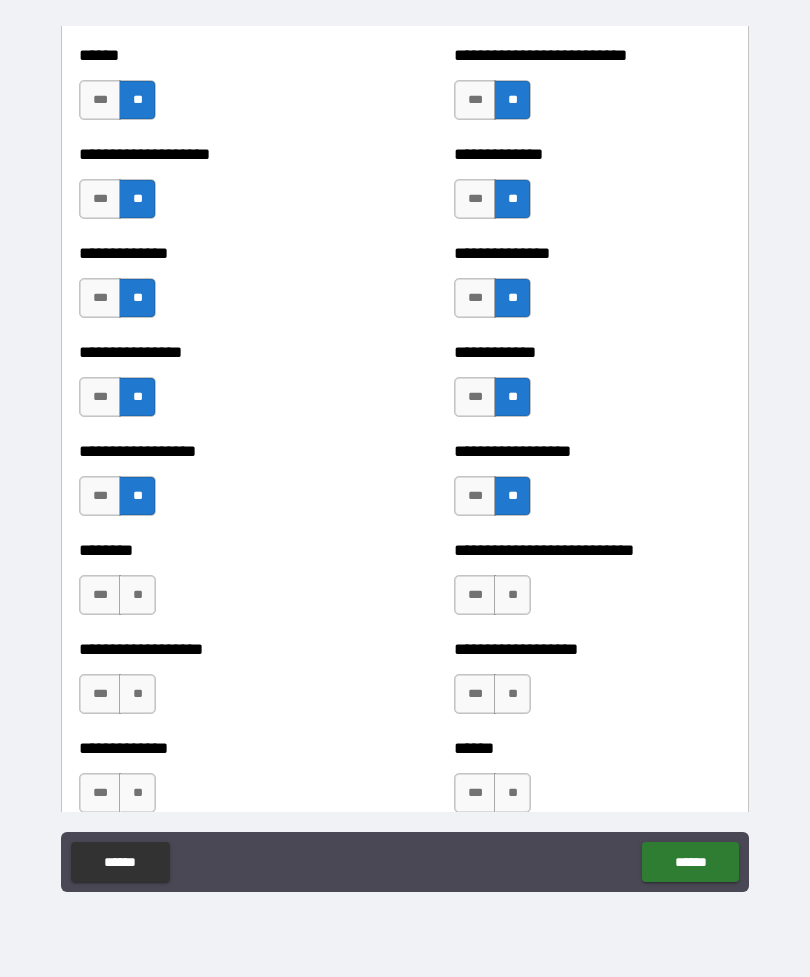 click on "**" at bounding box center (137, 595) 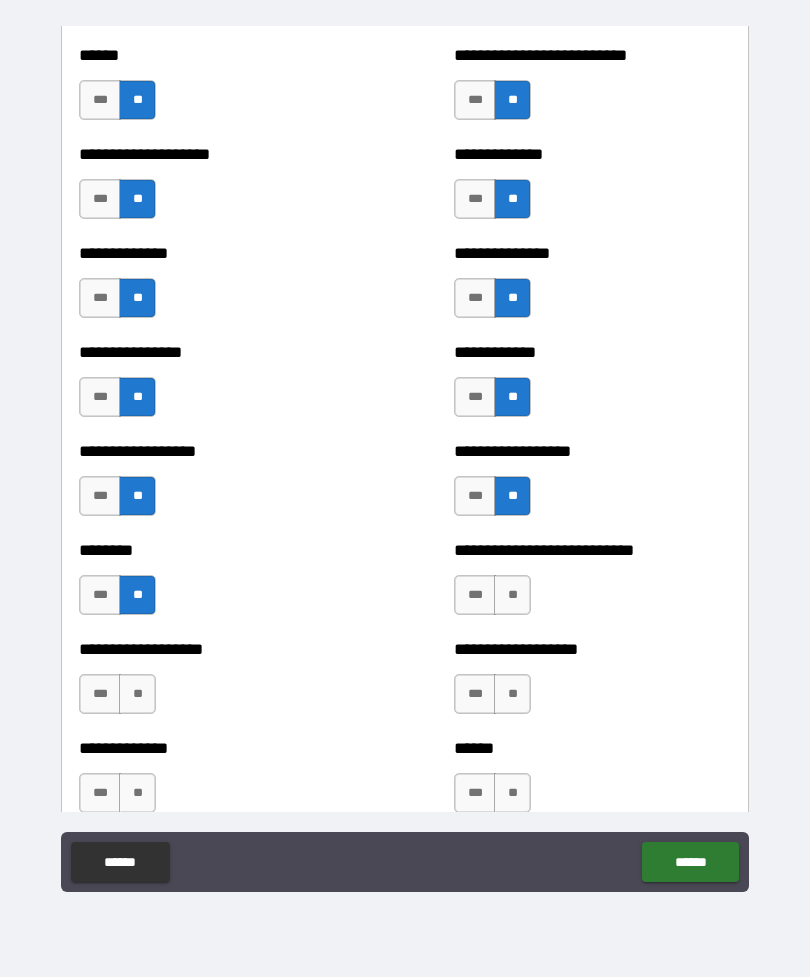 click on "**" at bounding box center (512, 595) 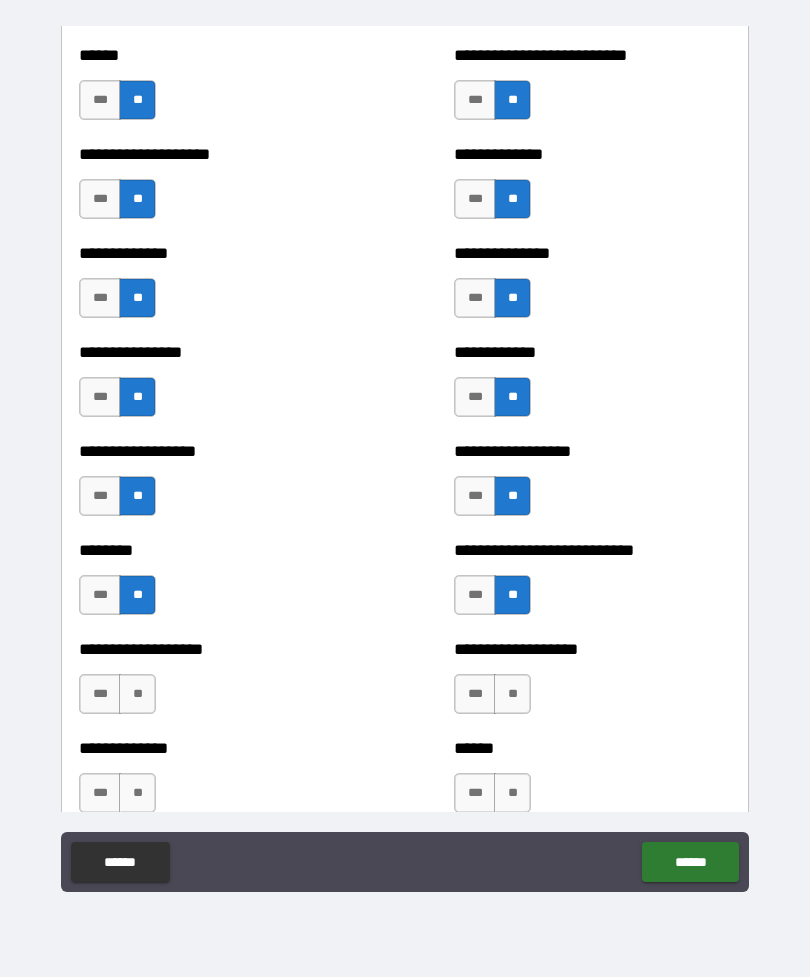 click on "**" at bounding box center (512, 694) 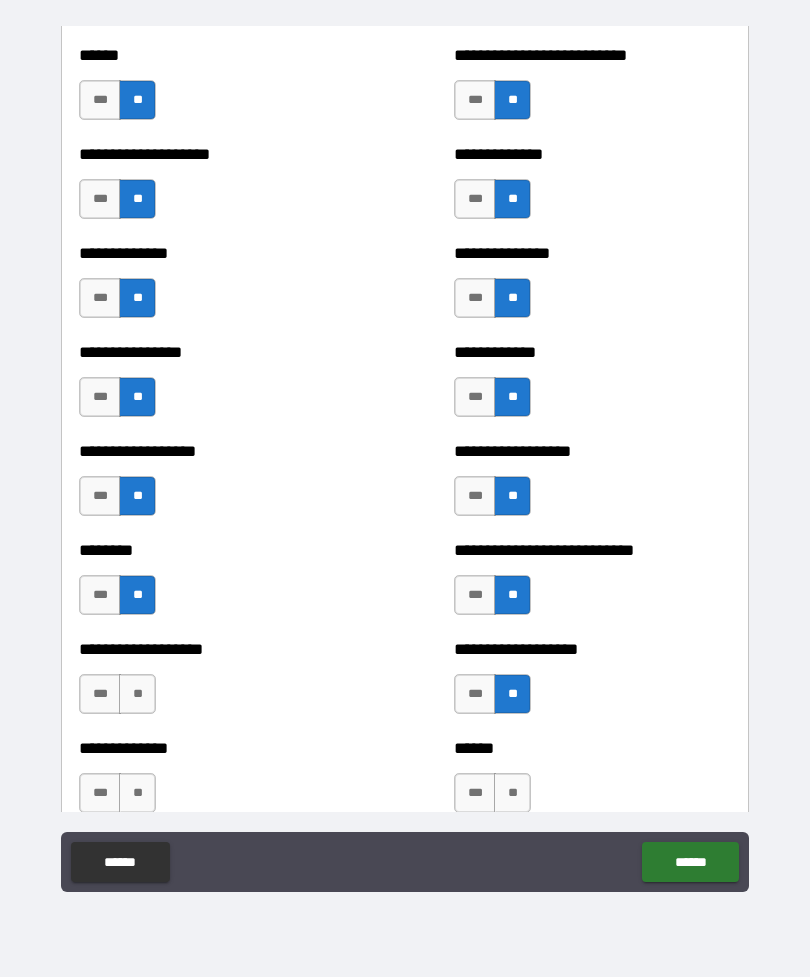 click on "**" at bounding box center (137, 694) 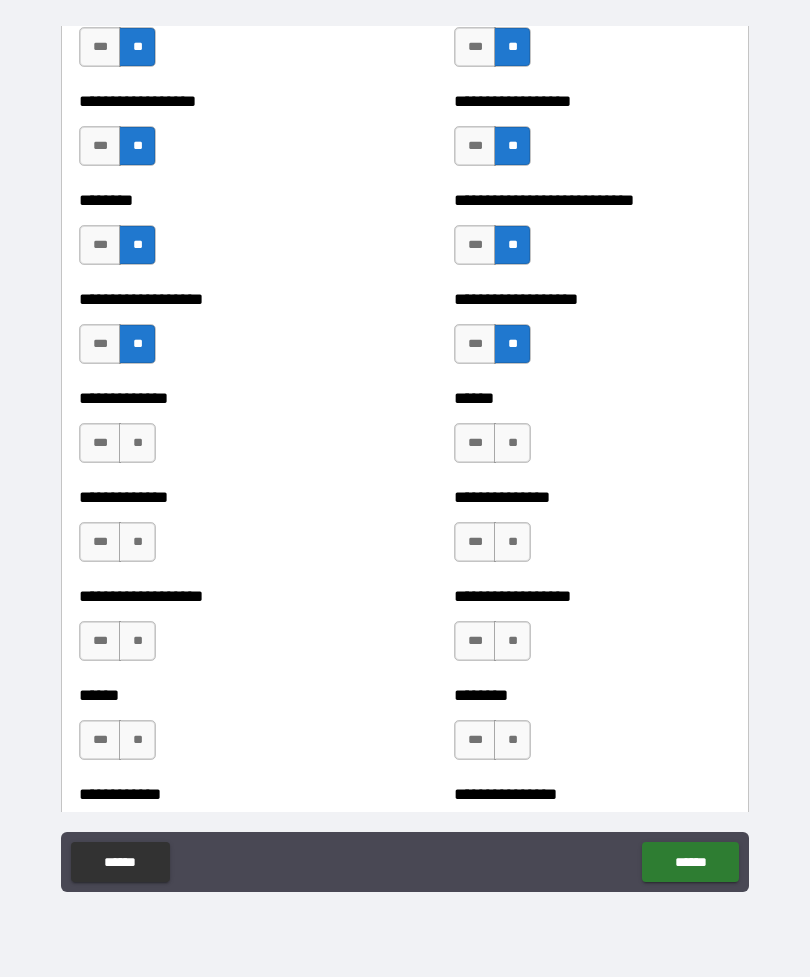 scroll, scrollTop: 4478, scrollLeft: 0, axis: vertical 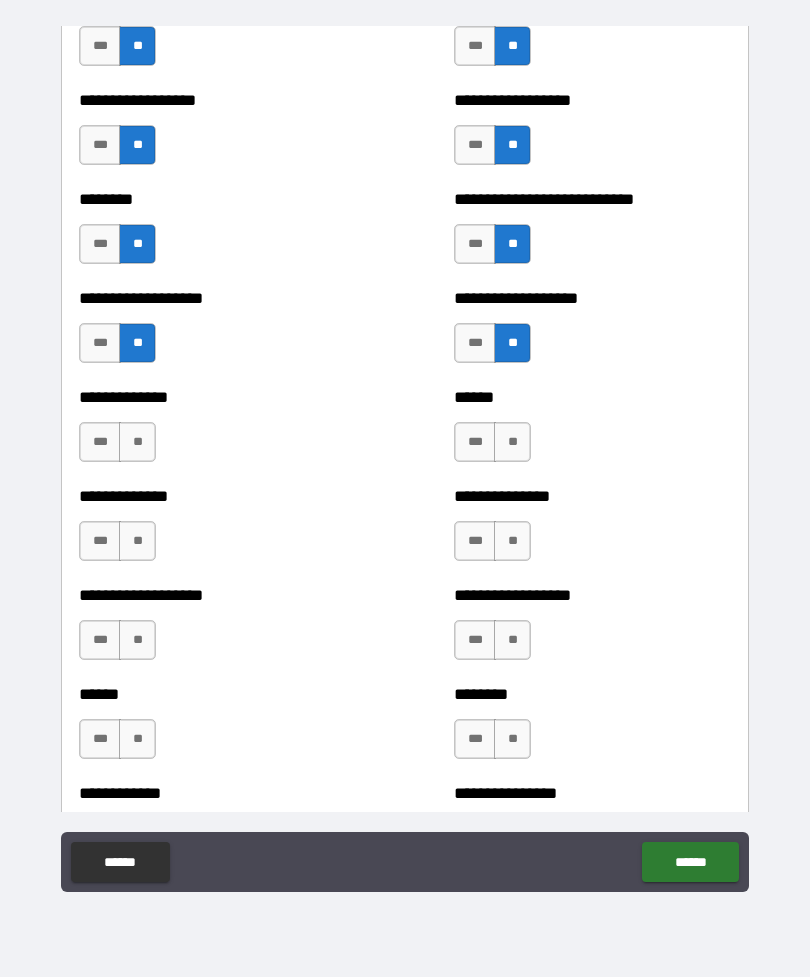 click on "**" at bounding box center (137, 442) 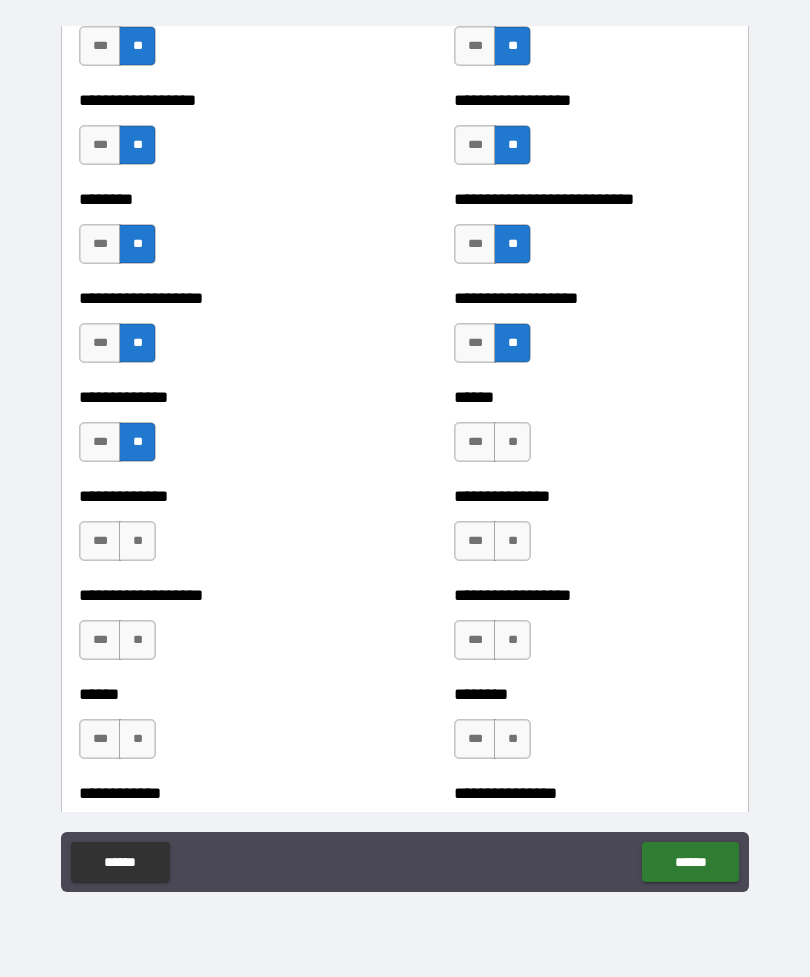 click on "**" at bounding box center [512, 442] 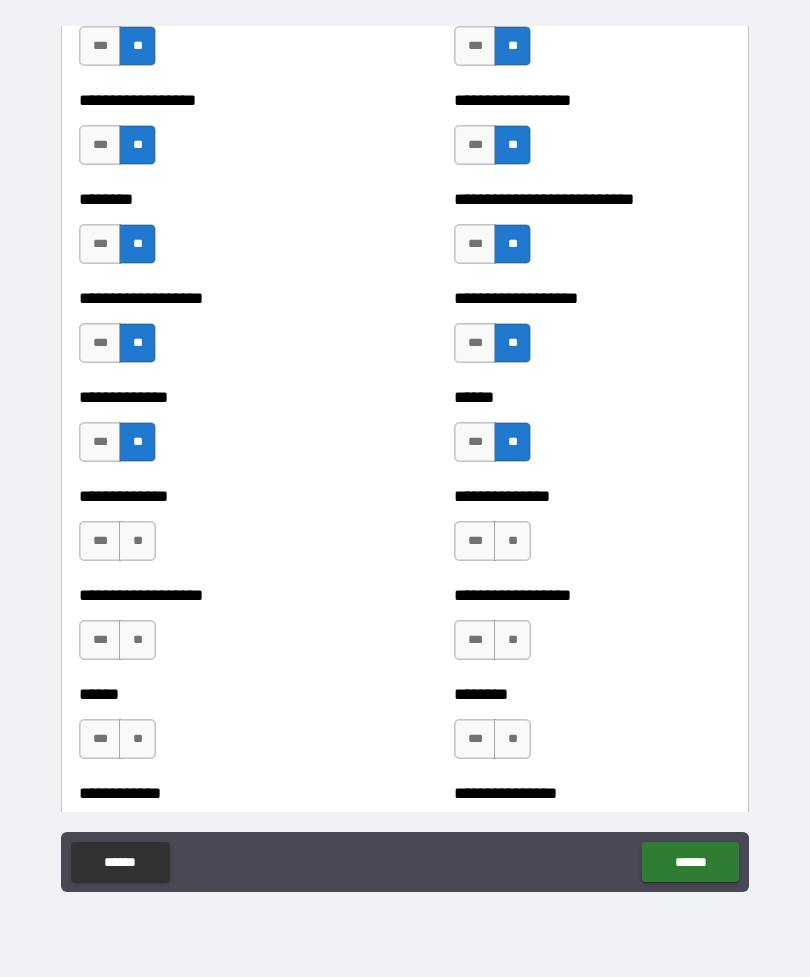 click on "**" at bounding box center [512, 541] 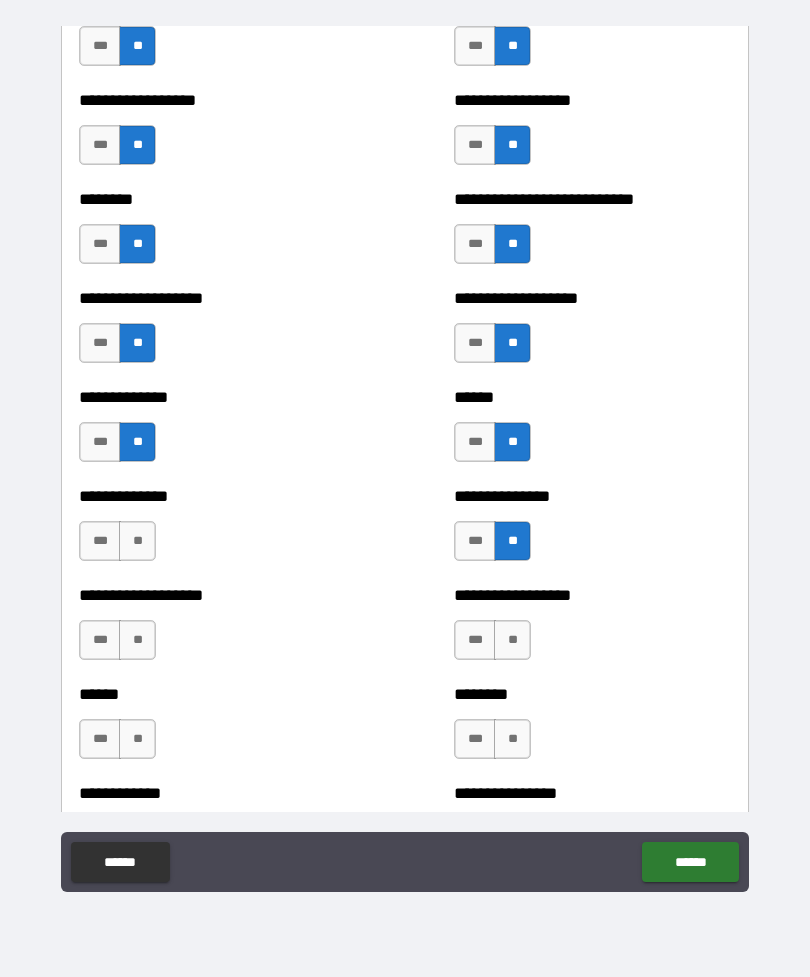 click on "**" at bounding box center [137, 541] 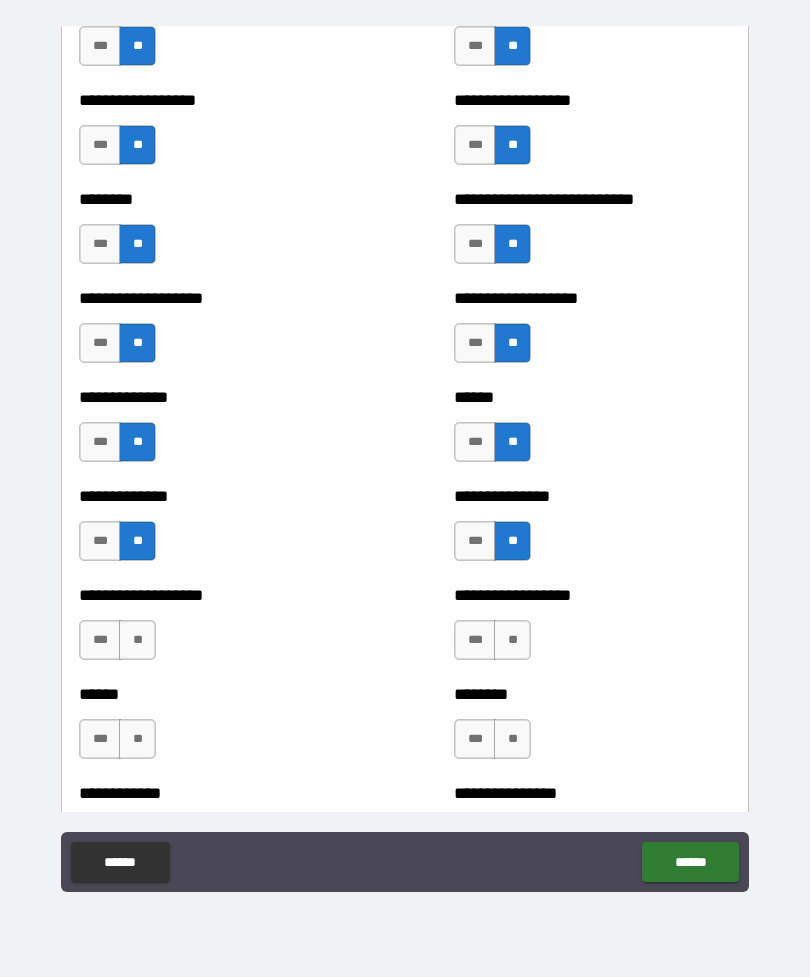 click on "**" at bounding box center (137, 640) 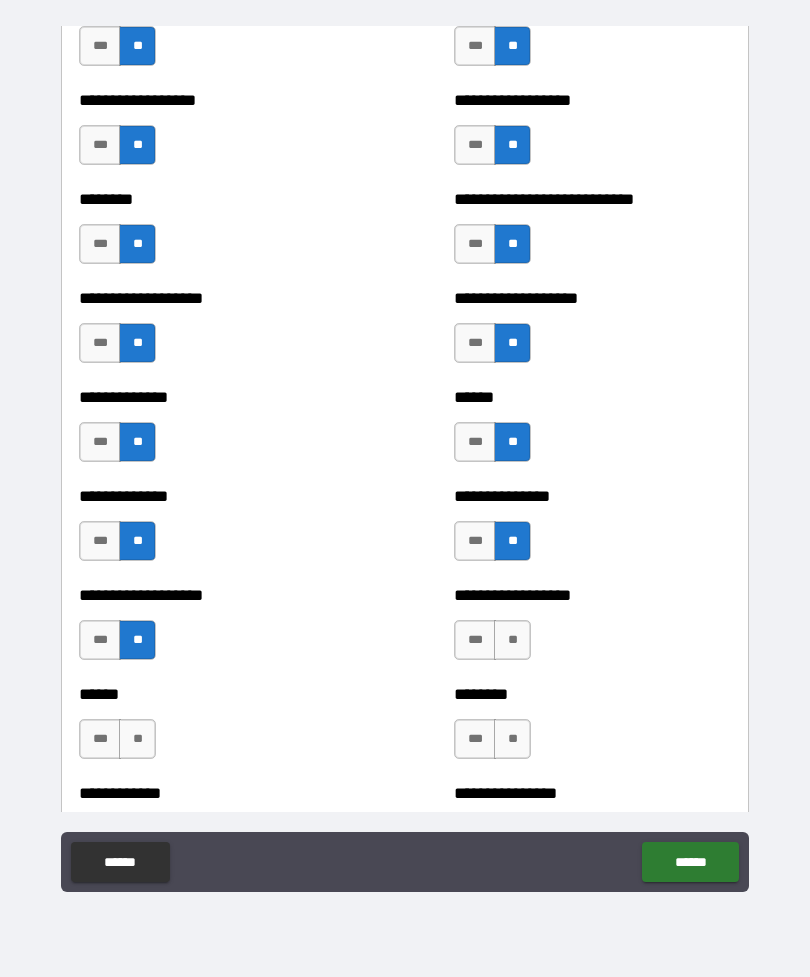 click on "**" at bounding box center (512, 640) 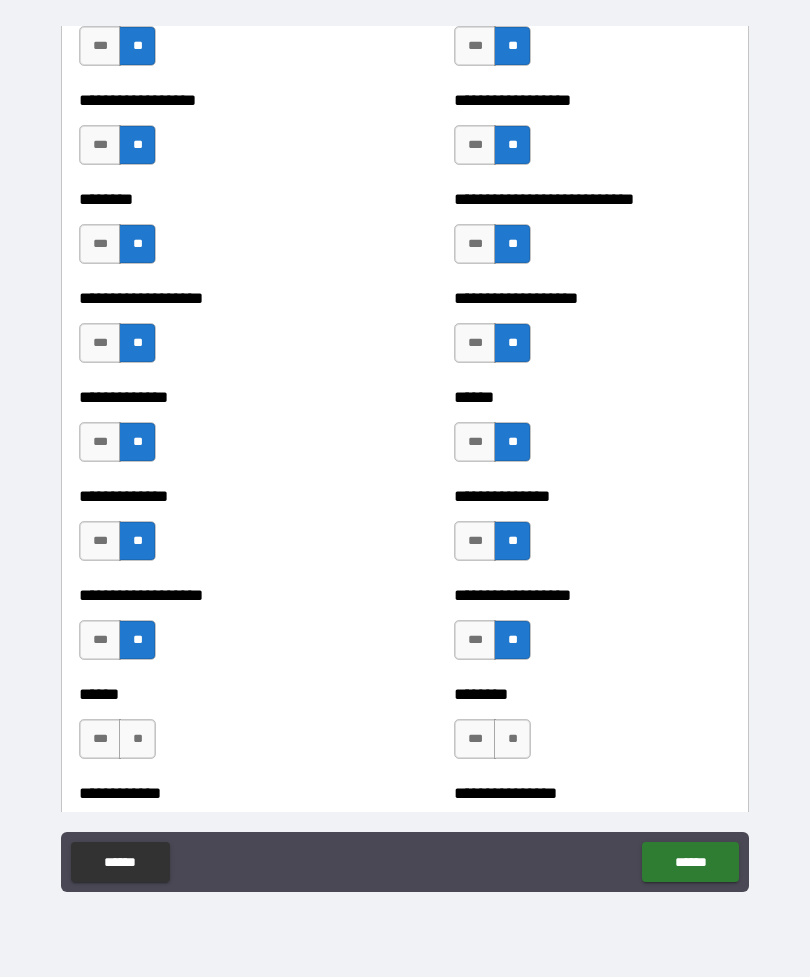 click on "**" at bounding box center [512, 739] 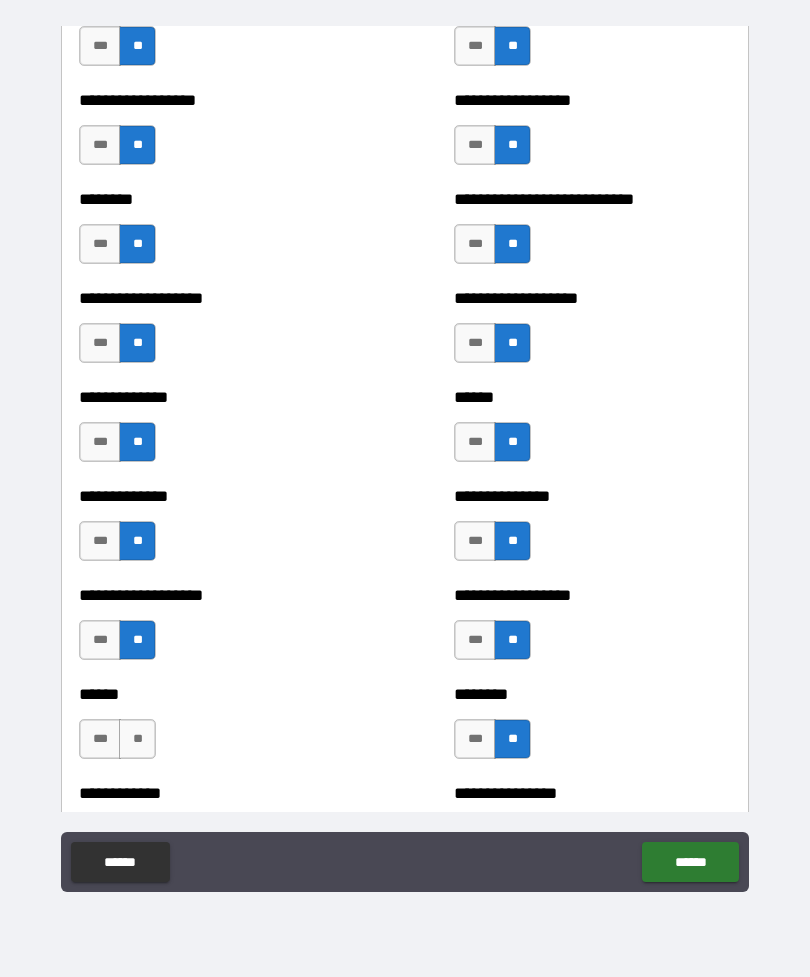 click on "**" at bounding box center (137, 739) 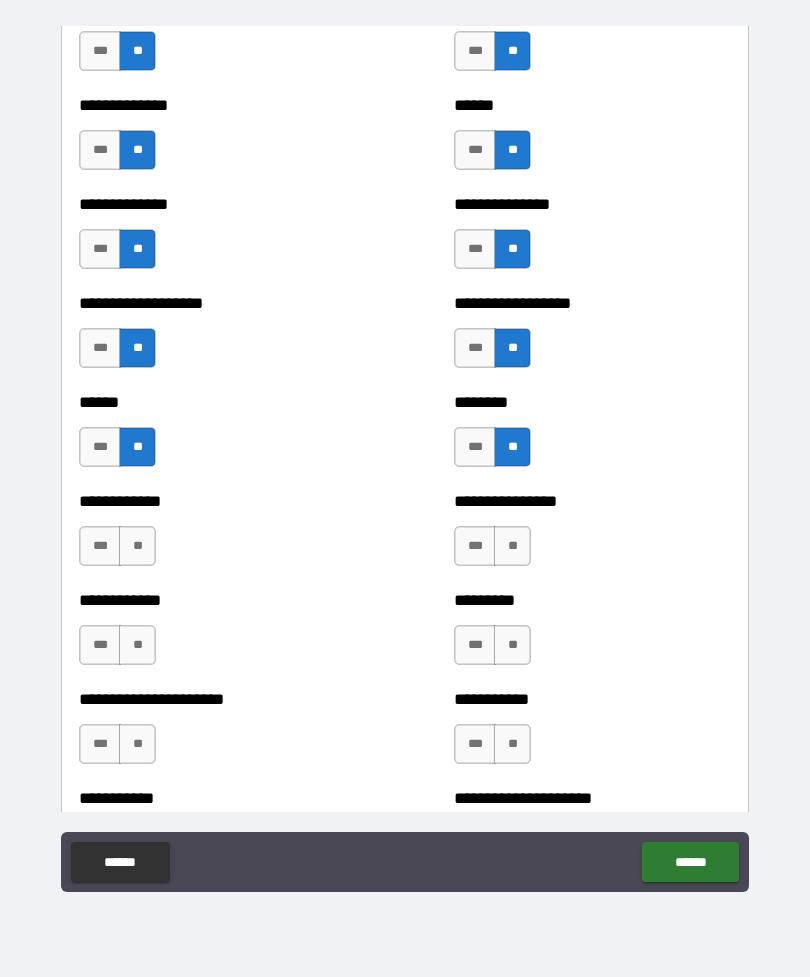 scroll, scrollTop: 4771, scrollLeft: 0, axis: vertical 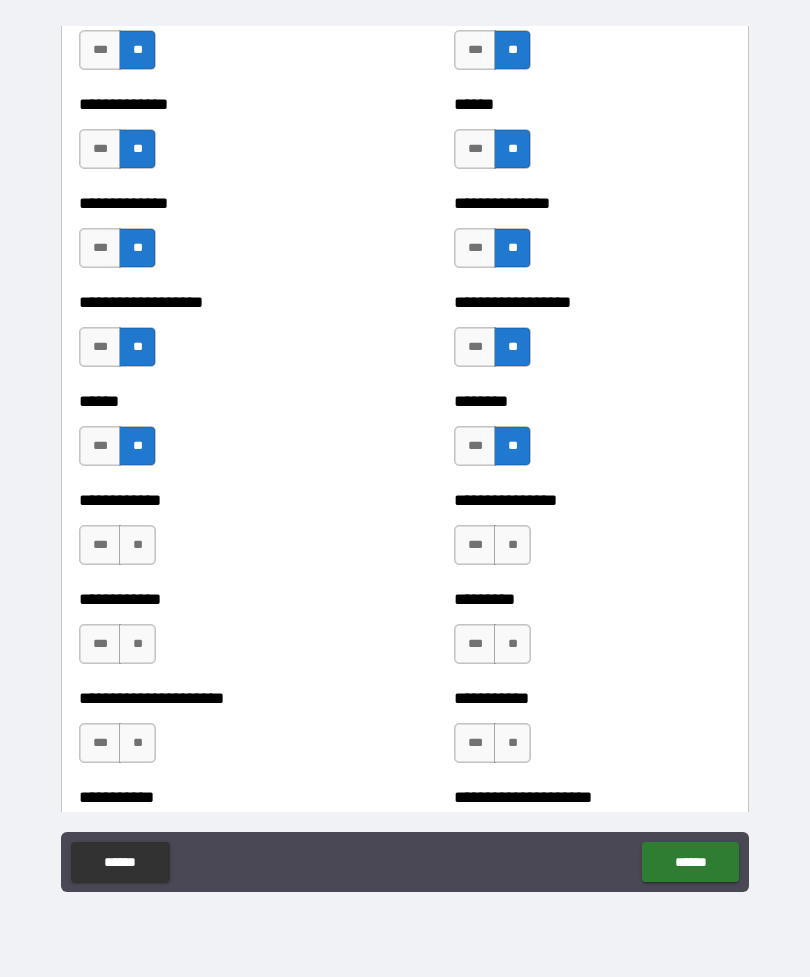 click on "**" at bounding box center (512, 545) 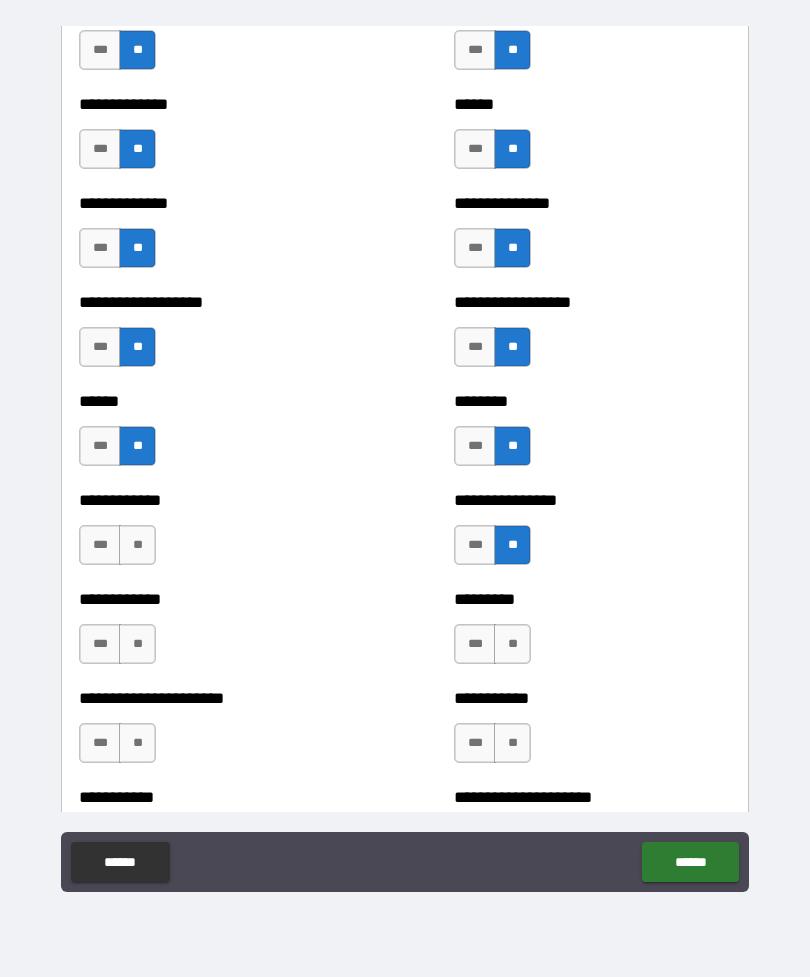 click on "**" at bounding box center [137, 545] 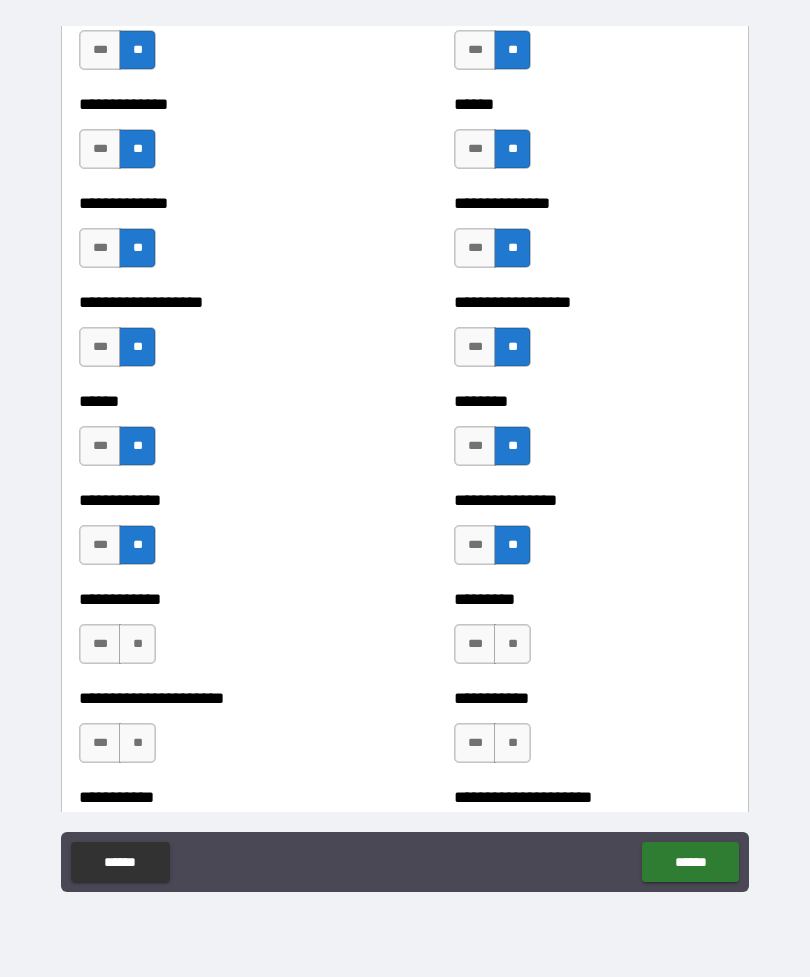 click on "**" at bounding box center (137, 644) 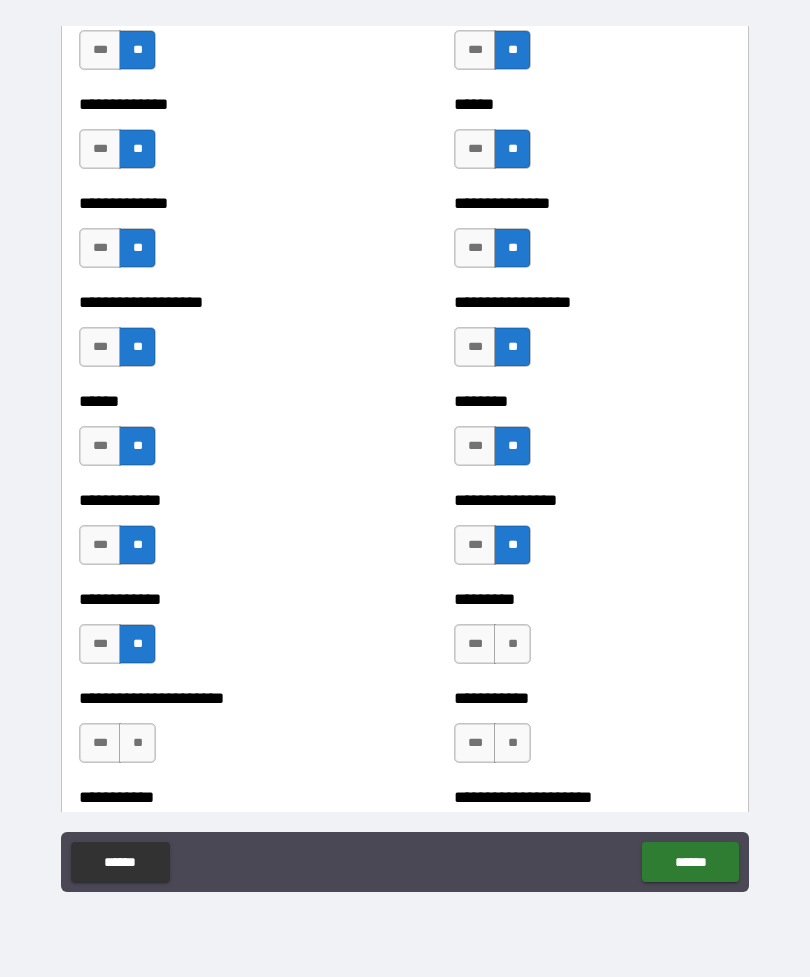click on "**" at bounding box center (512, 644) 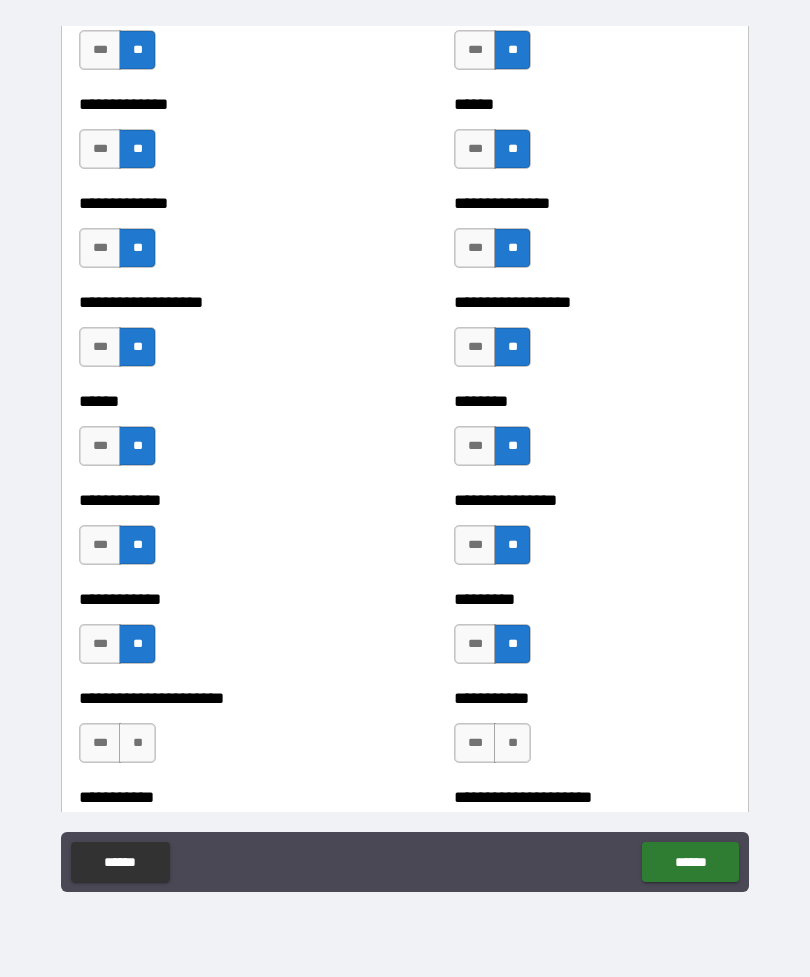click on "**" at bounding box center [512, 743] 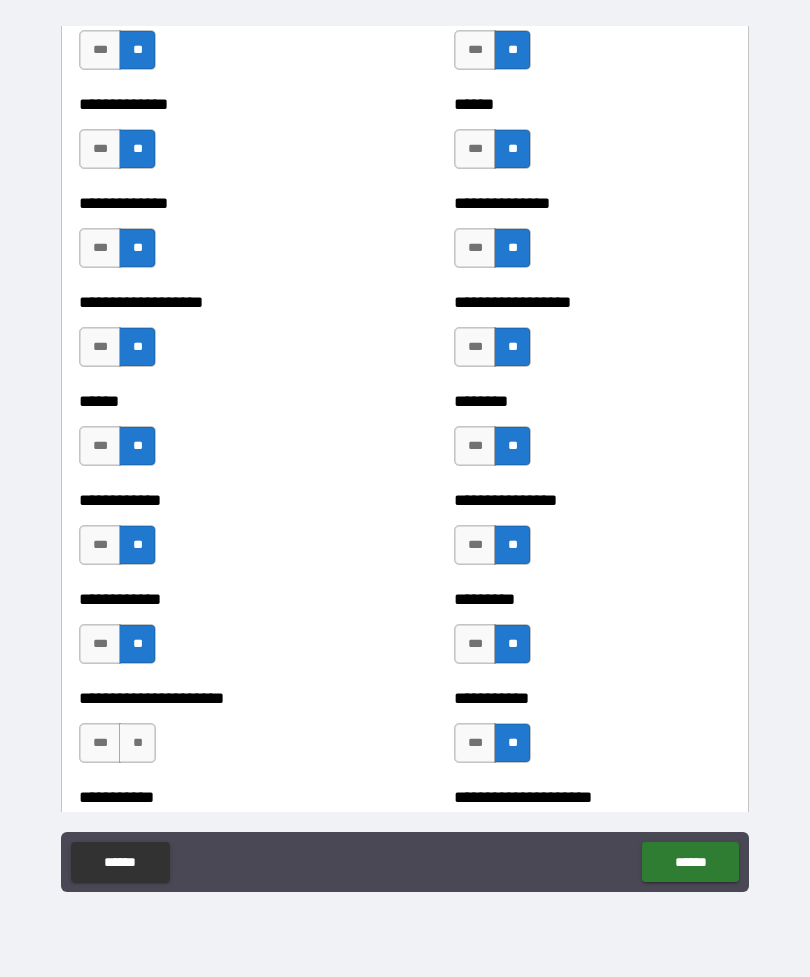 click on "**" at bounding box center [137, 743] 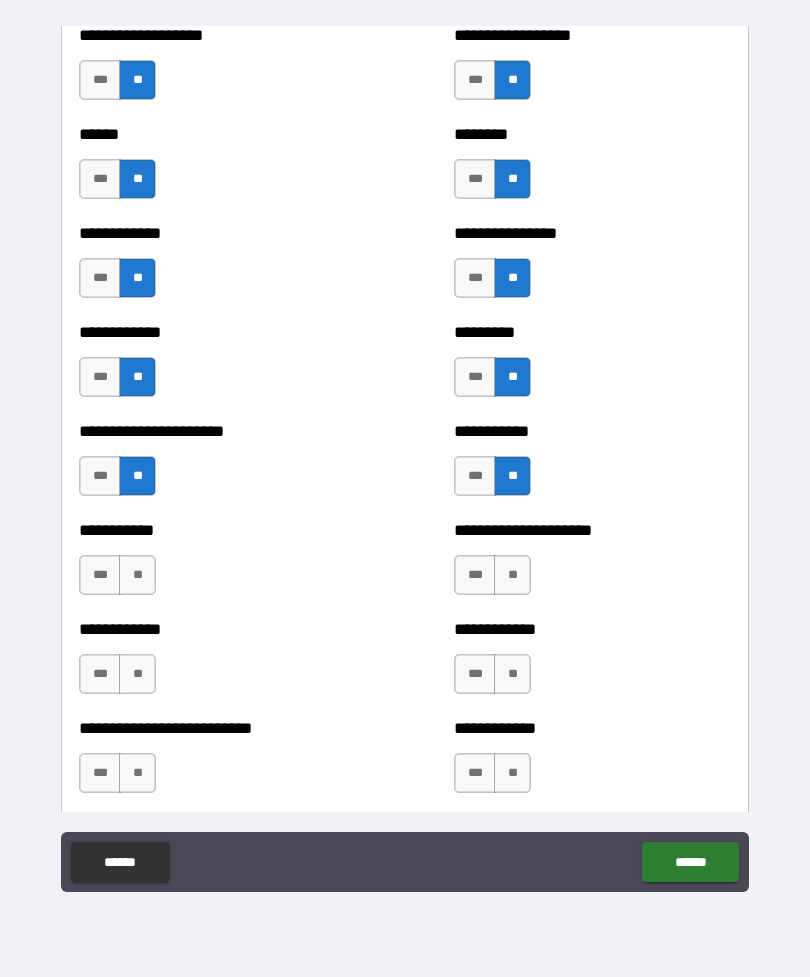scroll, scrollTop: 5047, scrollLeft: 0, axis: vertical 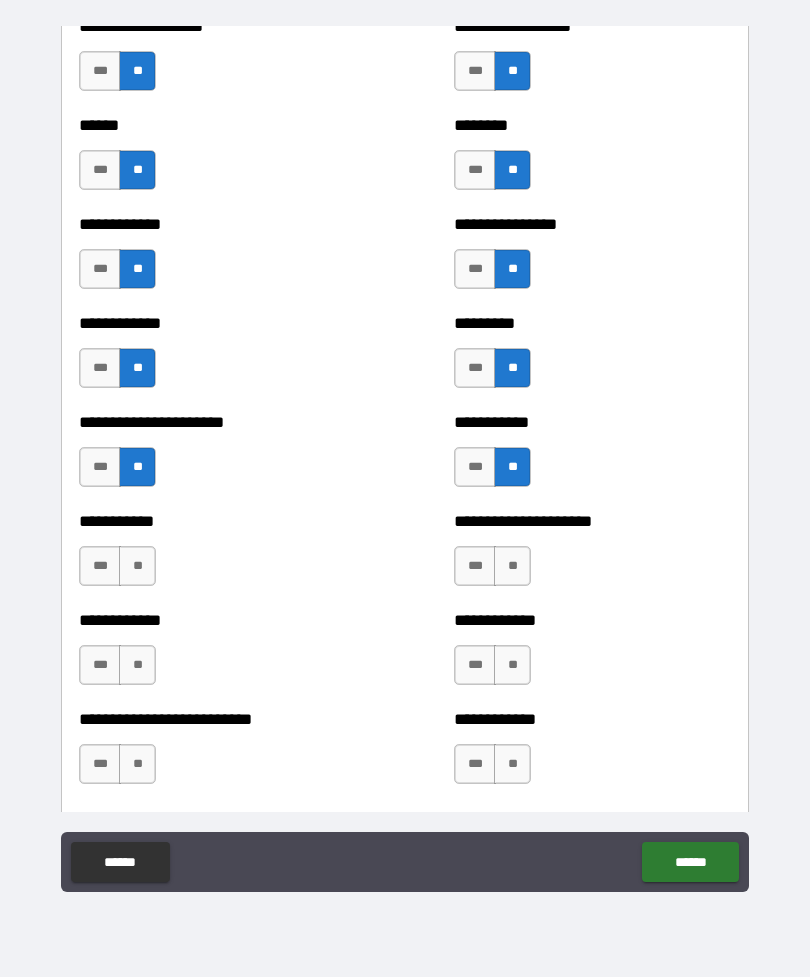 click on "**" at bounding box center (512, 566) 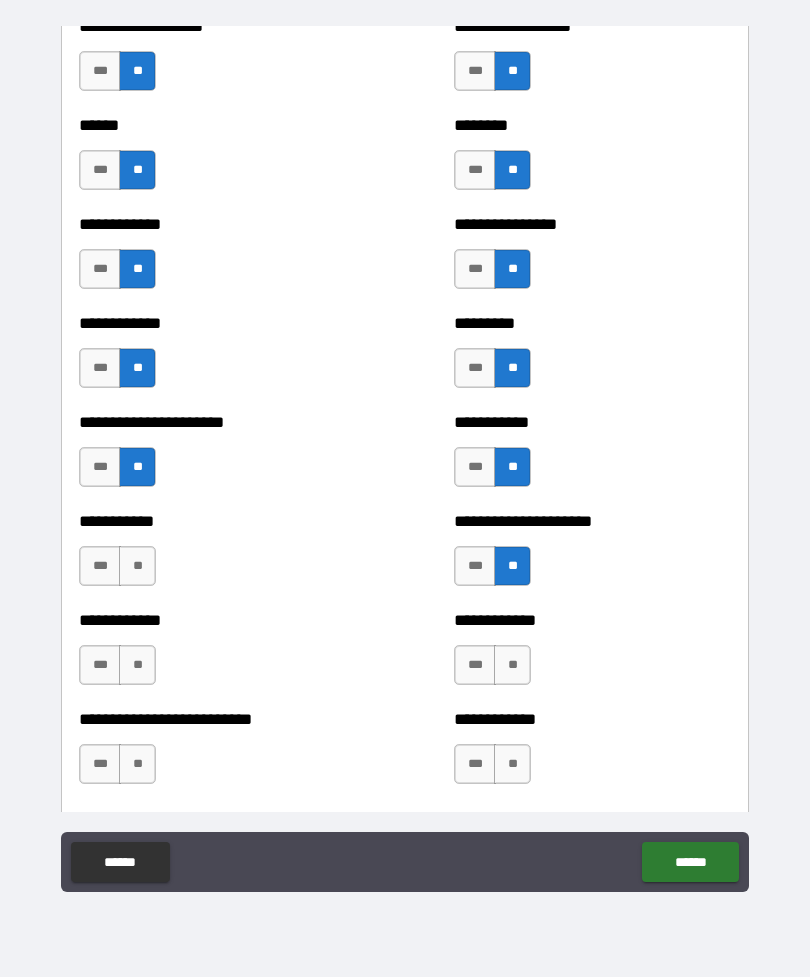 click on "**" at bounding box center [137, 566] 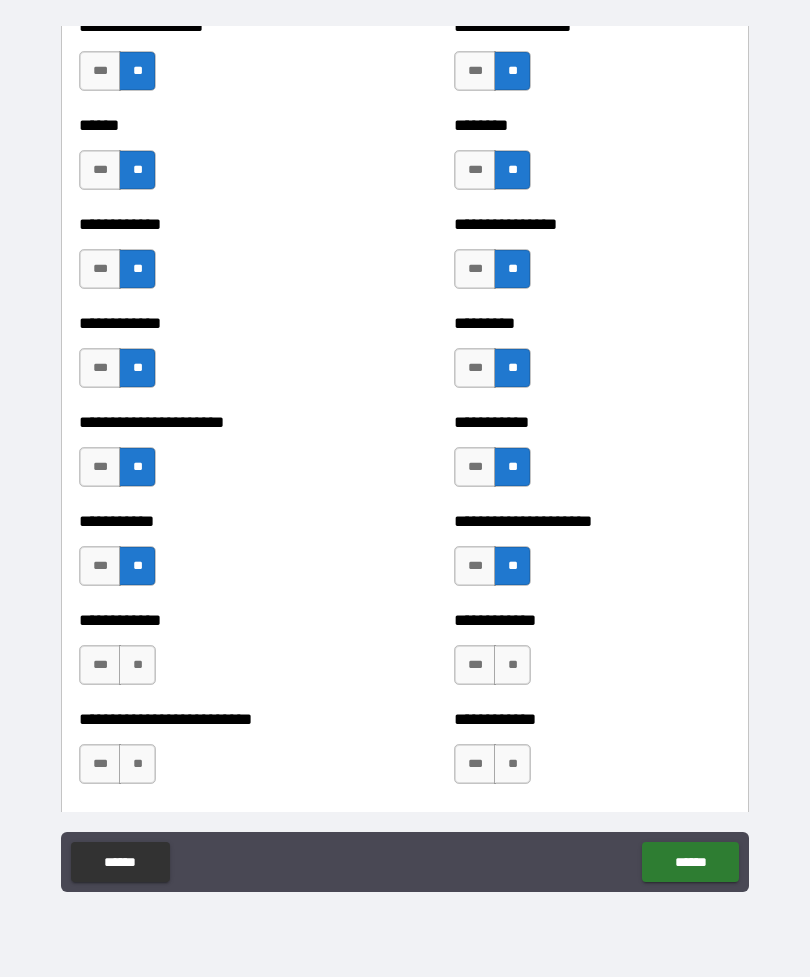 click on "**" at bounding box center (137, 665) 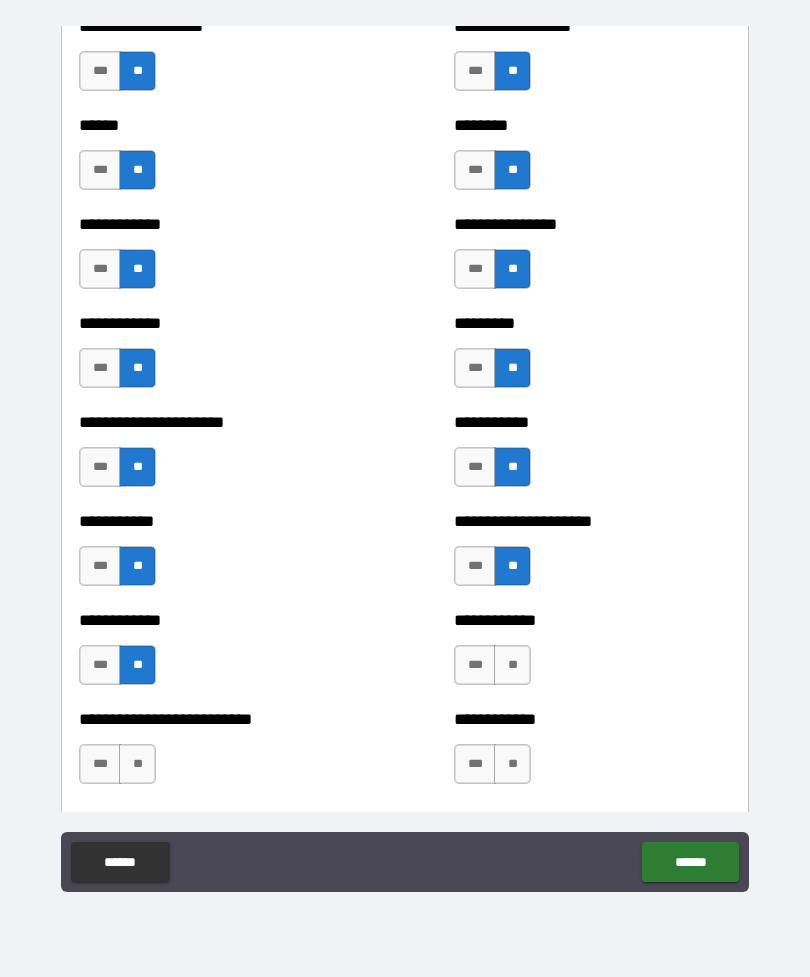 click on "**" at bounding box center [512, 665] 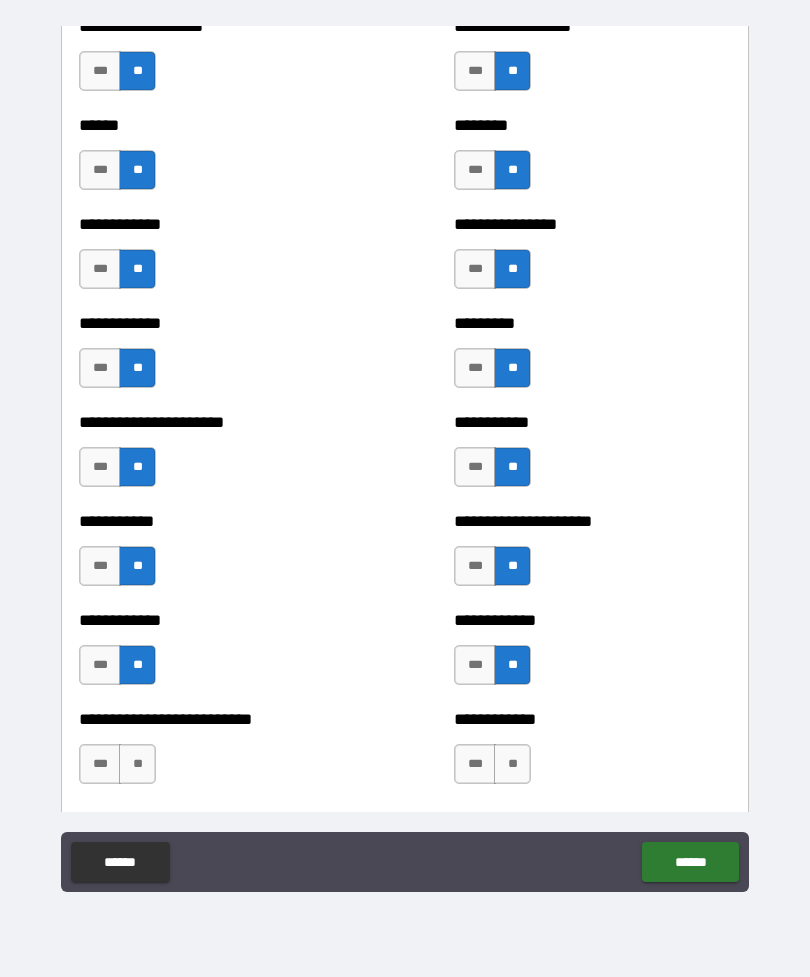 click on "**" at bounding box center [512, 764] 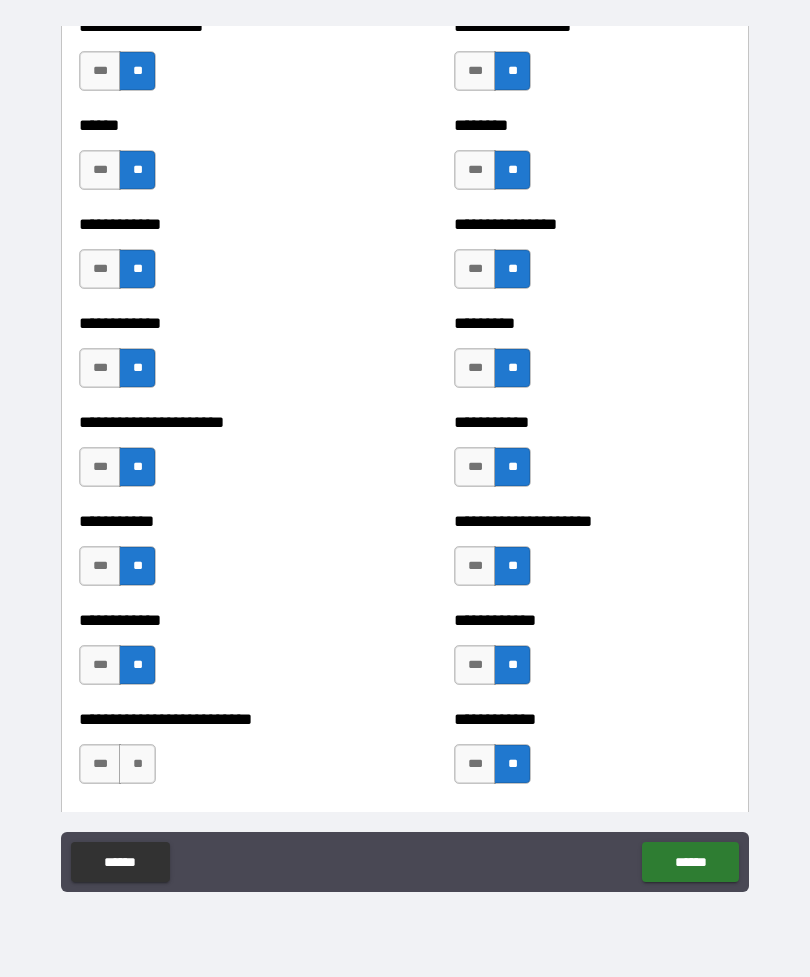 click on "**" at bounding box center (137, 764) 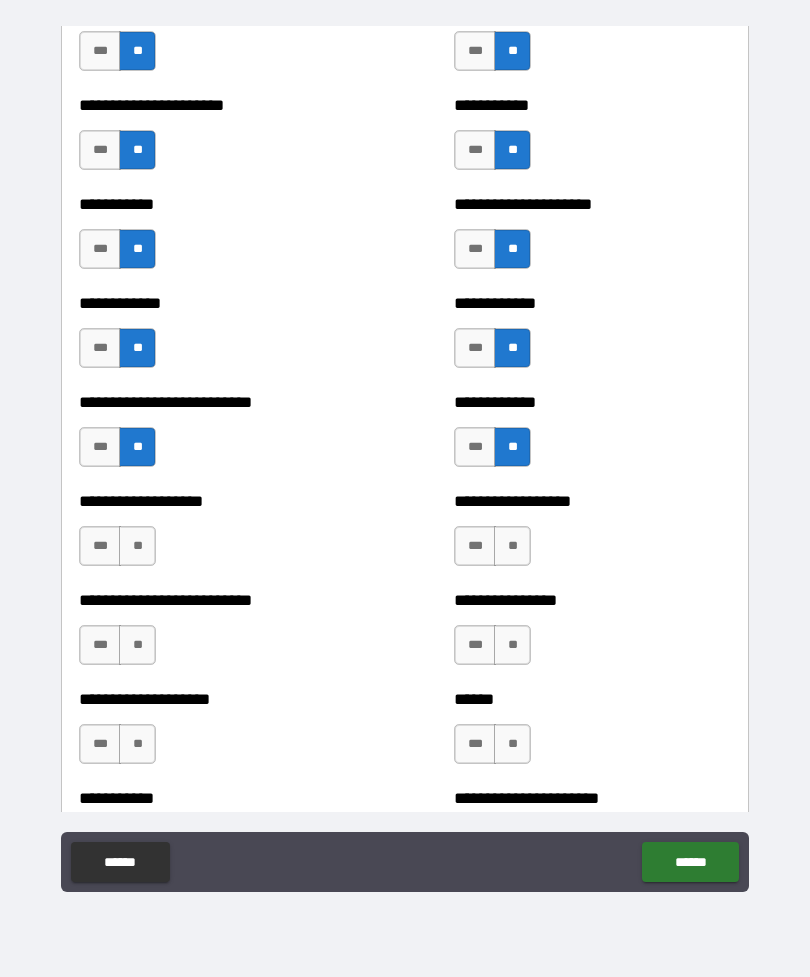 scroll, scrollTop: 5394, scrollLeft: 0, axis: vertical 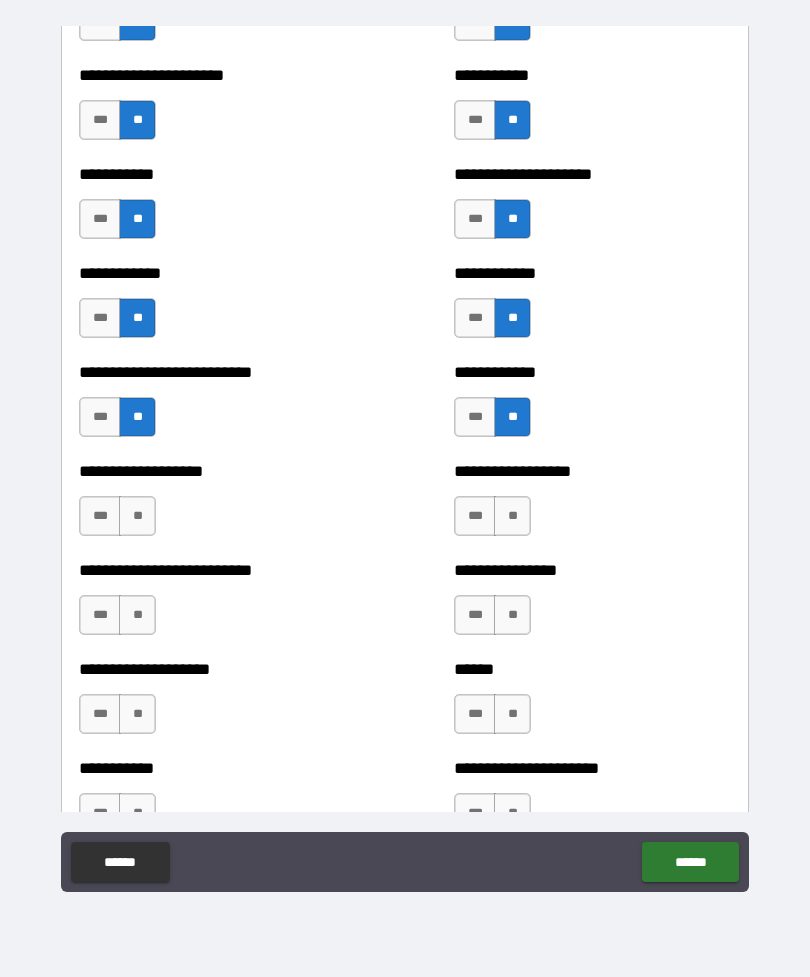 click on "**" at bounding box center [137, 516] 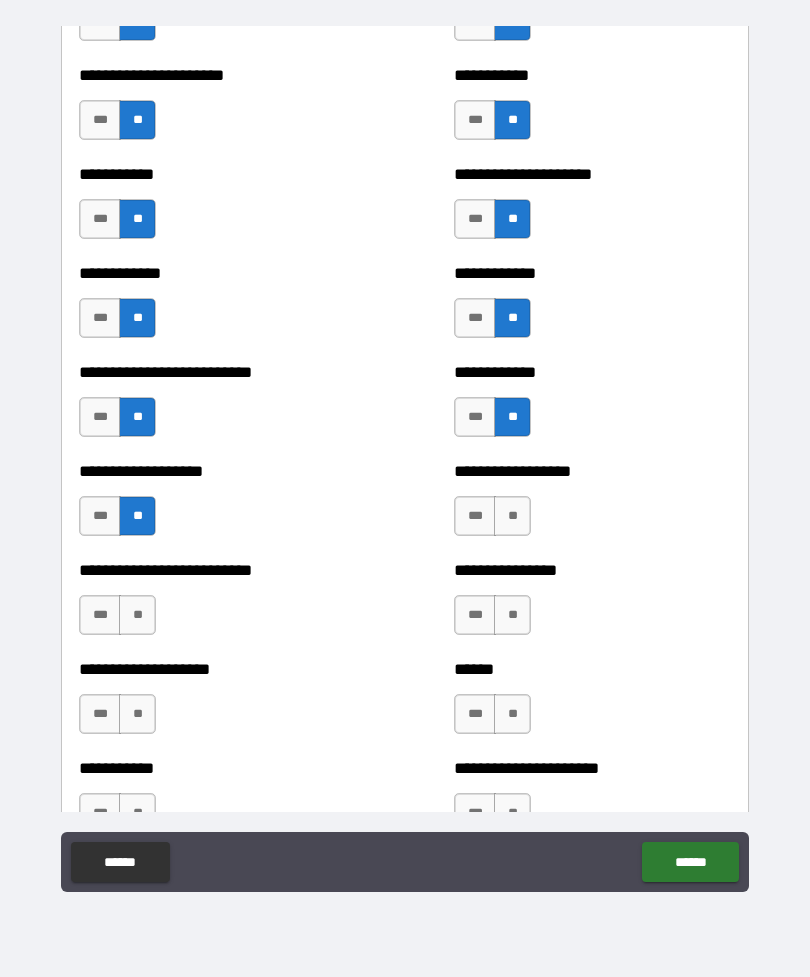 click on "**" at bounding box center [512, 516] 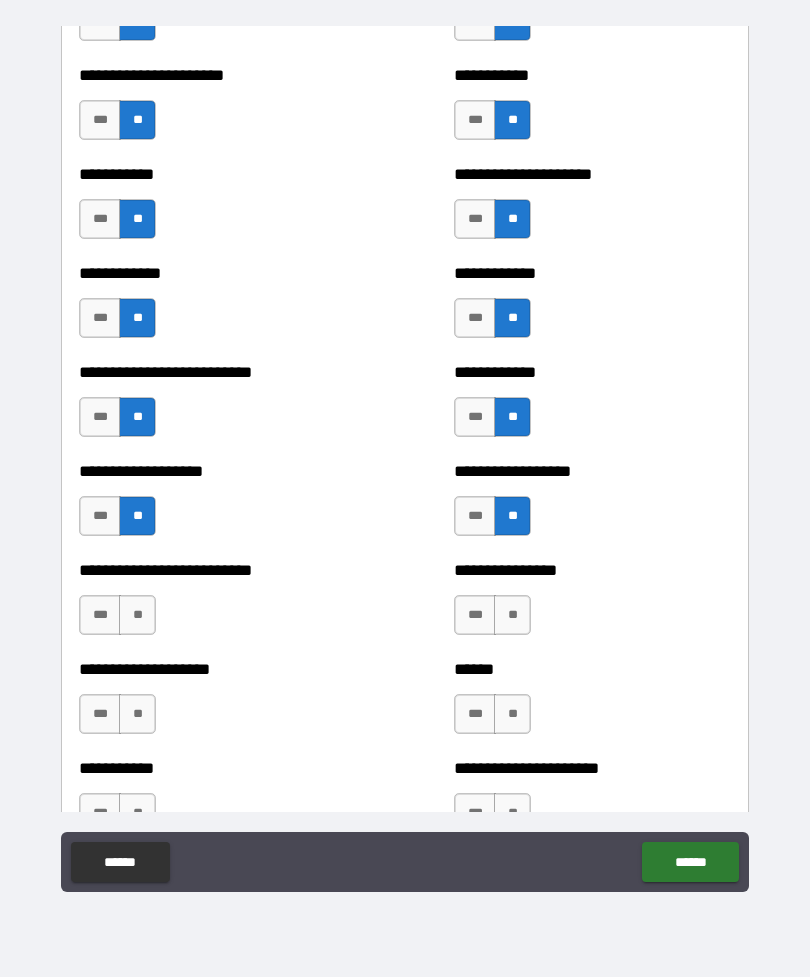 click on "**" at bounding box center (512, 615) 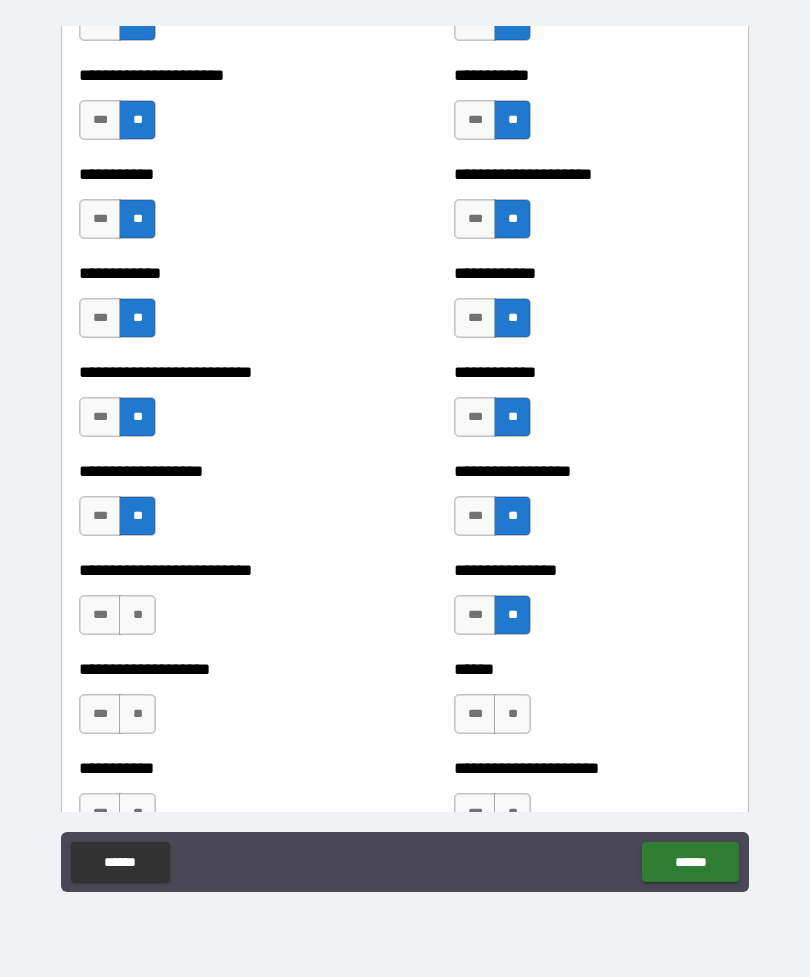 click on "**" at bounding box center (137, 615) 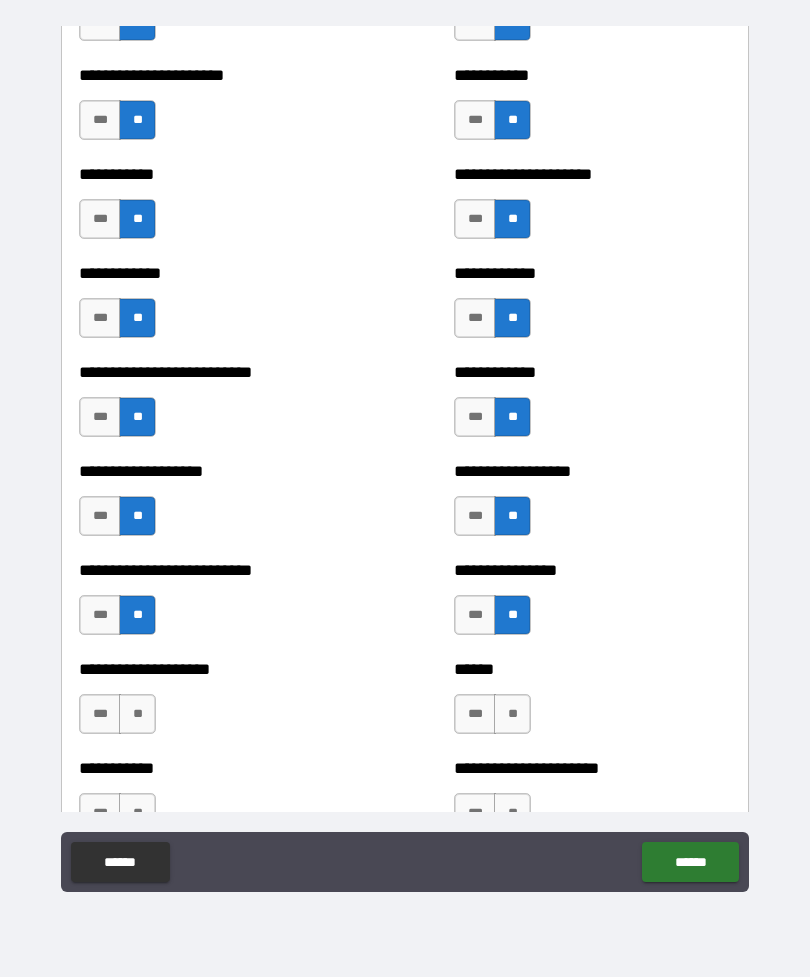 click on "**" at bounding box center [137, 714] 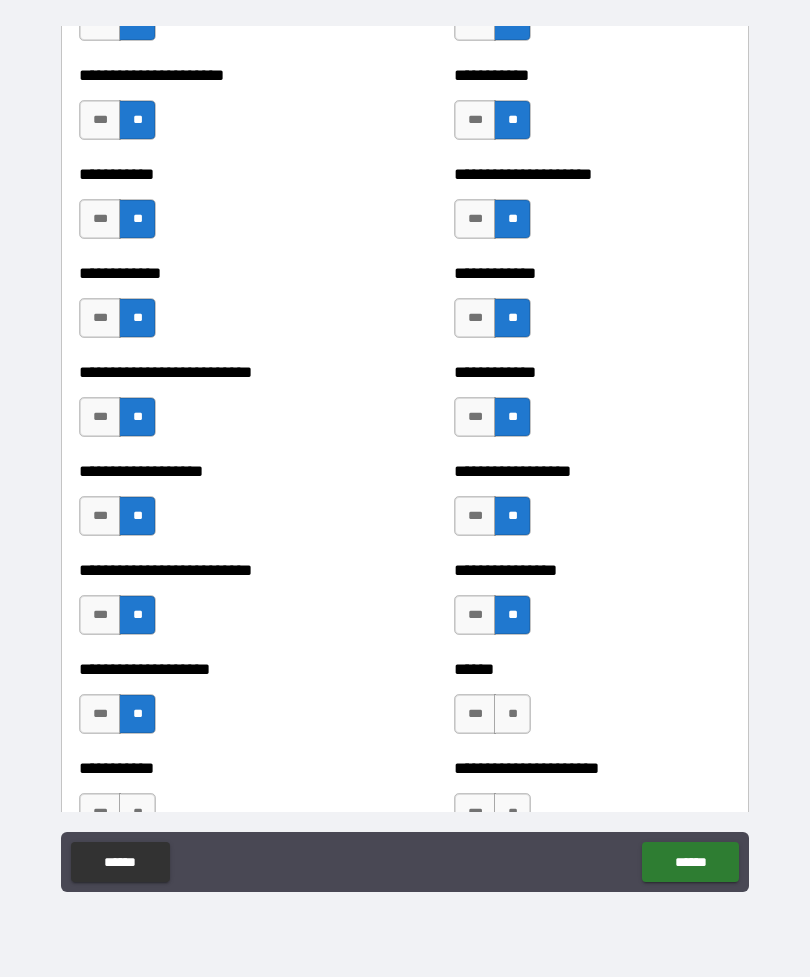 click on "**" at bounding box center (512, 714) 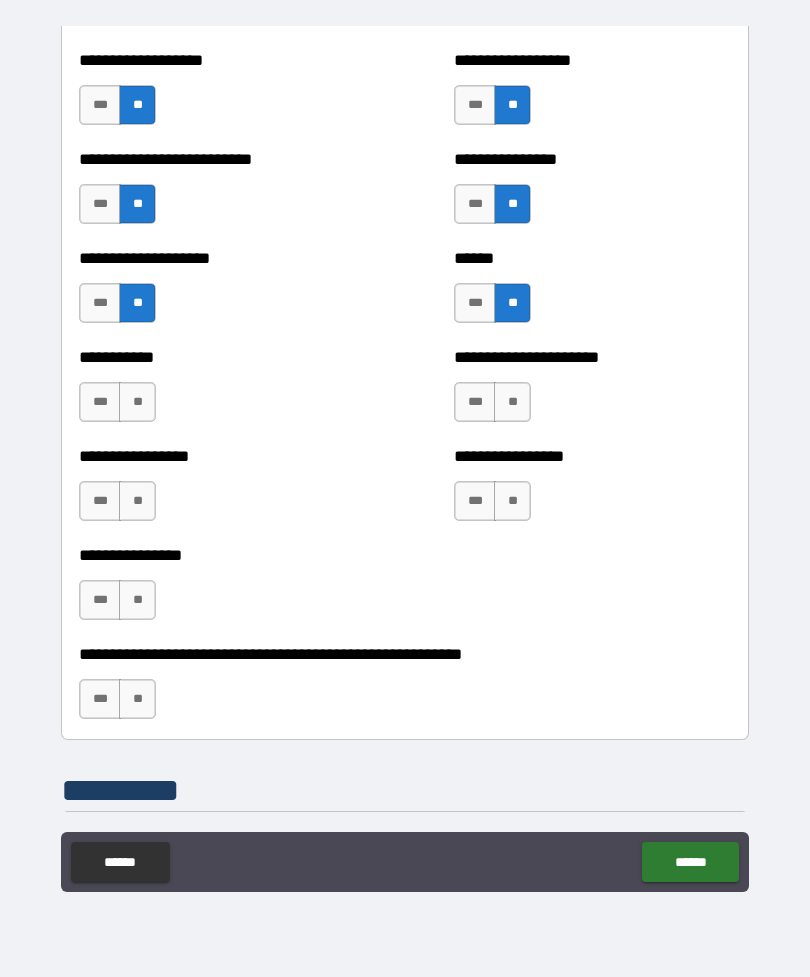 scroll, scrollTop: 5804, scrollLeft: 0, axis: vertical 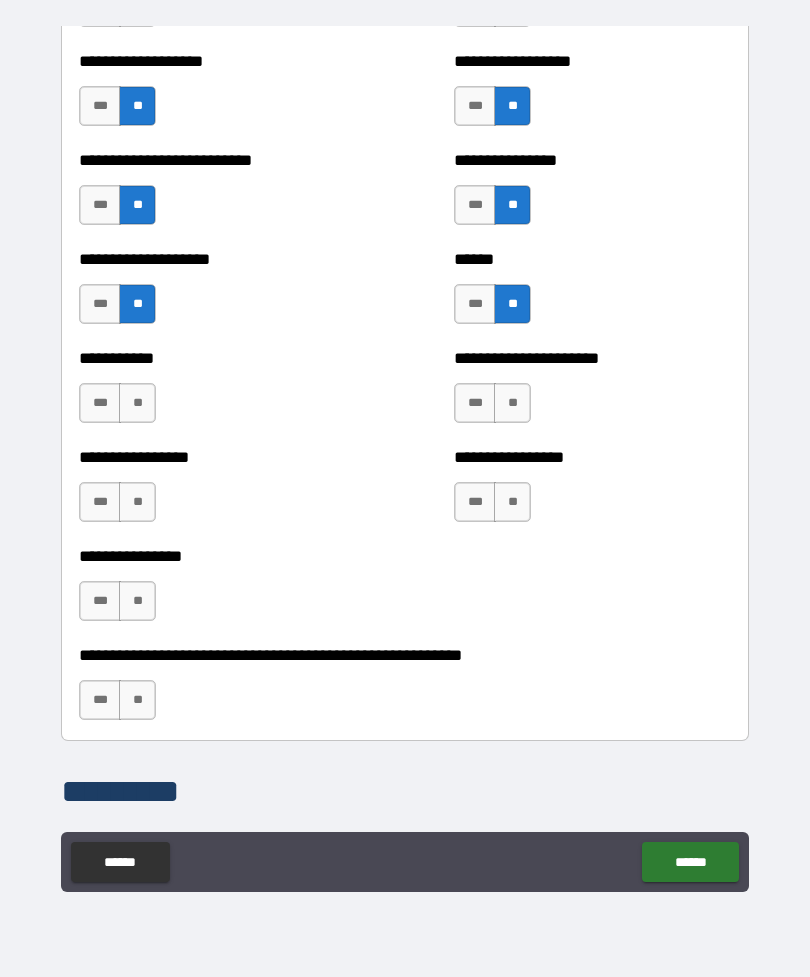 click on "**" at bounding box center (512, 403) 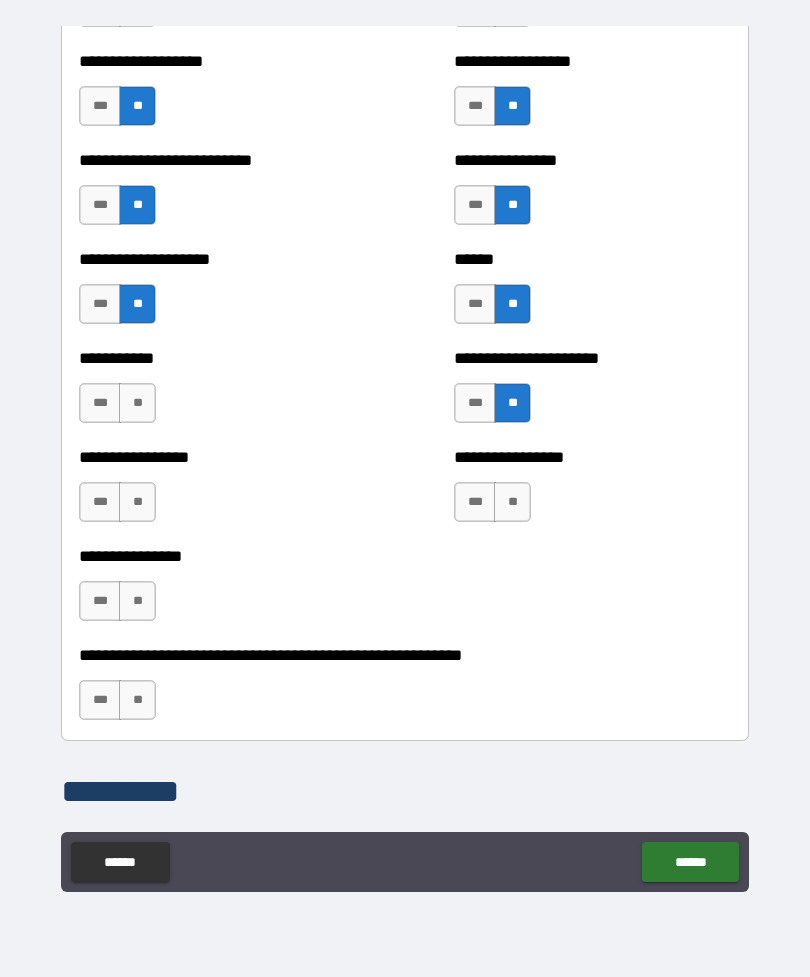 click on "**" at bounding box center (137, 403) 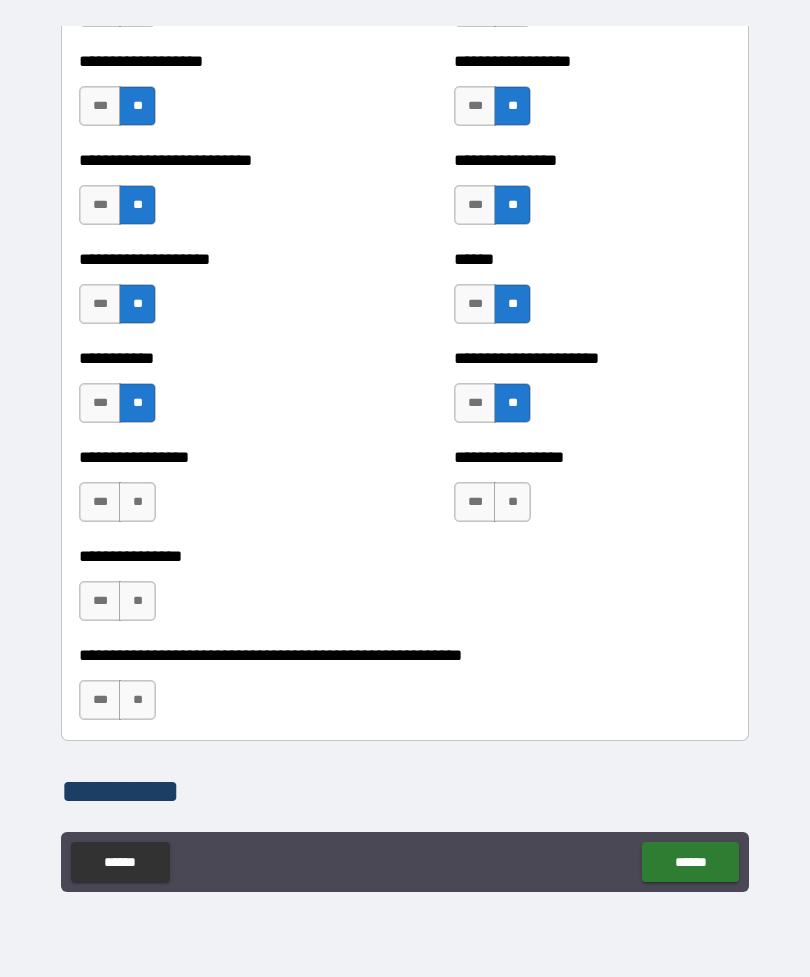 click on "**" at bounding box center (137, 502) 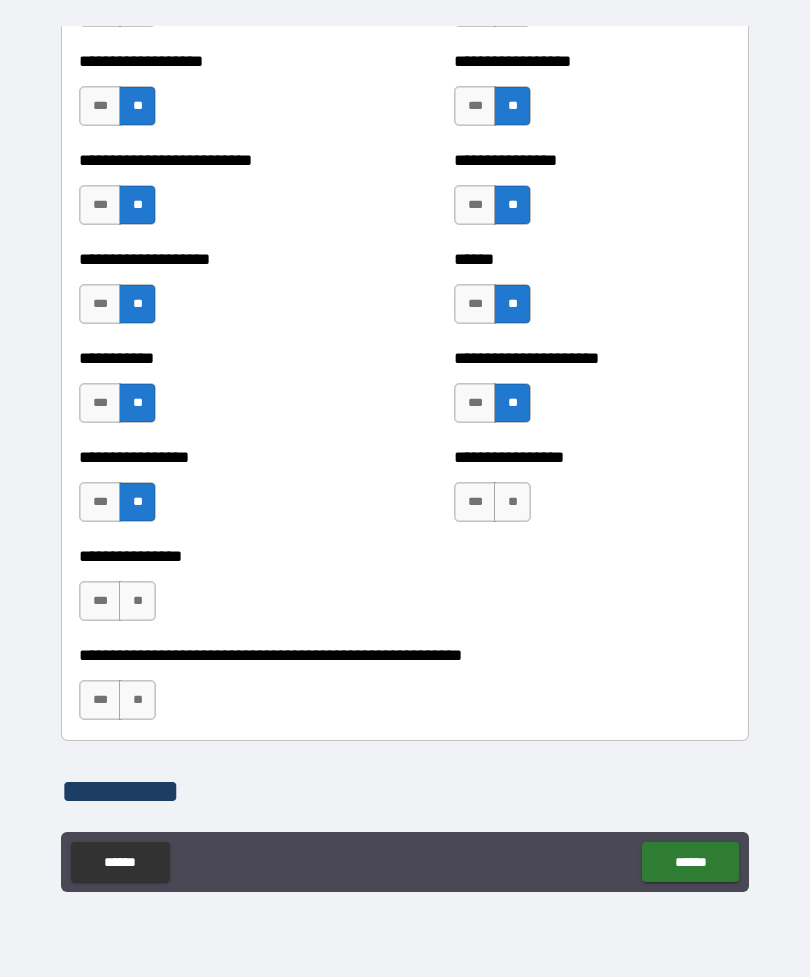 click on "**" at bounding box center [512, 502] 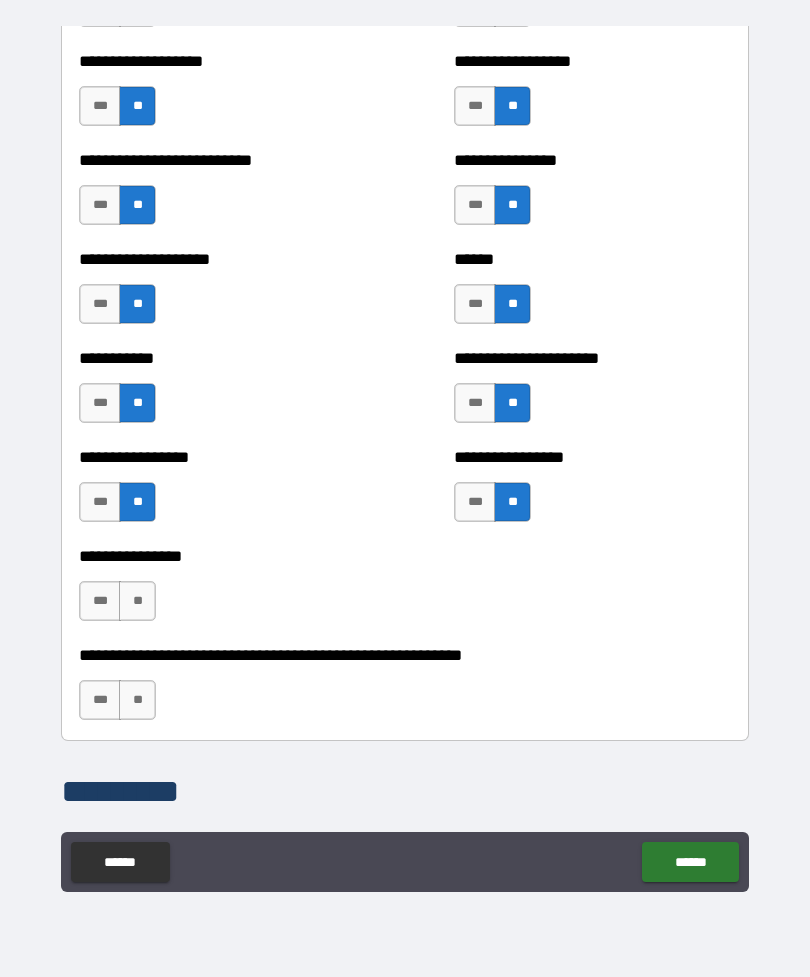 click on "**********" at bounding box center [217, 591] 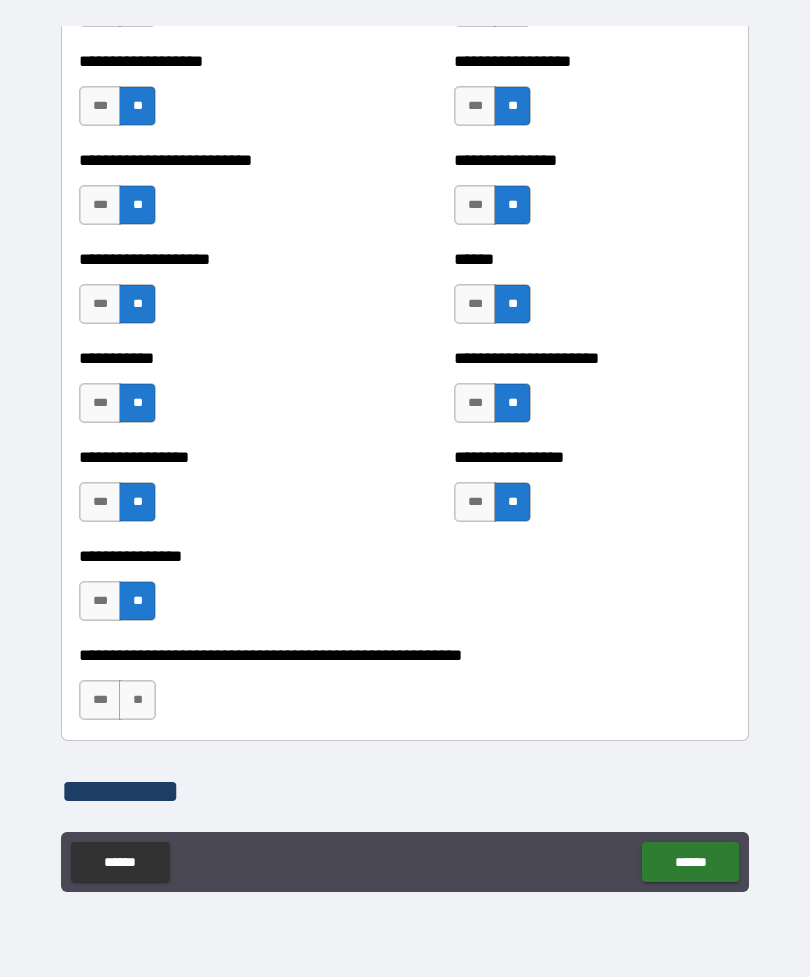 click on "**" at bounding box center [137, 700] 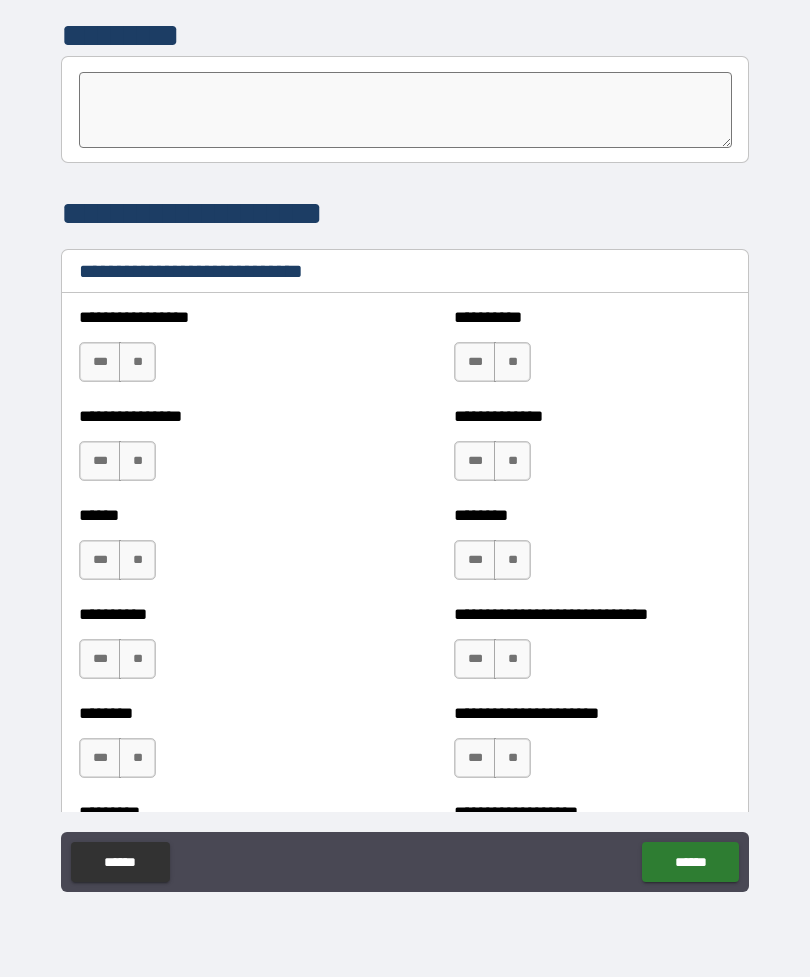 scroll, scrollTop: 6559, scrollLeft: 0, axis: vertical 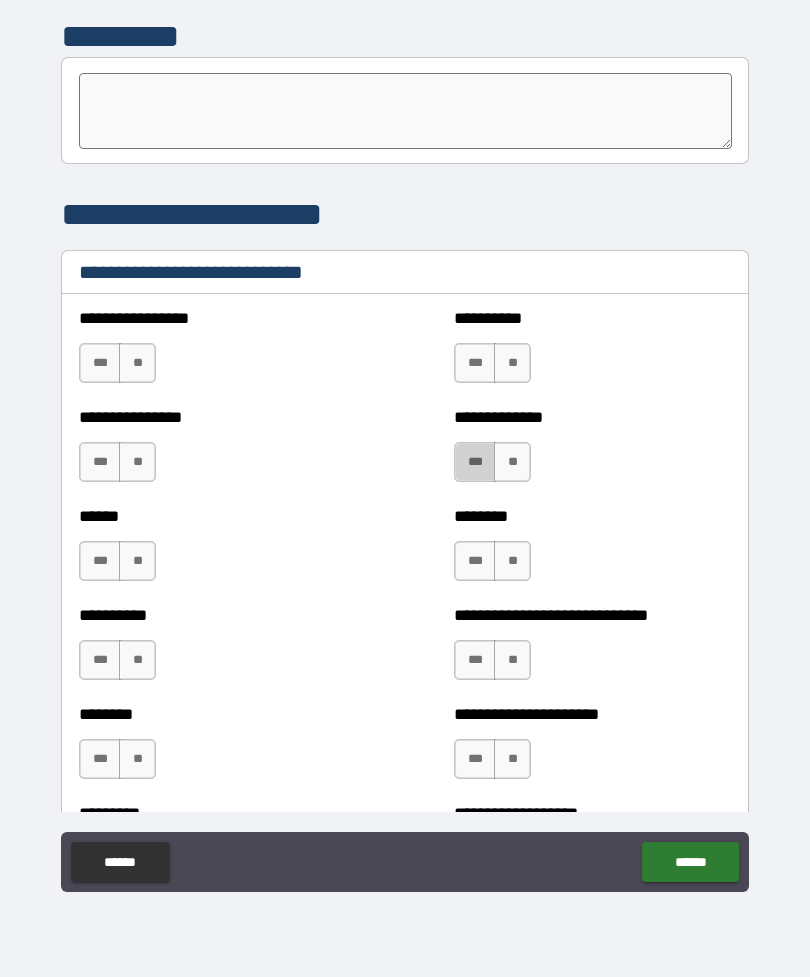 click on "***" at bounding box center (475, 462) 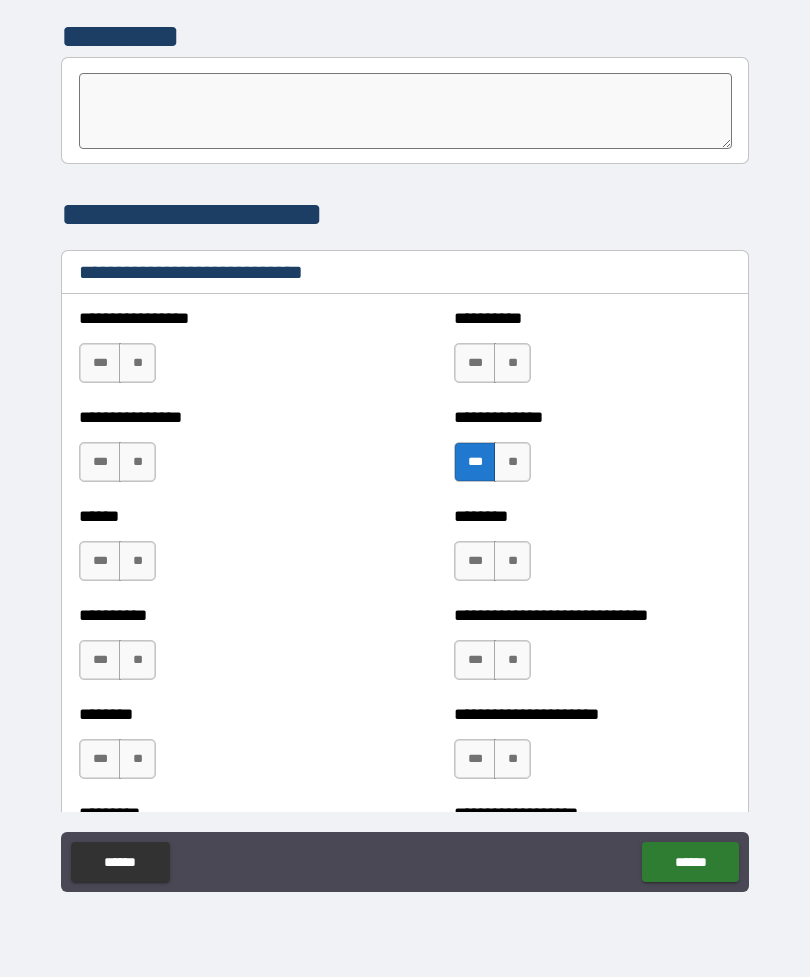 click on "**" at bounding box center [137, 462] 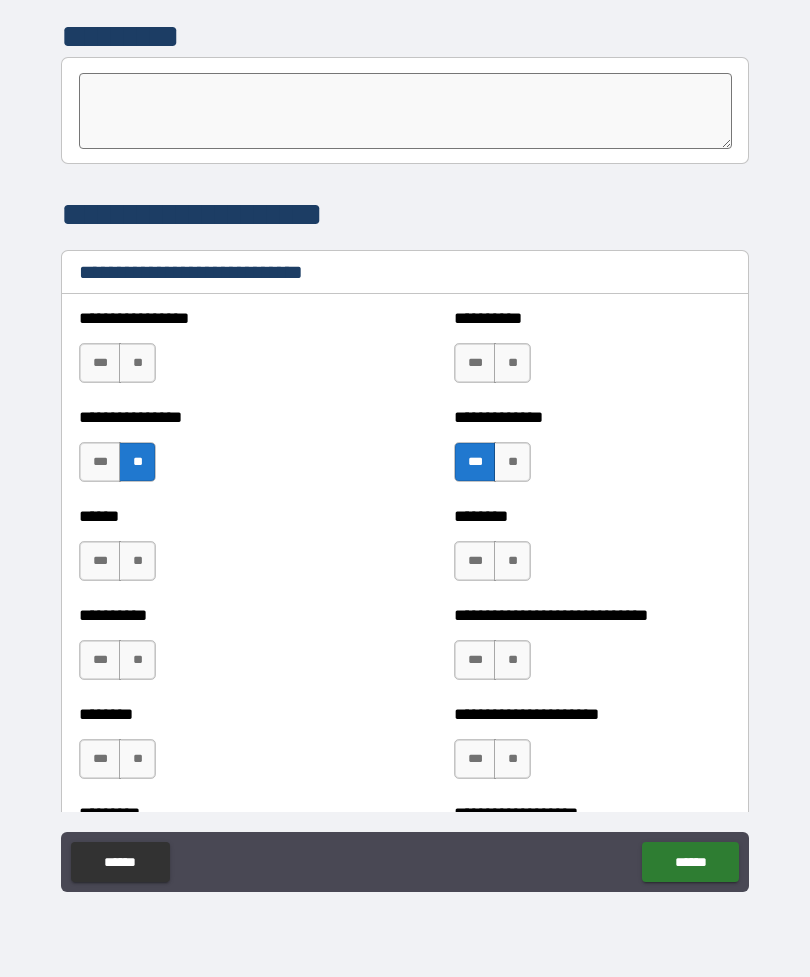 click on "**" at bounding box center [137, 363] 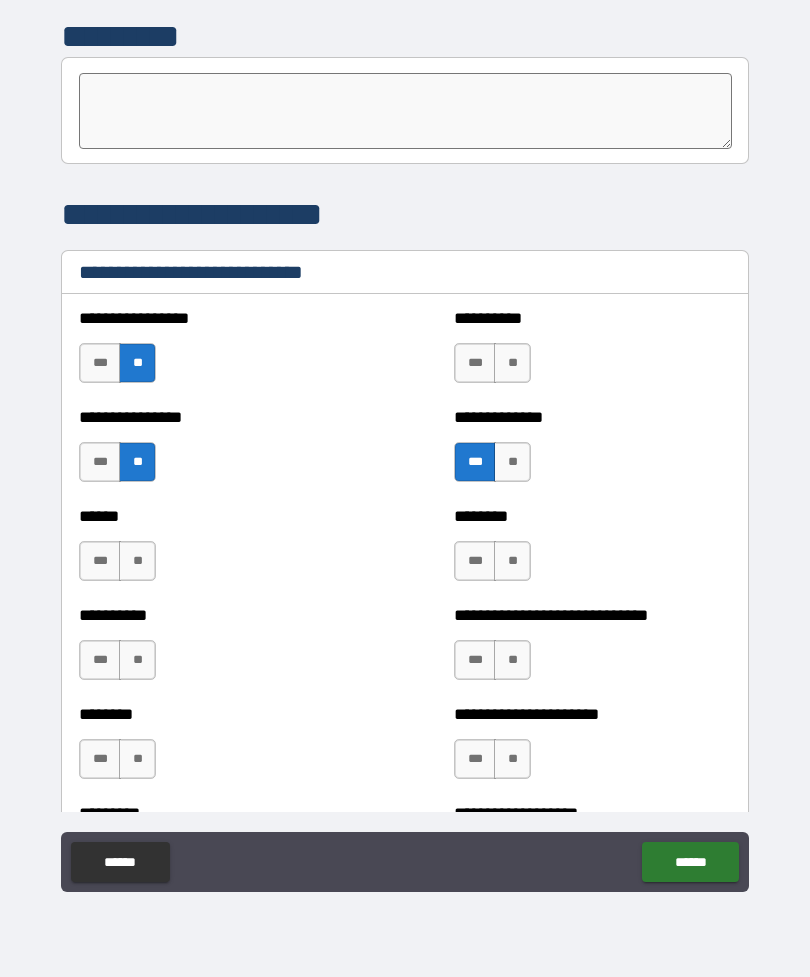 click on "**" at bounding box center [512, 363] 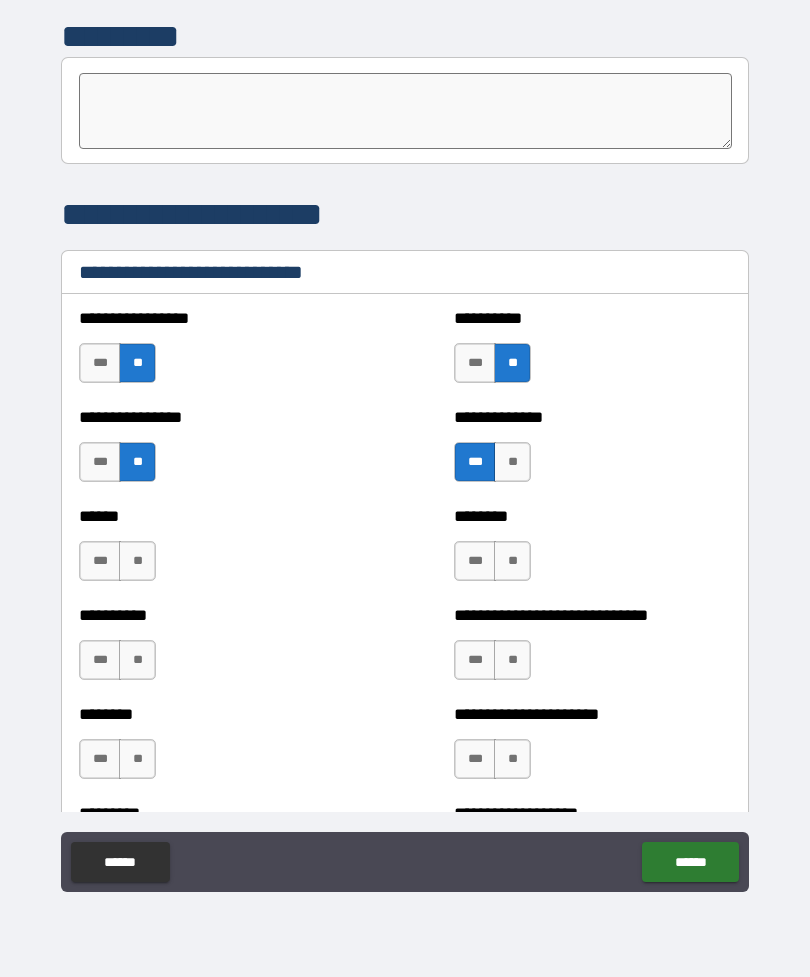 click on "***" at bounding box center [475, 363] 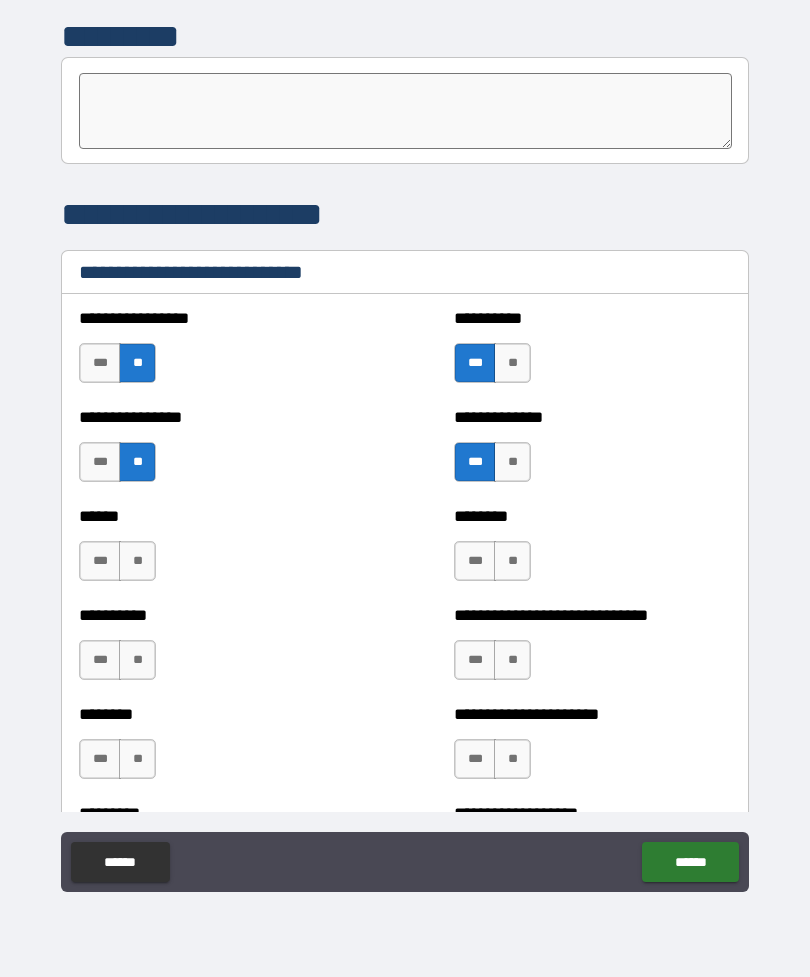 click on "**" at bounding box center [512, 561] 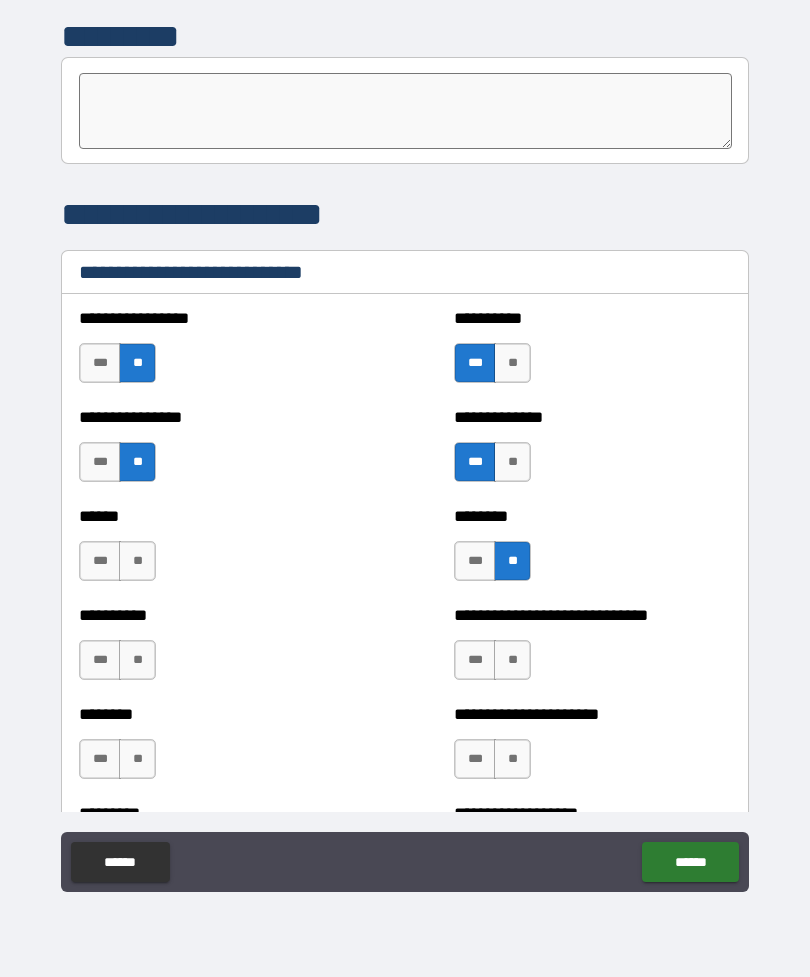 click on "***" at bounding box center (100, 561) 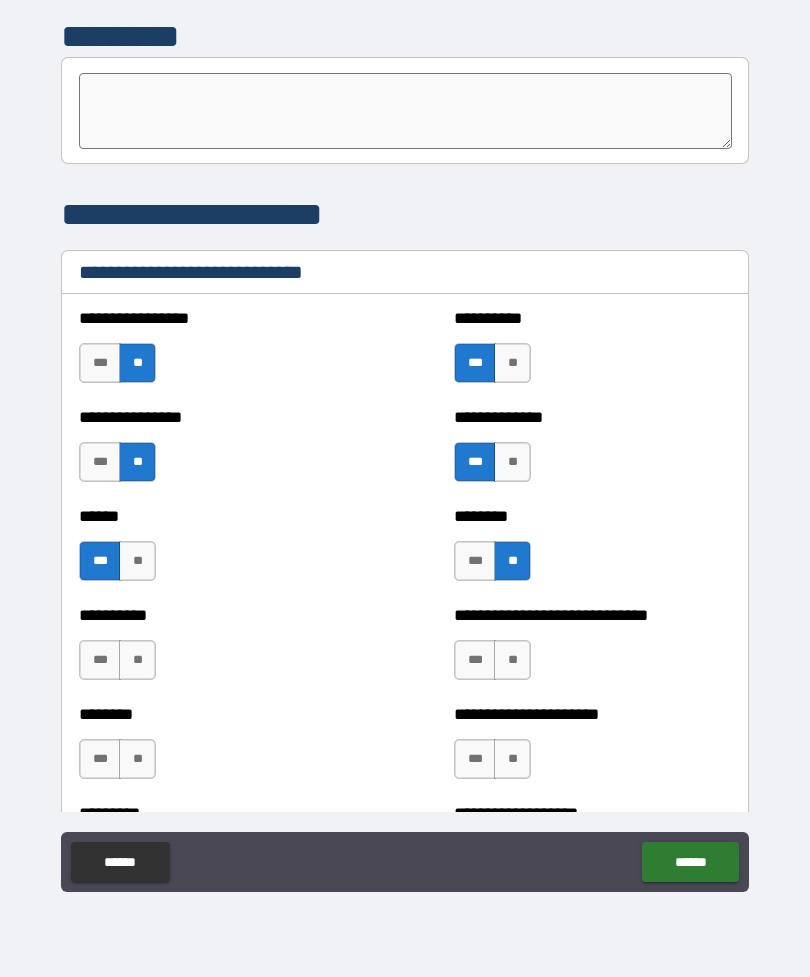 click on "**" at bounding box center [137, 660] 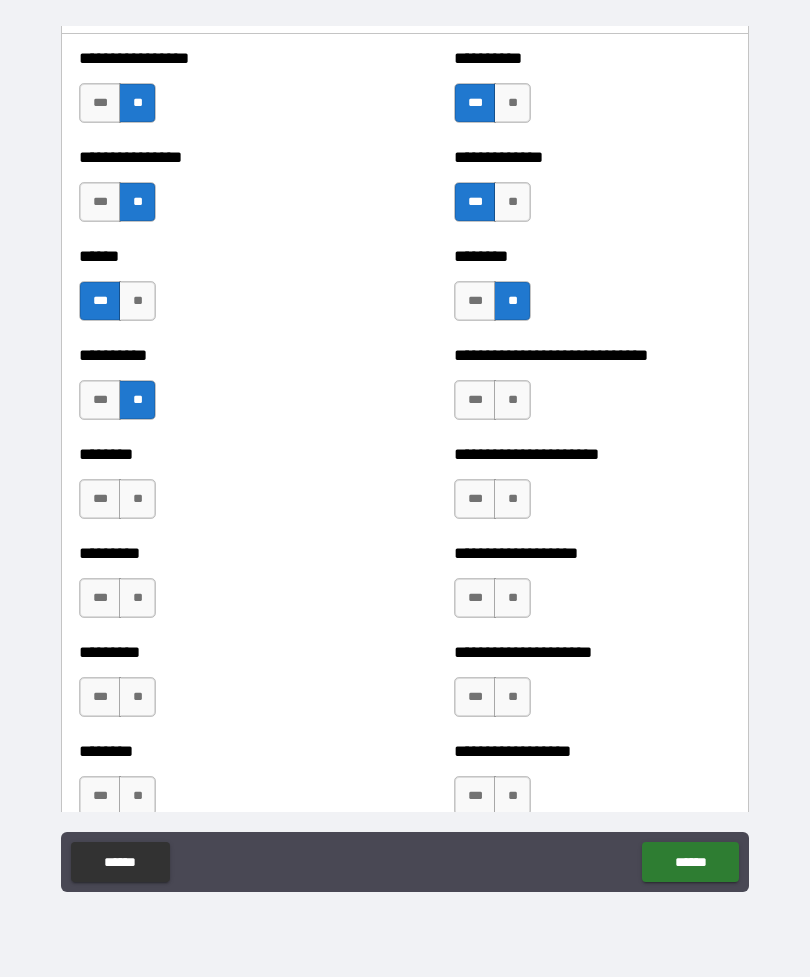 scroll, scrollTop: 6817, scrollLeft: 0, axis: vertical 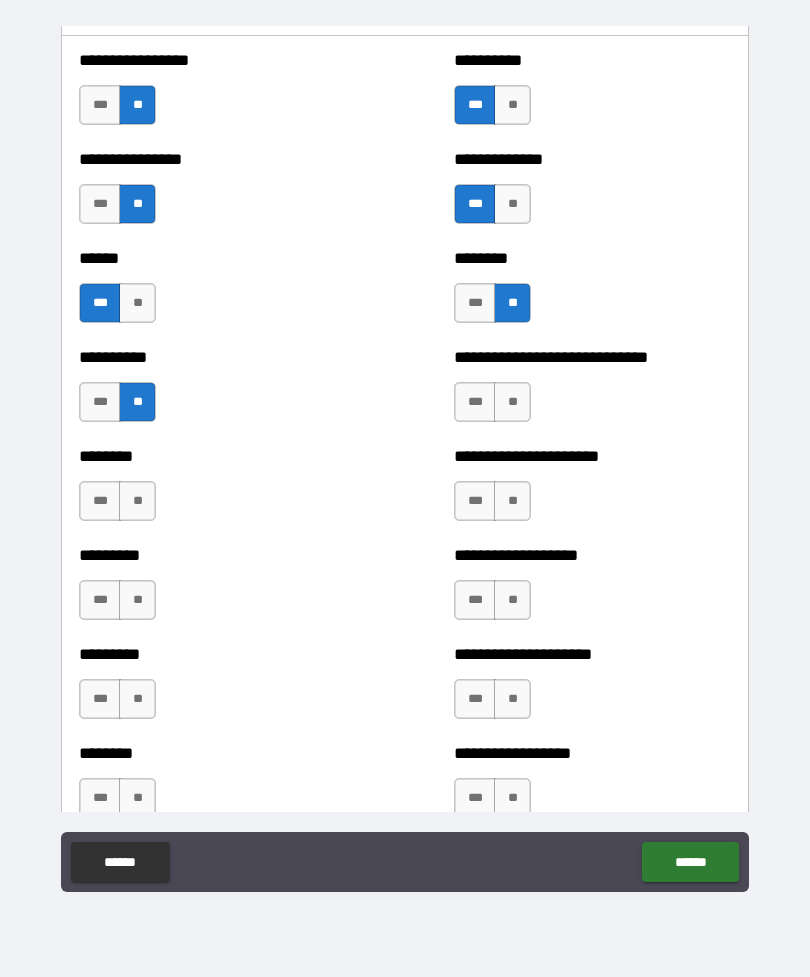 click on "**" at bounding box center [512, 402] 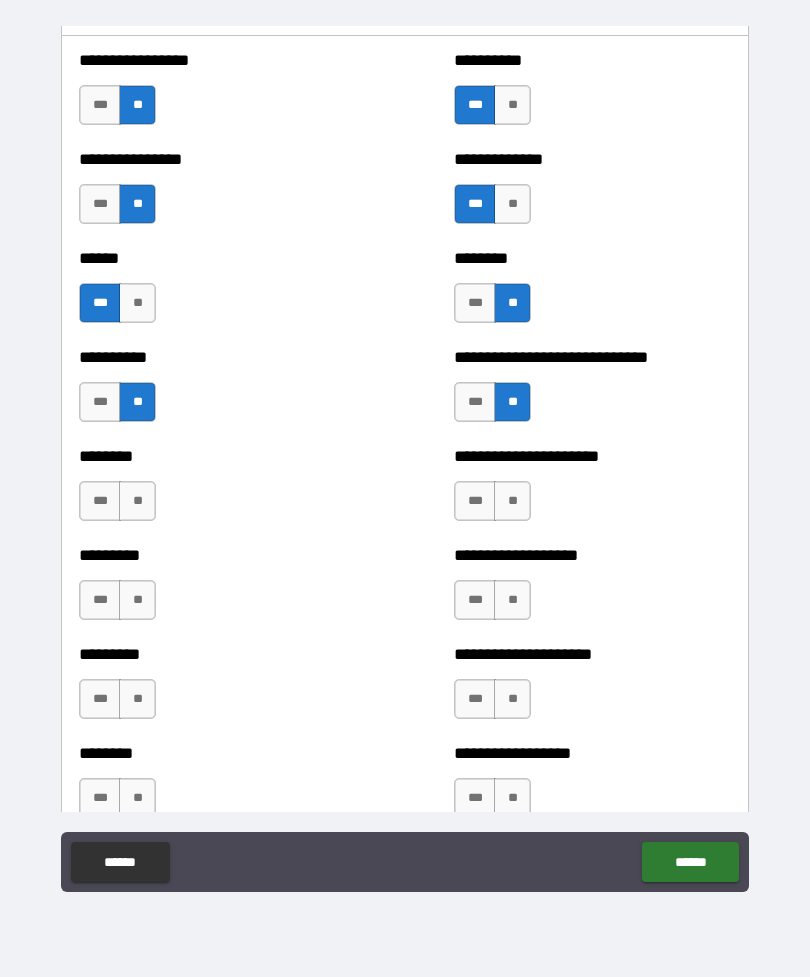 click on "**" at bounding box center (512, 501) 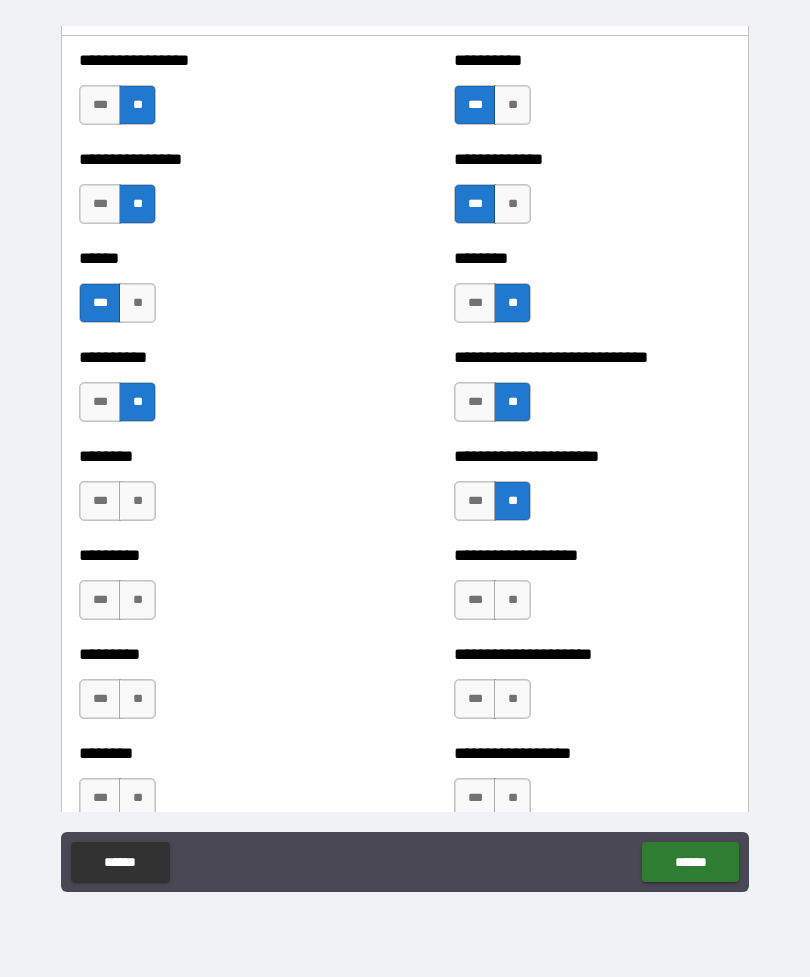 click on "**" at bounding box center (137, 501) 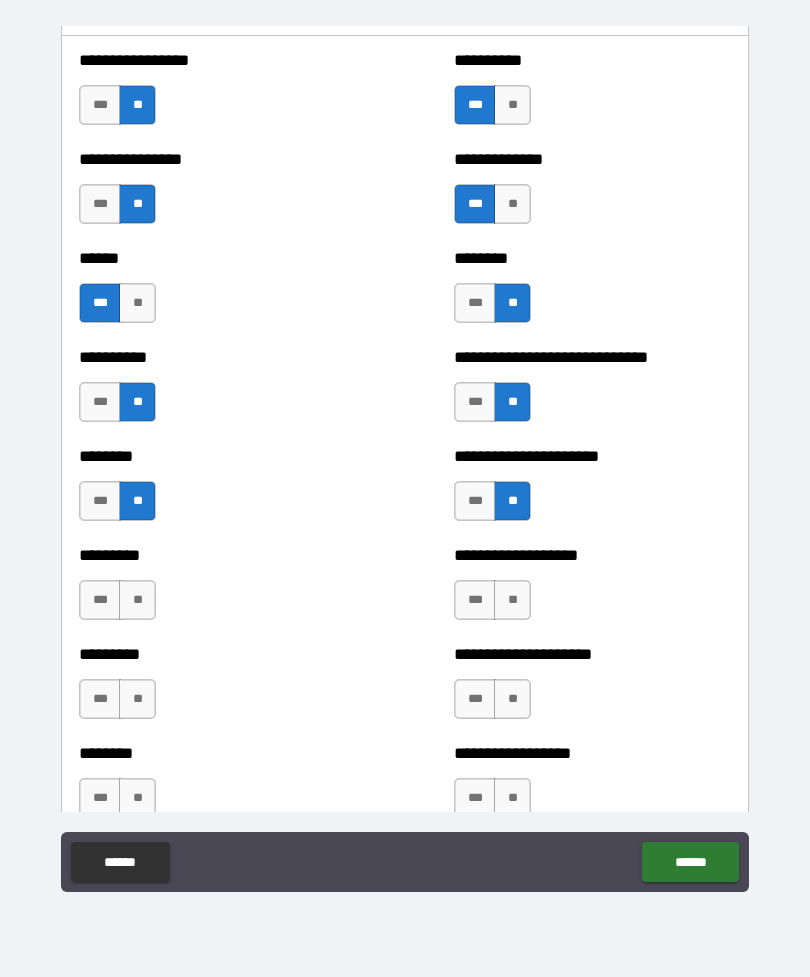 click on "**" at bounding box center [137, 600] 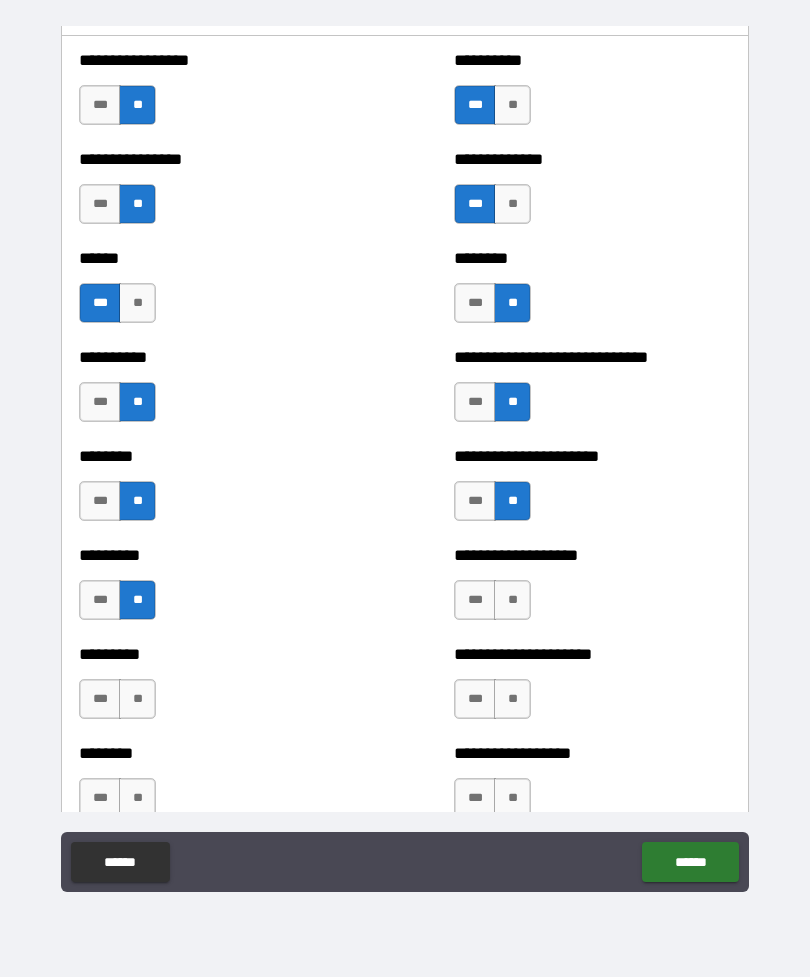 click on "***" at bounding box center (475, 600) 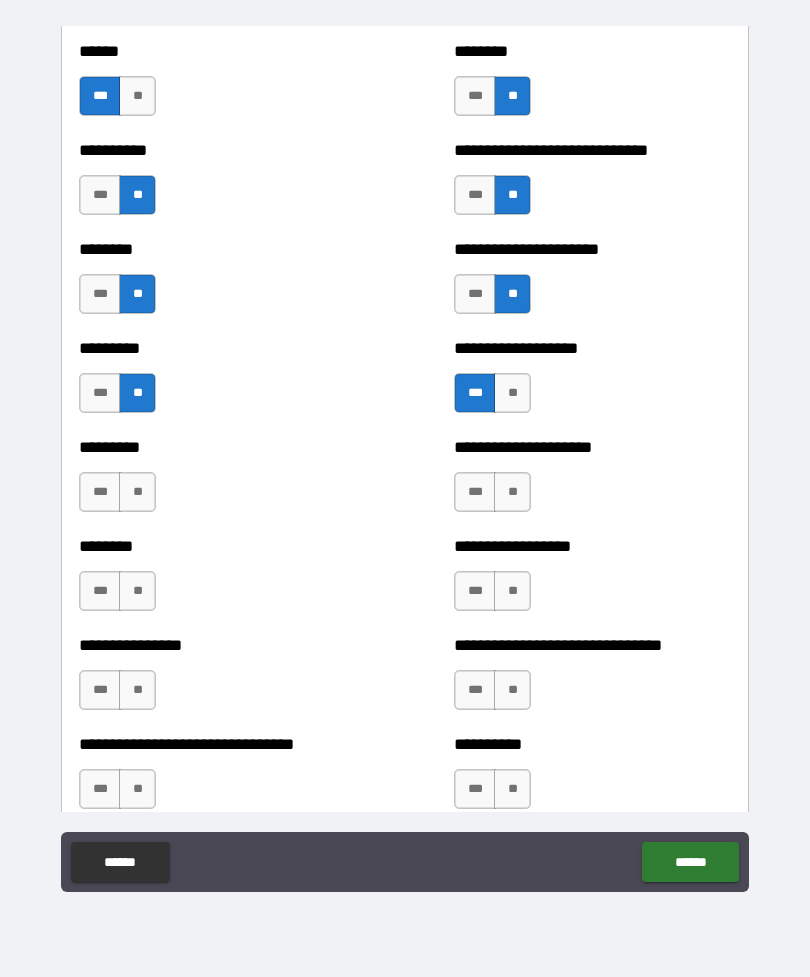scroll, scrollTop: 7031, scrollLeft: 0, axis: vertical 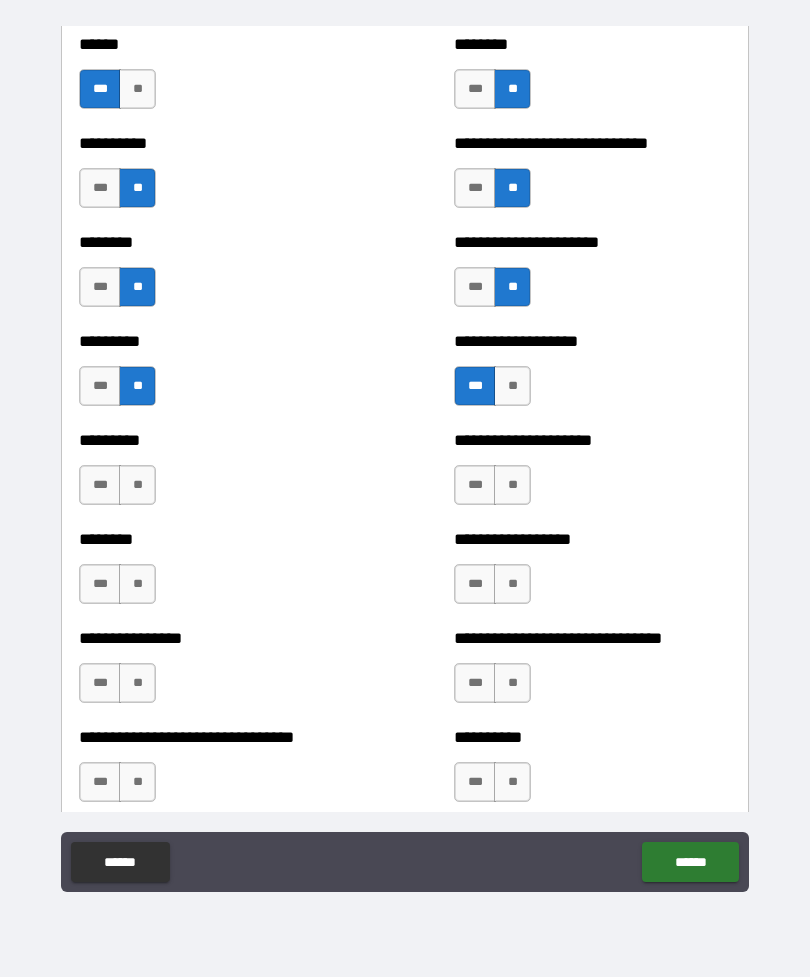 click on "**" at bounding box center (512, 485) 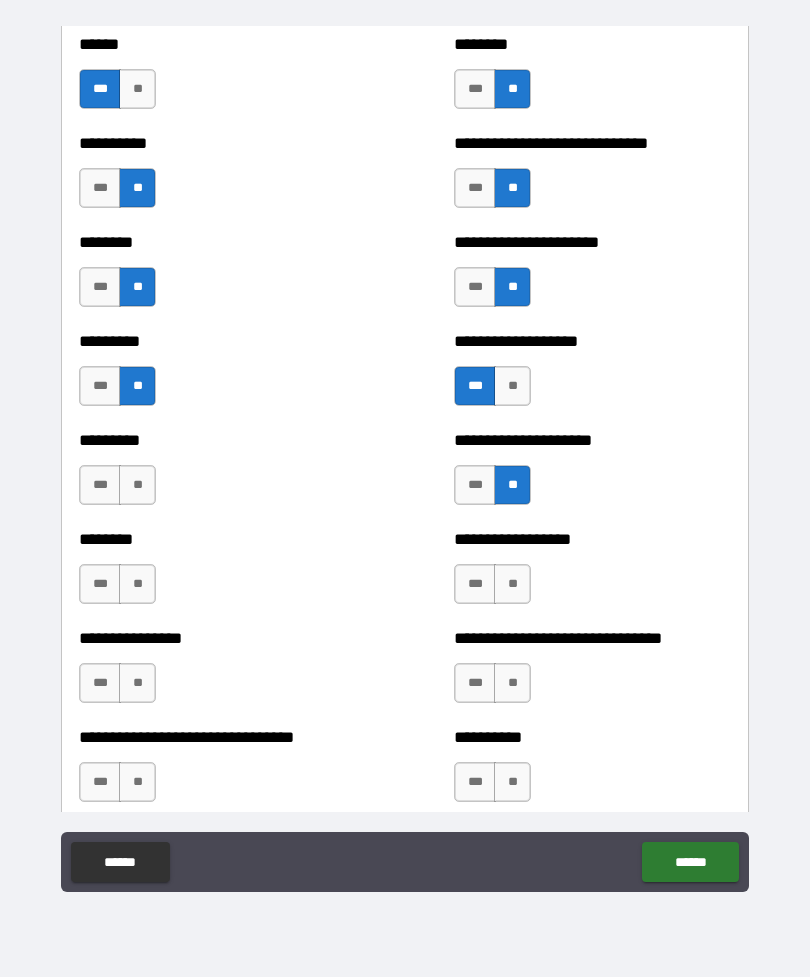 click on "**" at bounding box center (137, 485) 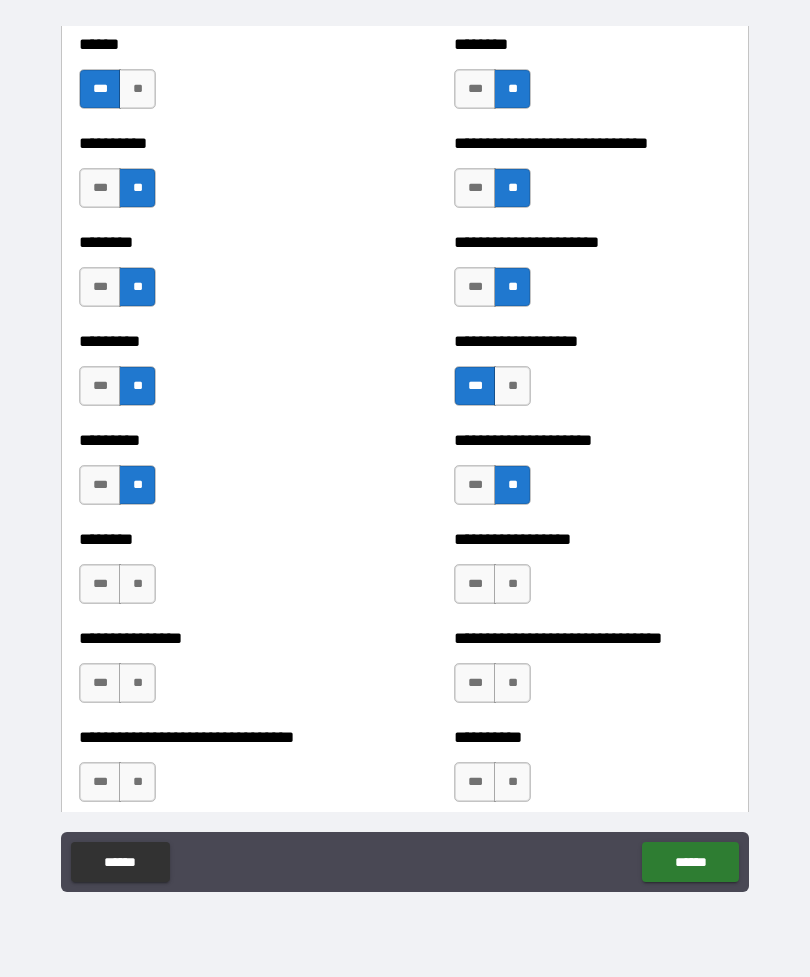 click on "***" at bounding box center [100, 584] 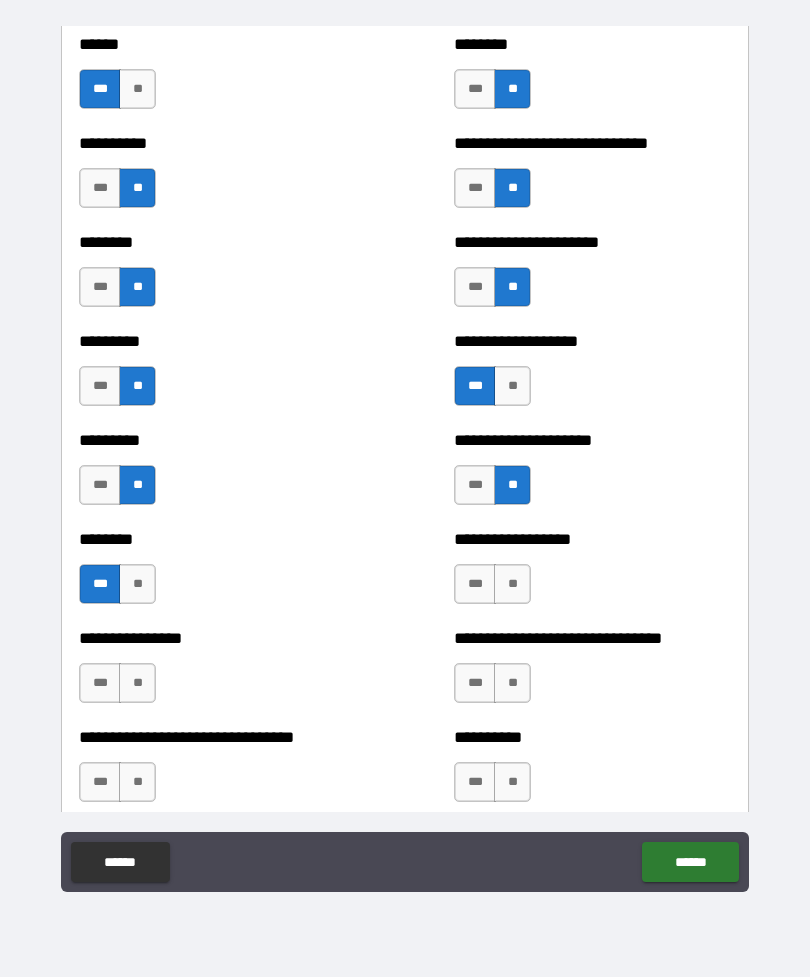 click on "**" at bounding box center (512, 584) 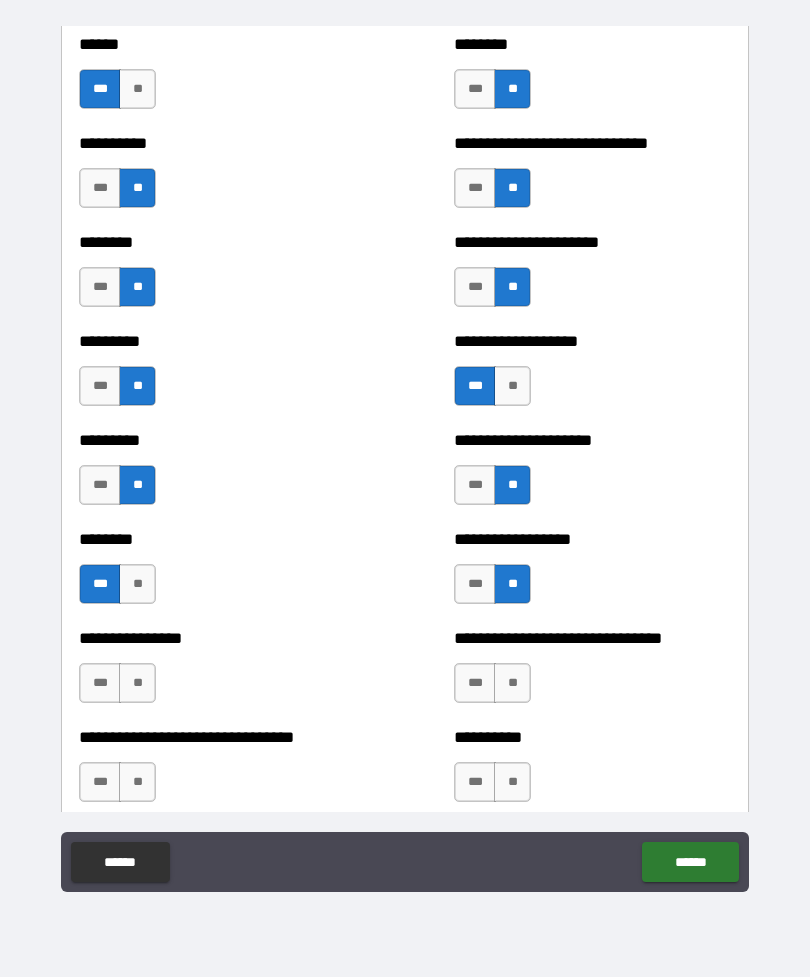 click on "**" at bounding box center [137, 683] 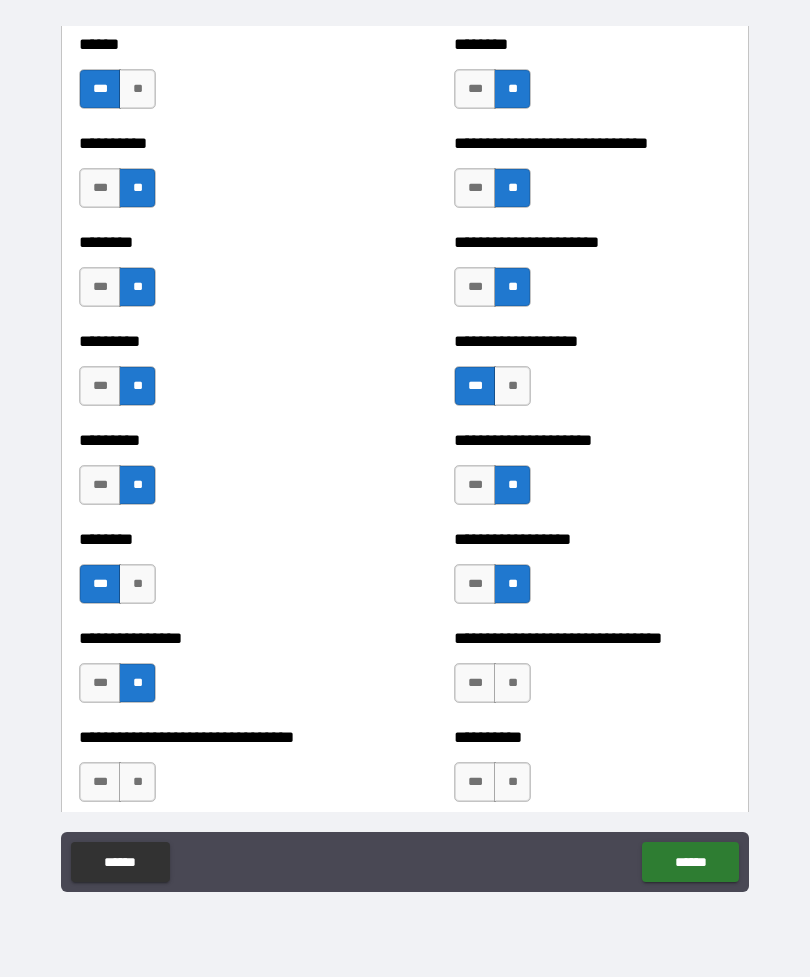 click on "**********" at bounding box center [592, 673] 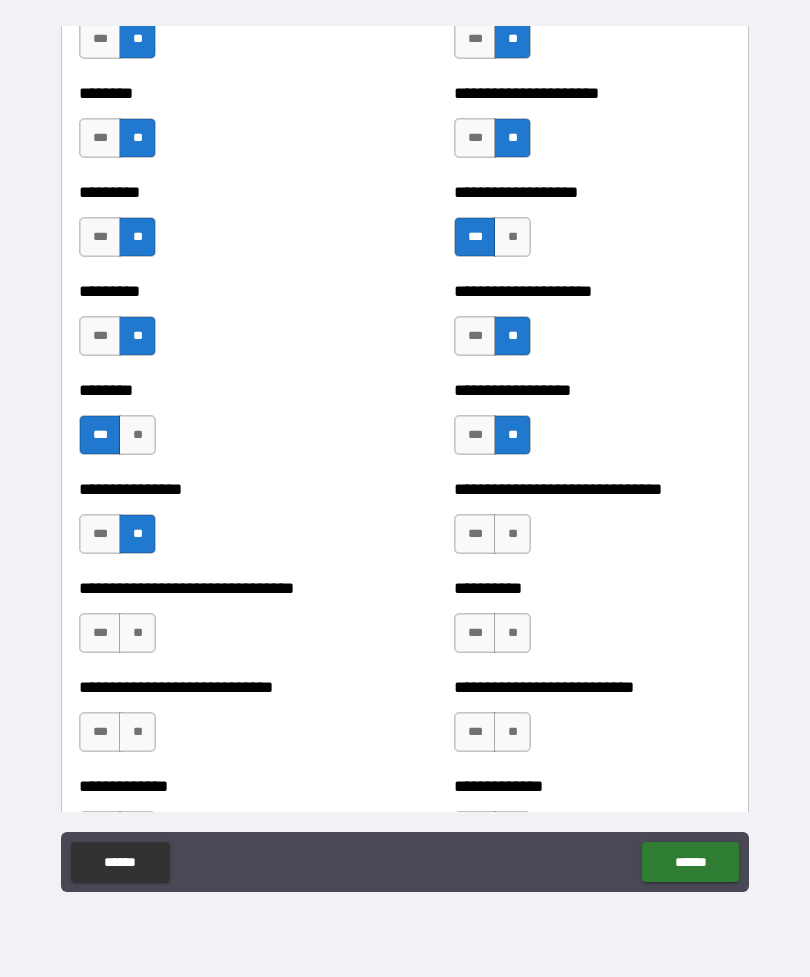 scroll, scrollTop: 7193, scrollLeft: 0, axis: vertical 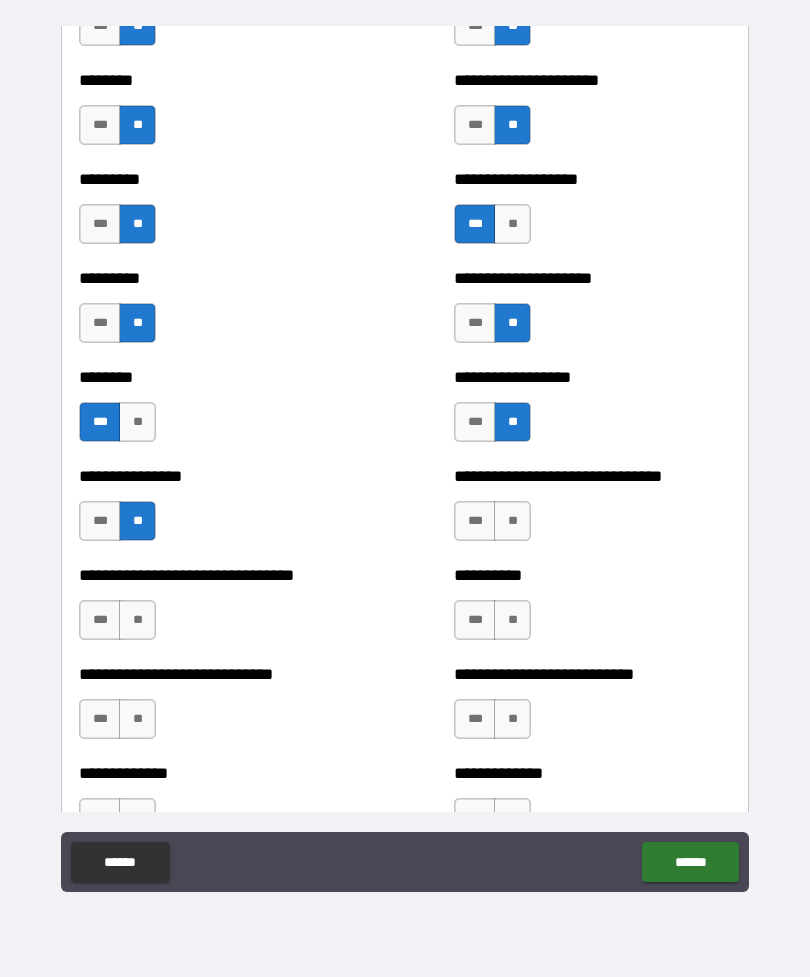 click on "**" at bounding box center [512, 521] 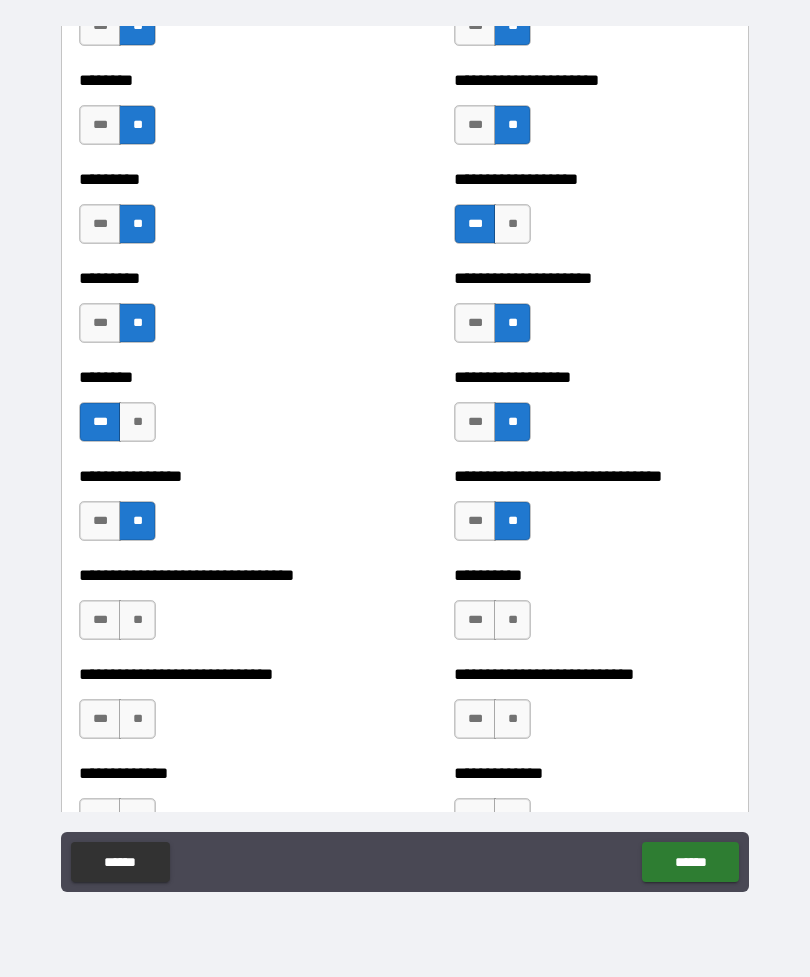 click on "**" at bounding box center [137, 620] 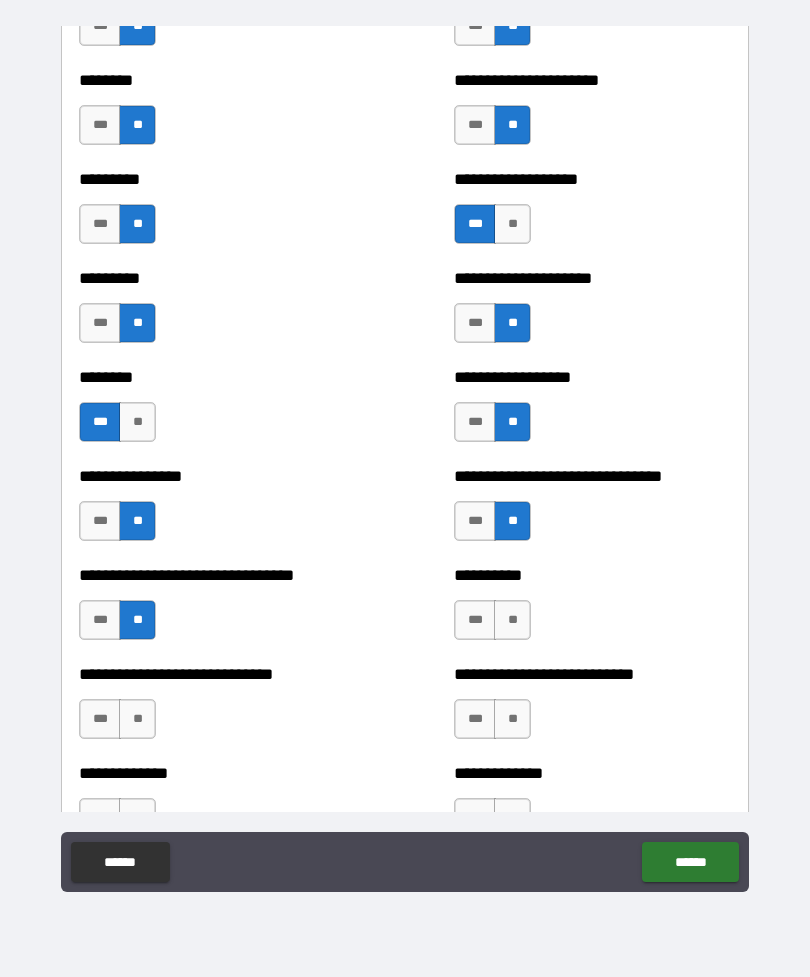 click on "**" at bounding box center [512, 620] 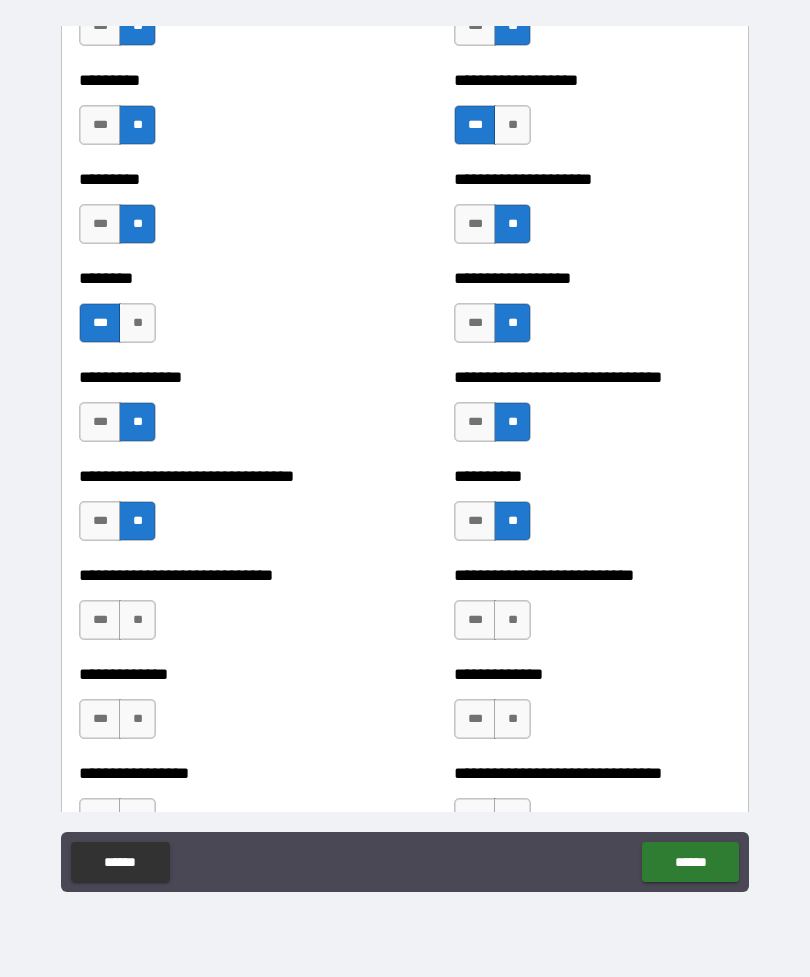 scroll, scrollTop: 7309, scrollLeft: 0, axis: vertical 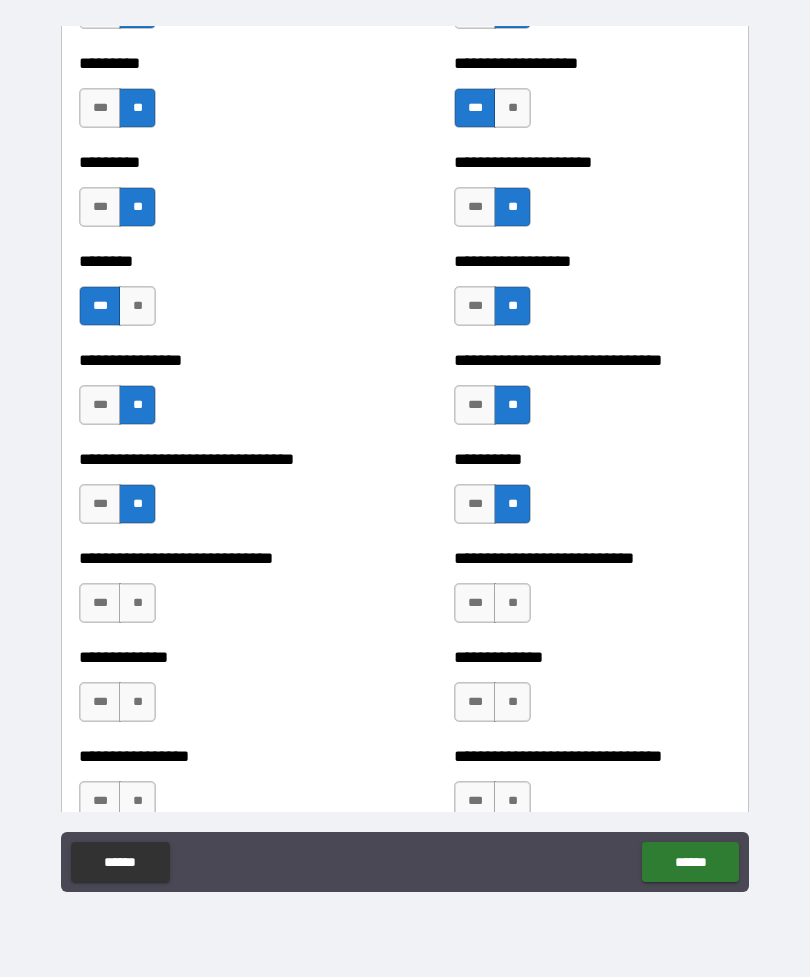 click on "**" at bounding box center (512, 603) 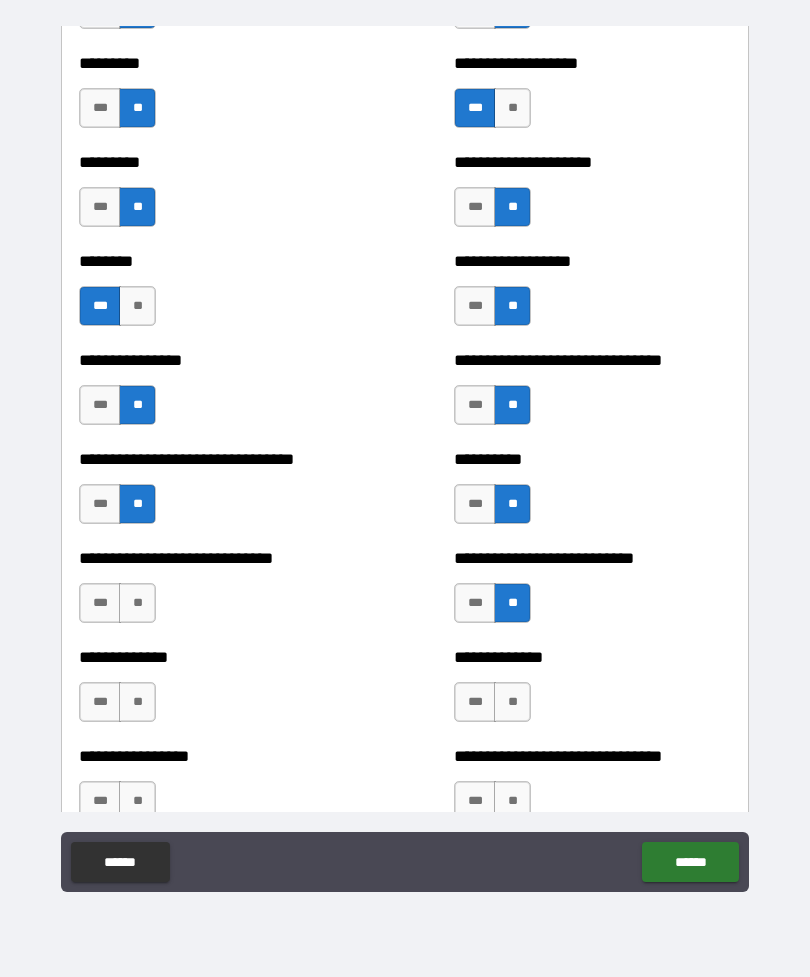 click on "**" at bounding box center (137, 603) 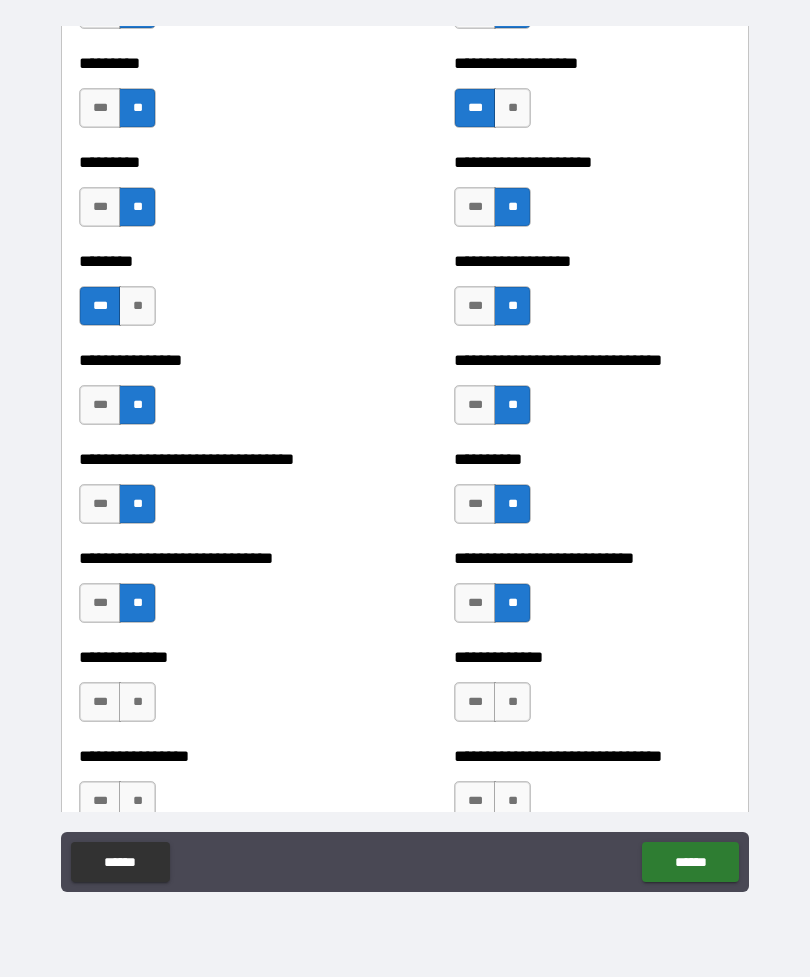 click on "**" at bounding box center (137, 702) 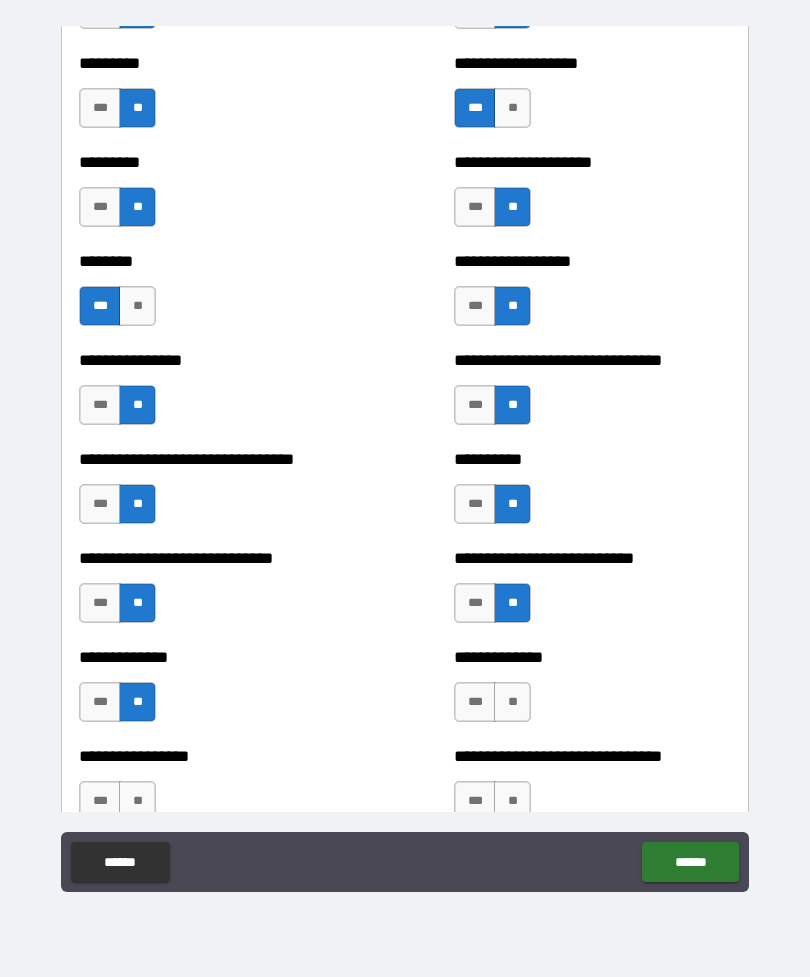 click on "***" at bounding box center [475, 702] 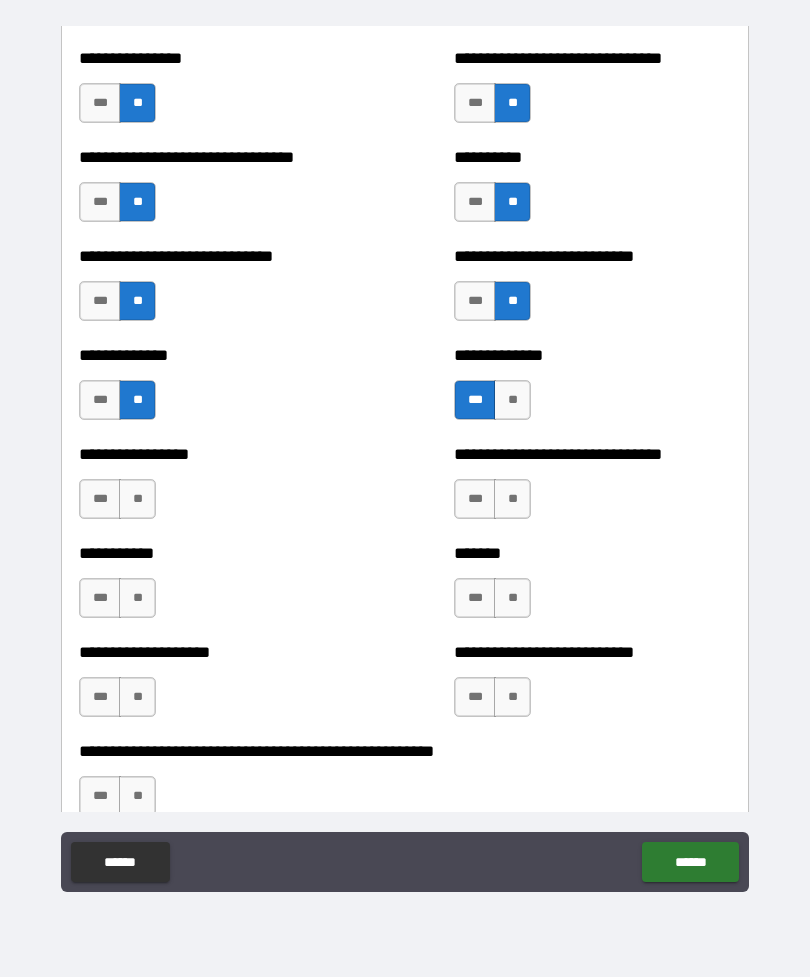 scroll, scrollTop: 7626, scrollLeft: 0, axis: vertical 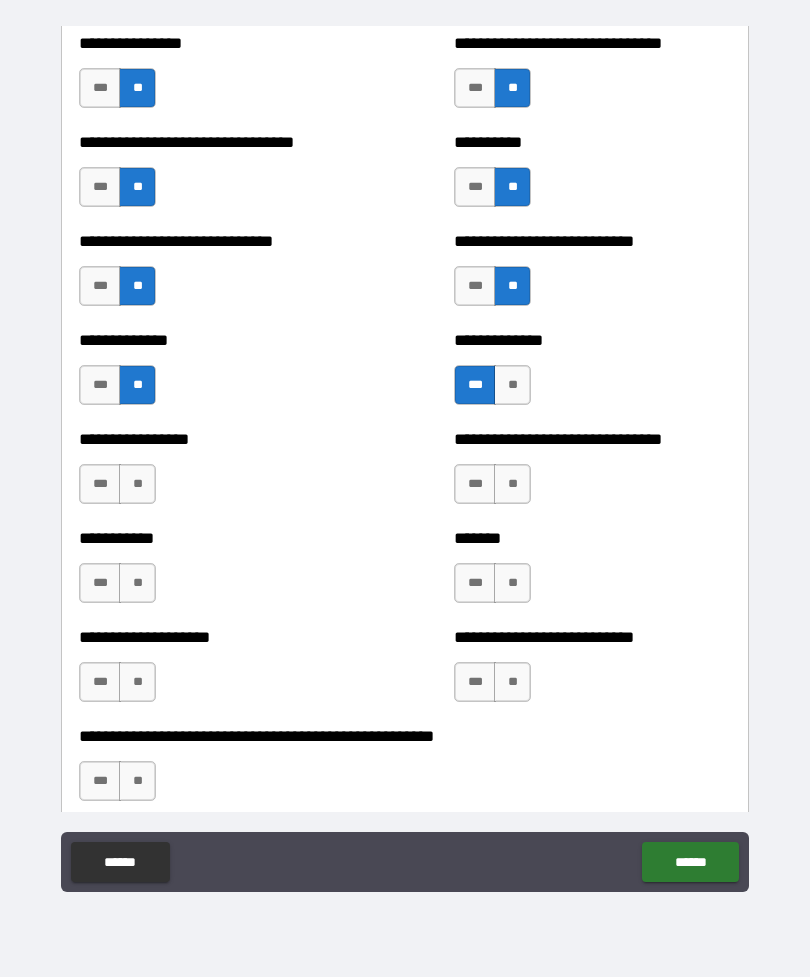 click on "**" at bounding box center [512, 484] 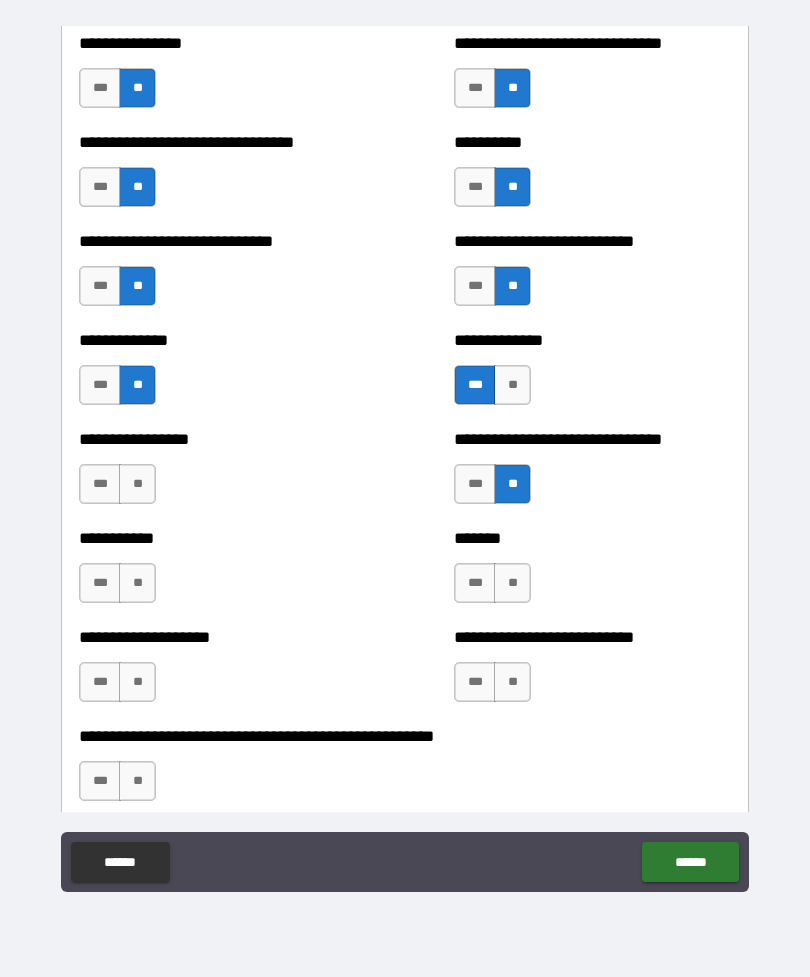 click on "**" at bounding box center [137, 484] 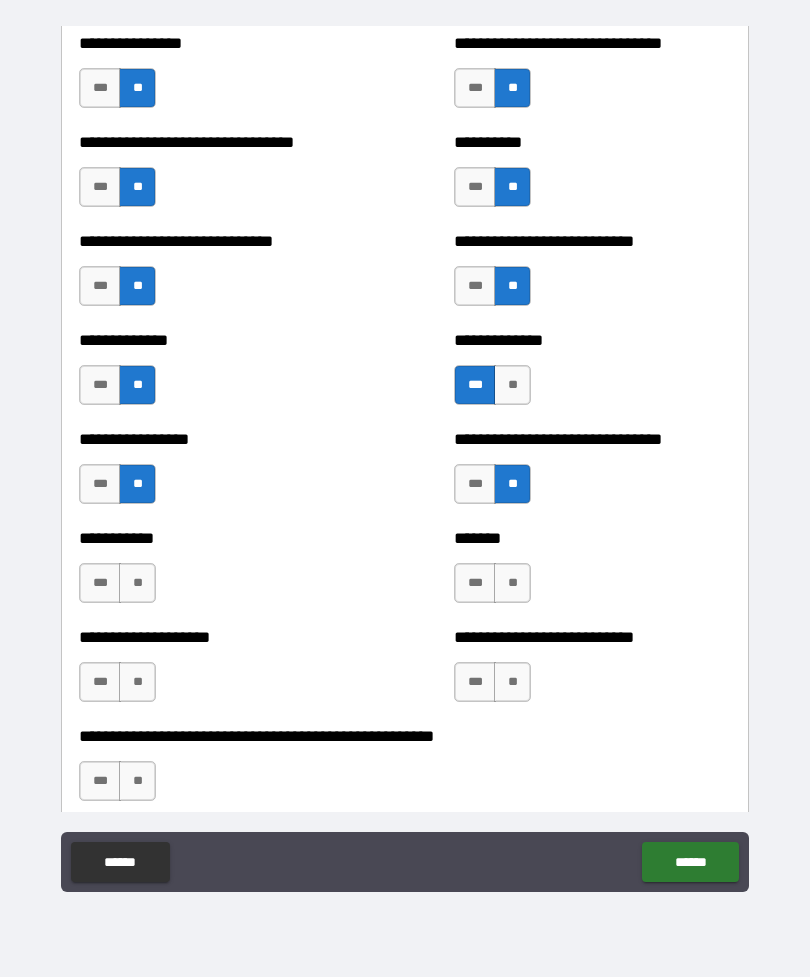 click on "**" at bounding box center (137, 583) 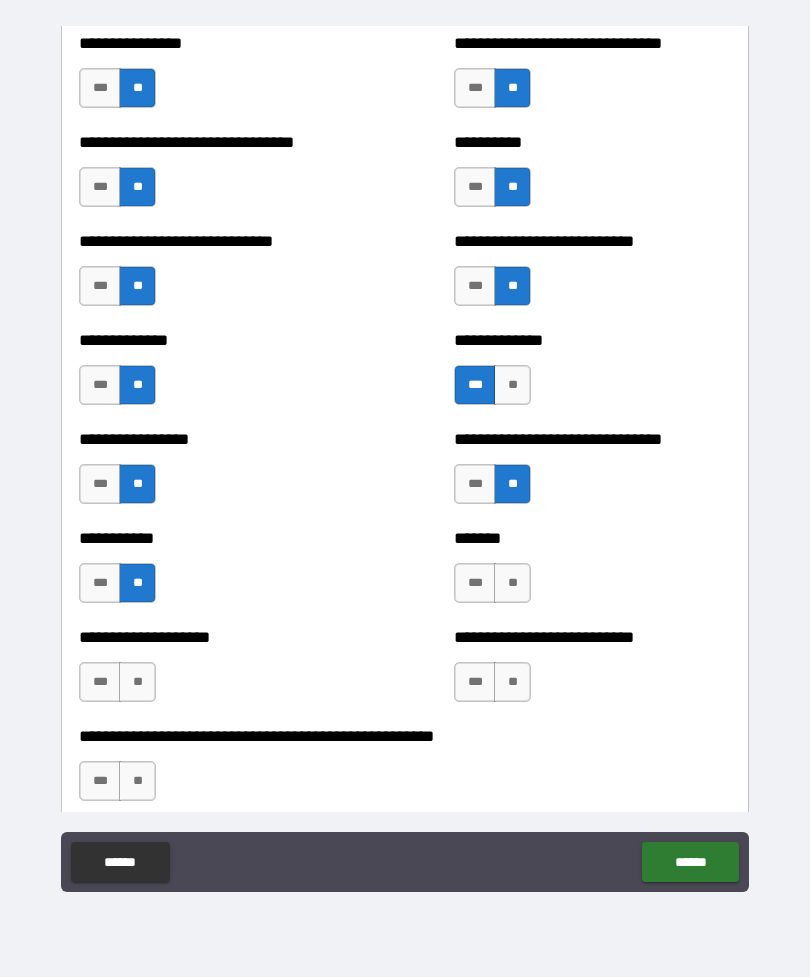 click on "**" at bounding box center [512, 583] 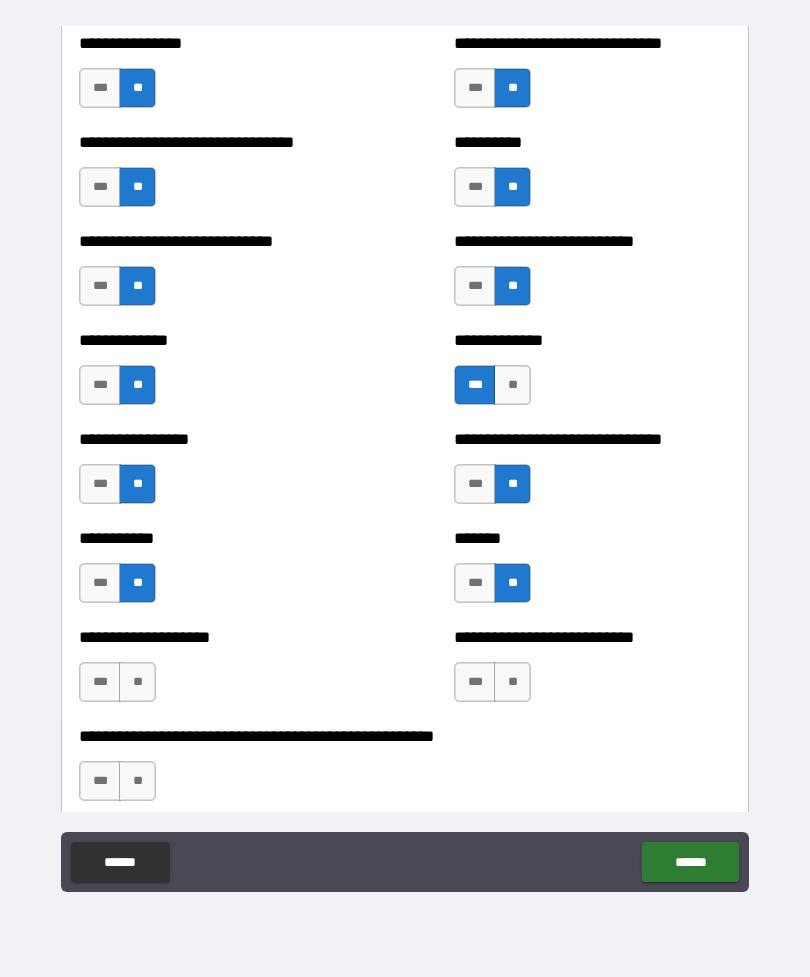 click on "**" at bounding box center (137, 682) 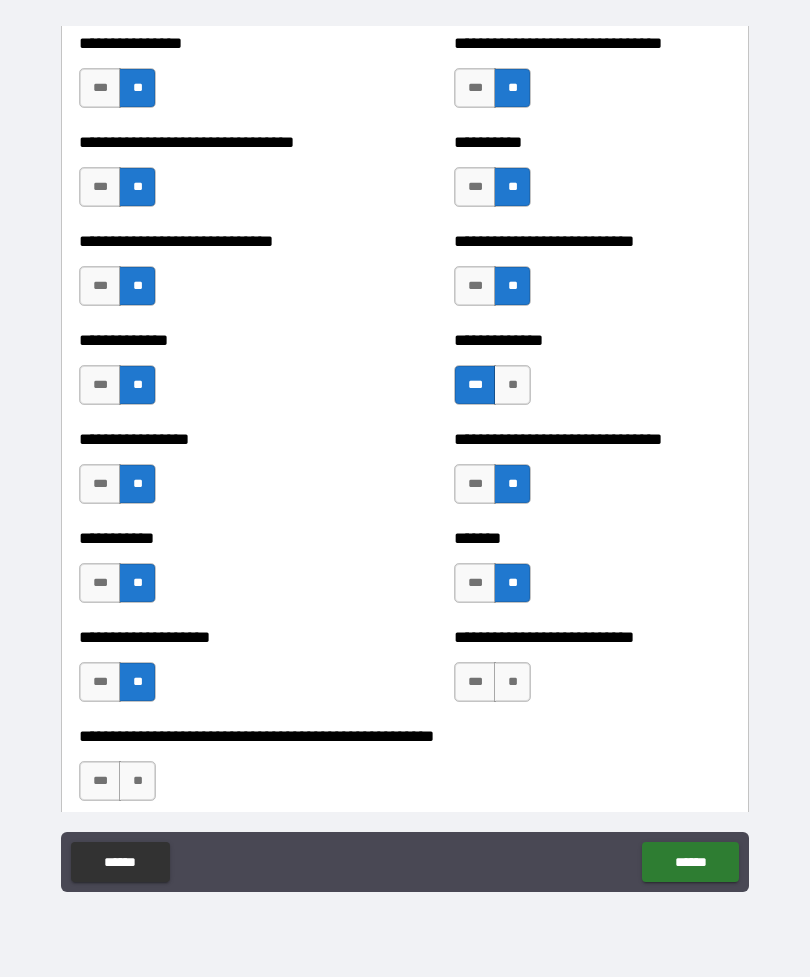 click on "**********" at bounding box center [405, 771] 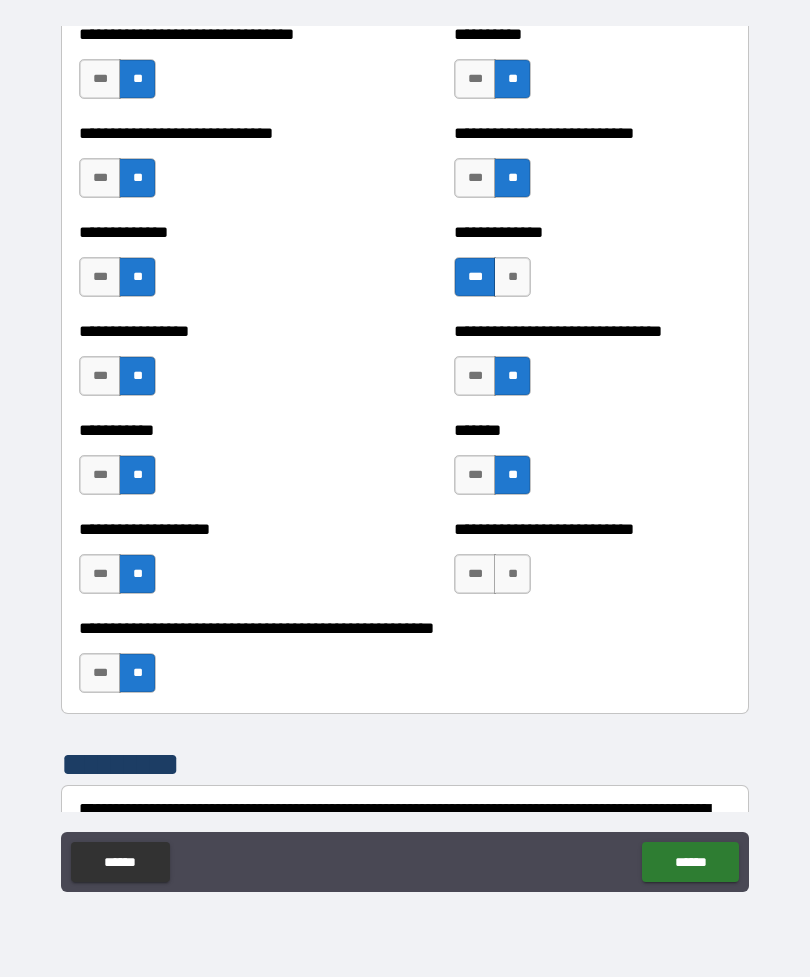 scroll, scrollTop: 7739, scrollLeft: 0, axis: vertical 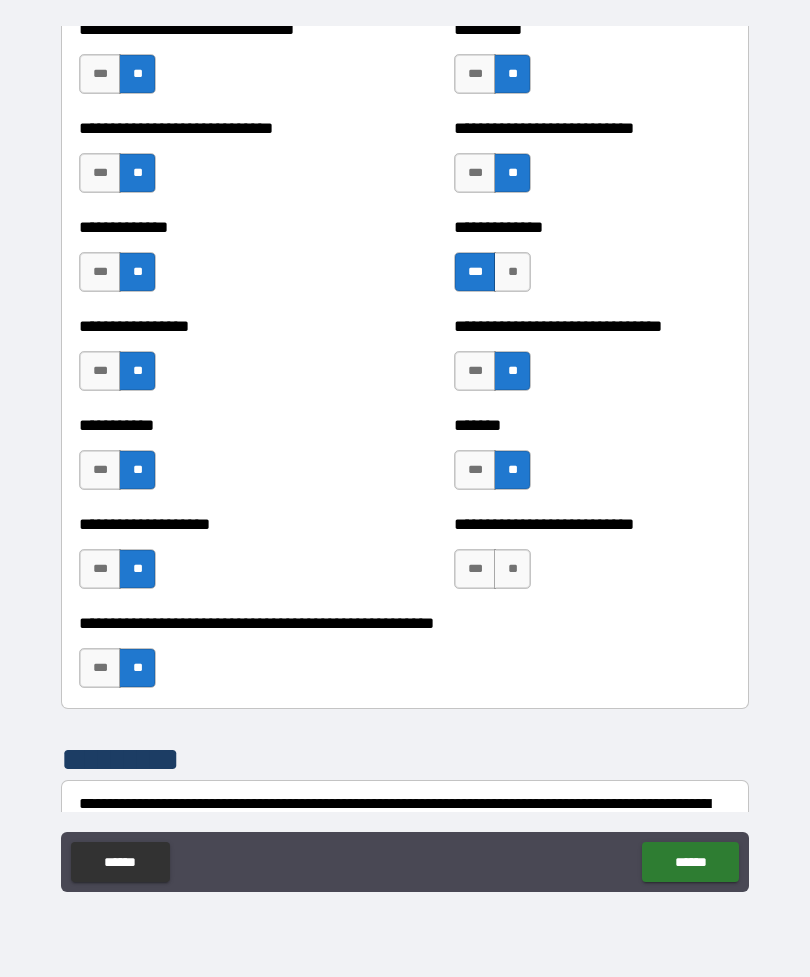 click on "**" at bounding box center [512, 569] 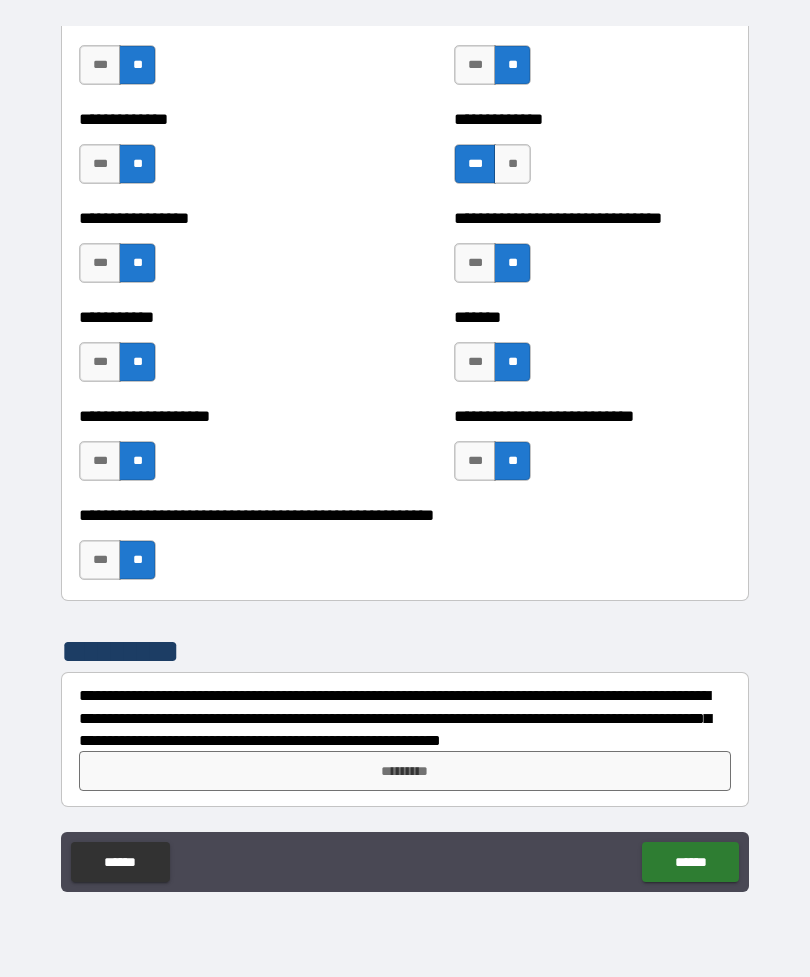 click on "*********" at bounding box center (405, 771) 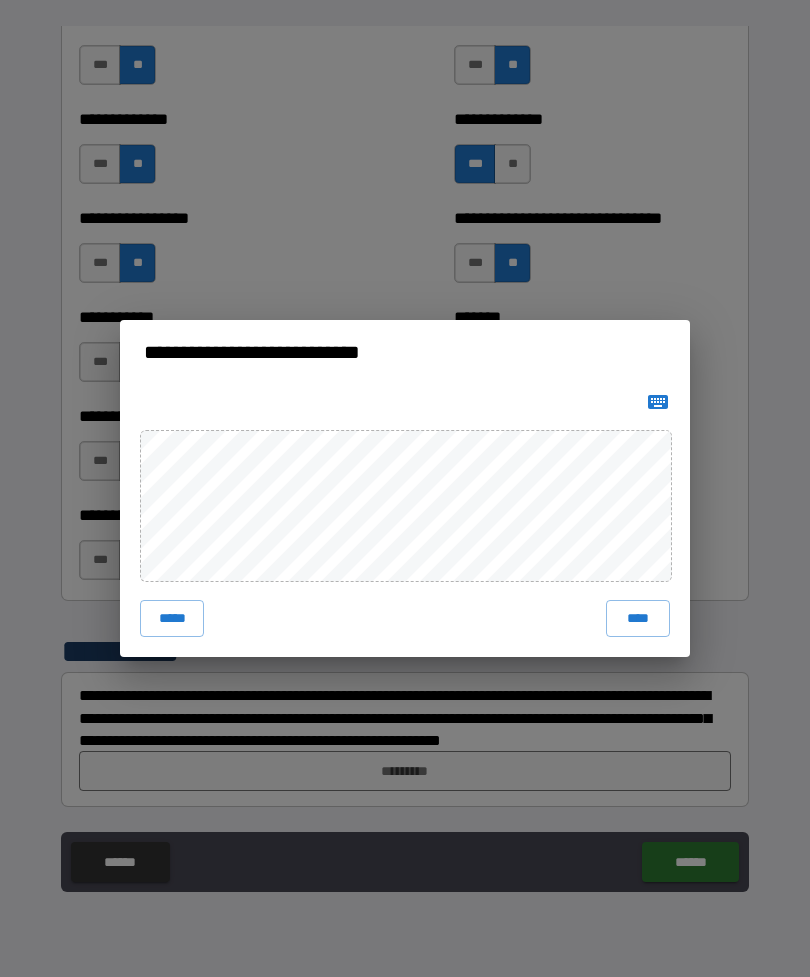 scroll, scrollTop: 7847, scrollLeft: 0, axis: vertical 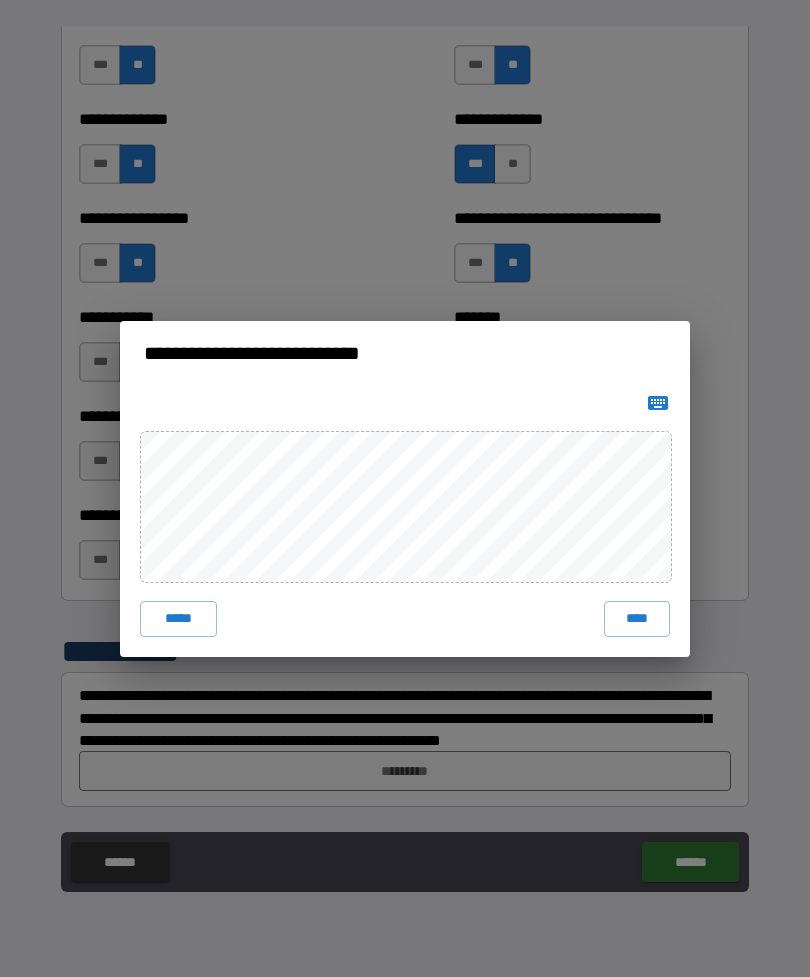 click on "****" at bounding box center [637, 619] 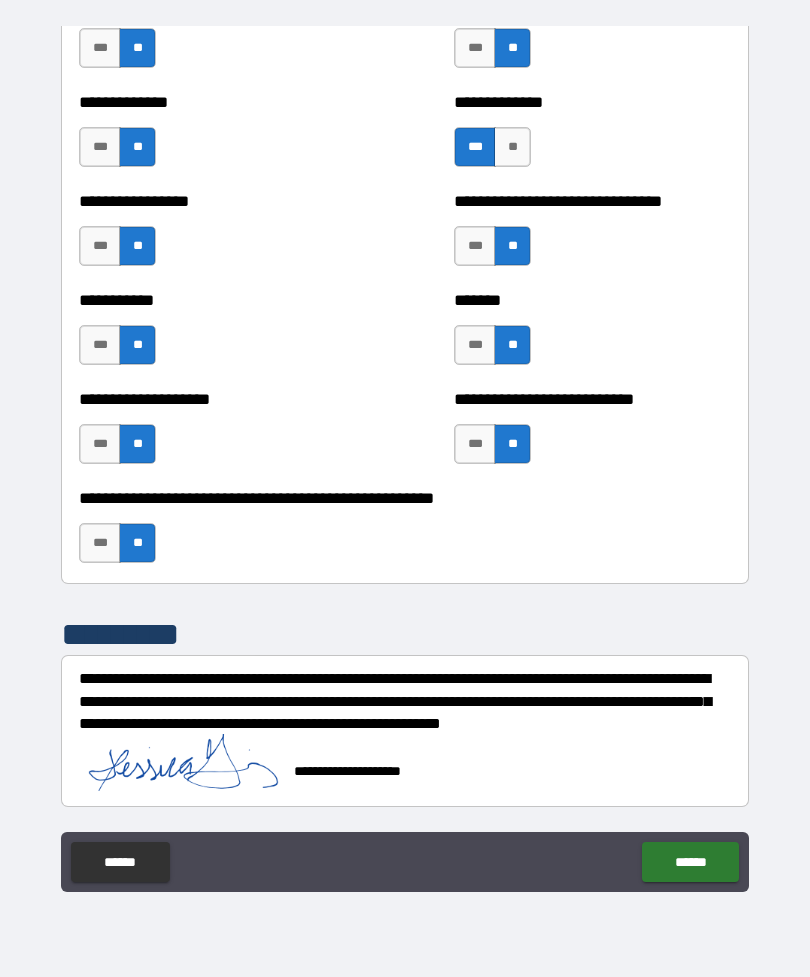 scroll, scrollTop: 7864, scrollLeft: 0, axis: vertical 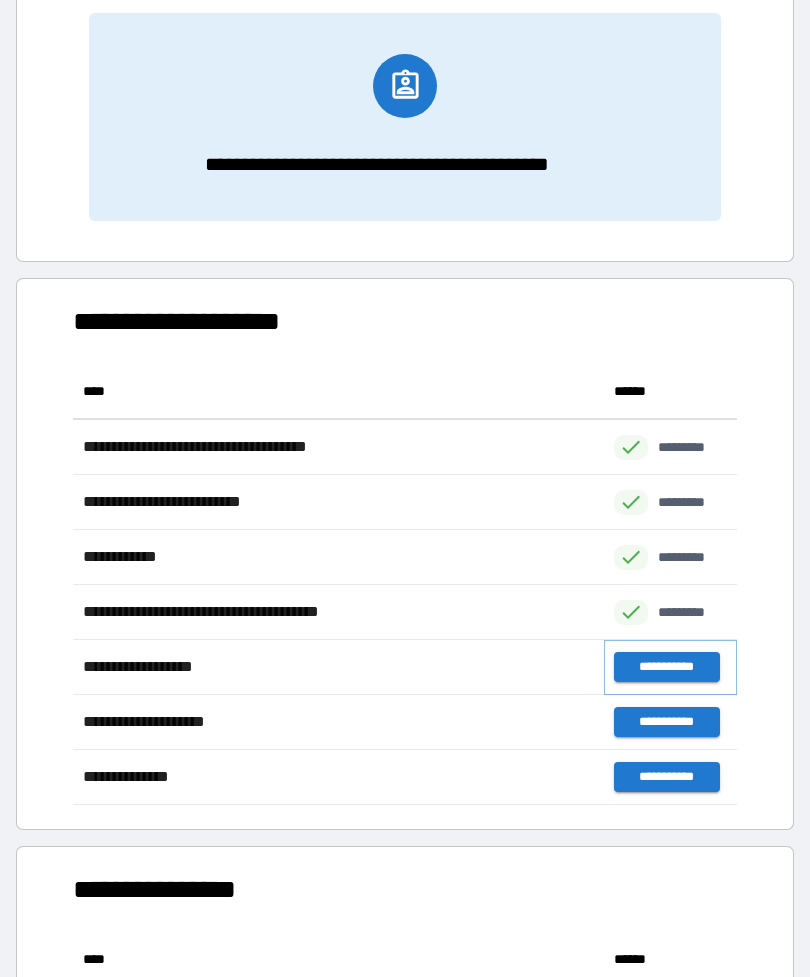 click on "**********" at bounding box center (666, 667) 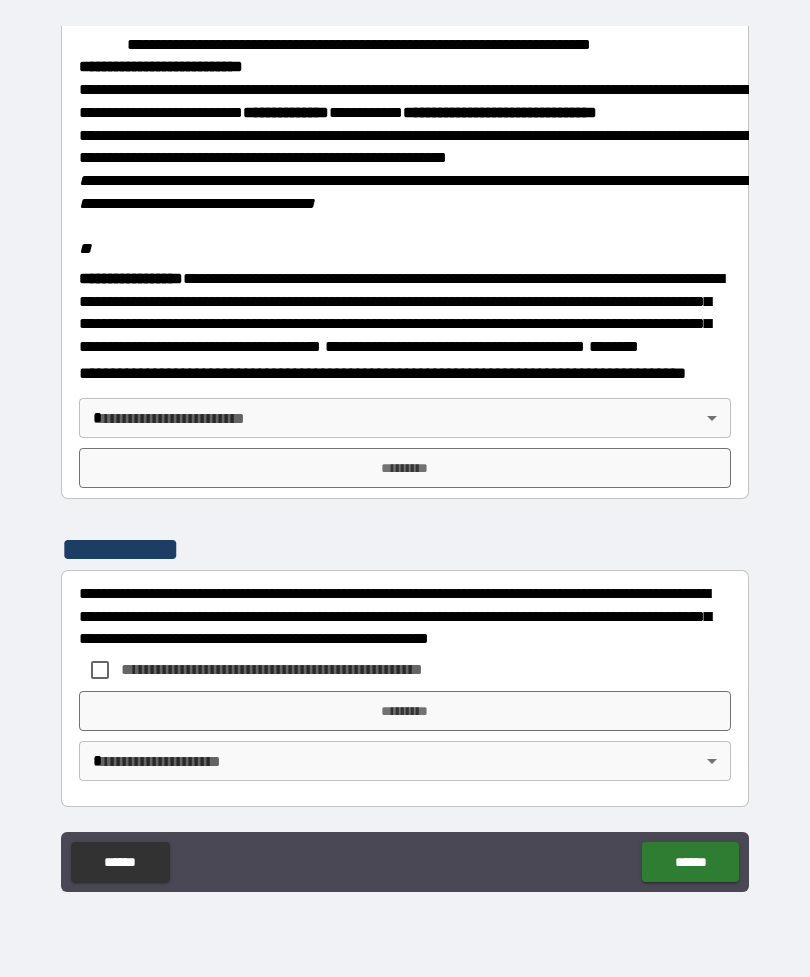 scroll, scrollTop: 2323, scrollLeft: 0, axis: vertical 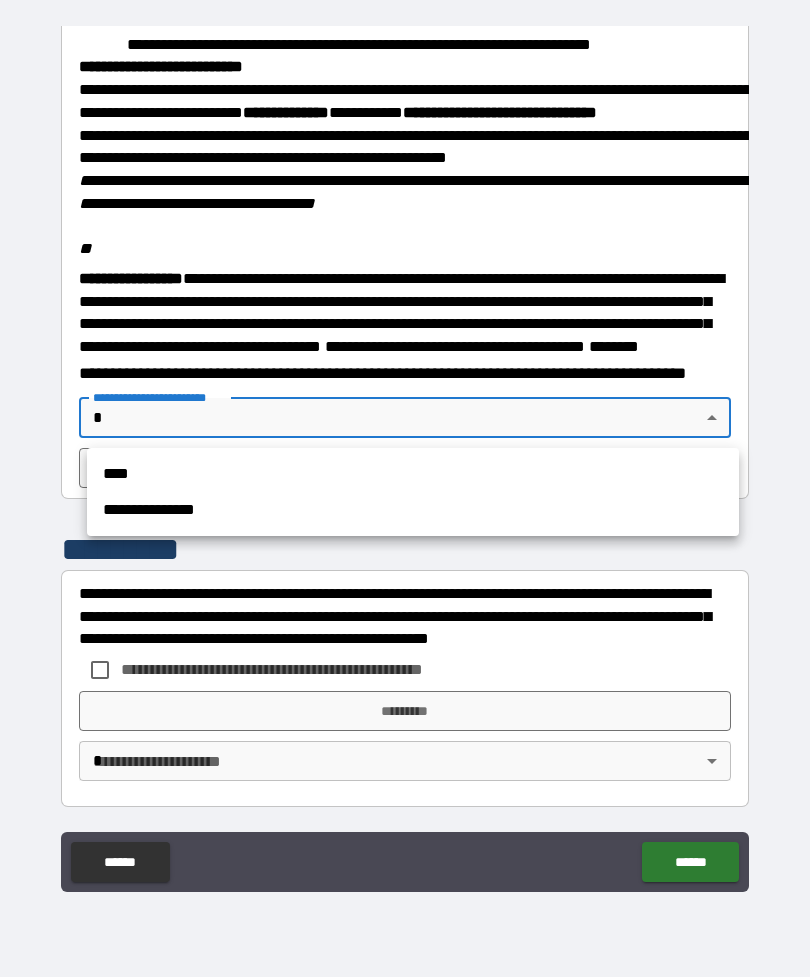click on "**********" at bounding box center [413, 510] 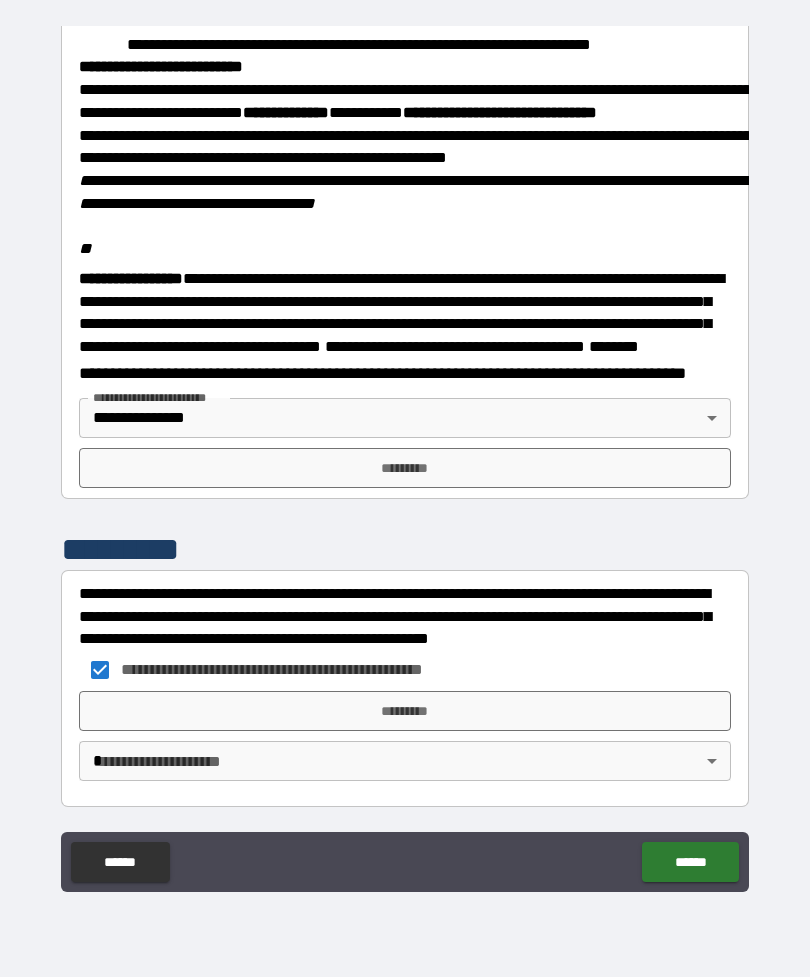 click on "*********" at bounding box center [405, 468] 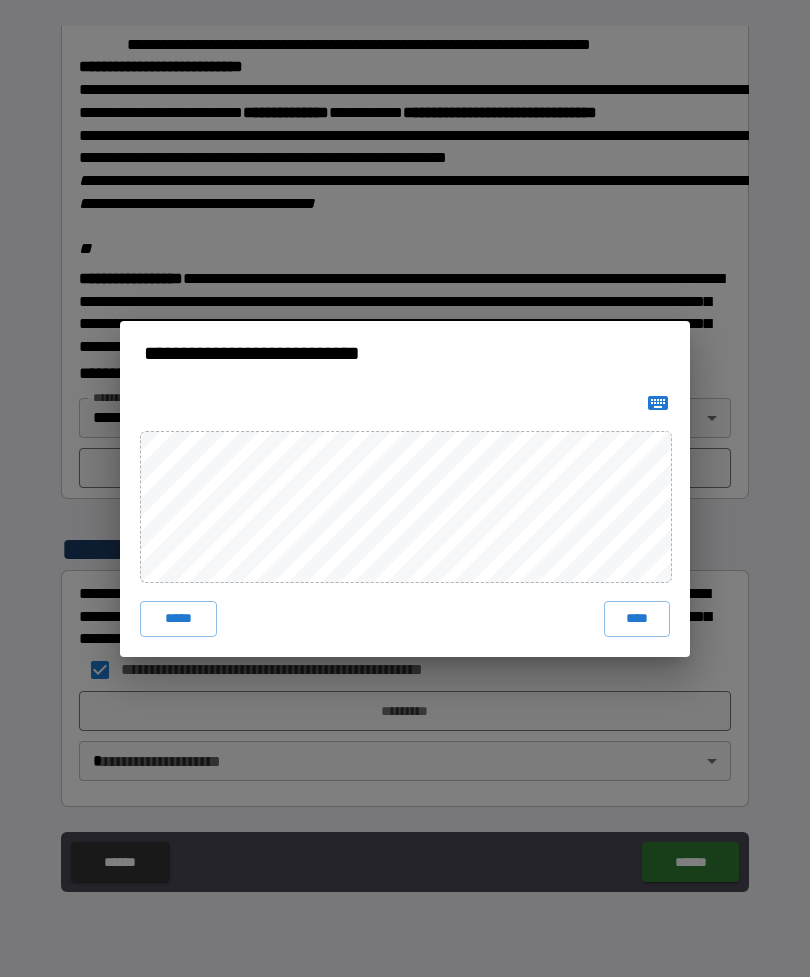 click on "****" at bounding box center (637, 619) 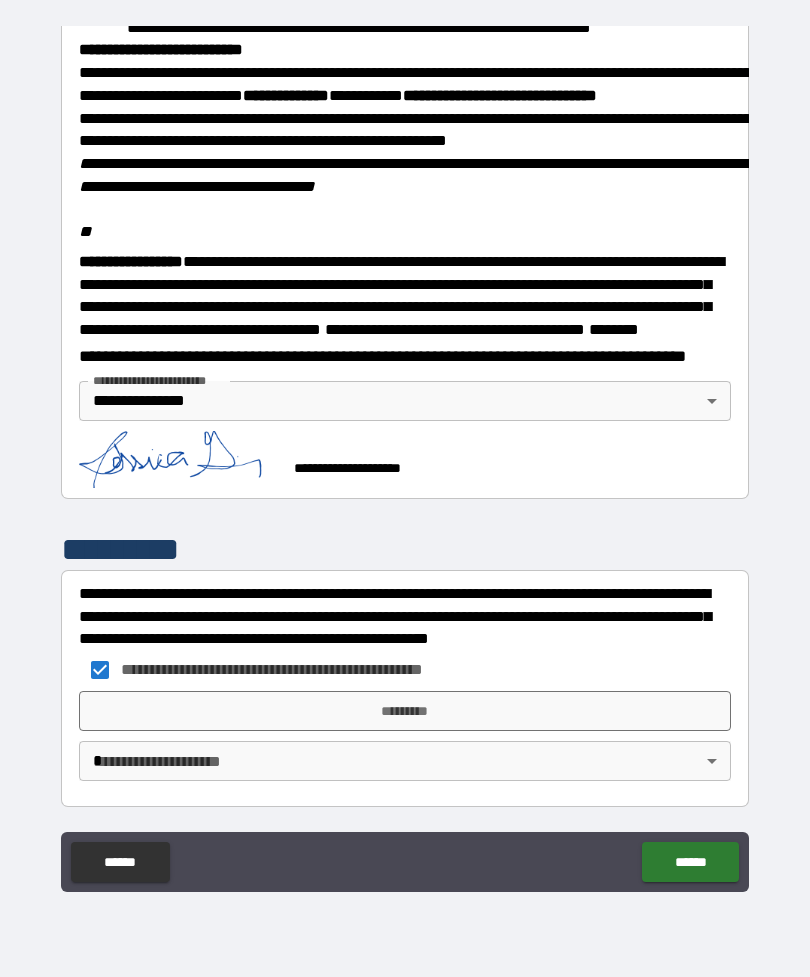 click on "**********" at bounding box center (405, 456) 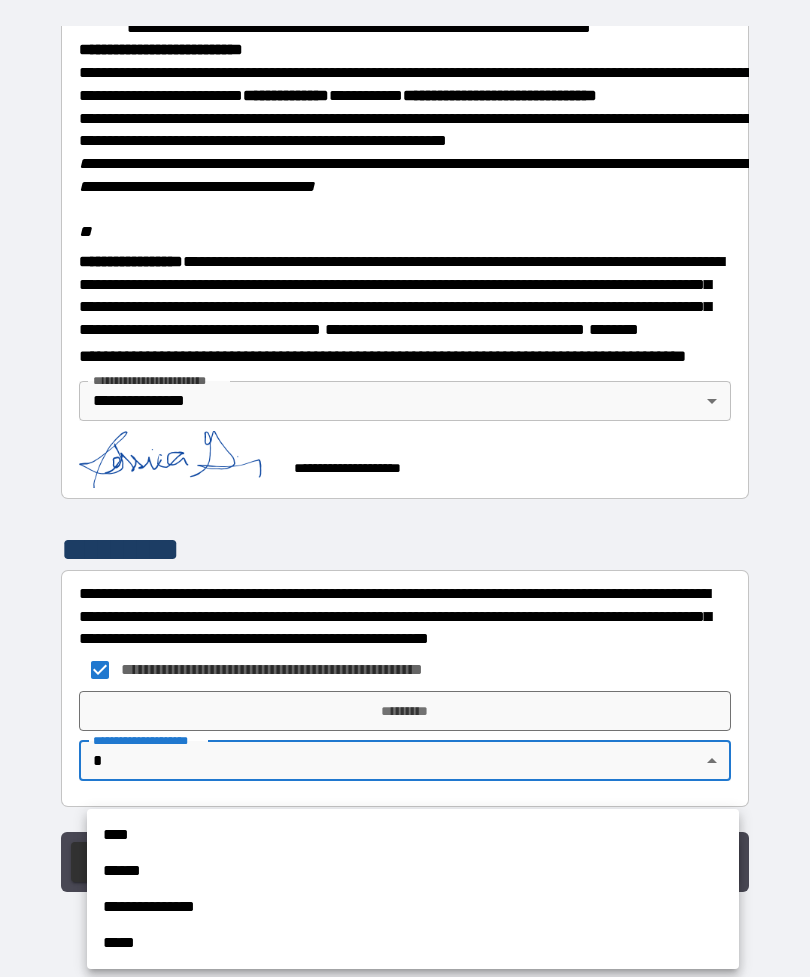 click on "**********" at bounding box center (413, 907) 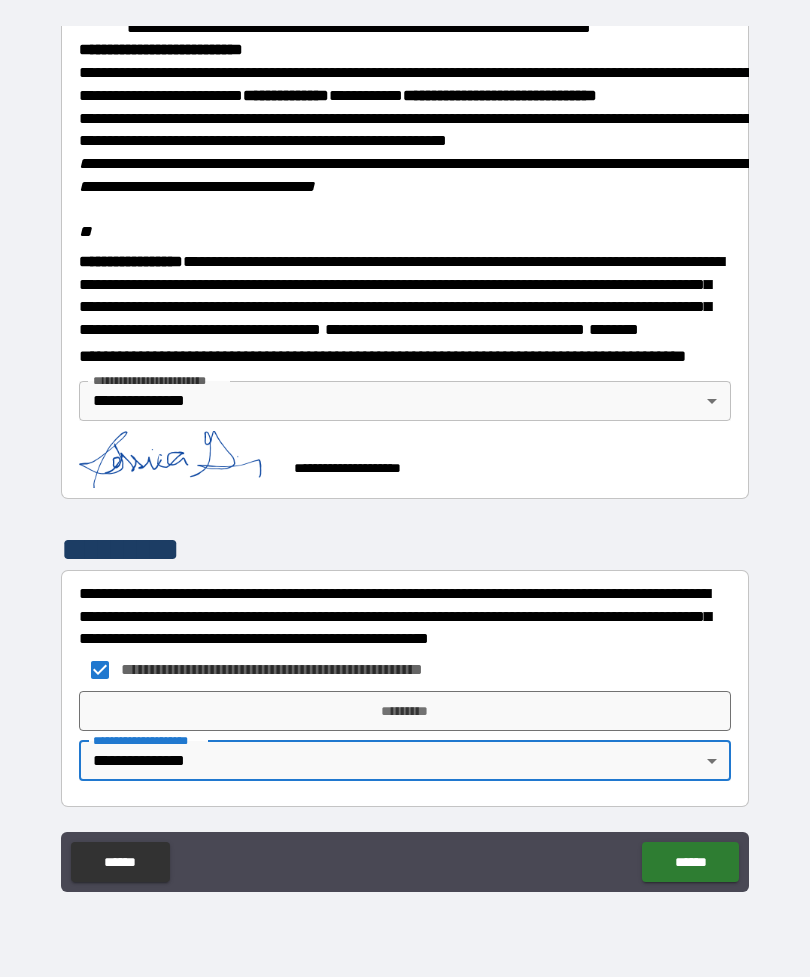 click on "*********" at bounding box center (405, 711) 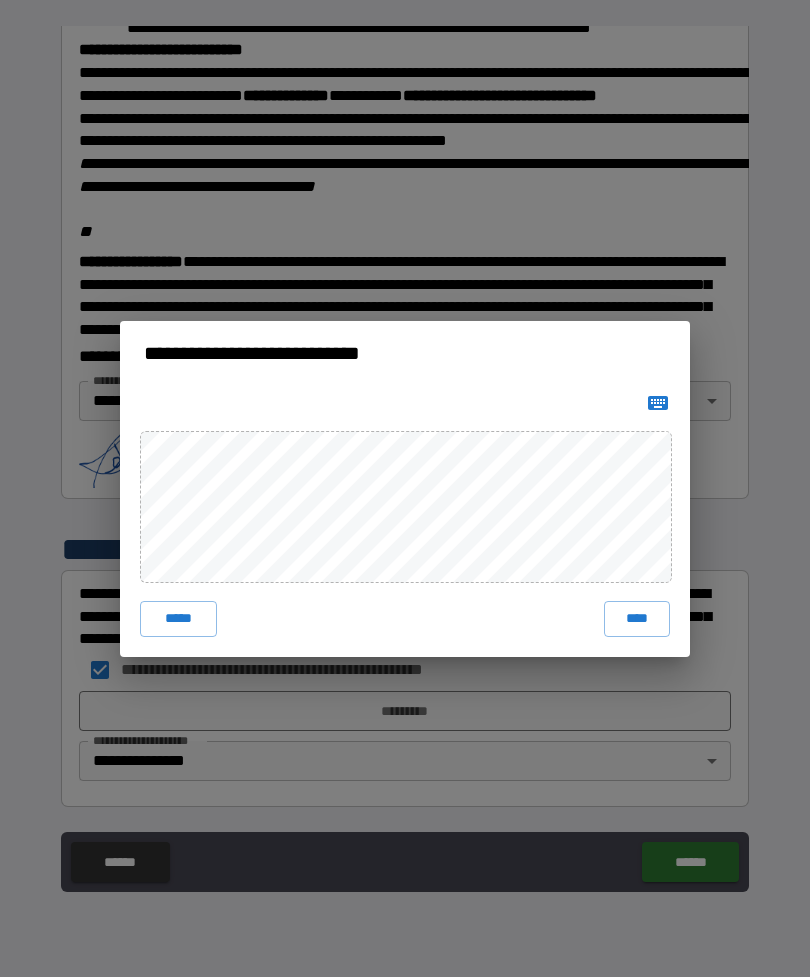 click on "****" at bounding box center [637, 619] 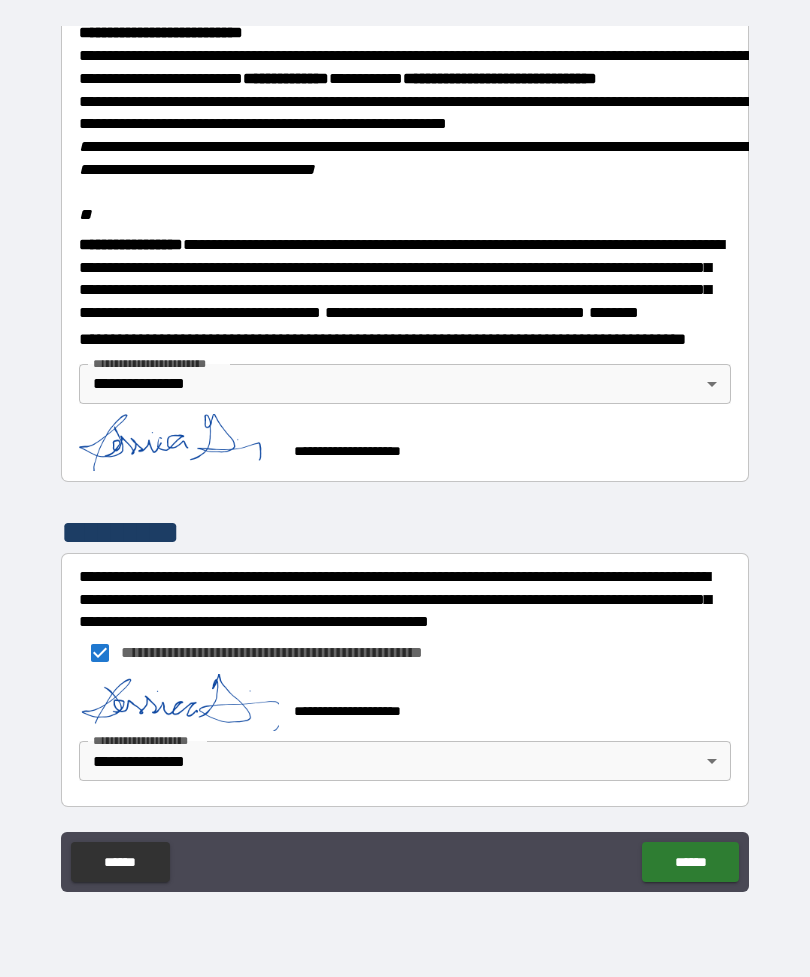 scroll, scrollTop: 2357, scrollLeft: 0, axis: vertical 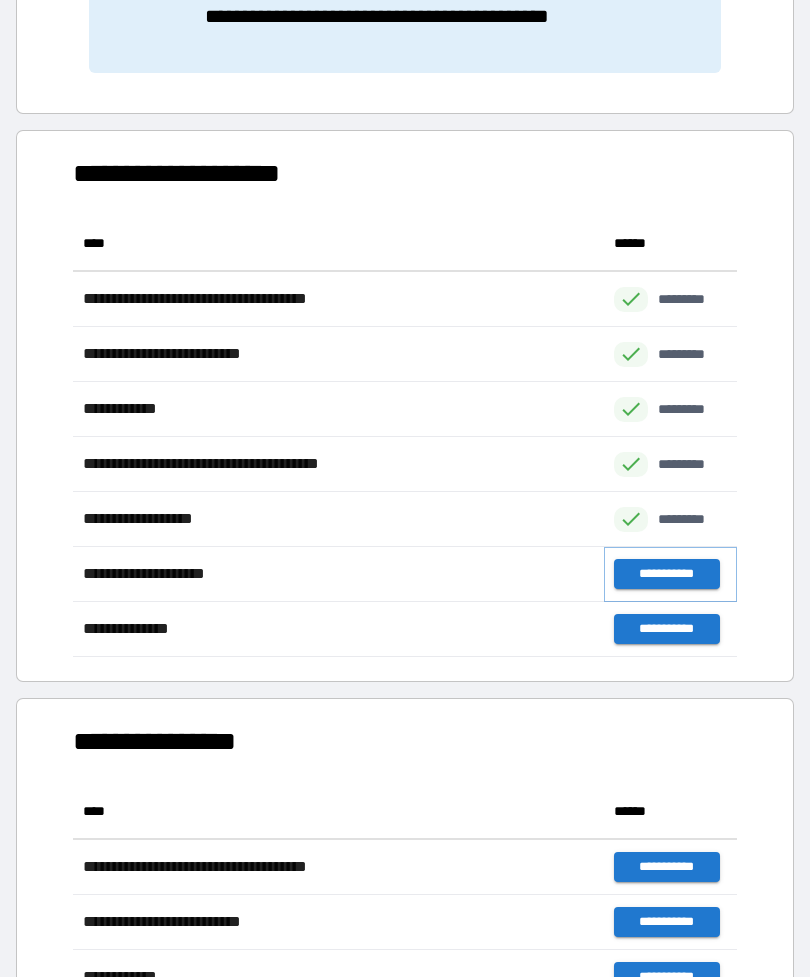 click on "**********" at bounding box center (666, 574) 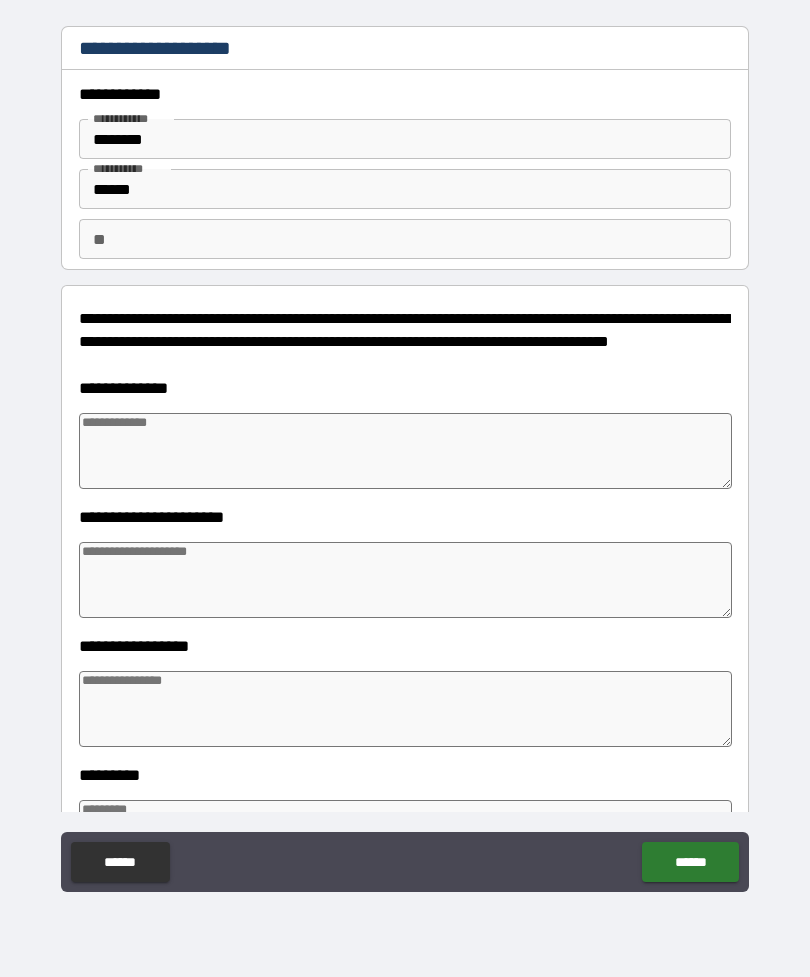 click at bounding box center (405, 451) 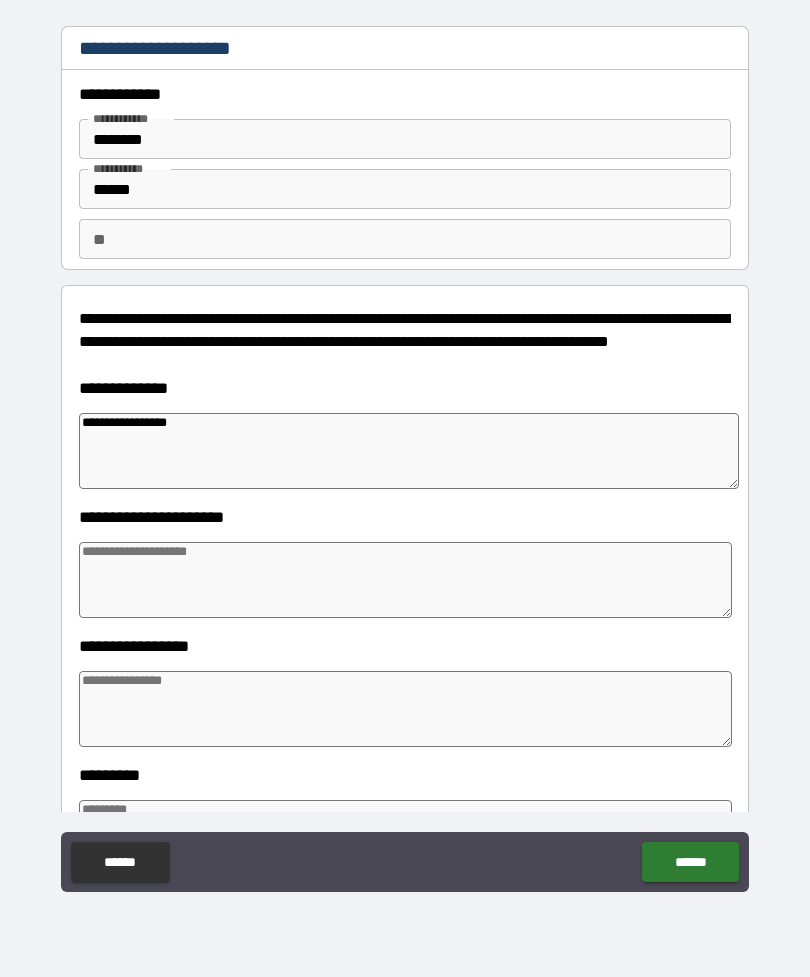 click at bounding box center [405, 580] 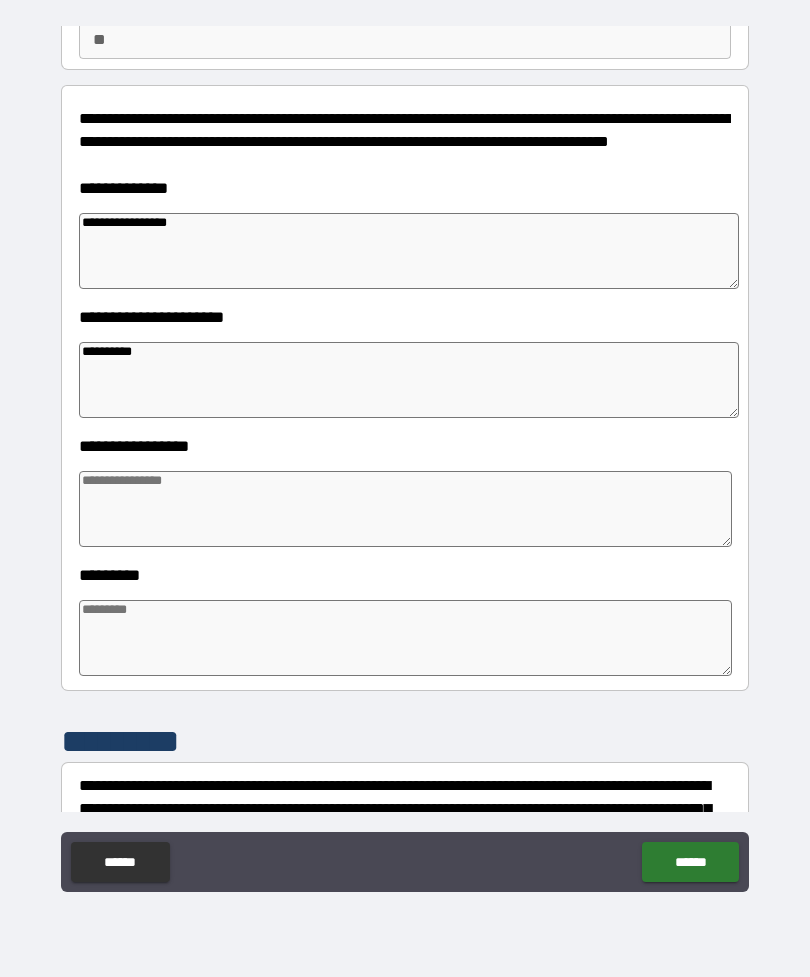 scroll, scrollTop: 199, scrollLeft: 0, axis: vertical 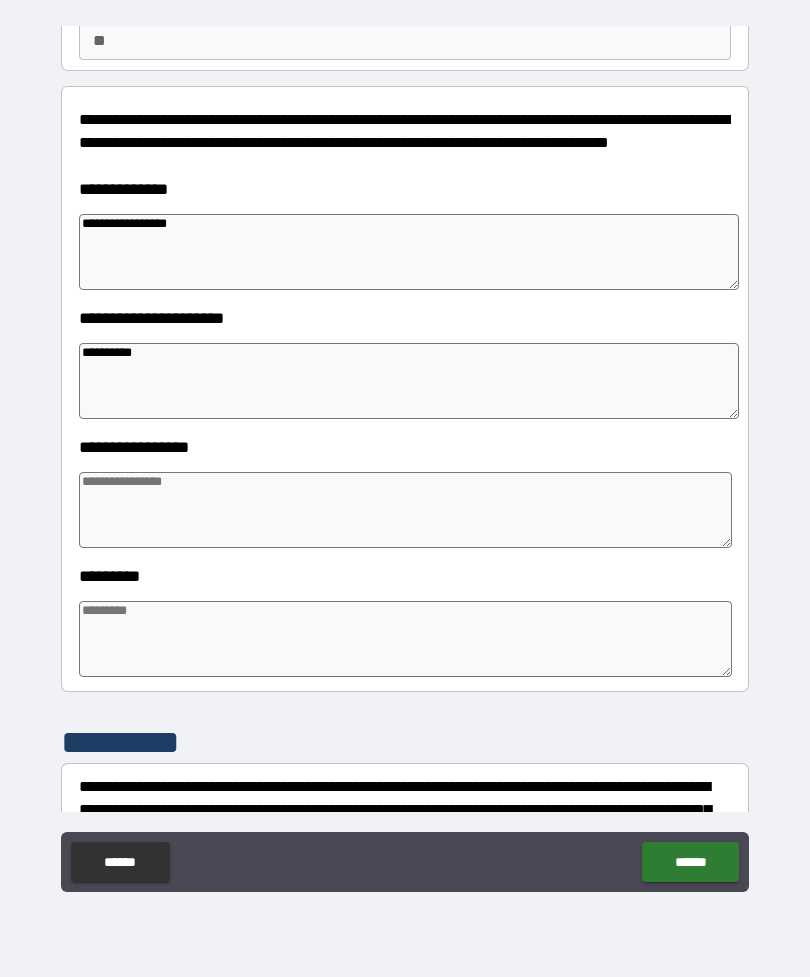 click at bounding box center (405, 510) 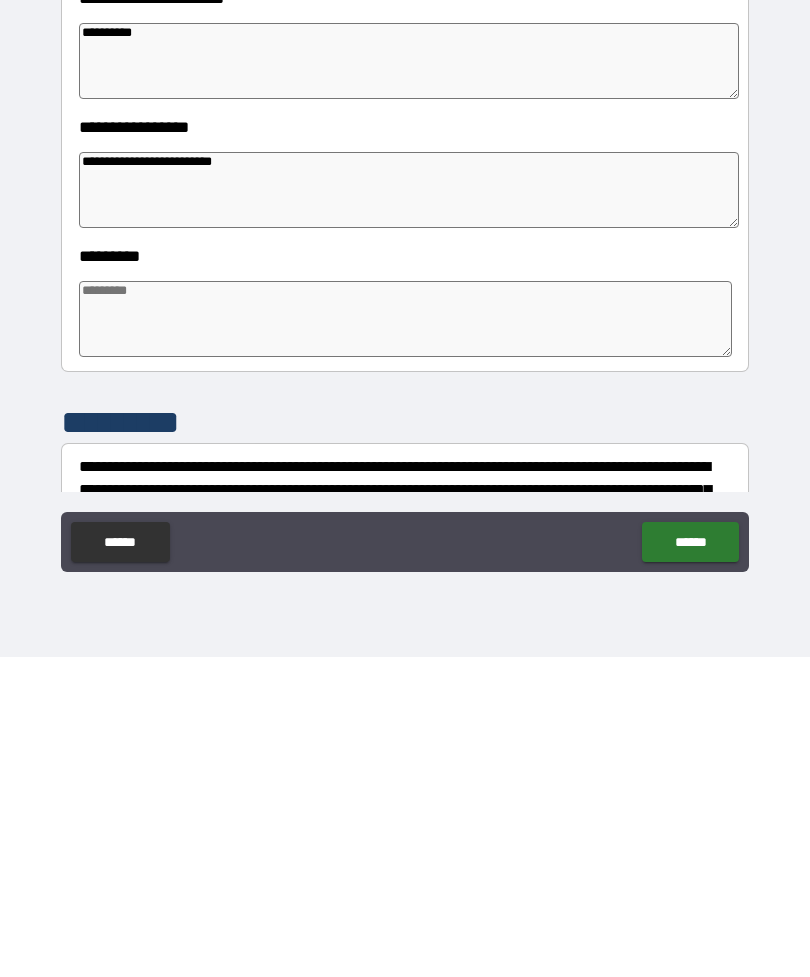 click on "**********" at bounding box center [405, 809] 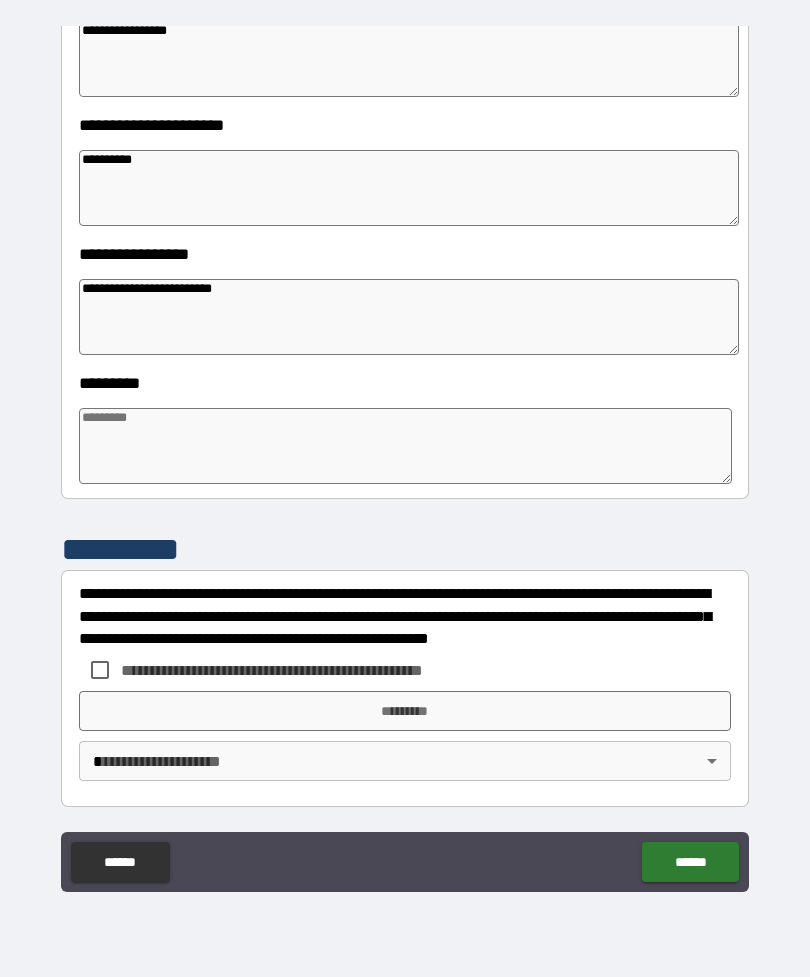 scroll, scrollTop: 392, scrollLeft: 0, axis: vertical 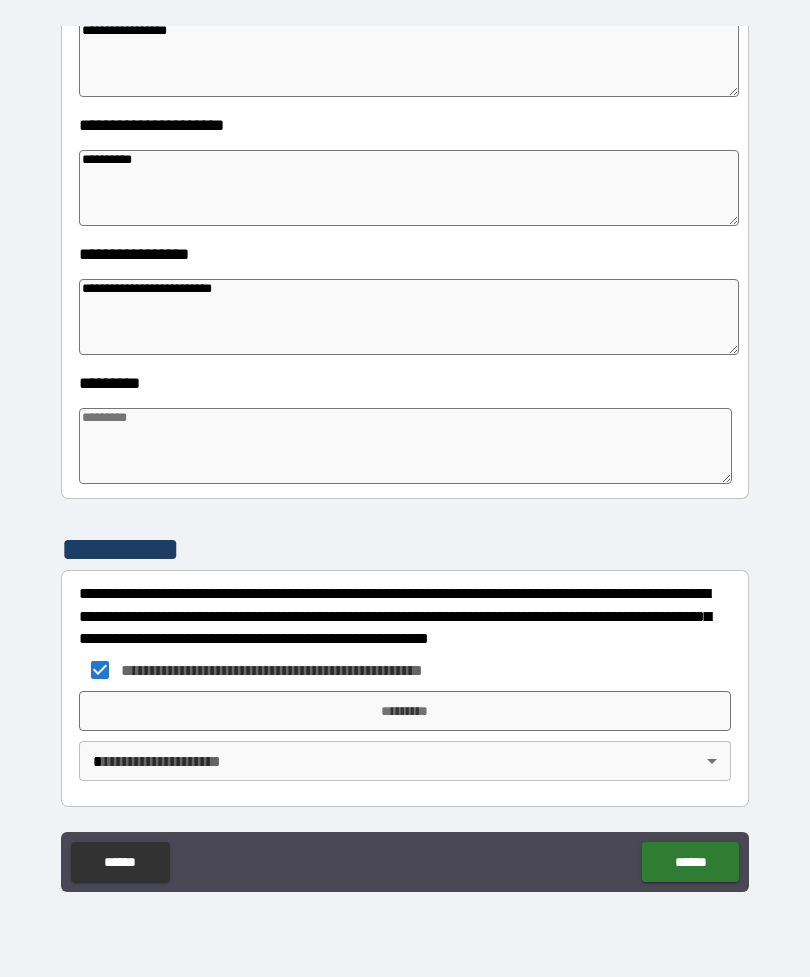 click on "*********" at bounding box center [405, 711] 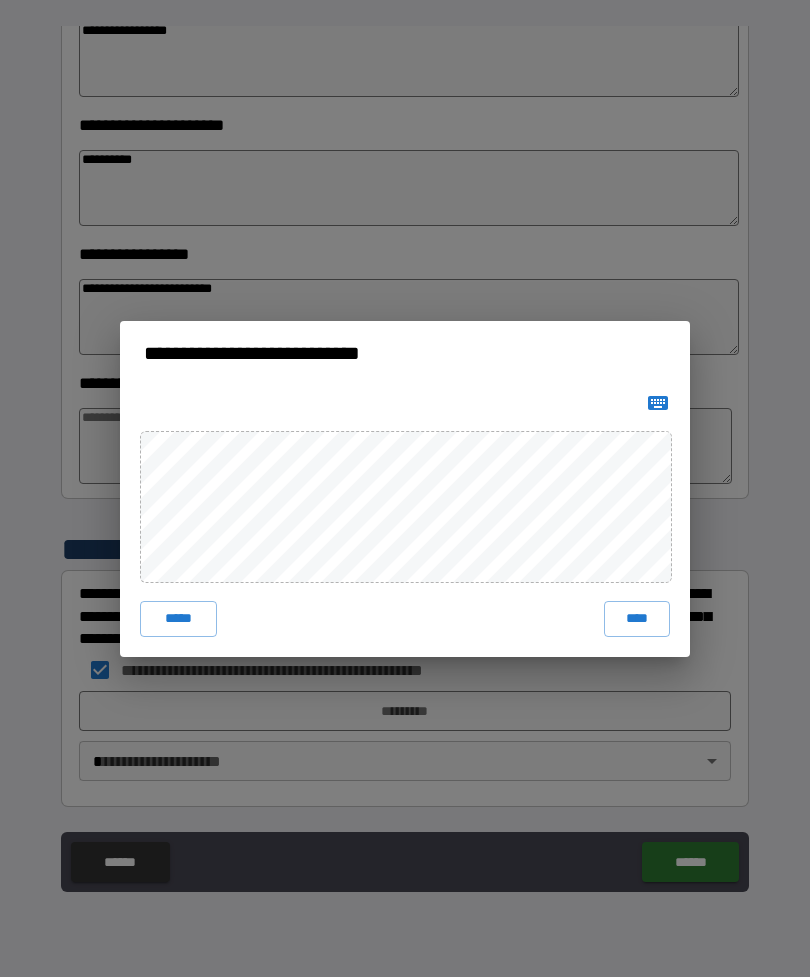 click on "****" at bounding box center [637, 619] 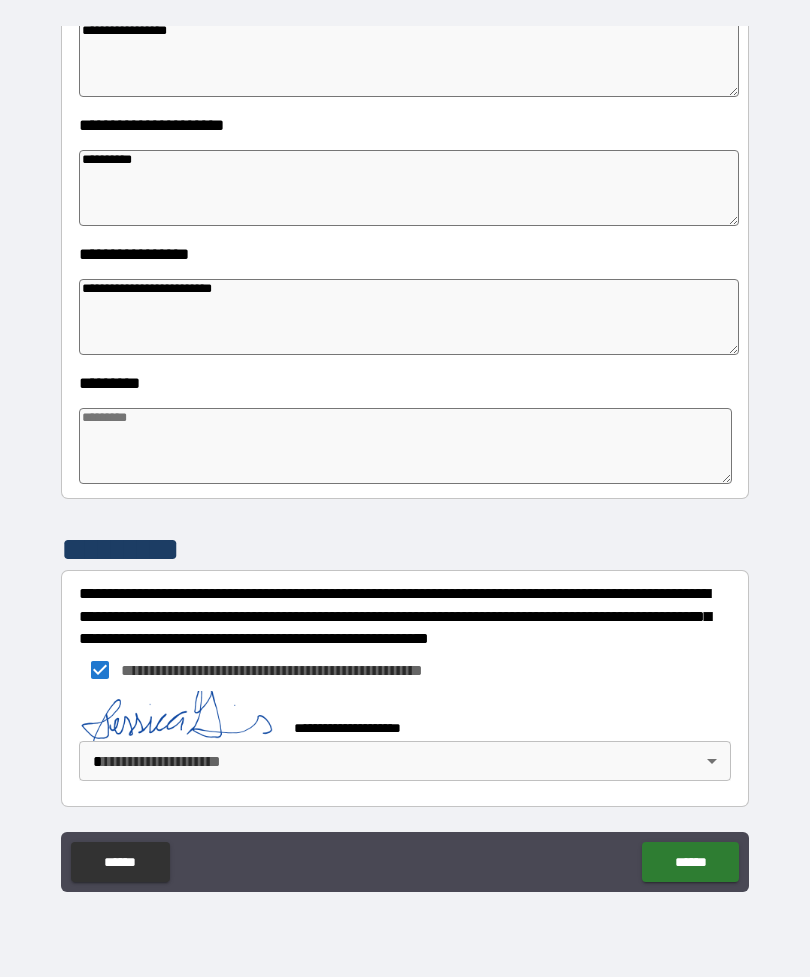 scroll, scrollTop: 382, scrollLeft: 0, axis: vertical 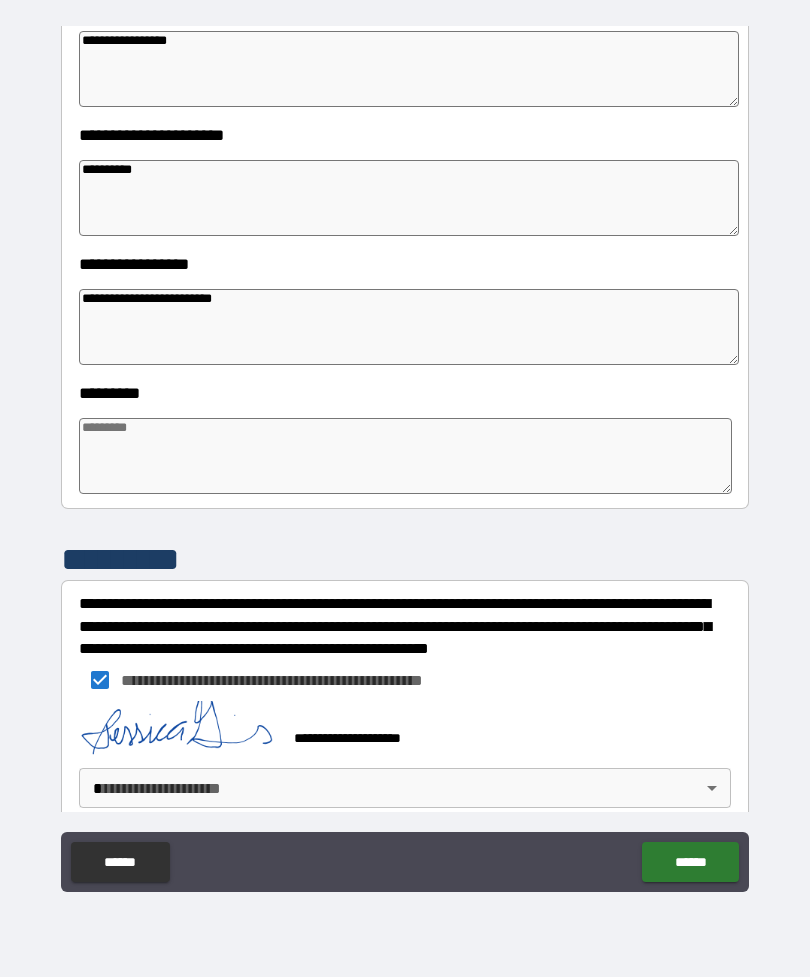 click on "**********" at bounding box center [405, 456] 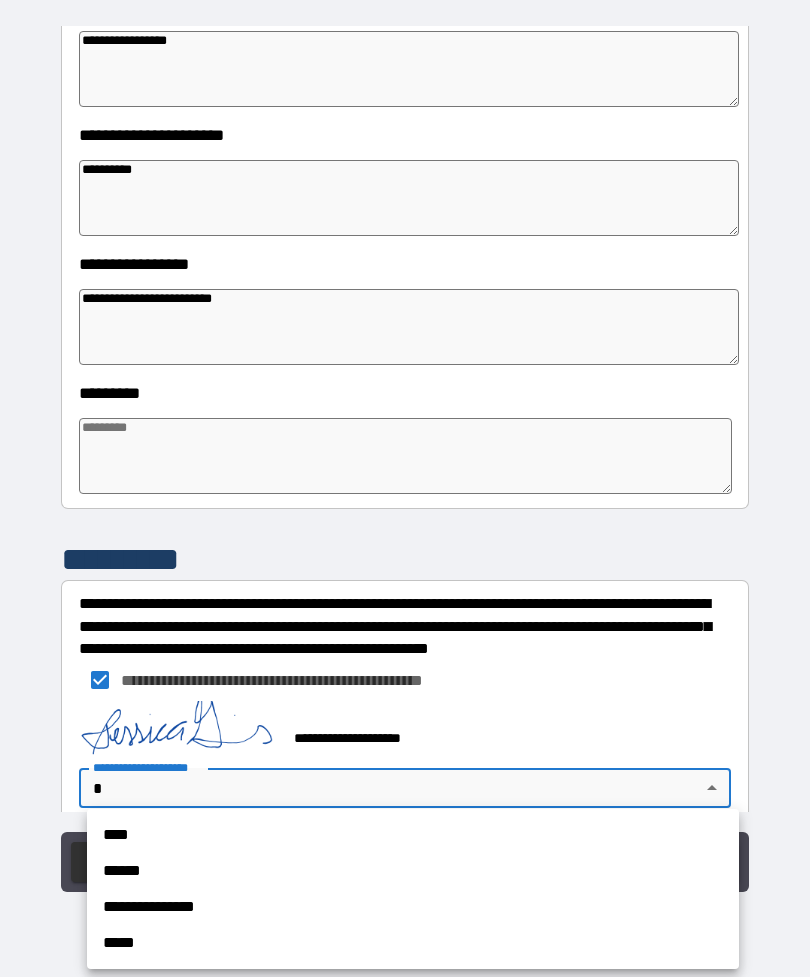 click on "**********" at bounding box center [413, 907] 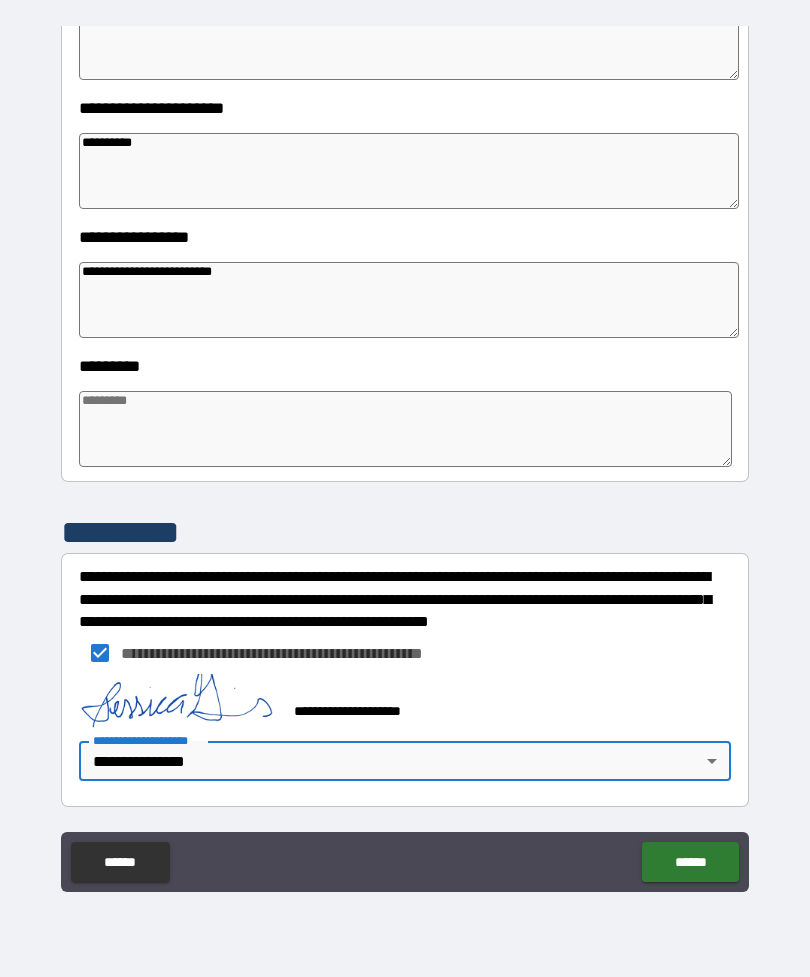 click on "******" at bounding box center [690, 862] 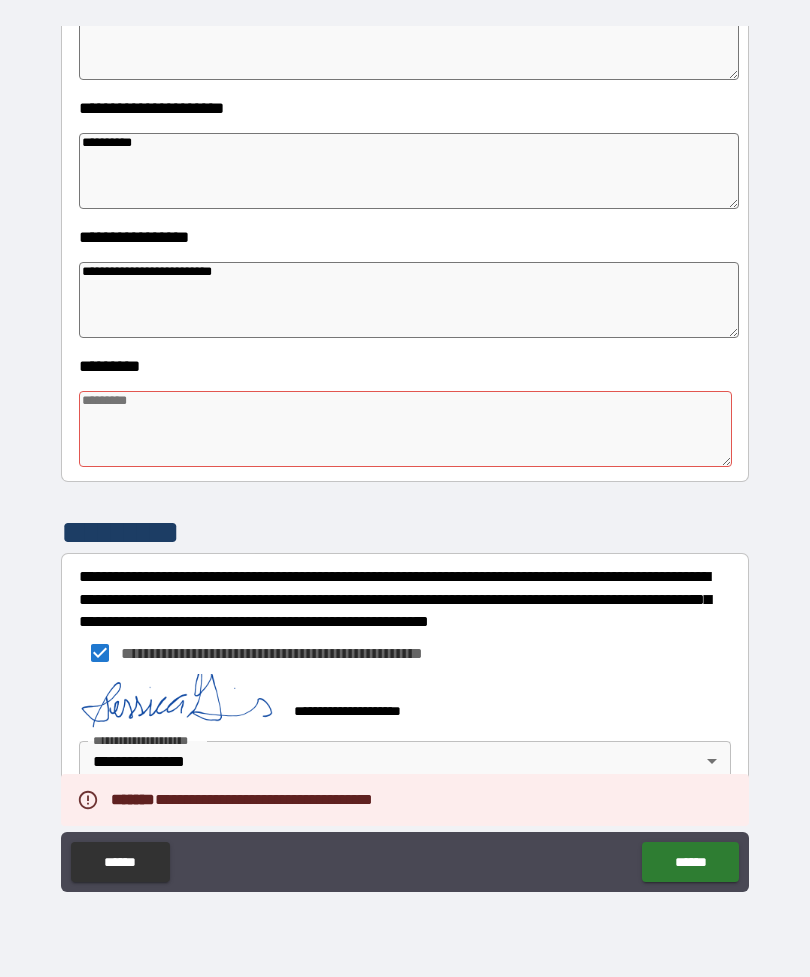 scroll, scrollTop: 409, scrollLeft: 0, axis: vertical 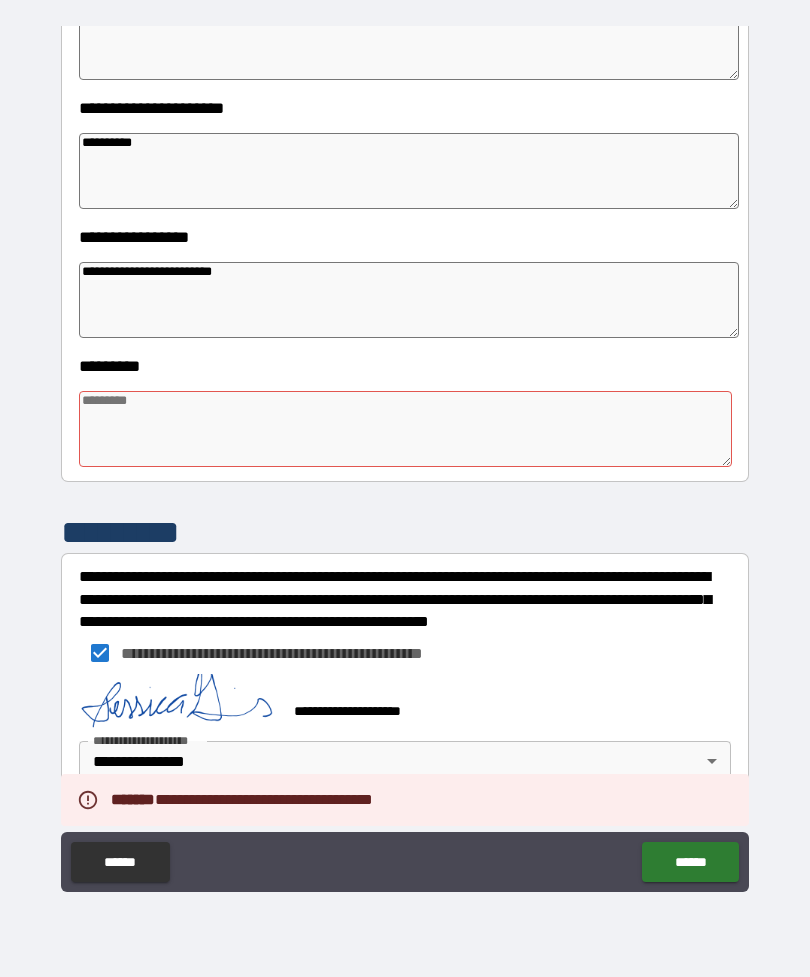 click at bounding box center [405, 429] 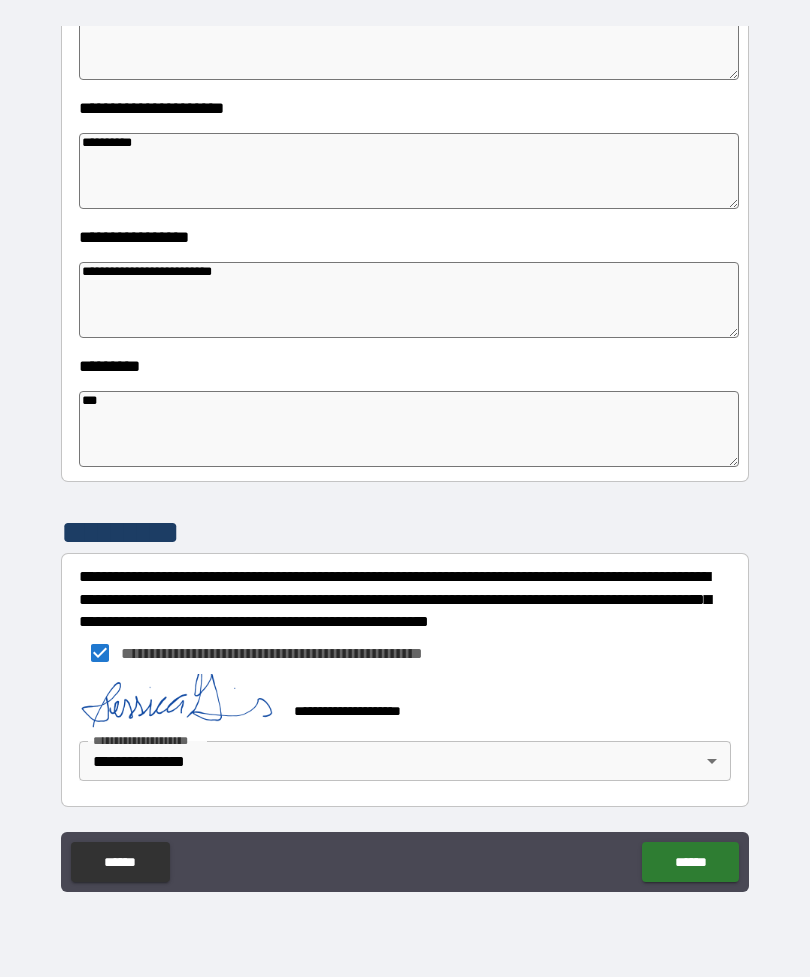 click on "**********" at bounding box center [405, 459] 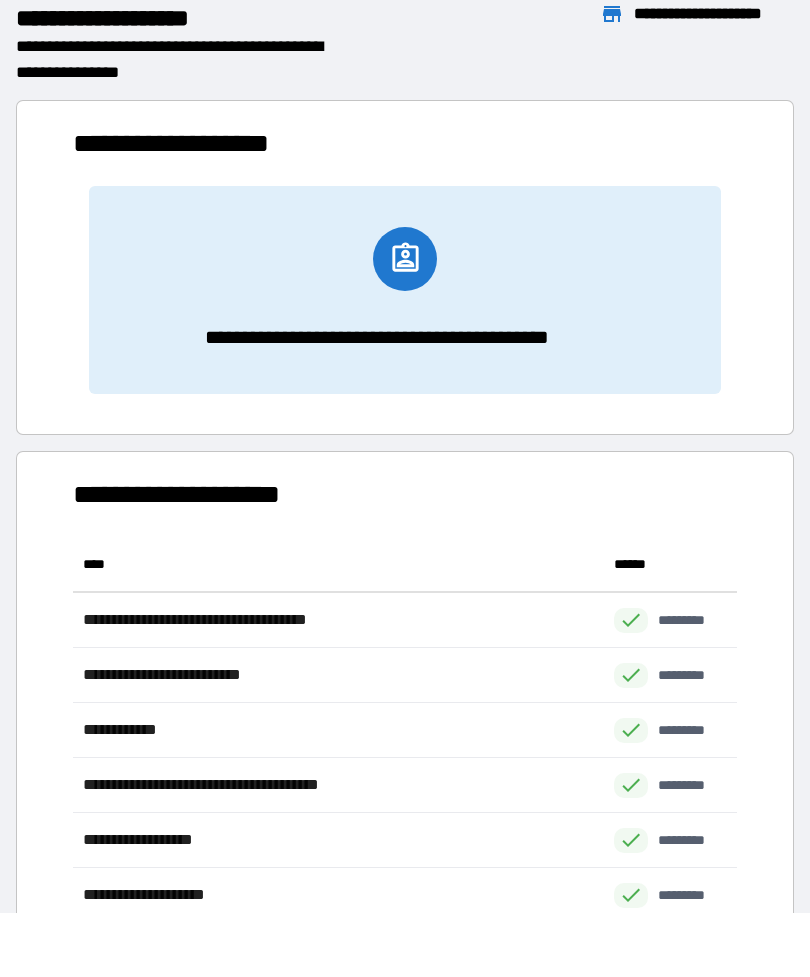 scroll, scrollTop: 1, scrollLeft: 1, axis: both 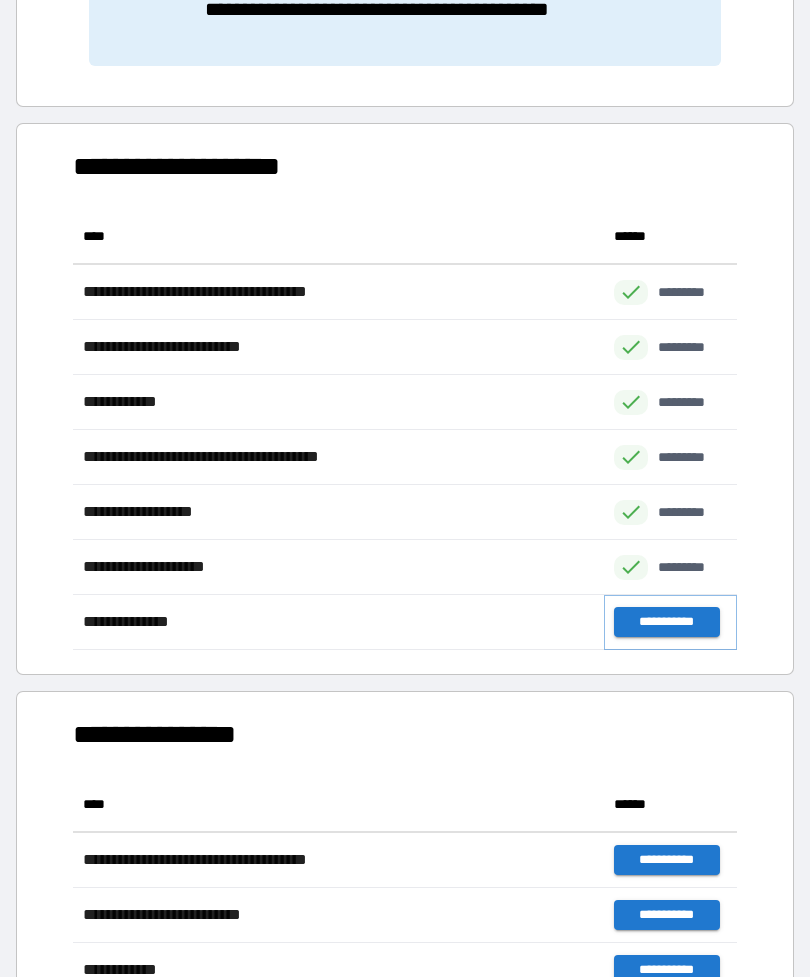 click on "**********" at bounding box center [666, 622] 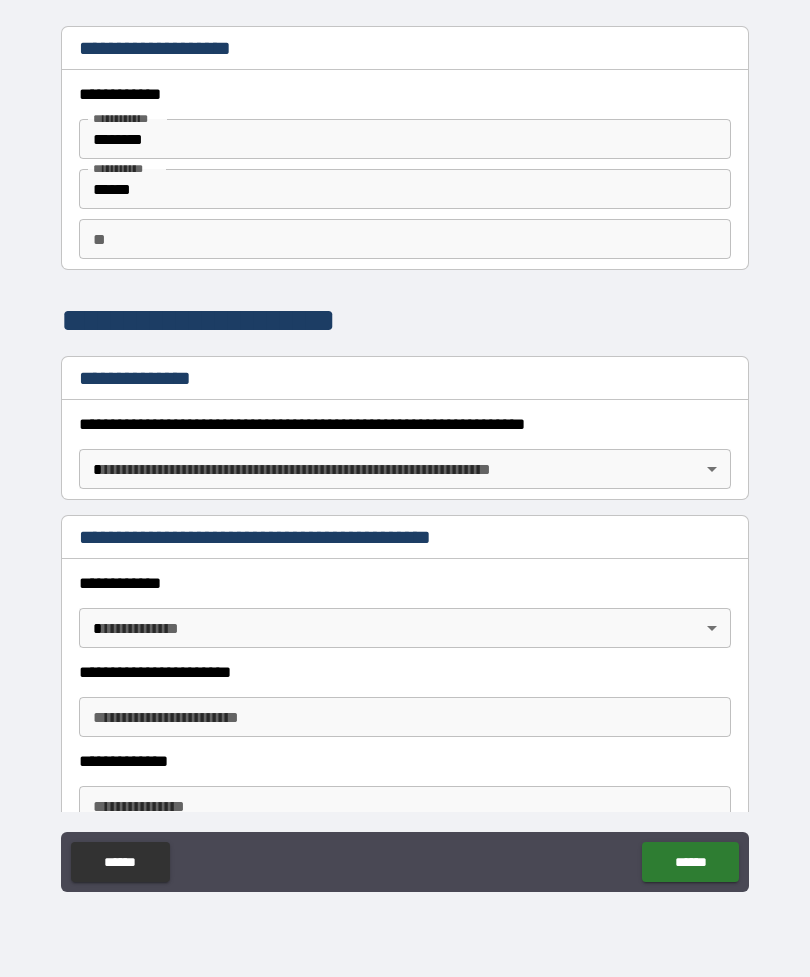 click on "**********" at bounding box center (405, 456) 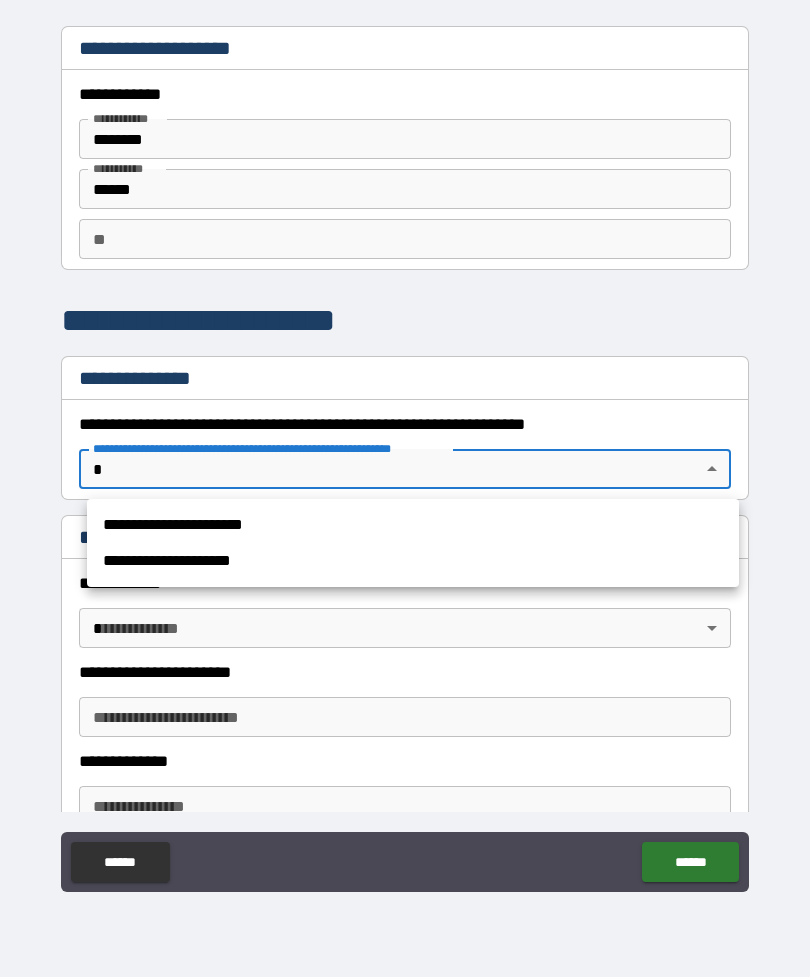 click on "**********" at bounding box center [413, 525] 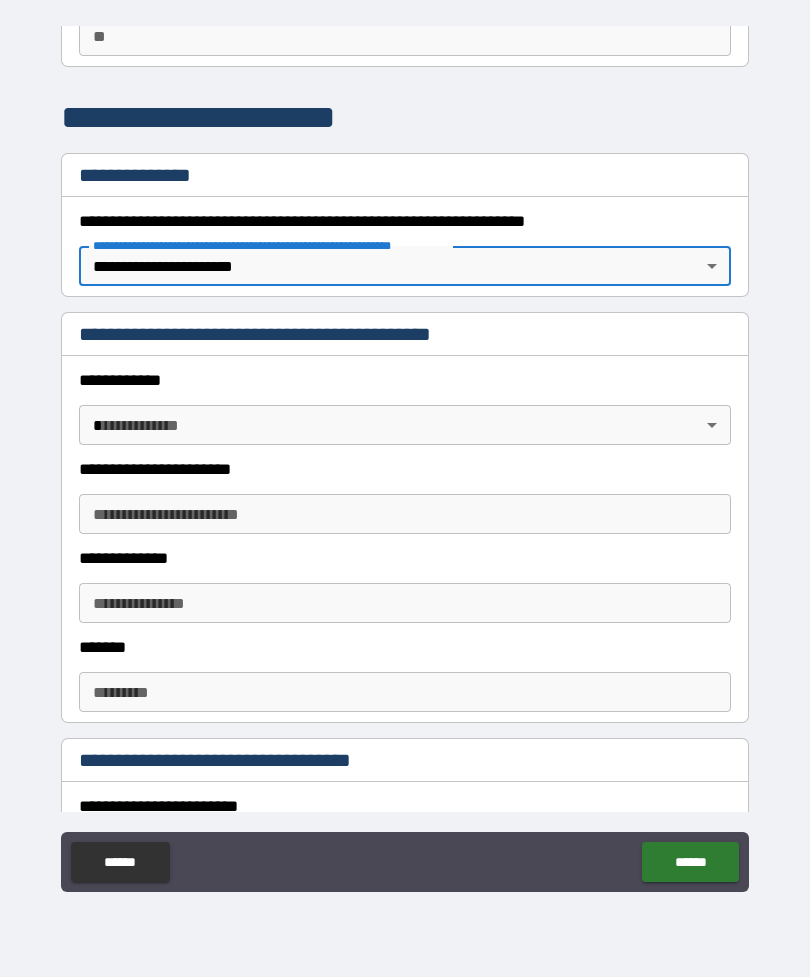 scroll, scrollTop: 207, scrollLeft: 0, axis: vertical 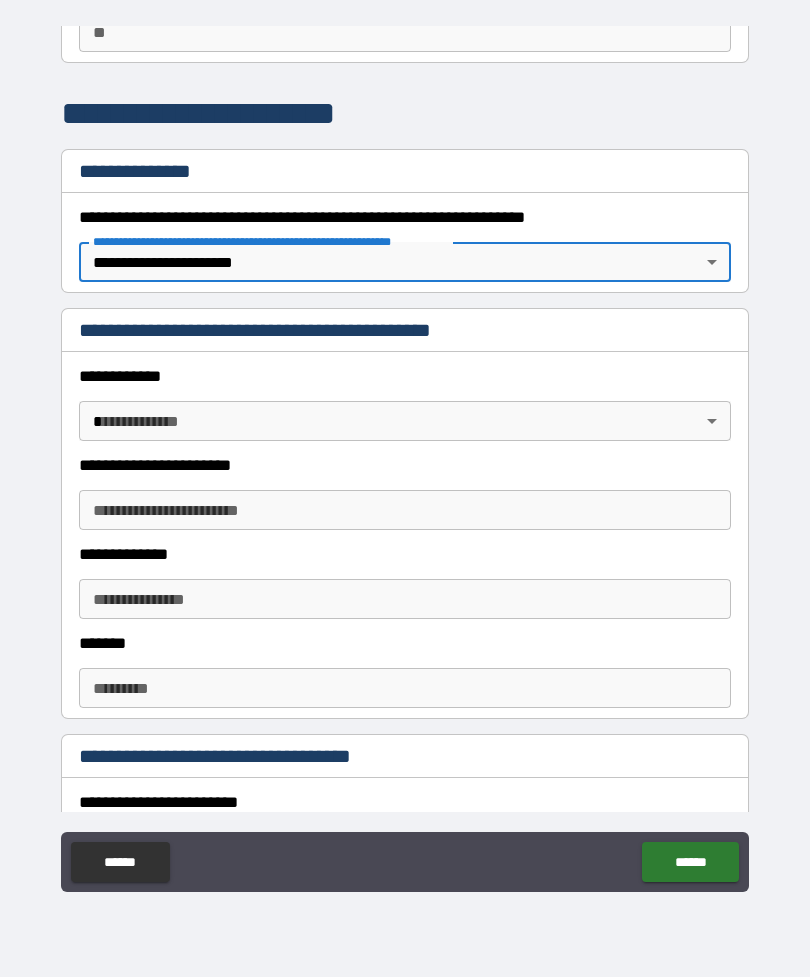 click on "**********" at bounding box center (405, 456) 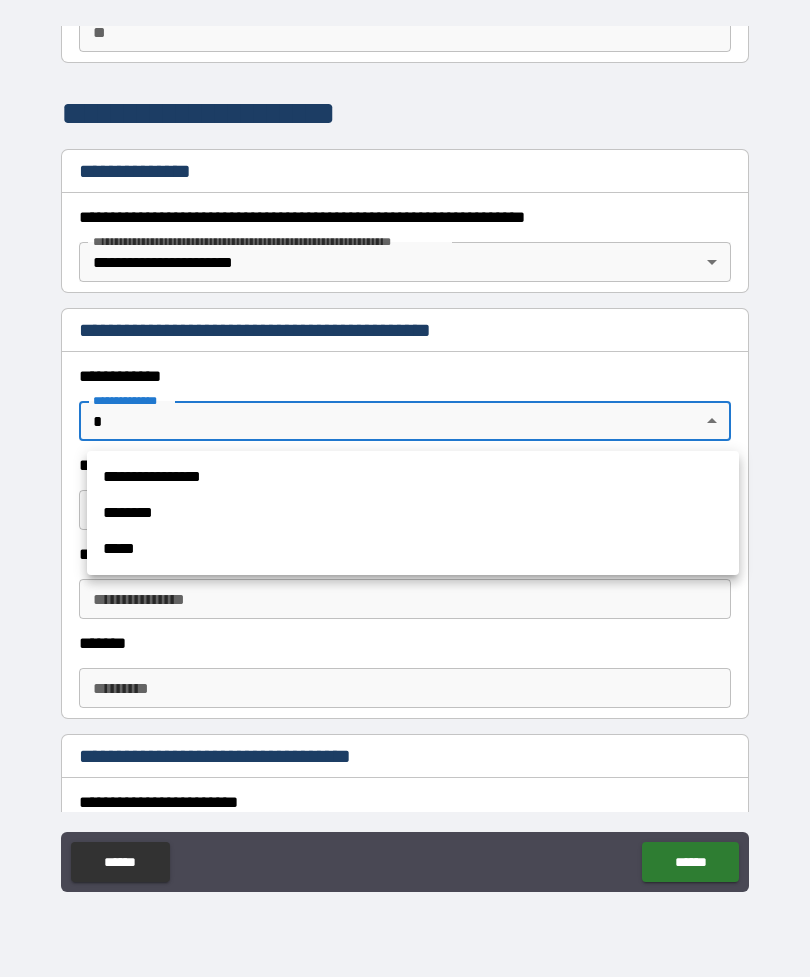 click on "********" at bounding box center (413, 513) 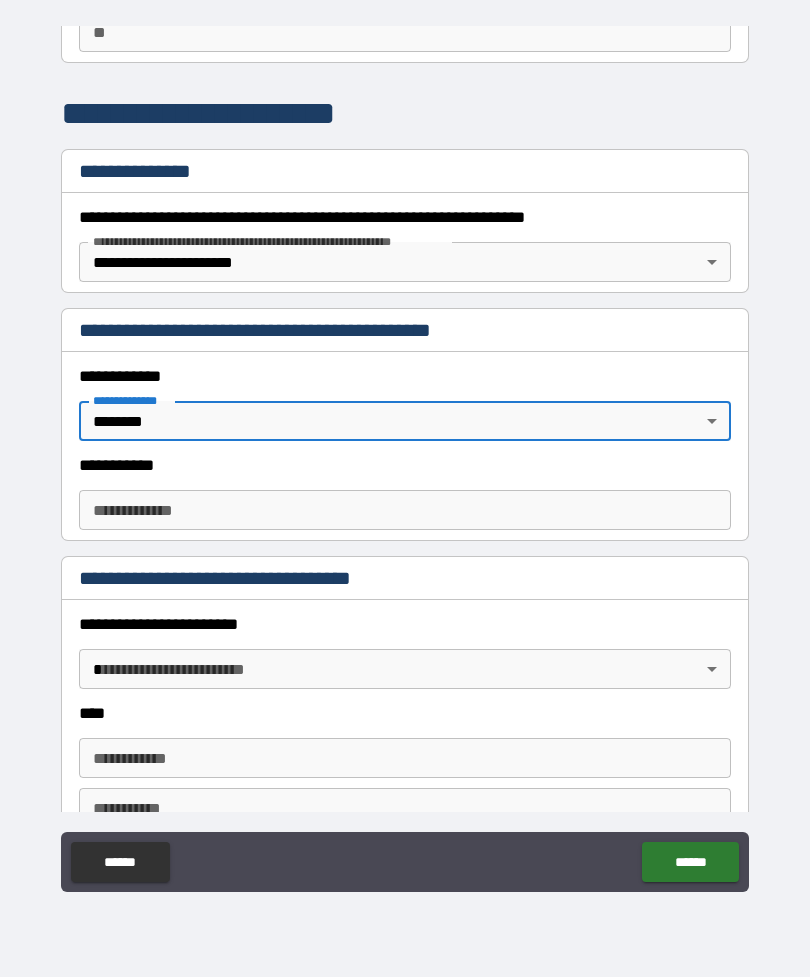 click on "**********" at bounding box center (405, 510) 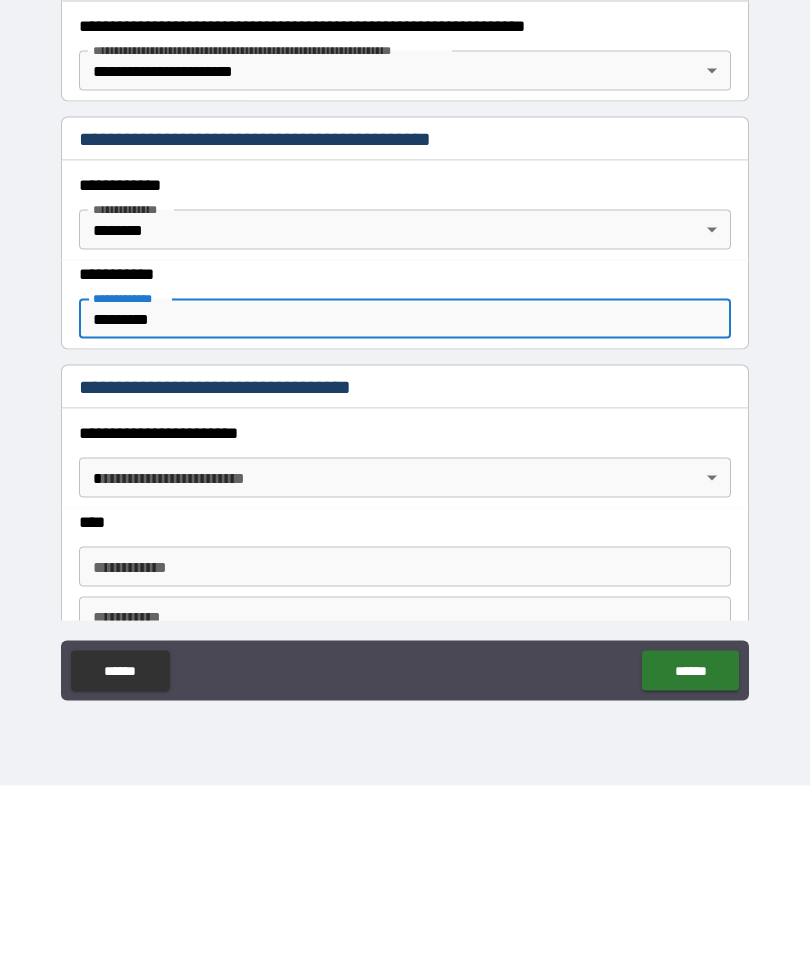 click on "**********" at bounding box center [405, 456] 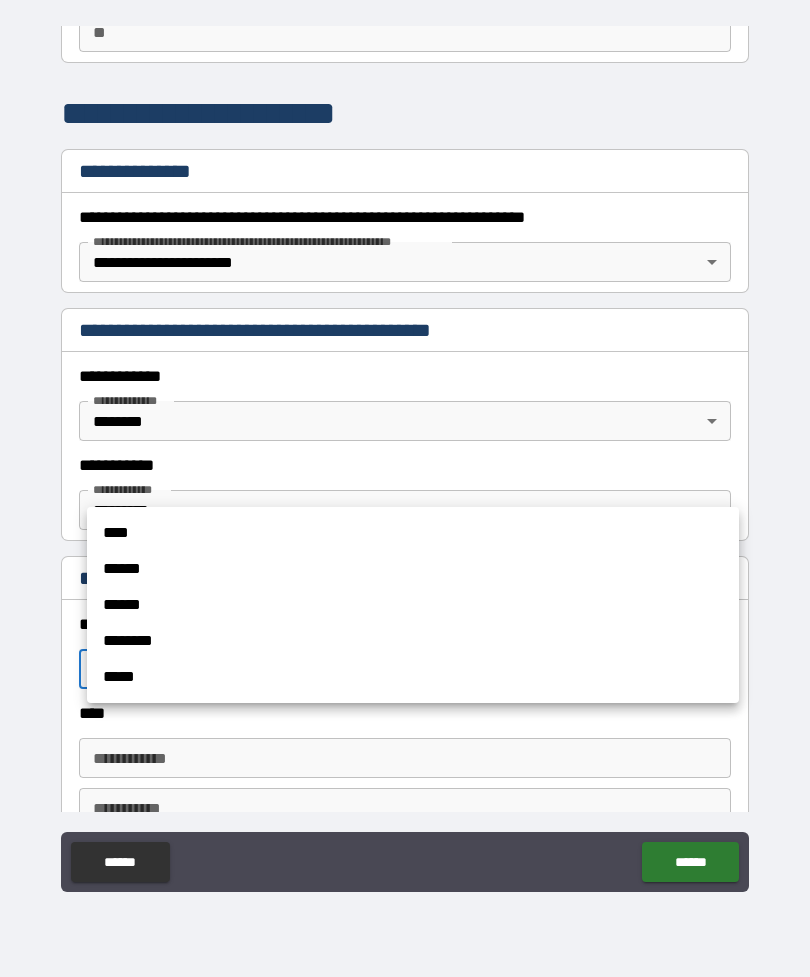 click on "******" at bounding box center [413, 569] 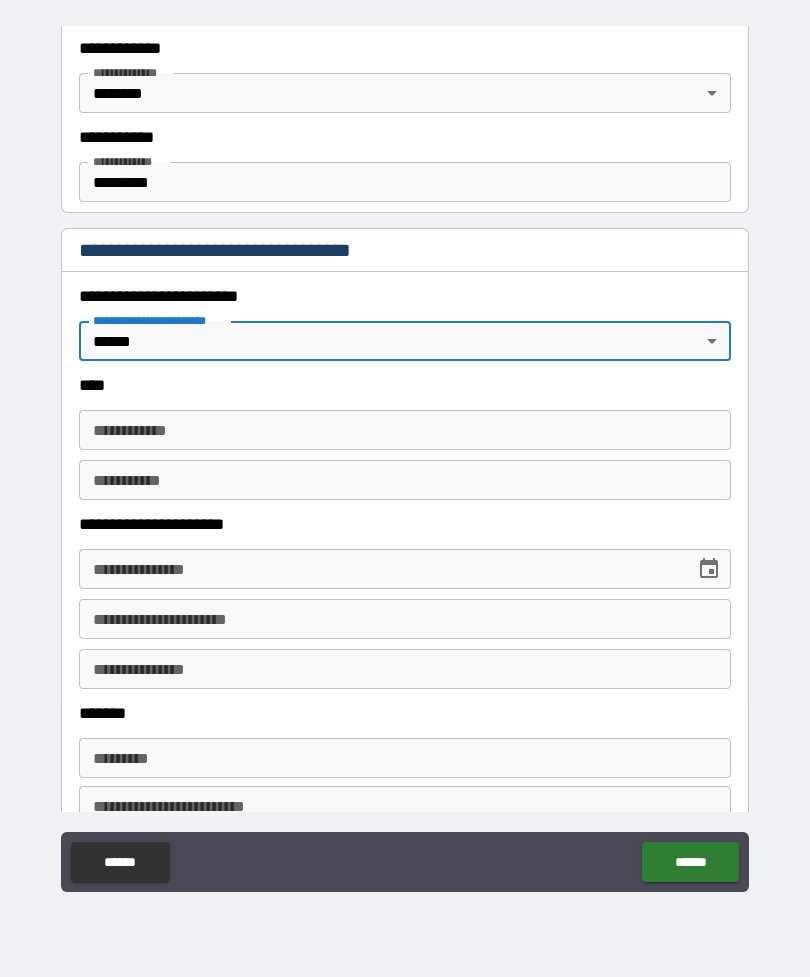 scroll, scrollTop: 536, scrollLeft: 0, axis: vertical 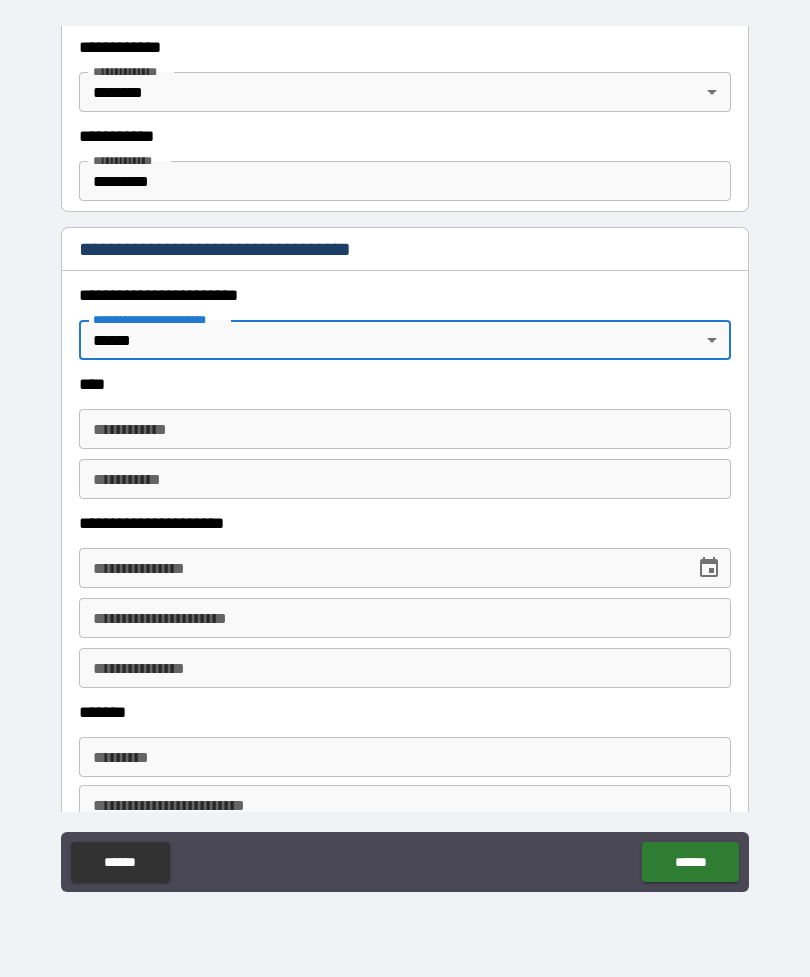 click on "**********" at bounding box center [405, 429] 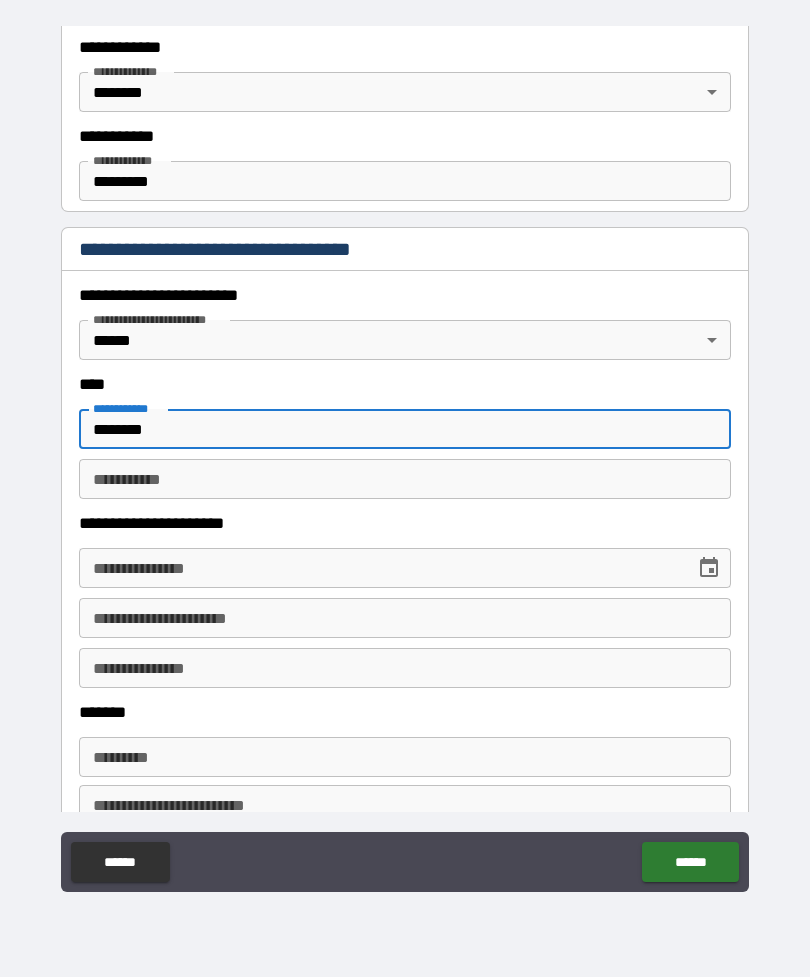 click on "*********   *" at bounding box center (405, 479) 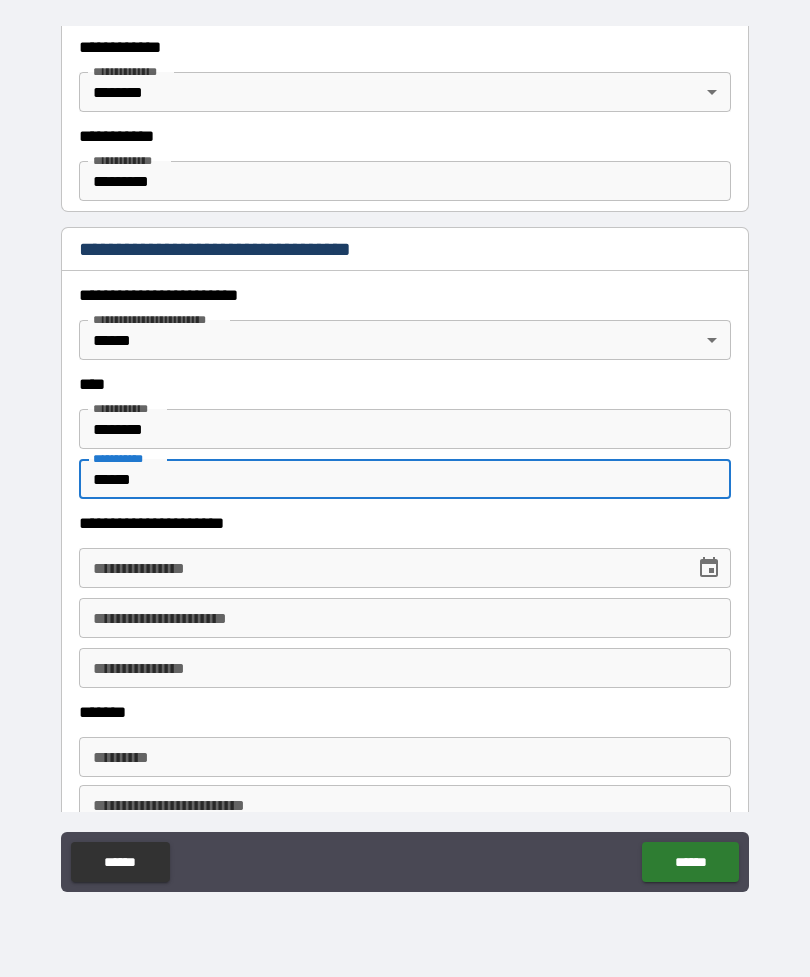 click on "**********" at bounding box center [380, 568] 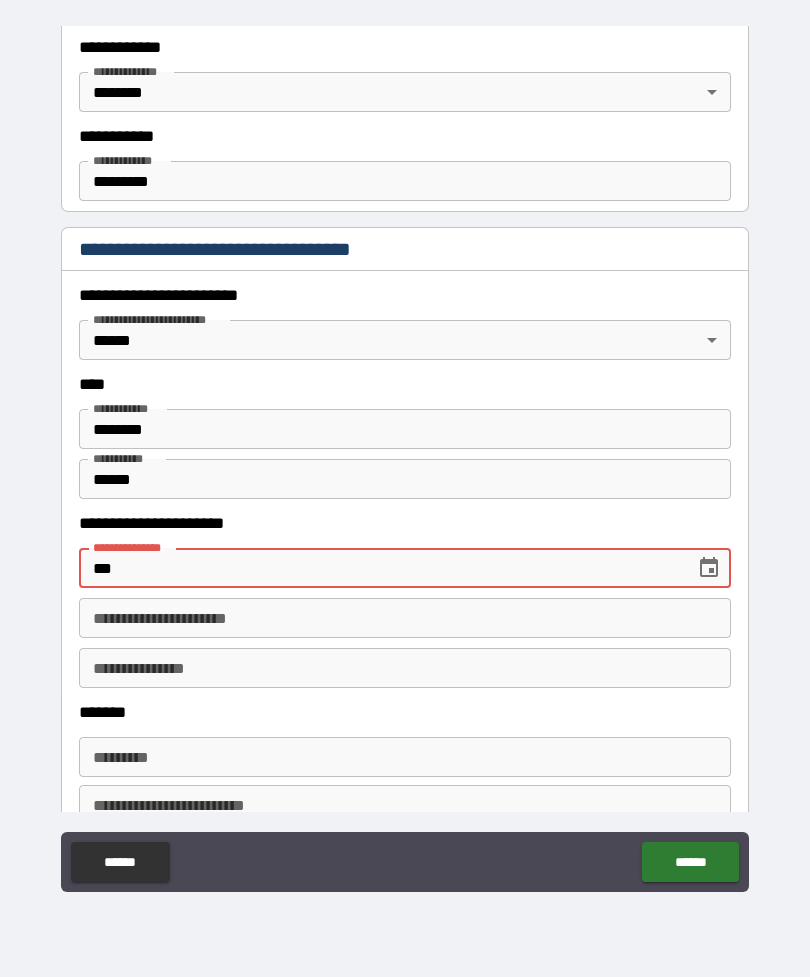 click on "**********" at bounding box center (131, 547) 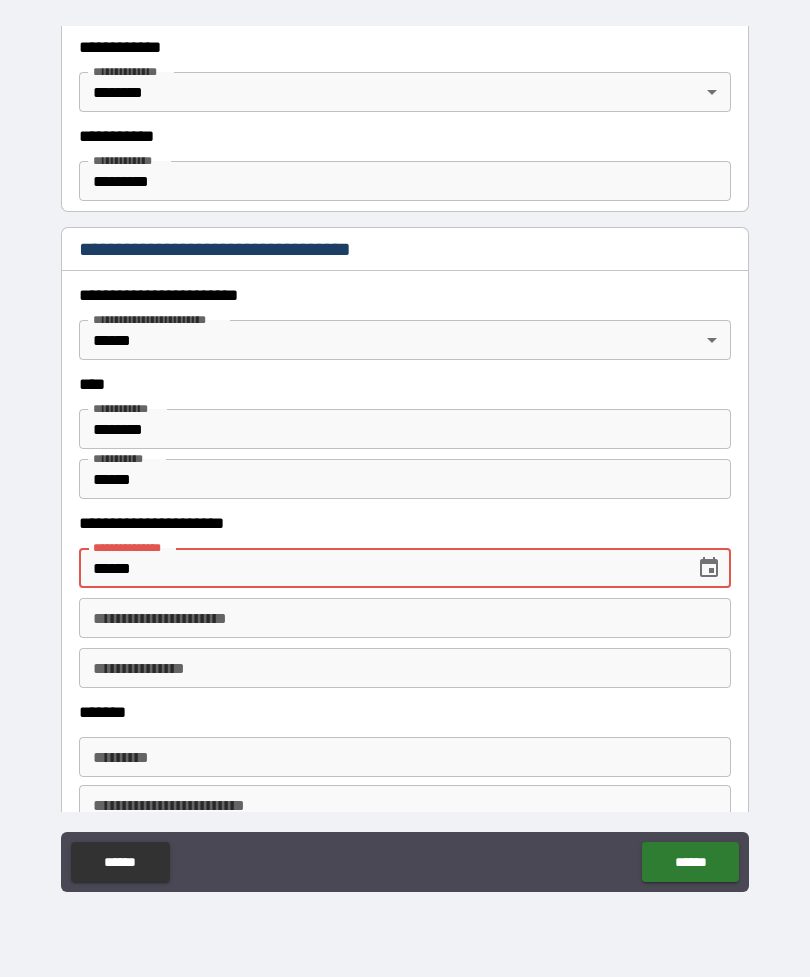click on "******" at bounding box center (380, 568) 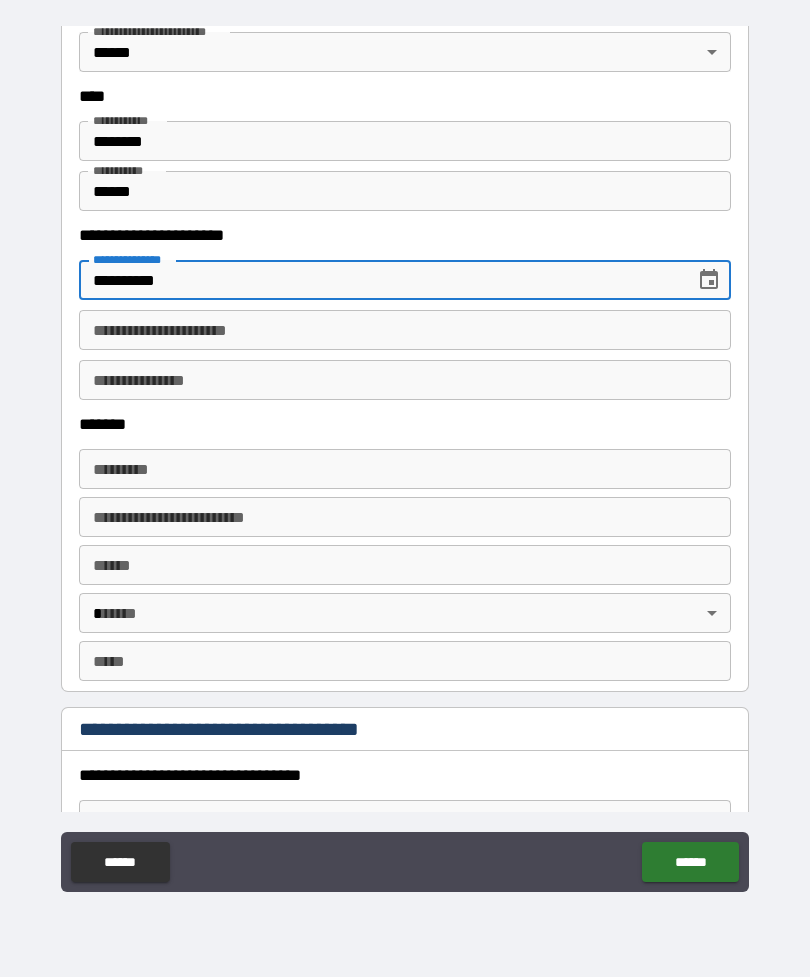 scroll, scrollTop: 848, scrollLeft: 0, axis: vertical 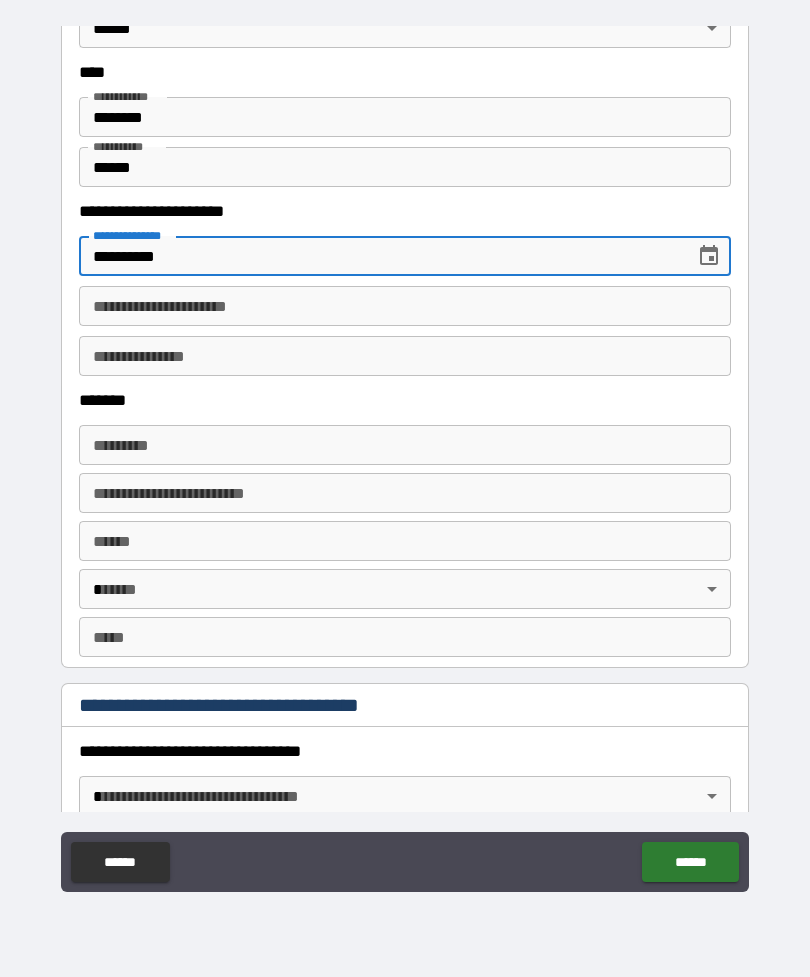click on "*******   * *******   *" at bounding box center (405, 445) 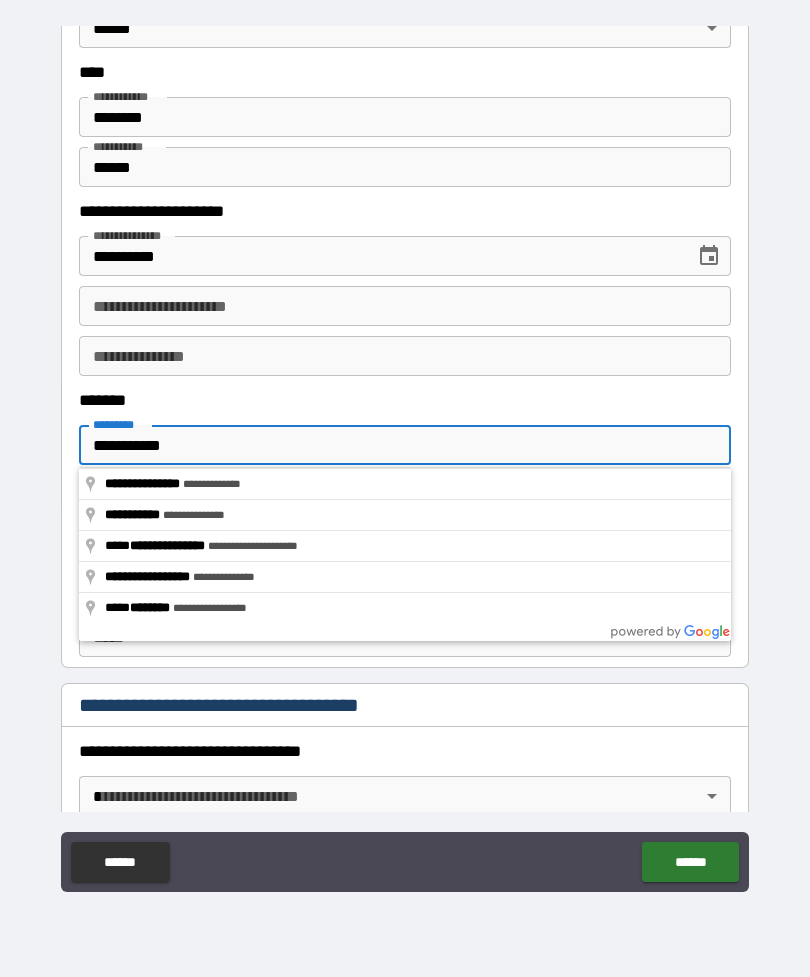 click on "**********" at bounding box center (405, 459) 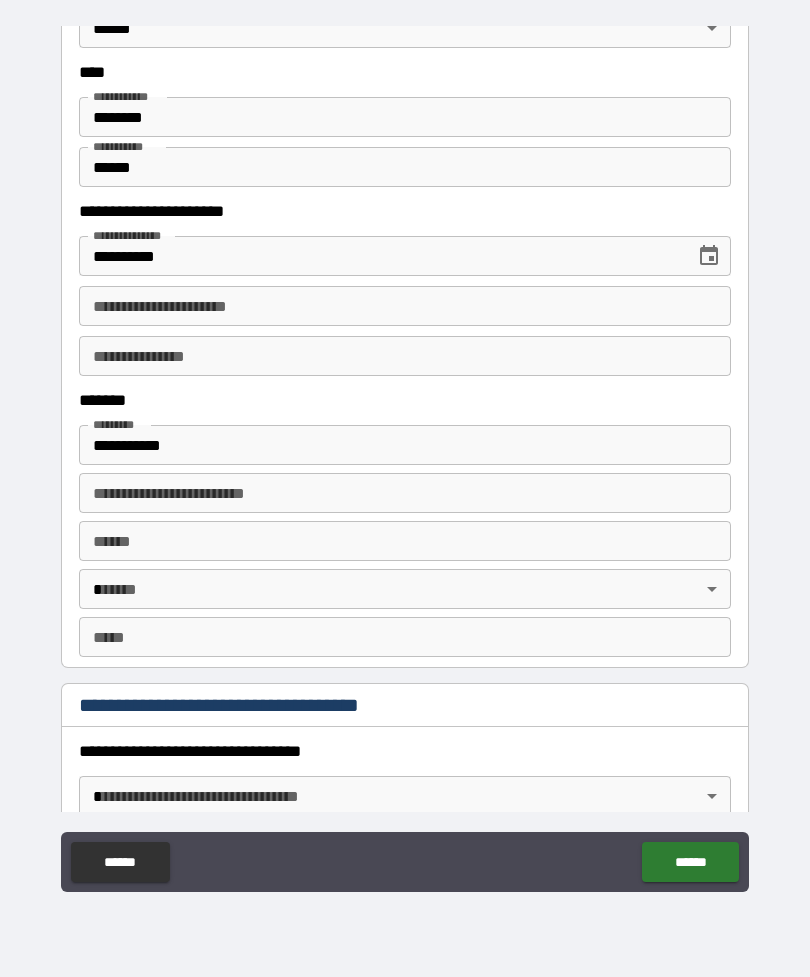 click on "****   * ****   *" at bounding box center (405, 541) 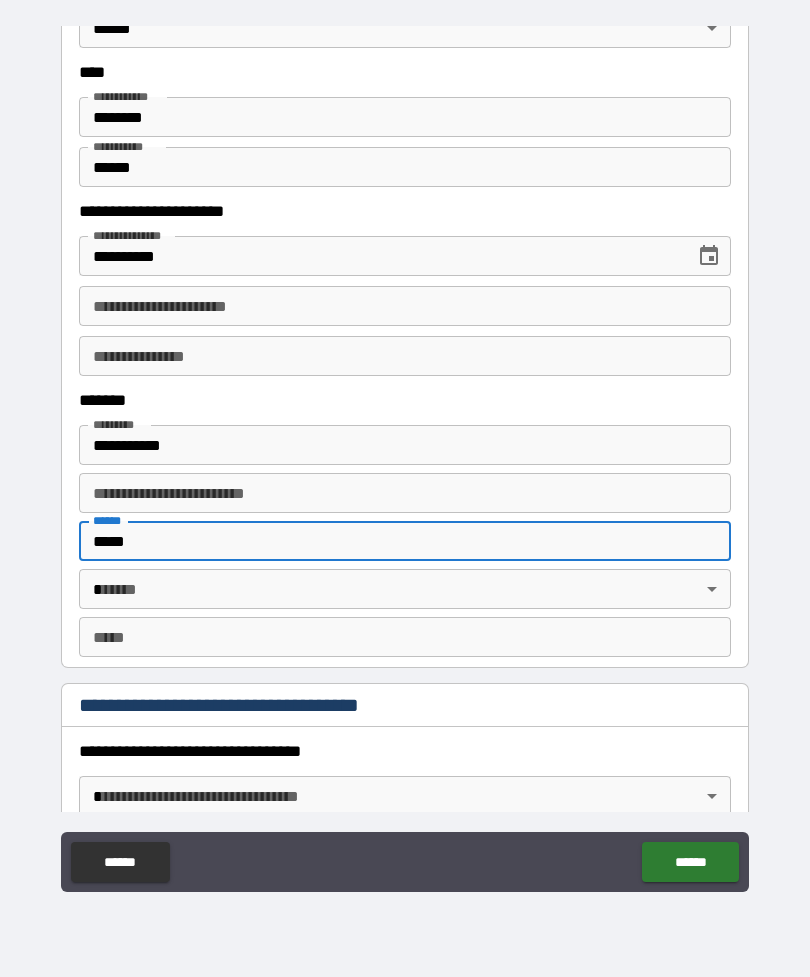 click on "**********" at bounding box center [405, 456] 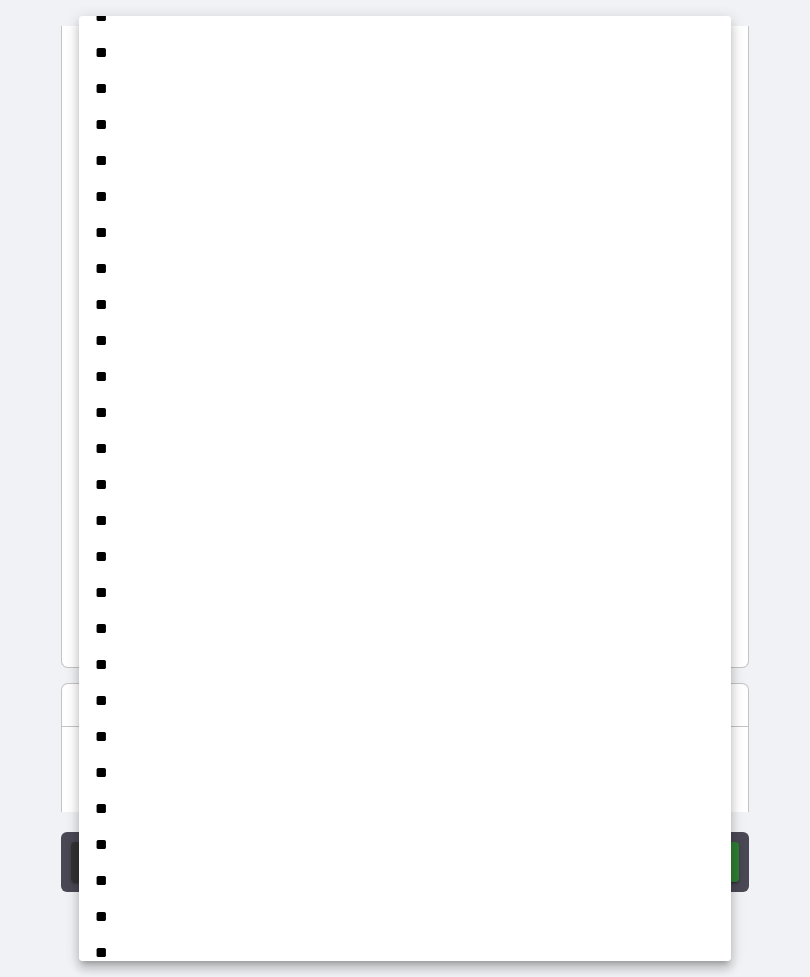 scroll, scrollTop: 744, scrollLeft: 0, axis: vertical 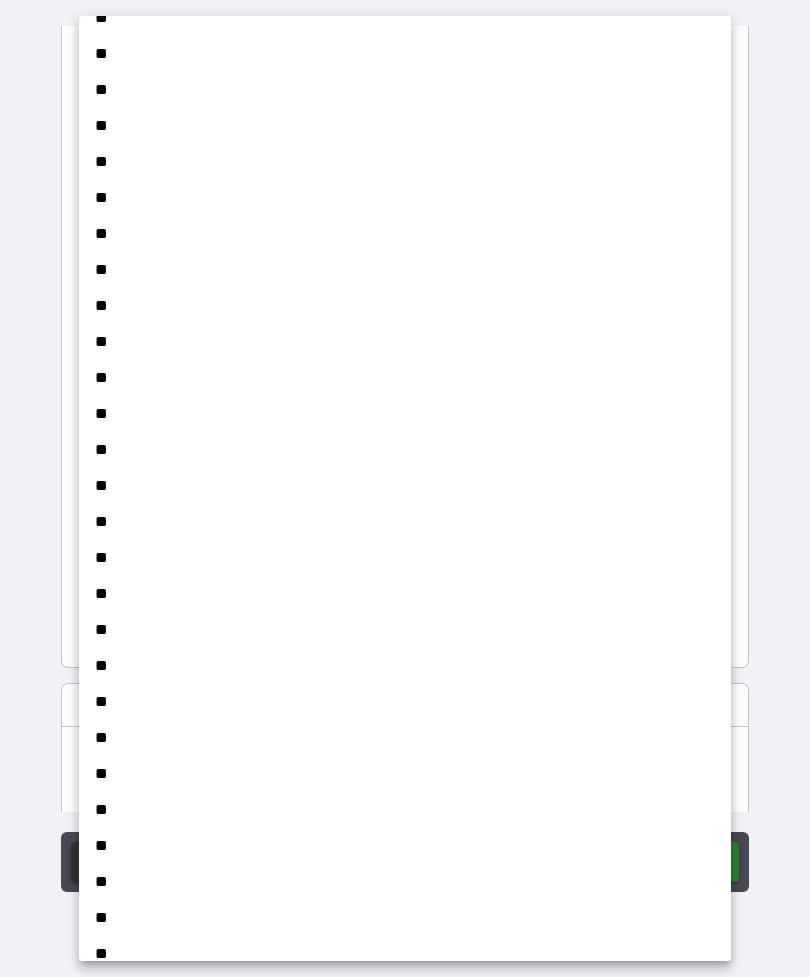 click on "**" at bounding box center (405, 774) 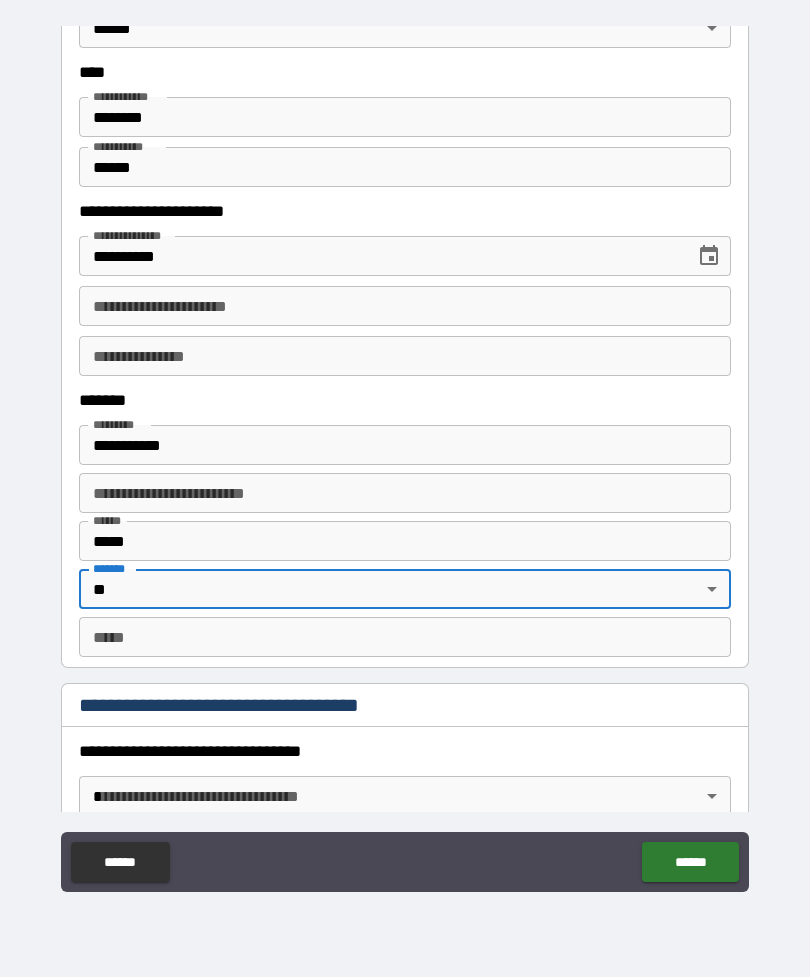 click on "***   *" at bounding box center (405, 637) 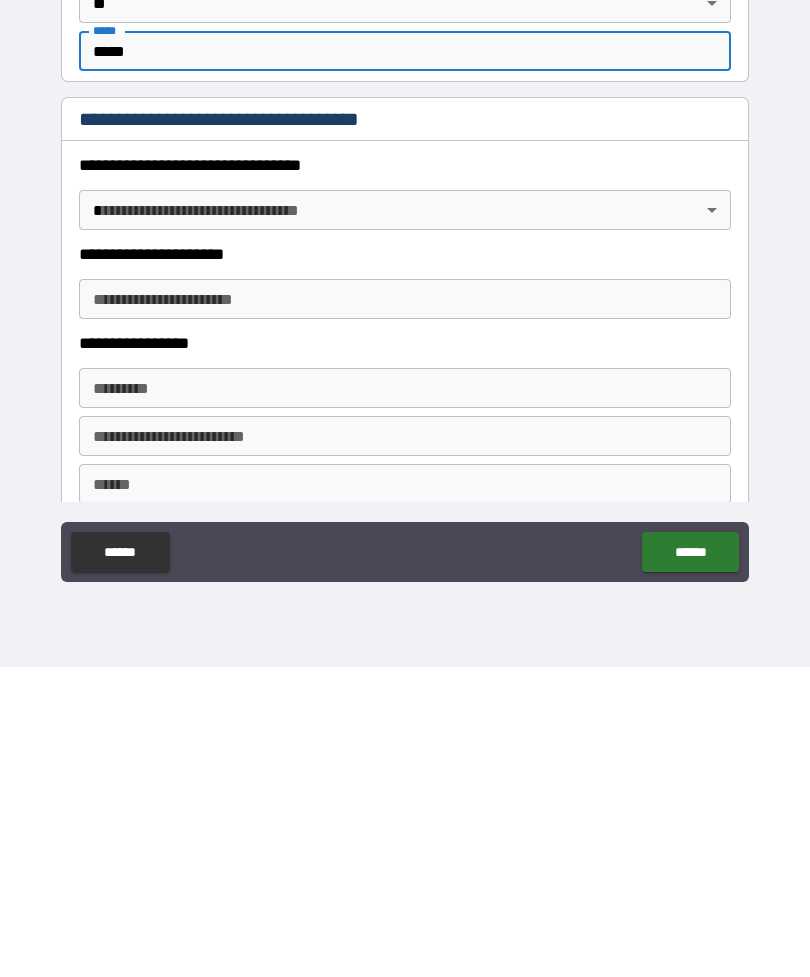 scroll, scrollTop: 1122, scrollLeft: 0, axis: vertical 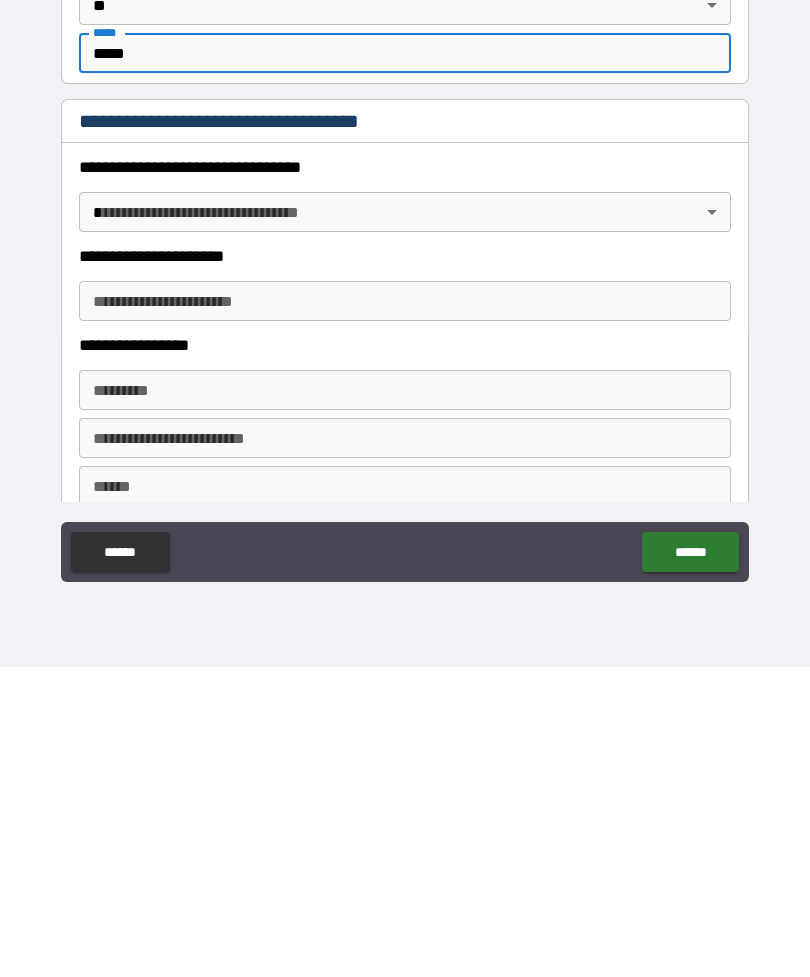 click on "**********" at bounding box center (405, 456) 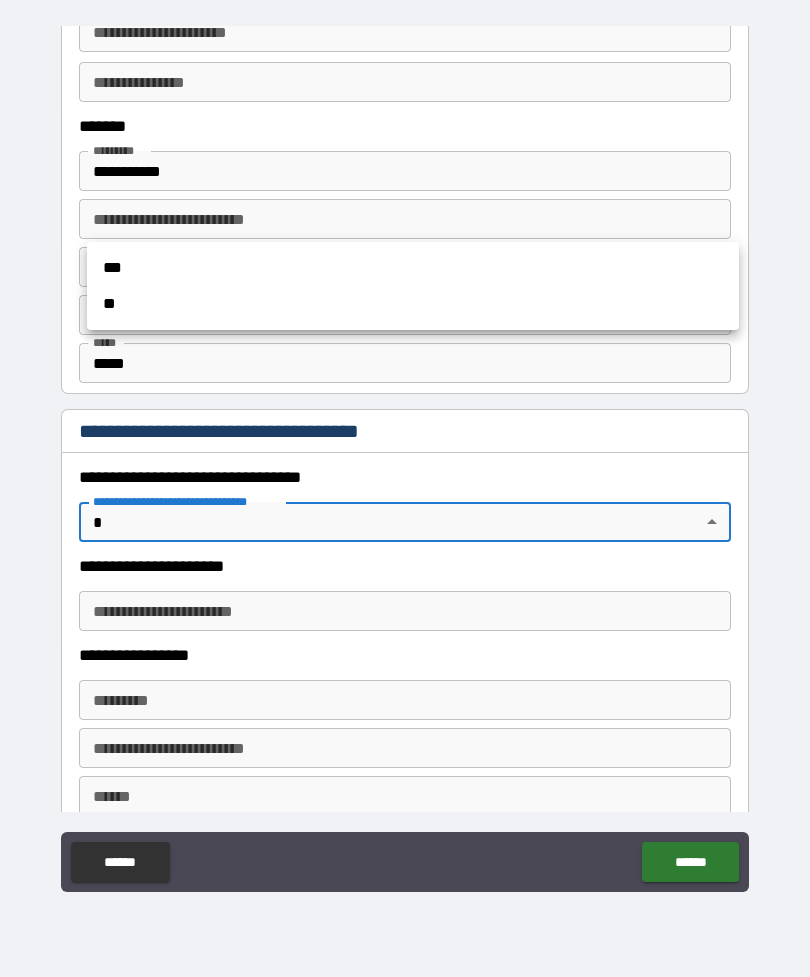 click at bounding box center (405, 488) 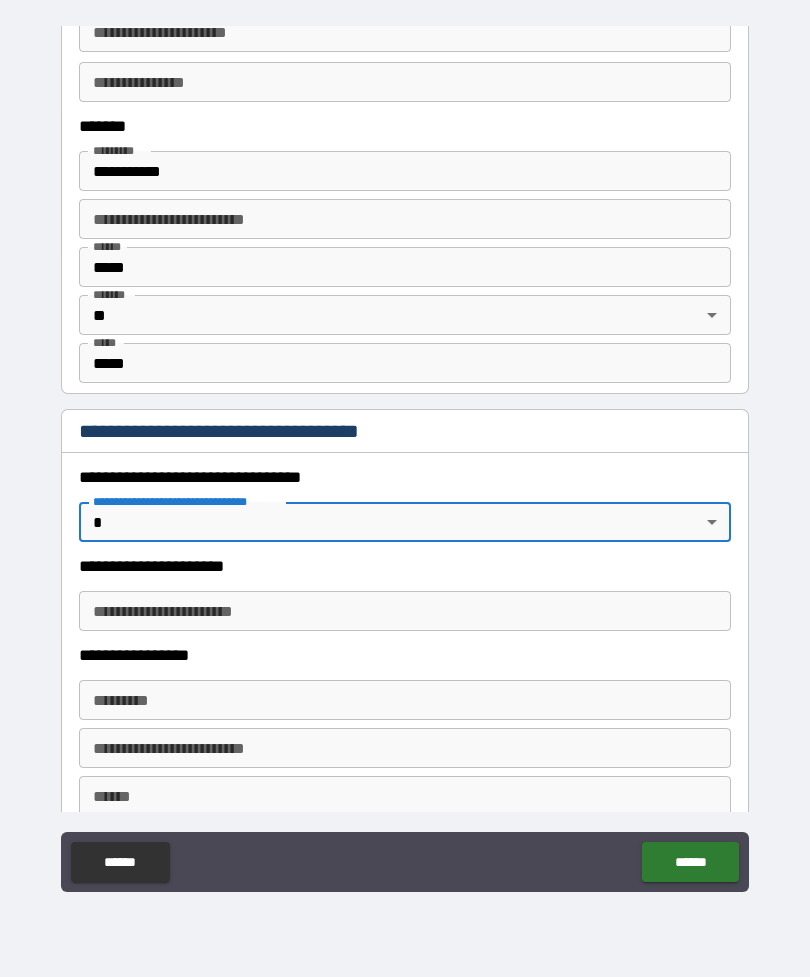 click on "**********" at bounding box center [405, 456] 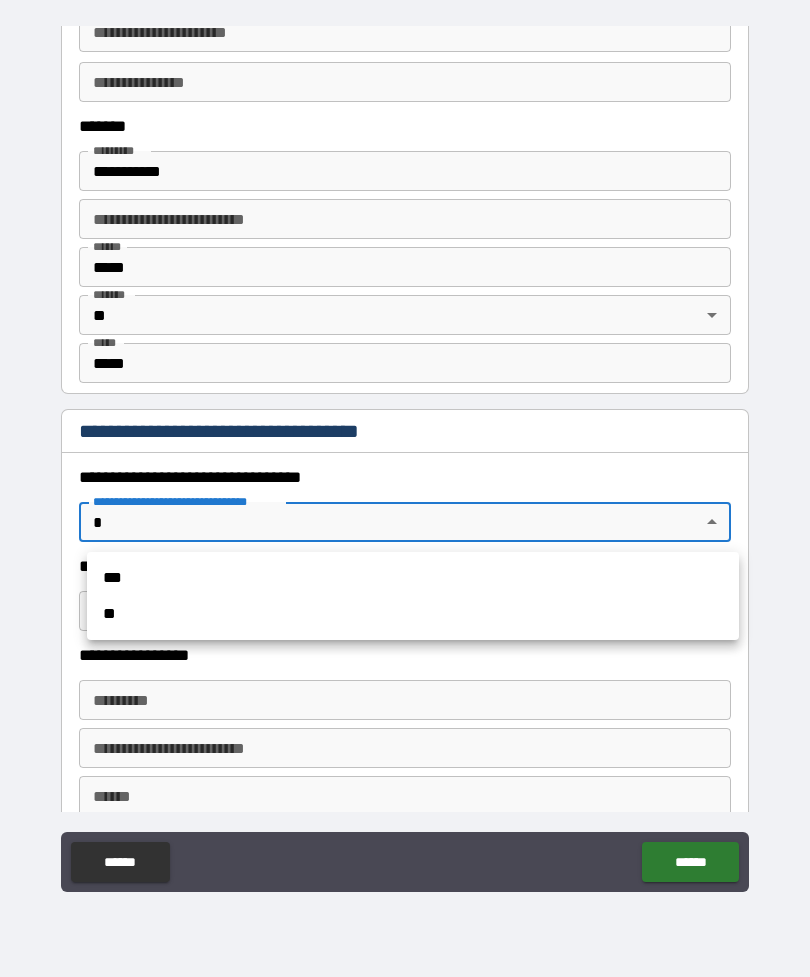 click on "**" at bounding box center [413, 614] 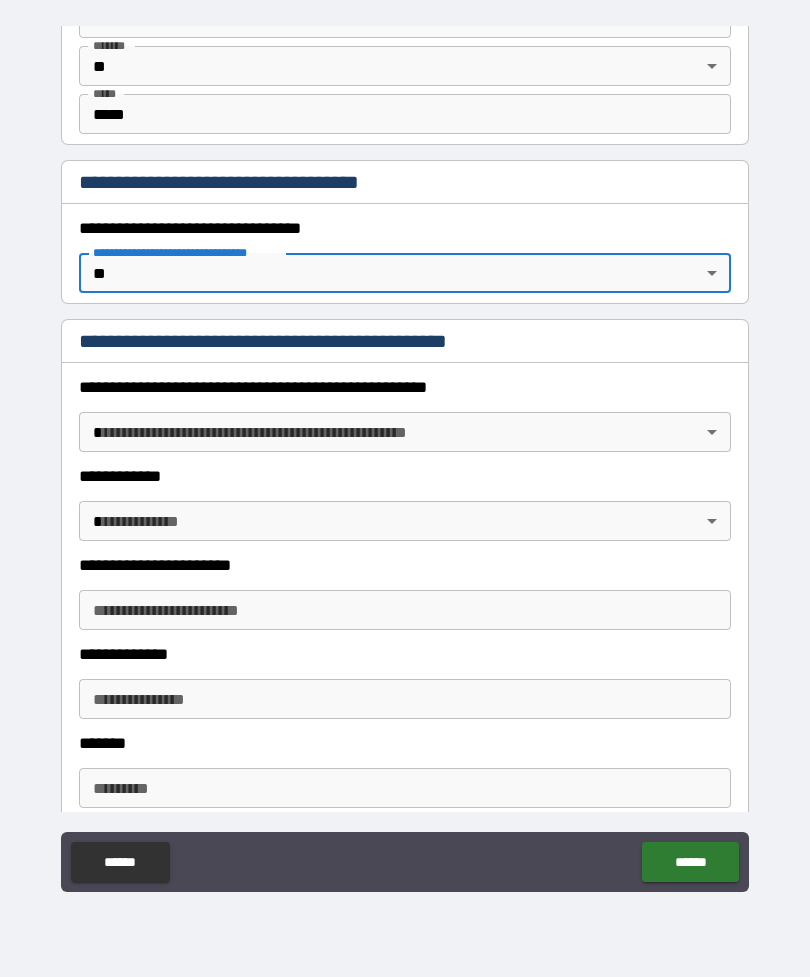 scroll, scrollTop: 1373, scrollLeft: 0, axis: vertical 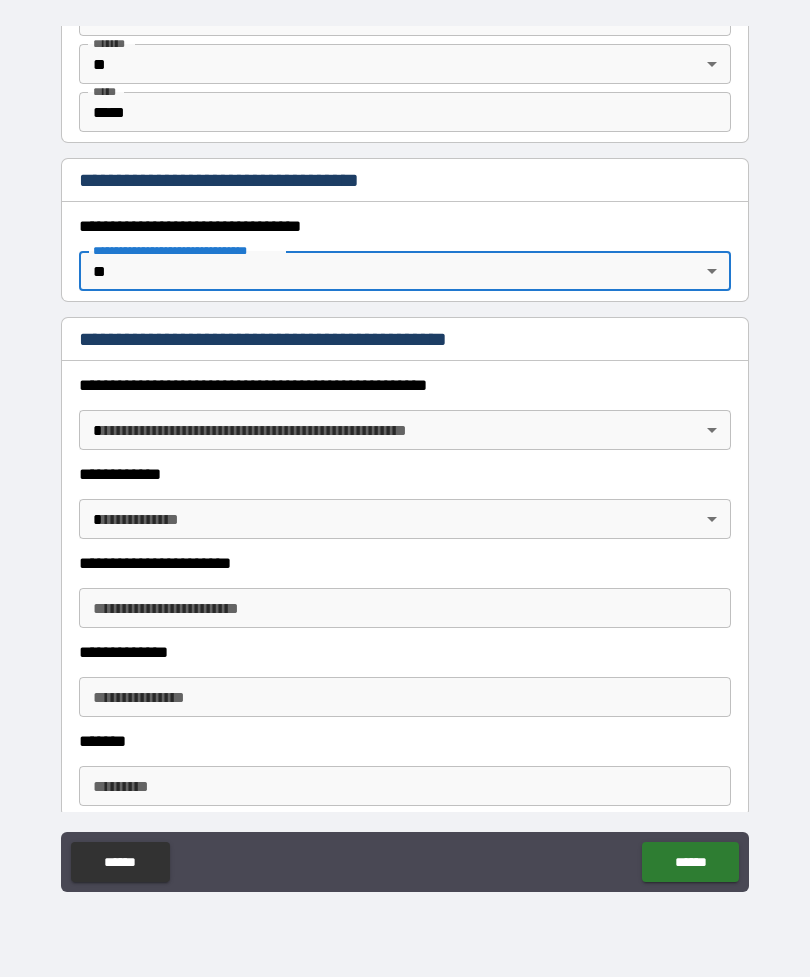 click on "**********" at bounding box center (405, 456) 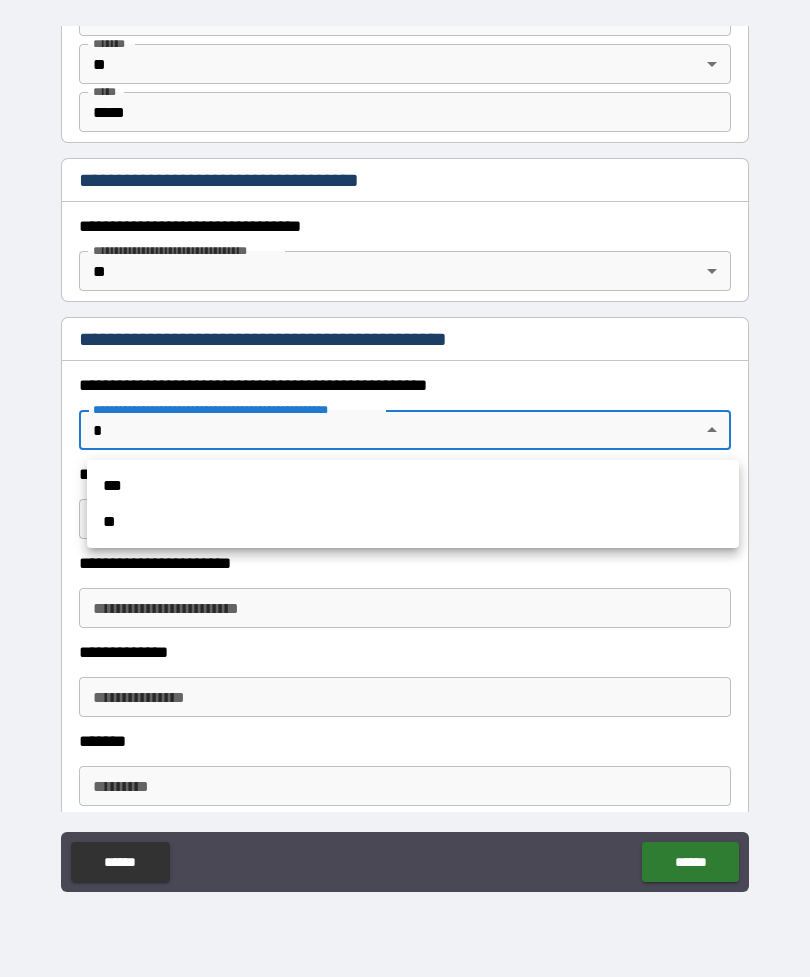 click on "**" at bounding box center (413, 522) 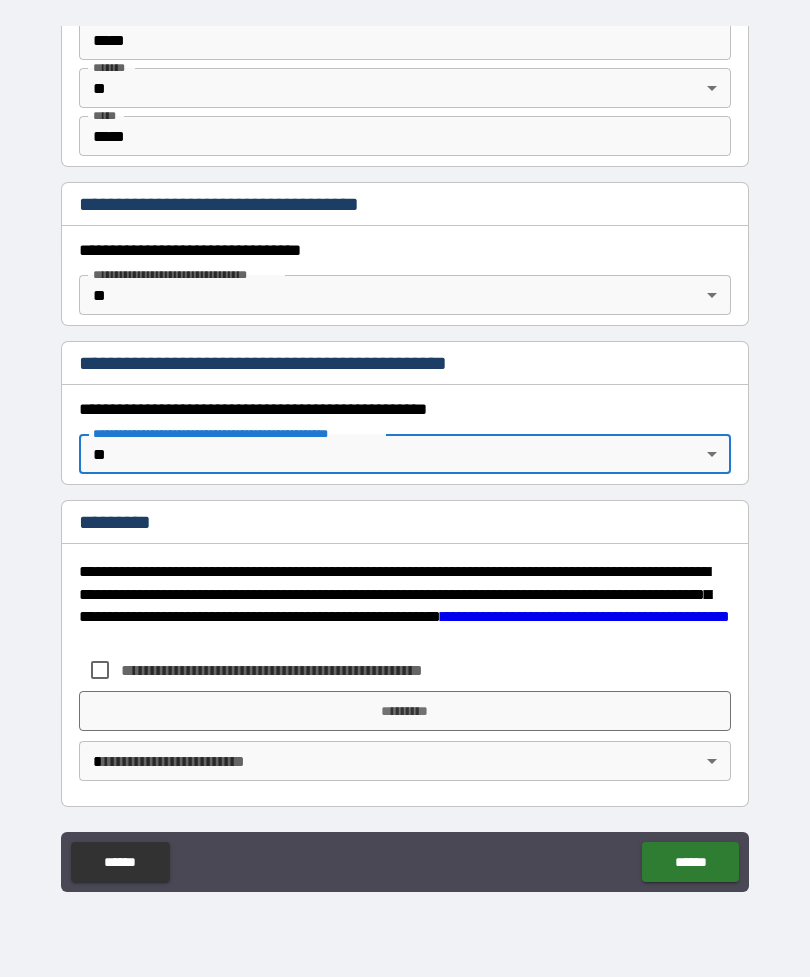 scroll, scrollTop: 1349, scrollLeft: 0, axis: vertical 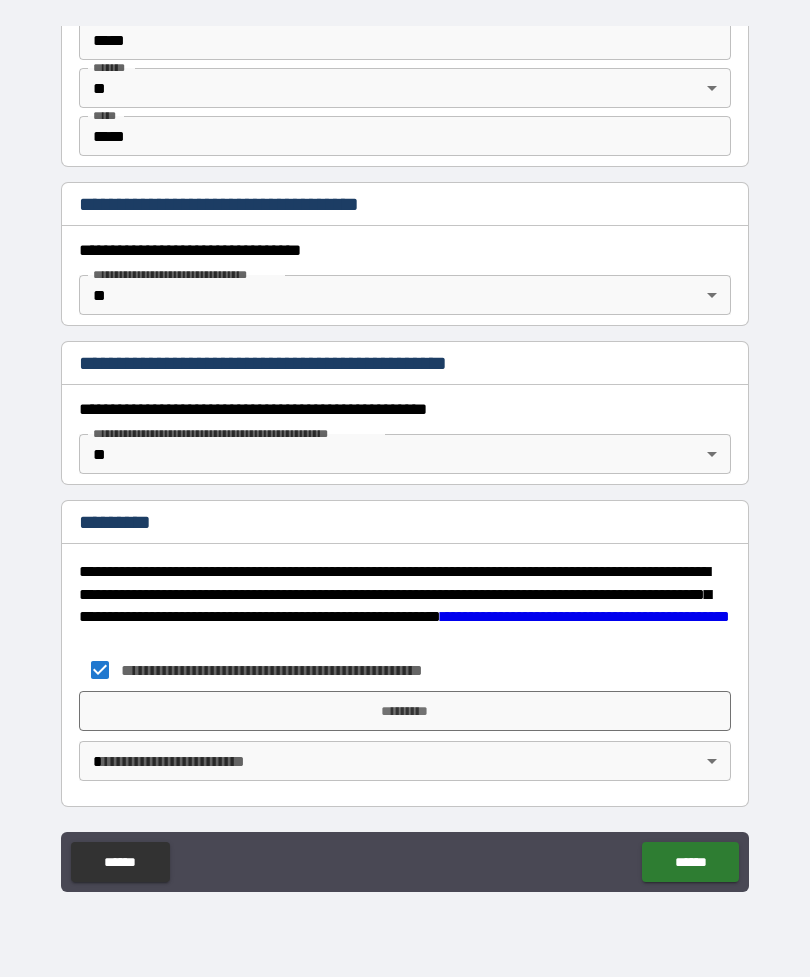 click on "**********" at bounding box center [405, 456] 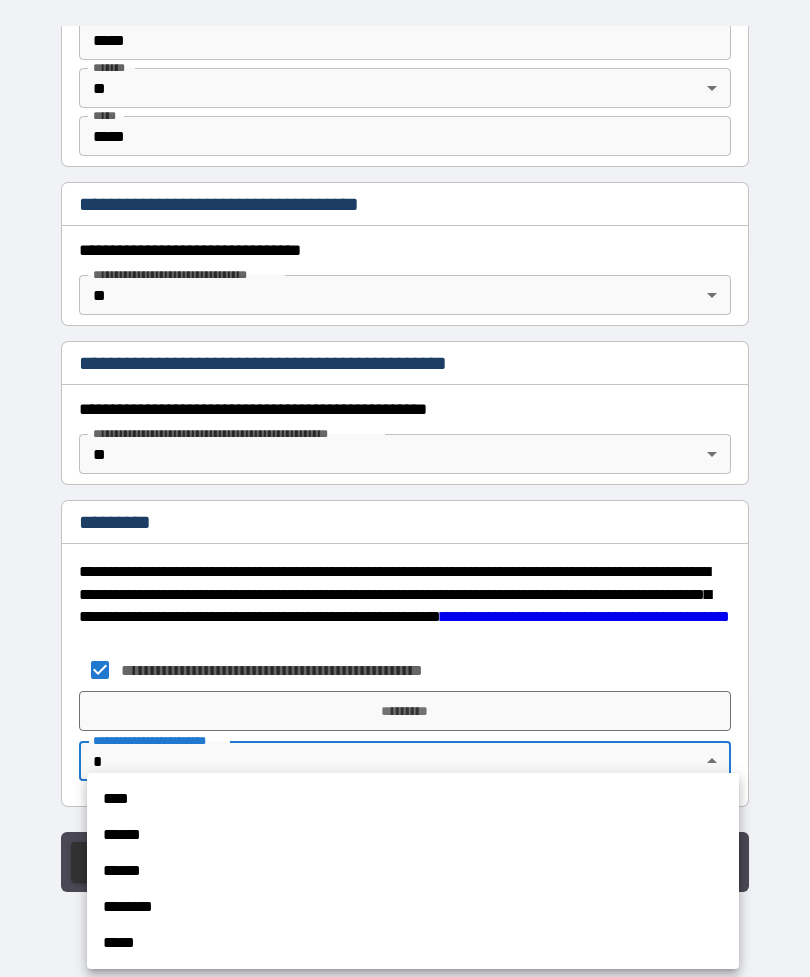 click on "******" at bounding box center [413, 835] 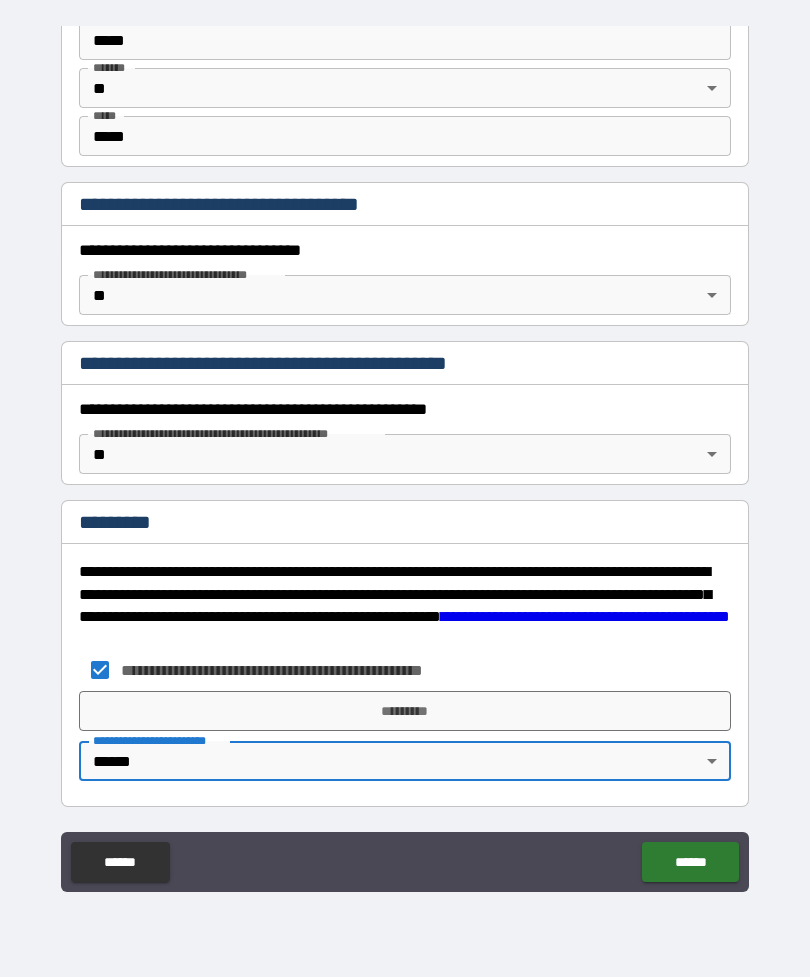 click on "*********" at bounding box center (405, 711) 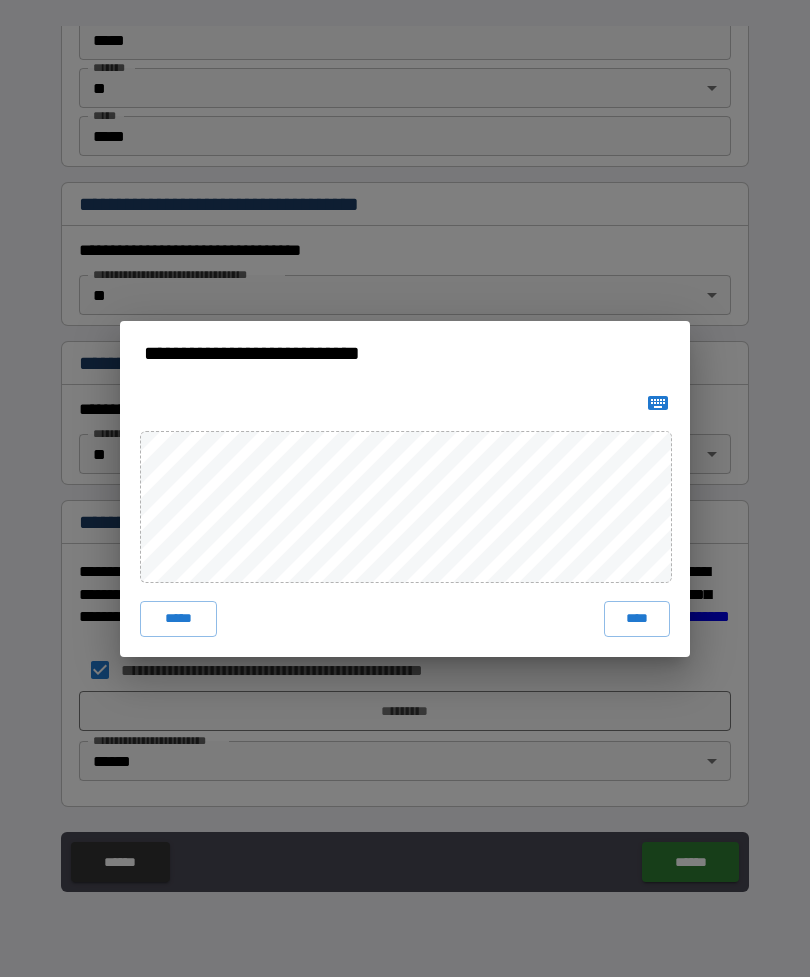 click on "****" at bounding box center (637, 619) 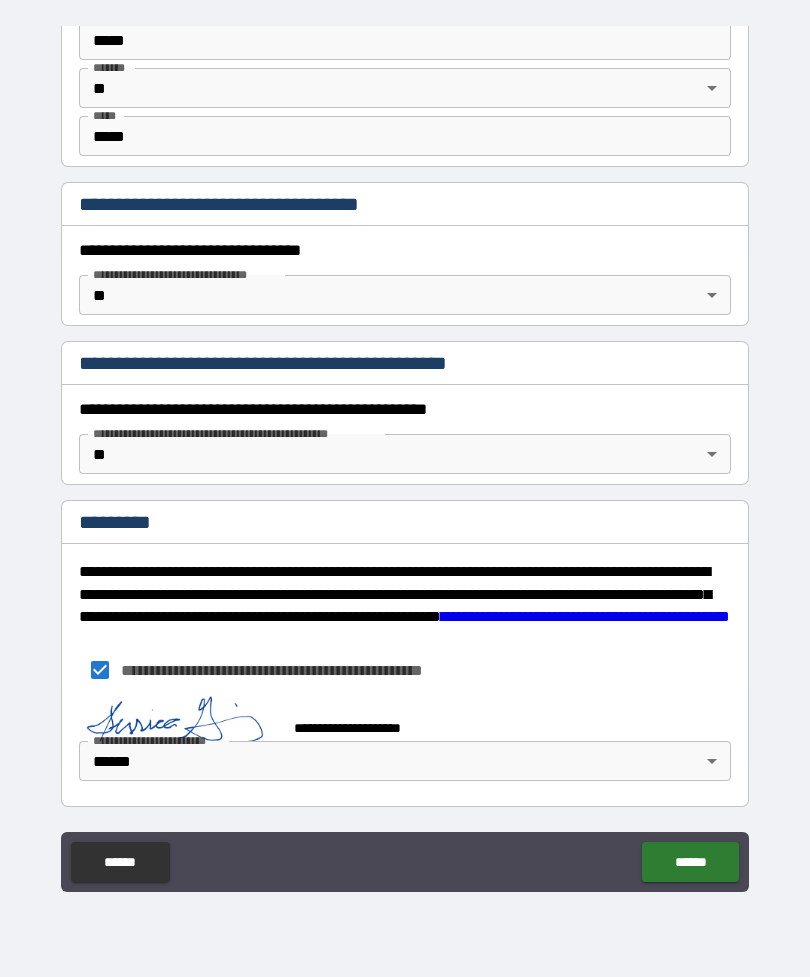scroll, scrollTop: 1339, scrollLeft: 0, axis: vertical 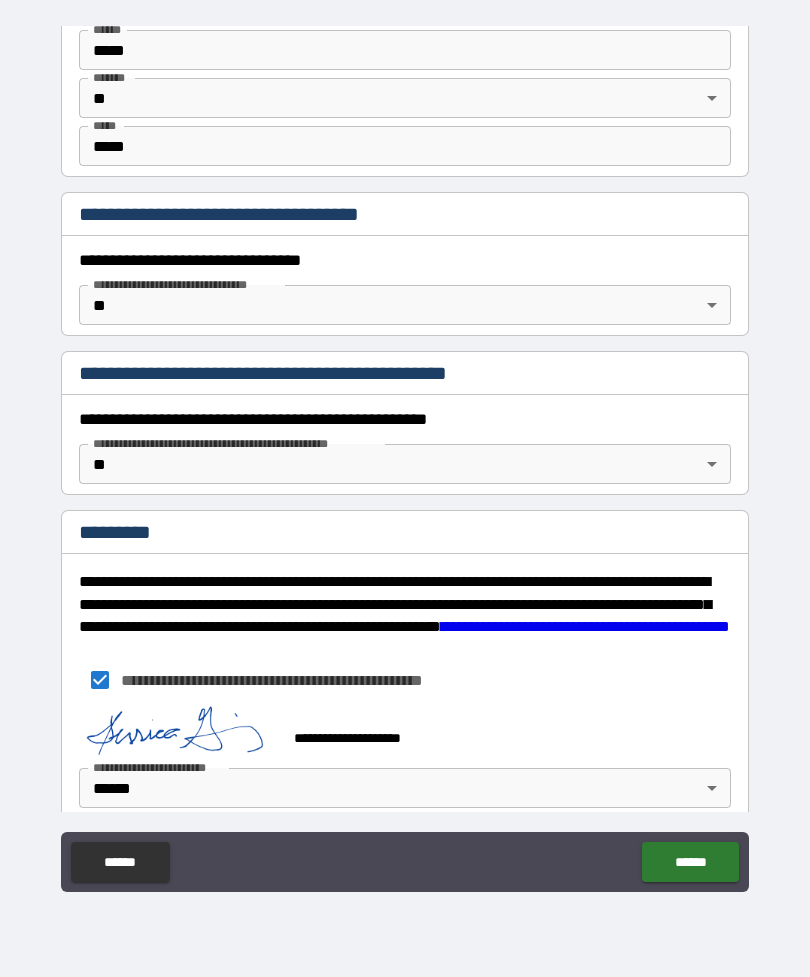 click on "******" at bounding box center [690, 862] 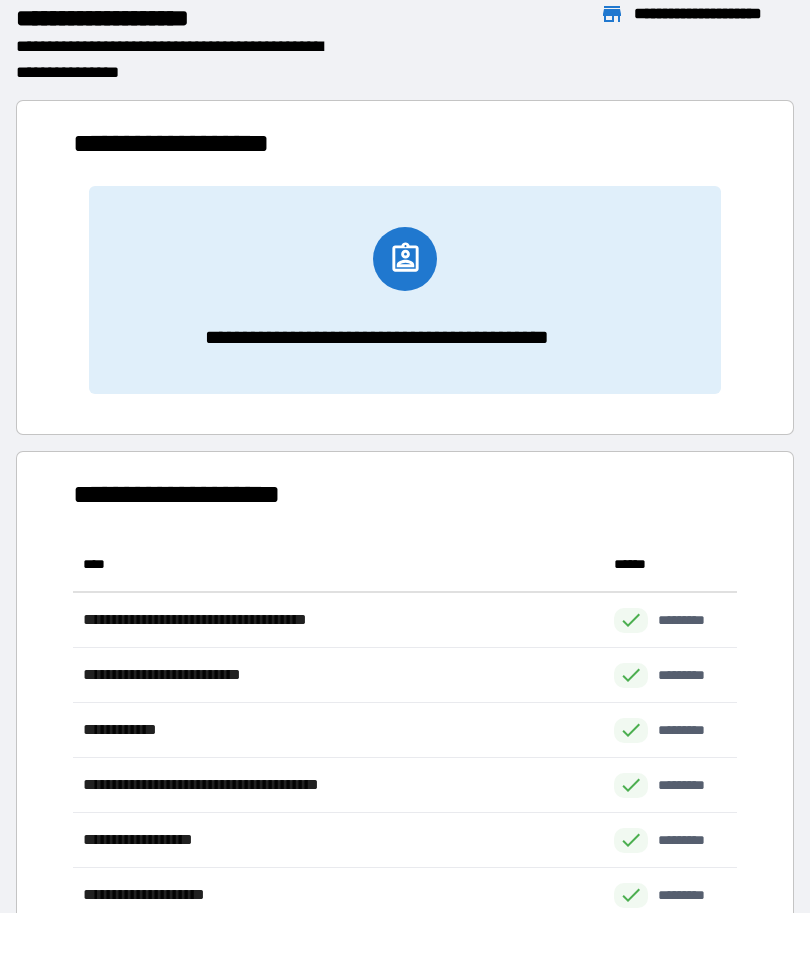 scroll, scrollTop: 1, scrollLeft: 1, axis: both 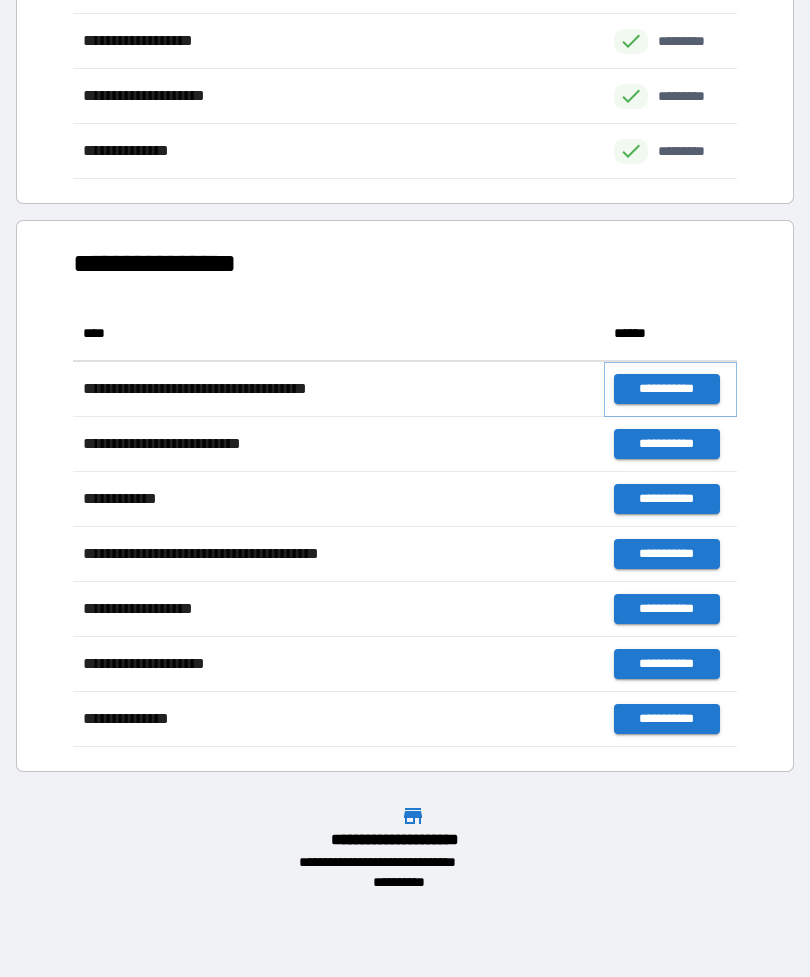 click on "**********" at bounding box center (666, 389) 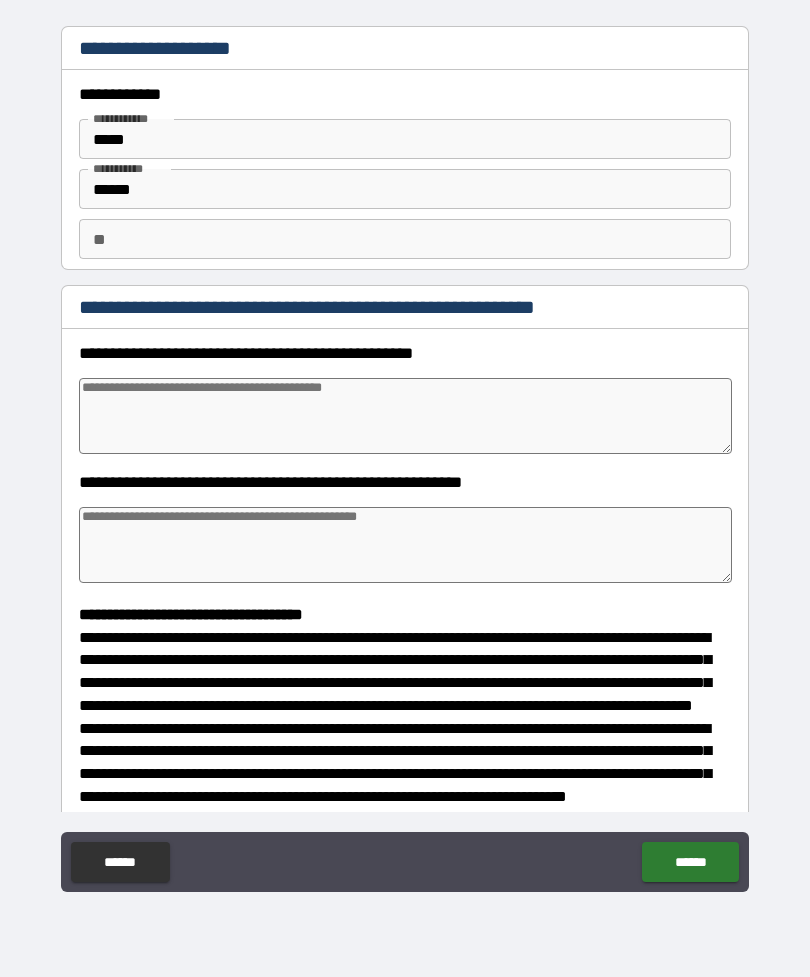 click at bounding box center (405, 416) 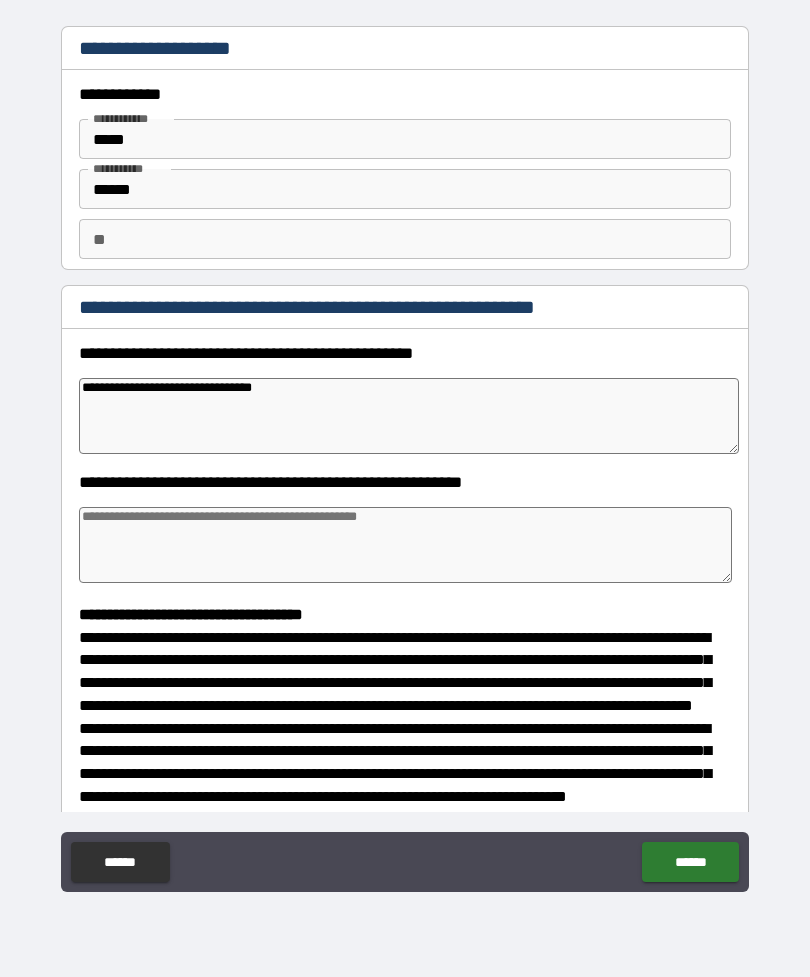click at bounding box center (405, 545) 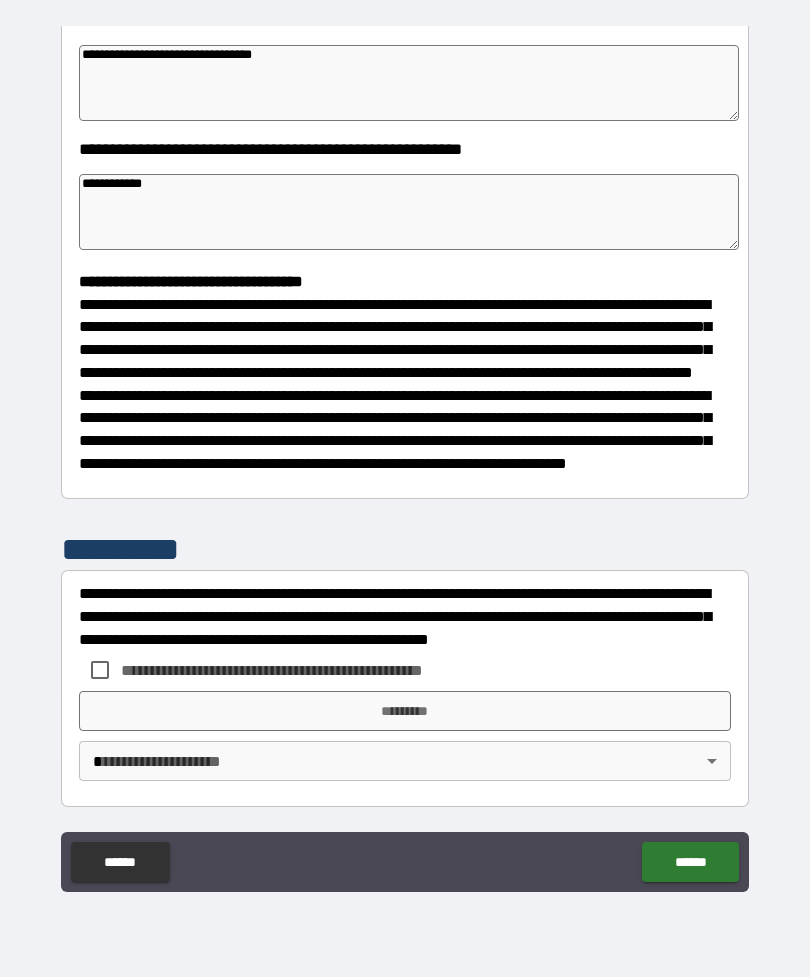 scroll, scrollTop: 370, scrollLeft: 0, axis: vertical 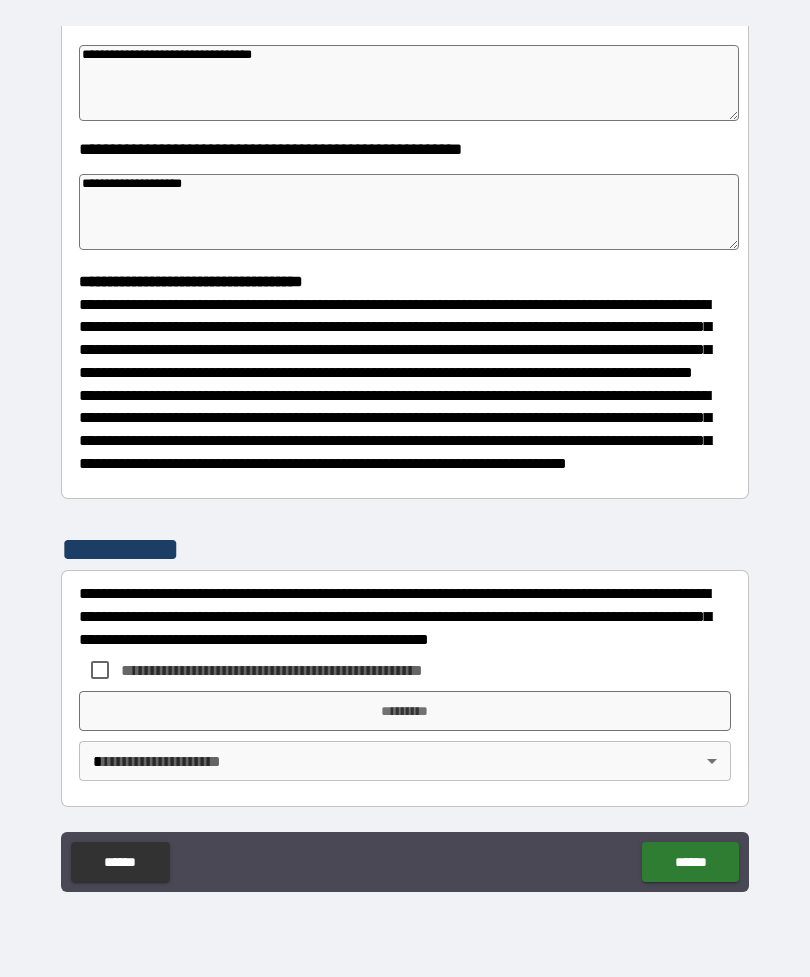 click on "**********" at bounding box center [409, 212] 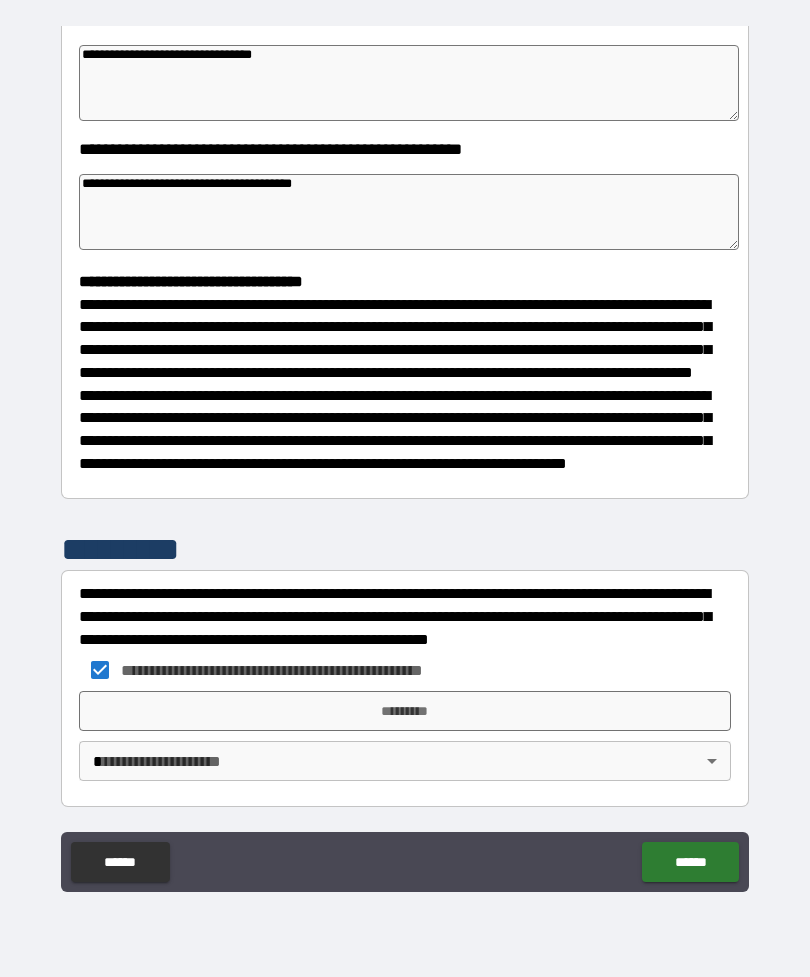 click on "*********" at bounding box center [405, 711] 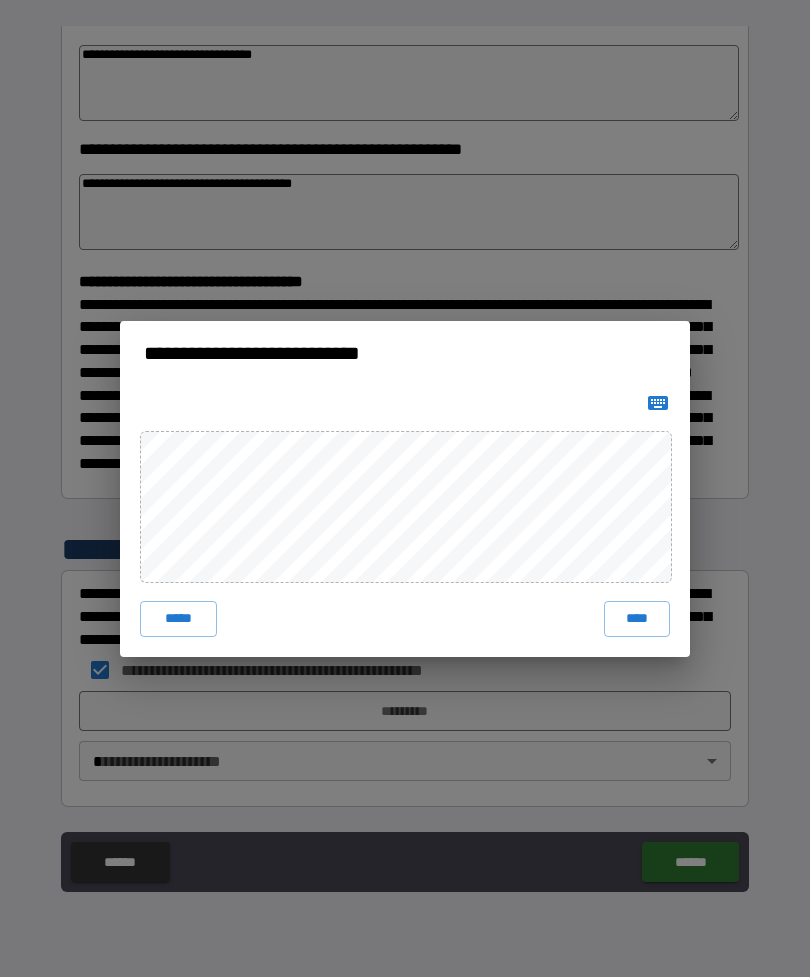 click on "****" at bounding box center [637, 619] 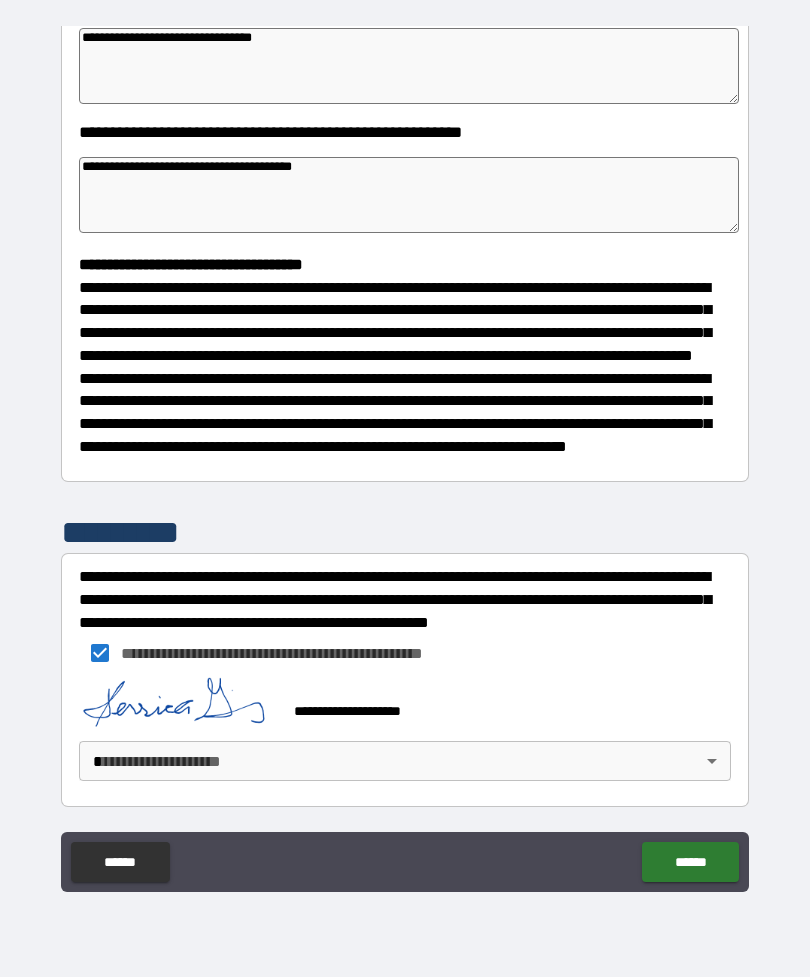 click on "**********" at bounding box center (405, 456) 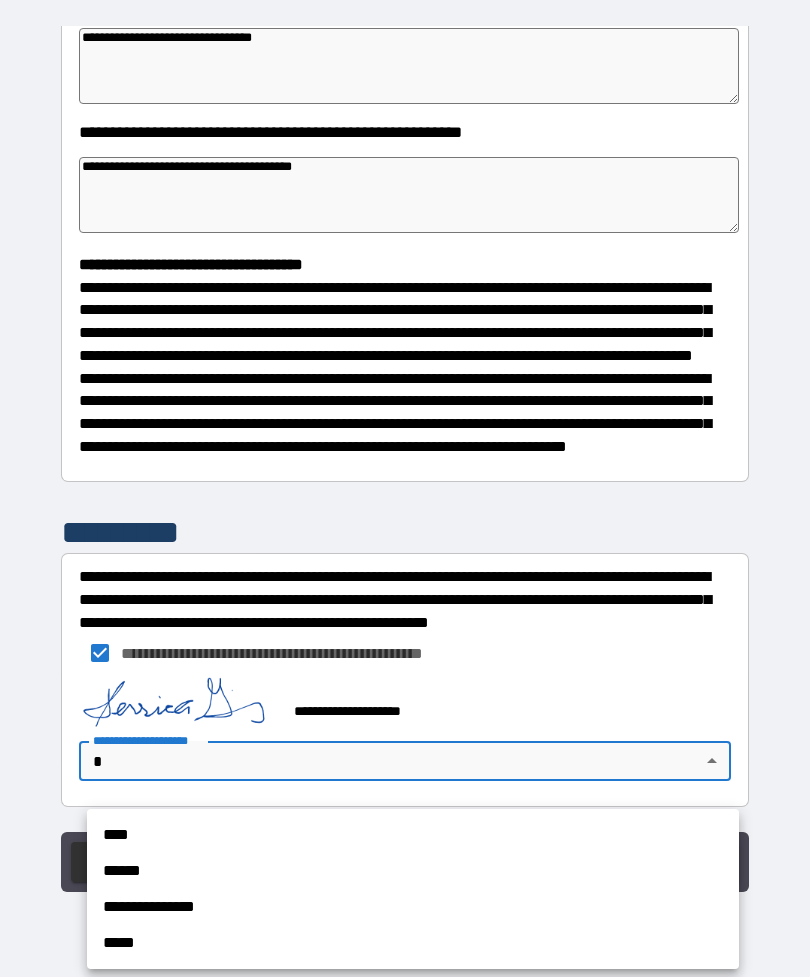 click on "**********" at bounding box center [413, 907] 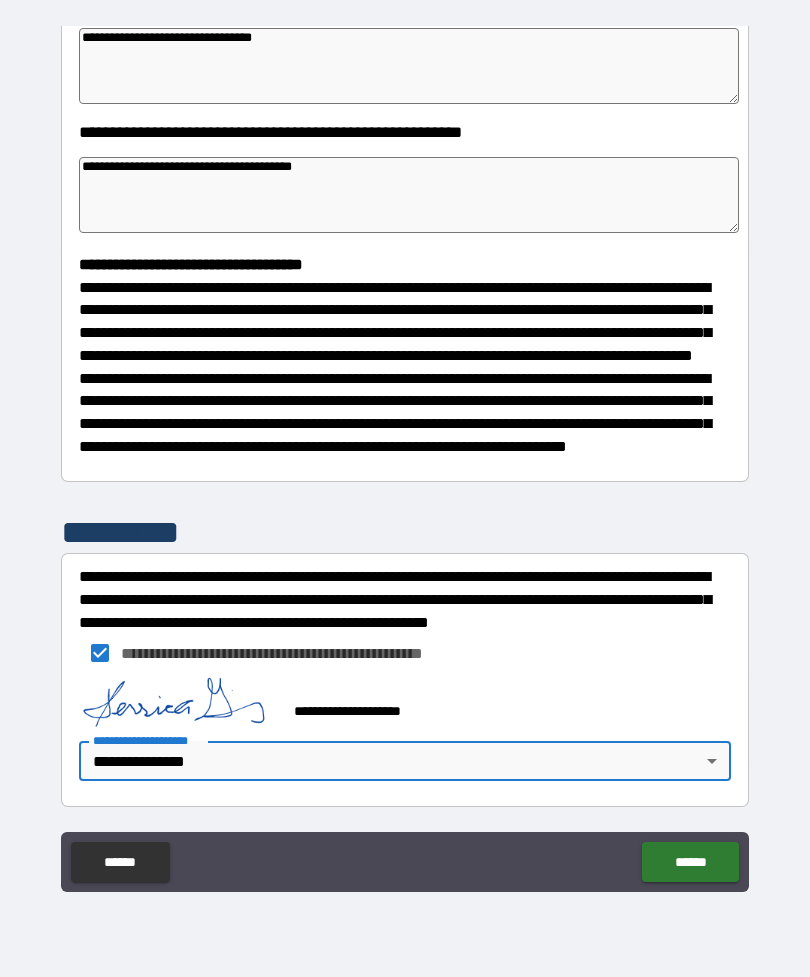 scroll, scrollTop: 387, scrollLeft: 0, axis: vertical 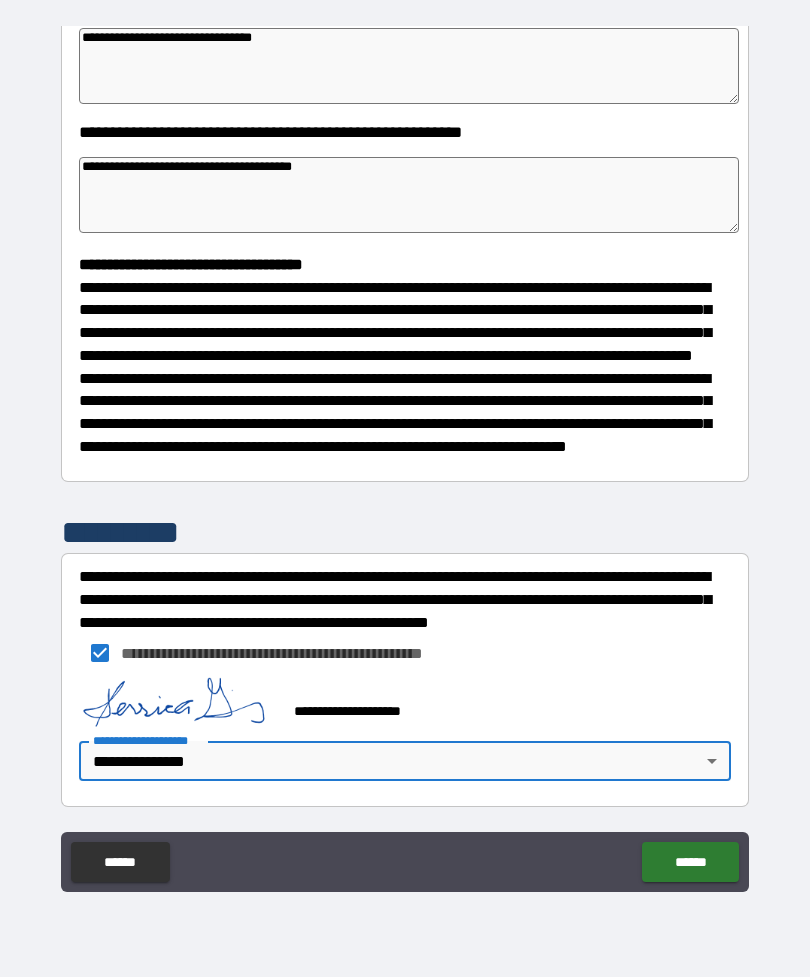 click on "******" at bounding box center [690, 862] 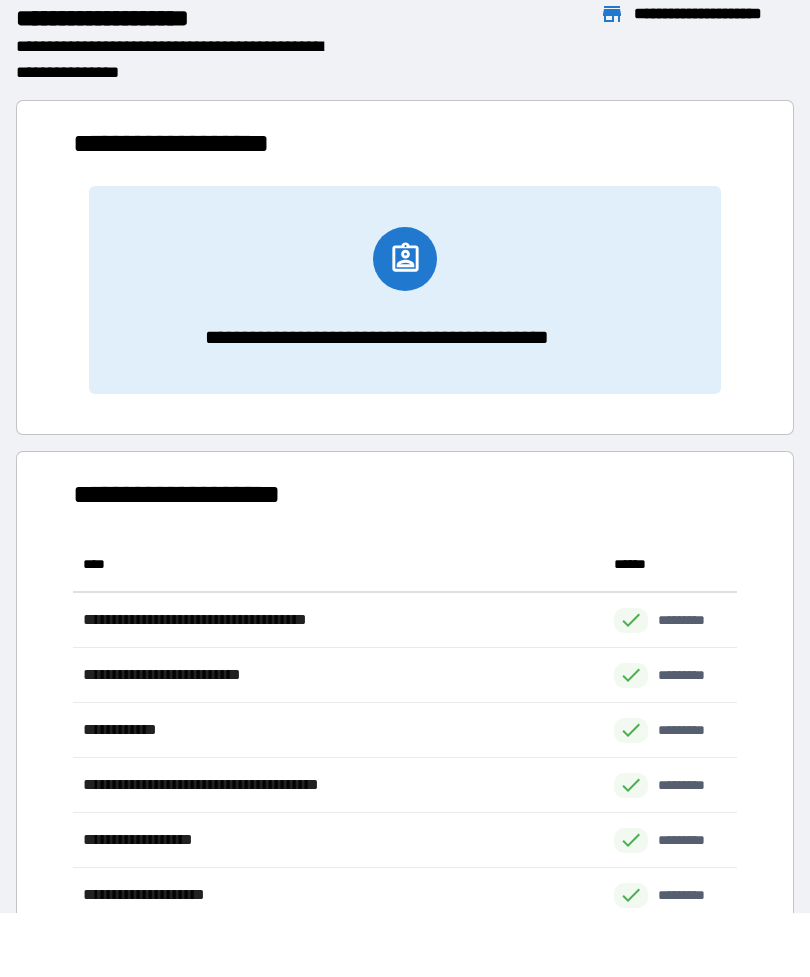 scroll, scrollTop: 1, scrollLeft: 1, axis: both 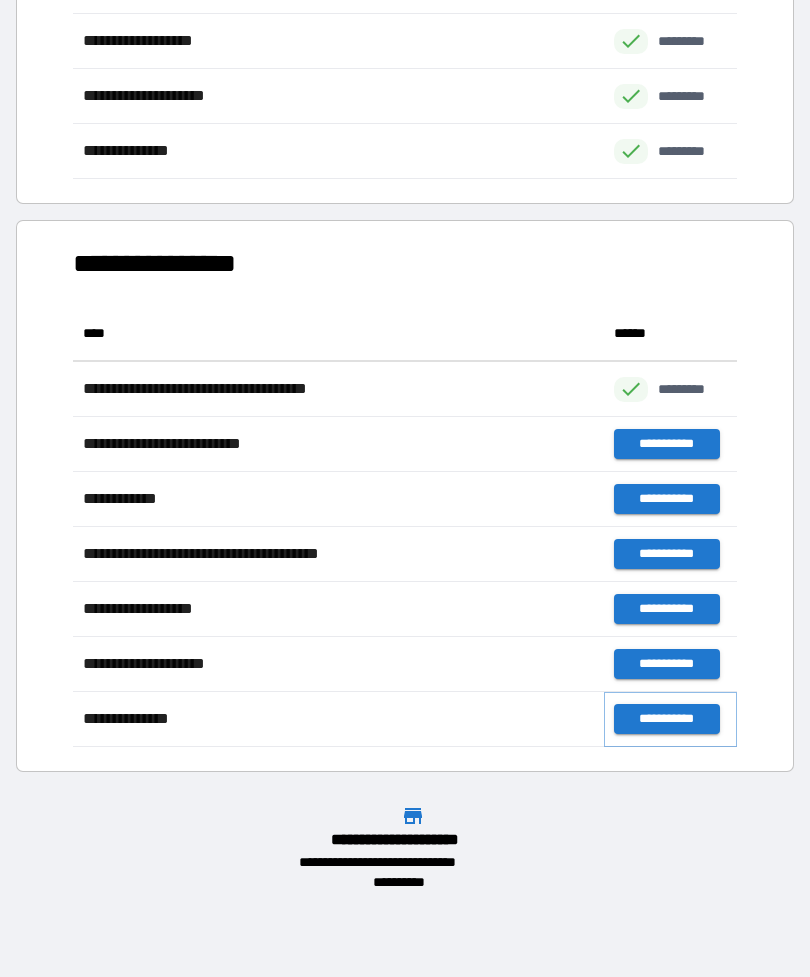 click on "**********" at bounding box center (666, 719) 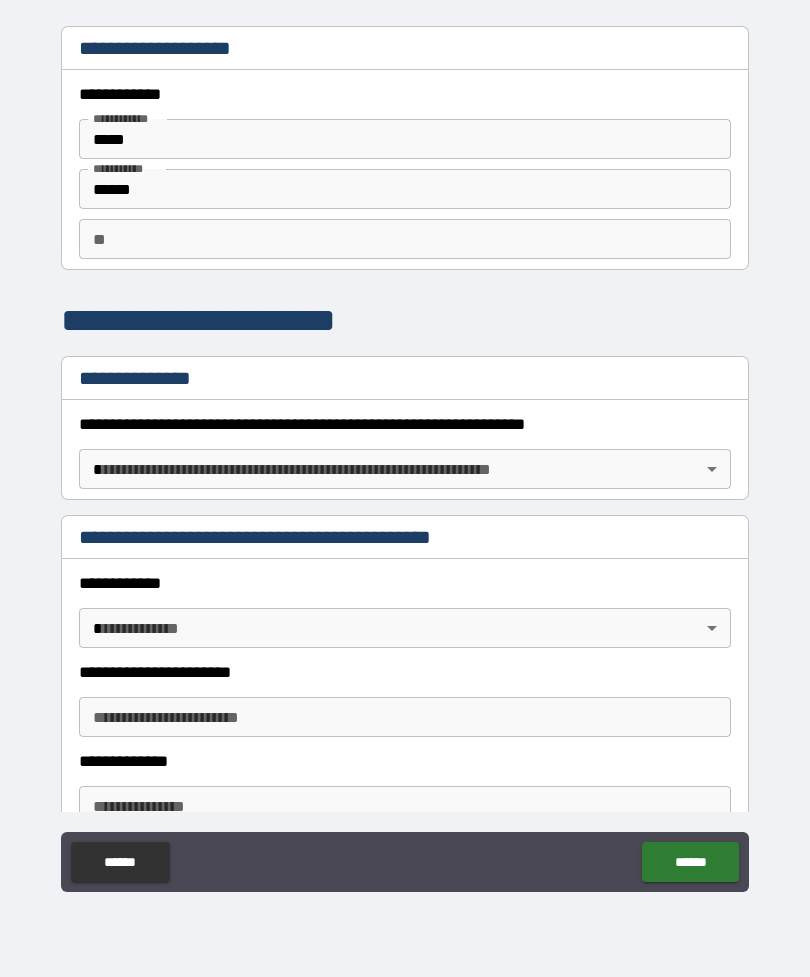 click on "**********" at bounding box center (405, 456) 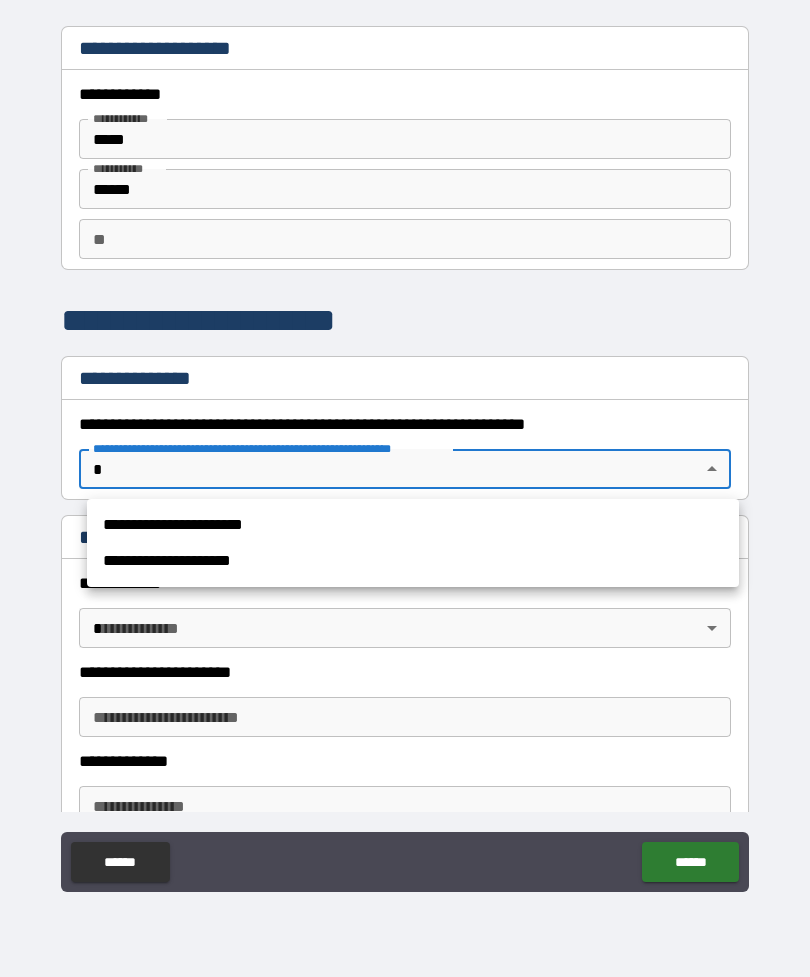 click on "**********" at bounding box center [413, 525] 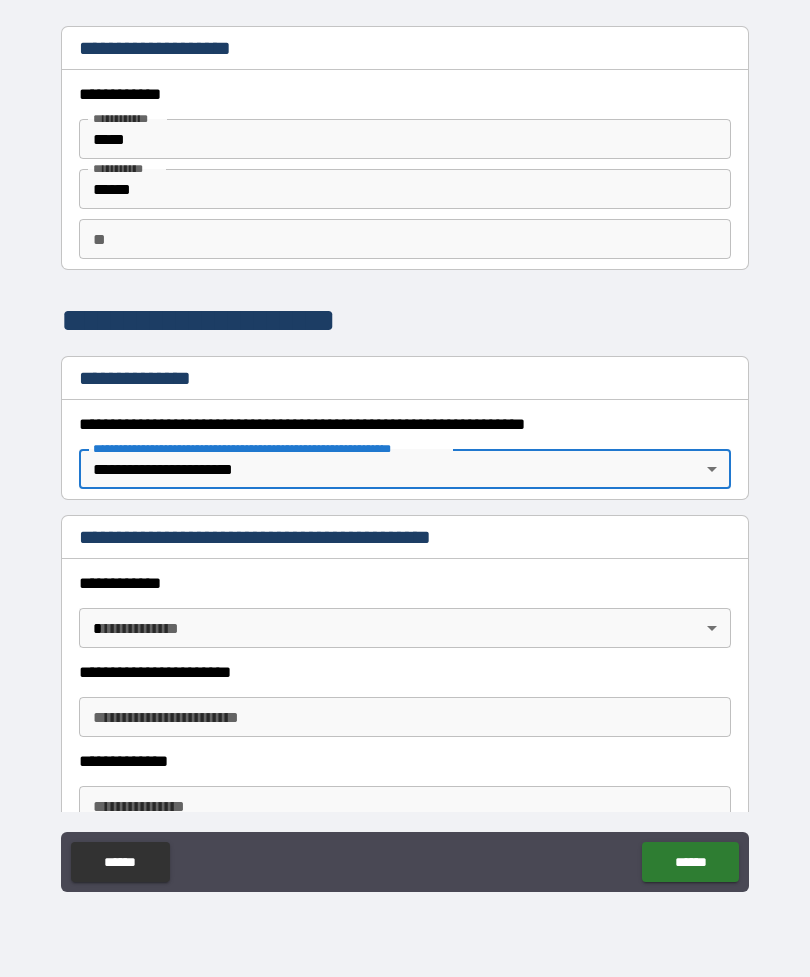 click on "**********" at bounding box center (405, 456) 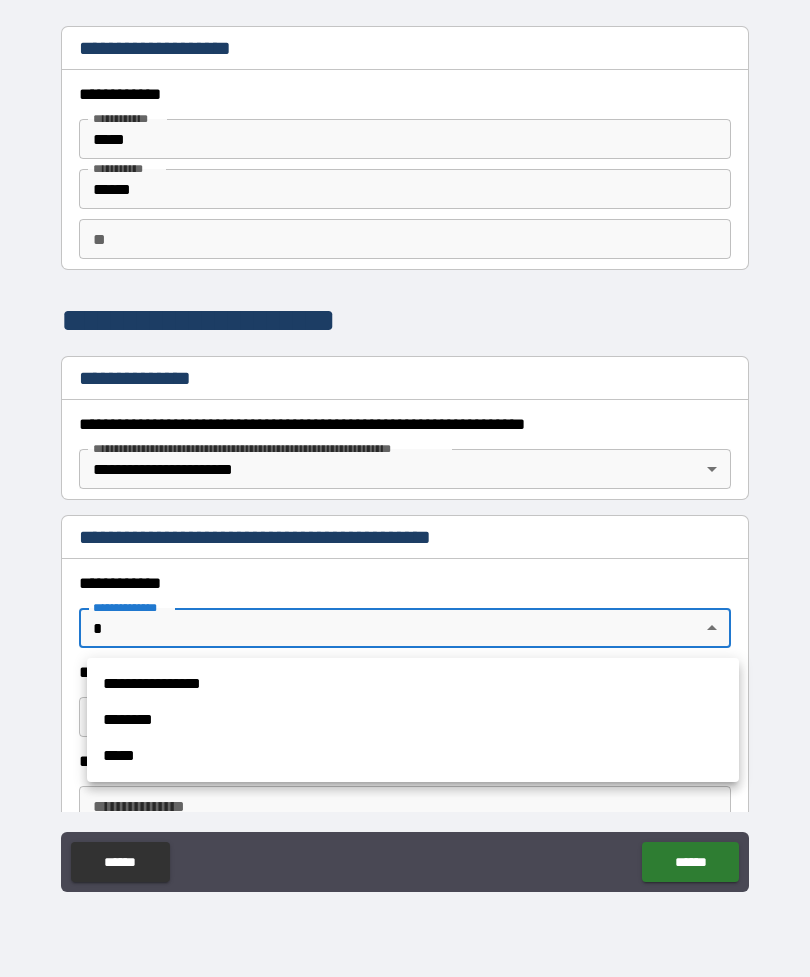 click on "********" at bounding box center (413, 720) 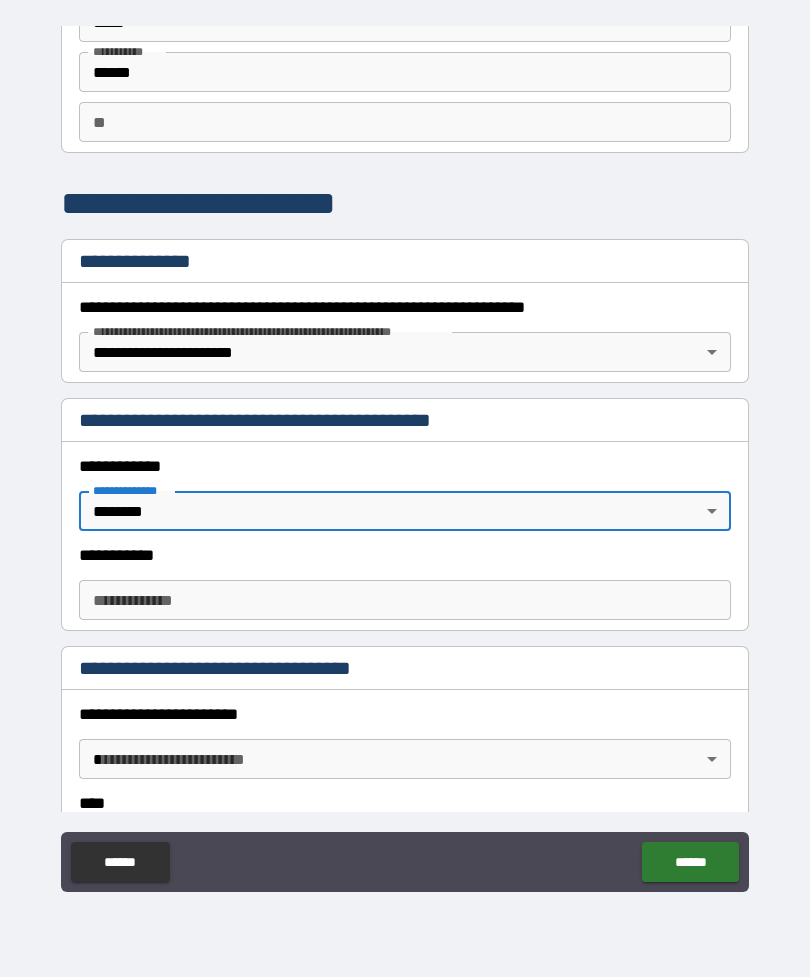 scroll, scrollTop: 118, scrollLeft: 0, axis: vertical 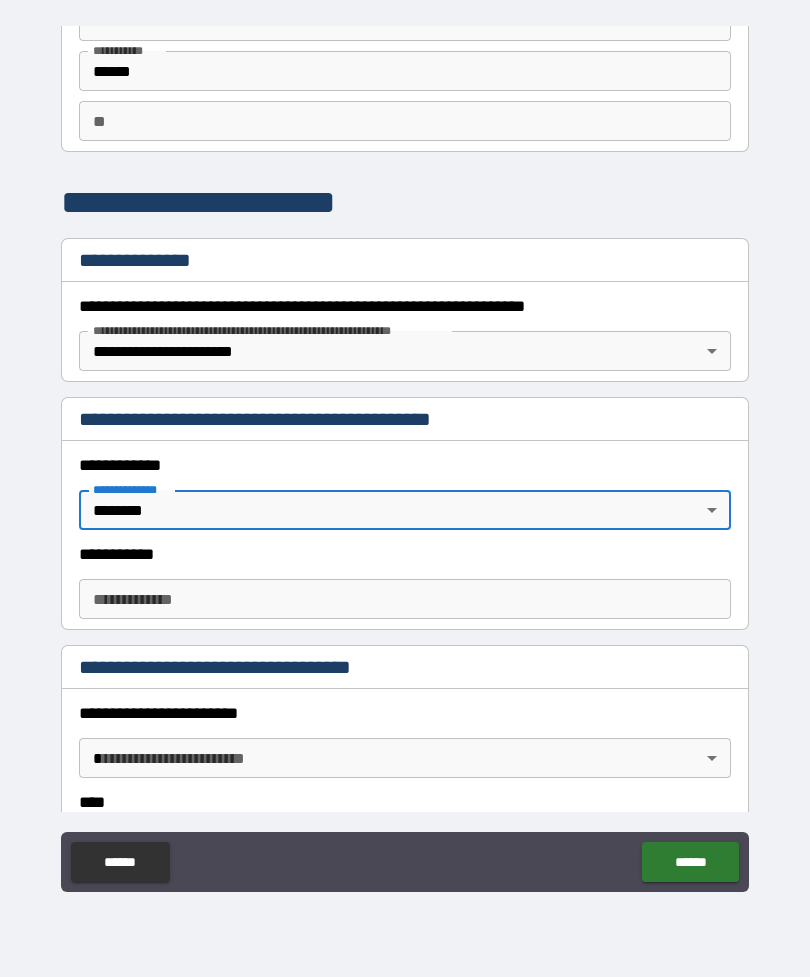 click on "**********" at bounding box center (405, 599) 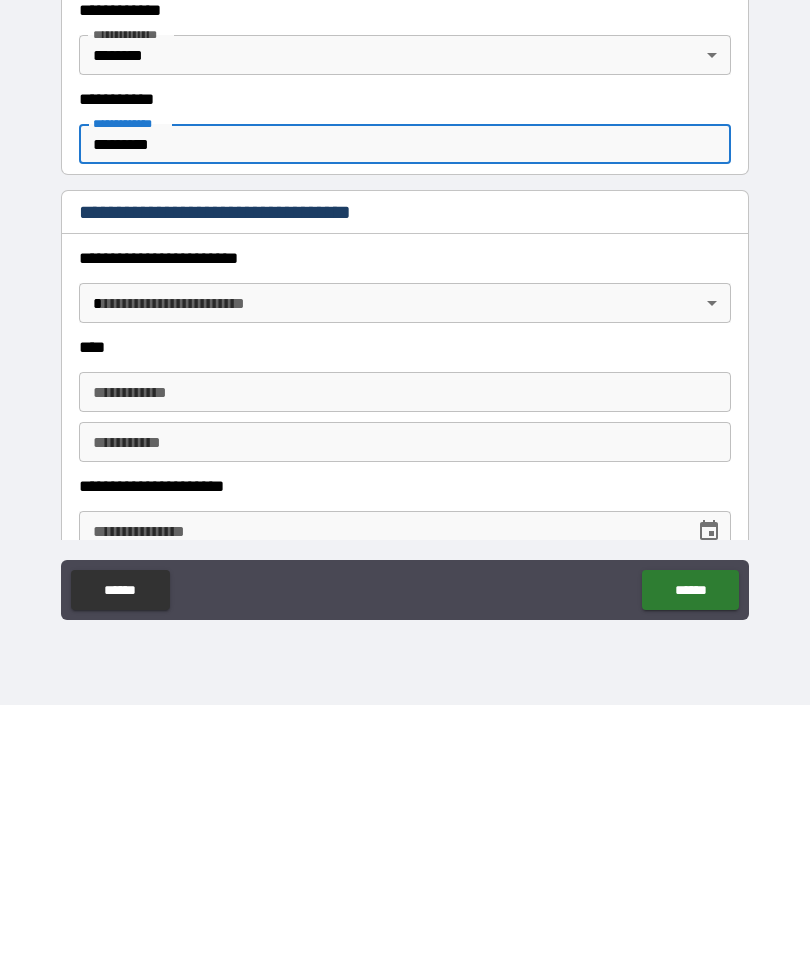 scroll, scrollTop: 294, scrollLeft: 0, axis: vertical 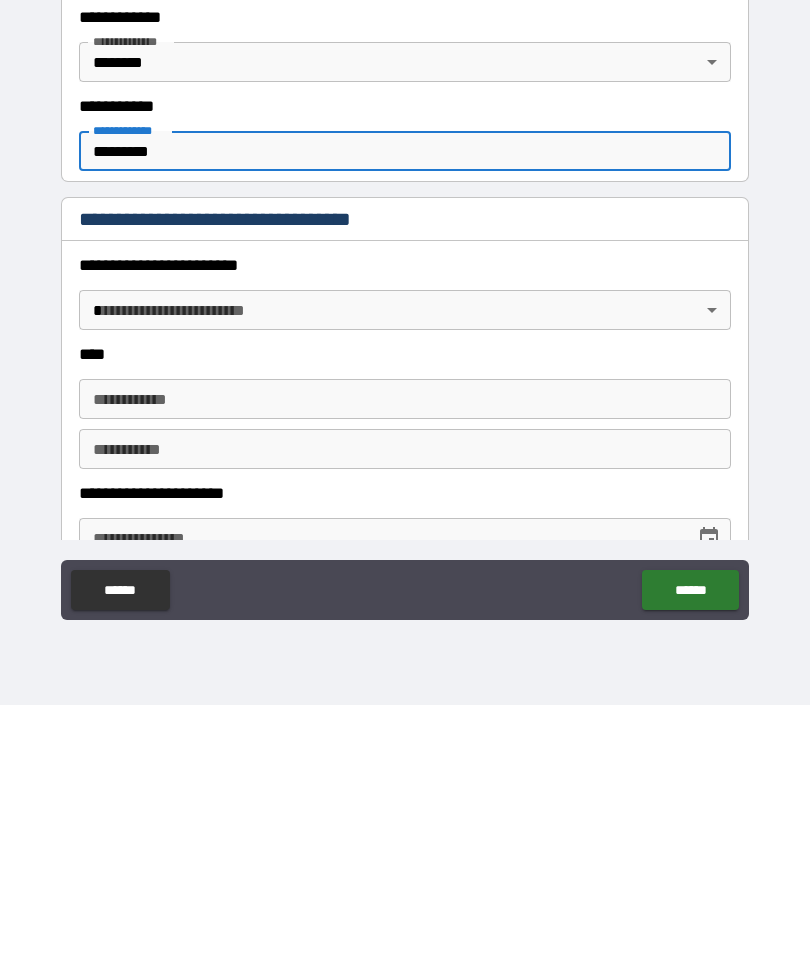 click on "**********" at bounding box center [405, 456] 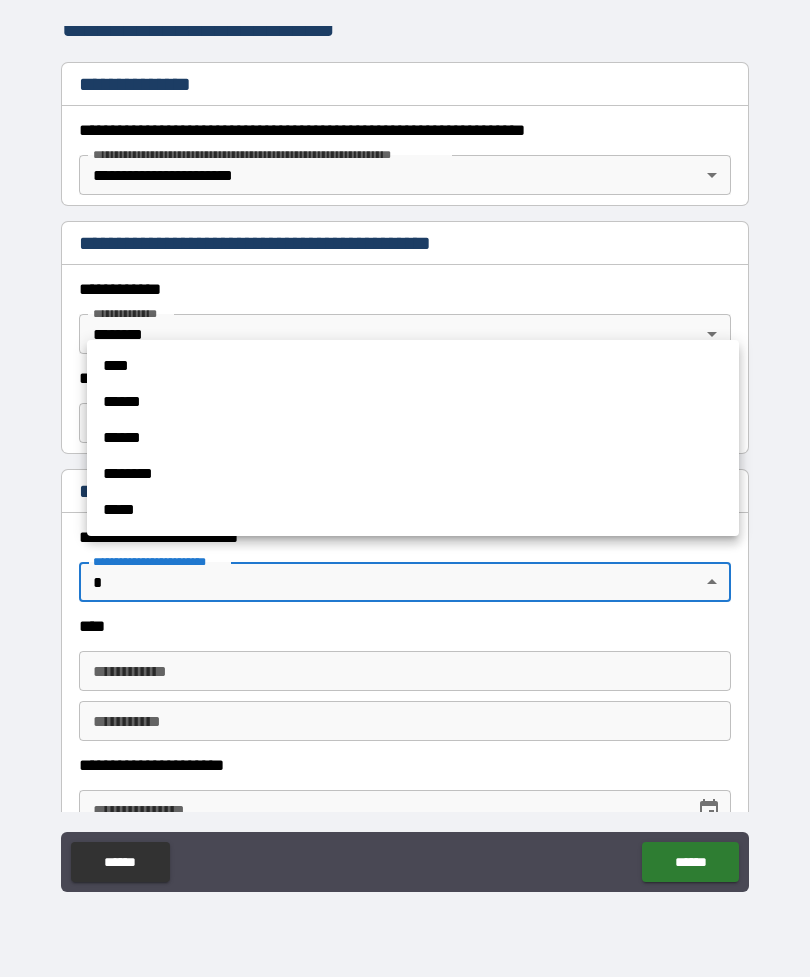 click at bounding box center (405, 488) 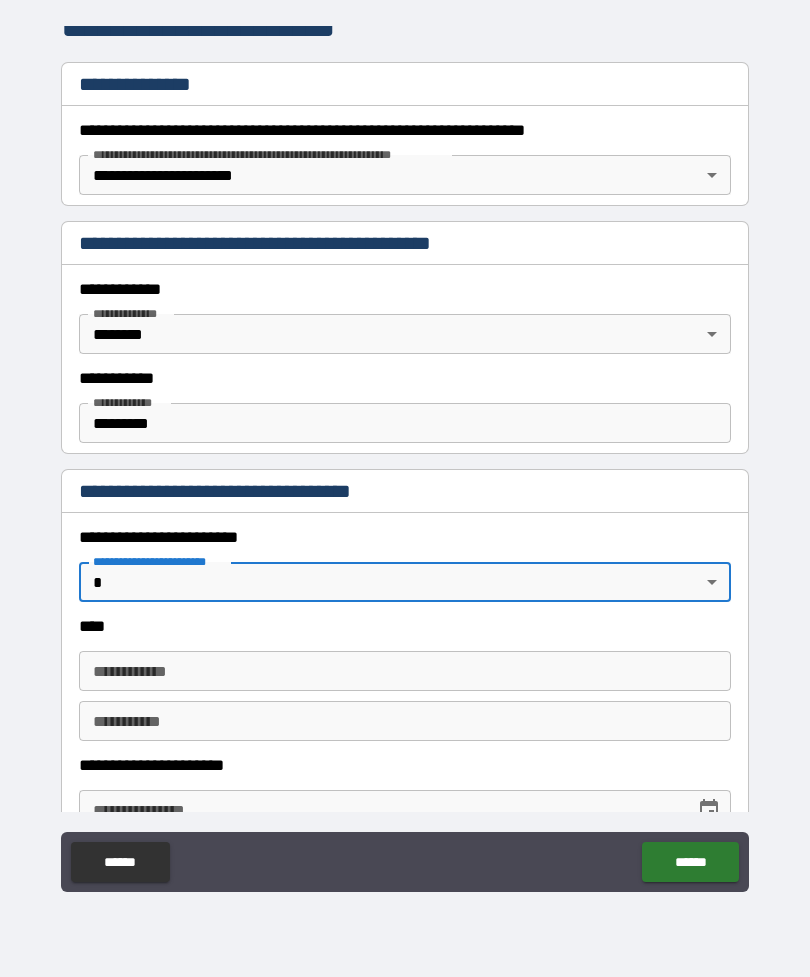 click on "**********" at bounding box center [405, 456] 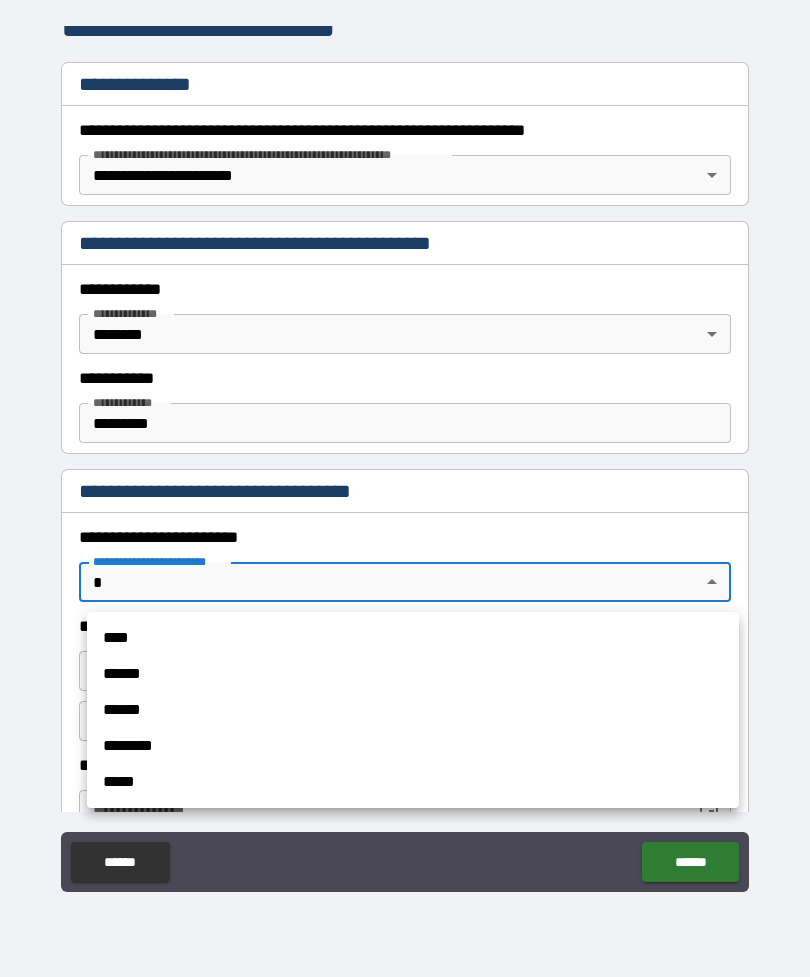 click on "****" at bounding box center [413, 638] 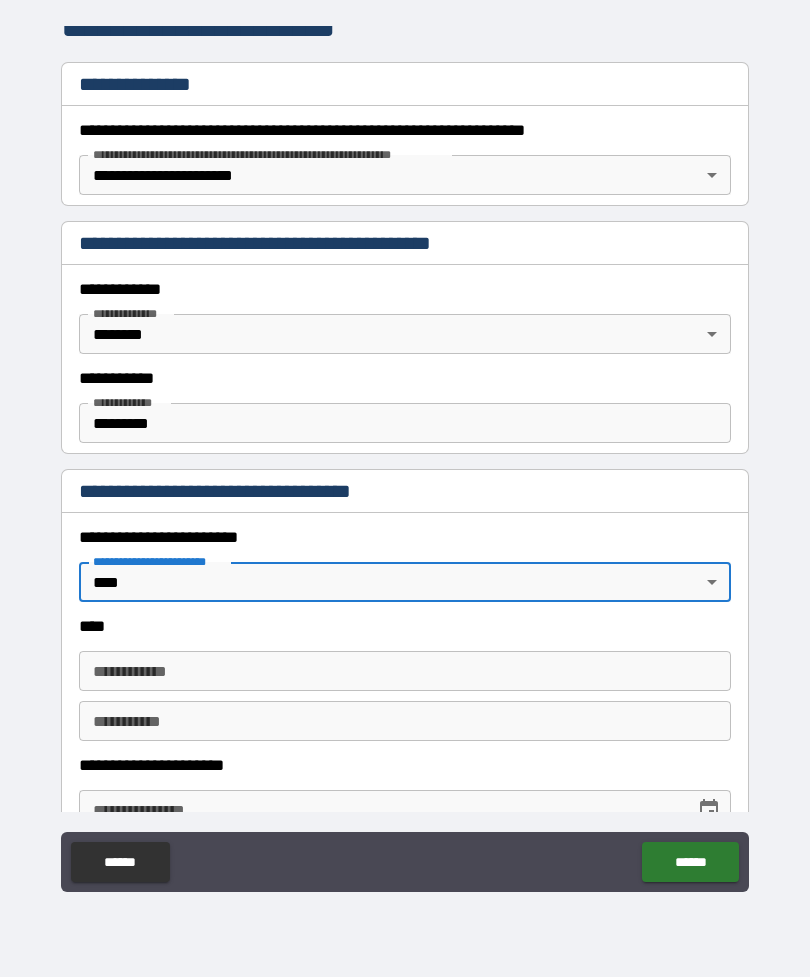 click on "**********" at bounding box center (405, 671) 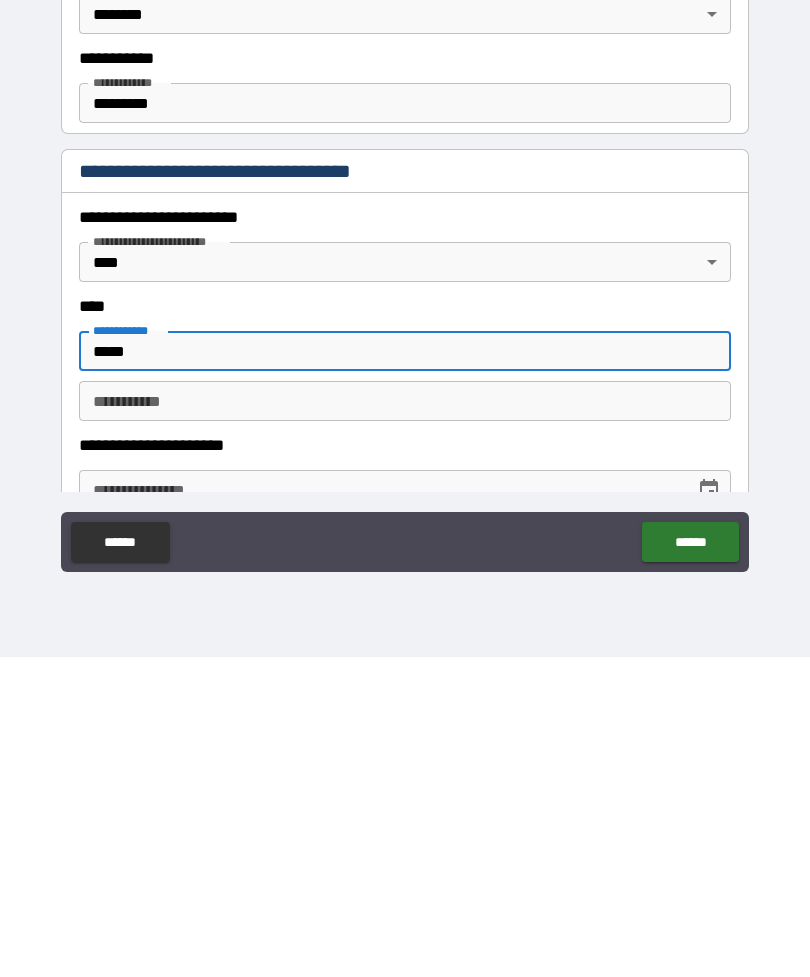 click on "*********   * *********   *" at bounding box center (405, 721) 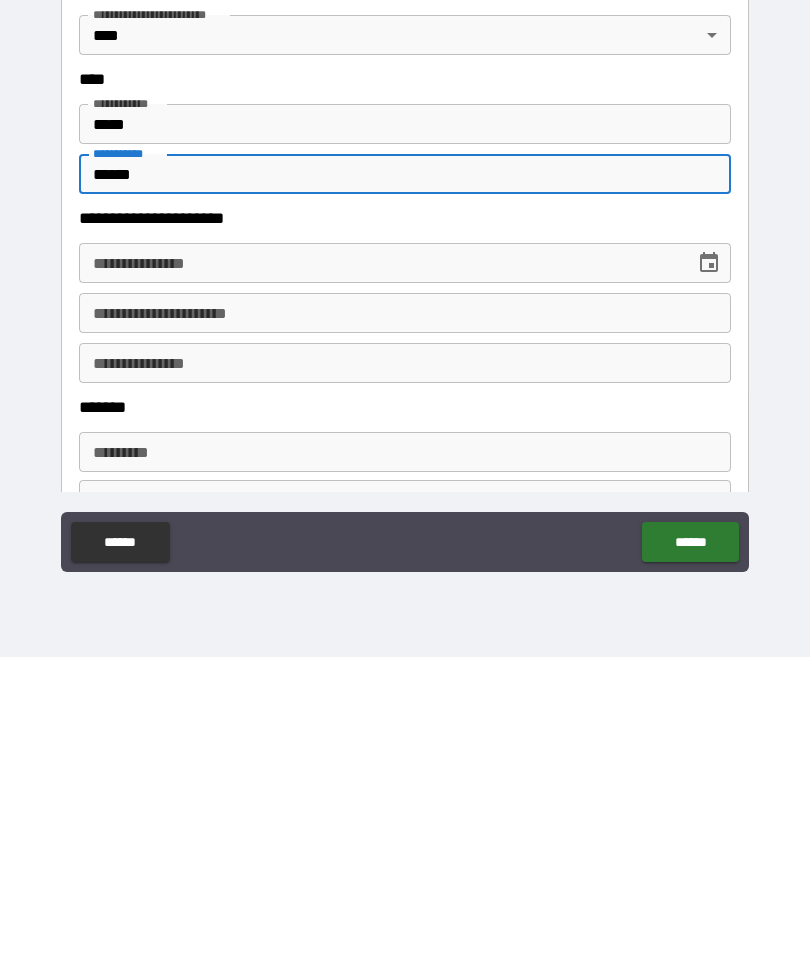 scroll, scrollTop: 517, scrollLeft: 0, axis: vertical 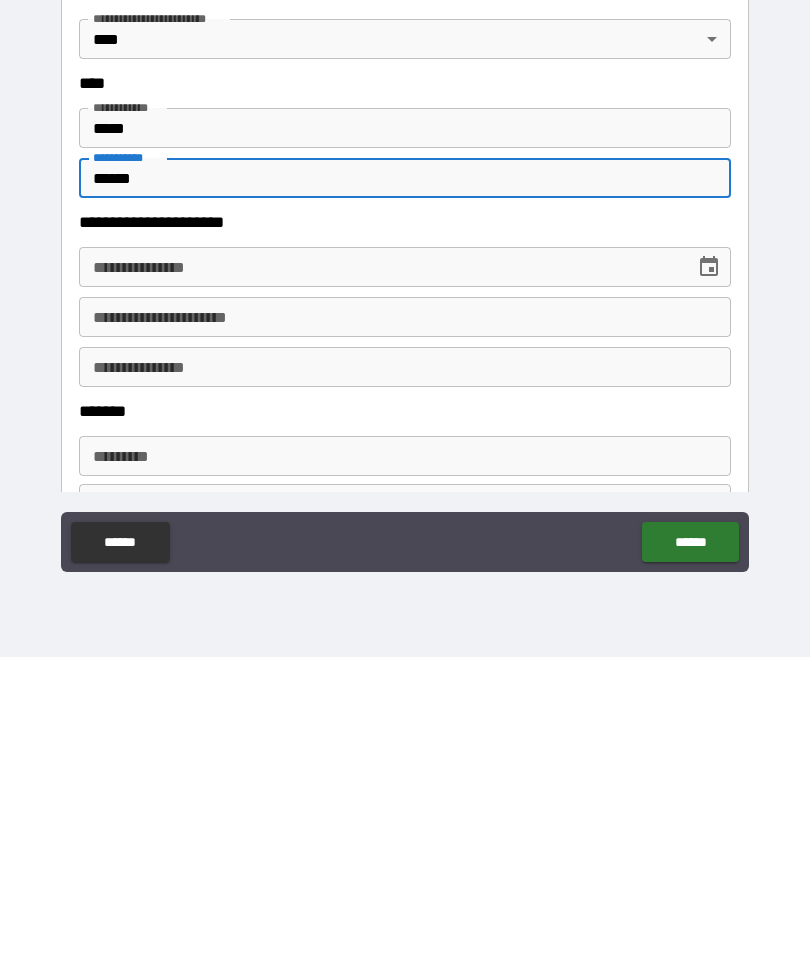 click on "**********" at bounding box center [405, 587] 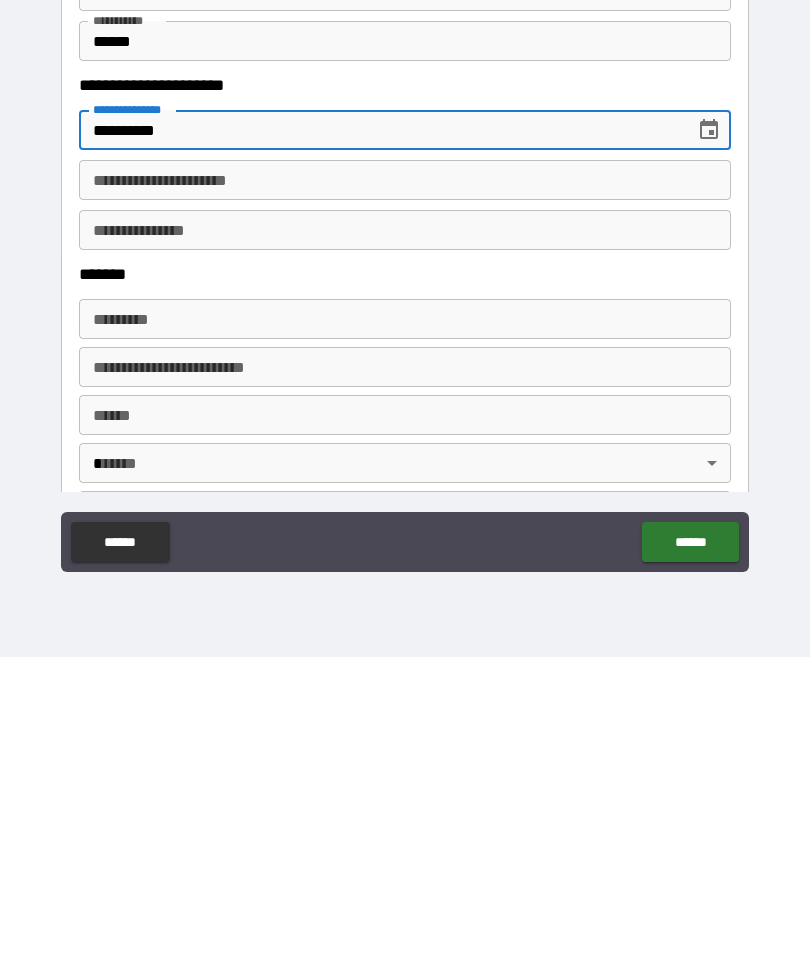 scroll, scrollTop: 653, scrollLeft: 0, axis: vertical 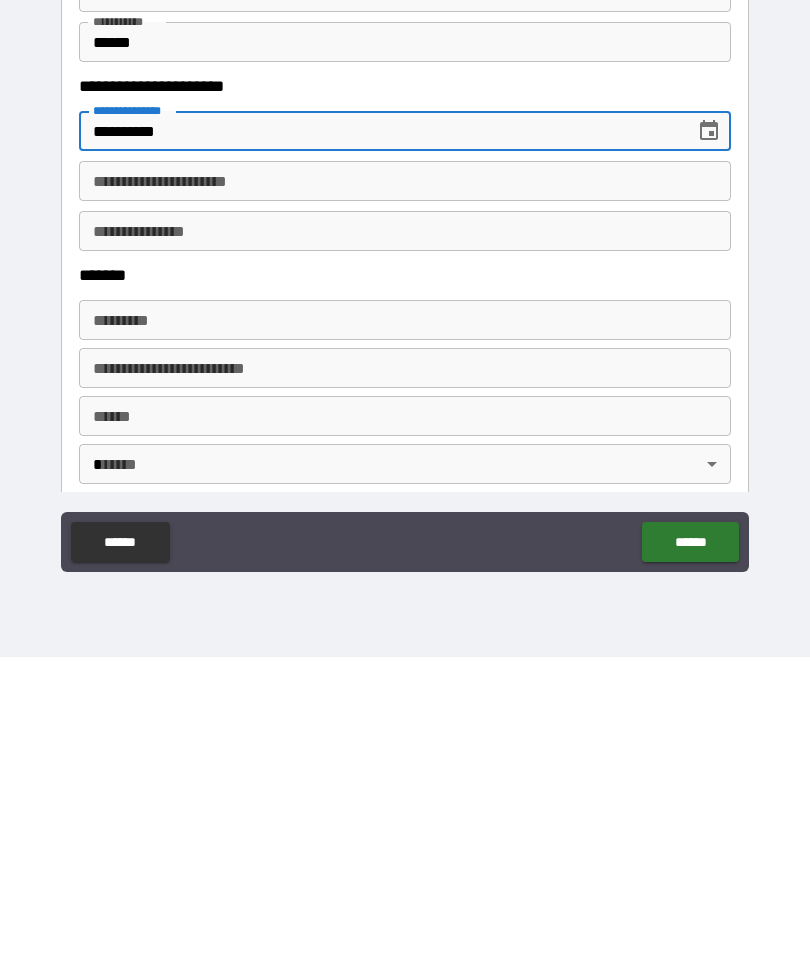 click on "*******   *" at bounding box center (405, 640) 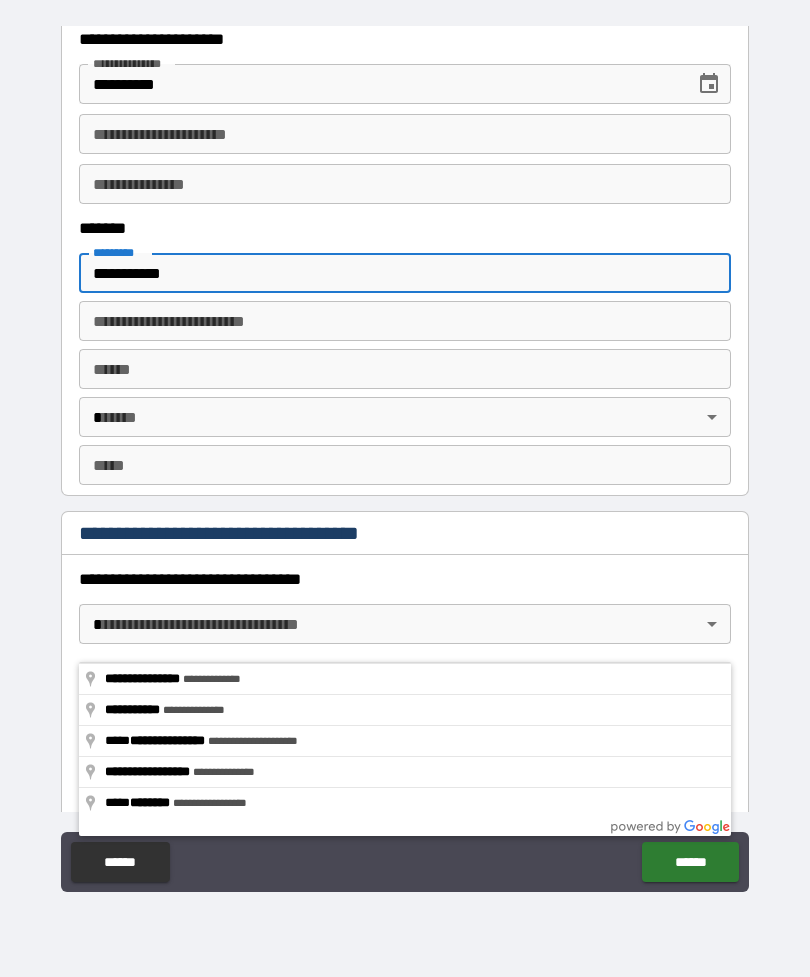 scroll, scrollTop: 1017, scrollLeft: 0, axis: vertical 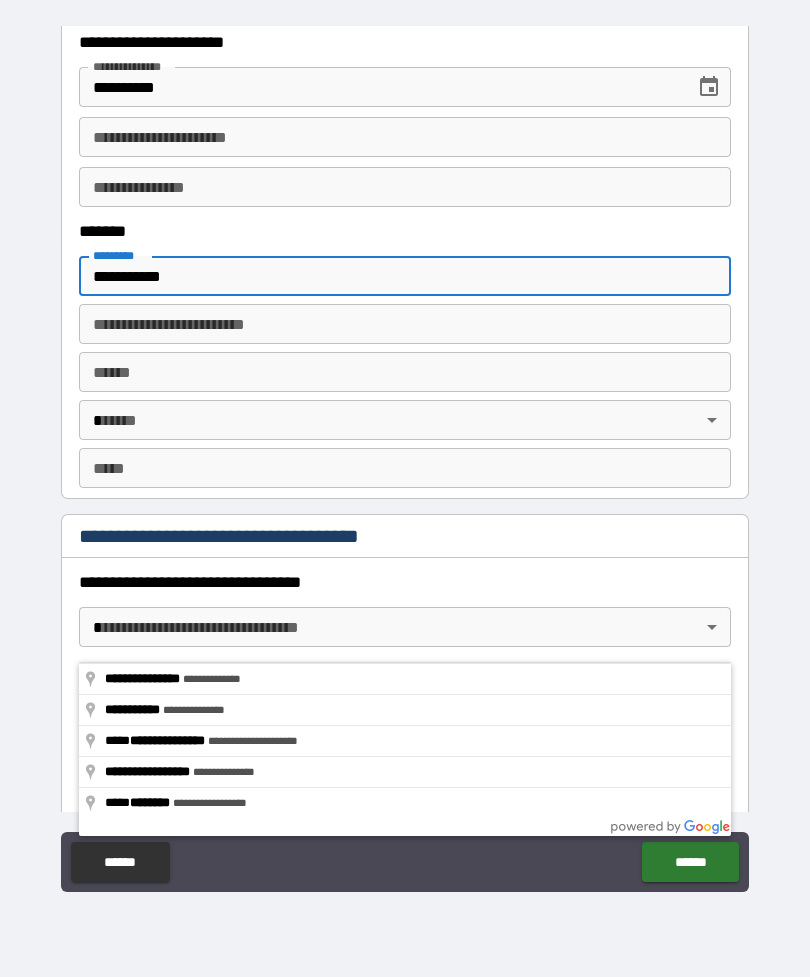 click on "****   * ****   *" at bounding box center [405, 372] 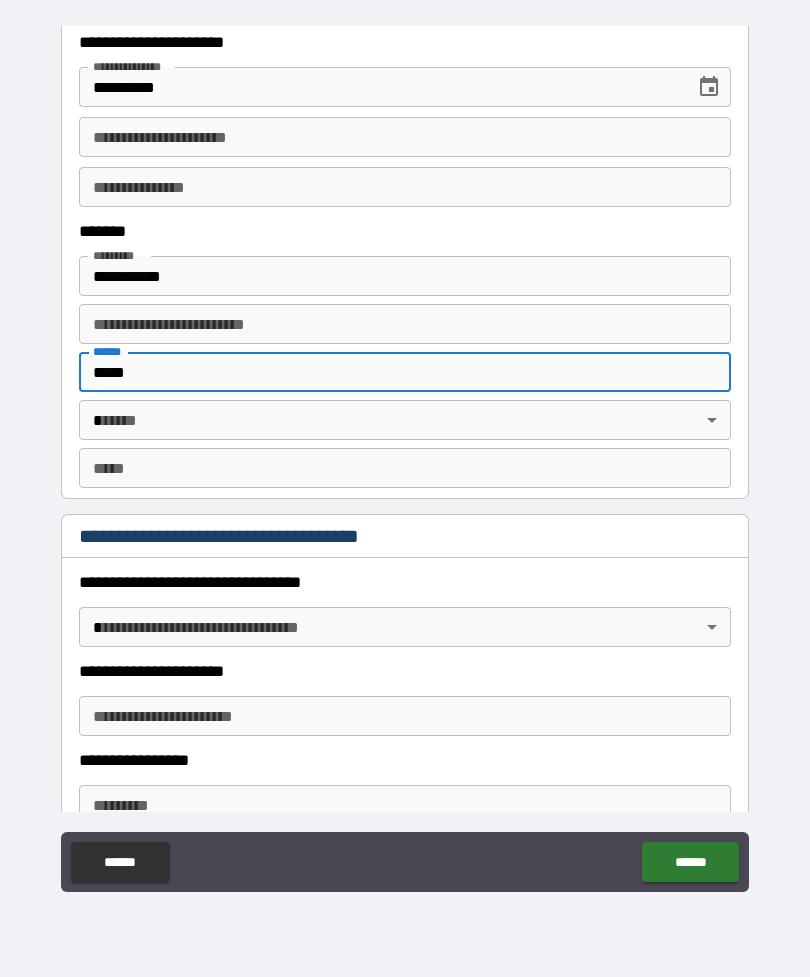 click on "**********" at bounding box center [405, 456] 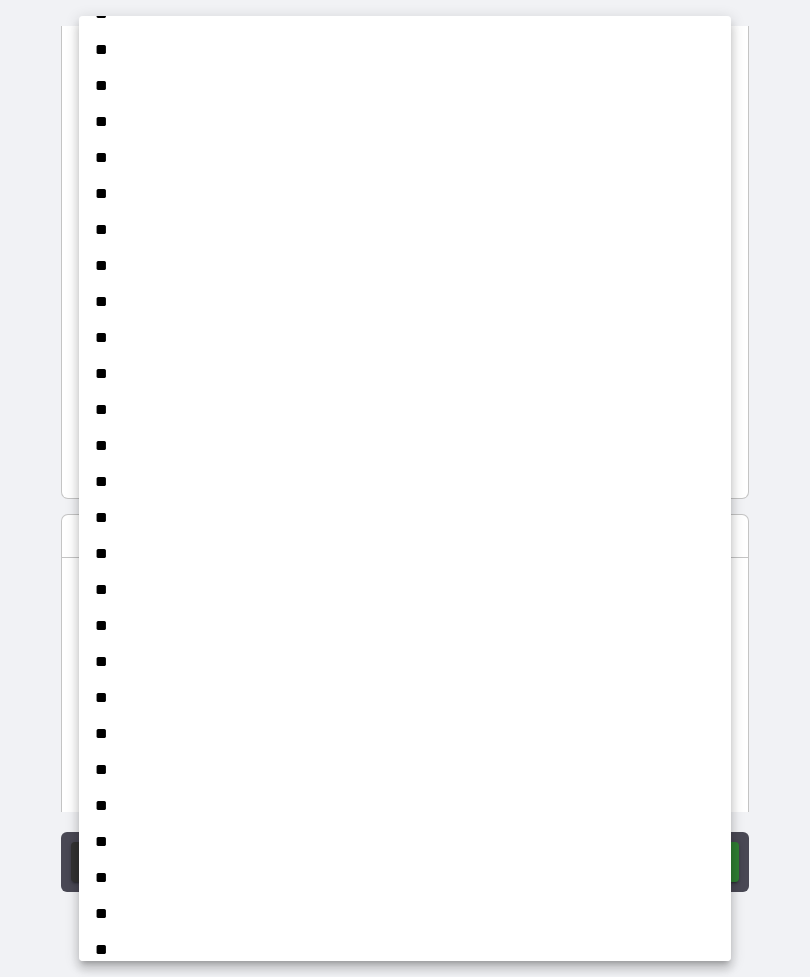 scroll, scrollTop: 711, scrollLeft: 0, axis: vertical 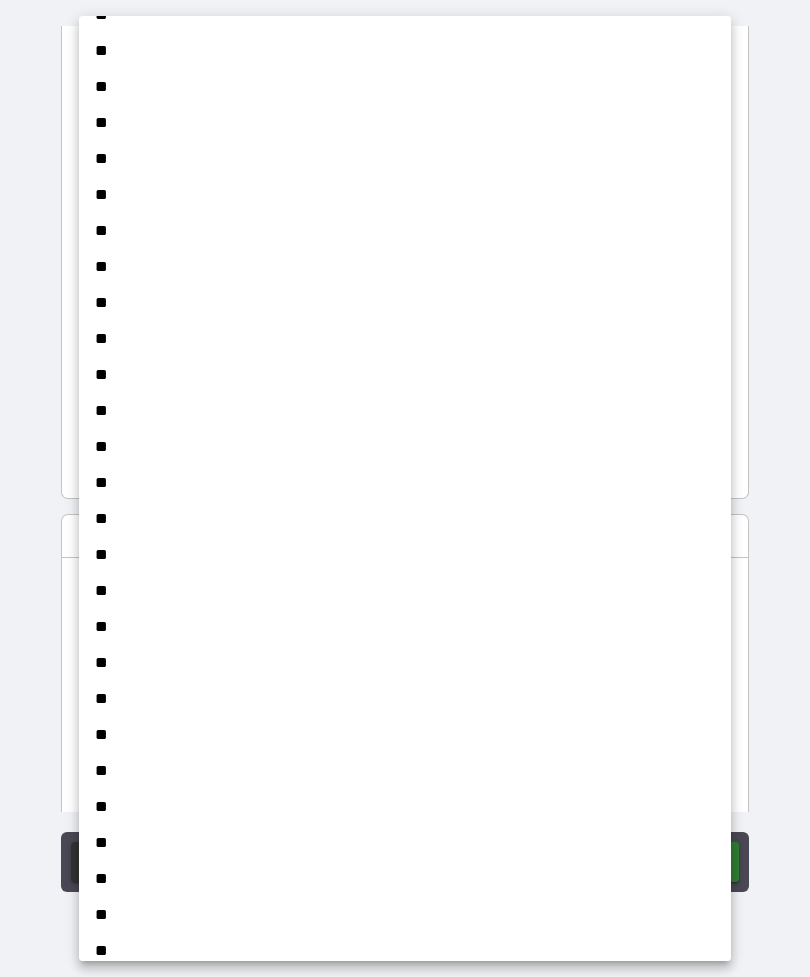 click on "**" at bounding box center (405, 807) 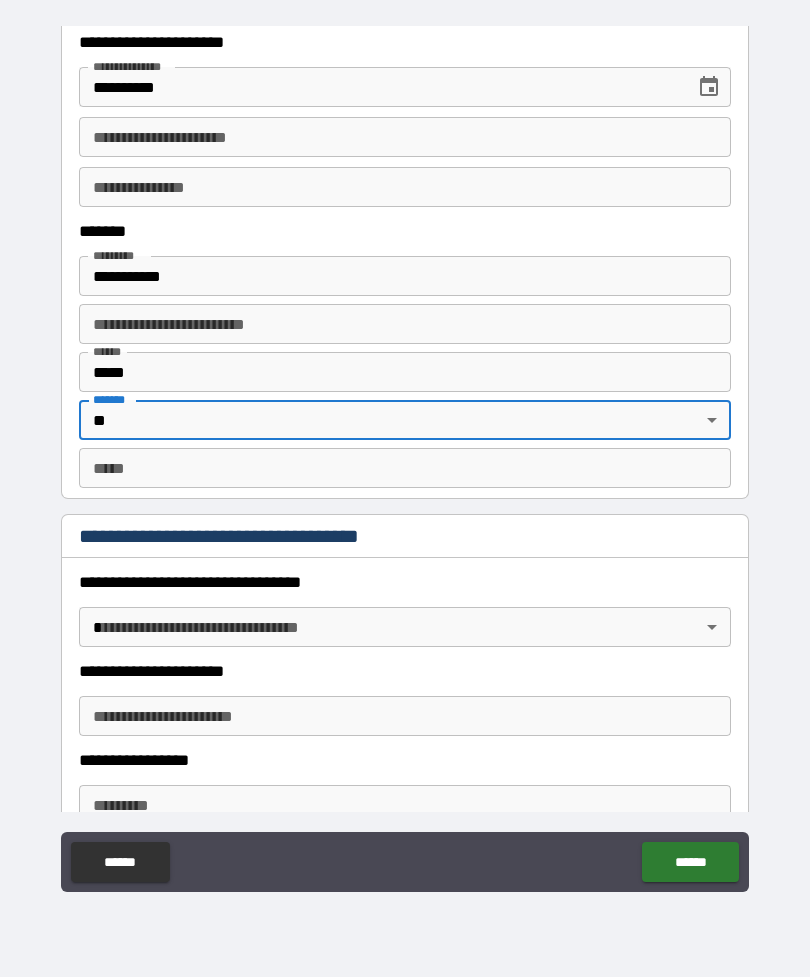 click on "***   *" at bounding box center (405, 468) 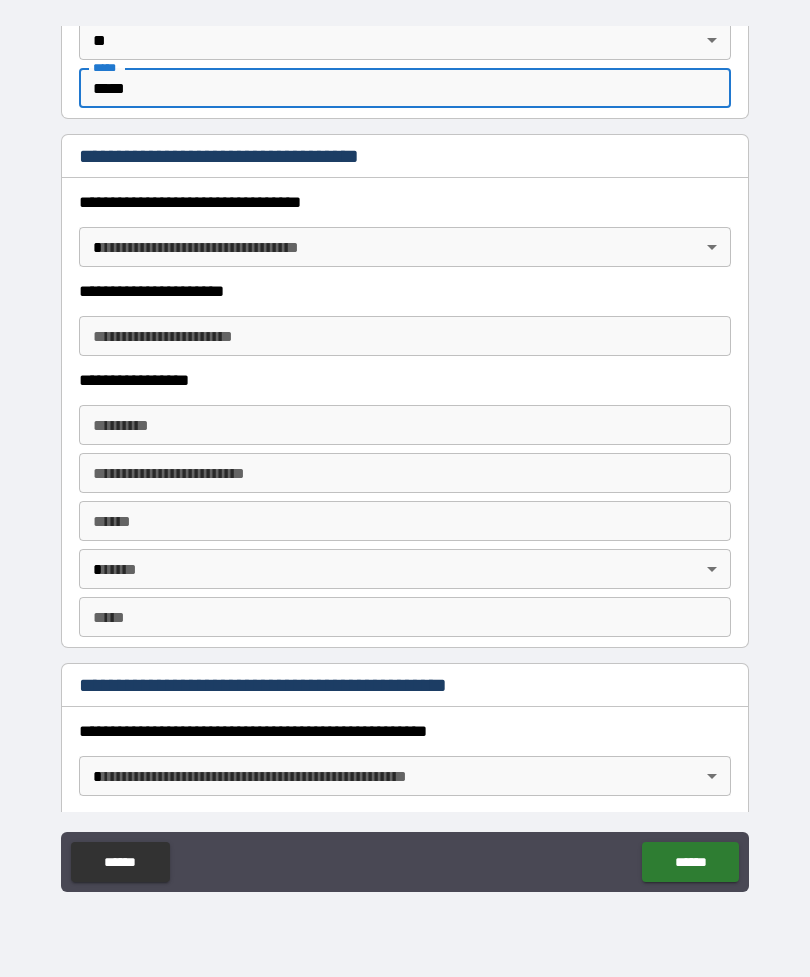 scroll, scrollTop: 1399, scrollLeft: 0, axis: vertical 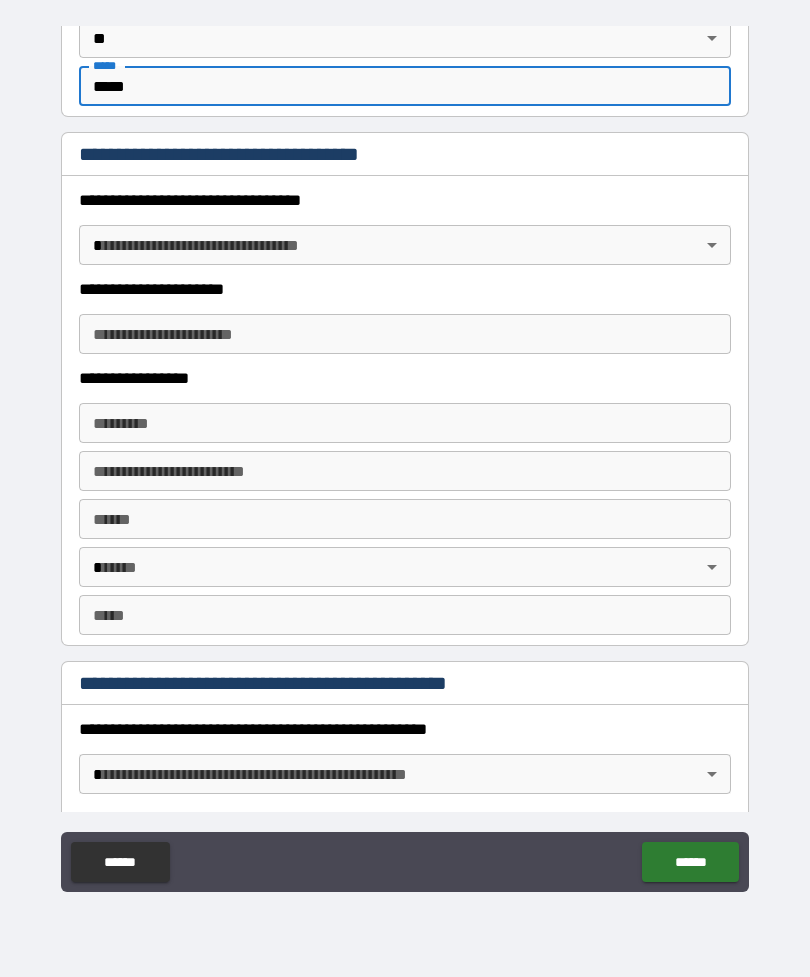 click on "**********" at bounding box center (405, 456) 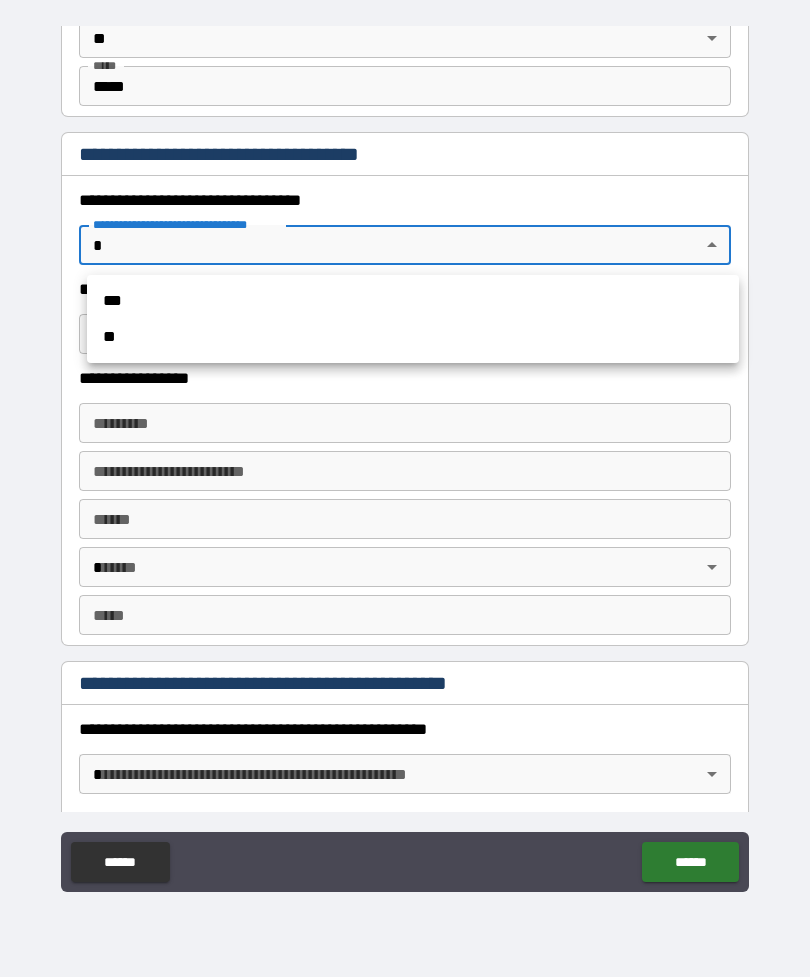 click on "**" at bounding box center (413, 337) 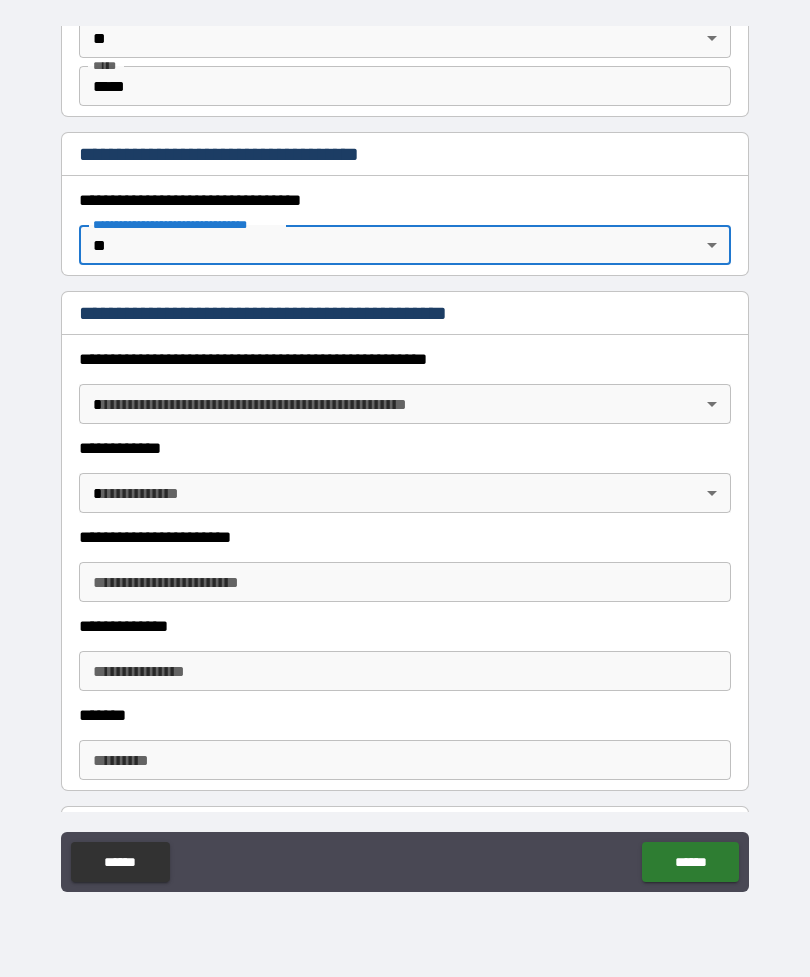 click on "**********" at bounding box center (405, 456) 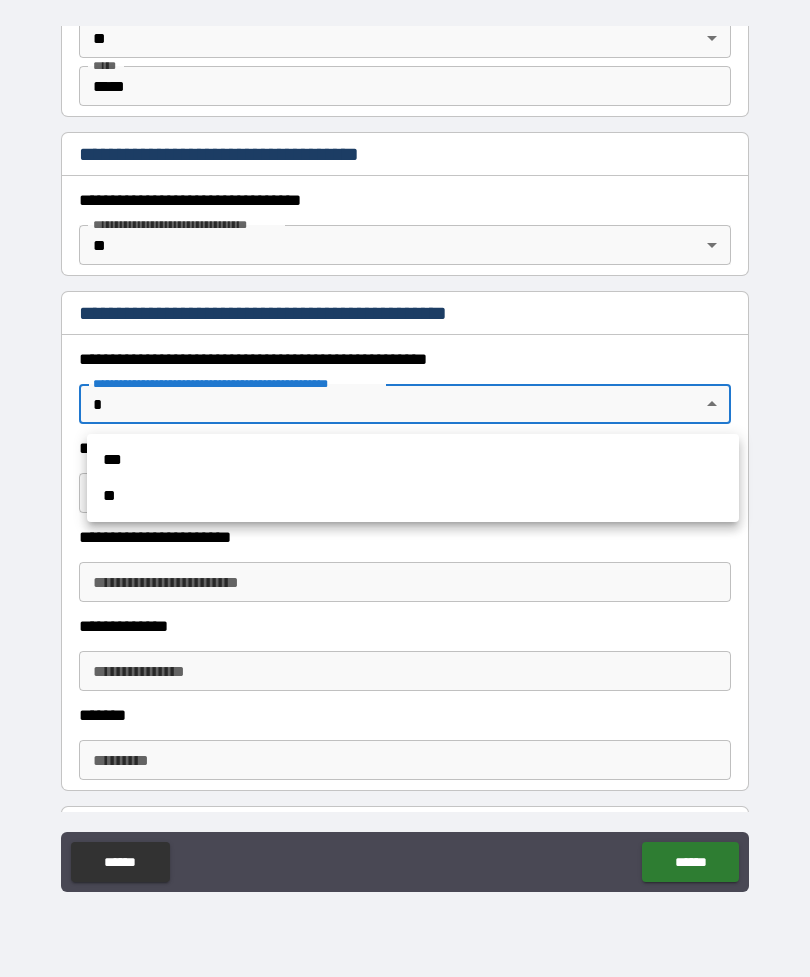 click on "**" at bounding box center (413, 496) 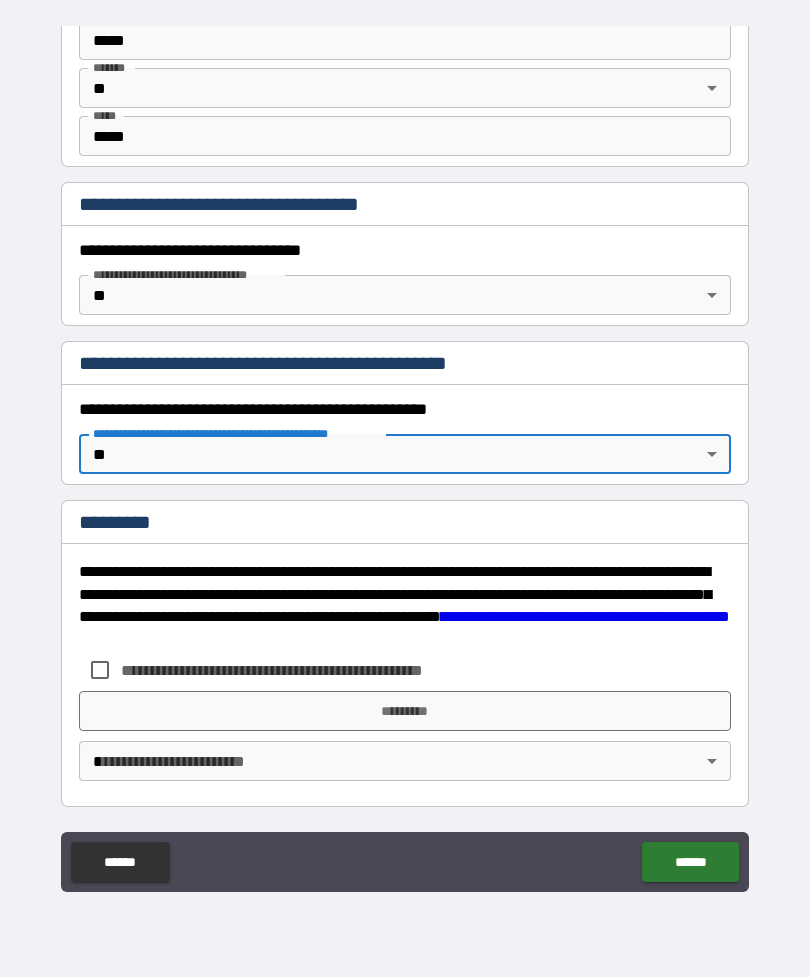 scroll, scrollTop: 1349, scrollLeft: 0, axis: vertical 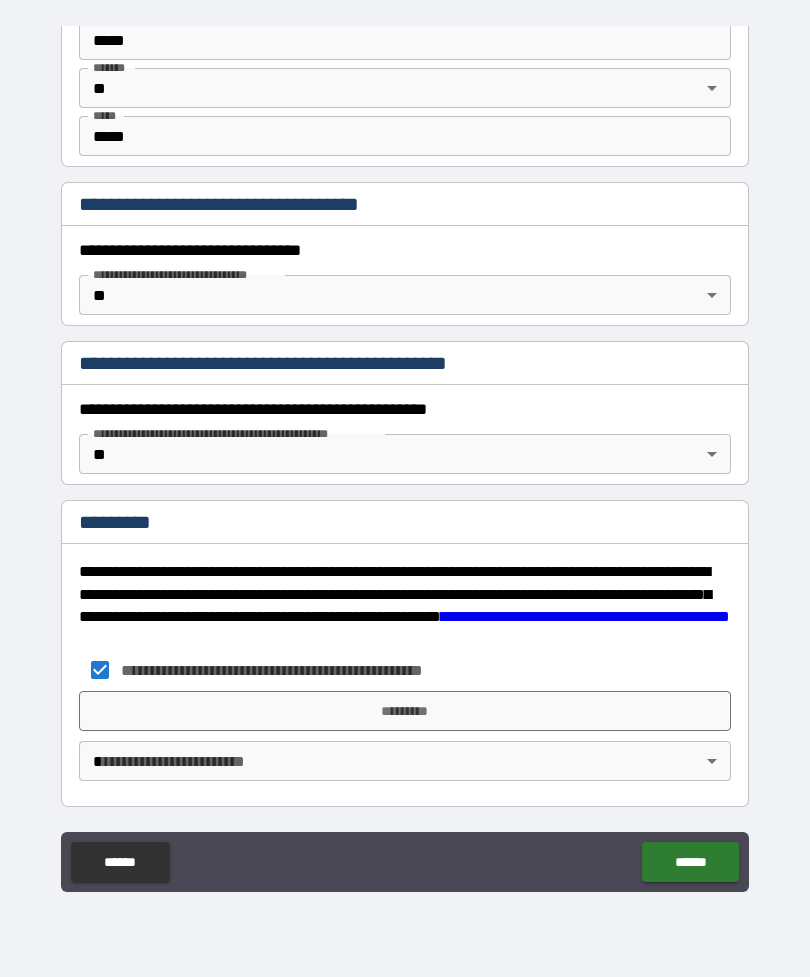 click on "**********" at bounding box center [405, 456] 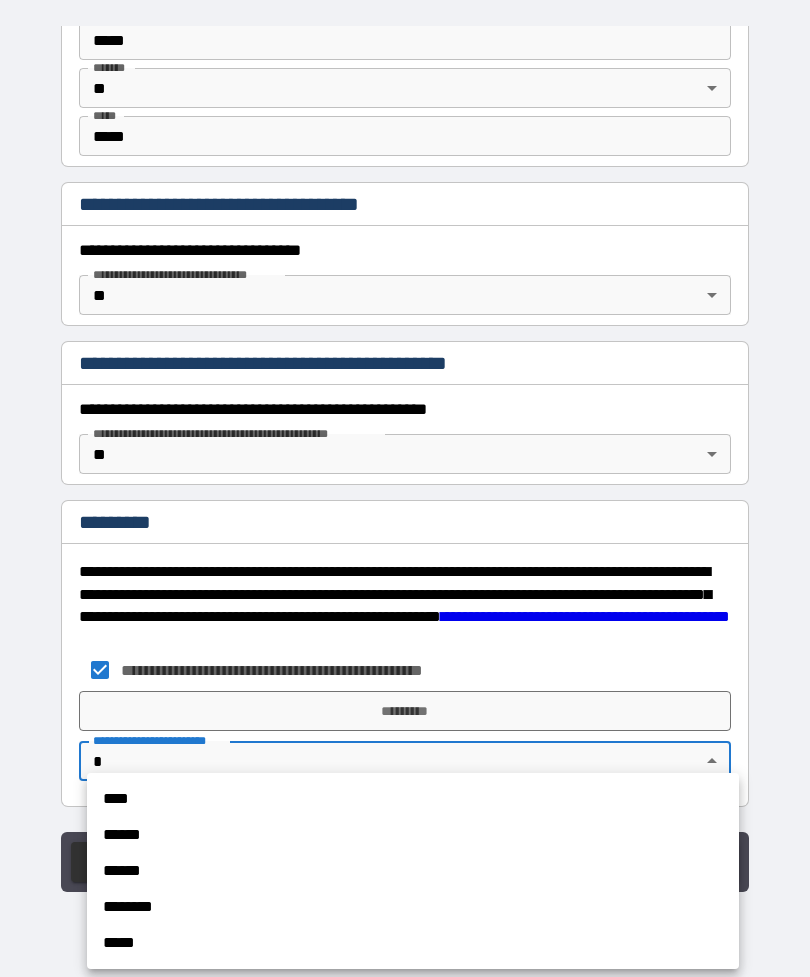 click on "******" at bounding box center [413, 835] 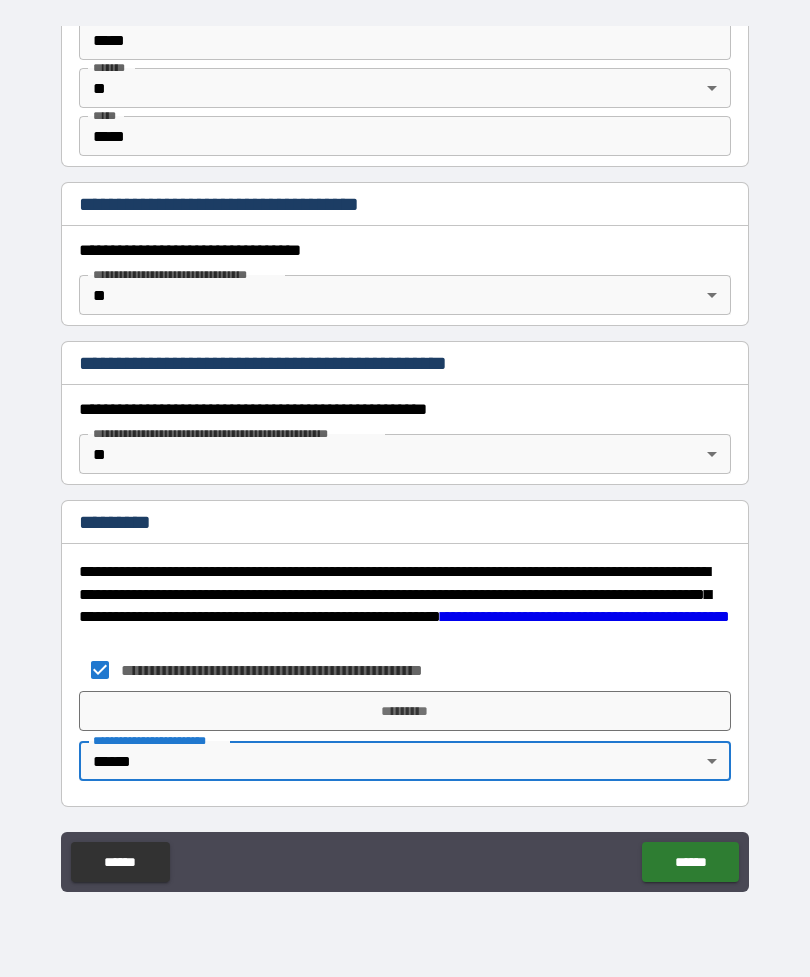 click on "*********" at bounding box center [405, 711] 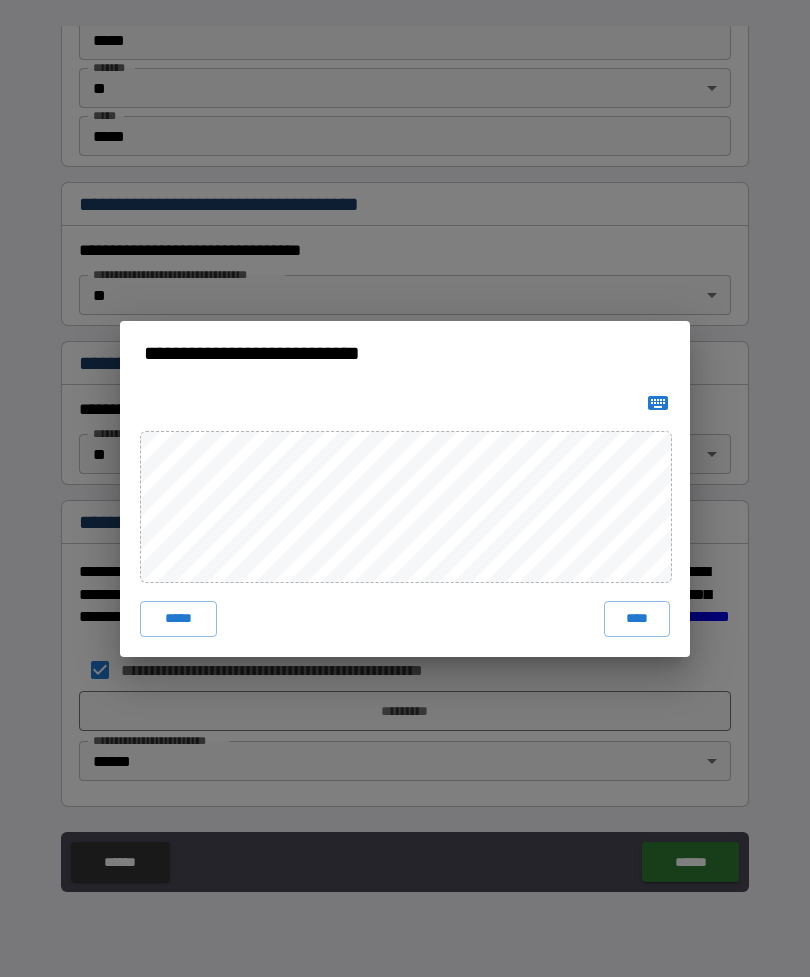 click on "****" at bounding box center [637, 619] 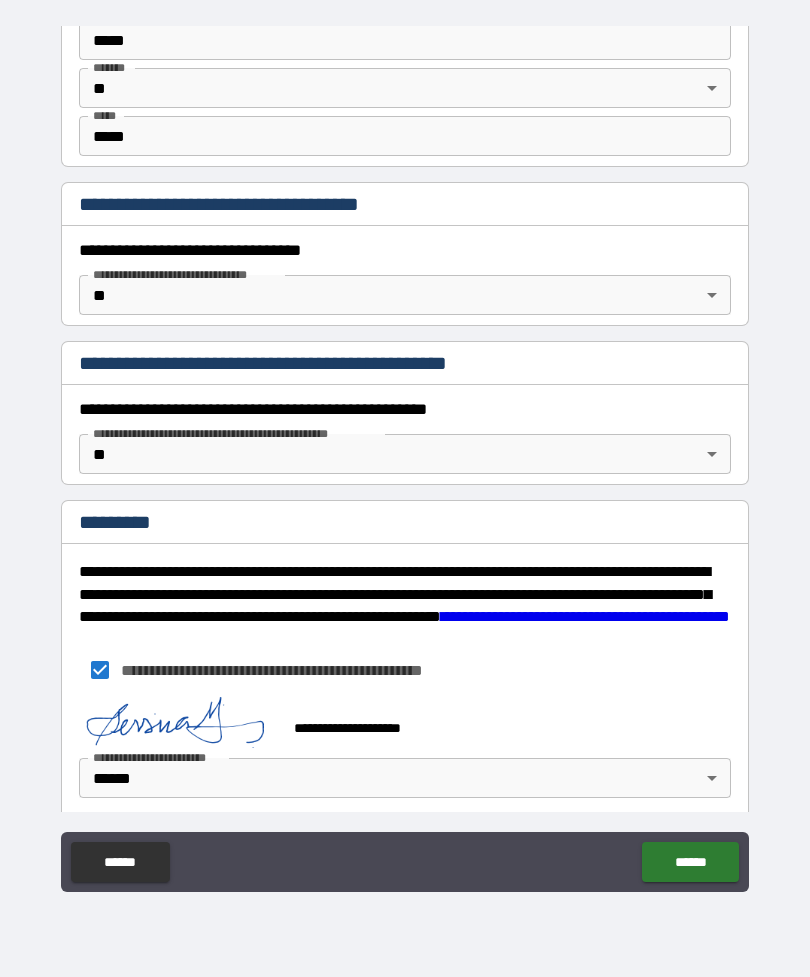 click on "******" at bounding box center (690, 862) 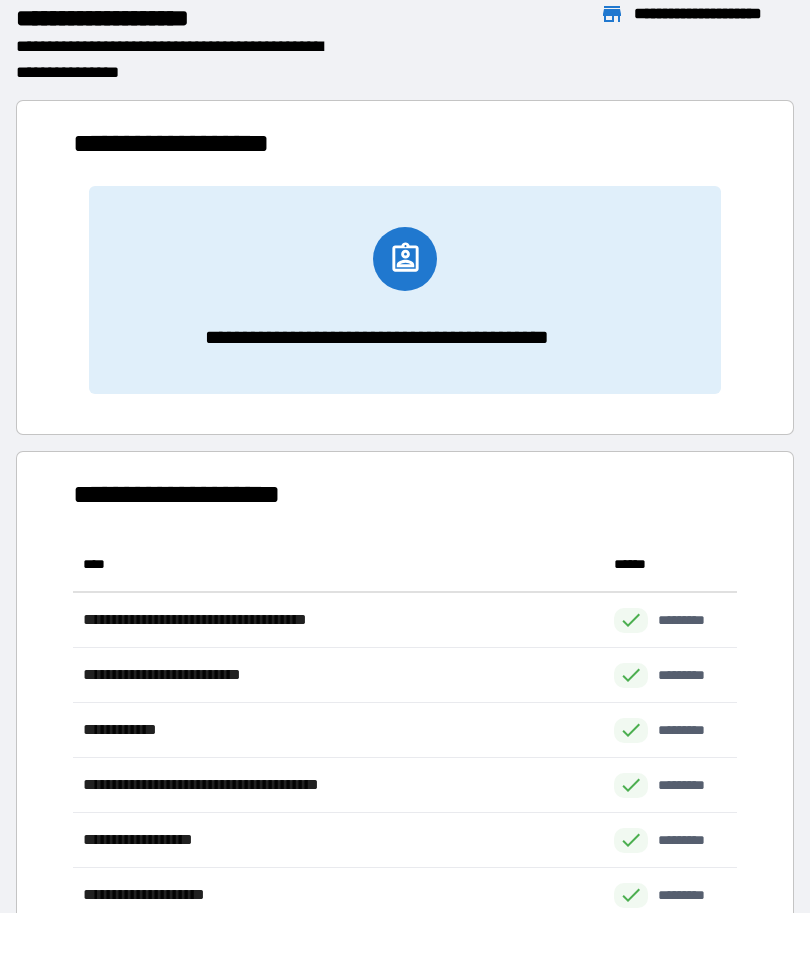 scroll, scrollTop: 441, scrollLeft: 664, axis: both 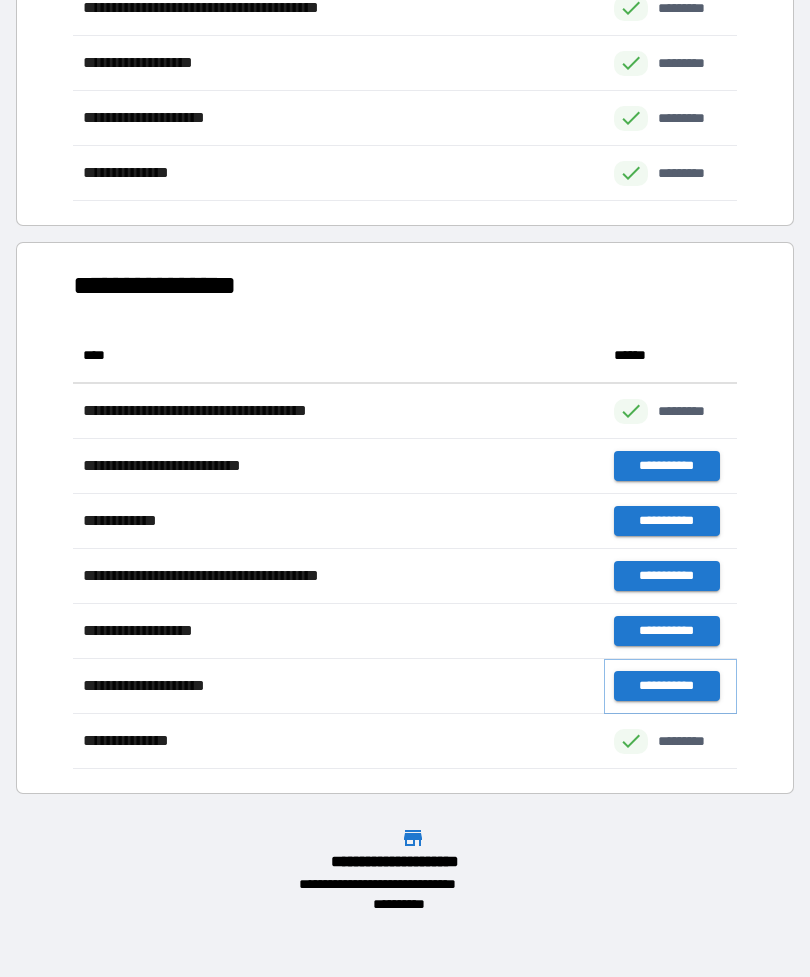 click on "**********" at bounding box center (666, 686) 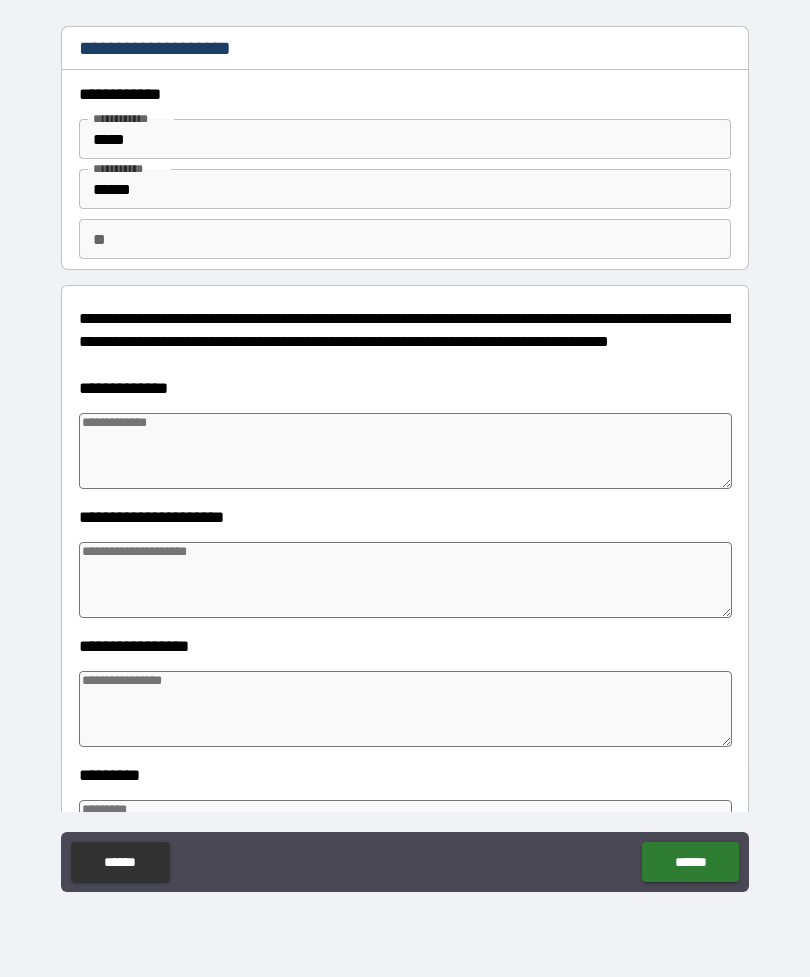 click at bounding box center (405, 580) 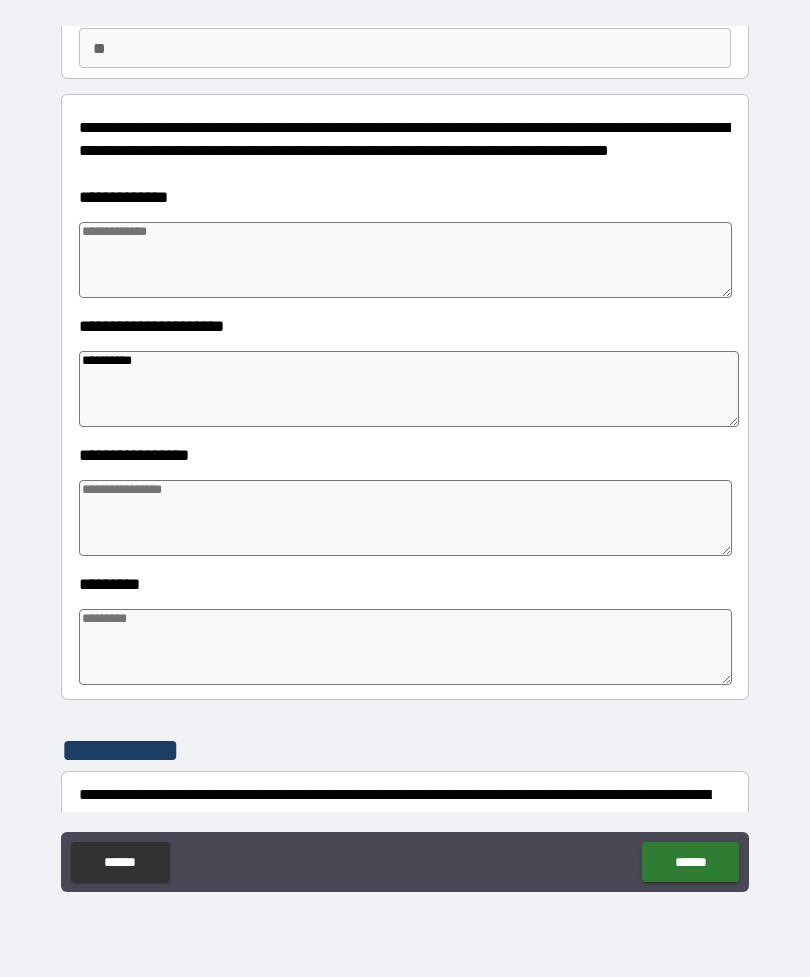 scroll, scrollTop: 198, scrollLeft: 0, axis: vertical 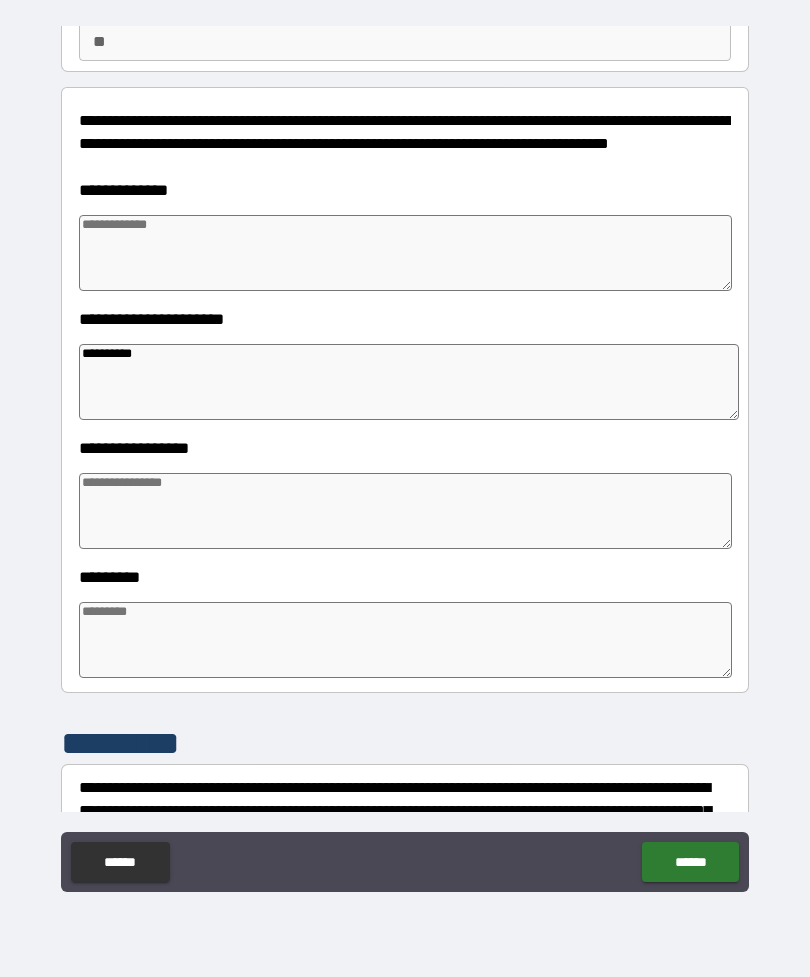 click at bounding box center (405, 511) 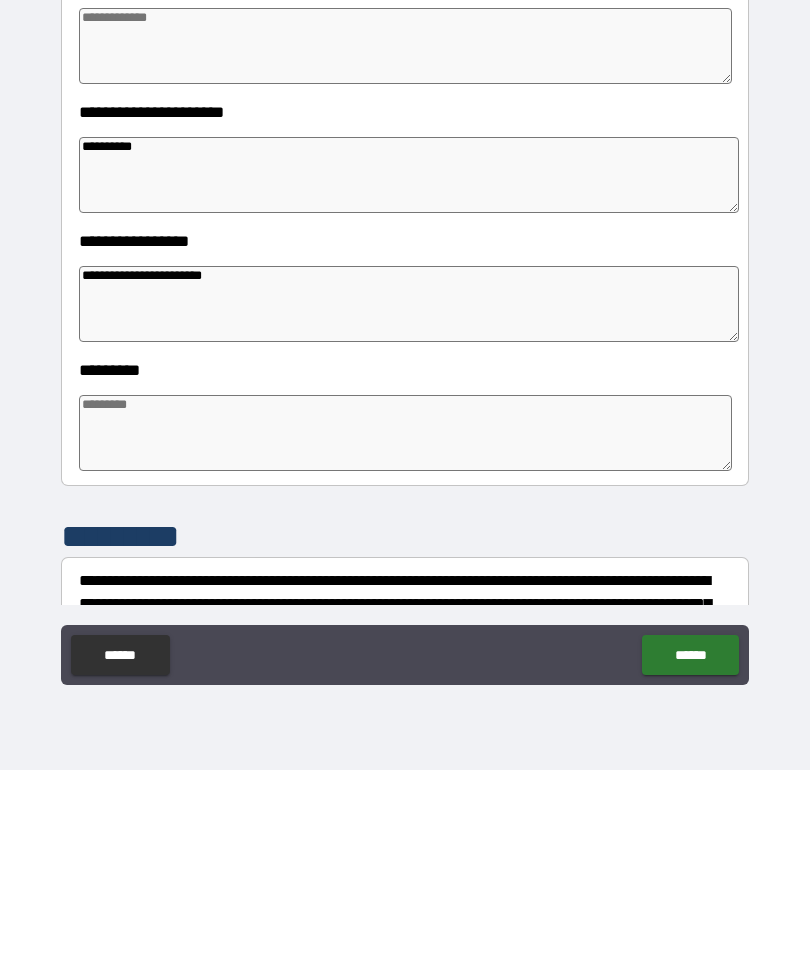 click at bounding box center [405, 640] 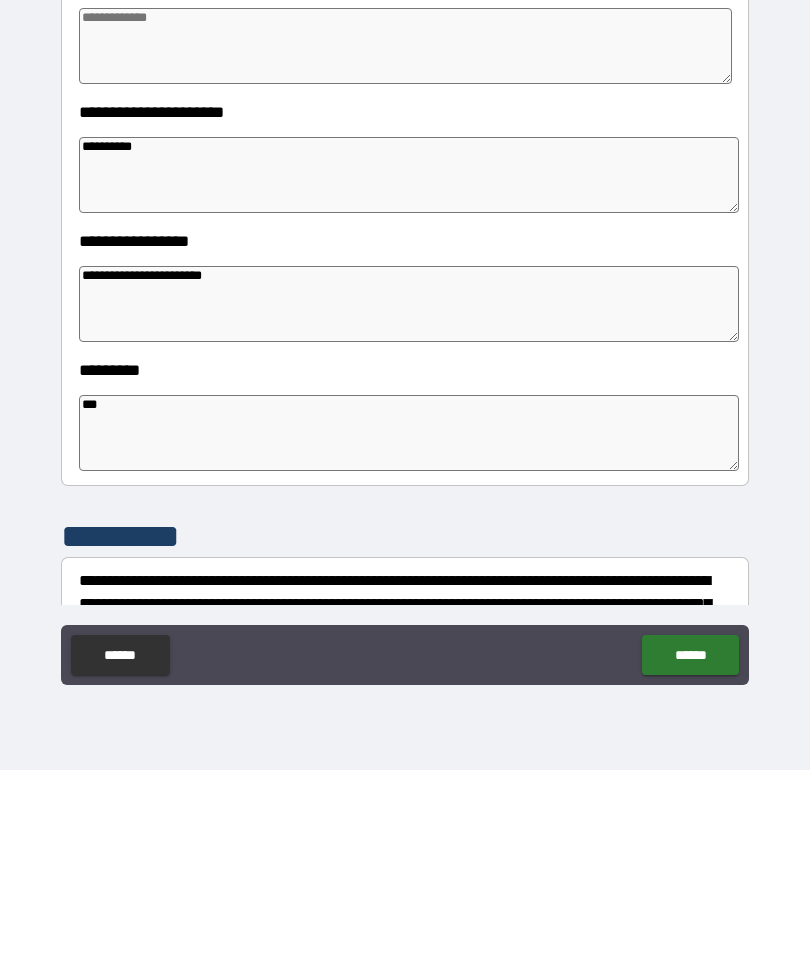 click at bounding box center (405, 253) 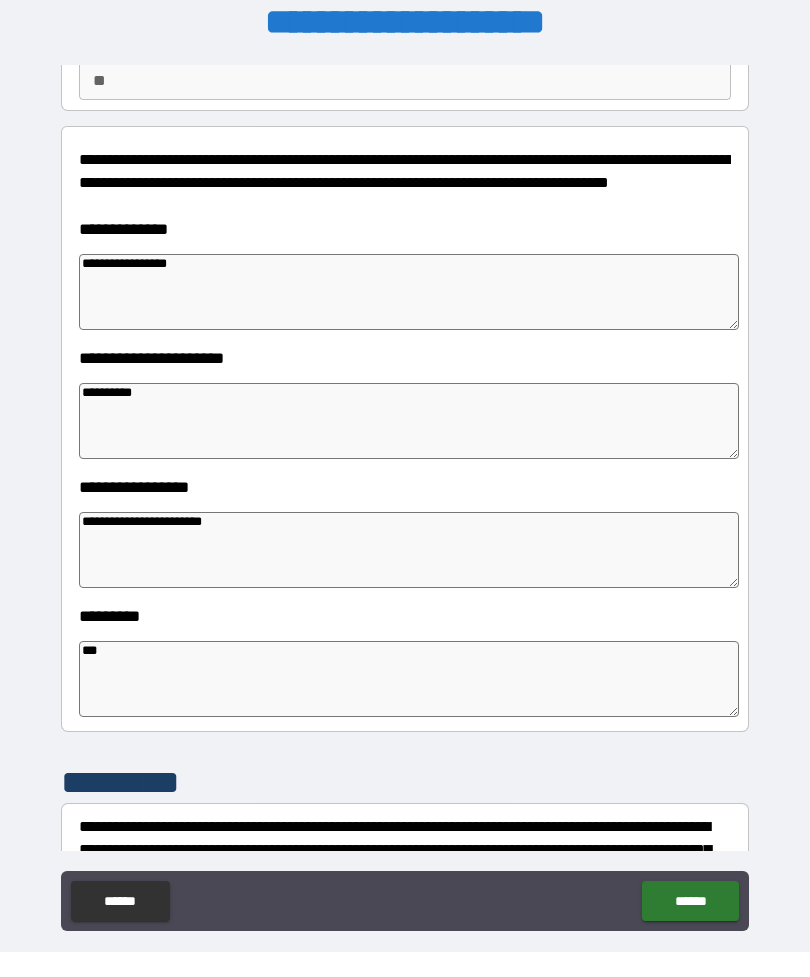 scroll, scrollTop: 25, scrollLeft: 0, axis: vertical 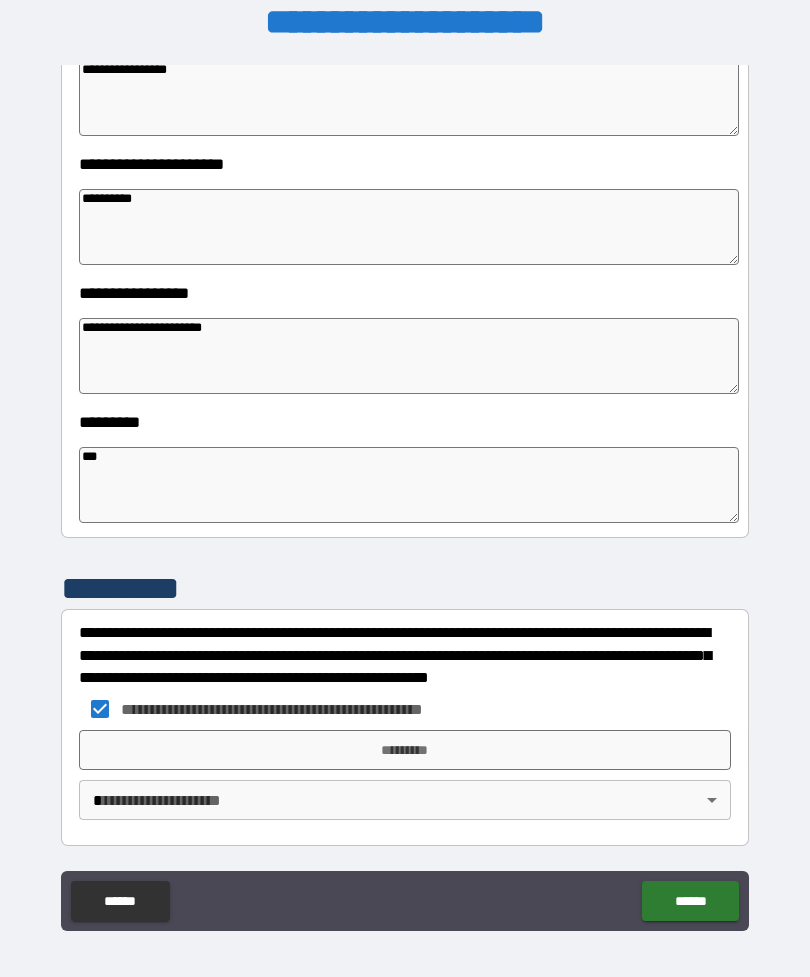 click on "**********" at bounding box center (405, 495) 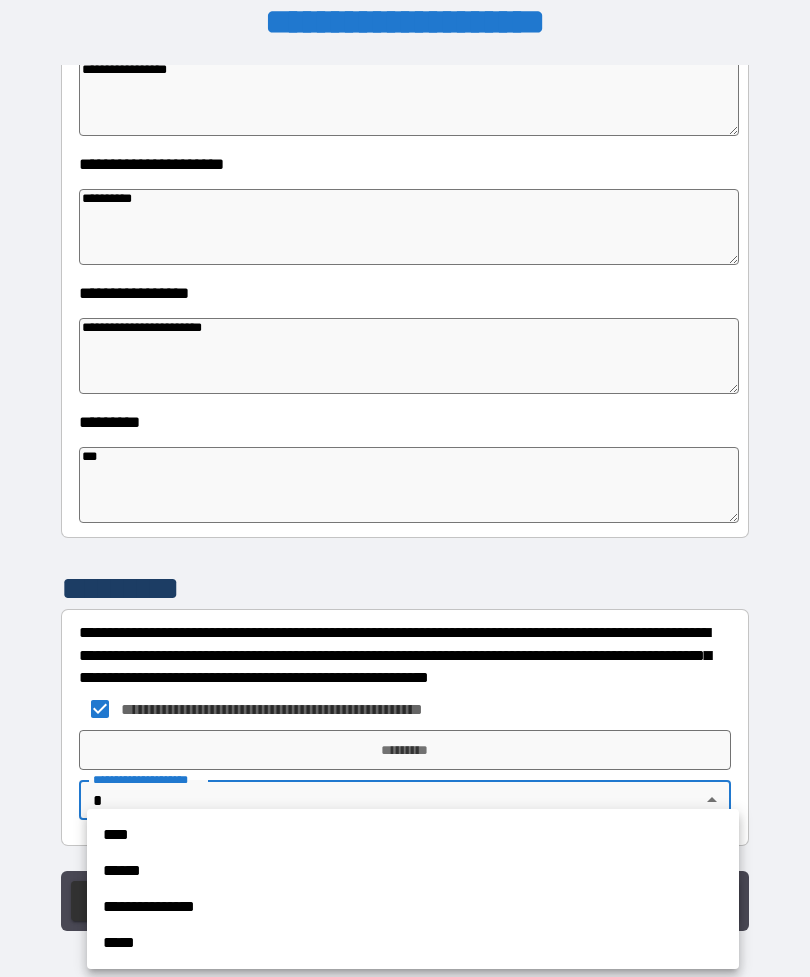 click on "**********" at bounding box center (413, 907) 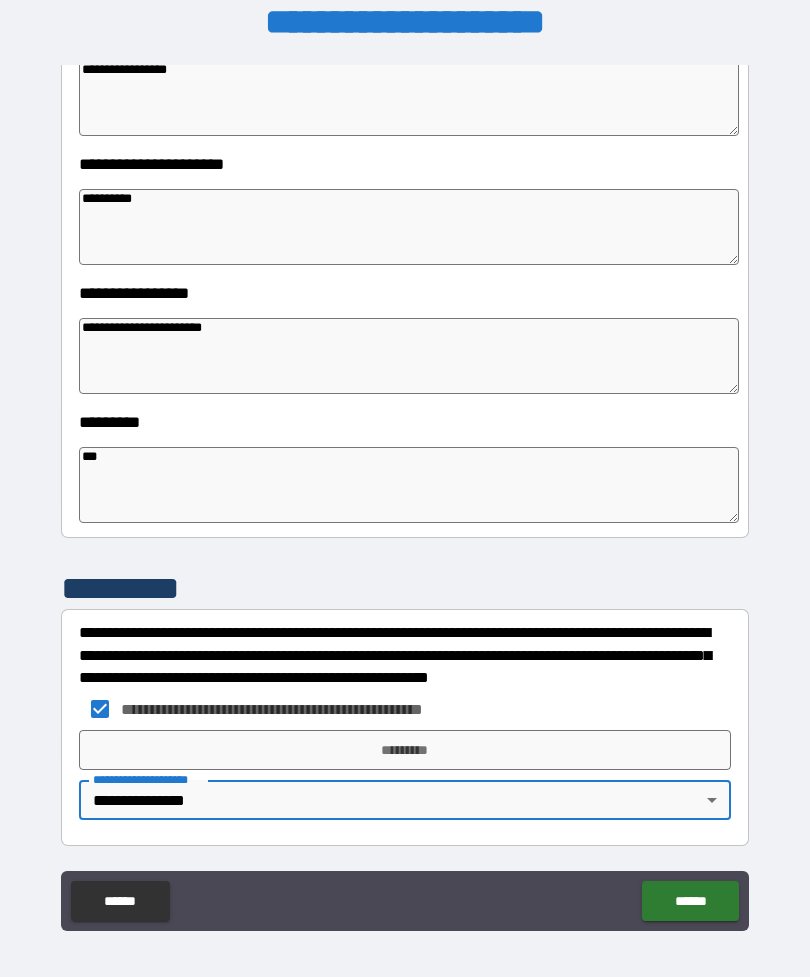 click on "*********" at bounding box center (405, 750) 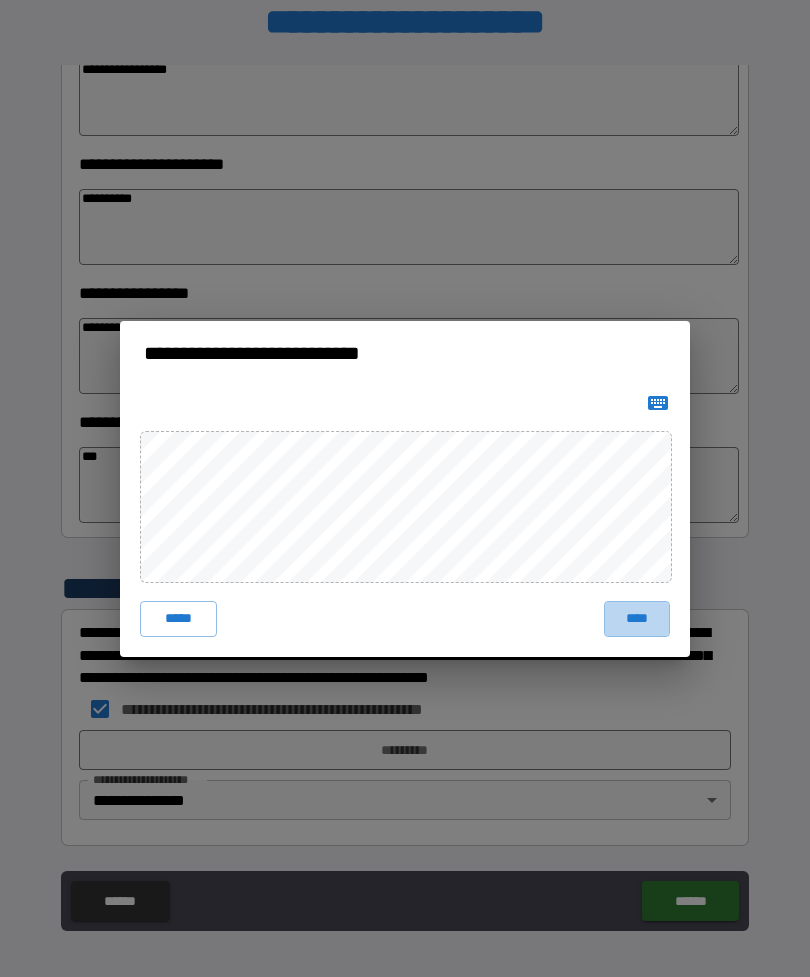 click on "****" at bounding box center [637, 619] 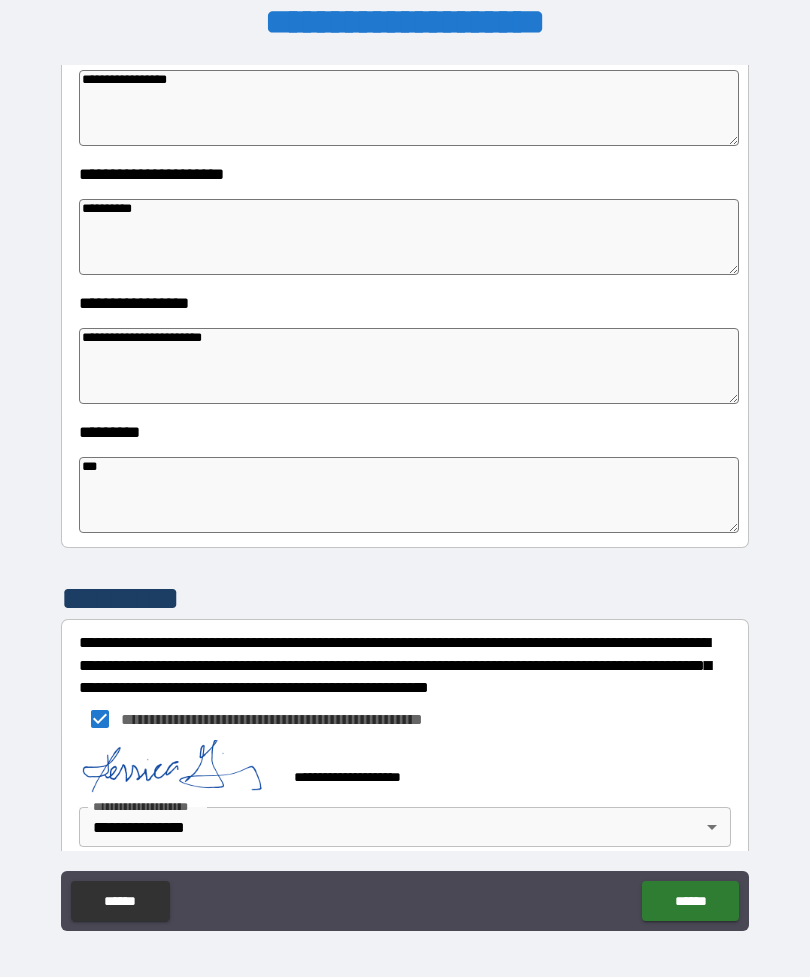 click on "******" at bounding box center (690, 901) 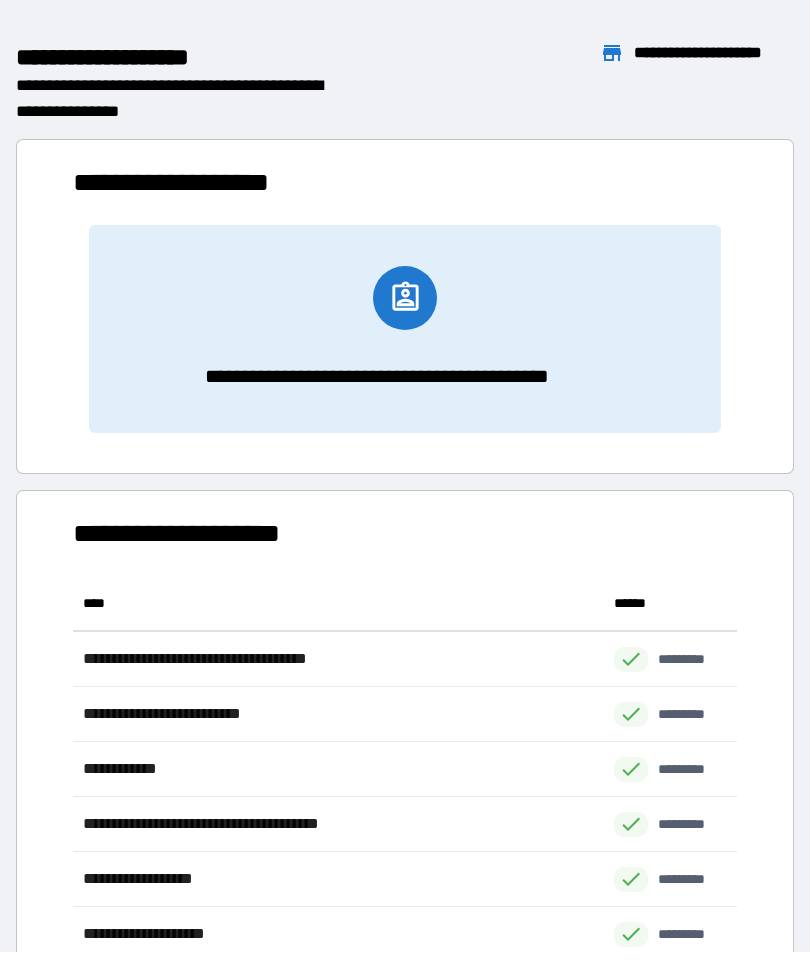 scroll, scrollTop: 1, scrollLeft: 1, axis: both 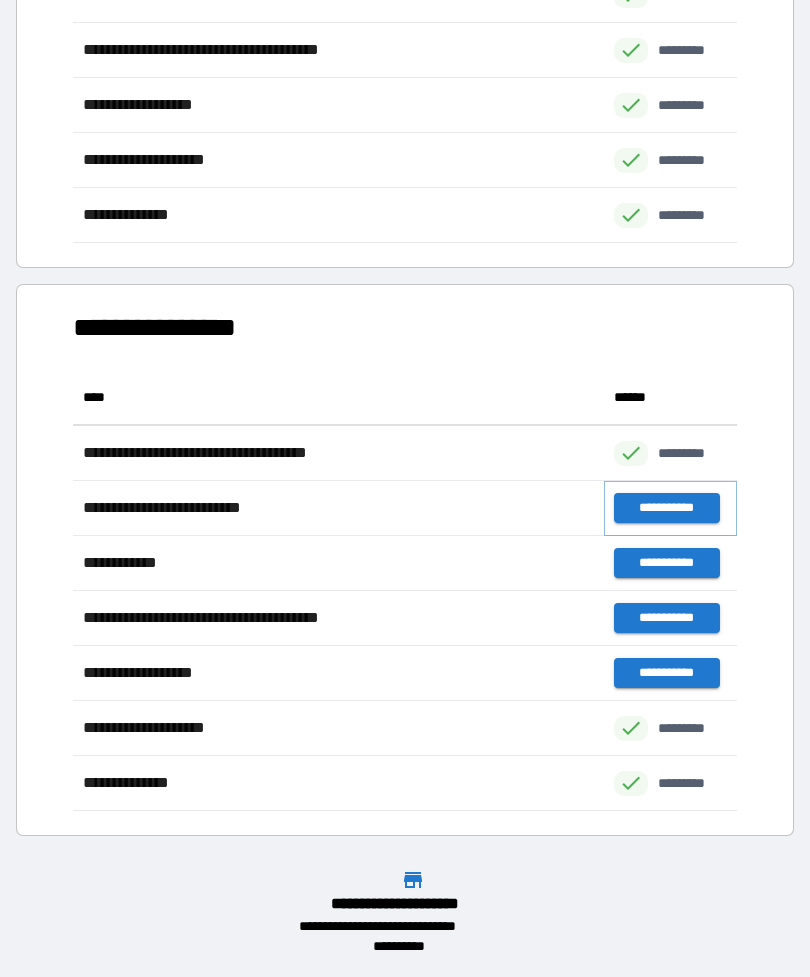 click on "**********" at bounding box center [666, 508] 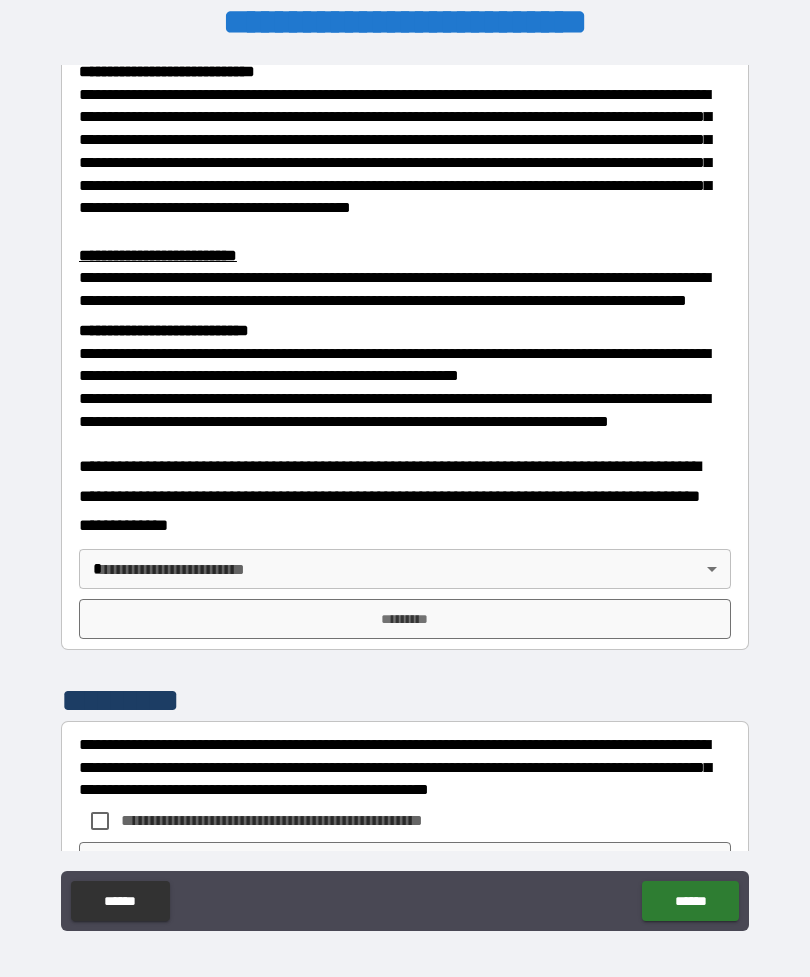 scroll, scrollTop: 556, scrollLeft: 0, axis: vertical 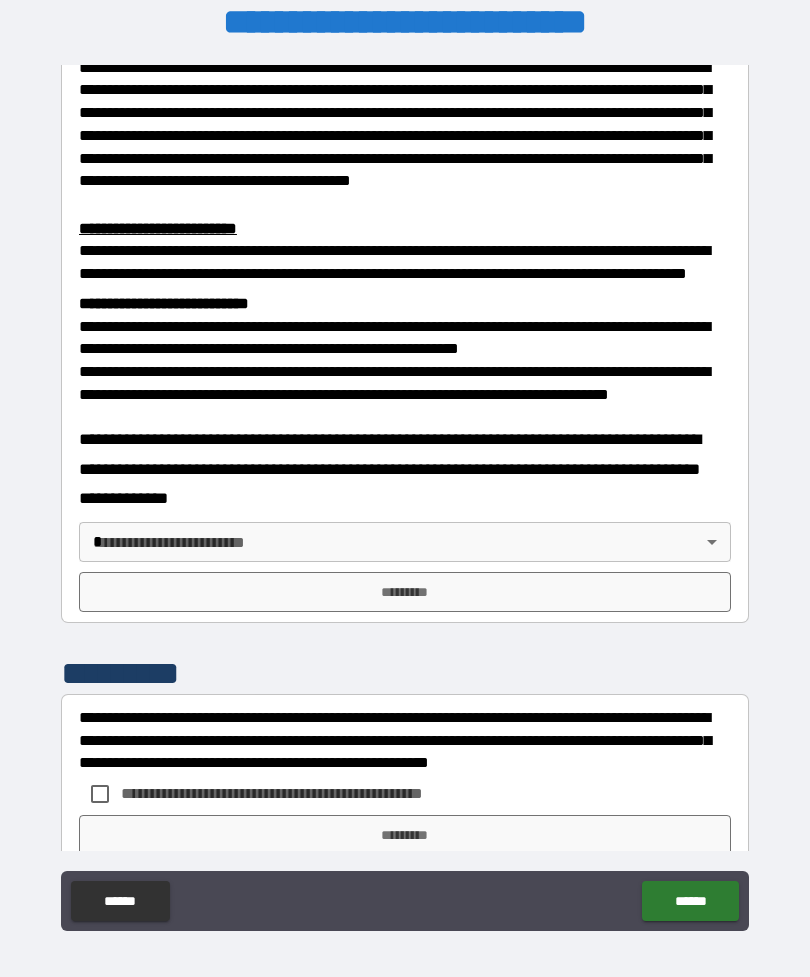 click on "**********" at bounding box center (405, 495) 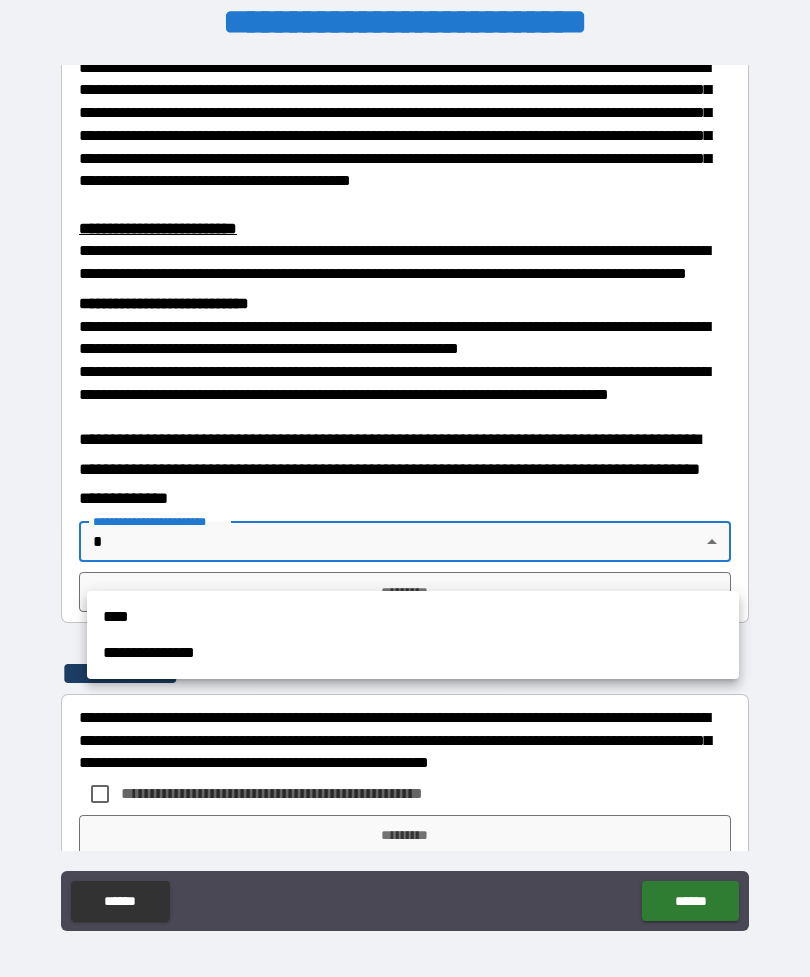 click on "**********" at bounding box center (413, 653) 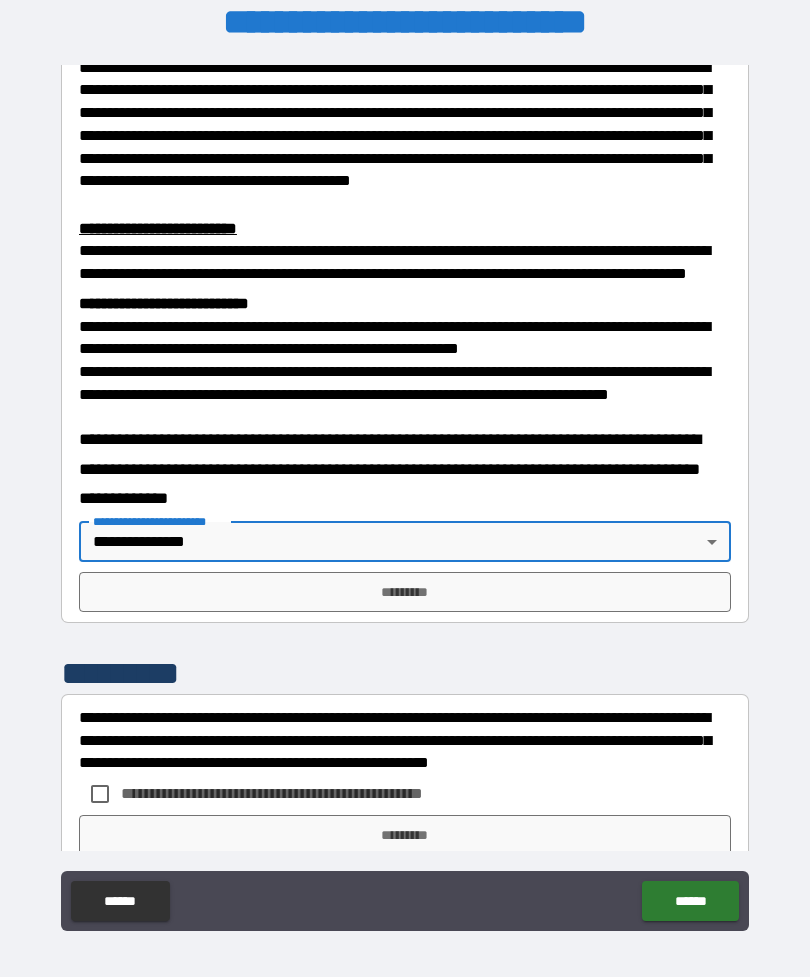 click on "*********" at bounding box center (405, 592) 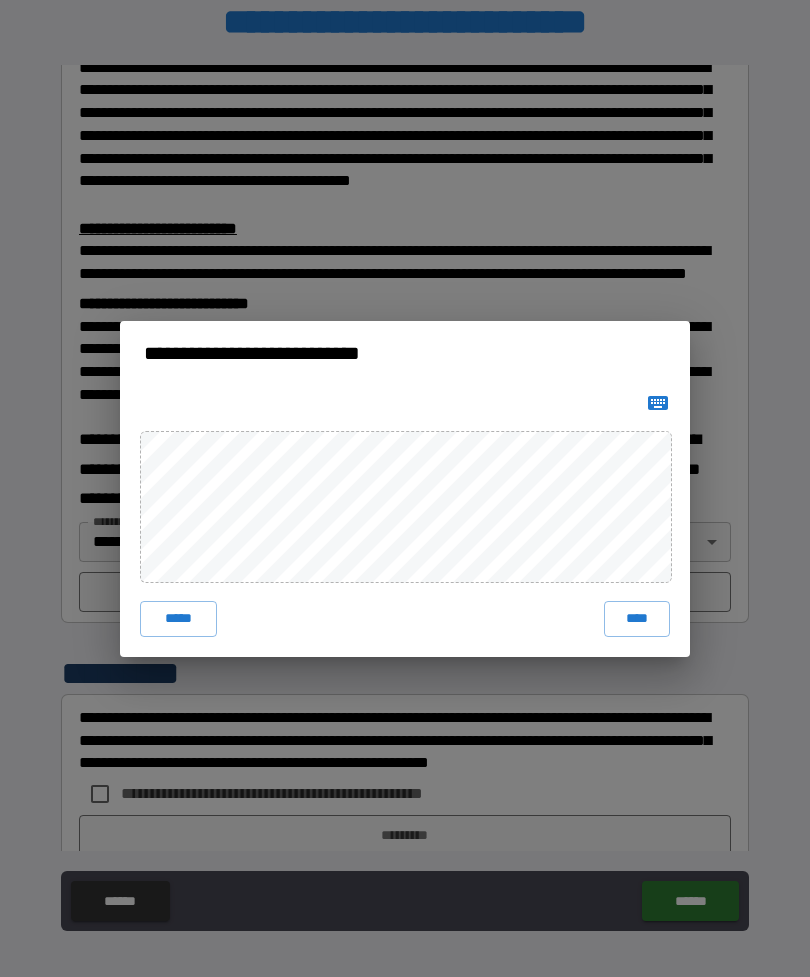 click on "****" at bounding box center (637, 619) 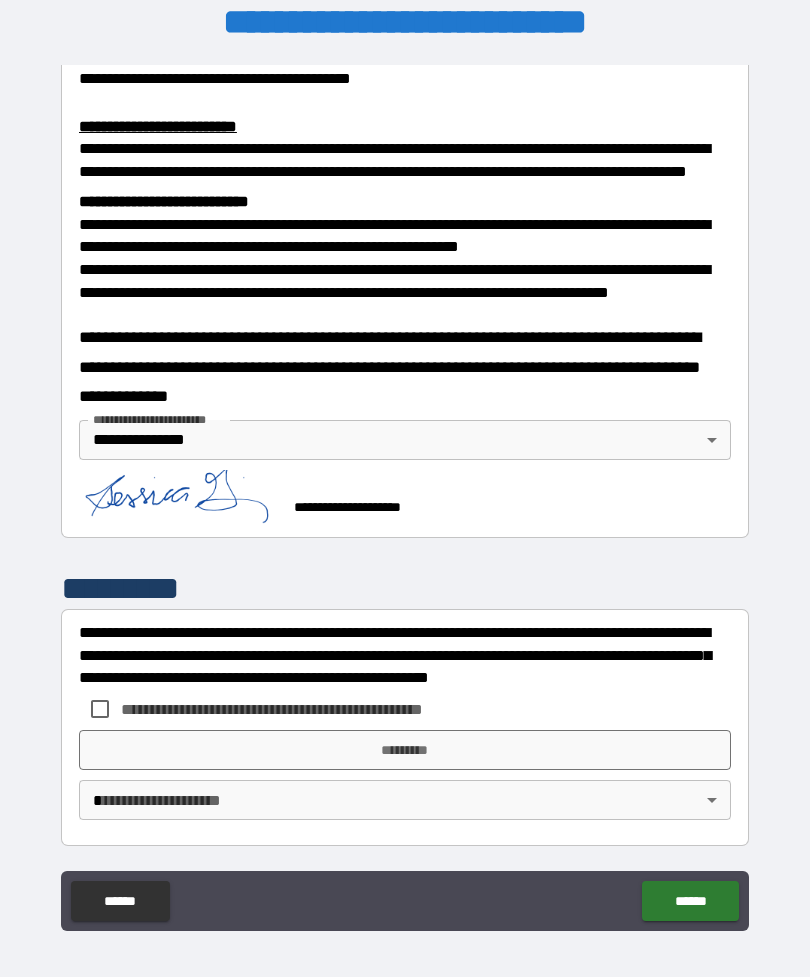 scroll, scrollTop: 677, scrollLeft: 0, axis: vertical 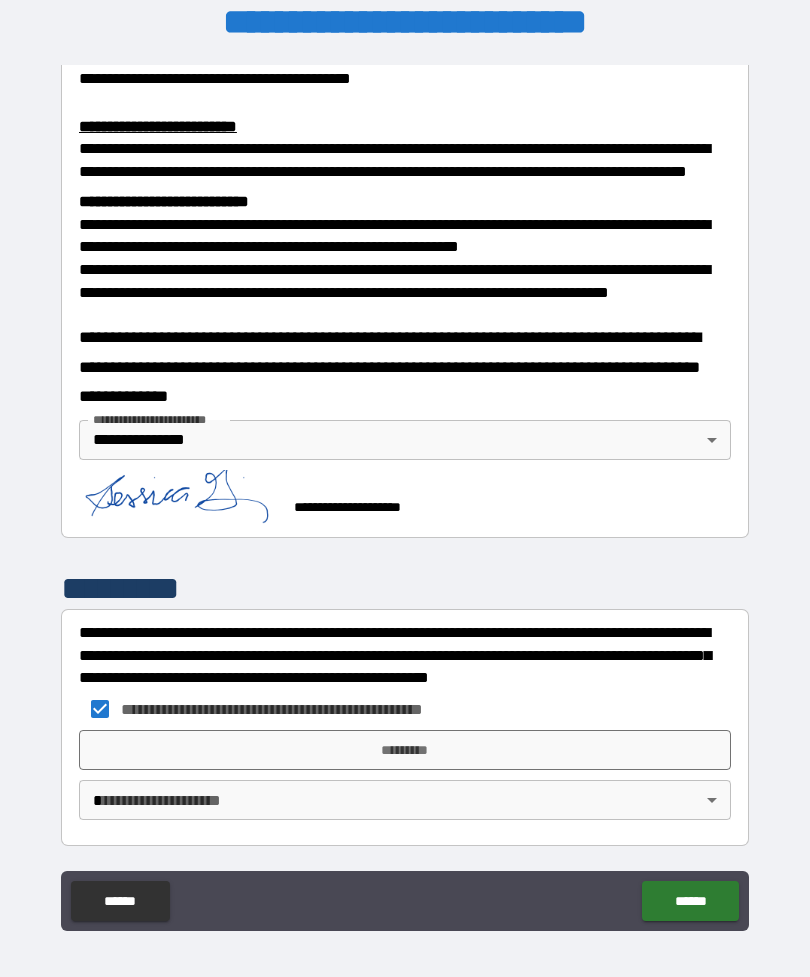 click on "**********" at bounding box center (405, 495) 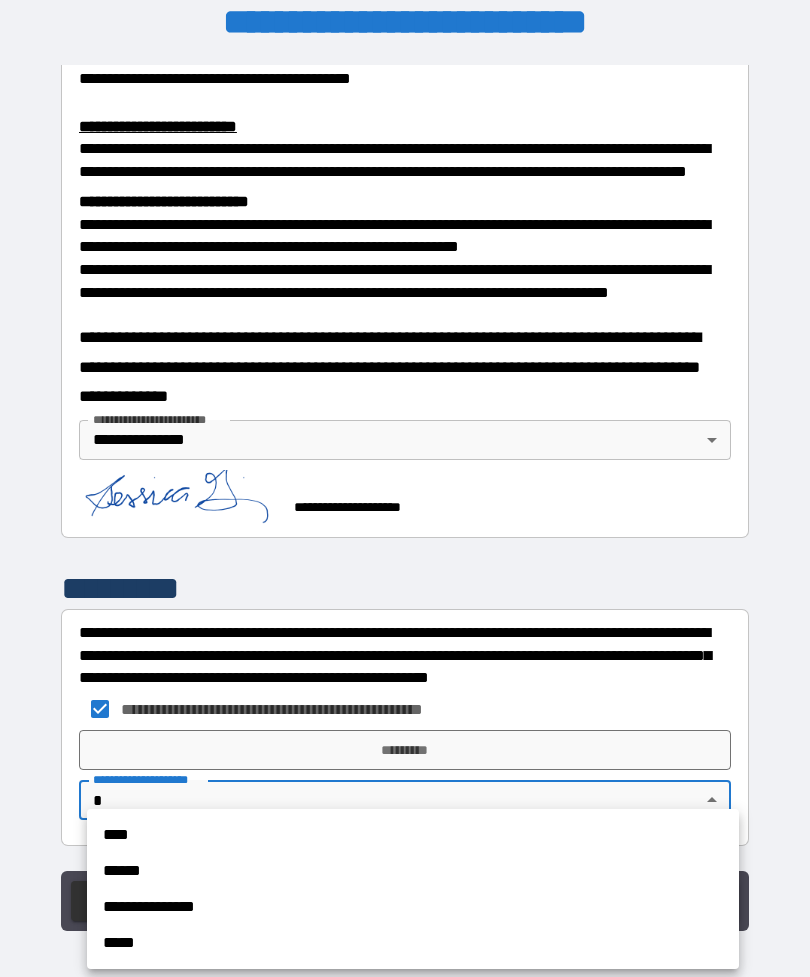 click on "**********" at bounding box center [413, 907] 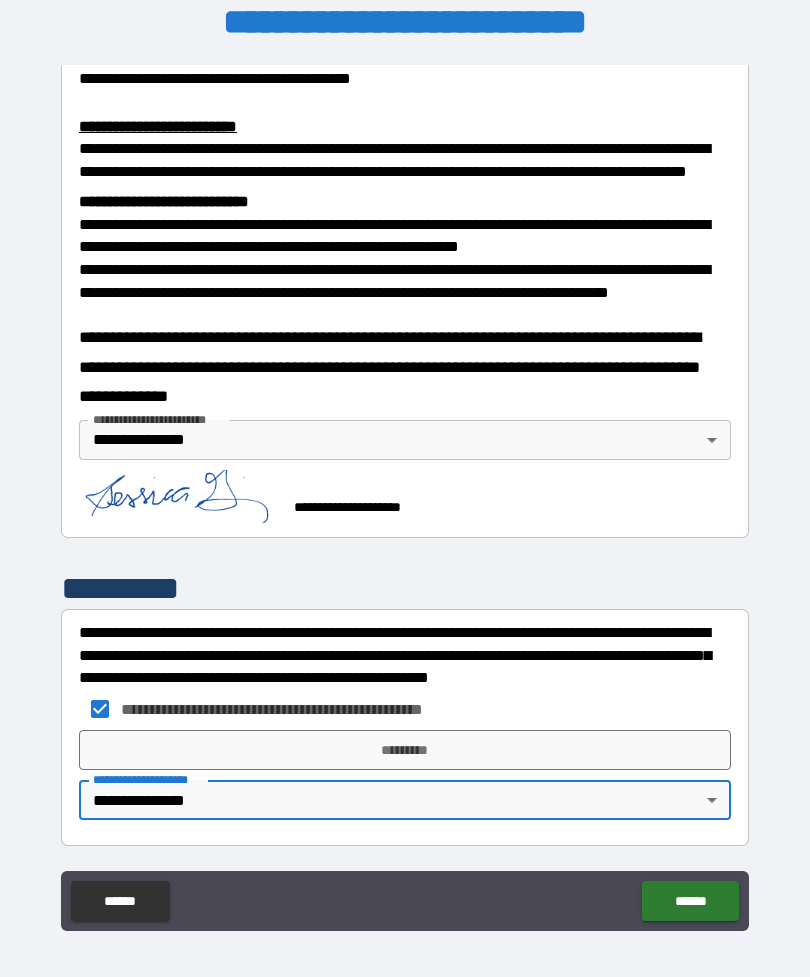 click on "*********" at bounding box center [405, 750] 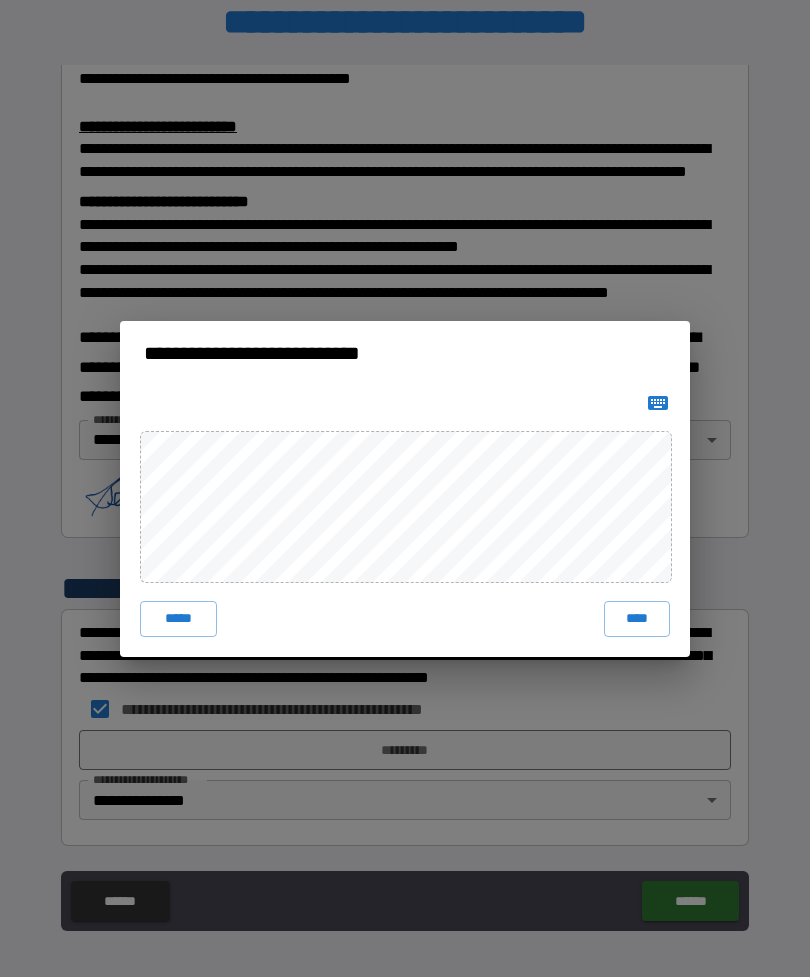 click on "****" at bounding box center (637, 619) 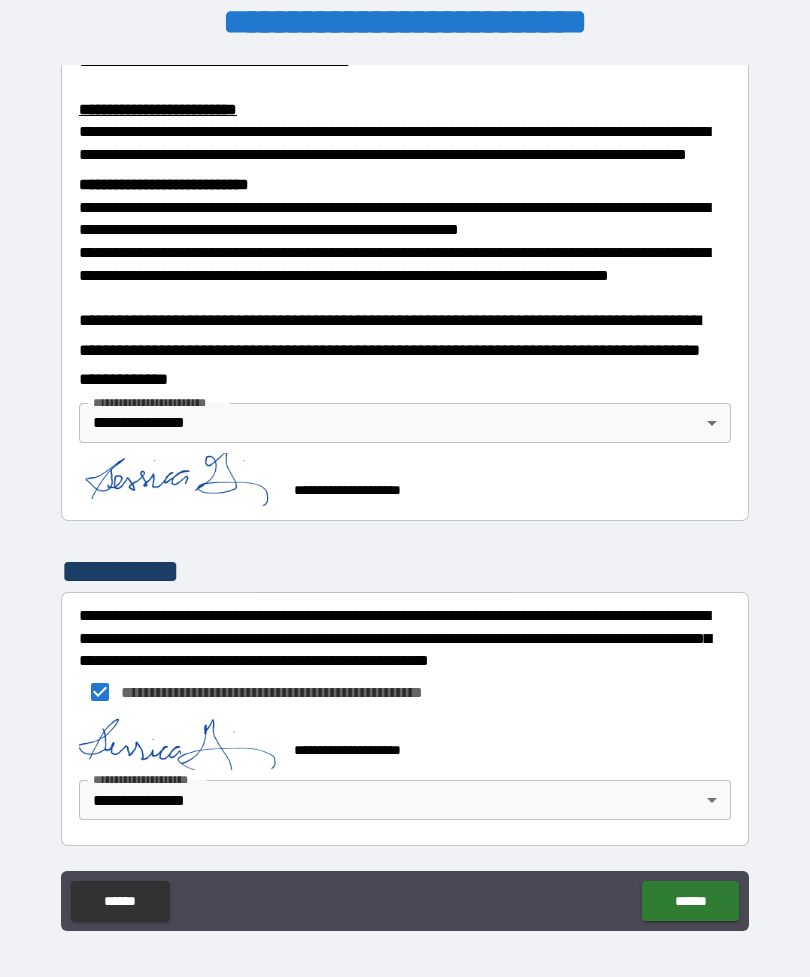 scroll, scrollTop: 694, scrollLeft: 0, axis: vertical 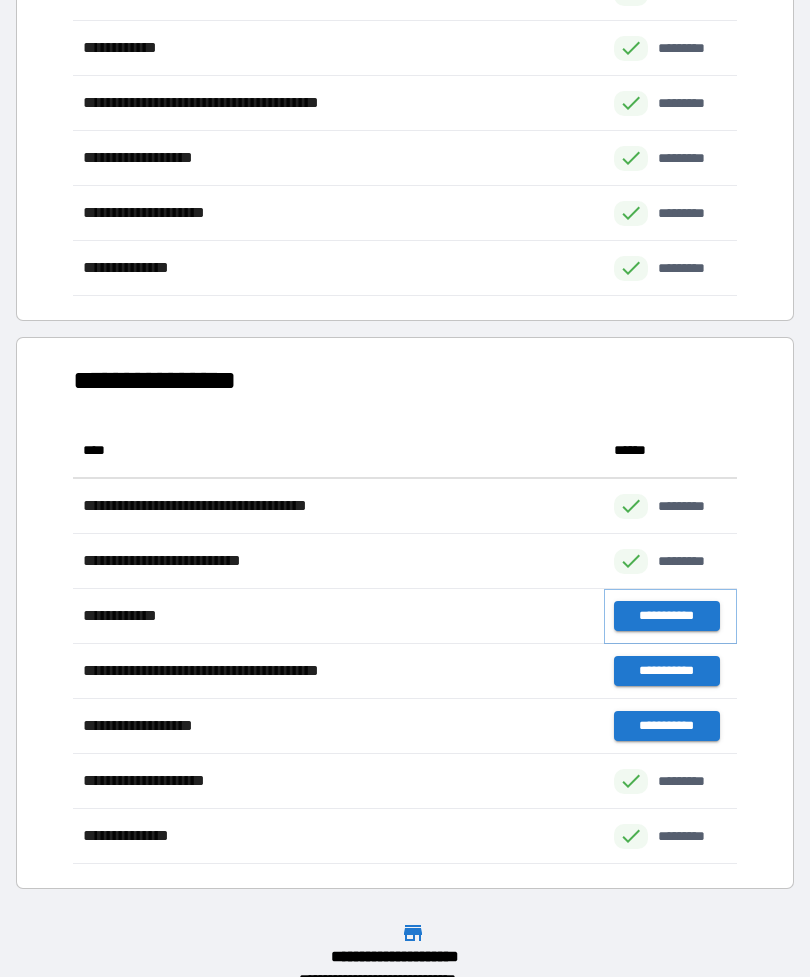 click on "**********" at bounding box center [666, 616] 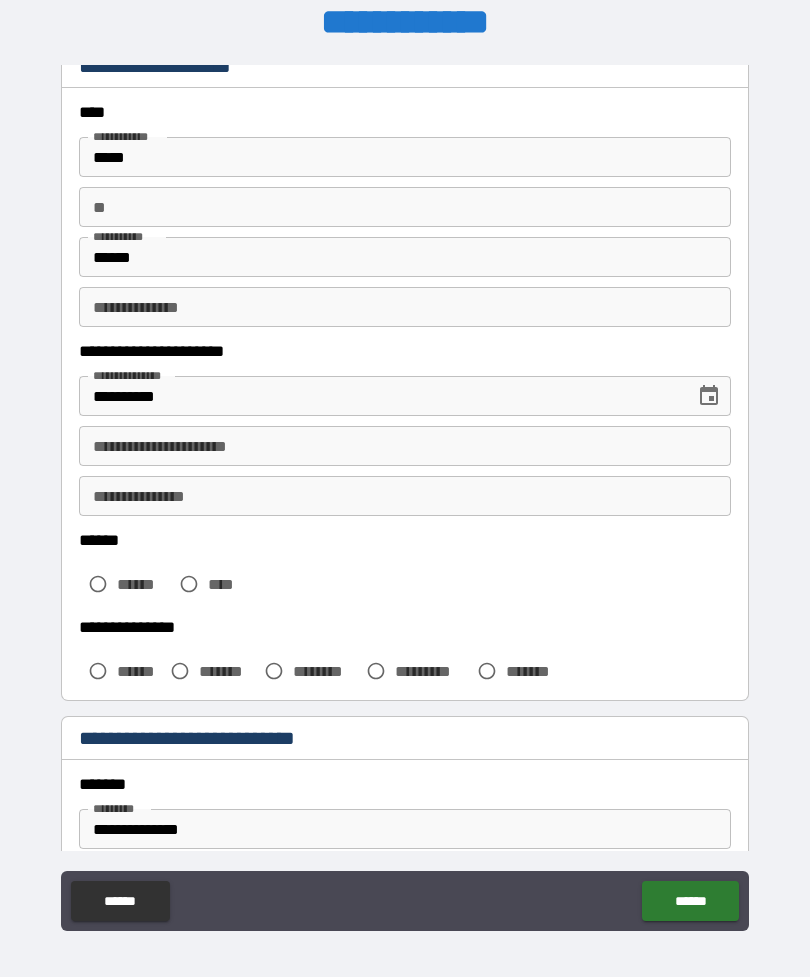 scroll, scrollTop: 87, scrollLeft: 0, axis: vertical 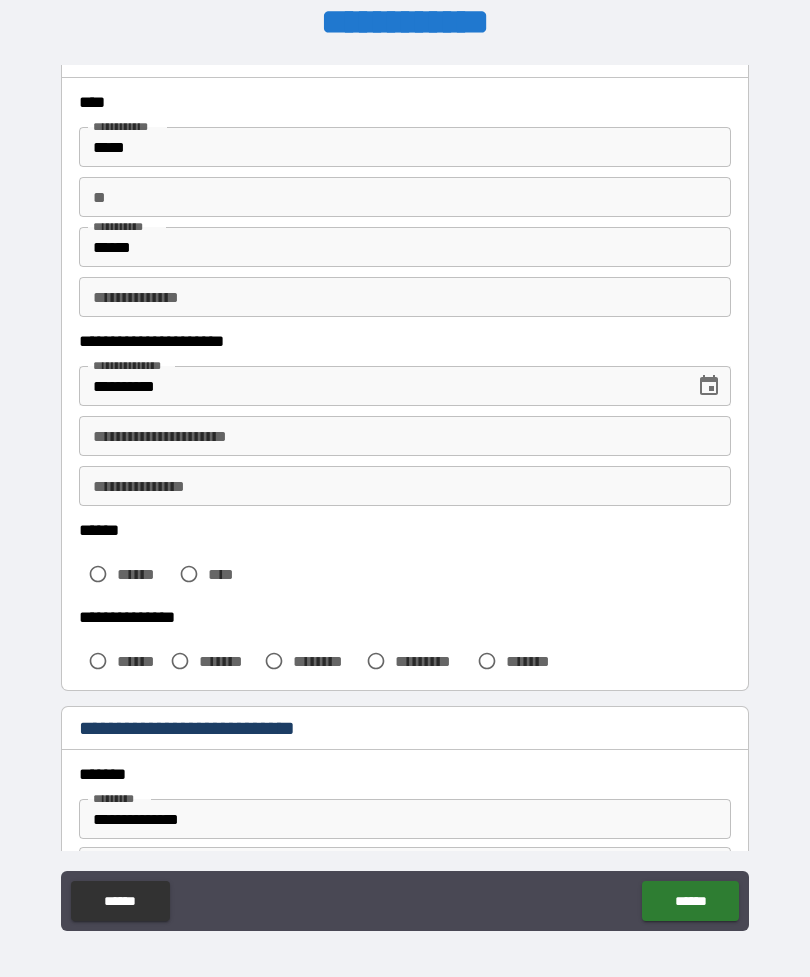 click on "******" at bounding box center [143, 574] 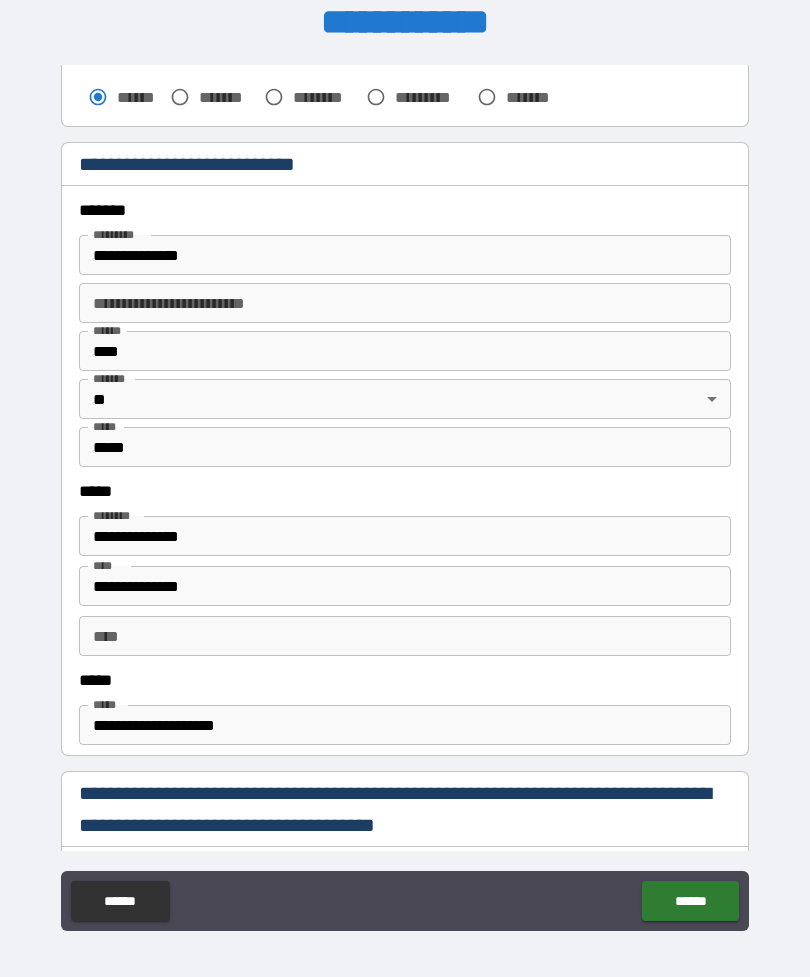 scroll, scrollTop: 657, scrollLeft: 0, axis: vertical 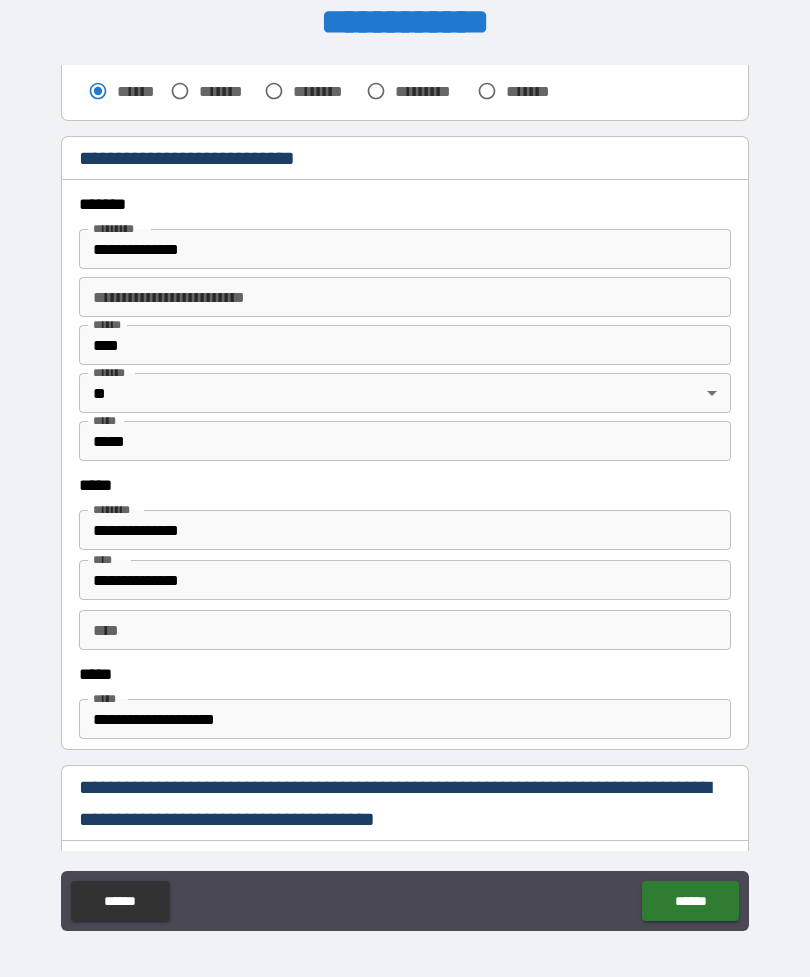 click on "****   *" at bounding box center (107, 324) 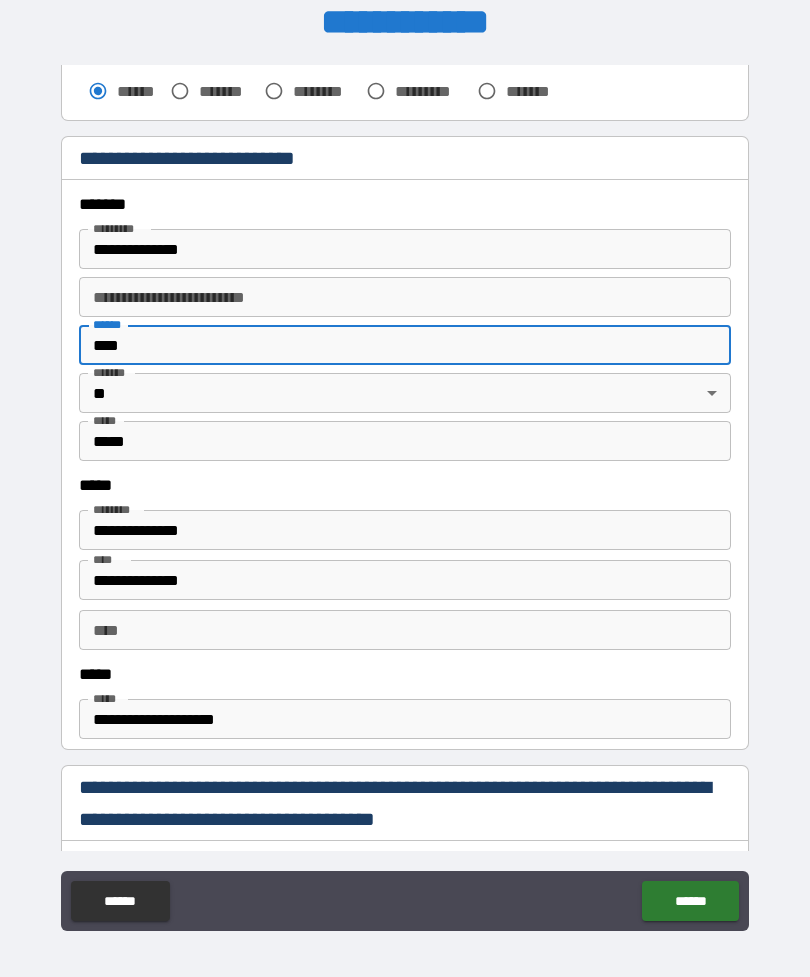 click on "****" at bounding box center [405, 345] 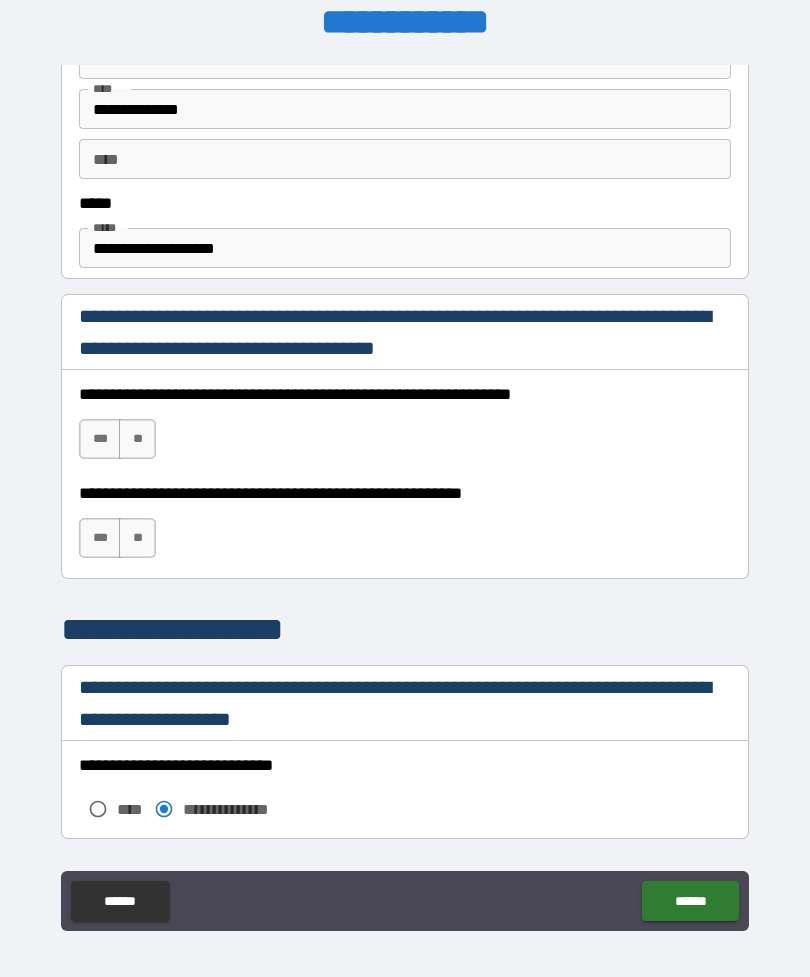 scroll, scrollTop: 1124, scrollLeft: 0, axis: vertical 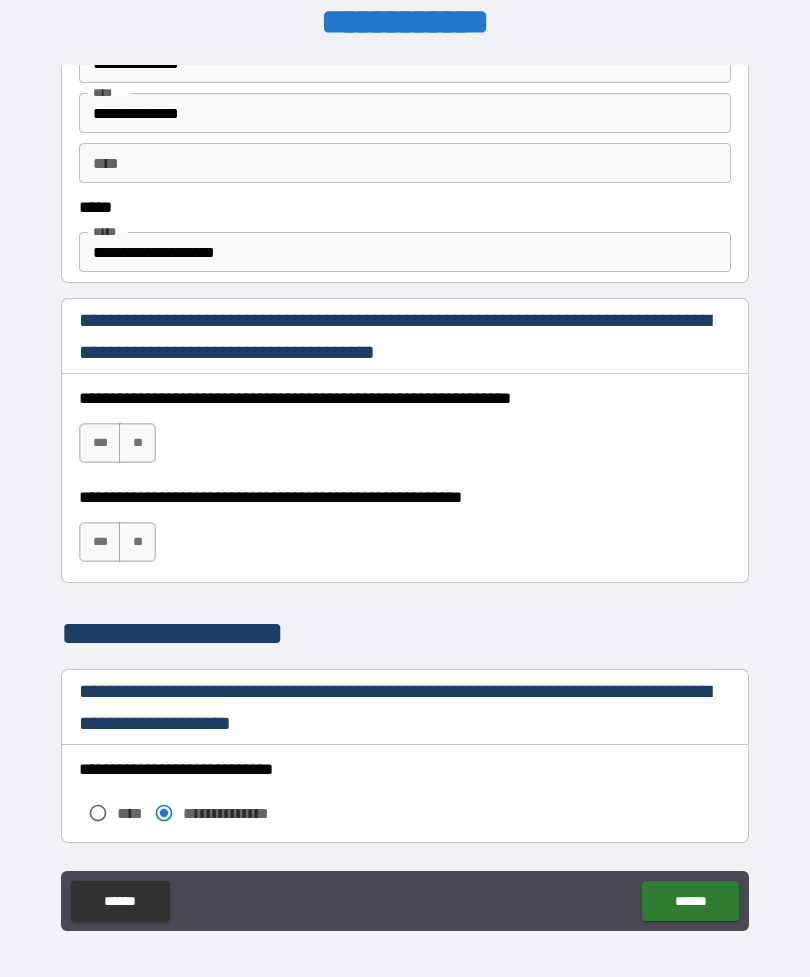 click on "***" at bounding box center (100, 443) 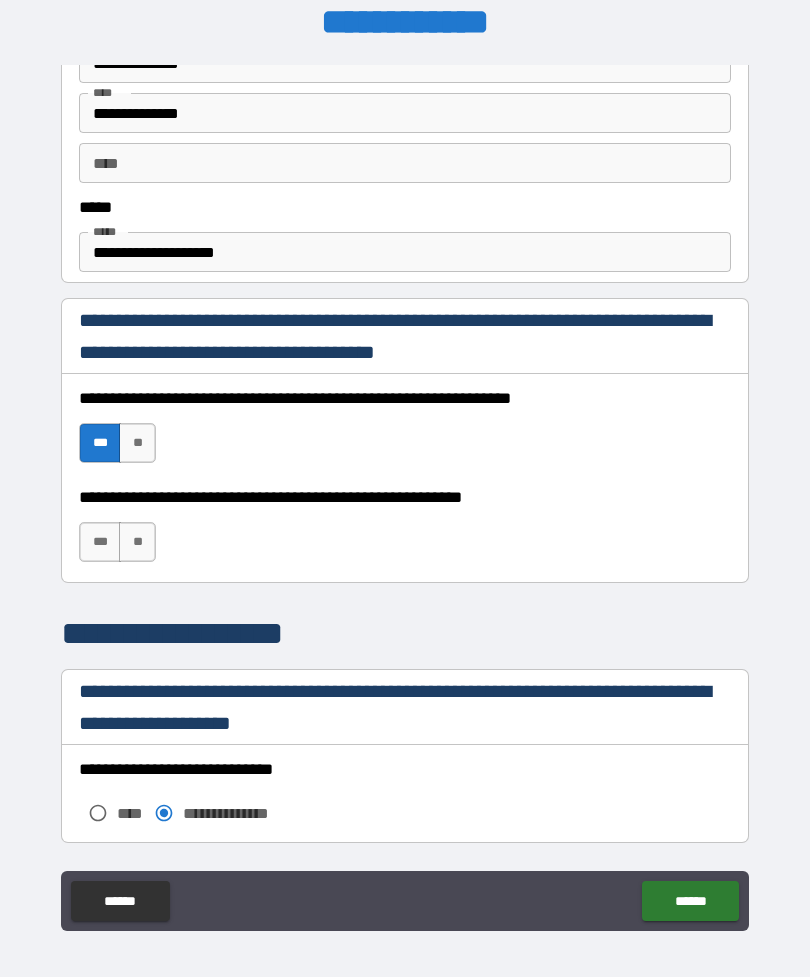 click on "***" at bounding box center [100, 542] 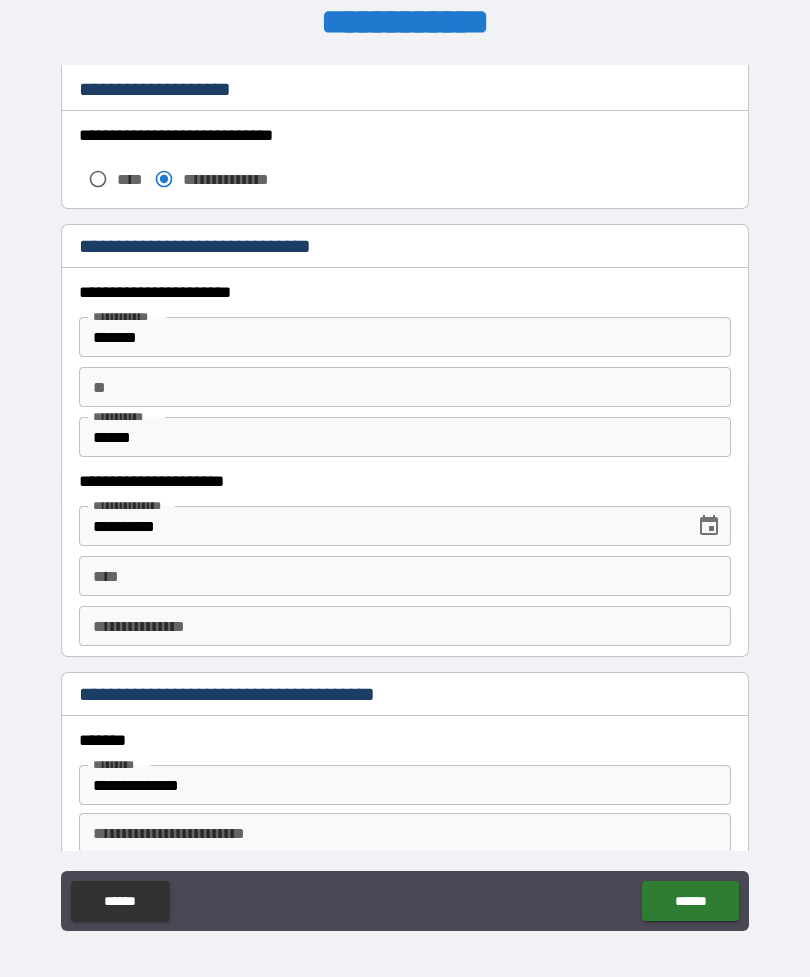 scroll, scrollTop: 1759, scrollLeft: 0, axis: vertical 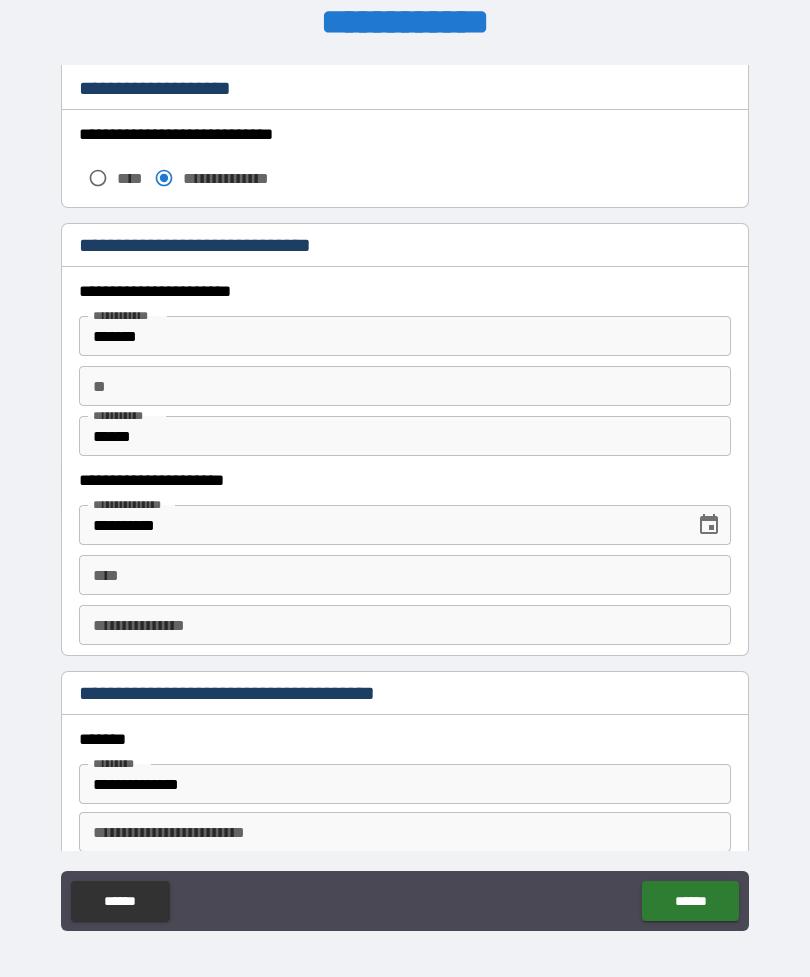 click on "**** ****" at bounding box center (405, 575) 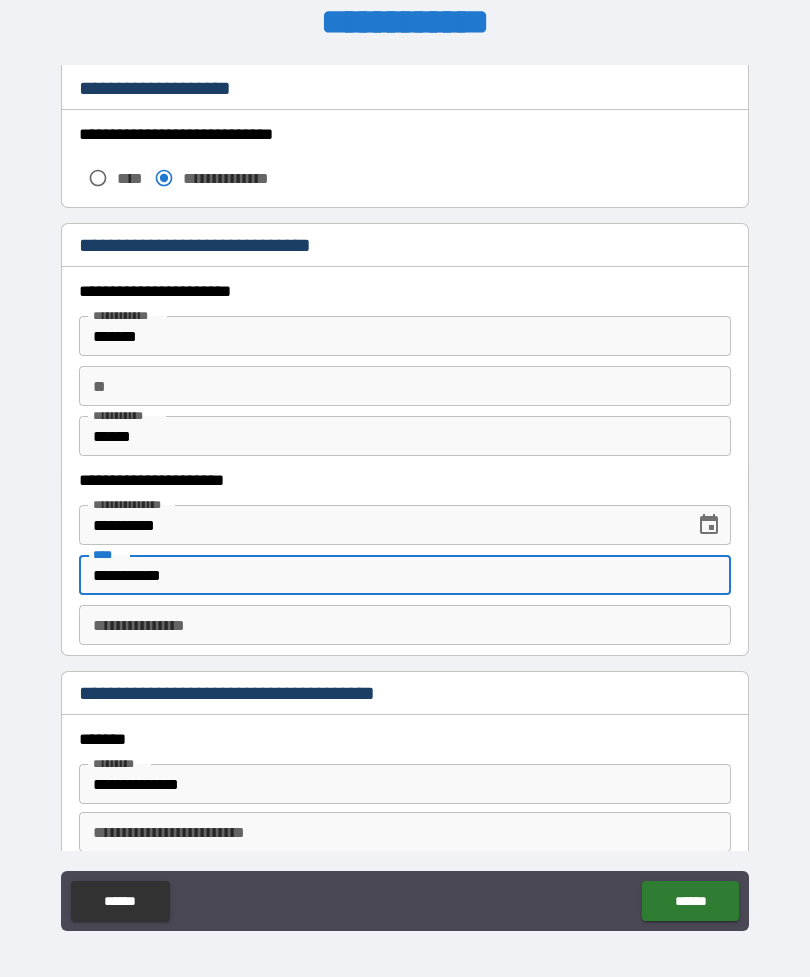 click on "**********" at bounding box center [405, 625] 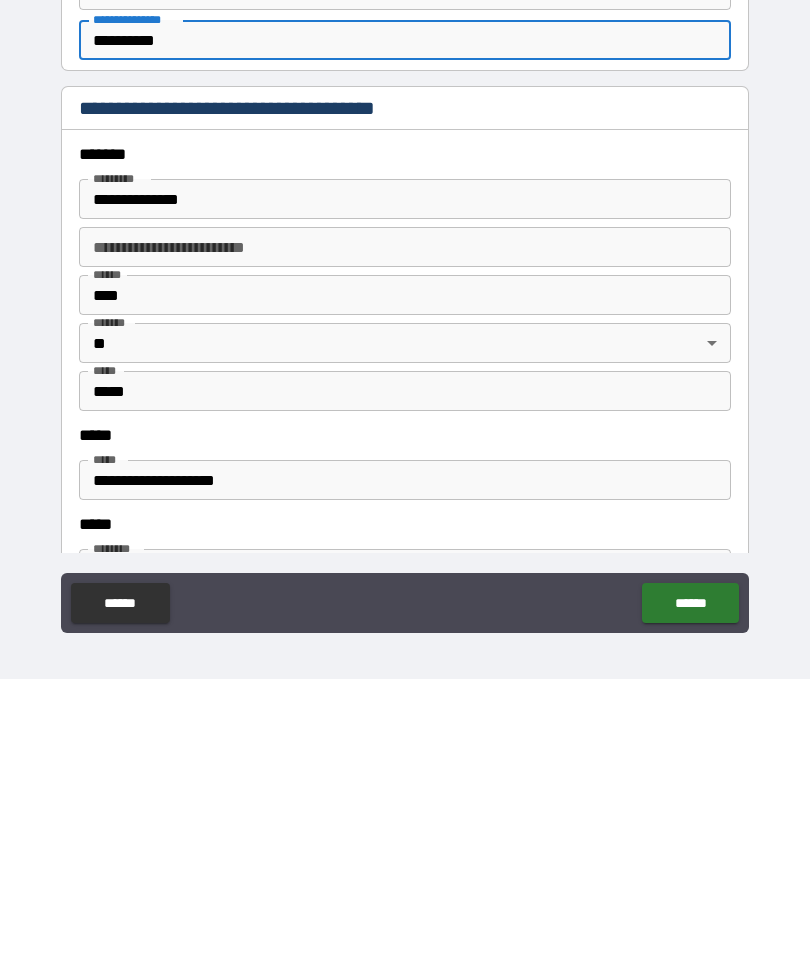 scroll, scrollTop: 2049, scrollLeft: 0, axis: vertical 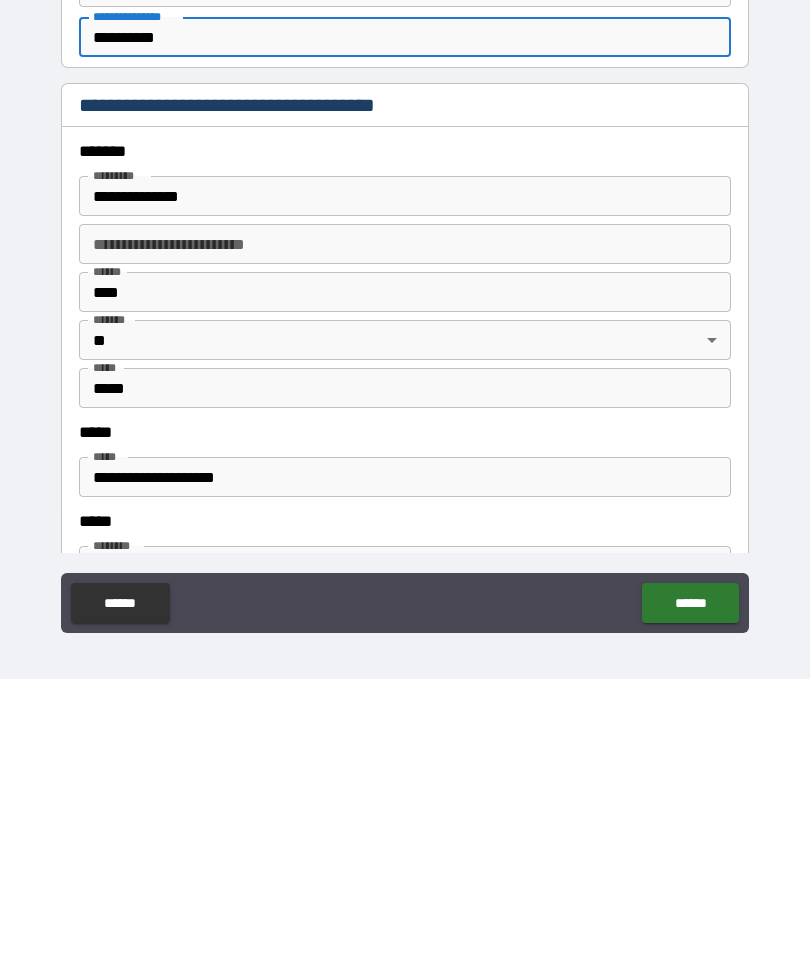 click on "****" at bounding box center [405, 590] 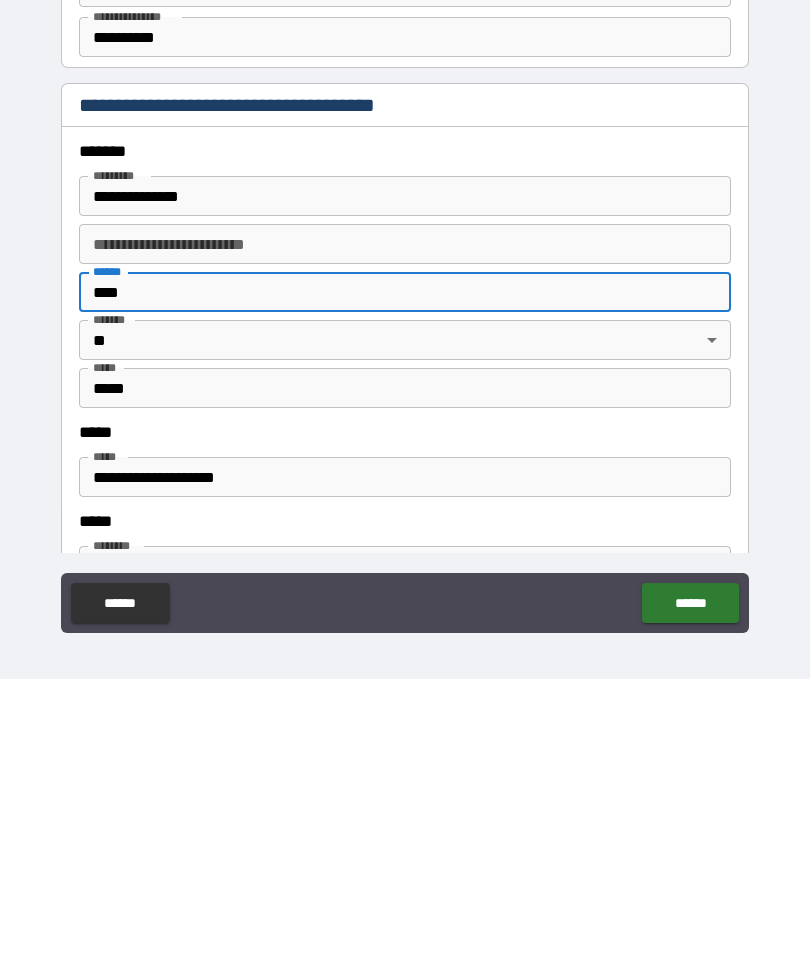 click on "**********" at bounding box center [405, 542] 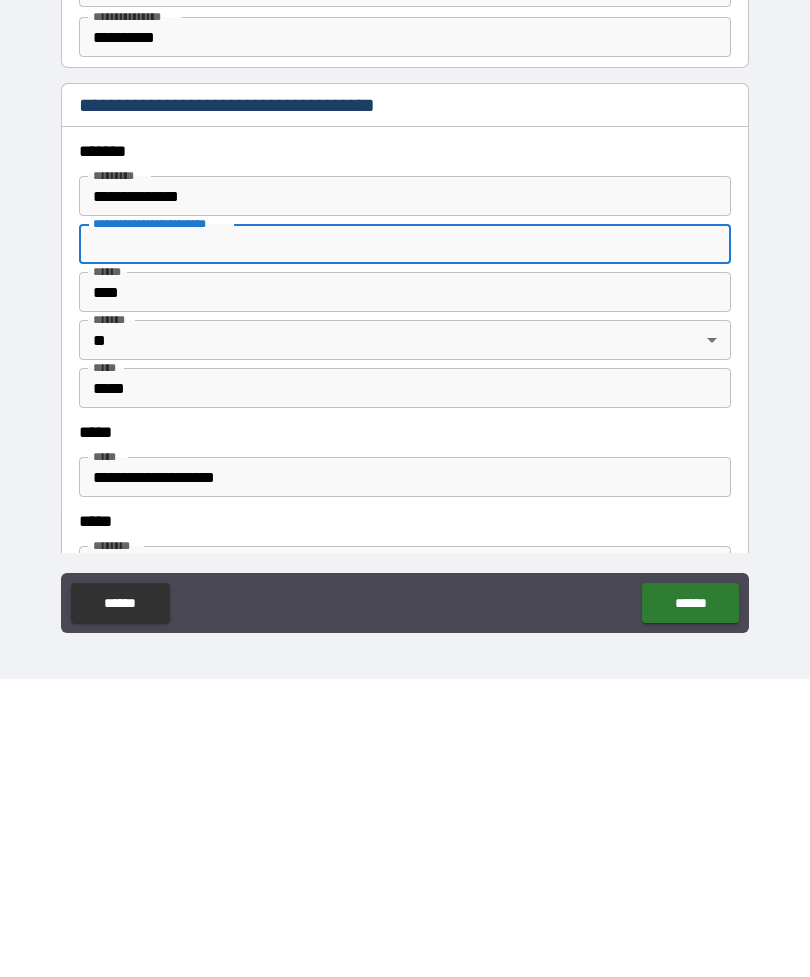 click on "****" at bounding box center [405, 590] 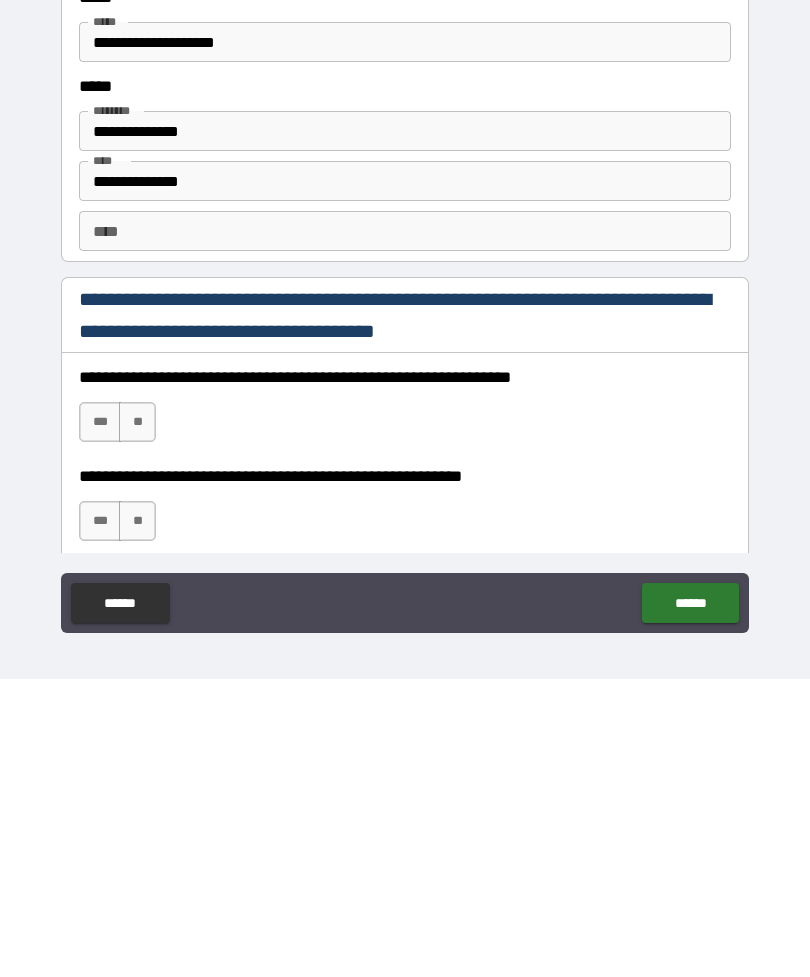 scroll, scrollTop: 2492, scrollLeft: 0, axis: vertical 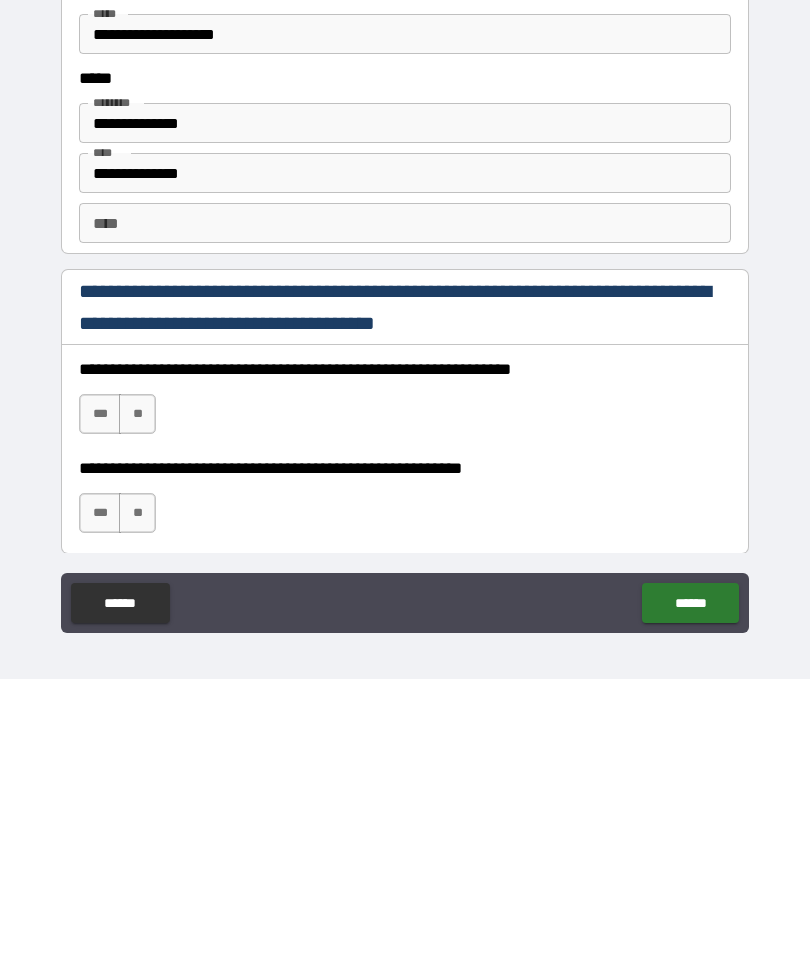 click on "***" at bounding box center (100, 712) 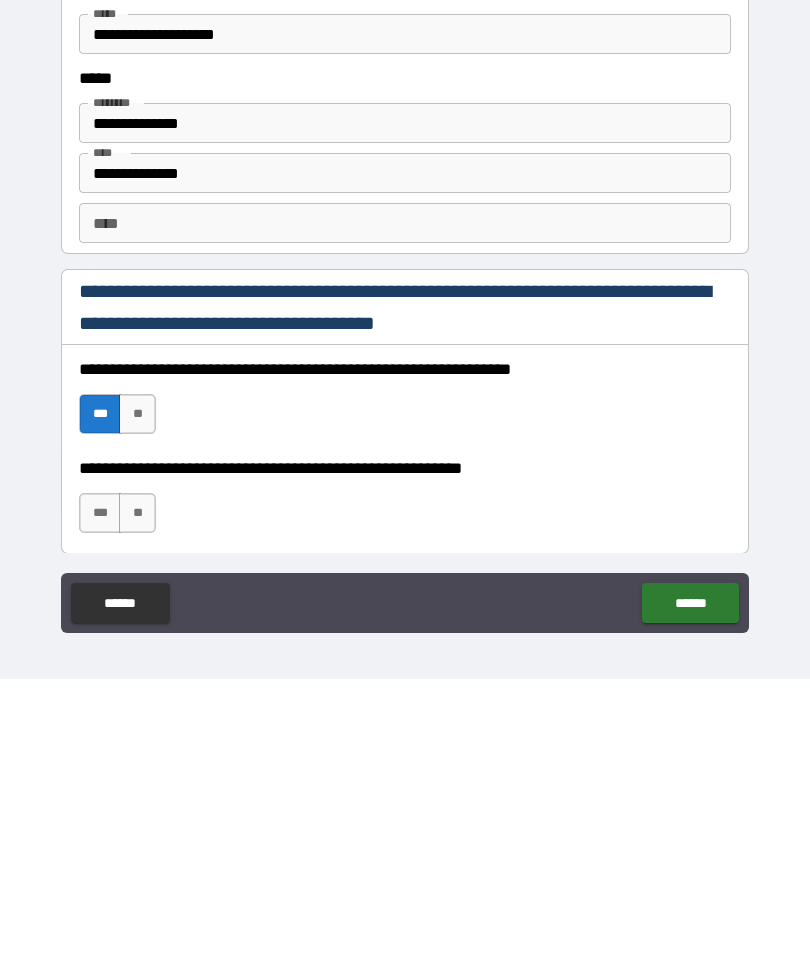 scroll, scrollTop: 64, scrollLeft: 0, axis: vertical 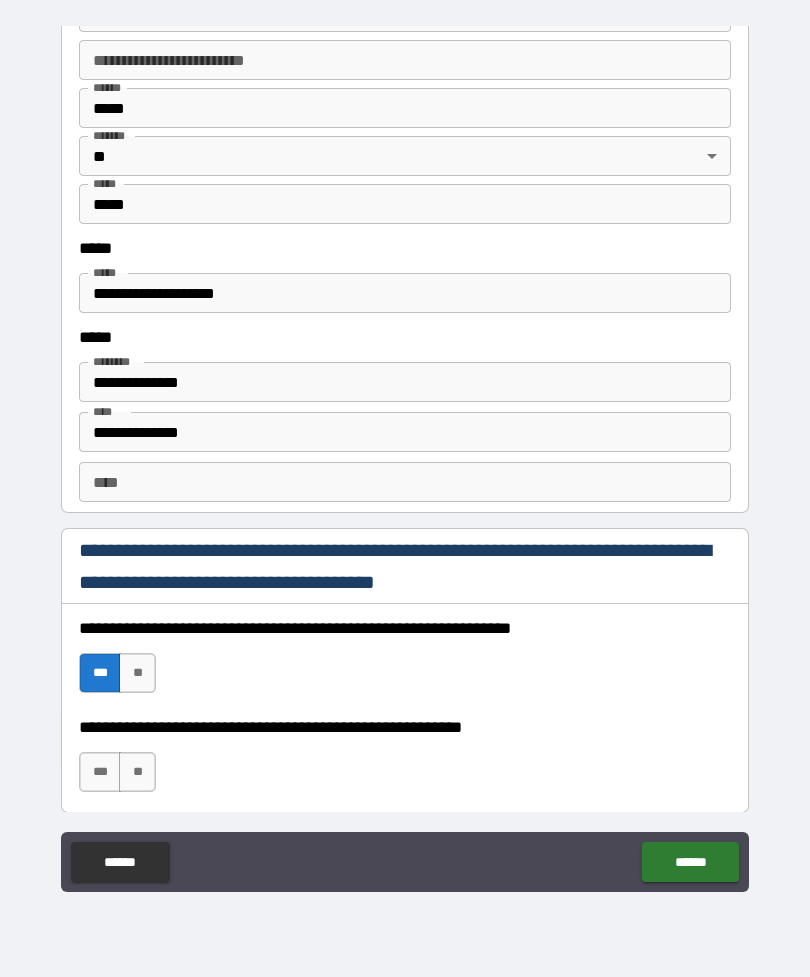 click on "***" at bounding box center (100, 772) 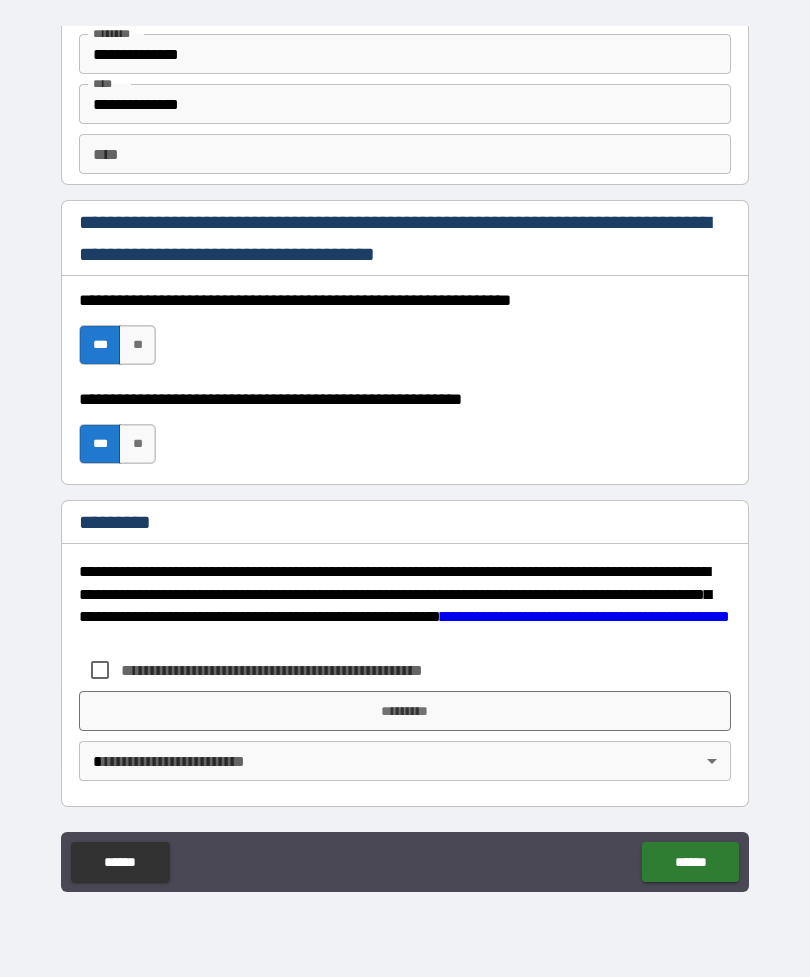 scroll, scrollTop: 2820, scrollLeft: 0, axis: vertical 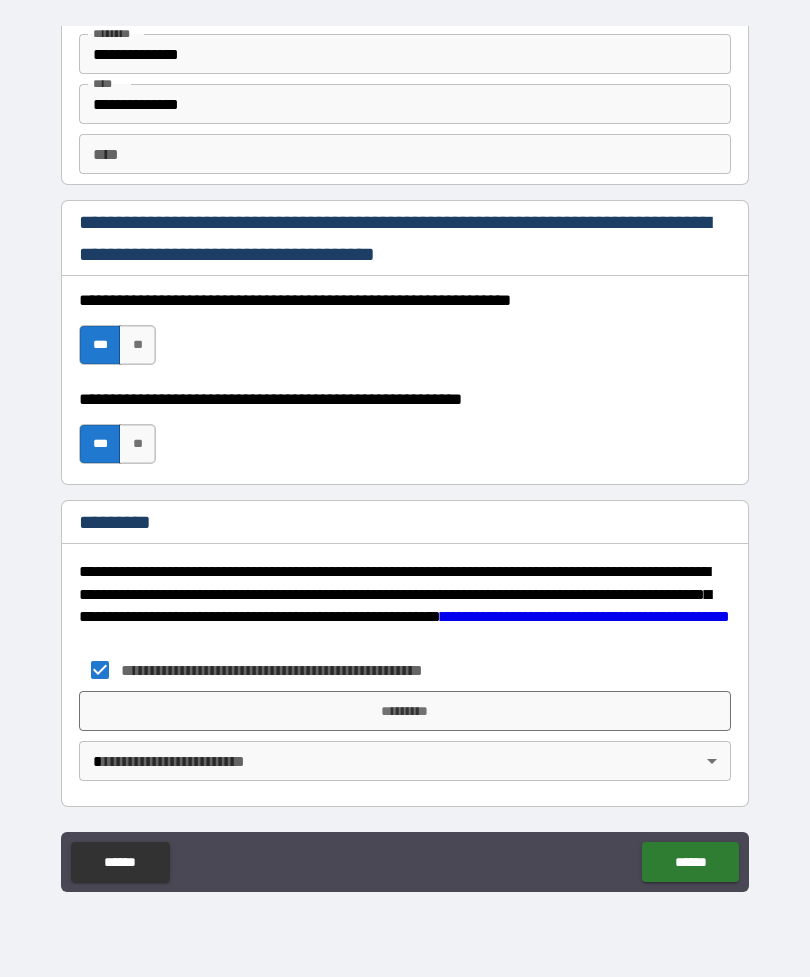 click on "**********" at bounding box center [405, 456] 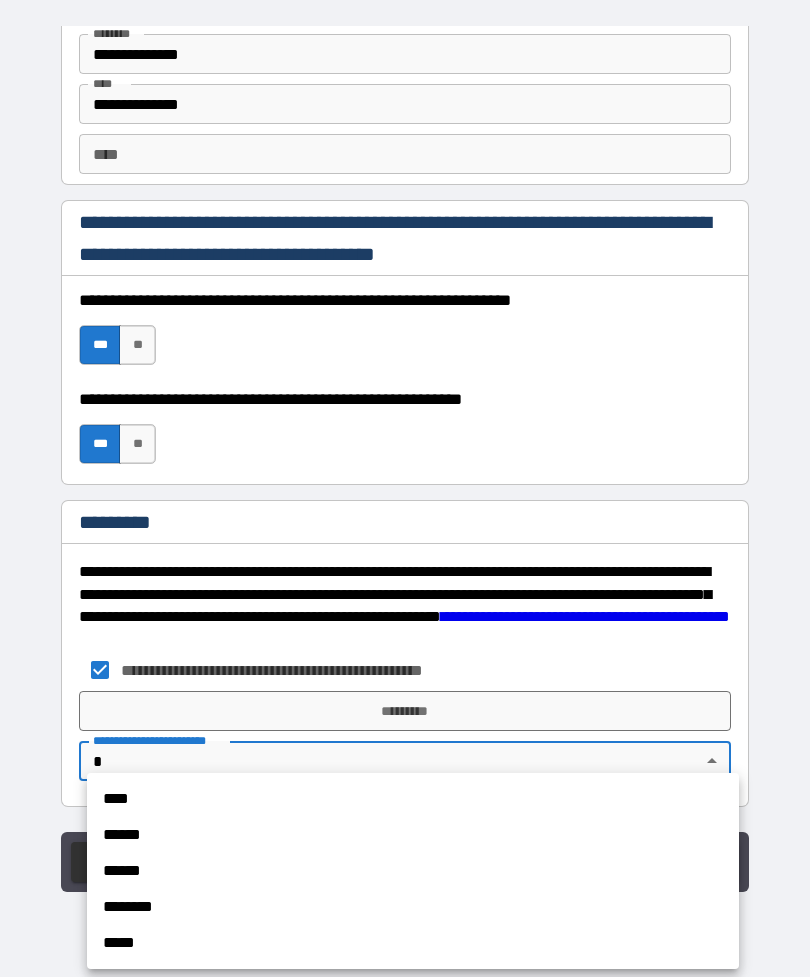 click on "******" at bounding box center [413, 835] 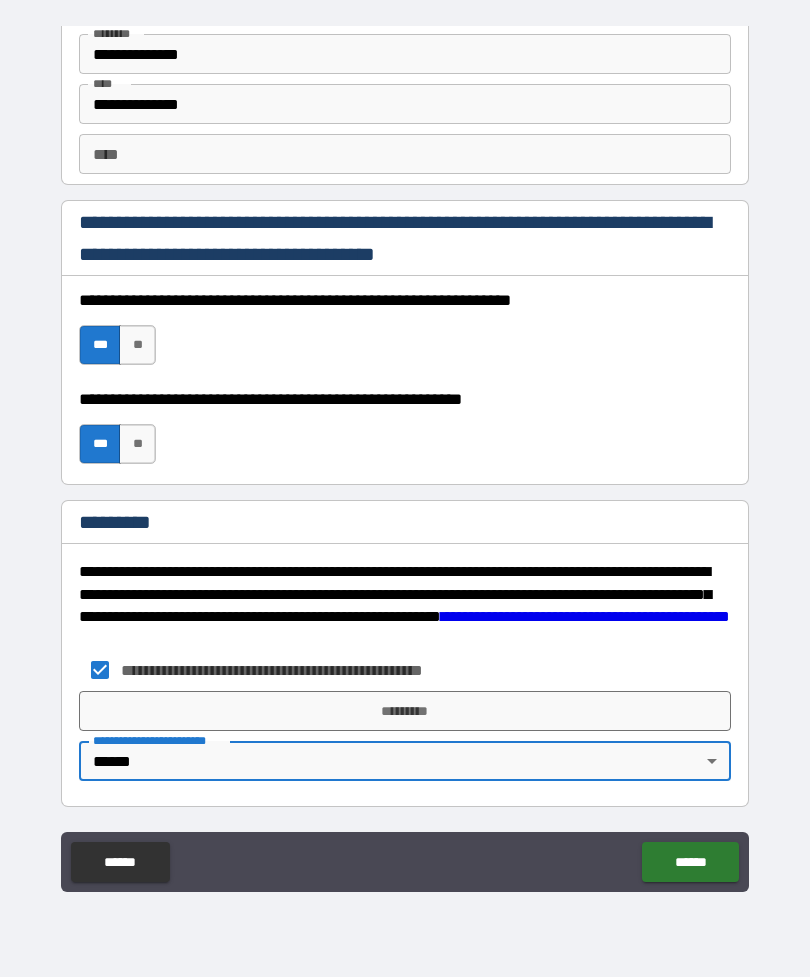 click on "*********" at bounding box center (405, 711) 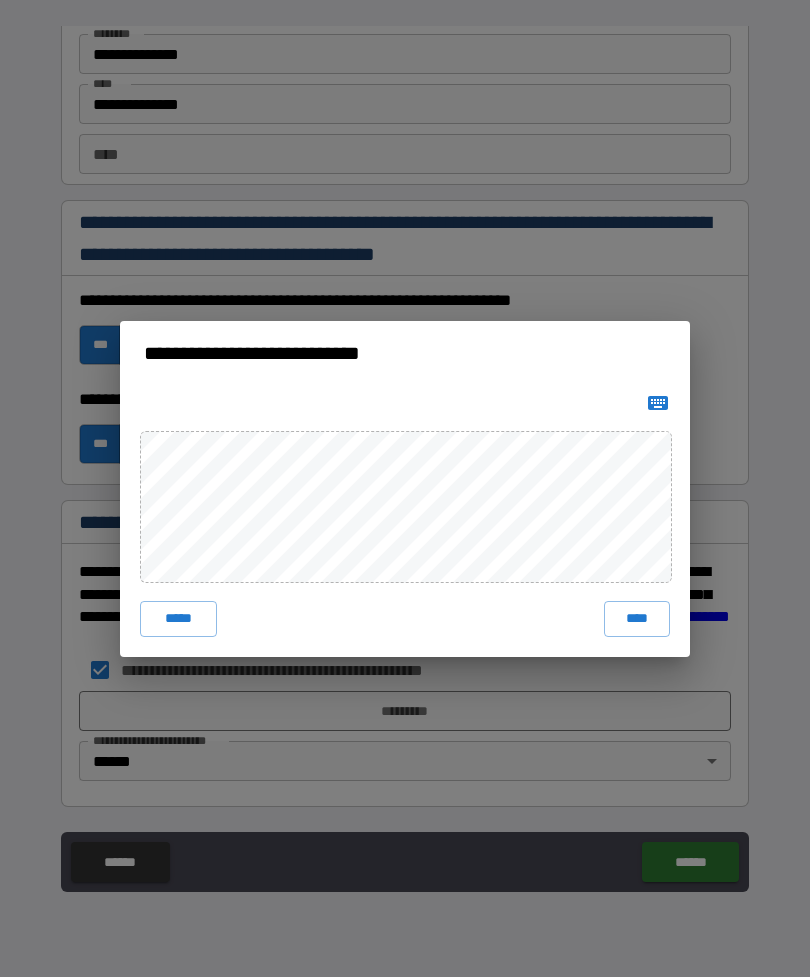click on "****" at bounding box center (637, 619) 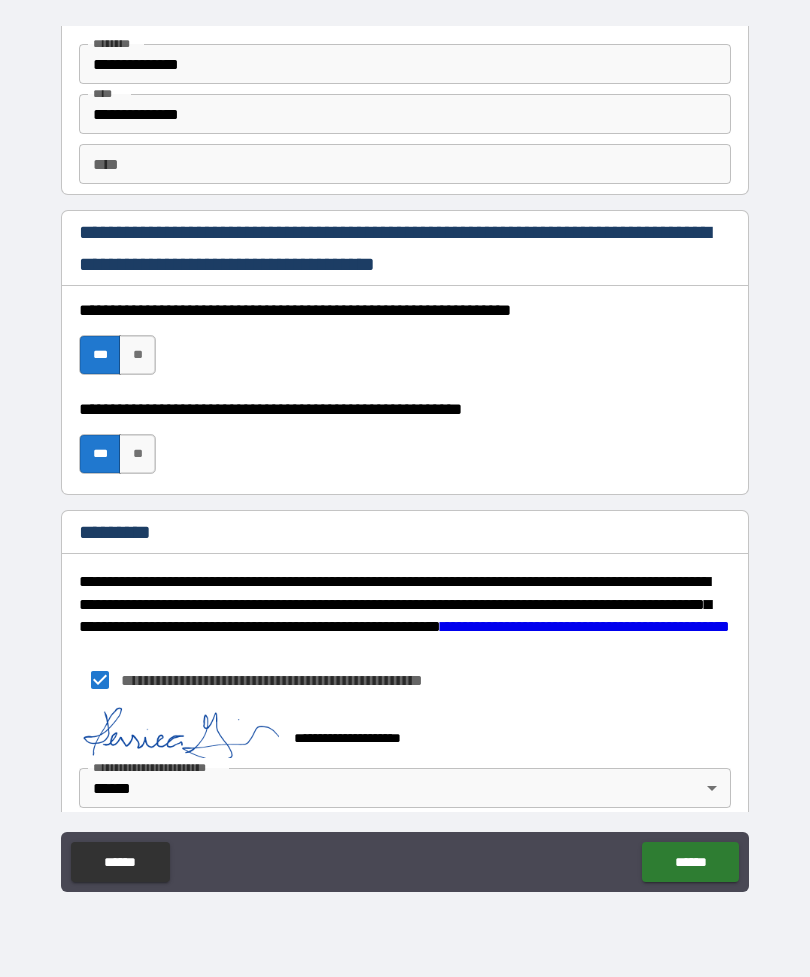 click on "******" at bounding box center [690, 862] 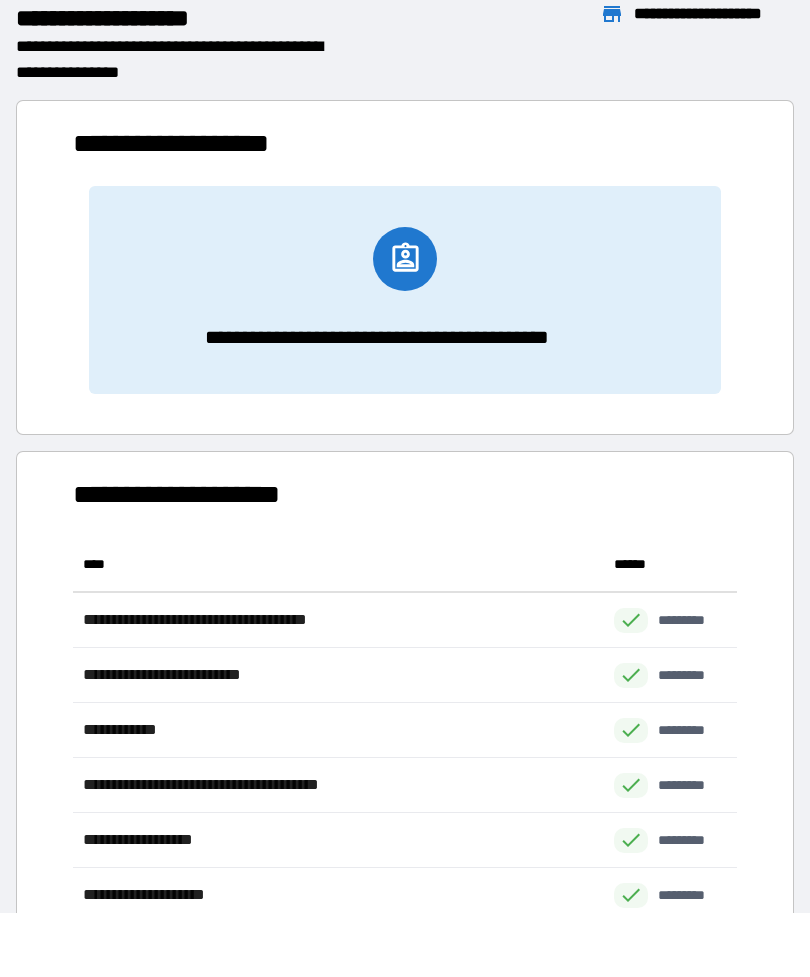 scroll, scrollTop: 441, scrollLeft: 664, axis: both 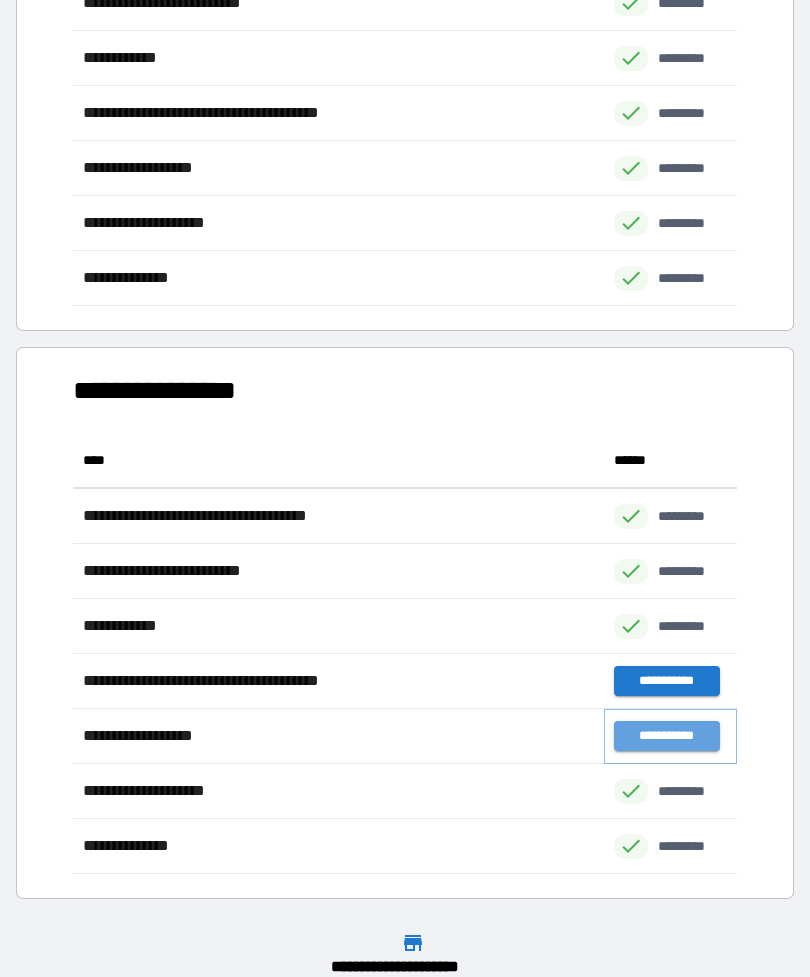 click on "**********" at bounding box center (666, 736) 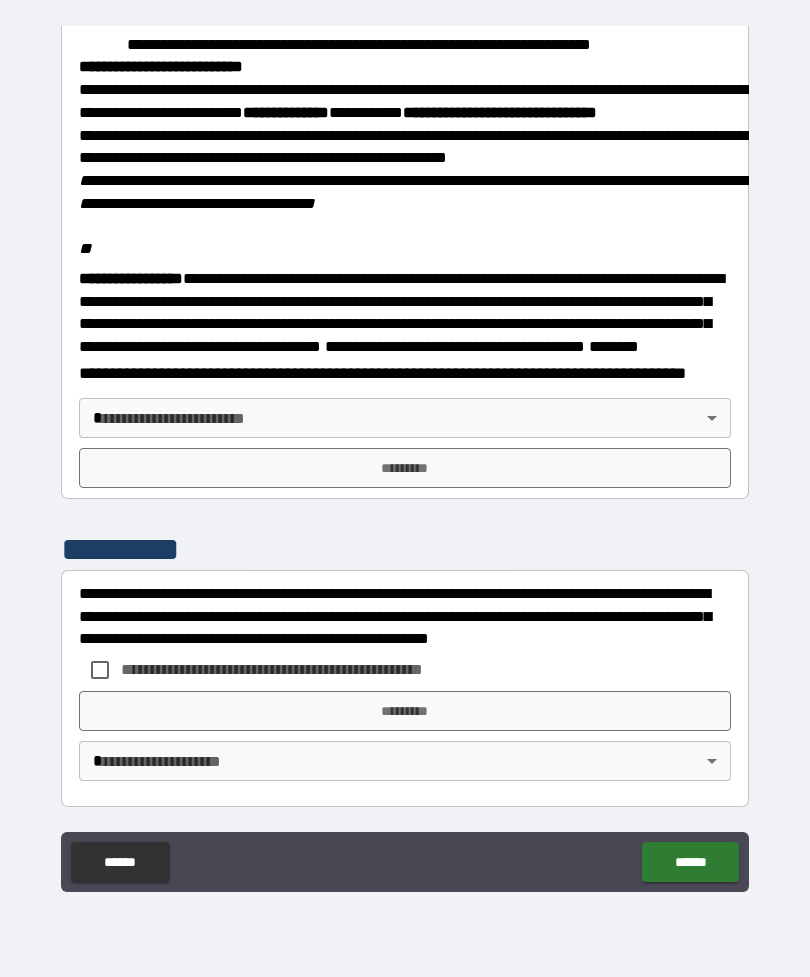 scroll, scrollTop: 2245, scrollLeft: 0, axis: vertical 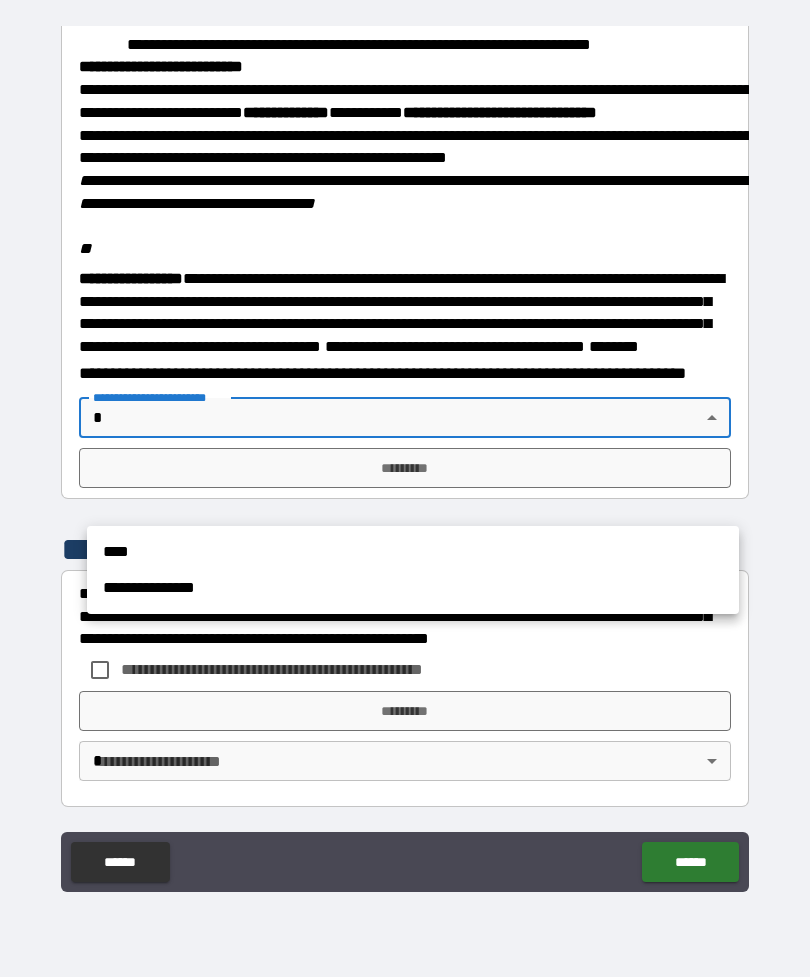 click on "**********" at bounding box center (413, 588) 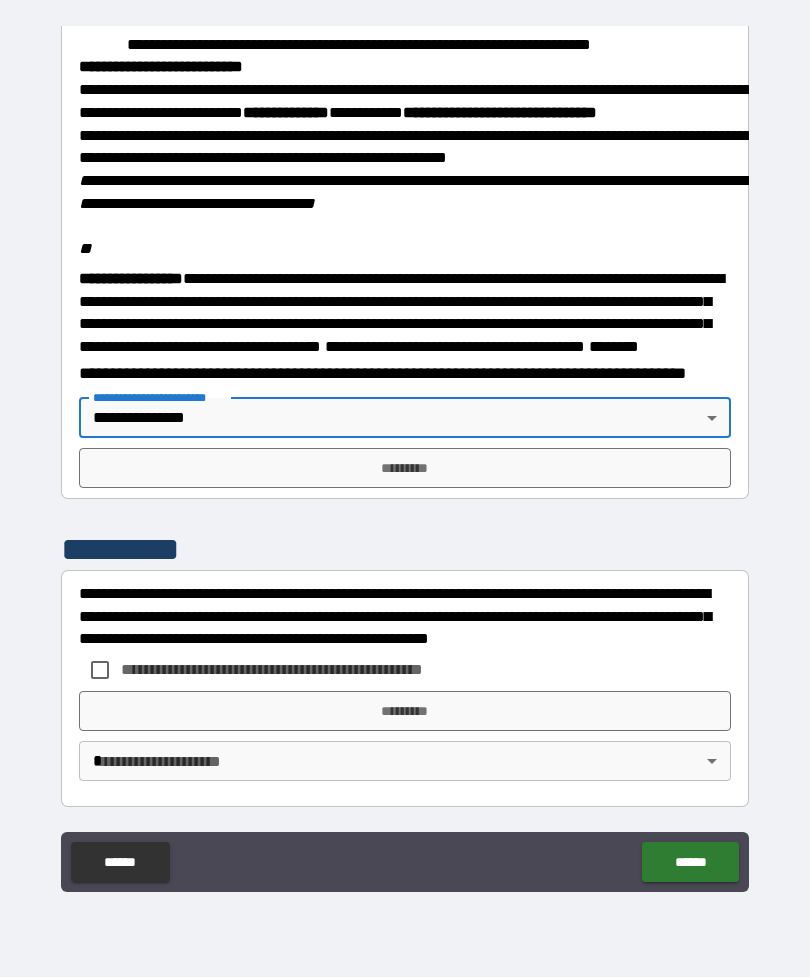 click on "*********" at bounding box center (405, 468) 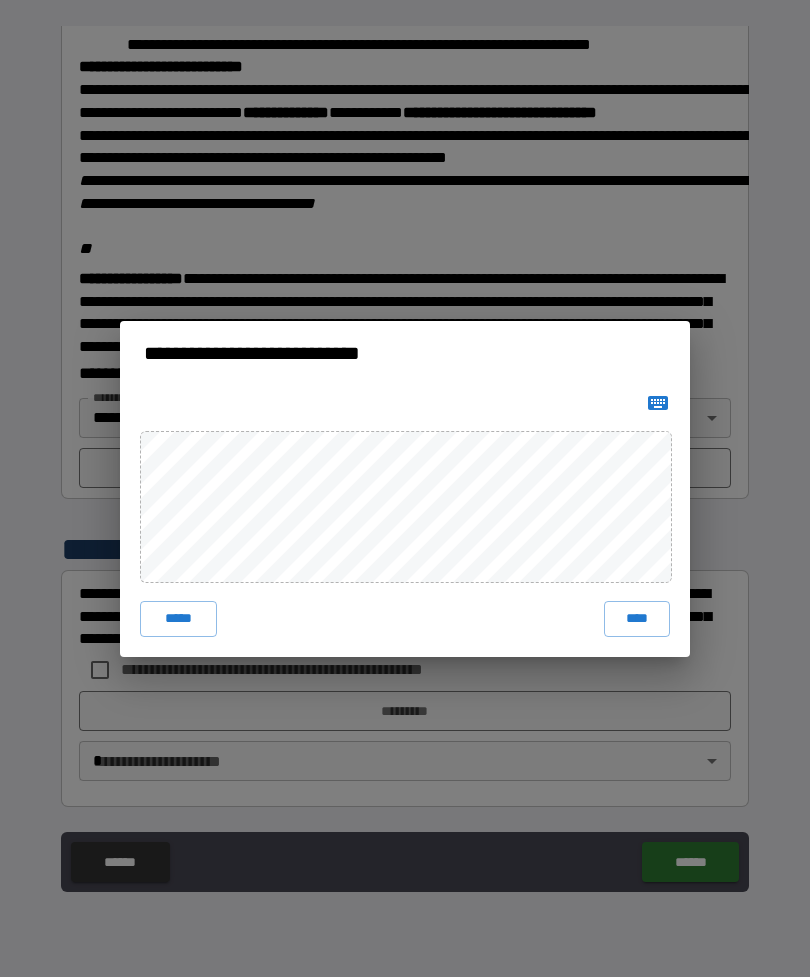 click on "****" at bounding box center [637, 619] 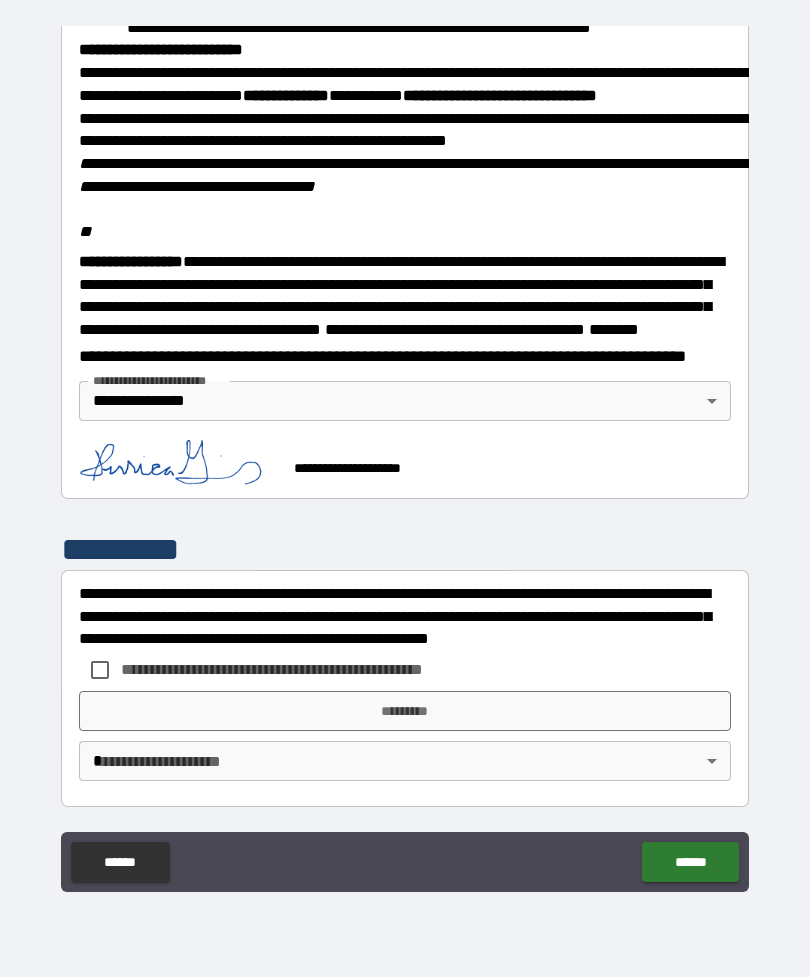 scroll, scrollTop: 2340, scrollLeft: 0, axis: vertical 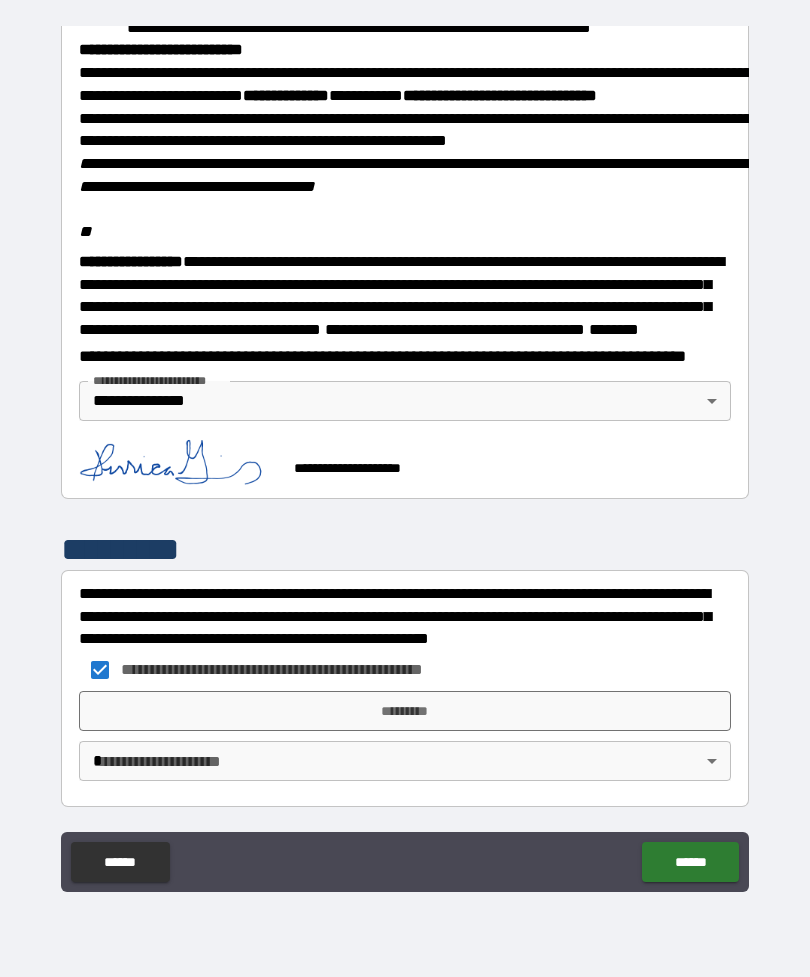 click on "**********" at bounding box center [405, 456] 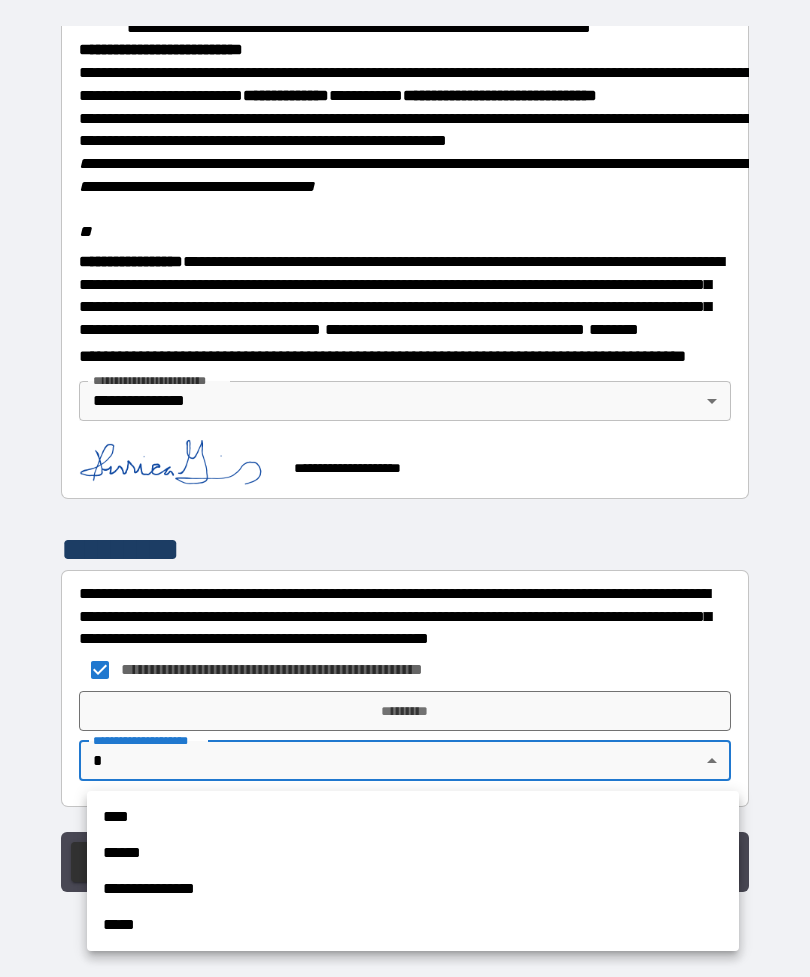 click on "**********" at bounding box center [413, 889] 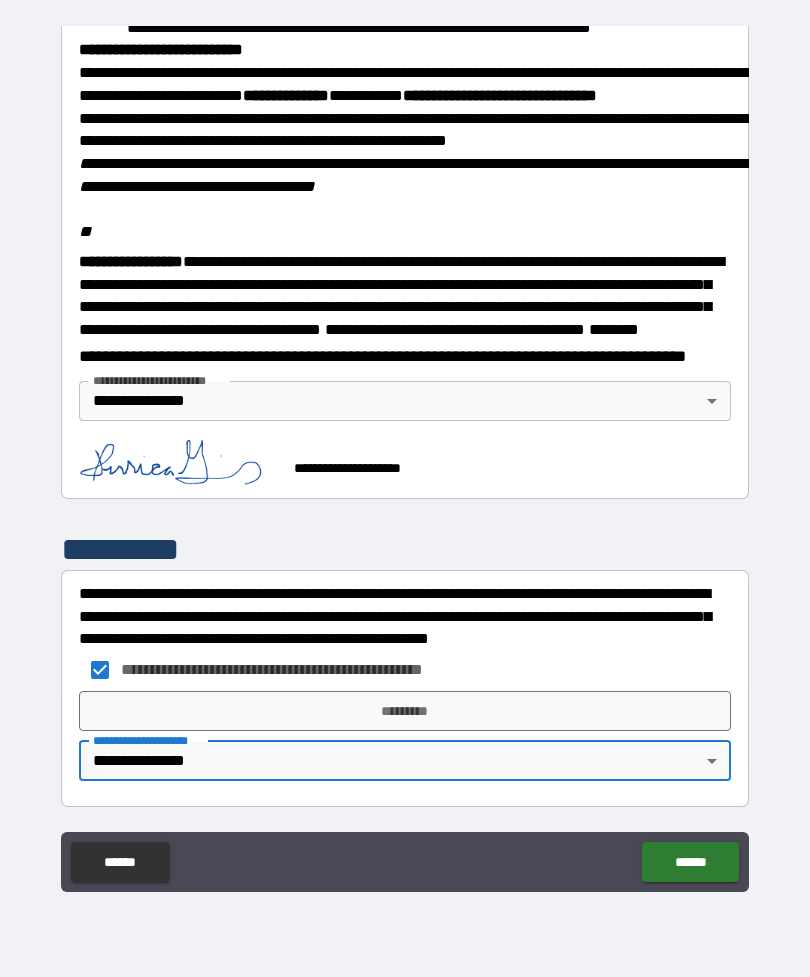 click on "*********" at bounding box center [405, 711] 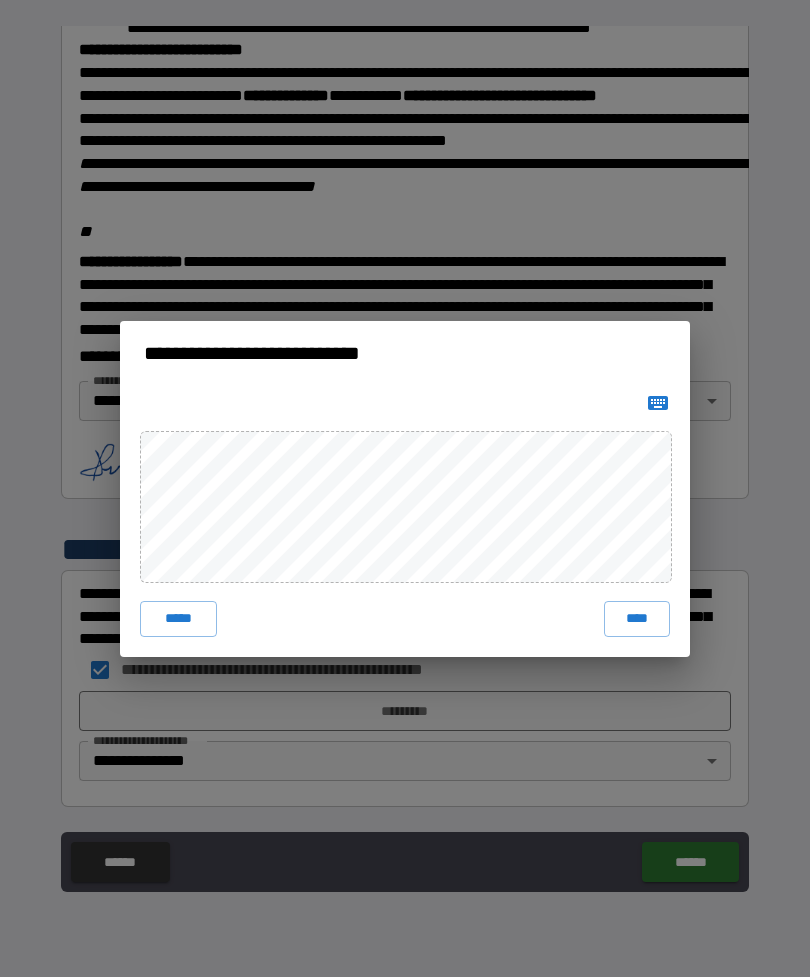 click on "****" at bounding box center (637, 619) 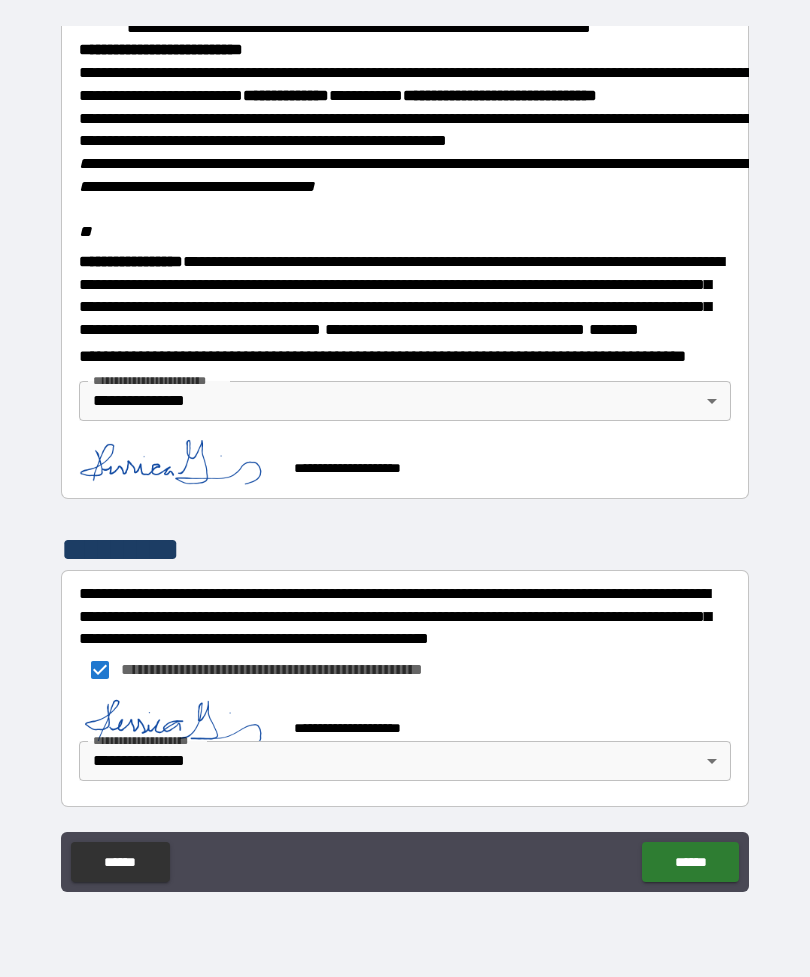 scroll, scrollTop: 2330, scrollLeft: 0, axis: vertical 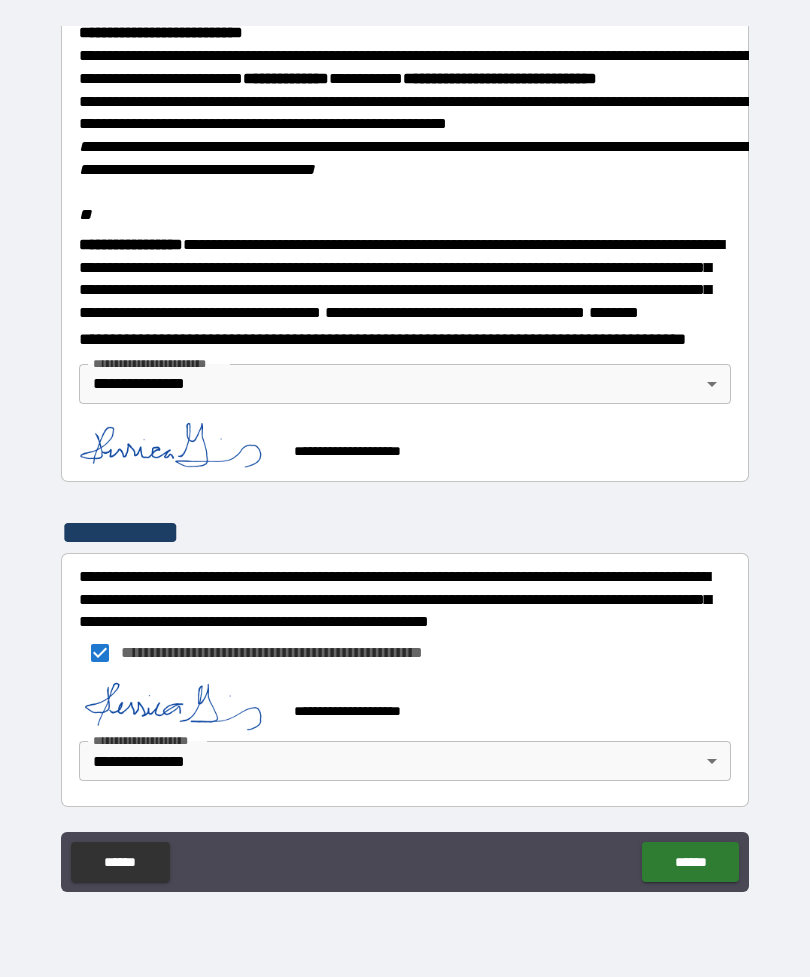 click on "******" at bounding box center (690, 862) 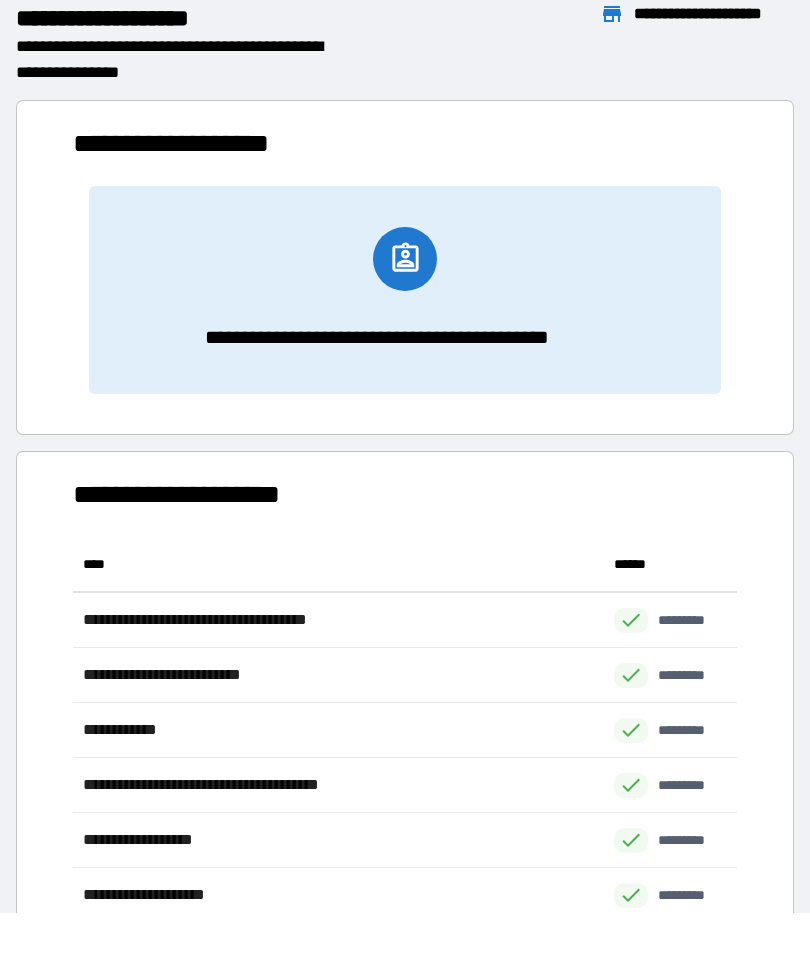 scroll, scrollTop: 441, scrollLeft: 664, axis: both 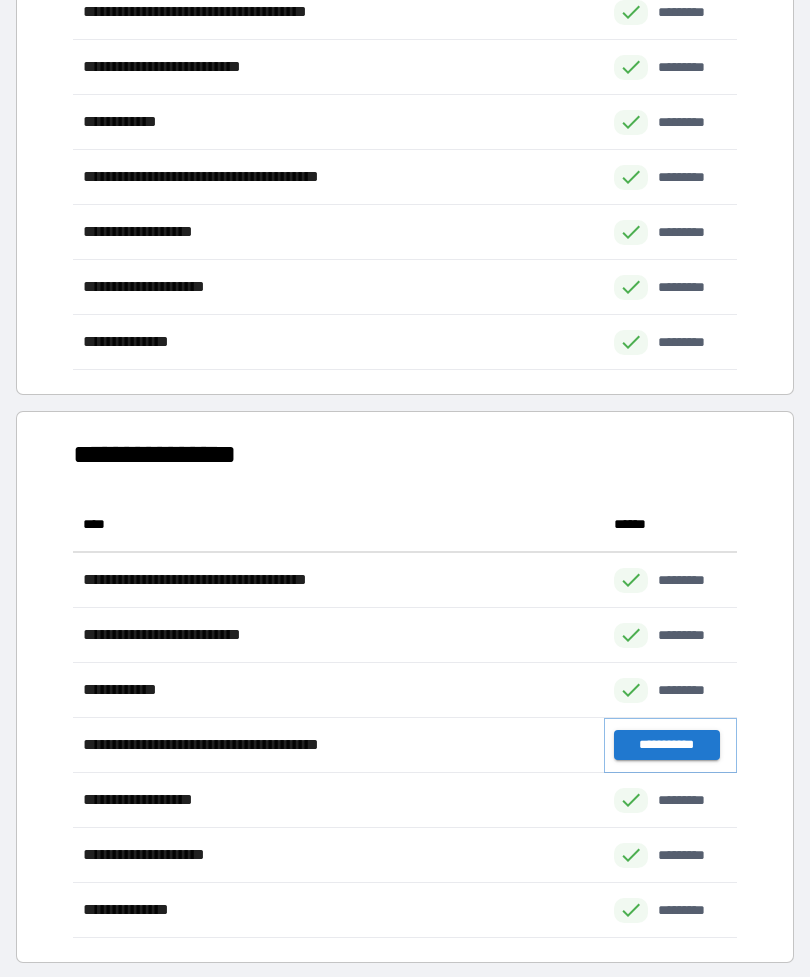 click on "**********" at bounding box center (666, 745) 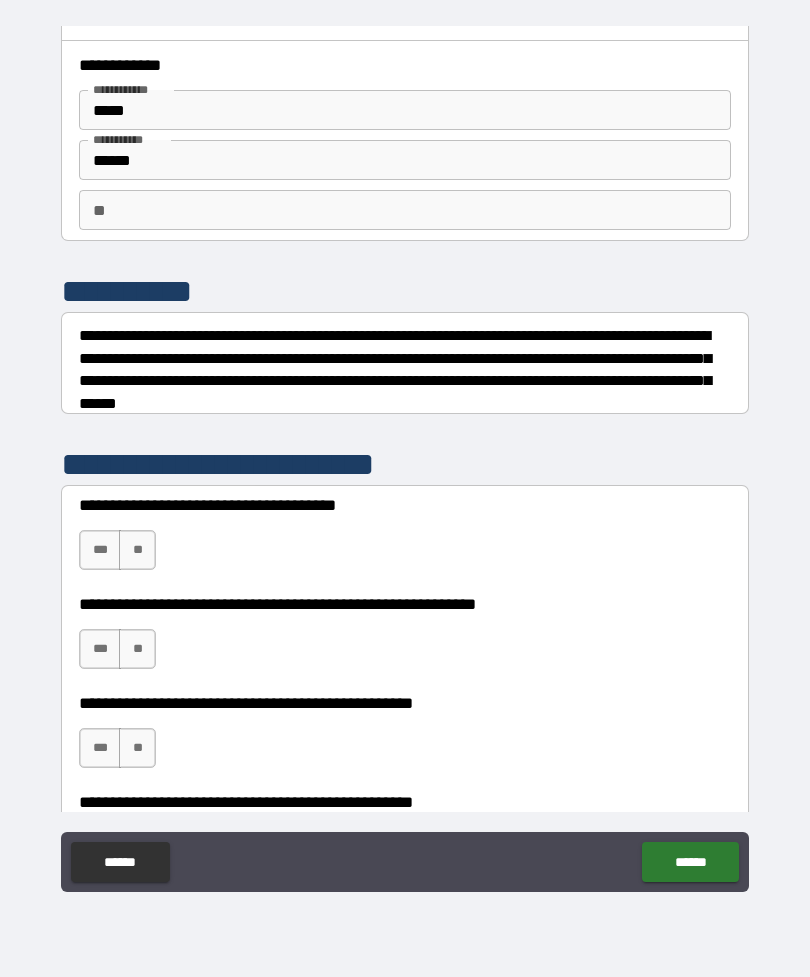 scroll, scrollTop: 36, scrollLeft: 0, axis: vertical 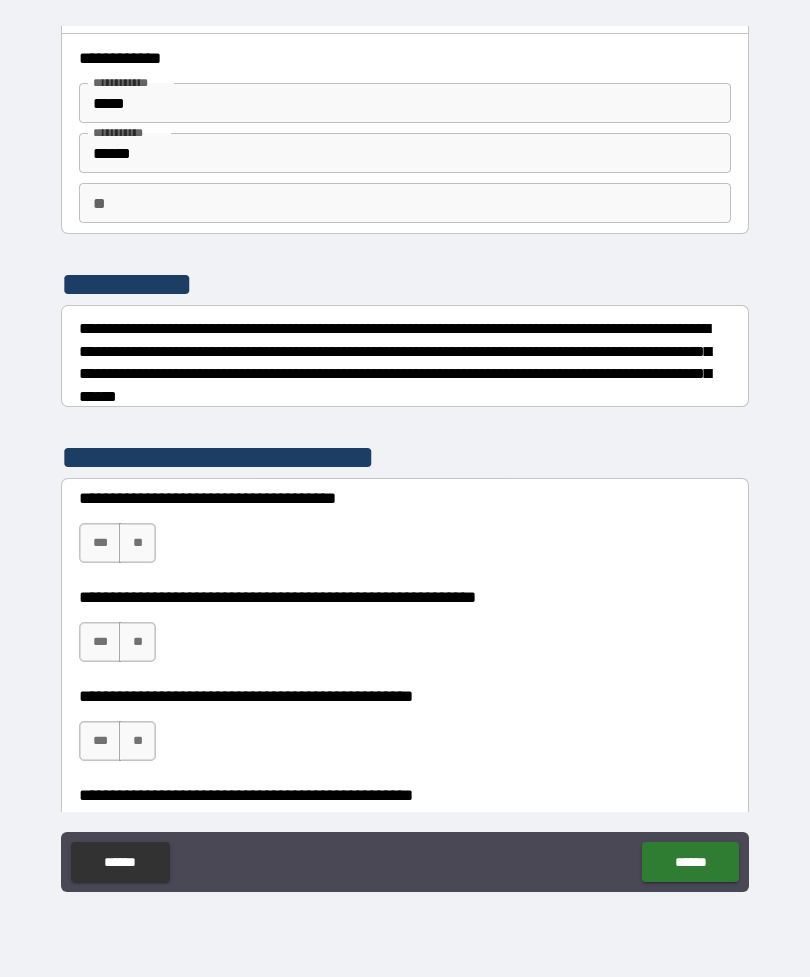 click on "***" at bounding box center [100, 642] 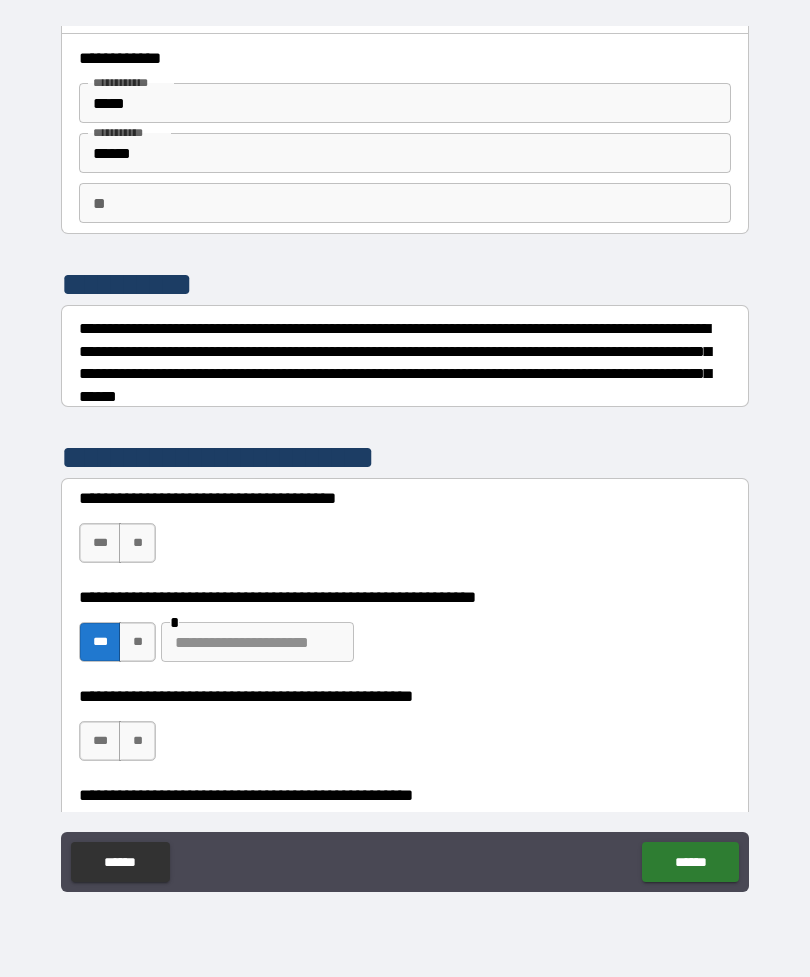 click at bounding box center (257, 642) 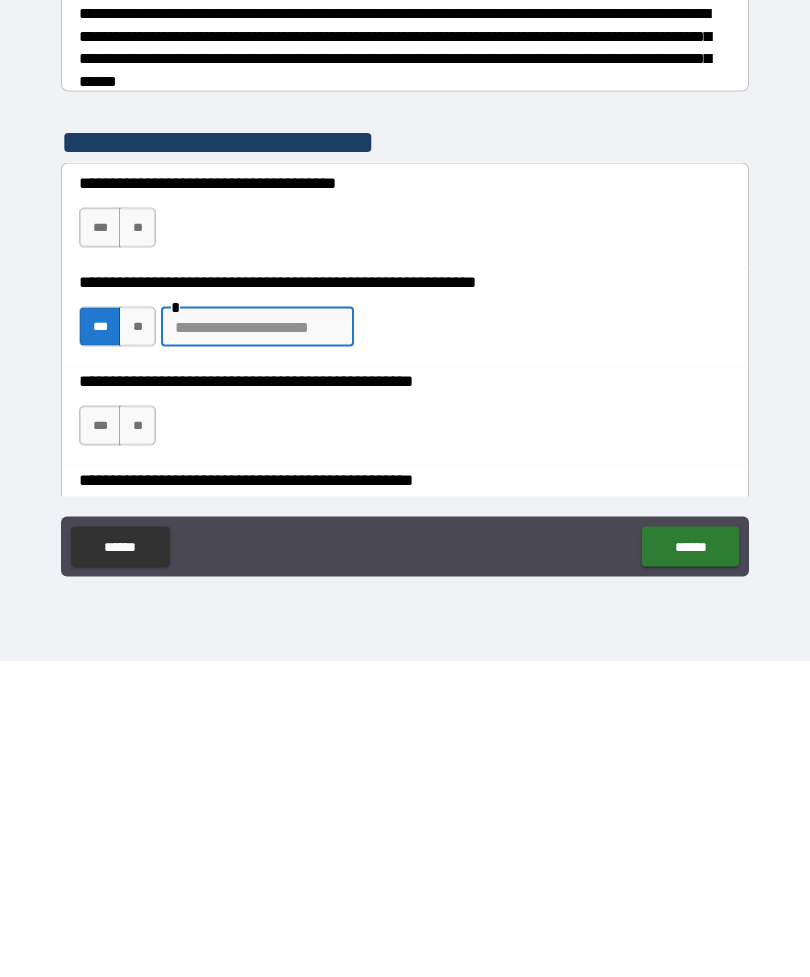 click on "***" at bounding box center (100, 543) 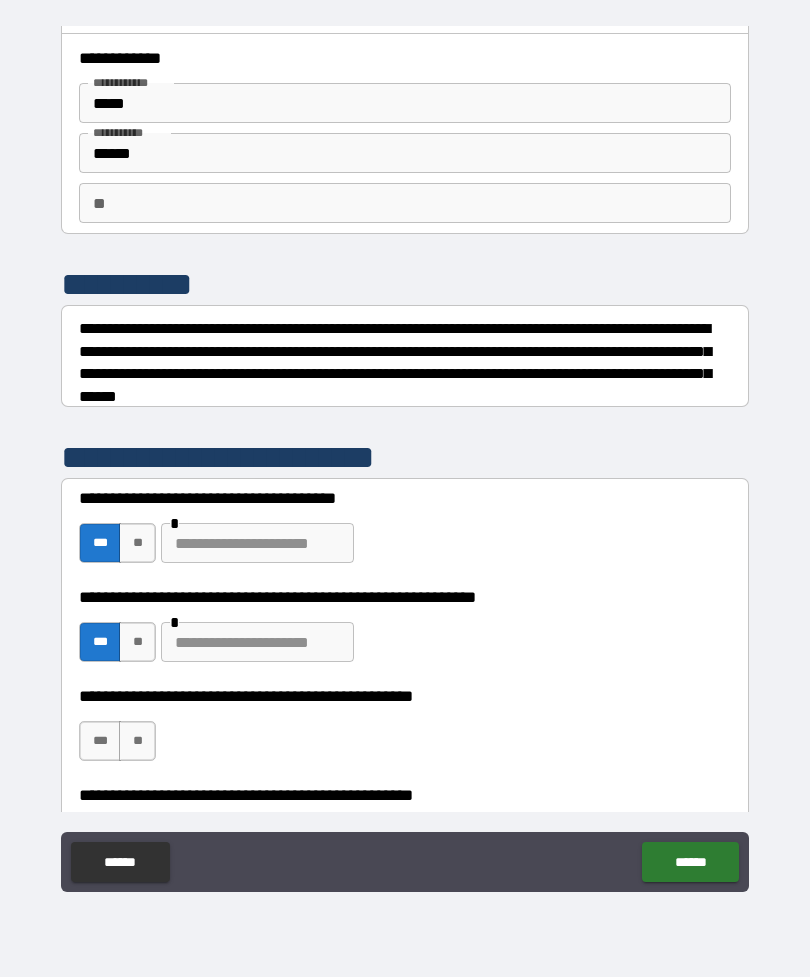 click at bounding box center (257, 543) 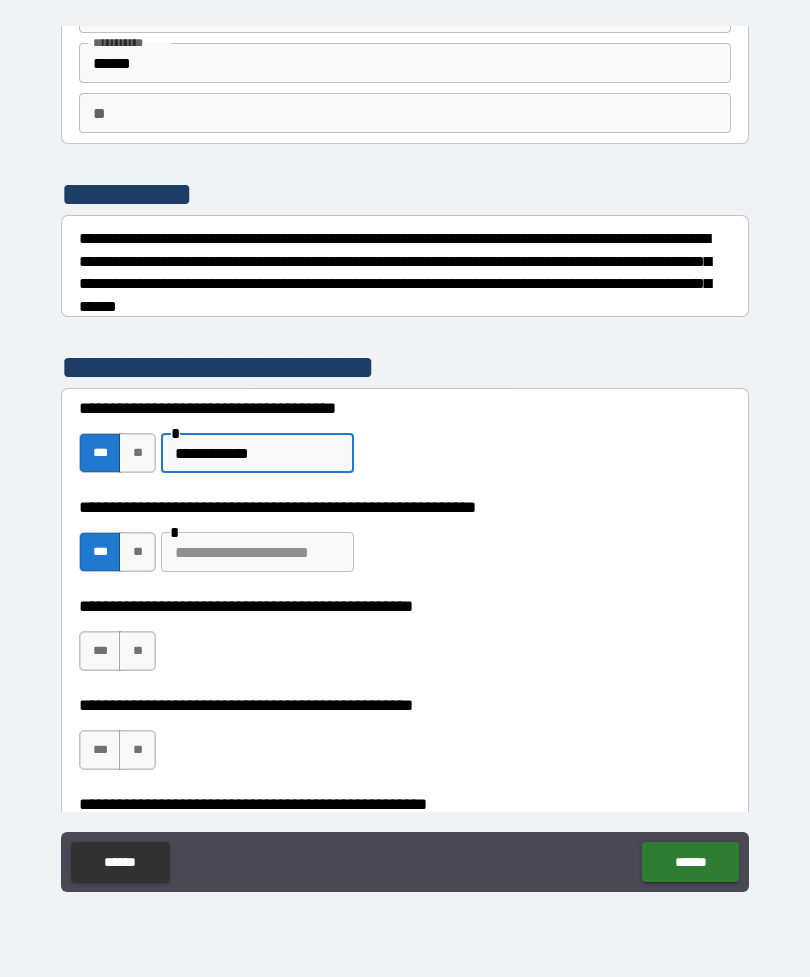 scroll, scrollTop: 158, scrollLeft: 0, axis: vertical 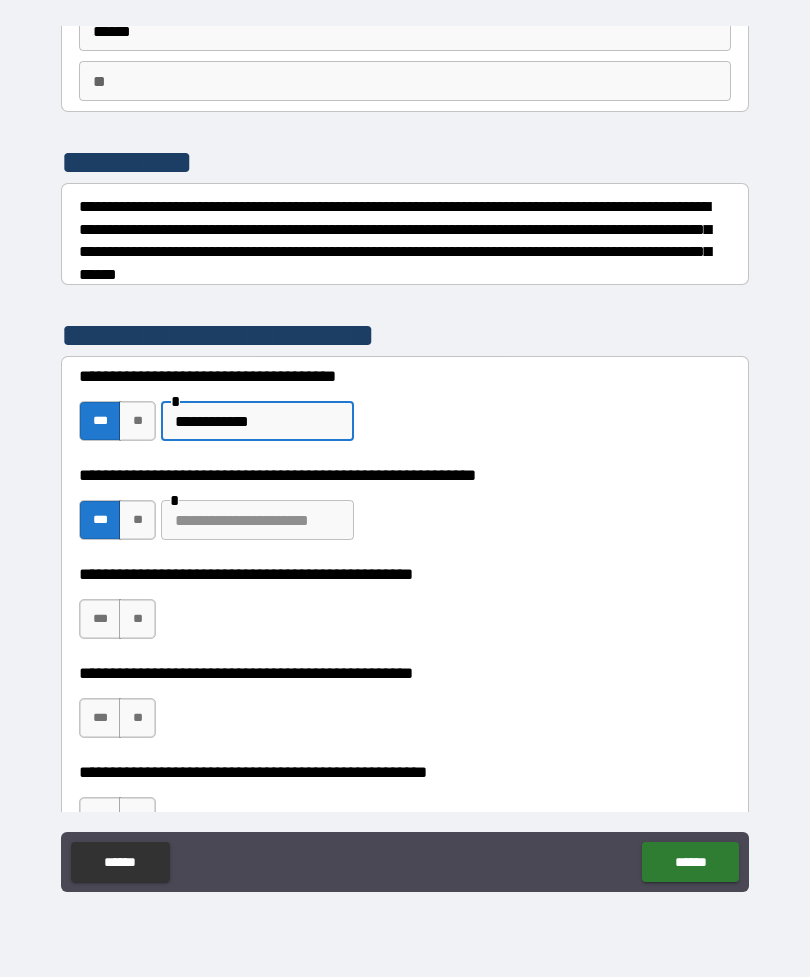 click at bounding box center [257, 520] 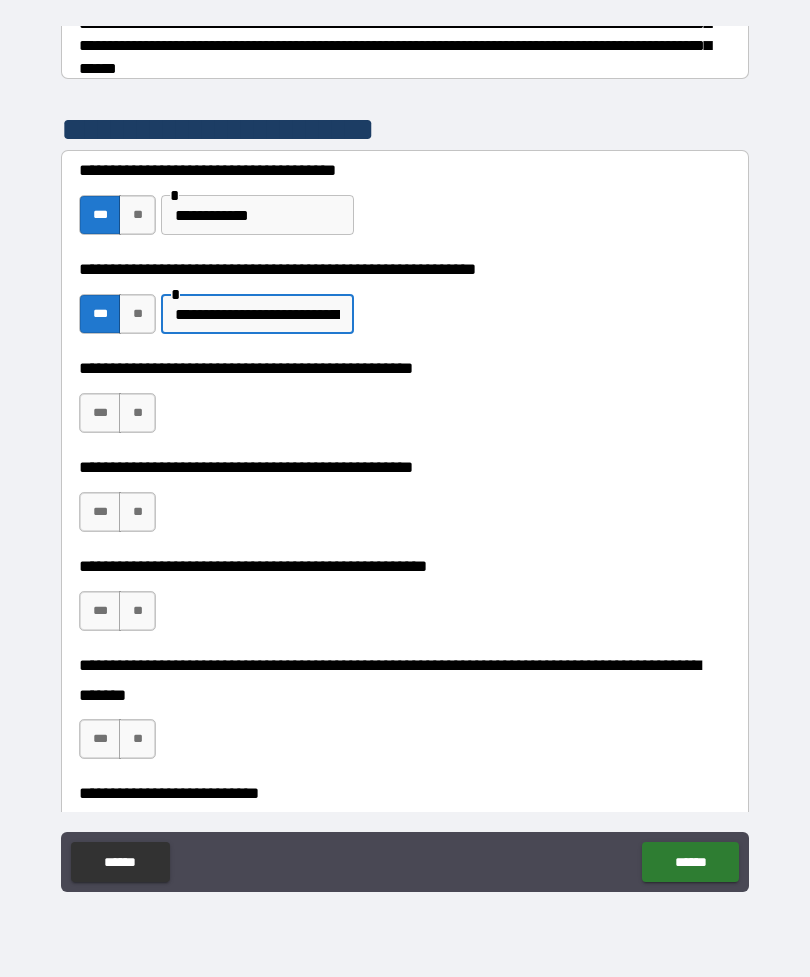 scroll, scrollTop: 365, scrollLeft: 0, axis: vertical 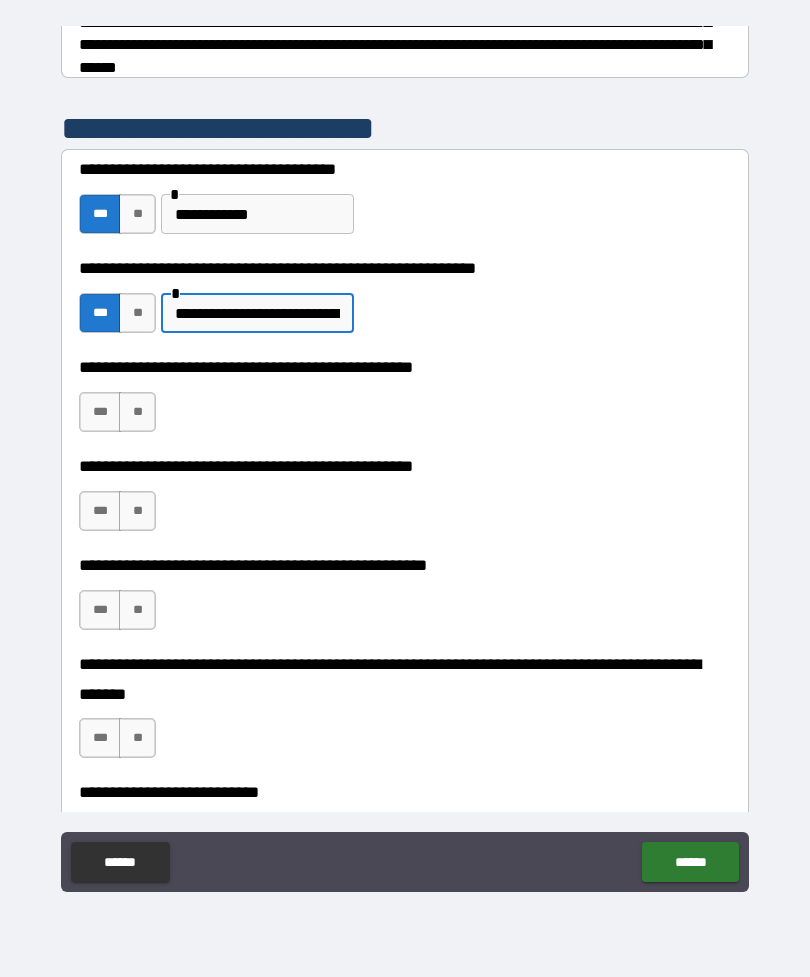 click on "**" at bounding box center (137, 412) 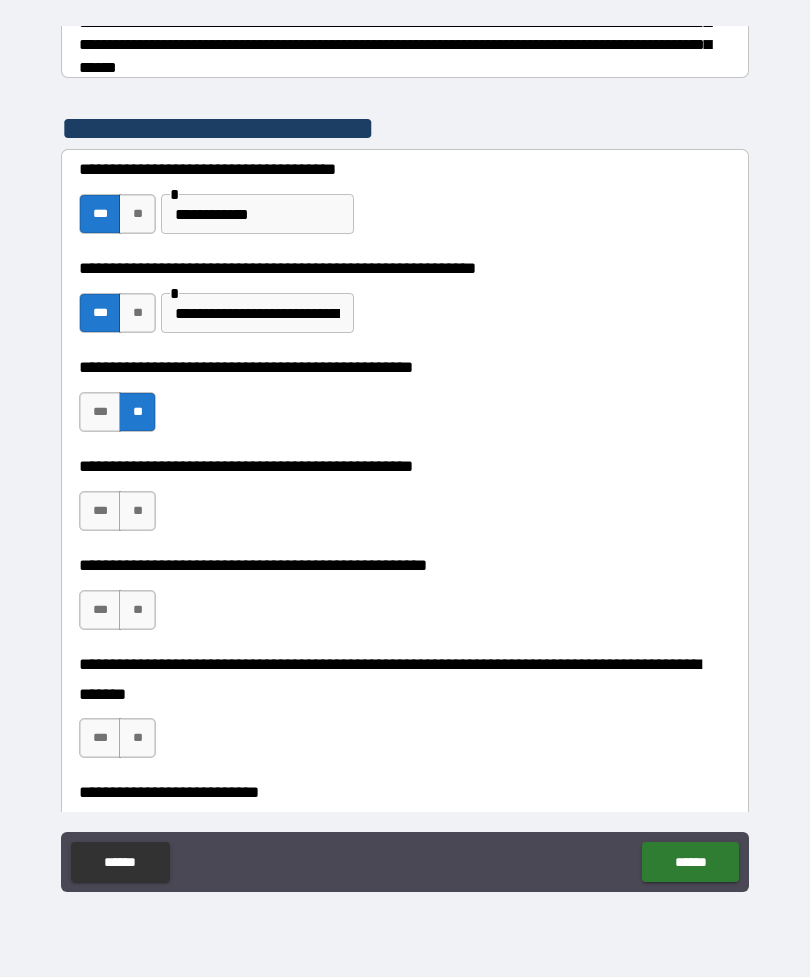 click on "***" at bounding box center [100, 511] 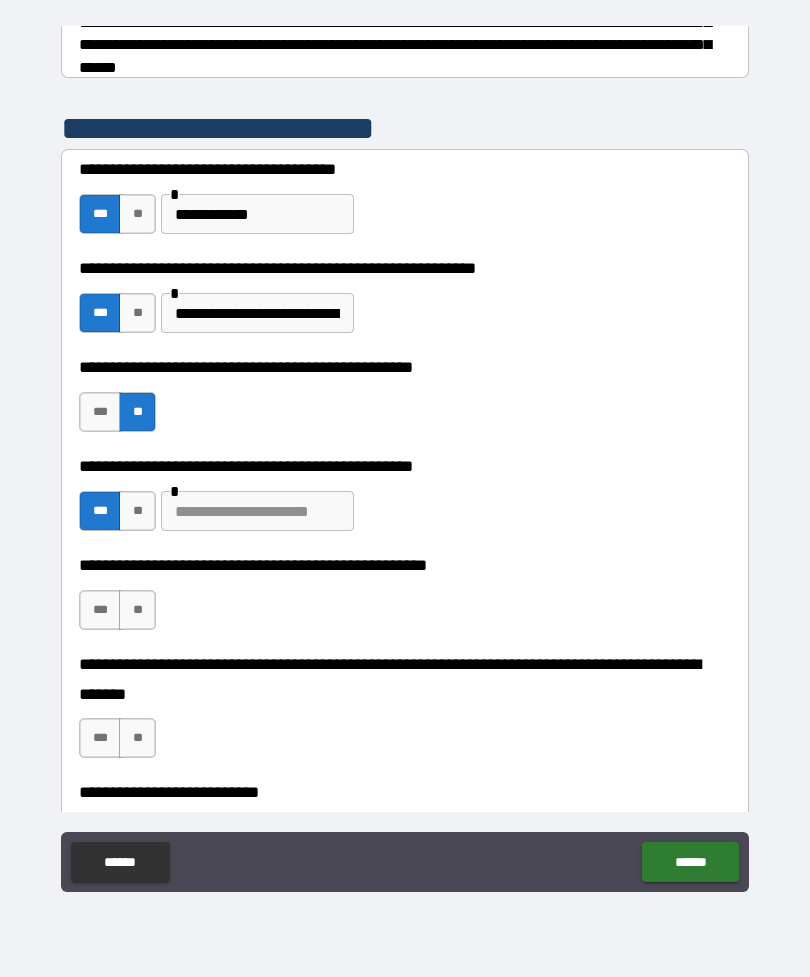 click at bounding box center (257, 511) 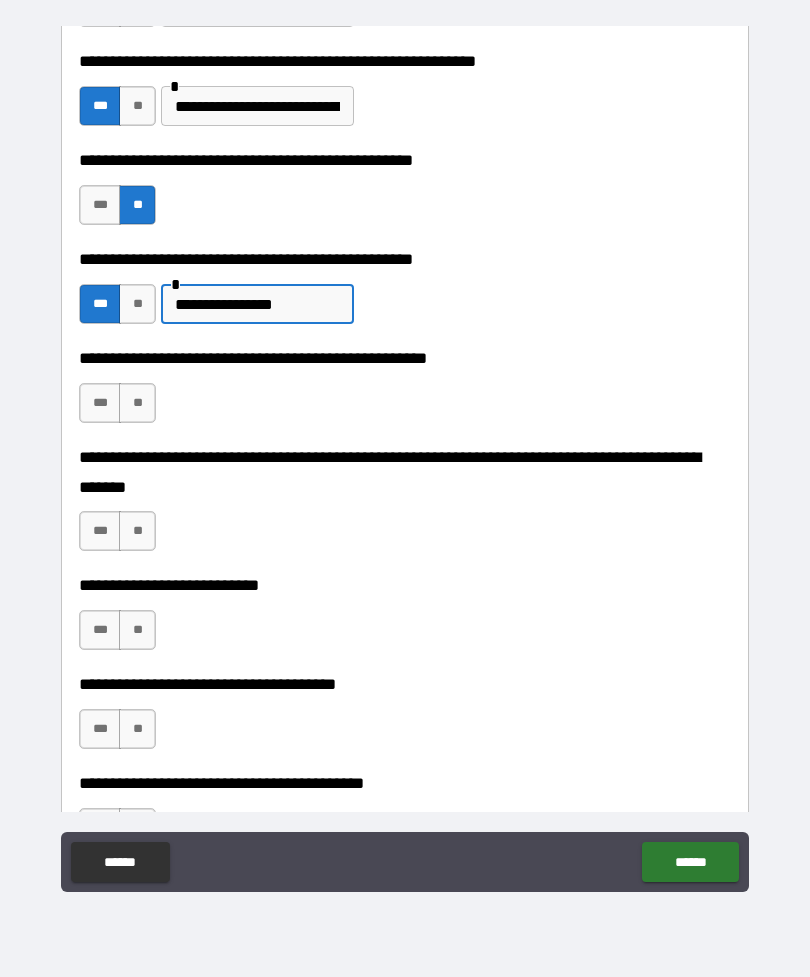 scroll, scrollTop: 576, scrollLeft: 0, axis: vertical 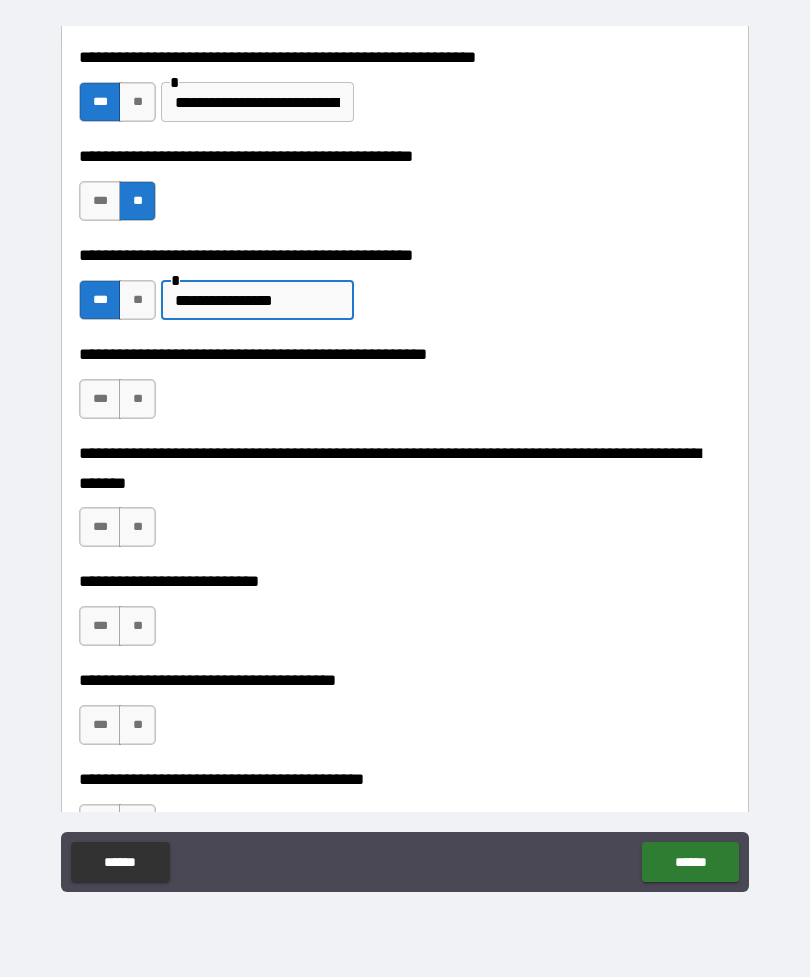 click on "**" at bounding box center (137, 399) 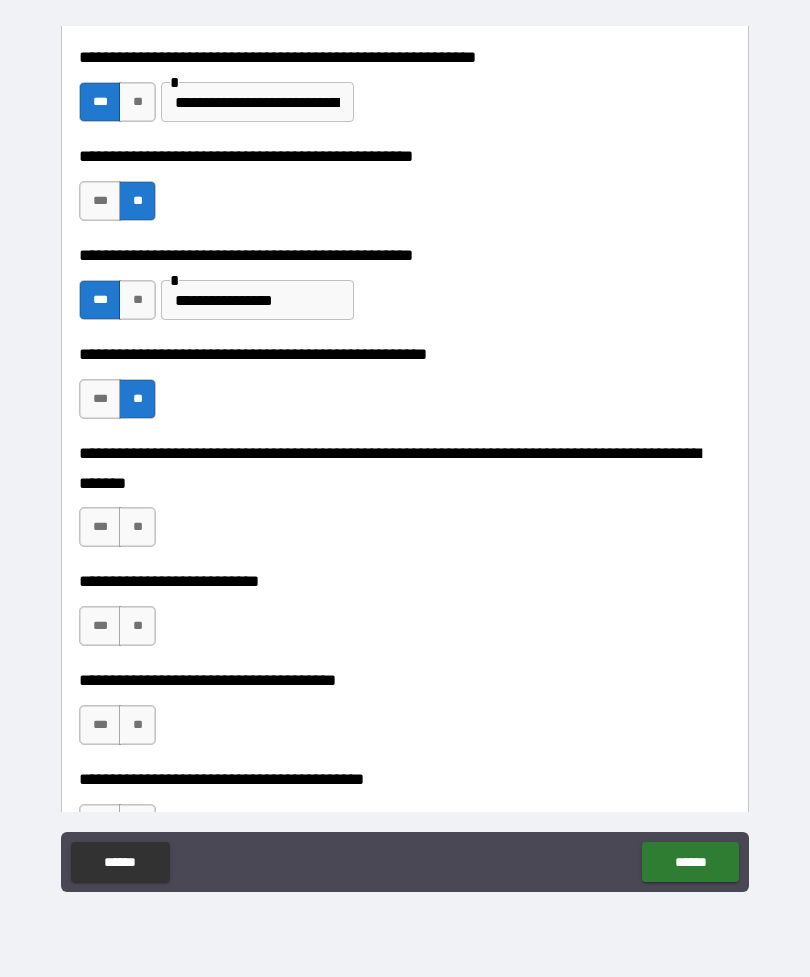 click on "**" at bounding box center (137, 527) 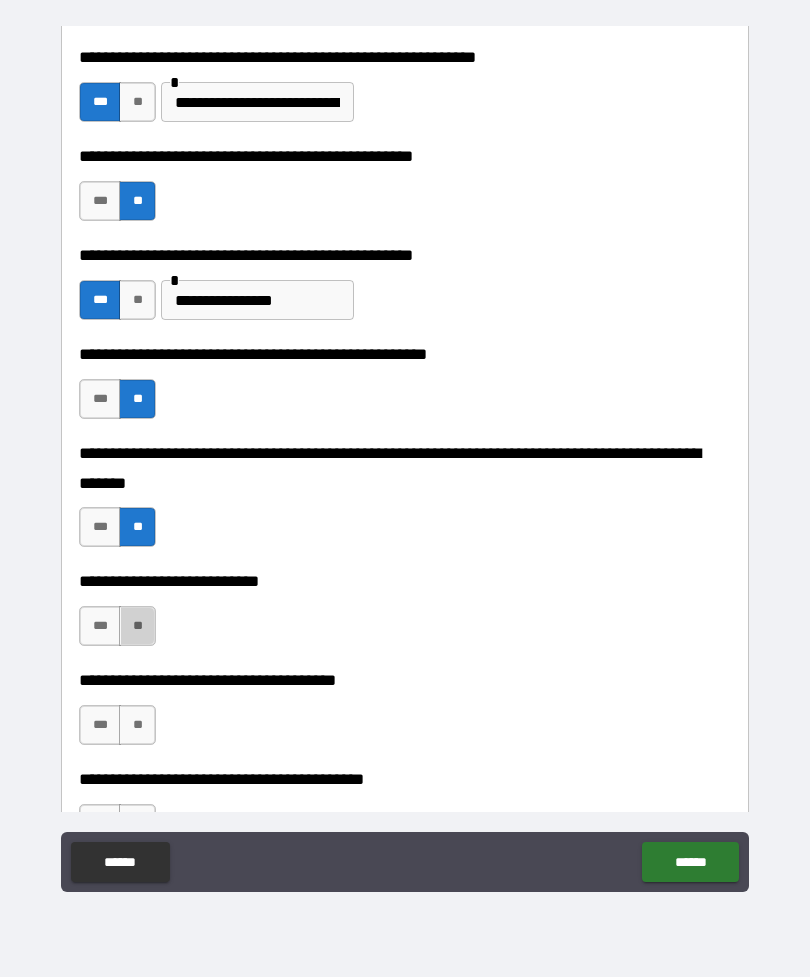 click on "**" at bounding box center [137, 626] 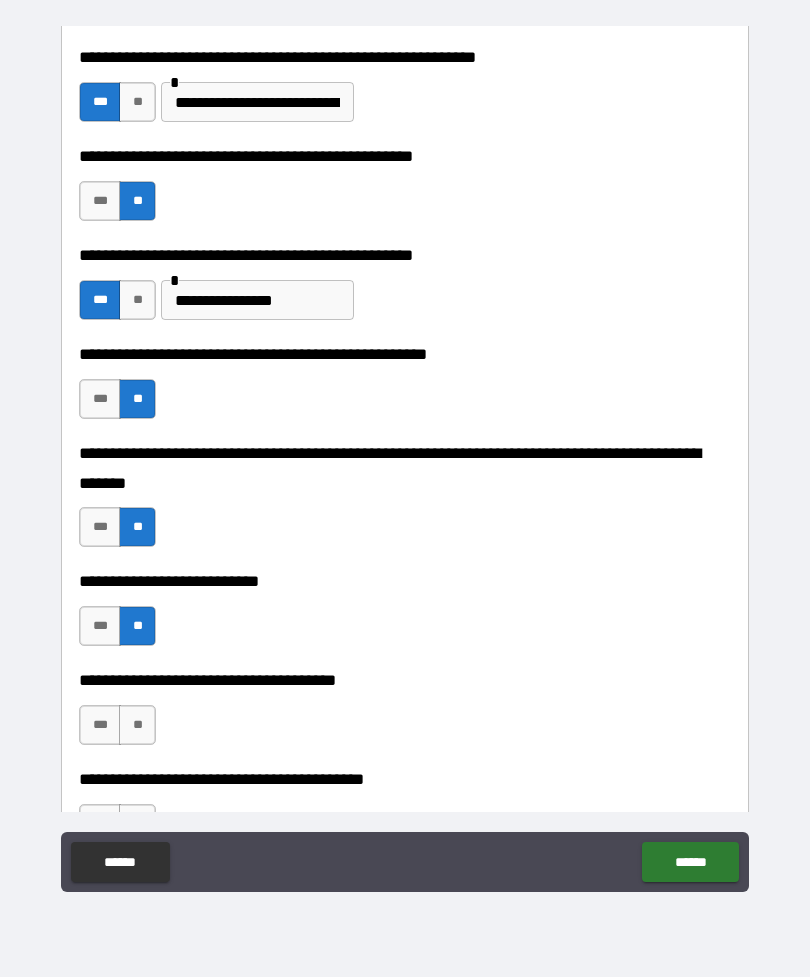 click on "**********" at bounding box center (405, 715) 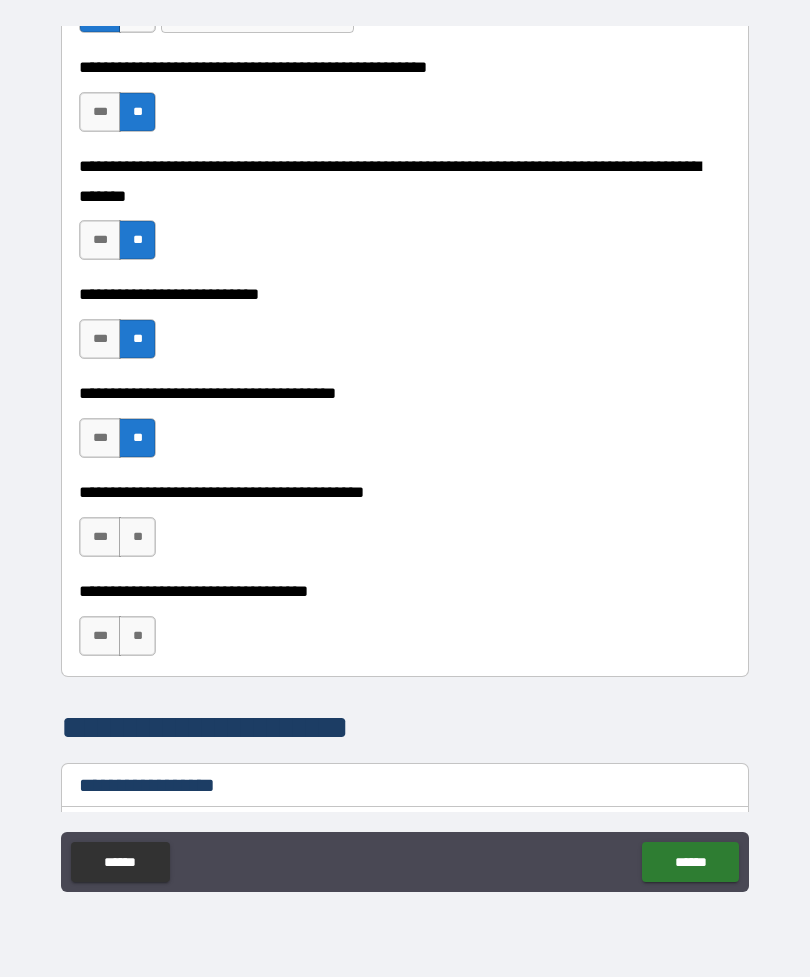 scroll, scrollTop: 868, scrollLeft: 0, axis: vertical 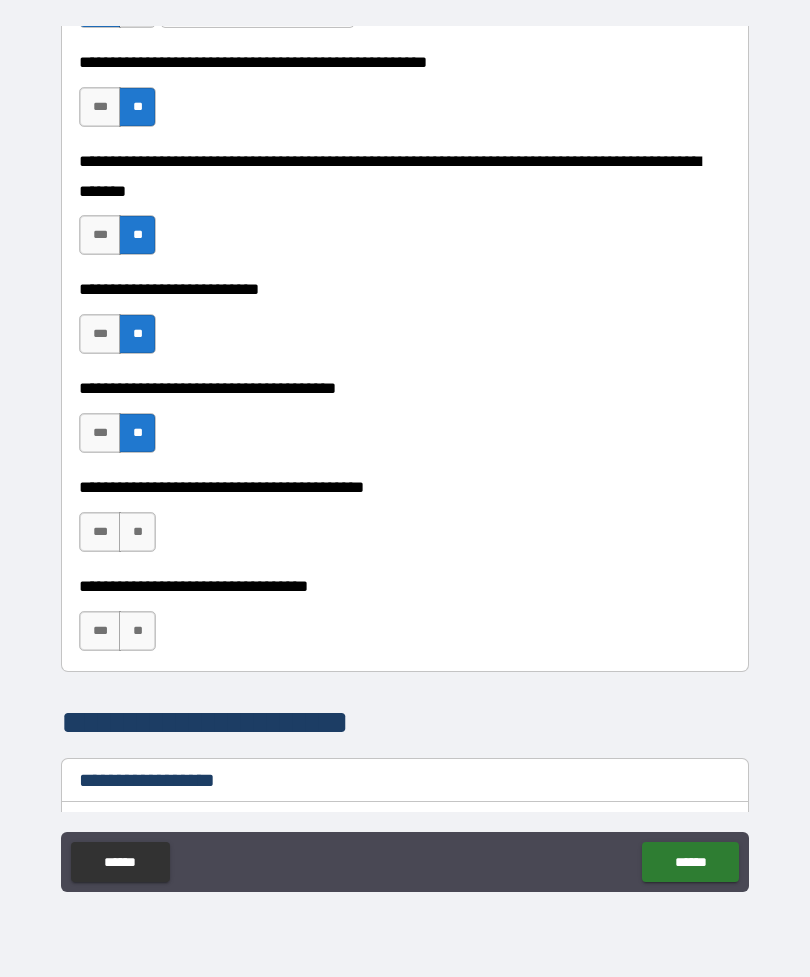 click on "**" at bounding box center (137, 532) 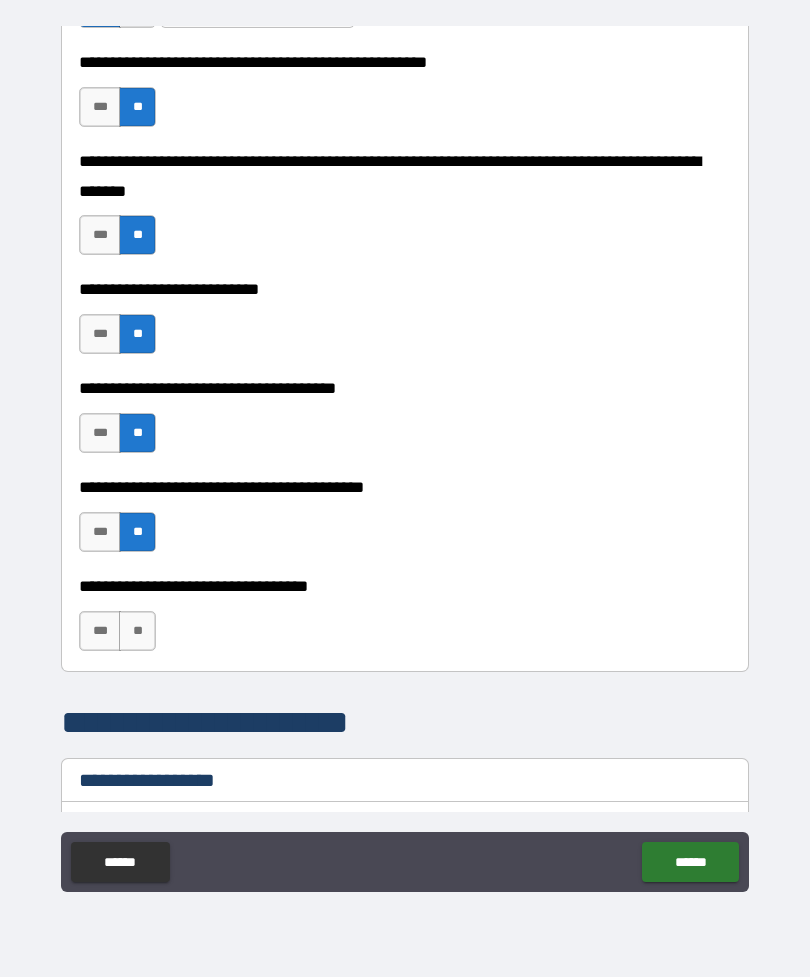 click on "**" at bounding box center (137, 631) 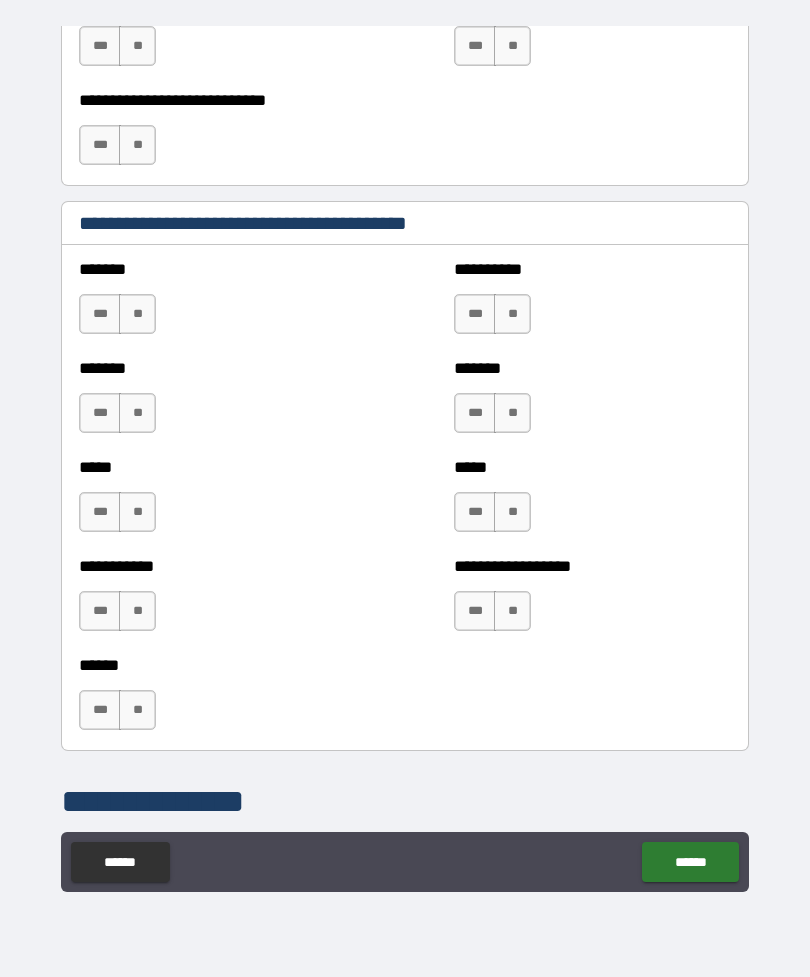 scroll, scrollTop: 1695, scrollLeft: 0, axis: vertical 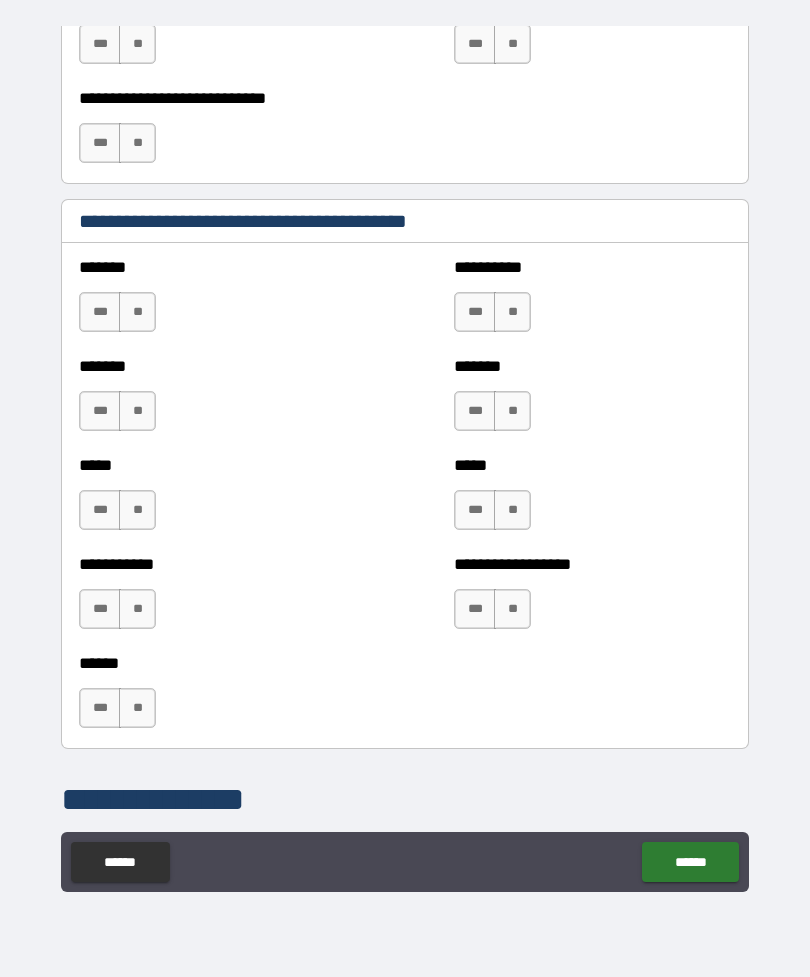 click on "**" at bounding box center (137, 312) 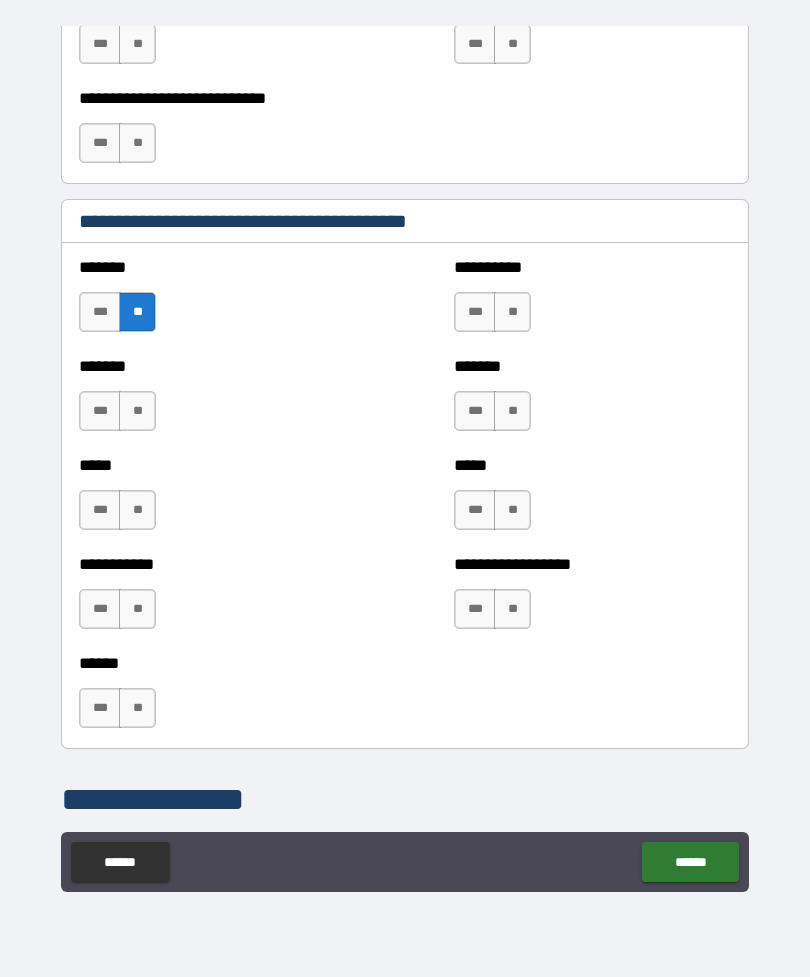 click on "**" at bounding box center (137, 411) 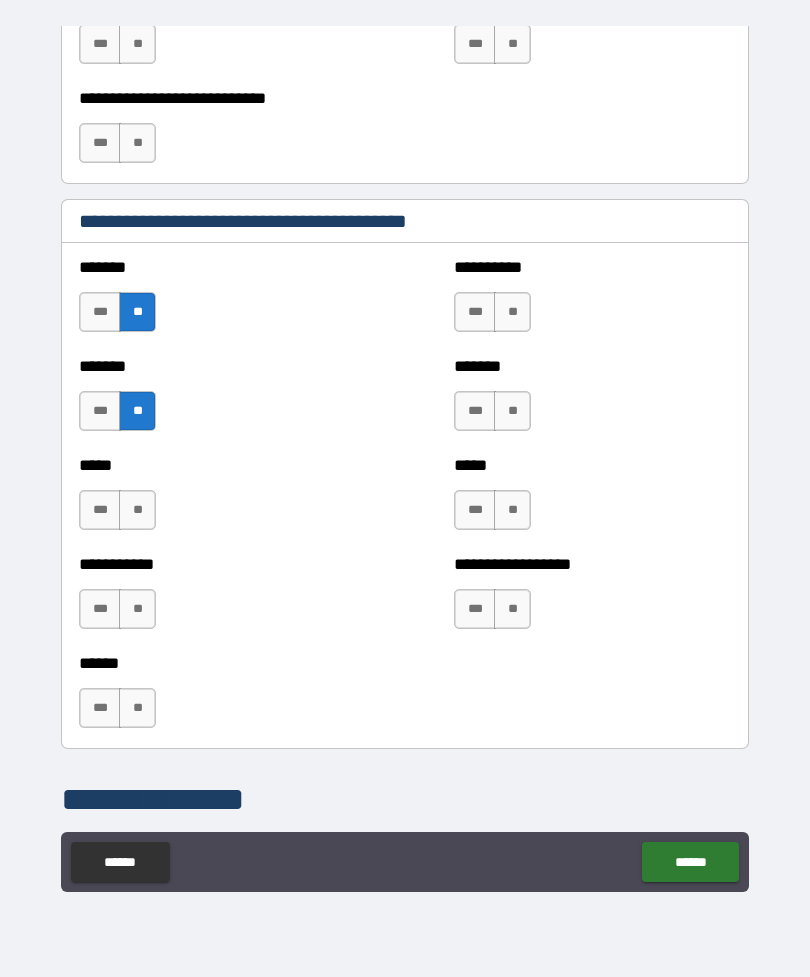 click on "**" at bounding box center (137, 510) 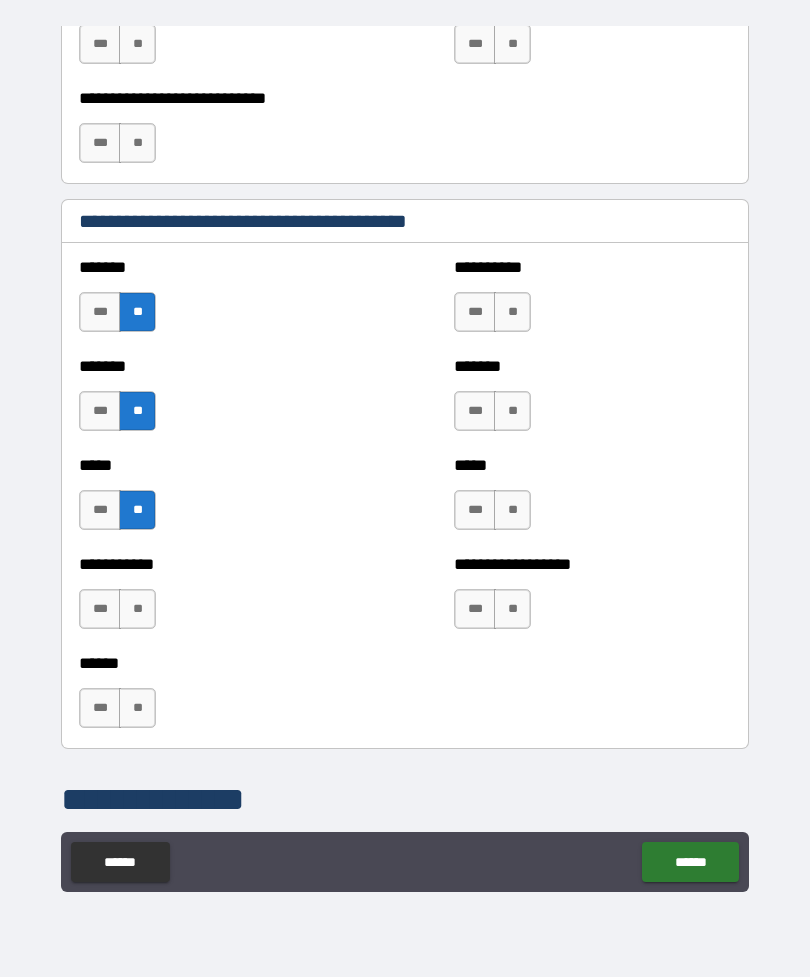 click on "**" at bounding box center (137, 609) 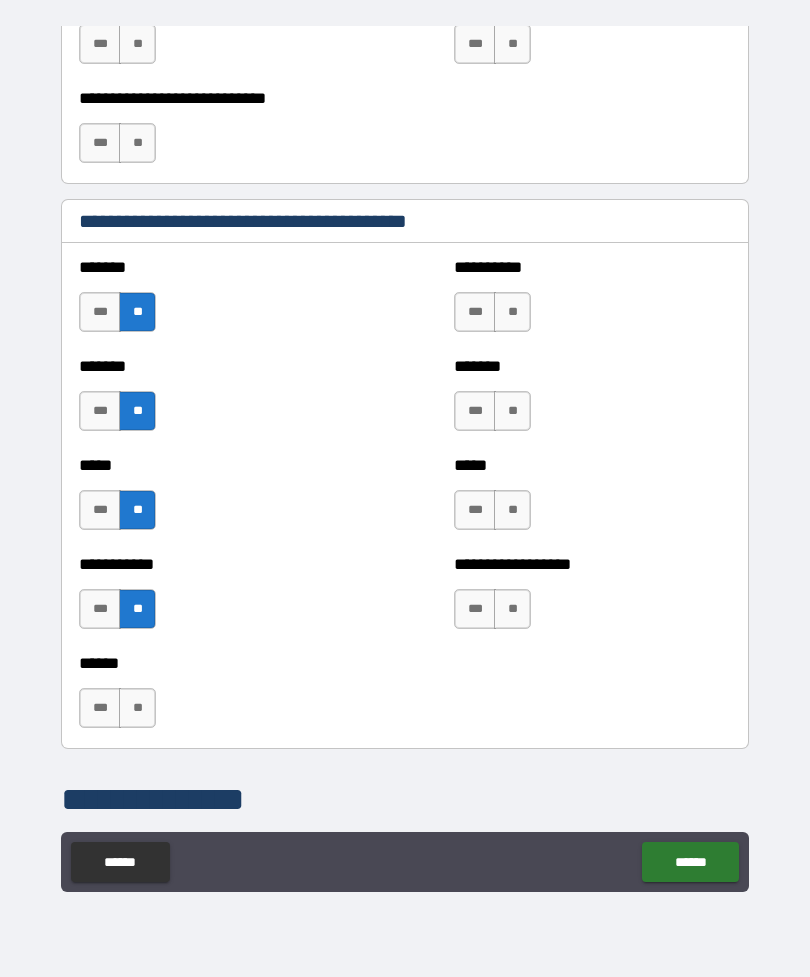 click on "**" at bounding box center (137, 708) 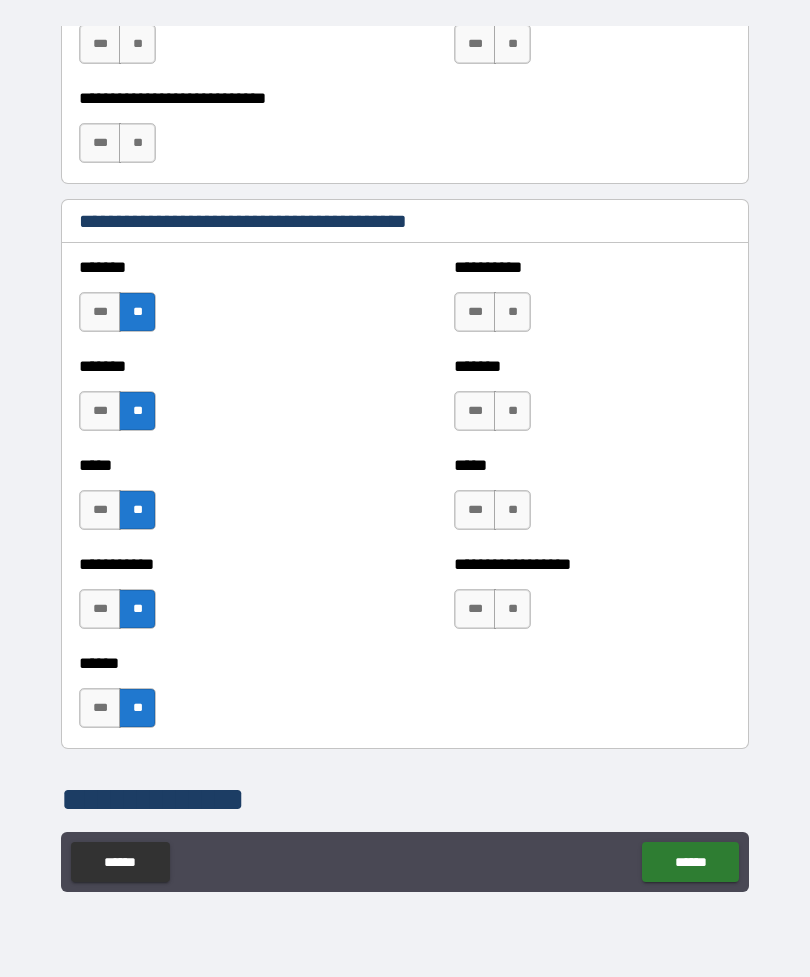 click on "**" at bounding box center (512, 609) 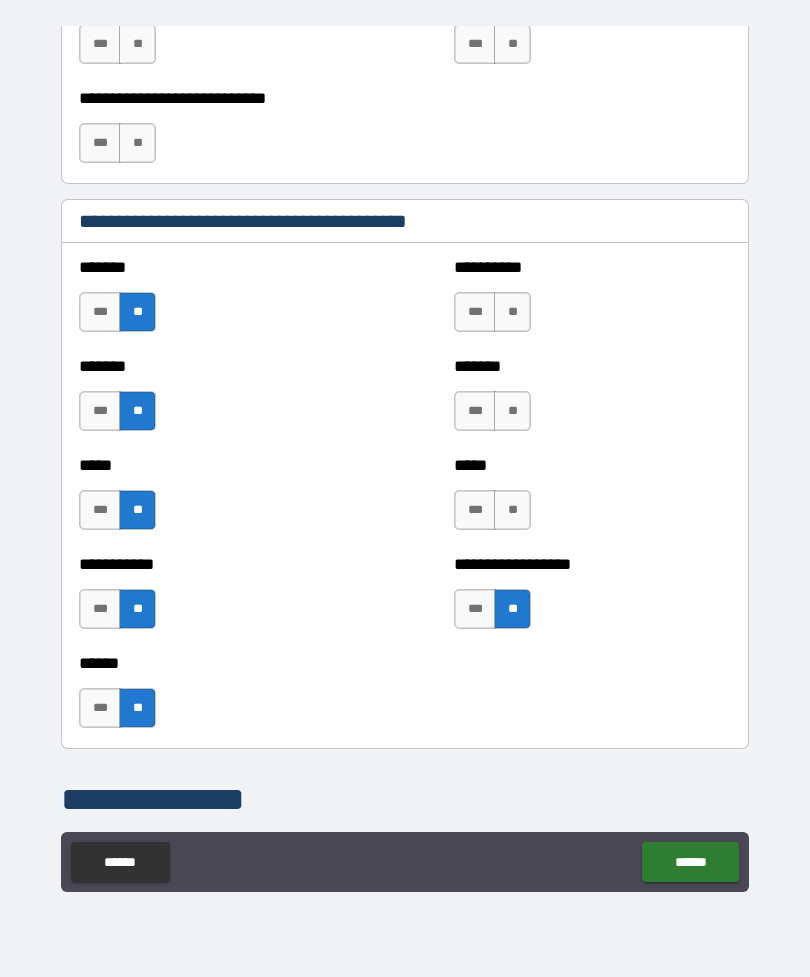 click on "**" at bounding box center [512, 510] 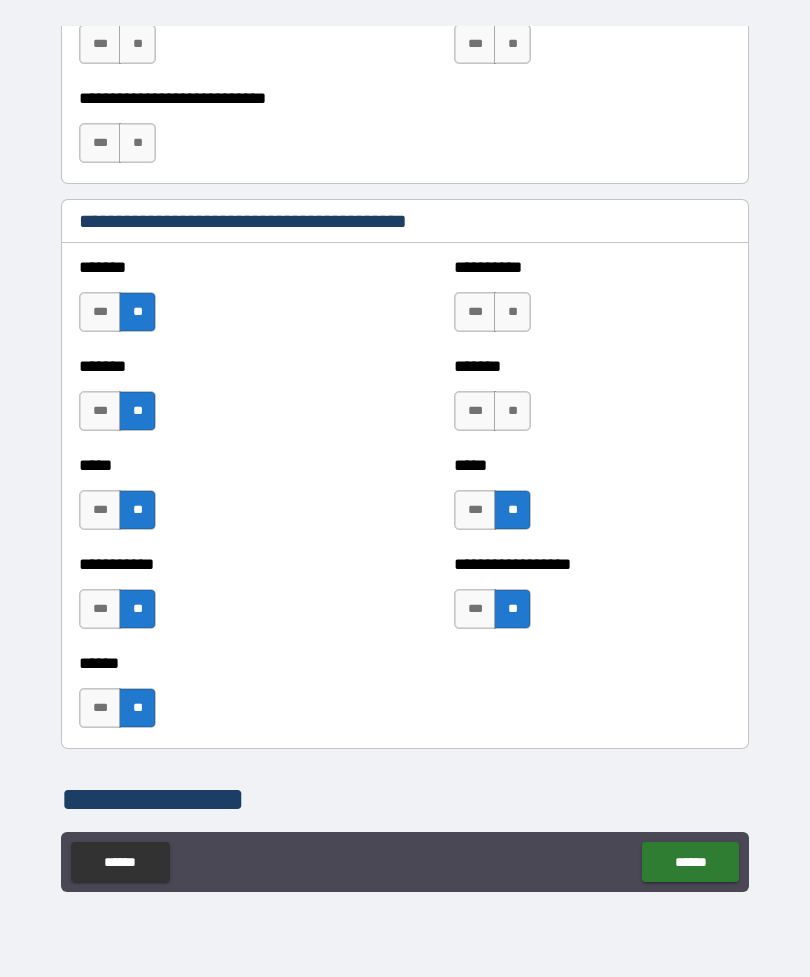 click on "**" at bounding box center [512, 411] 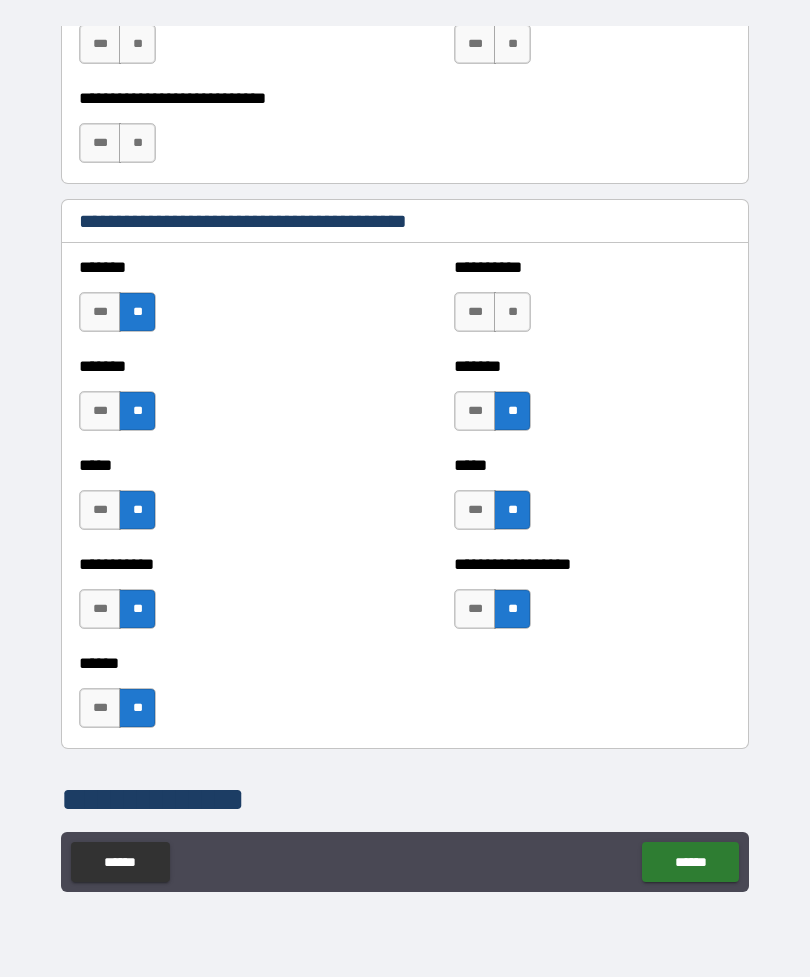 click on "**" at bounding box center [512, 312] 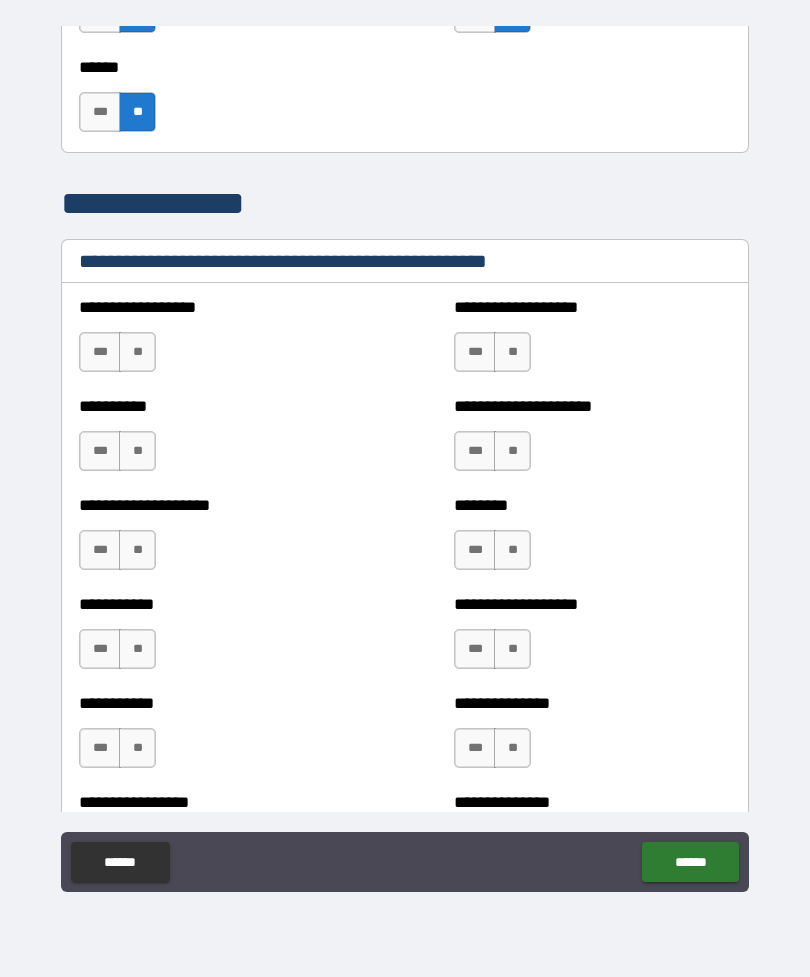 scroll, scrollTop: 2336, scrollLeft: 0, axis: vertical 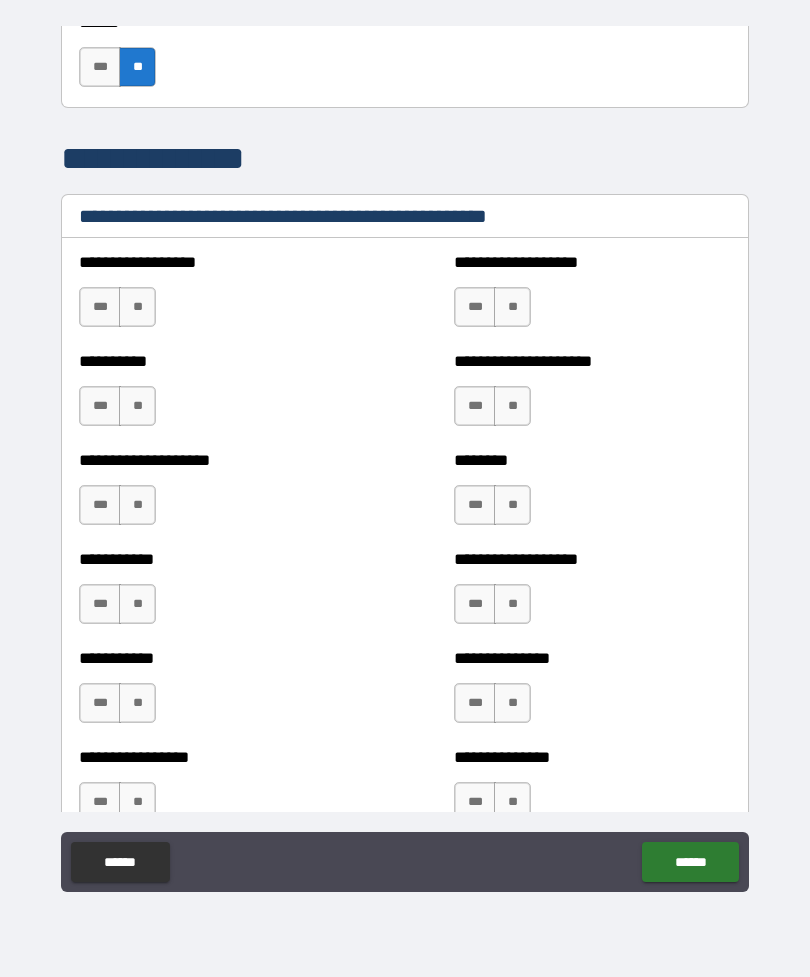 click on "**" at bounding box center [137, 307] 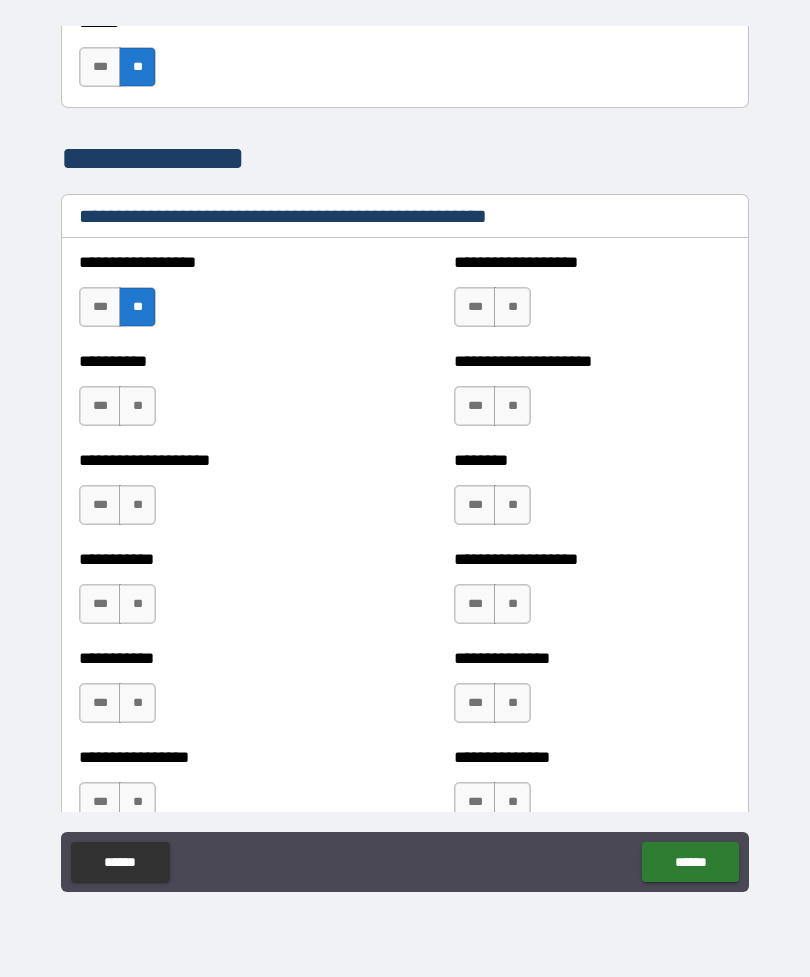 click on "**" at bounding box center [512, 307] 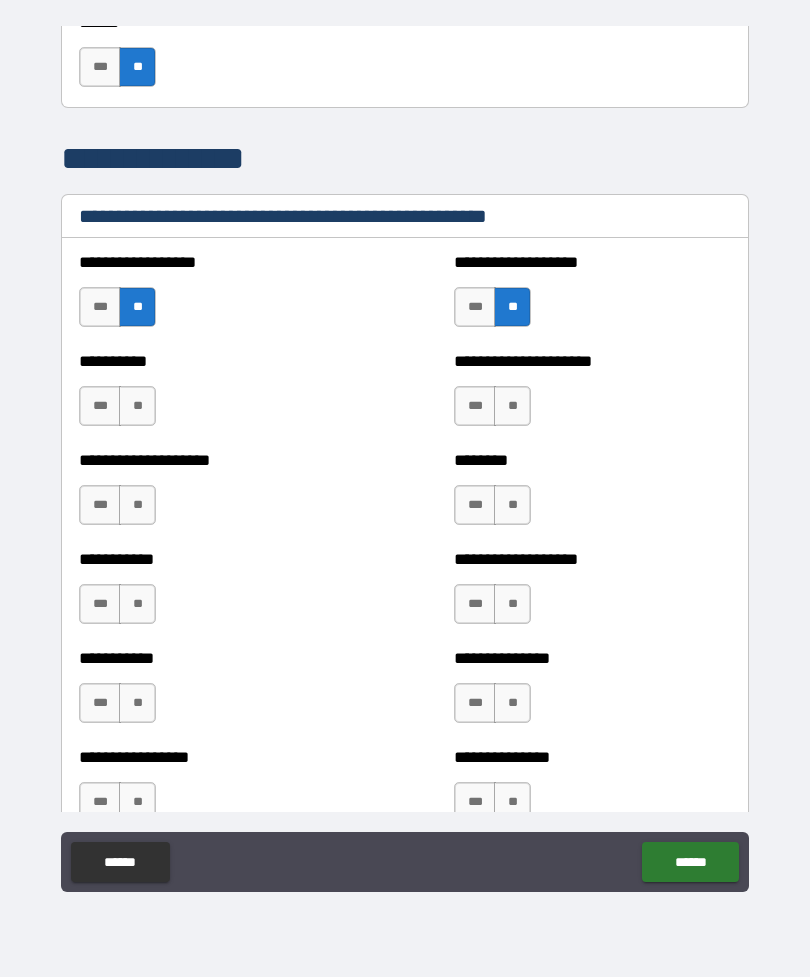 click on "**" at bounding box center [137, 406] 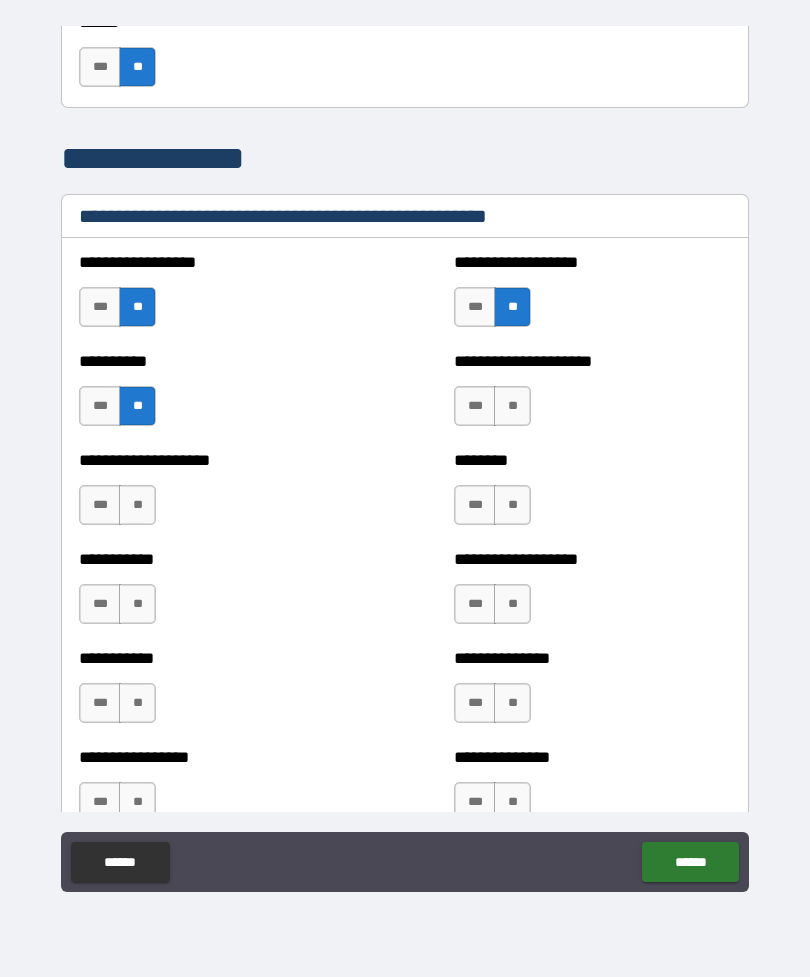 click on "**" at bounding box center (512, 406) 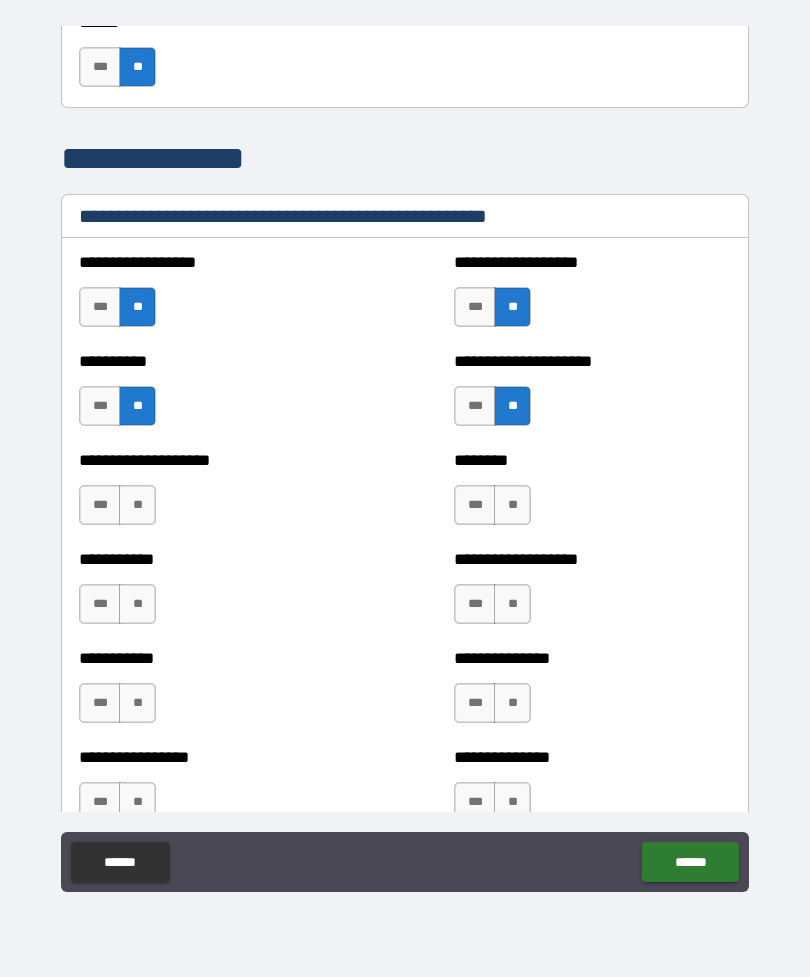 click on "**" at bounding box center (137, 505) 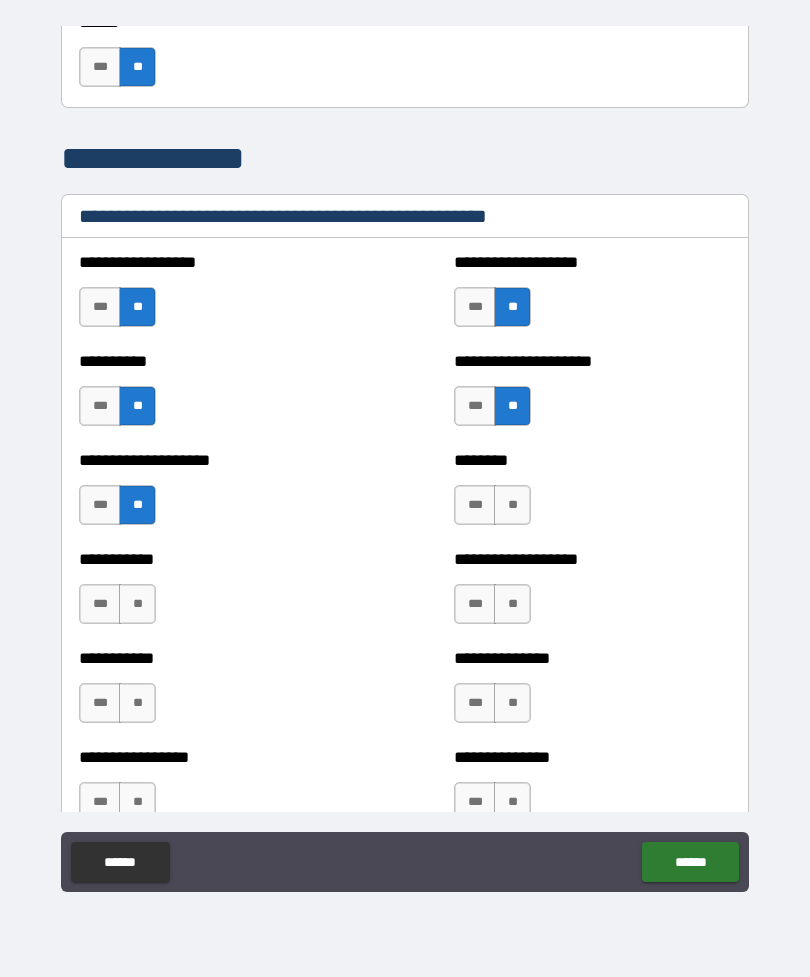 click on "**" at bounding box center [512, 505] 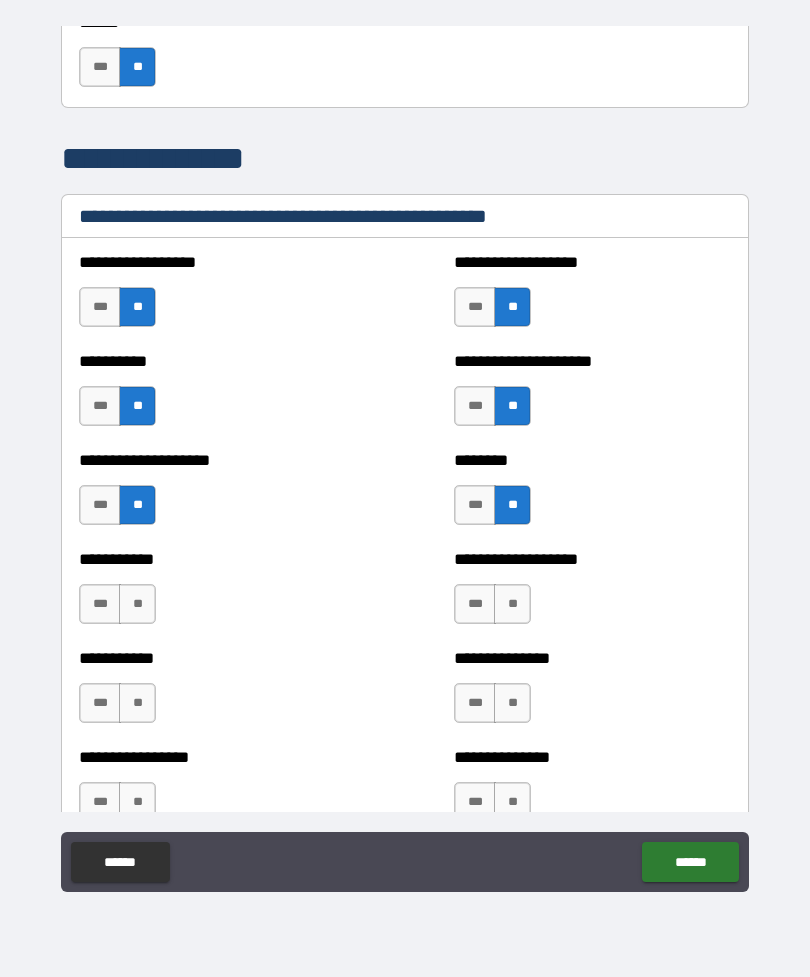 click on "**" at bounding box center (137, 604) 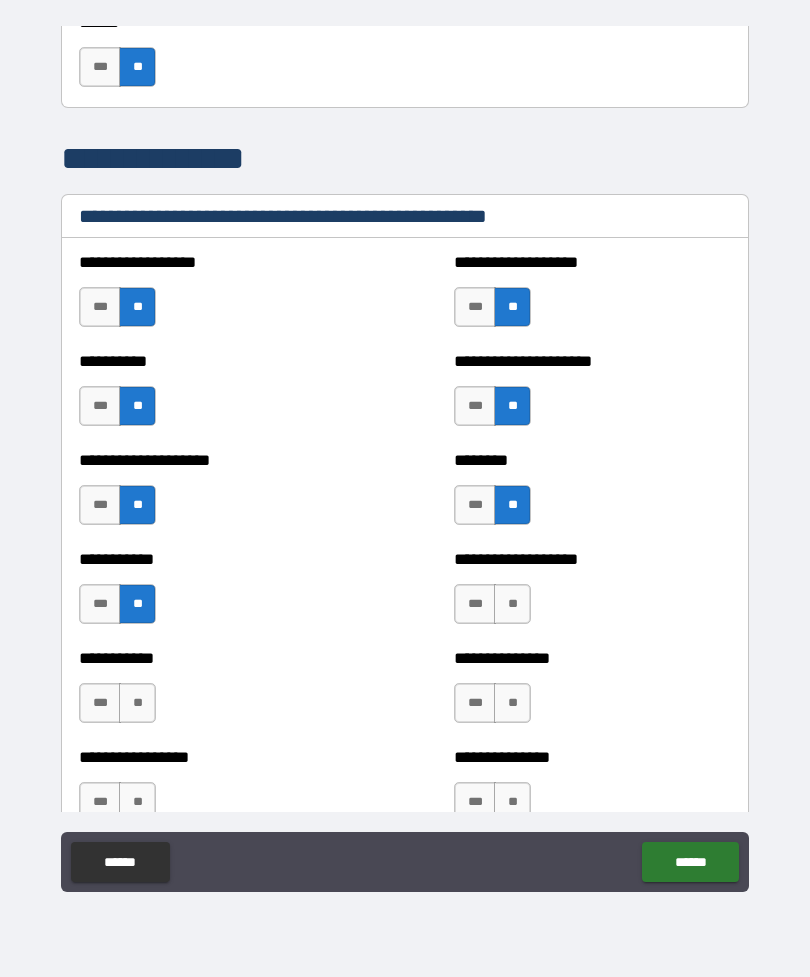 click on "**" at bounding box center [512, 604] 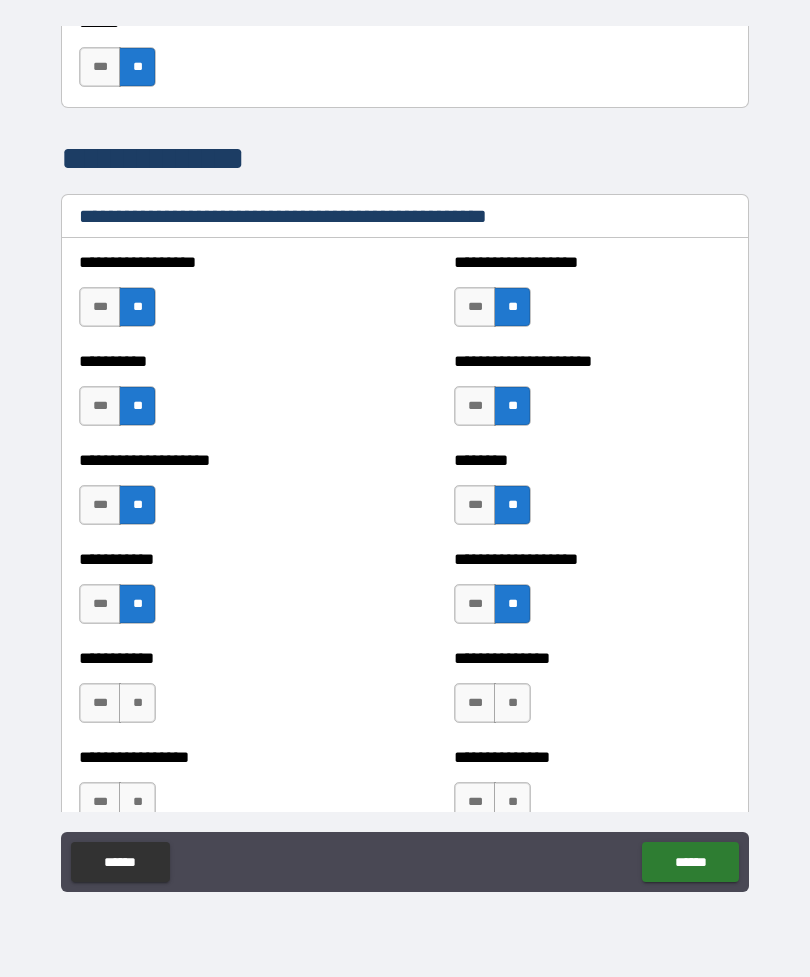click on "**" at bounding box center (137, 703) 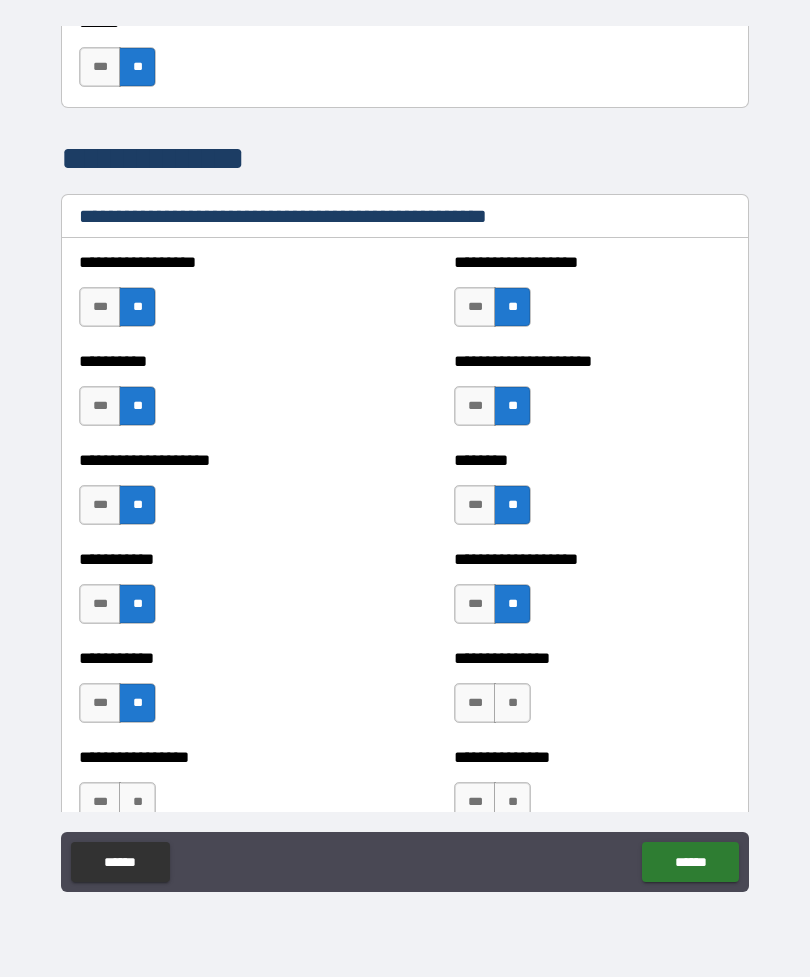 click on "**" at bounding box center [512, 703] 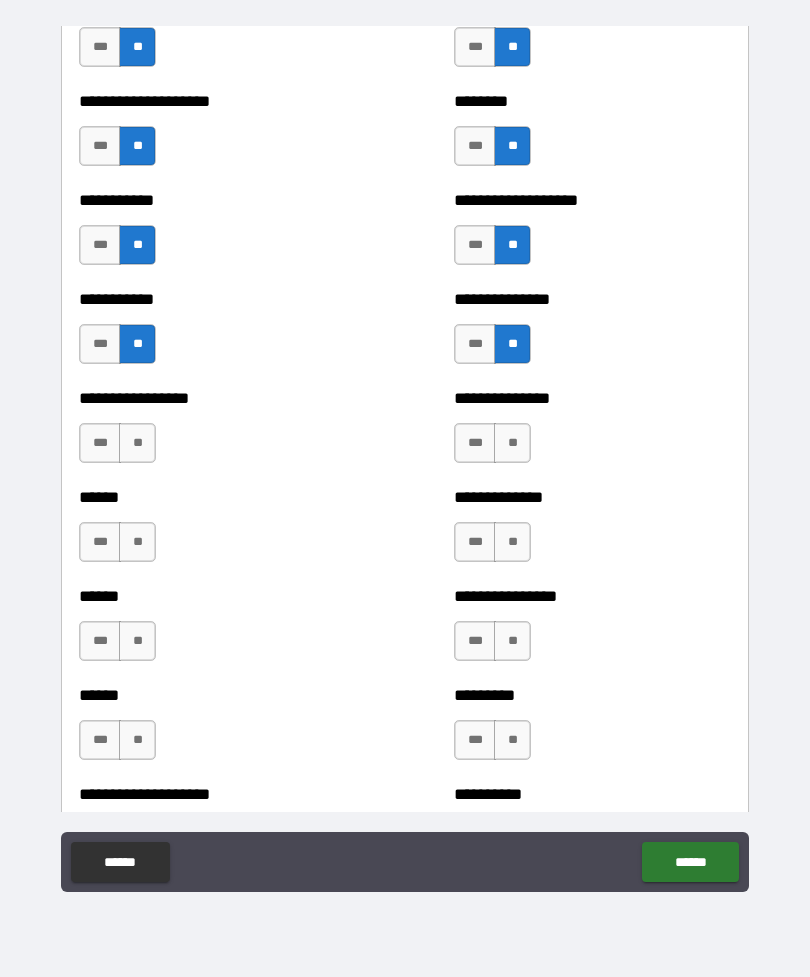 scroll, scrollTop: 2702, scrollLeft: 0, axis: vertical 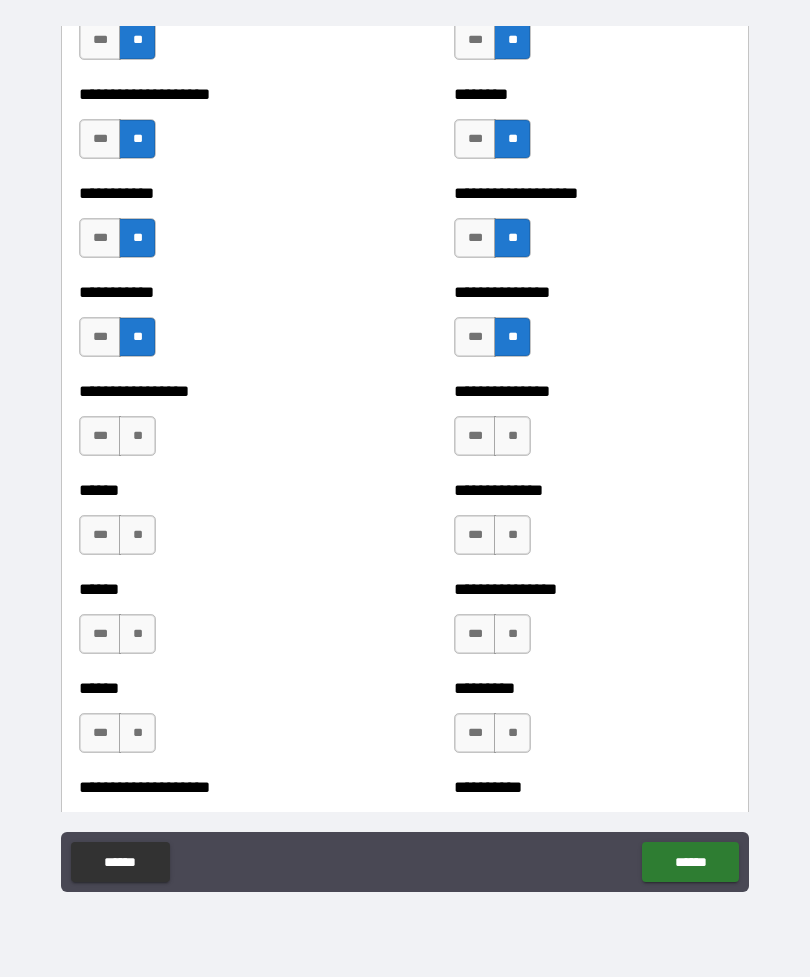 click on "**" at bounding box center [137, 436] 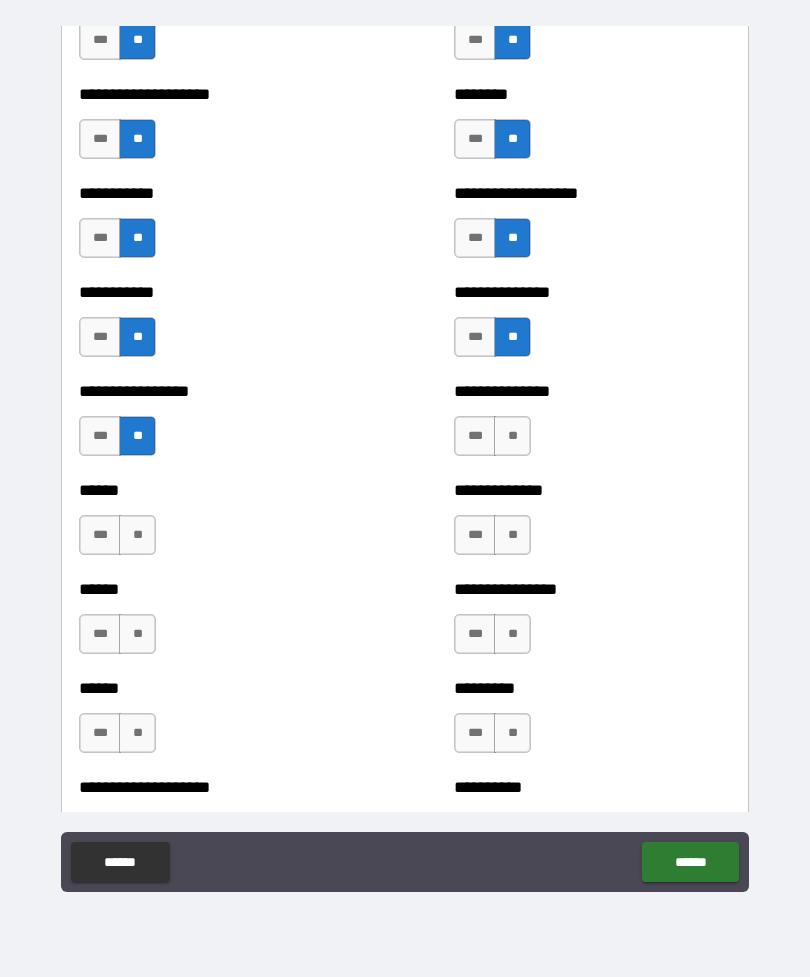 click on "**" at bounding box center [512, 436] 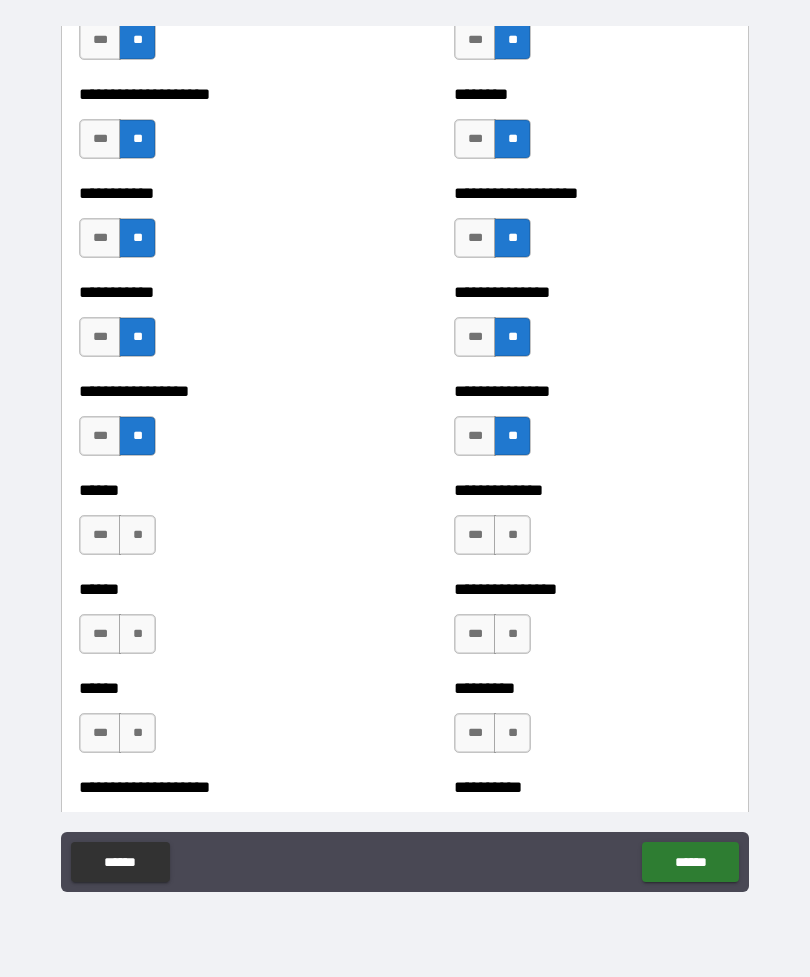 click on "**" at bounding box center [137, 535] 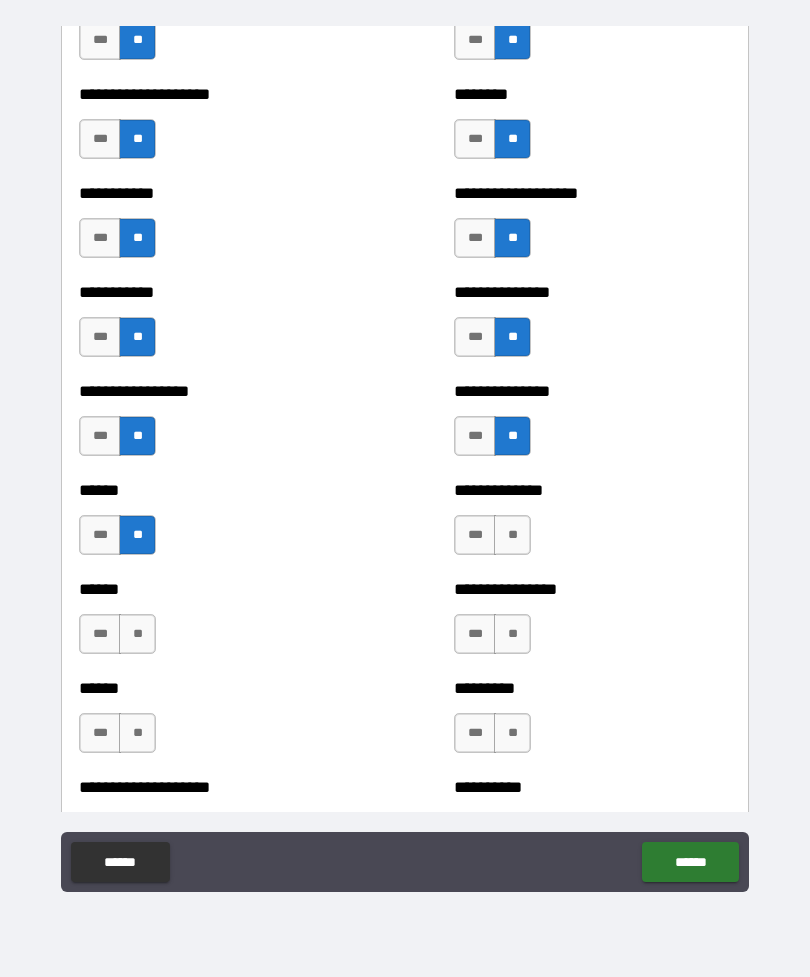 click on "**" at bounding box center [512, 535] 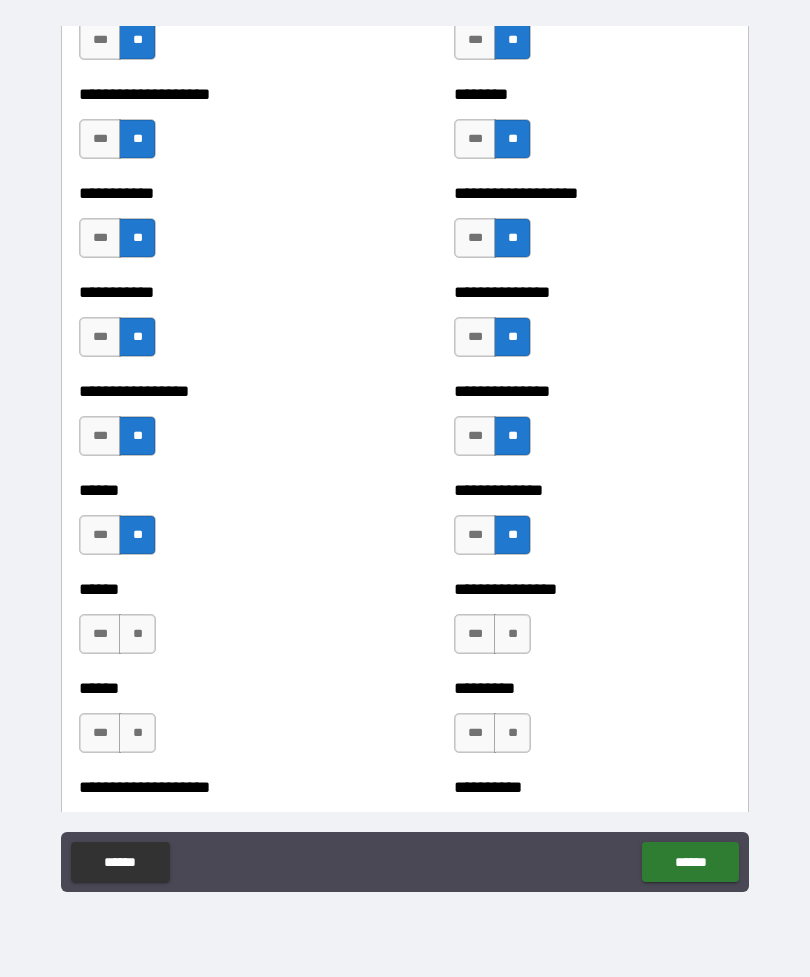 click on "**" at bounding box center (137, 634) 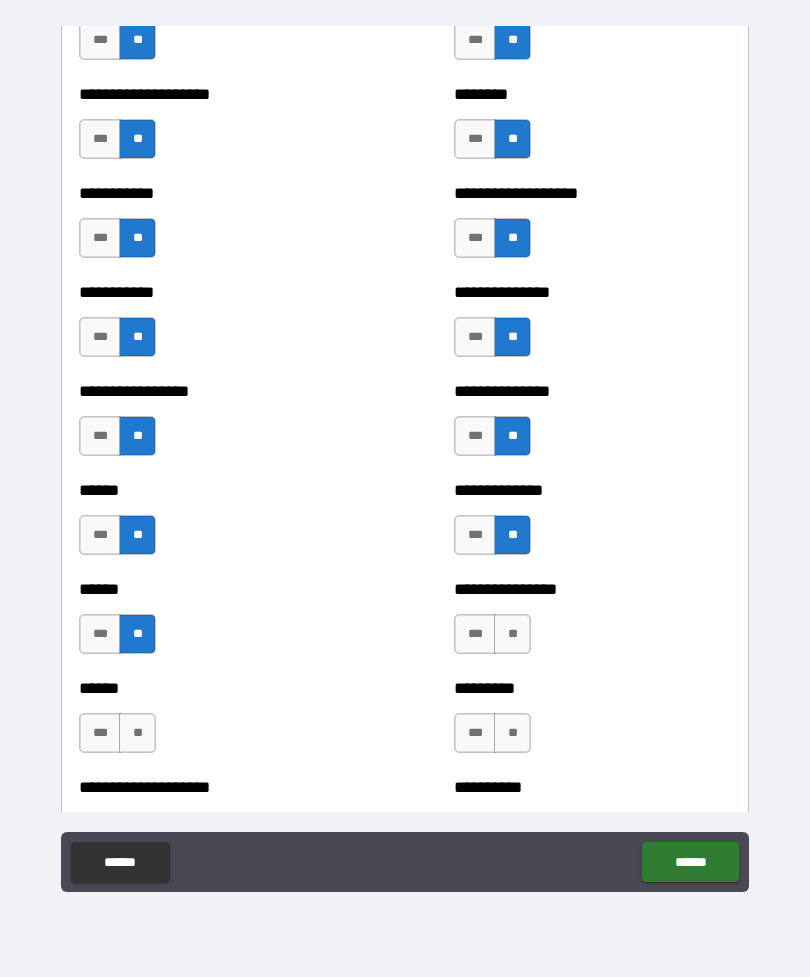 click on "**" at bounding box center [512, 634] 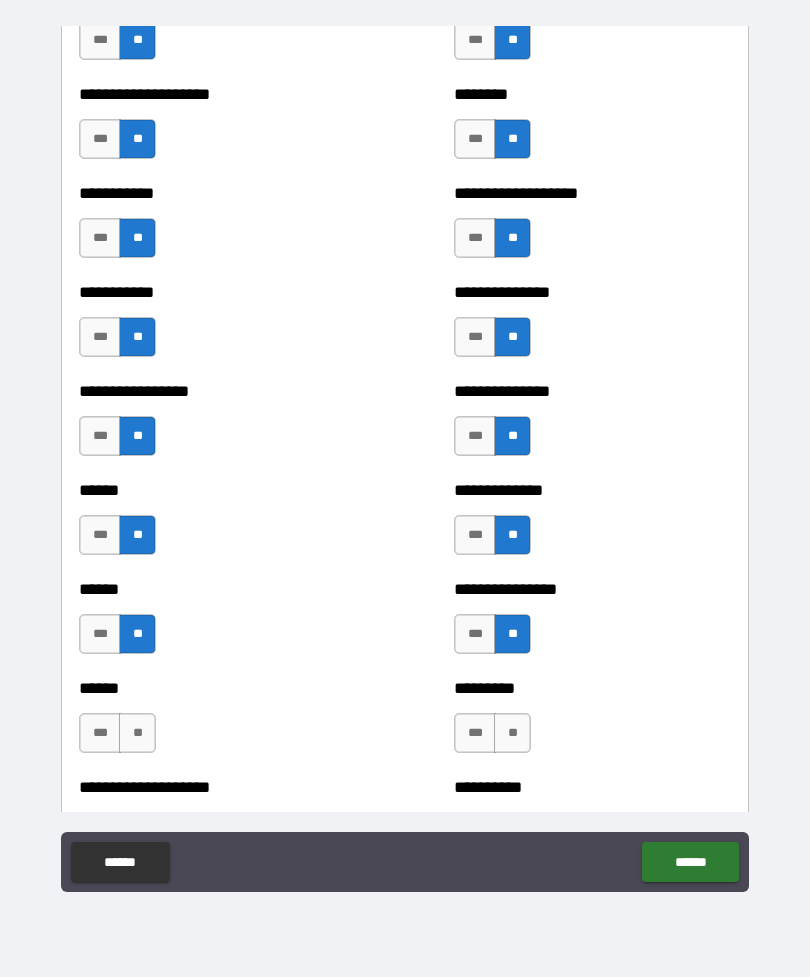 click on "**" at bounding box center (137, 733) 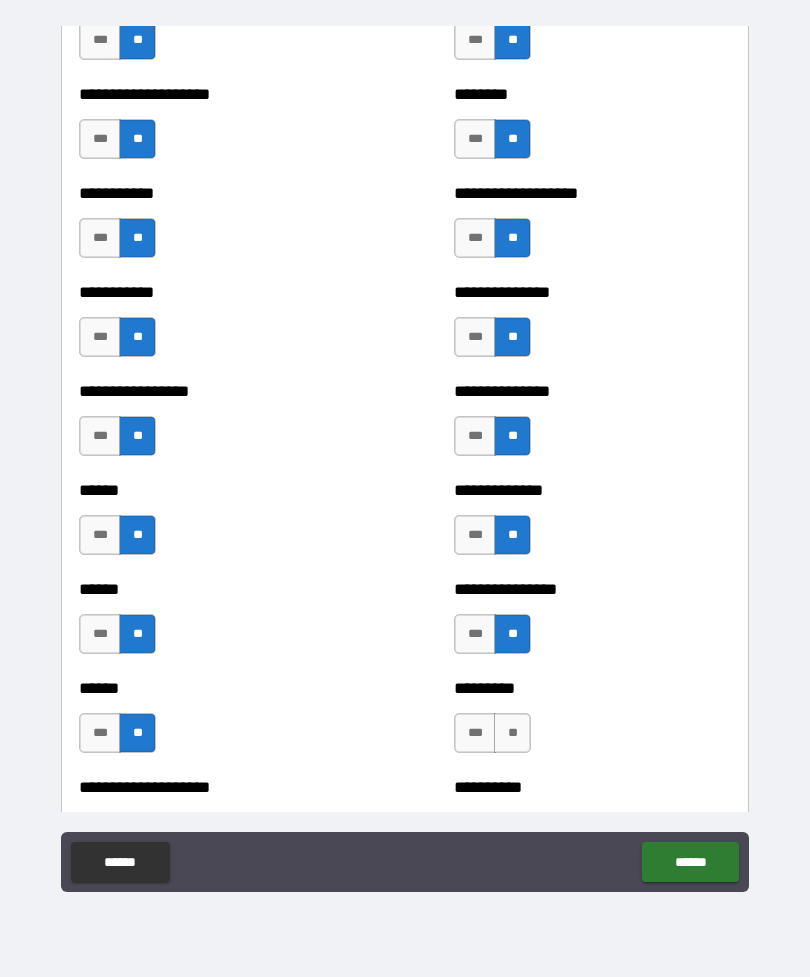 click on "**" at bounding box center [512, 733] 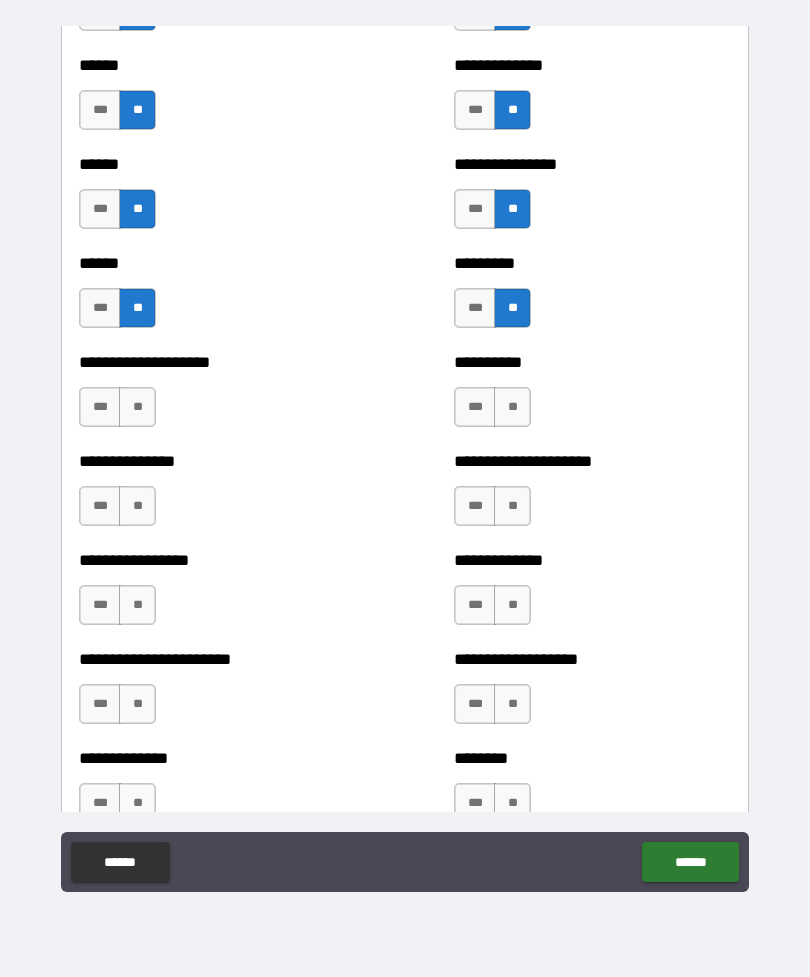 scroll, scrollTop: 3120, scrollLeft: 0, axis: vertical 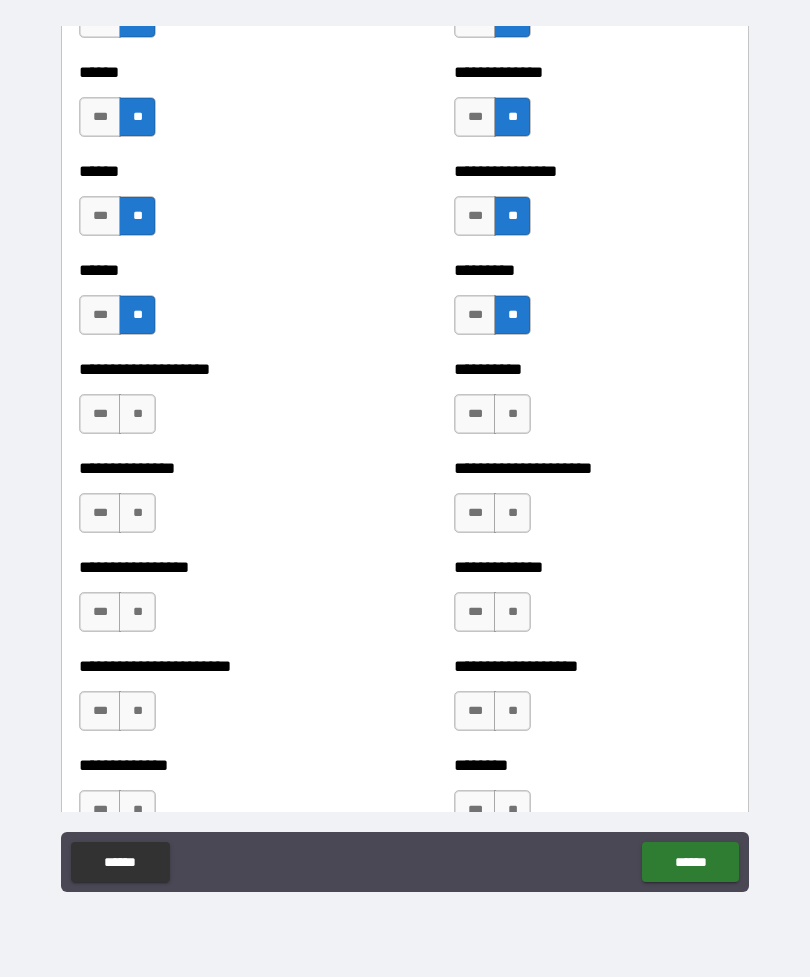 click on "**********" at bounding box center [217, 404] 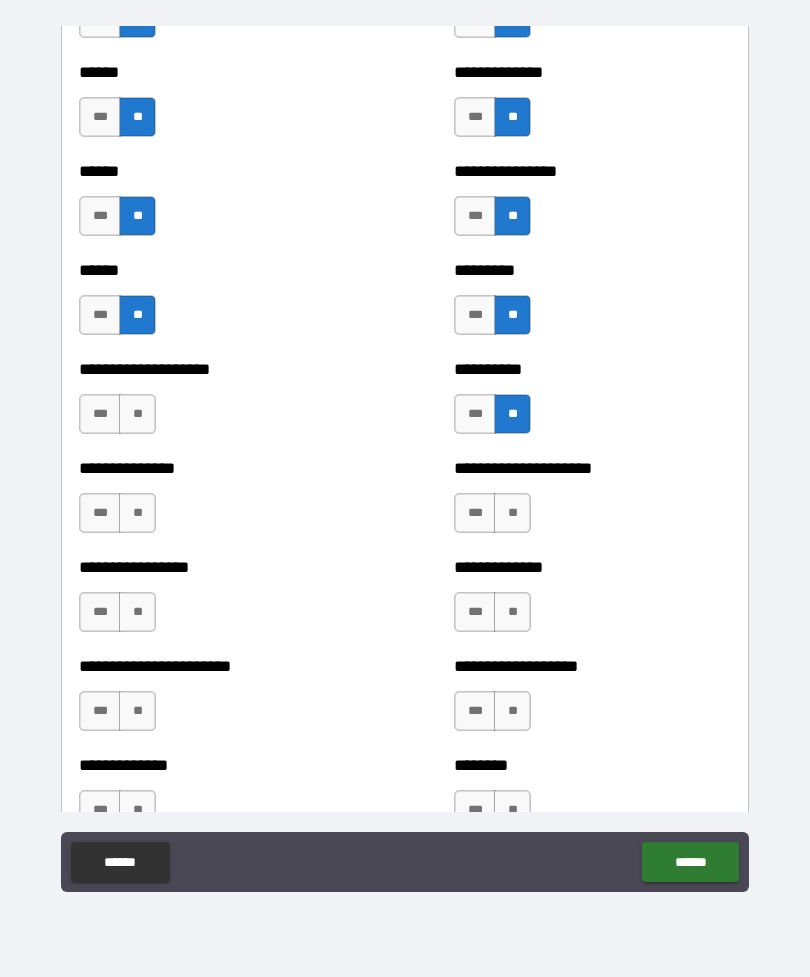 click on "**" at bounding box center [137, 414] 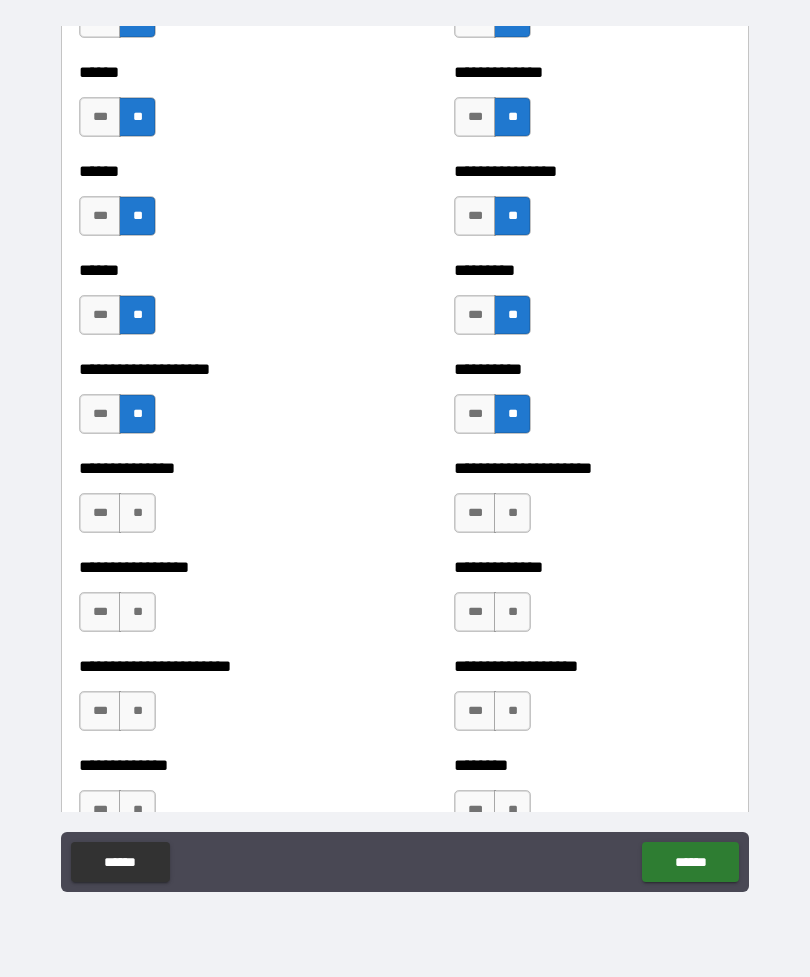 click on "**" at bounding box center (137, 513) 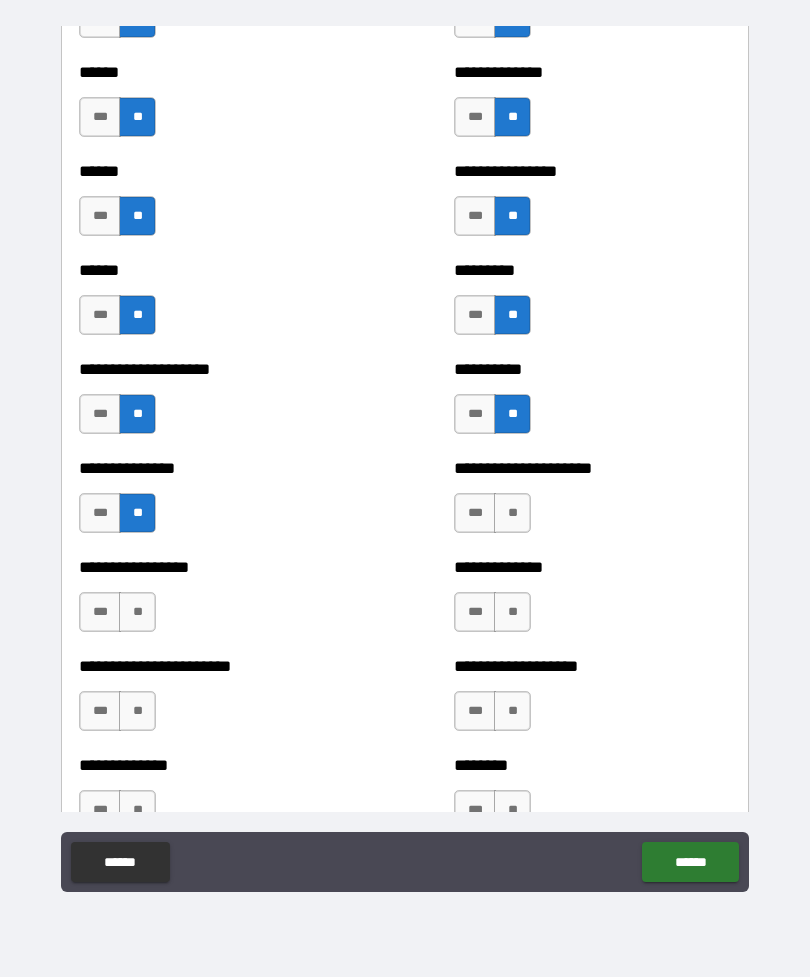 click on "**" at bounding box center (512, 513) 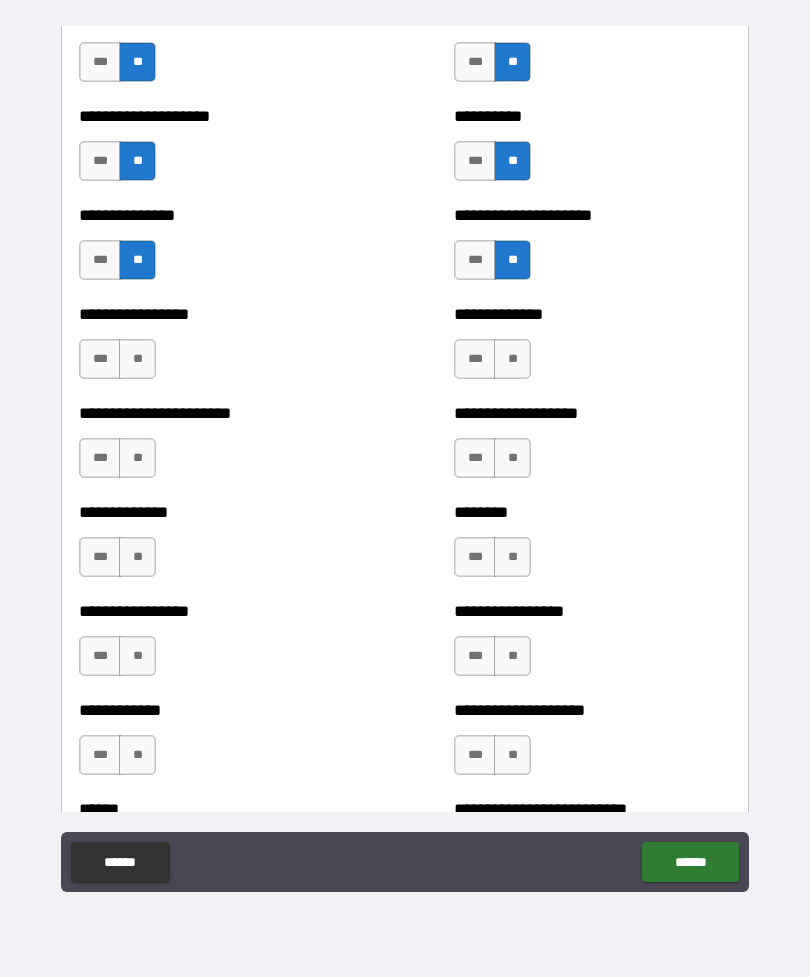 scroll, scrollTop: 3373, scrollLeft: 0, axis: vertical 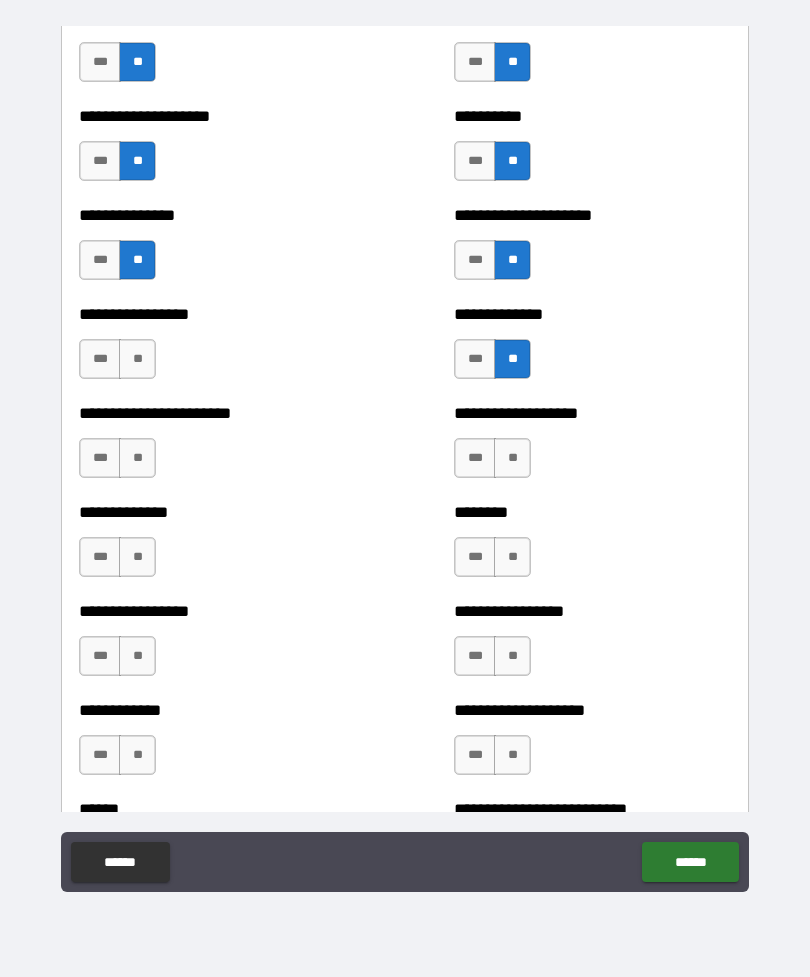 click on "**" at bounding box center [137, 359] 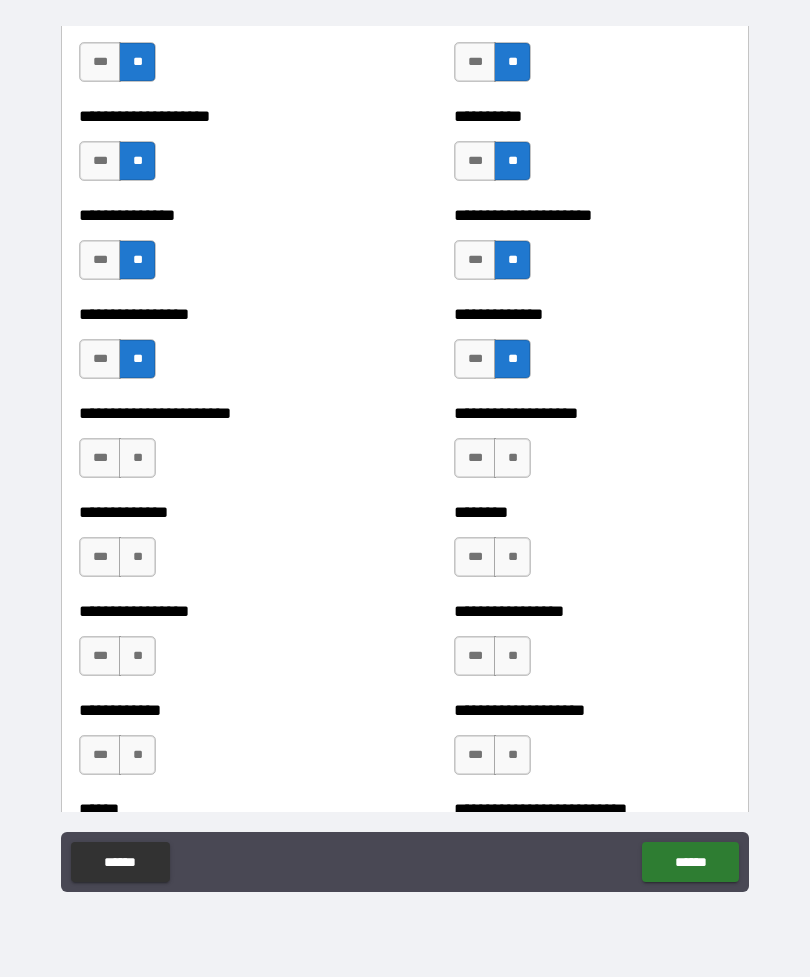 click on "**" at bounding box center (137, 458) 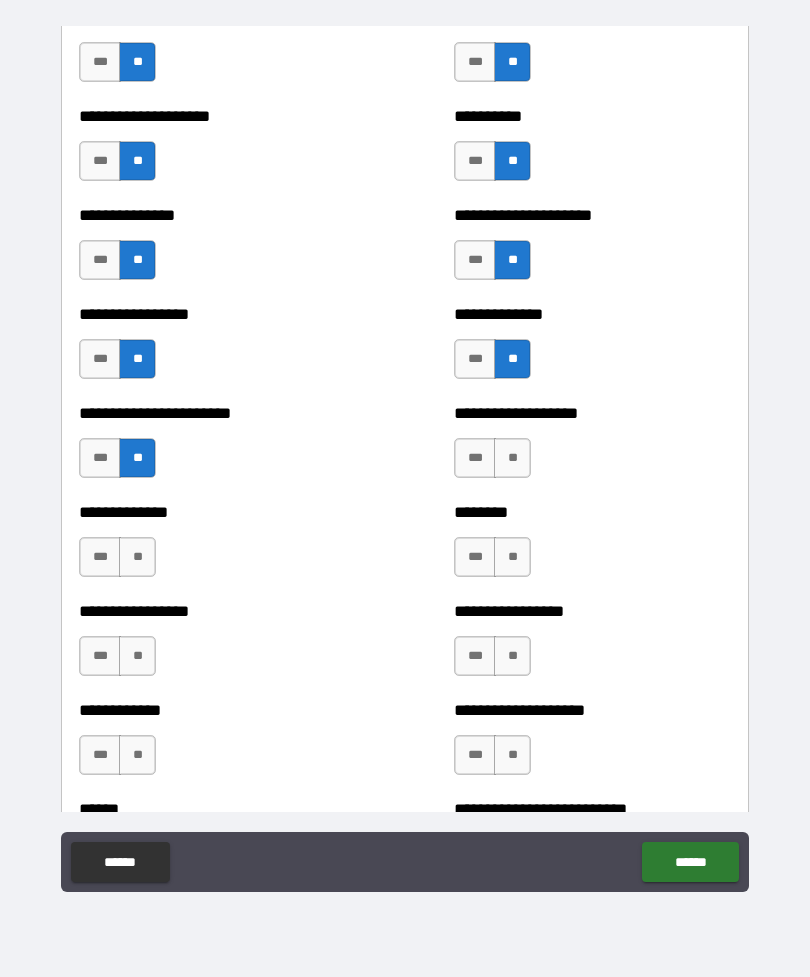 click on "**" at bounding box center [512, 458] 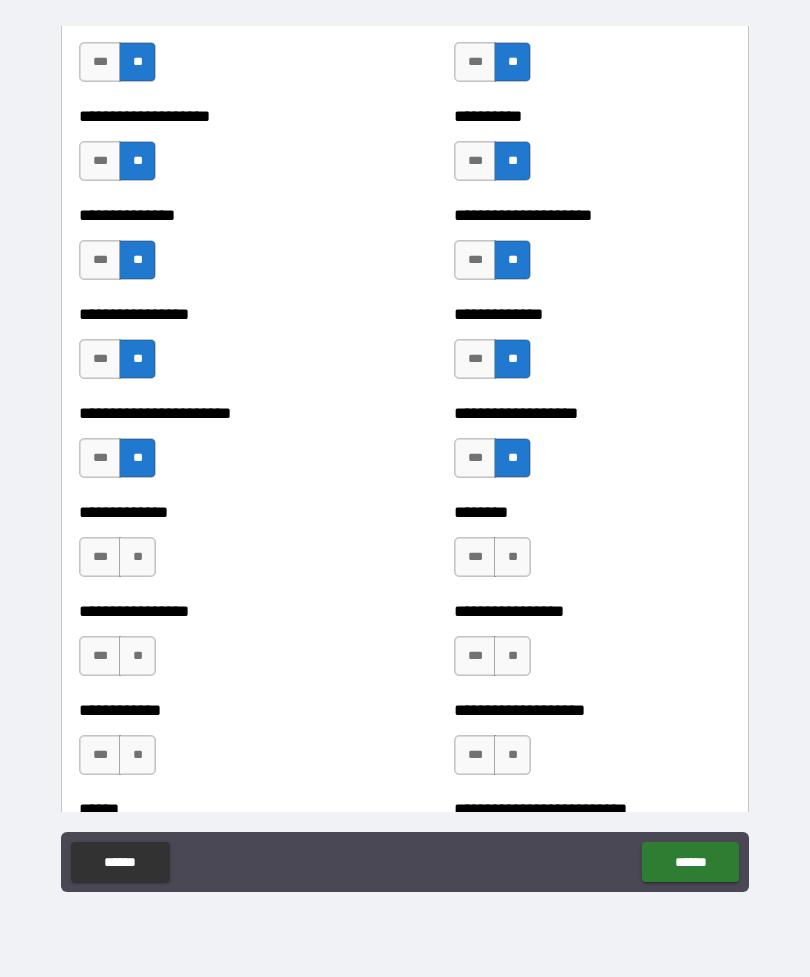 click on "**" at bounding box center [512, 557] 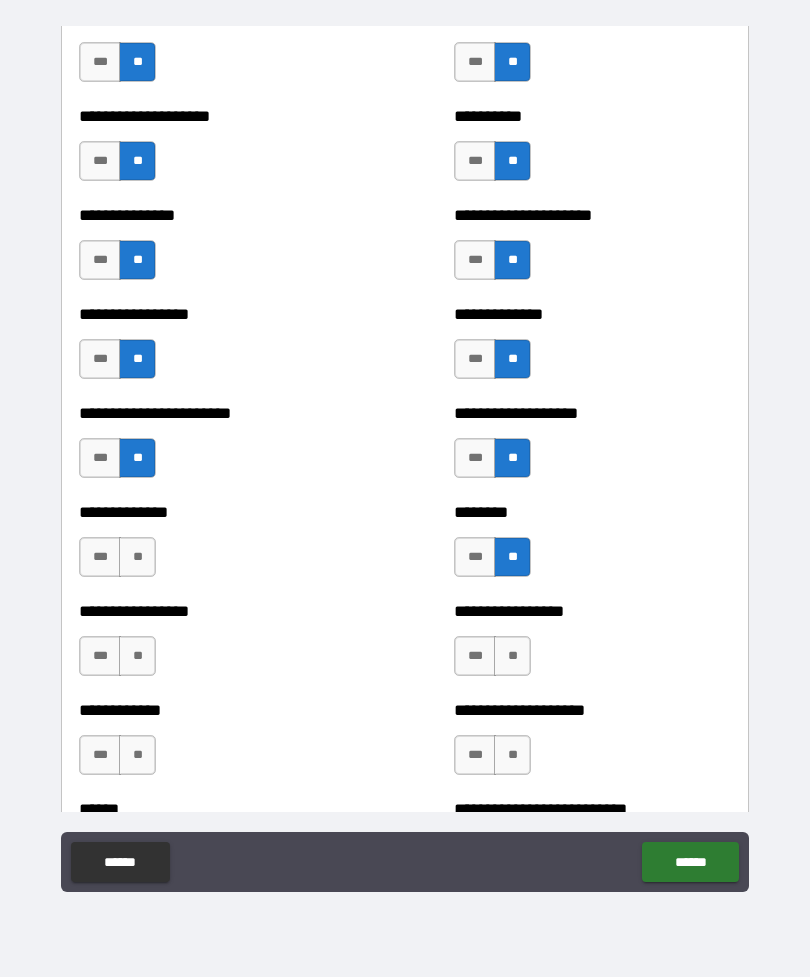 click on "**" at bounding box center [137, 557] 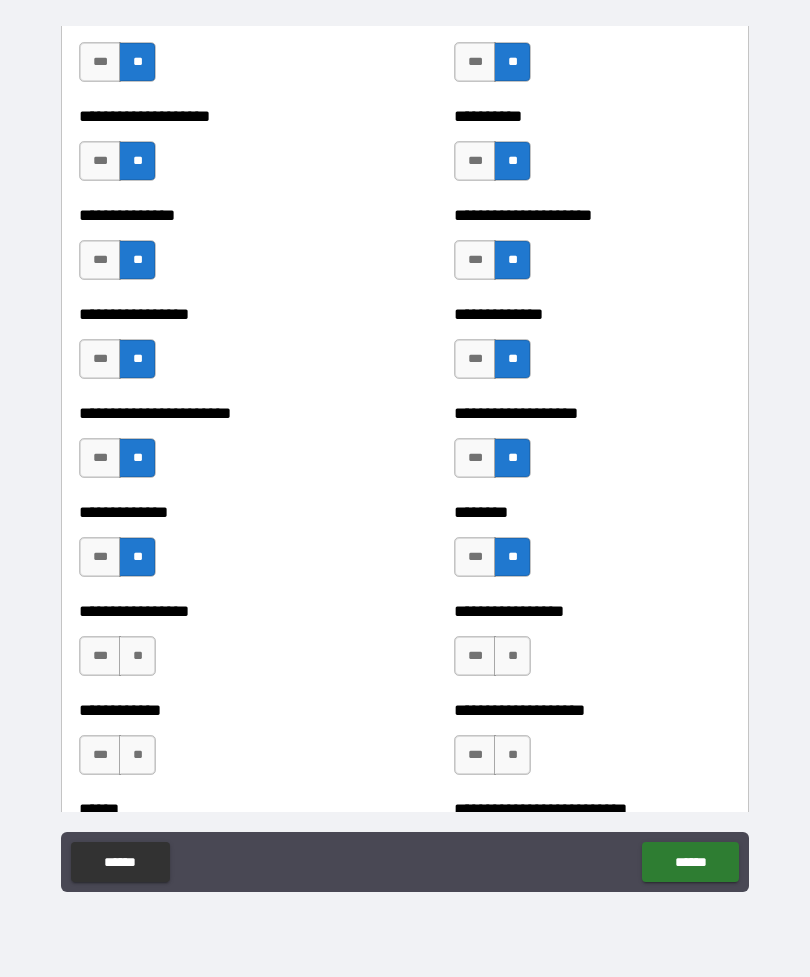click on "**" at bounding box center [137, 656] 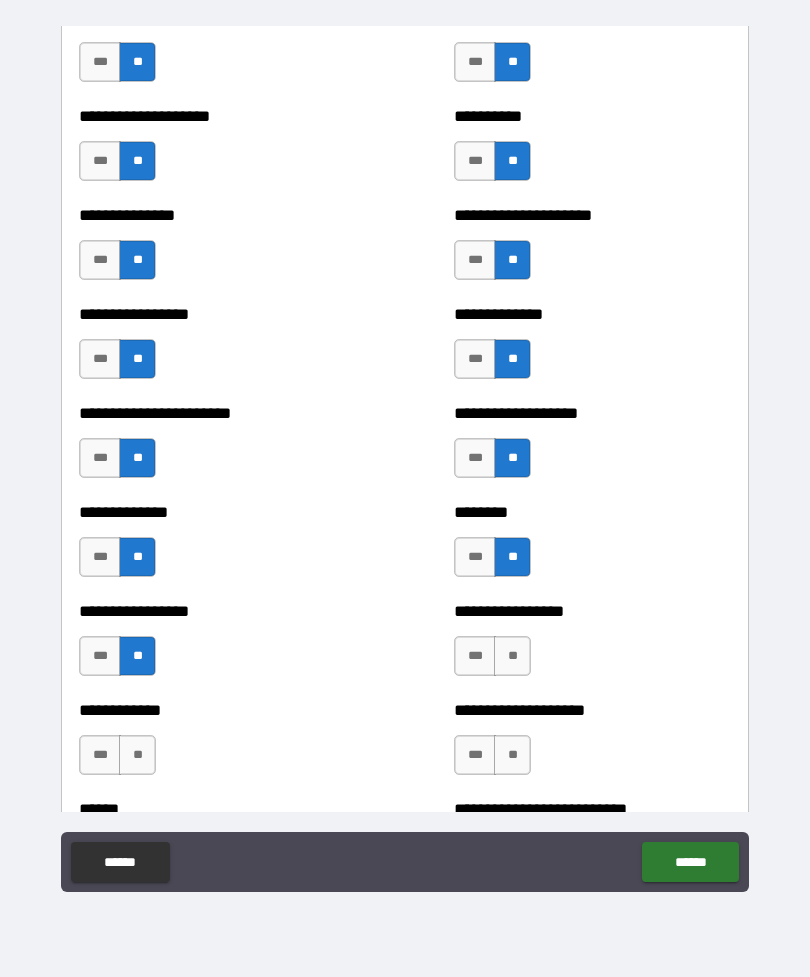click on "**" at bounding box center (512, 656) 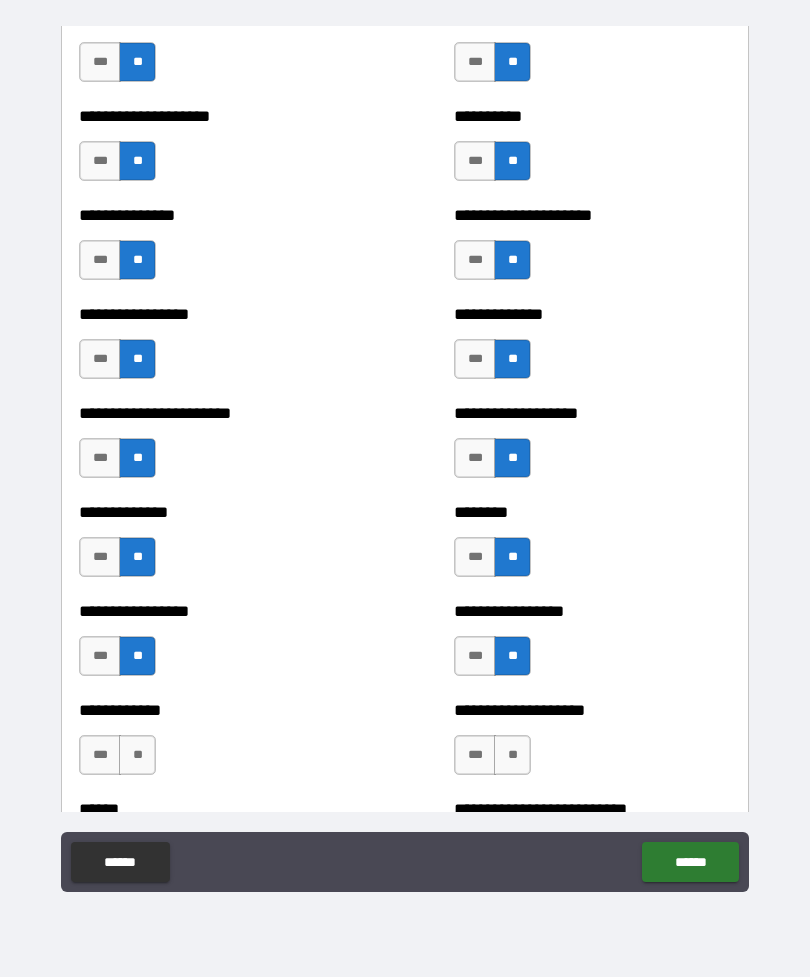 click on "**" at bounding box center (137, 755) 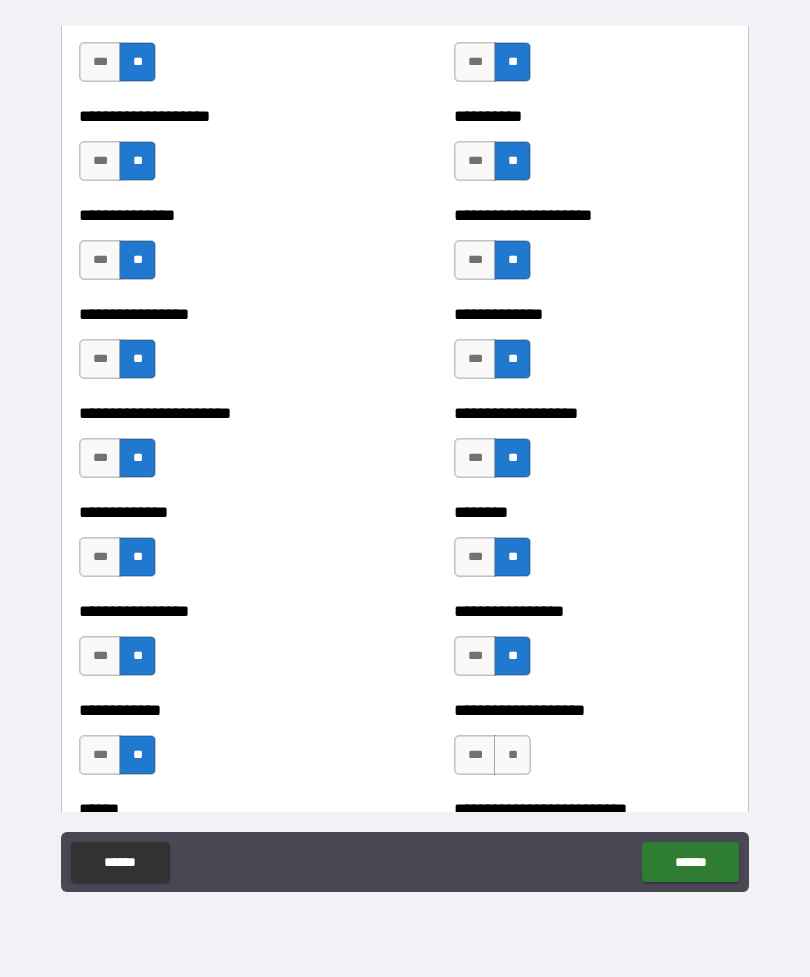 click on "**" at bounding box center (512, 755) 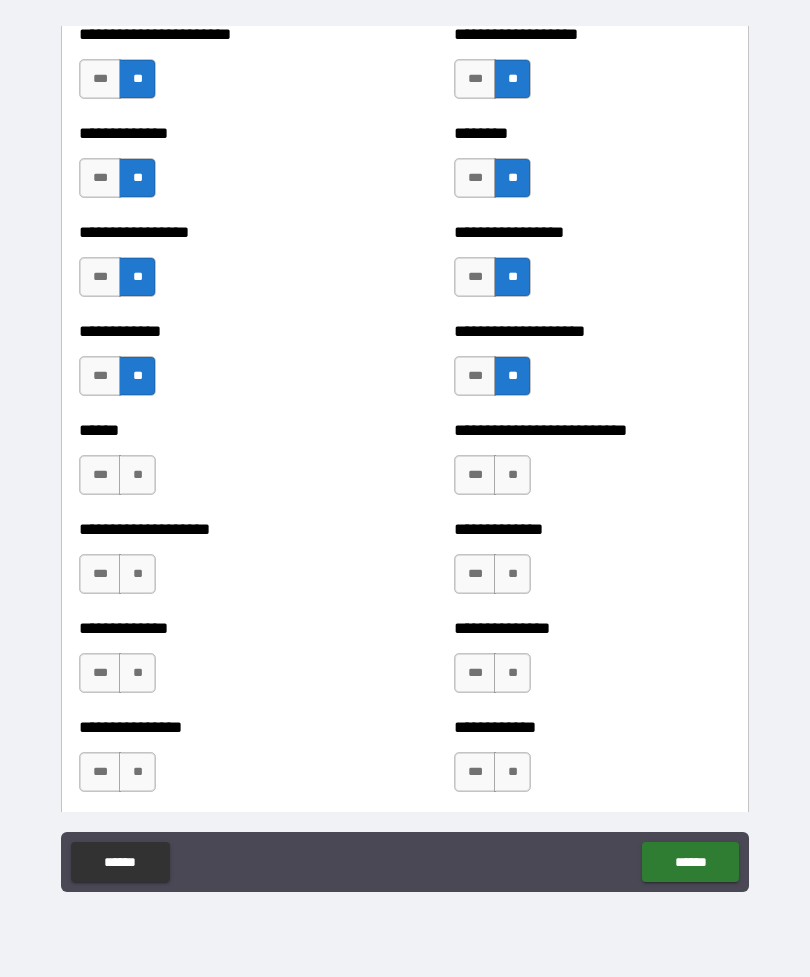 scroll, scrollTop: 3798, scrollLeft: 0, axis: vertical 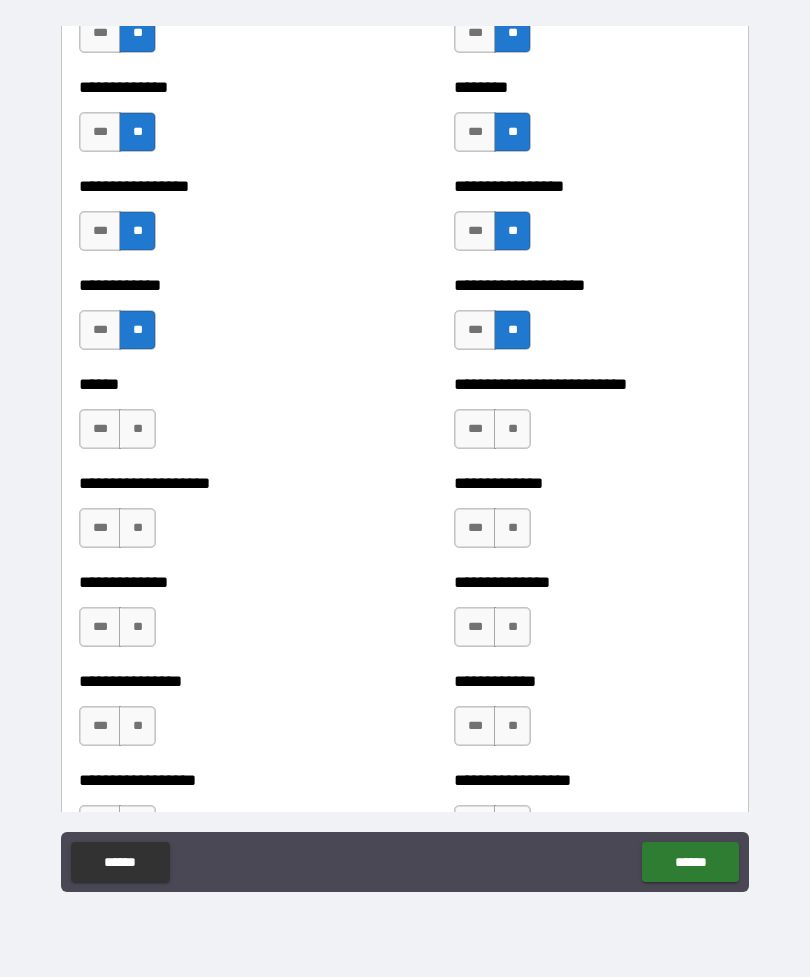 click on "**" at bounding box center [137, 429] 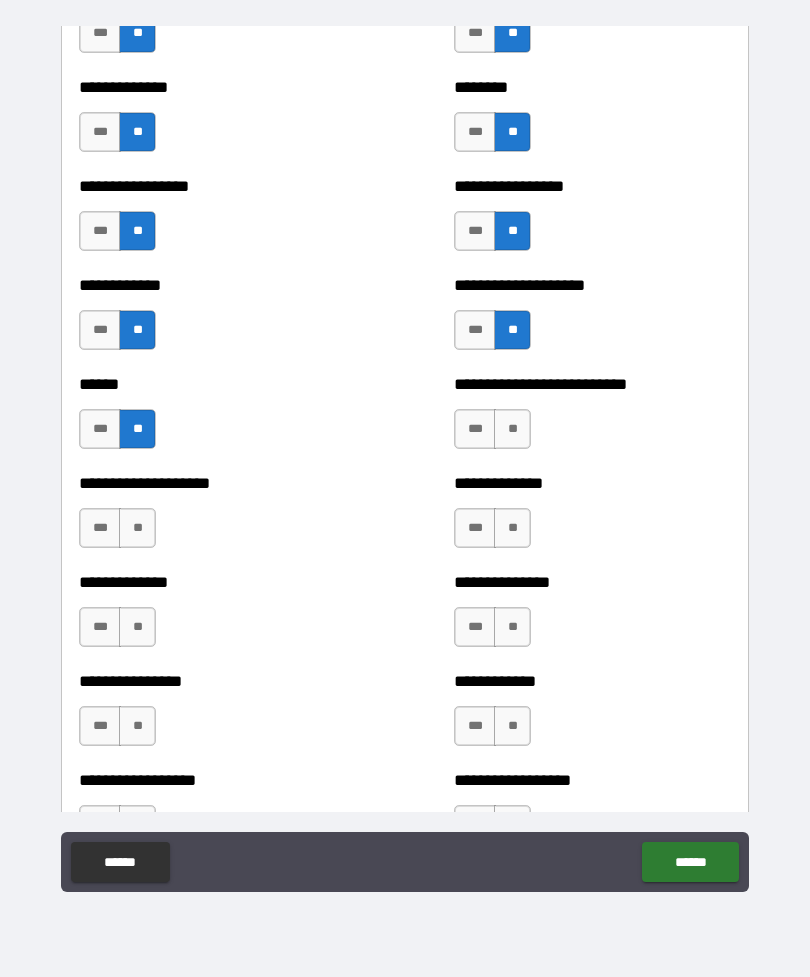 click on "**" at bounding box center [512, 429] 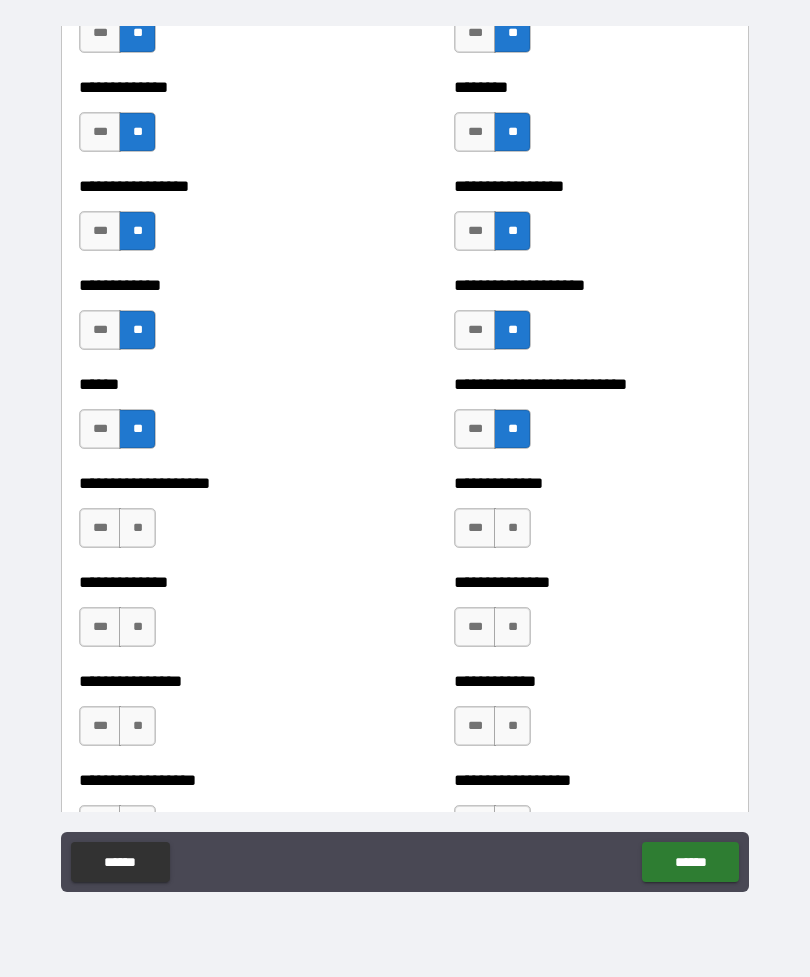 click on "**" at bounding box center [137, 528] 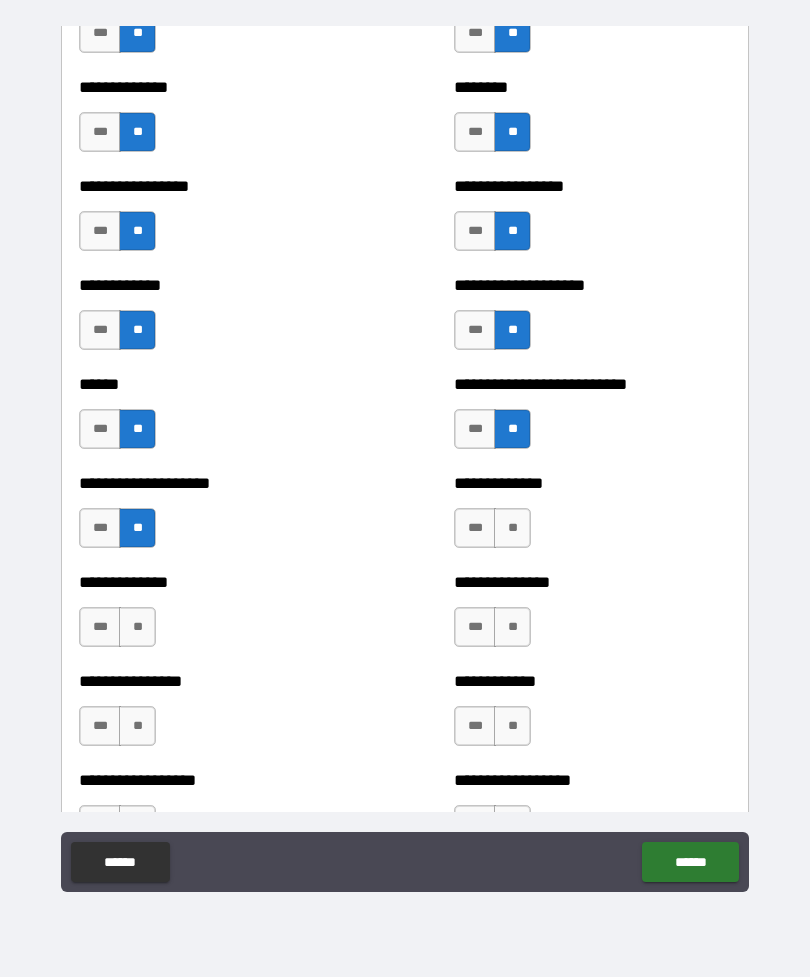 click on "**********" at bounding box center [592, 518] 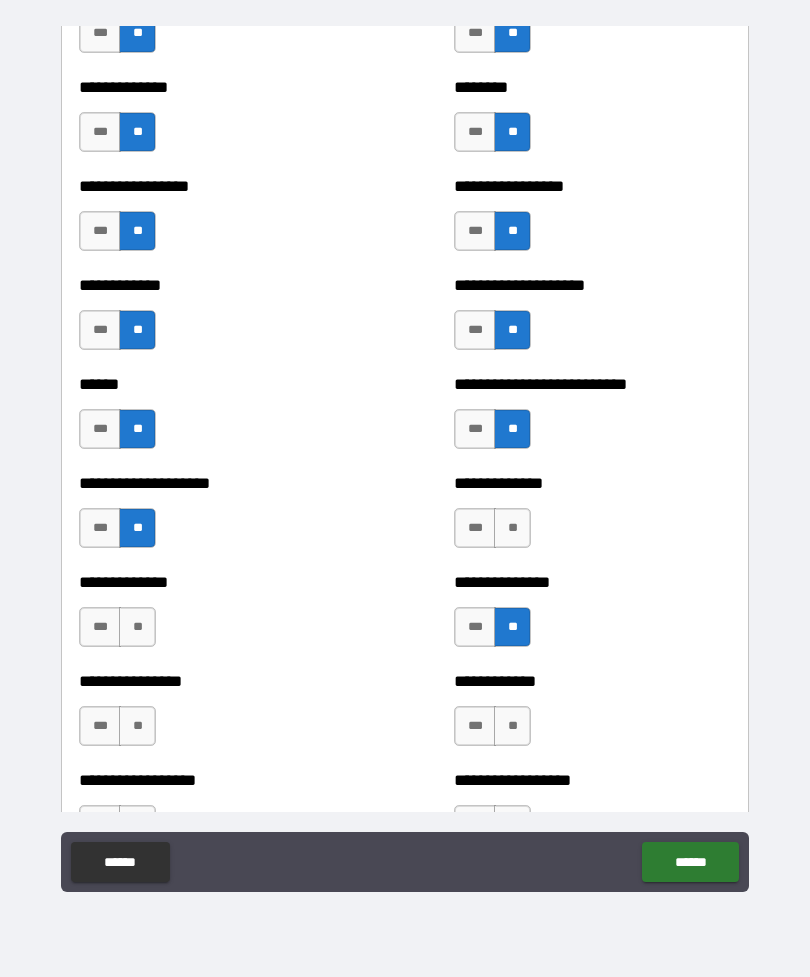 click on "**" at bounding box center (512, 528) 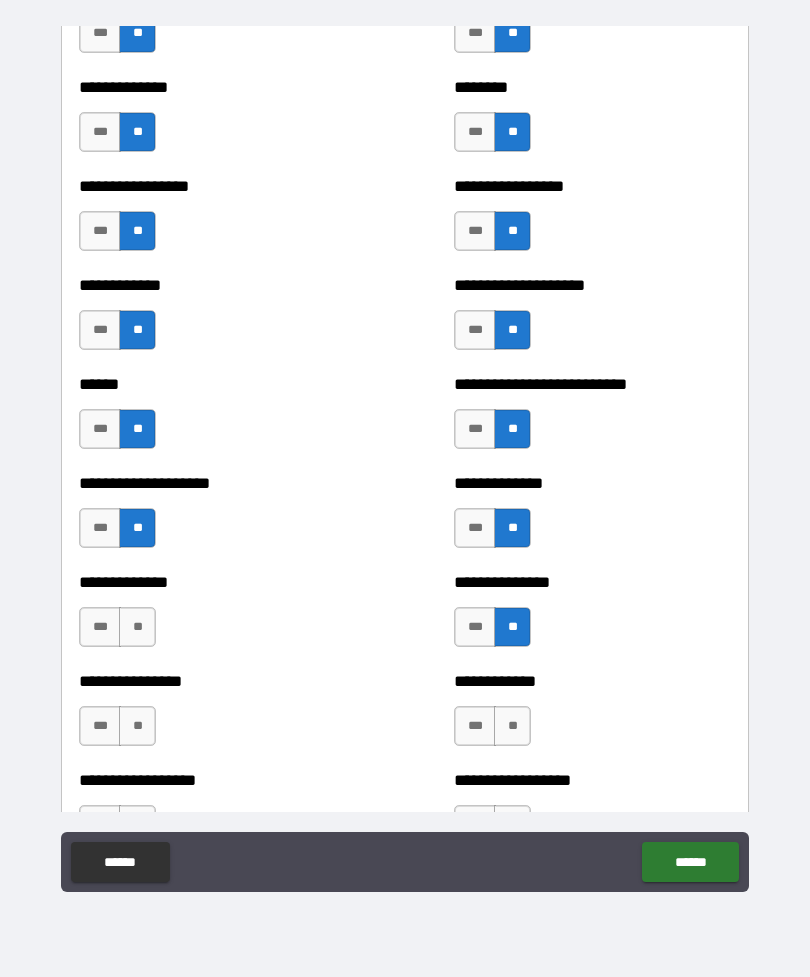 click on "**" at bounding box center [137, 627] 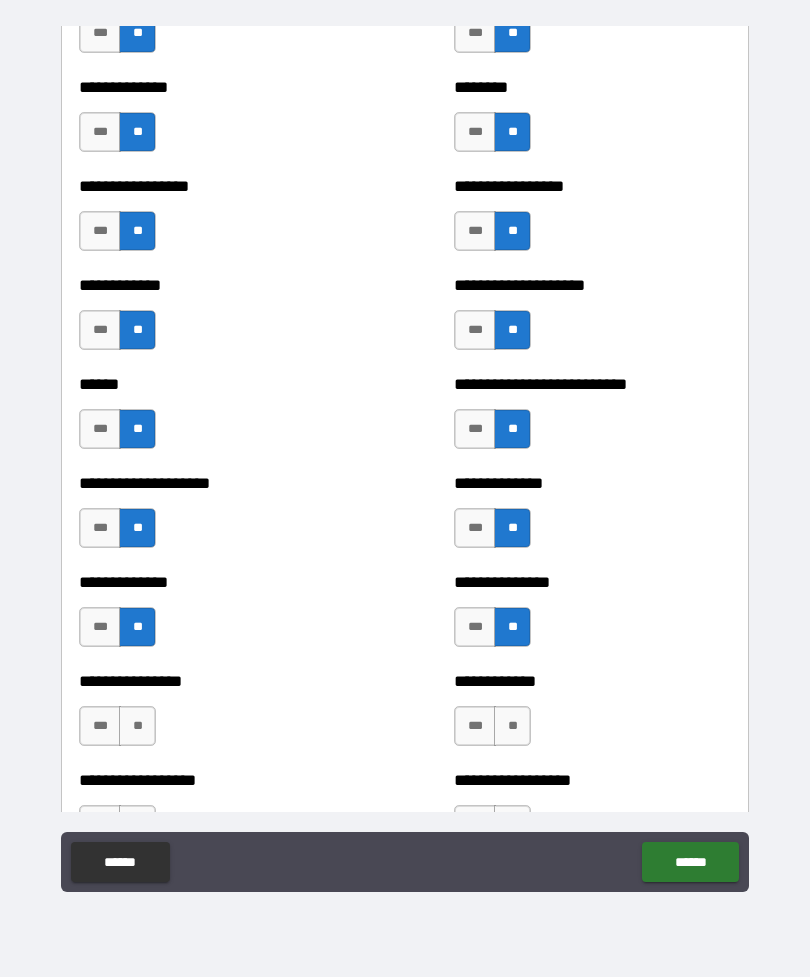 click on "**" at bounding box center [137, 726] 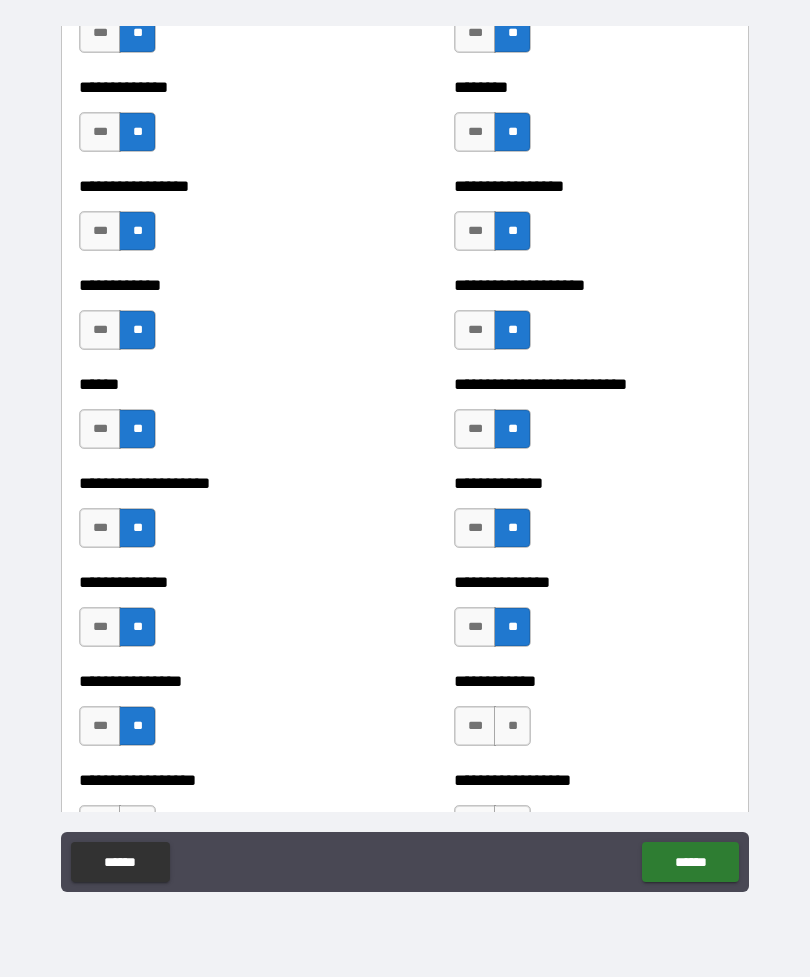 click on "**" at bounding box center (512, 726) 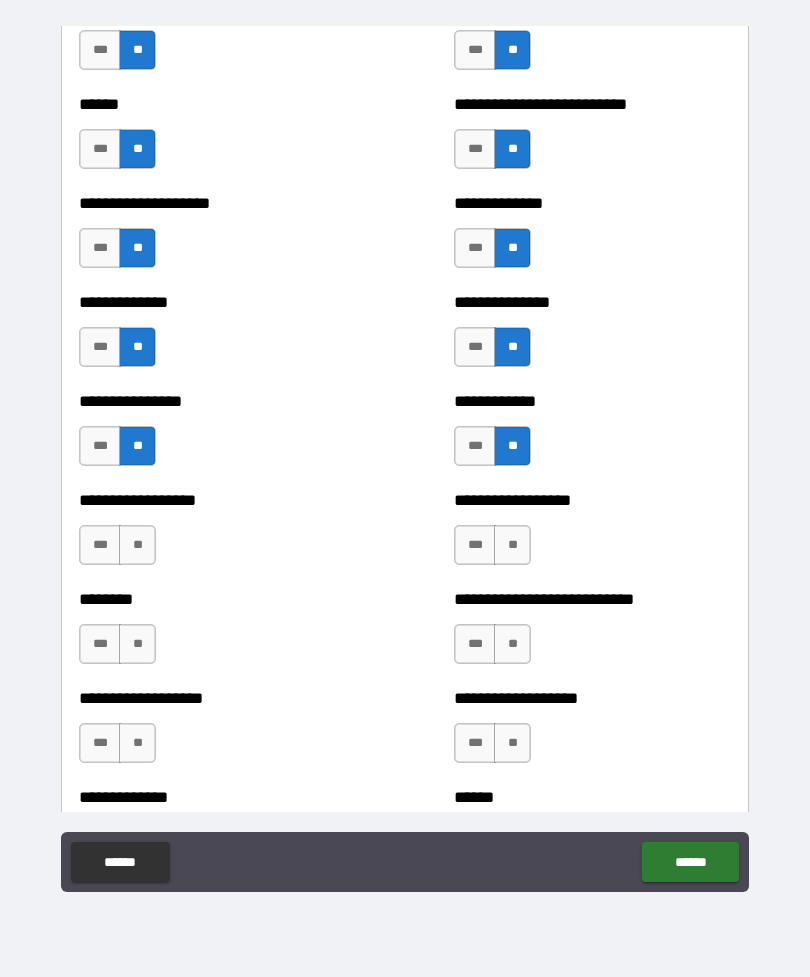 scroll, scrollTop: 4091, scrollLeft: 0, axis: vertical 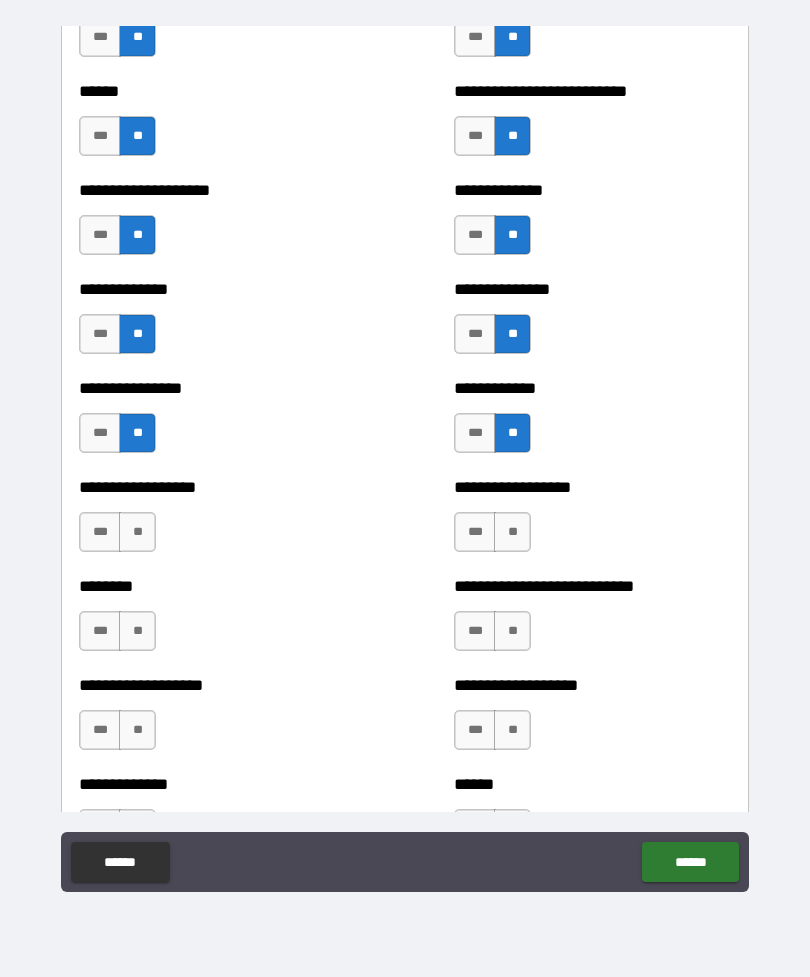 click on "**" at bounding box center [512, 532] 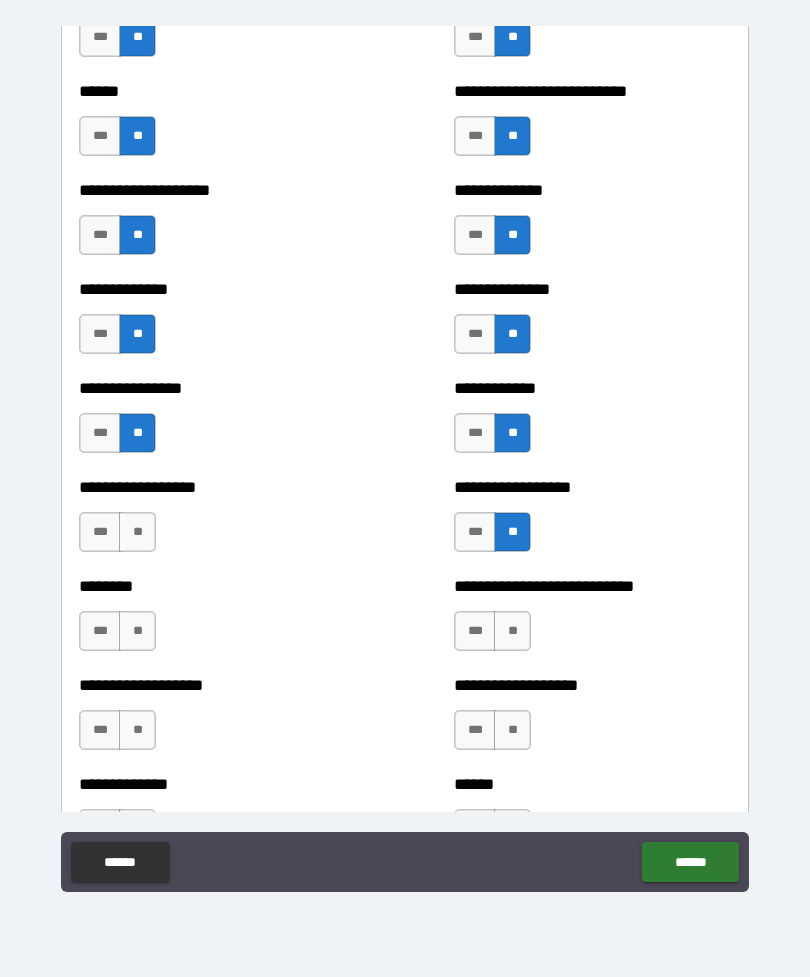 click on "**********" at bounding box center (217, 522) 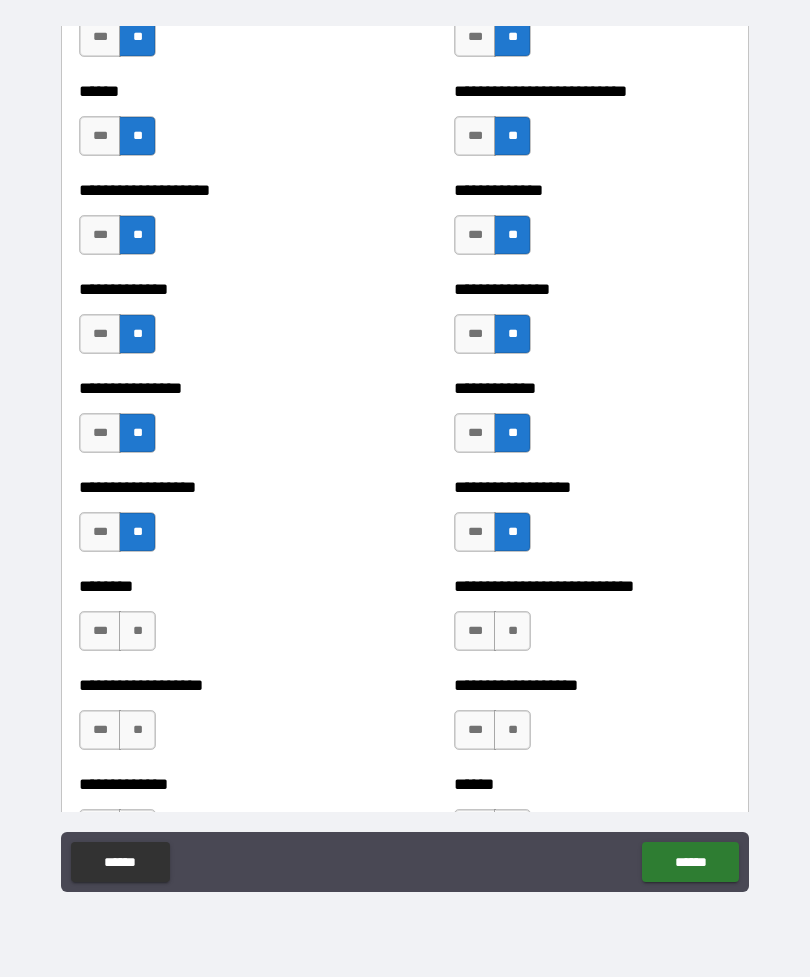click on "**" at bounding box center [137, 631] 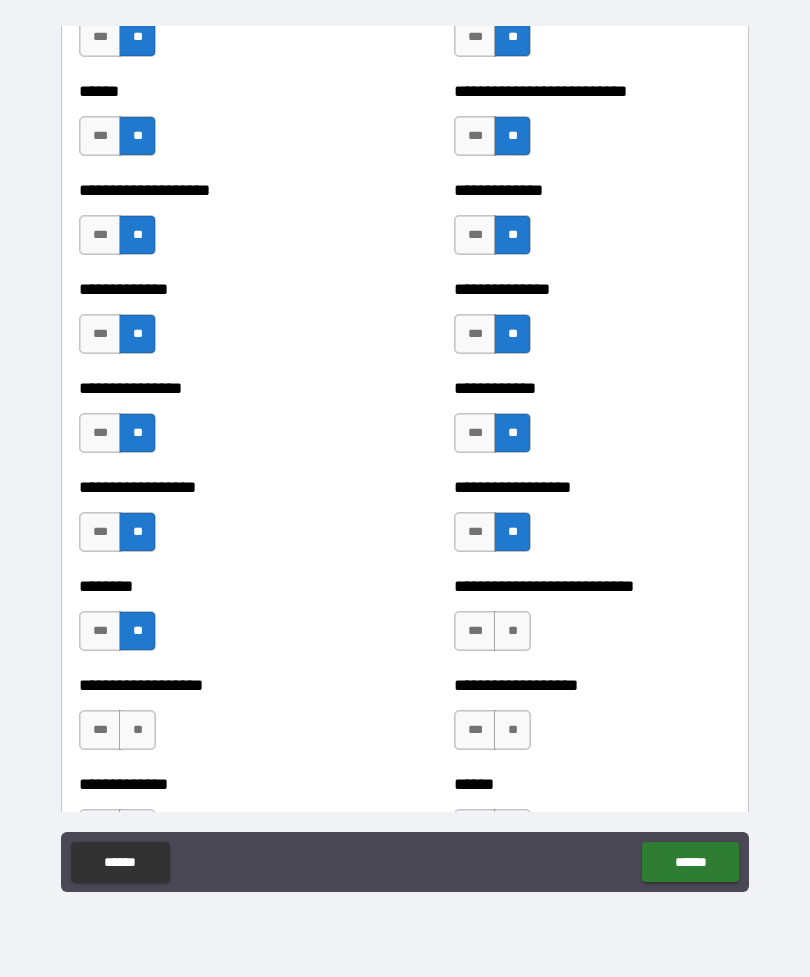 click on "**" at bounding box center (512, 631) 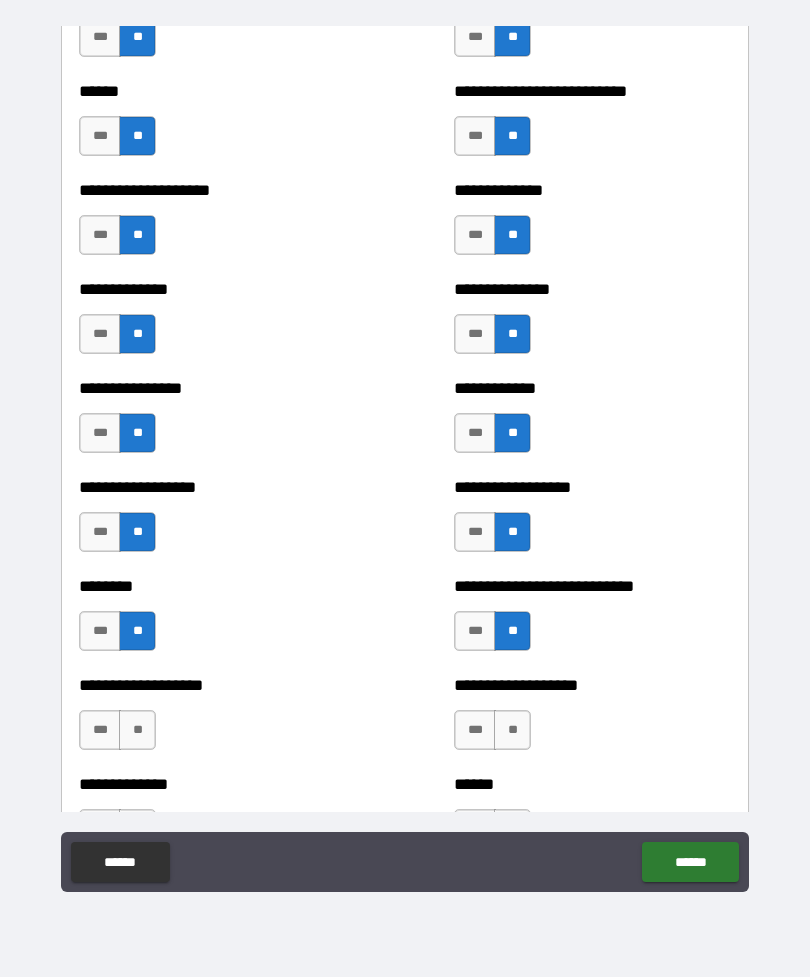click on "**" at bounding box center (512, 730) 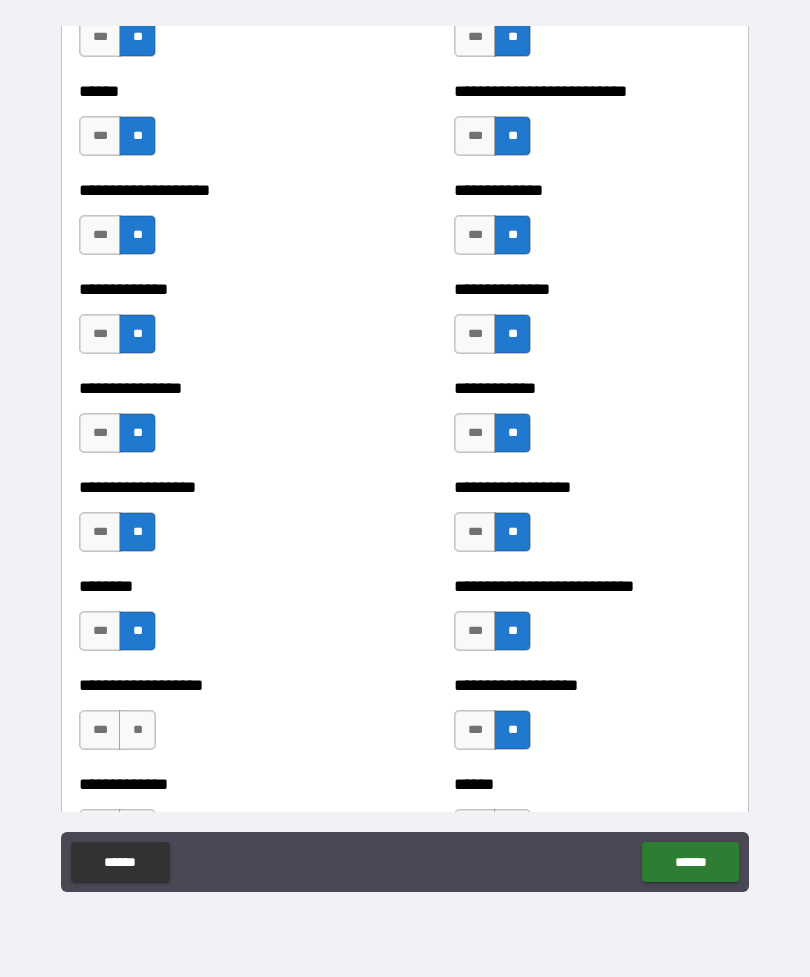 click on "**" at bounding box center [137, 730] 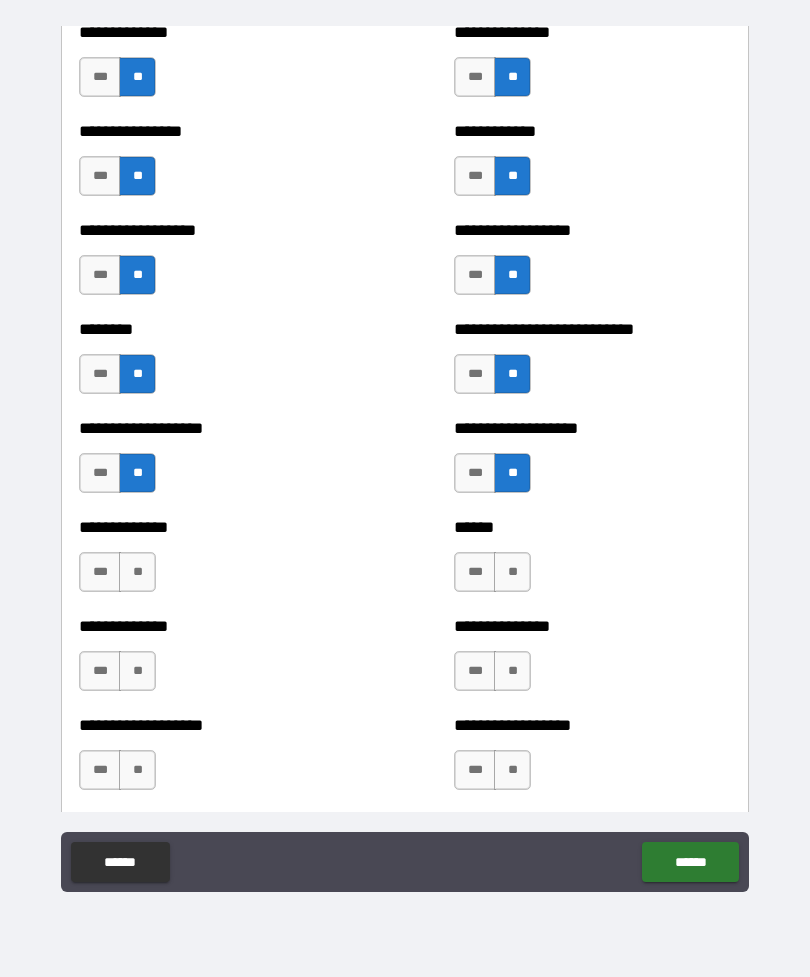scroll, scrollTop: 4361, scrollLeft: 0, axis: vertical 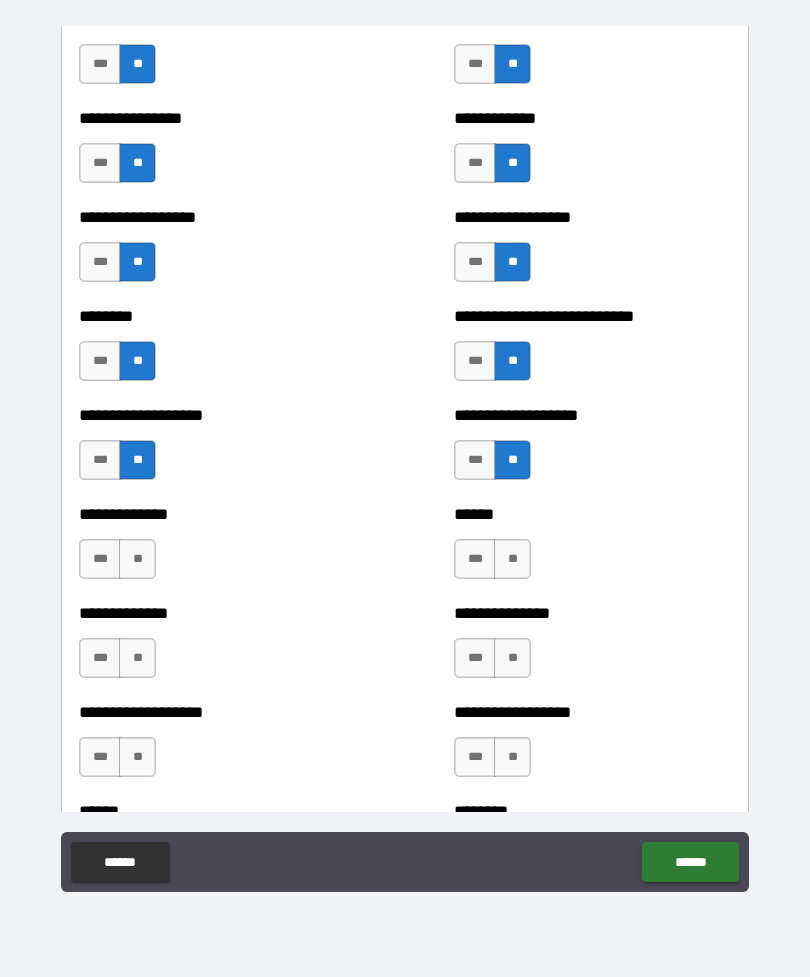 click on "**" at bounding box center [137, 559] 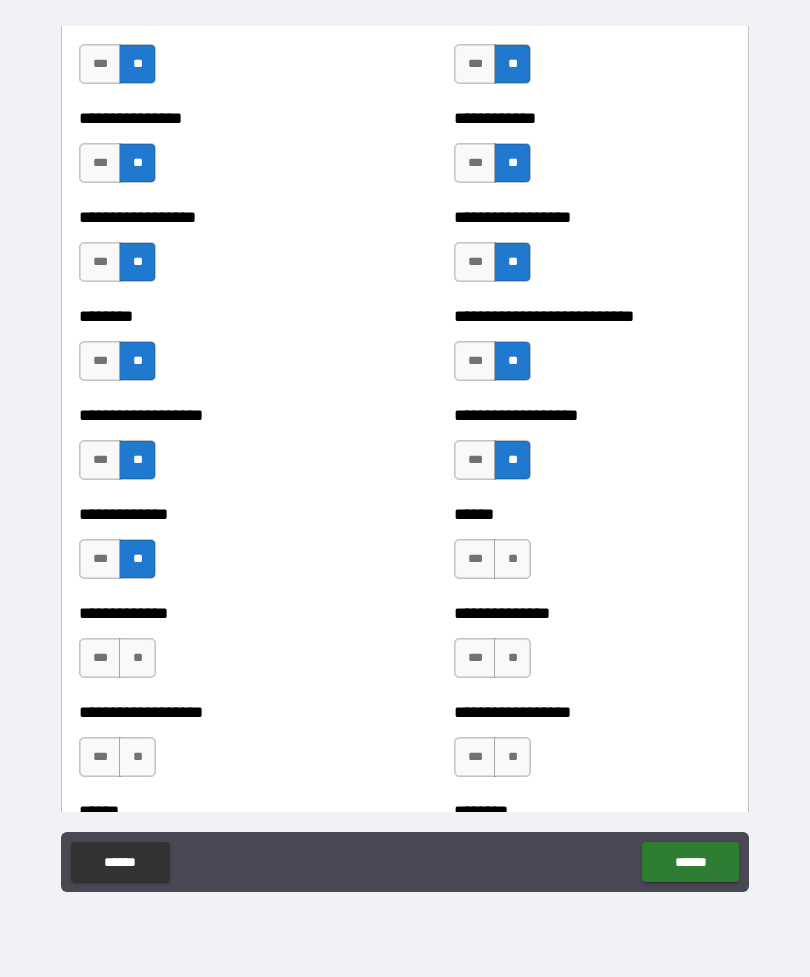 click on "**" at bounding box center (512, 559) 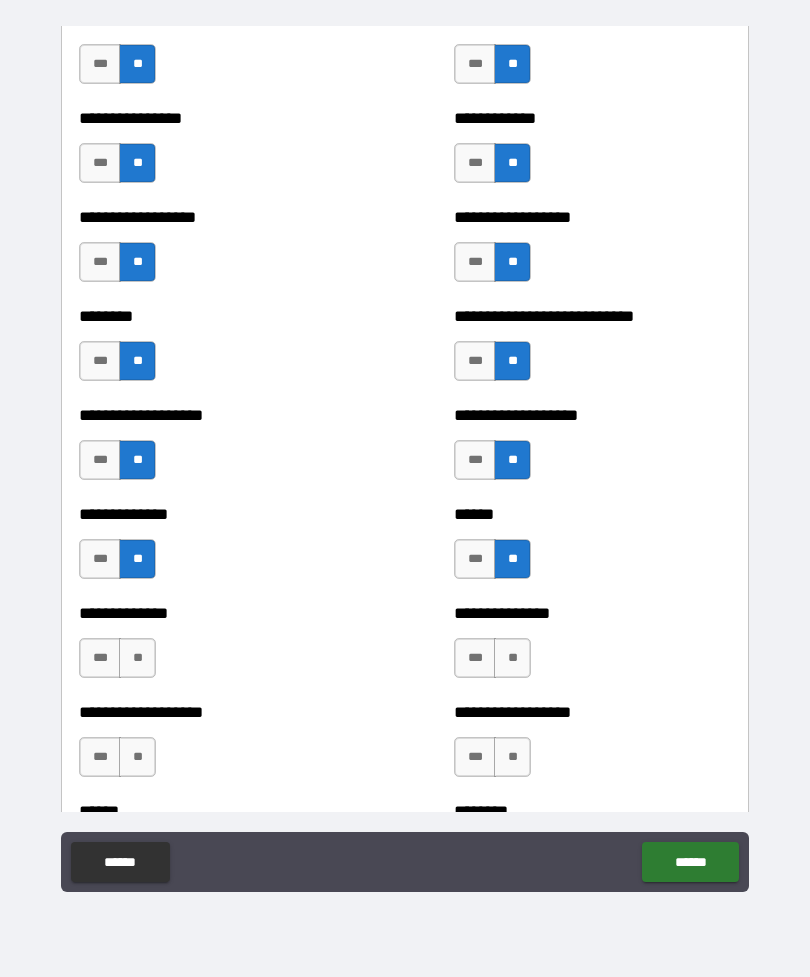 click on "**" at bounding box center [512, 658] 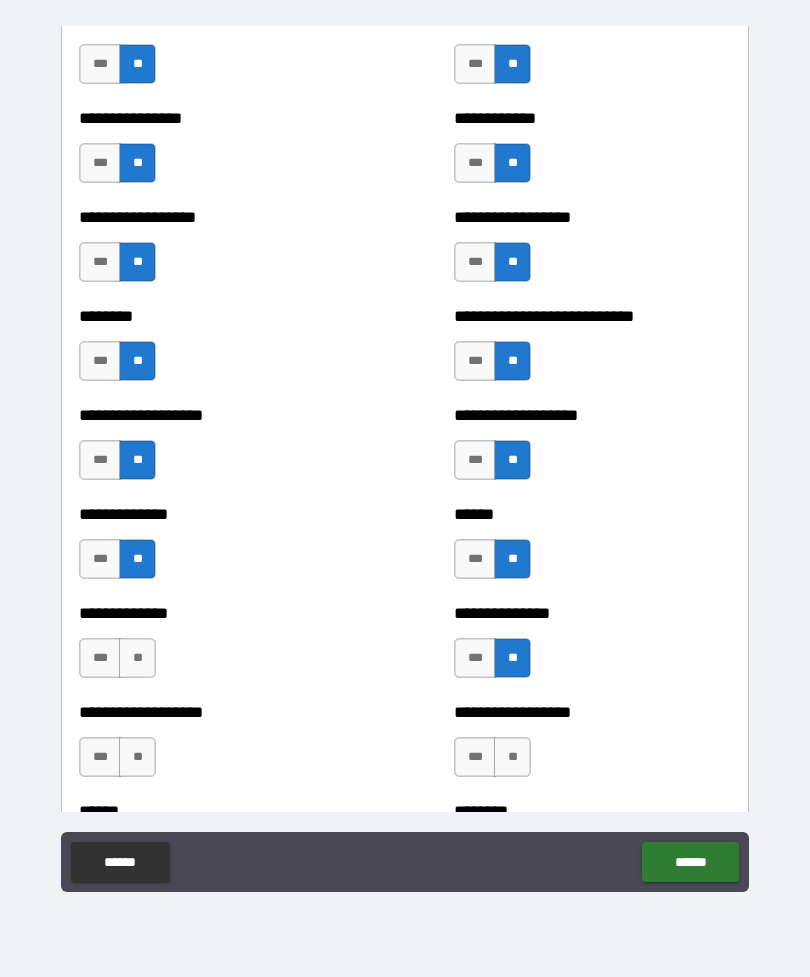 click on "**" at bounding box center (137, 658) 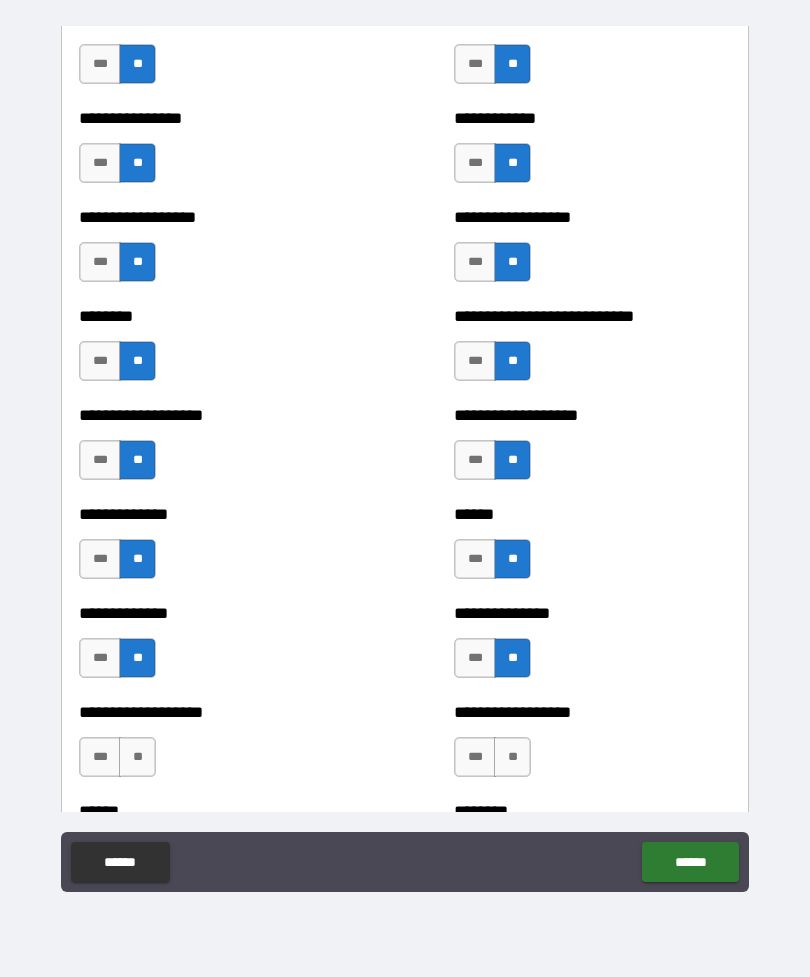 click on "**" at bounding box center (137, 757) 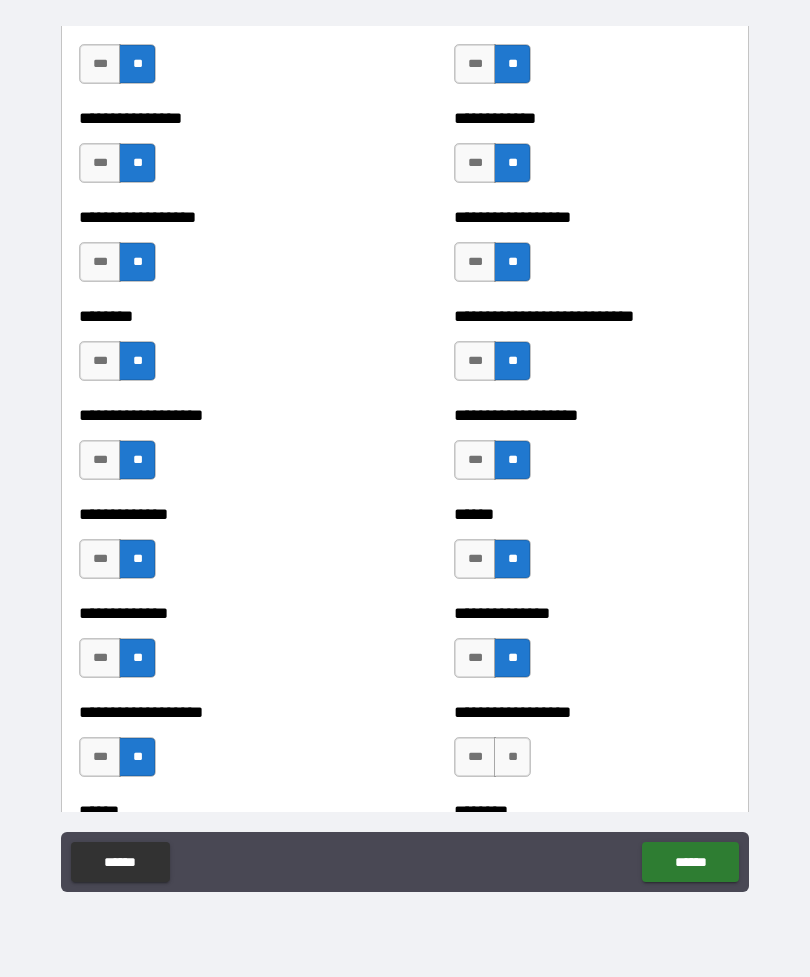 click on "**" at bounding box center (512, 757) 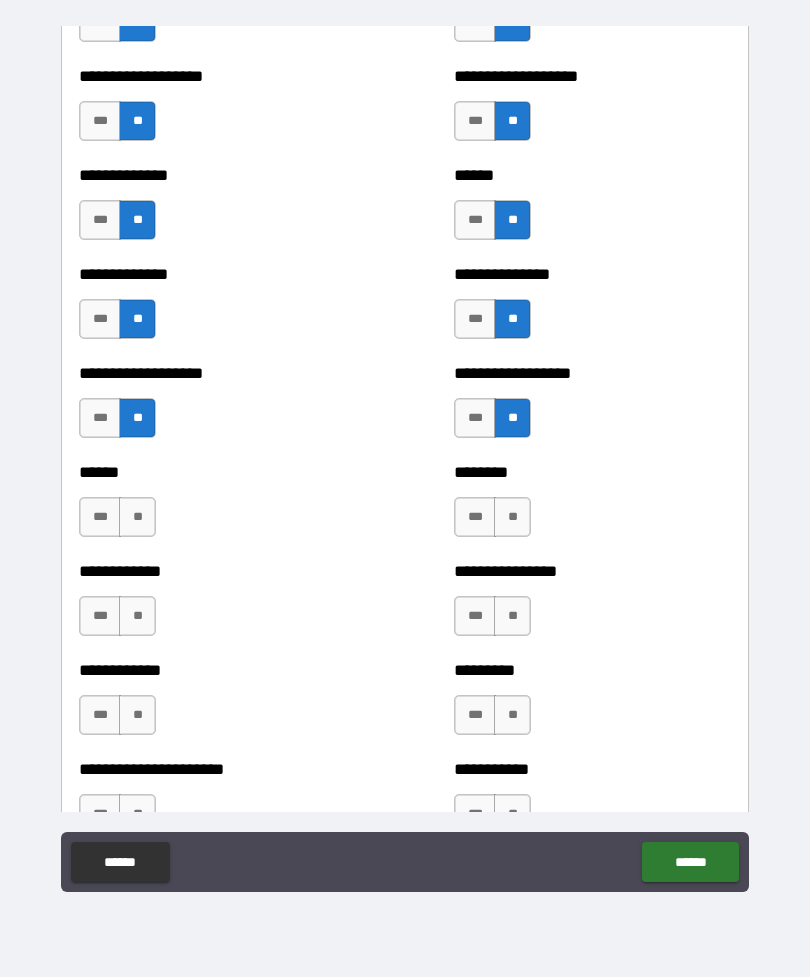 scroll, scrollTop: 4694, scrollLeft: 0, axis: vertical 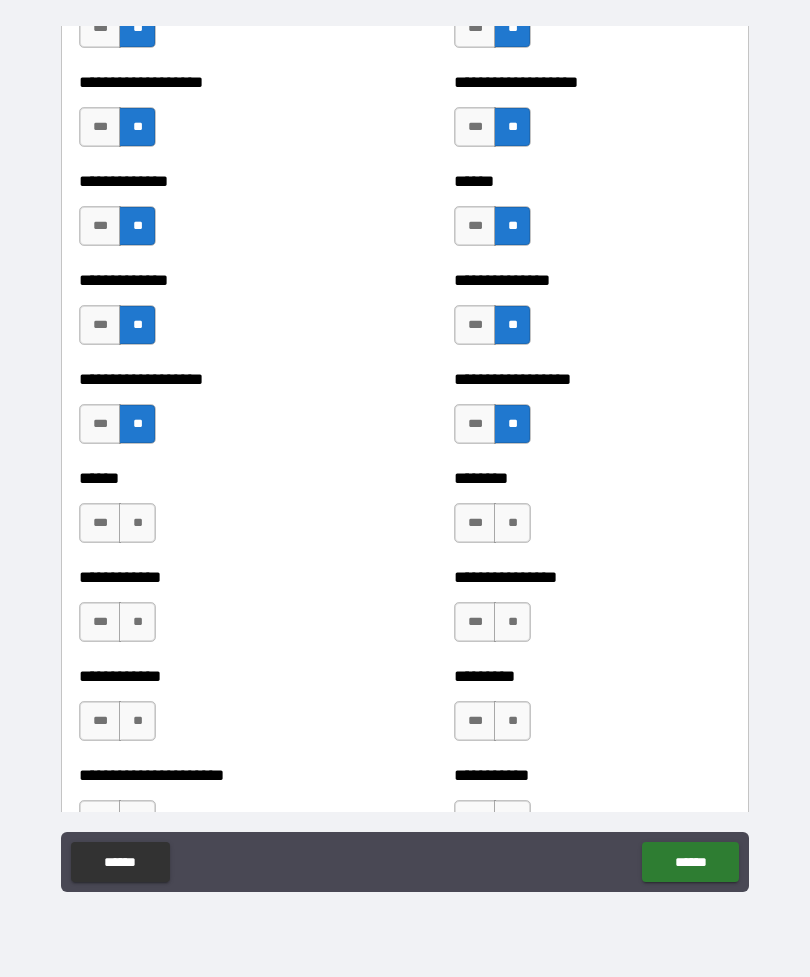 click on "**" at bounding box center (512, 523) 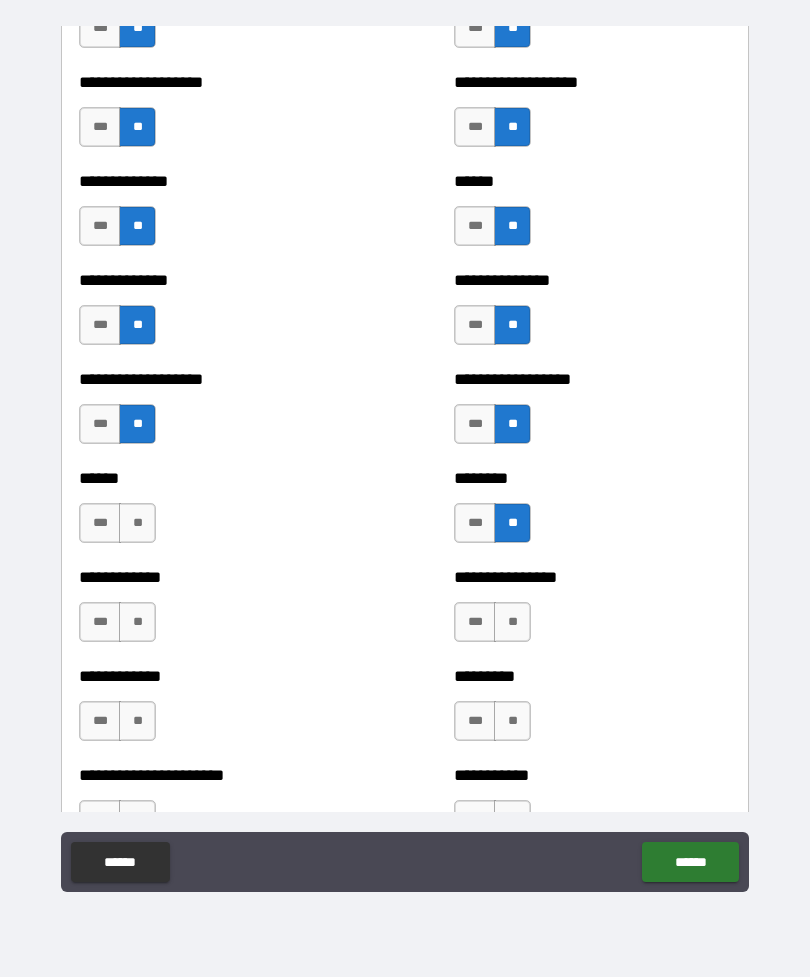 click on "**" at bounding box center (137, 523) 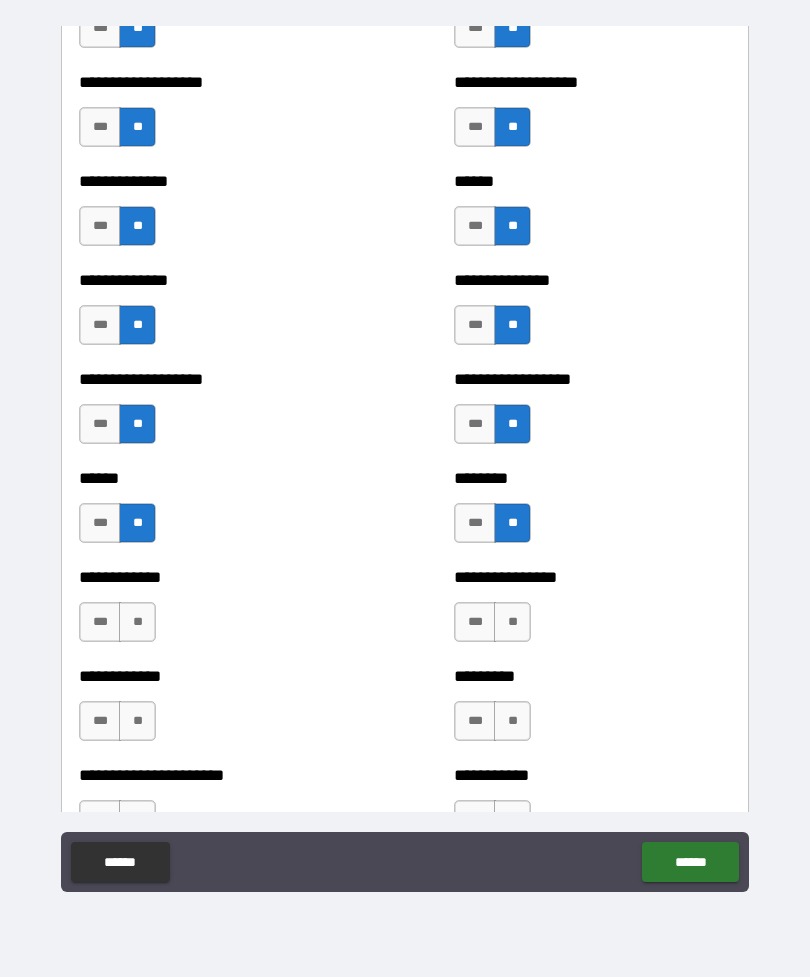 click on "**" at bounding box center (137, 622) 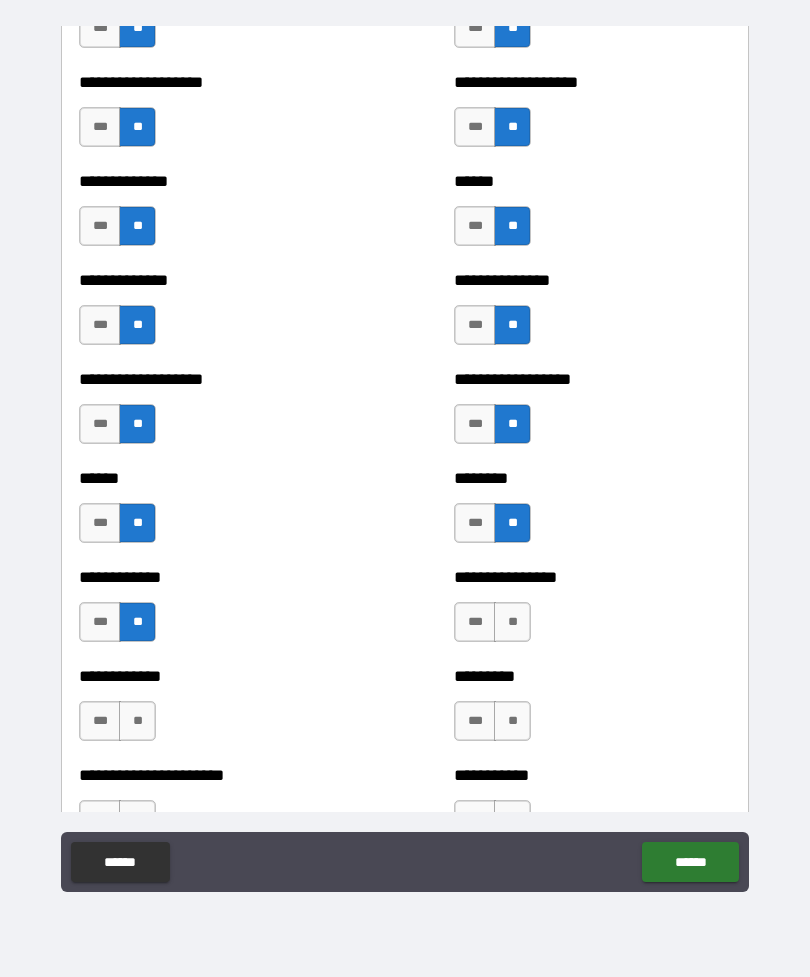 click on "**" at bounding box center [512, 622] 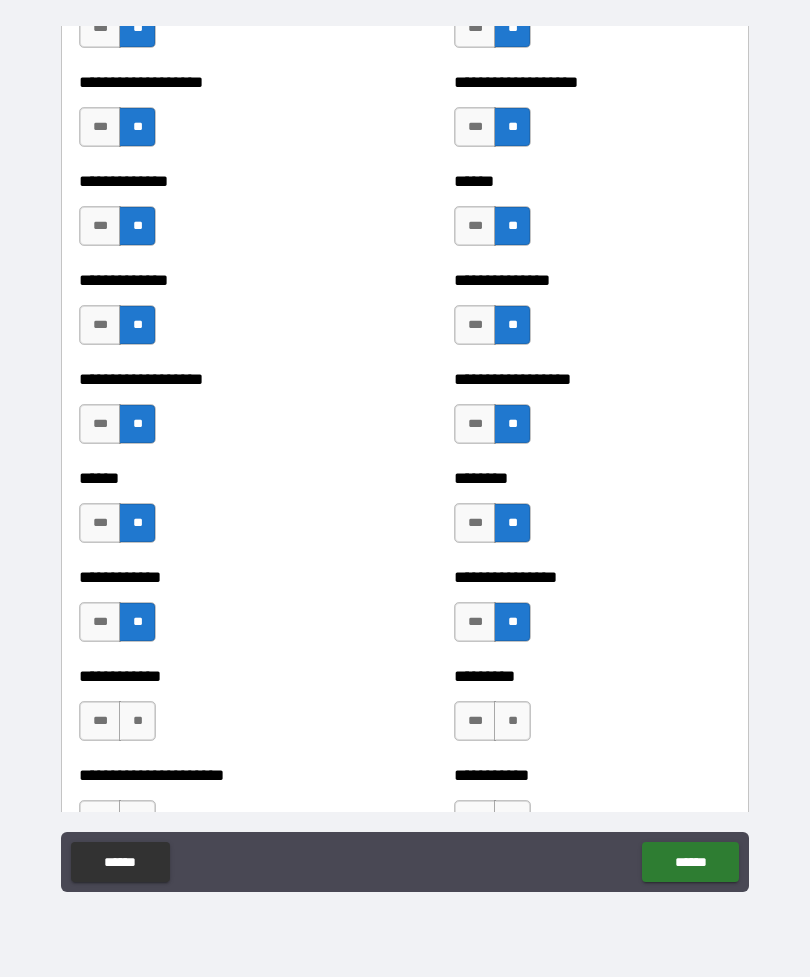 click on "**" at bounding box center (512, 721) 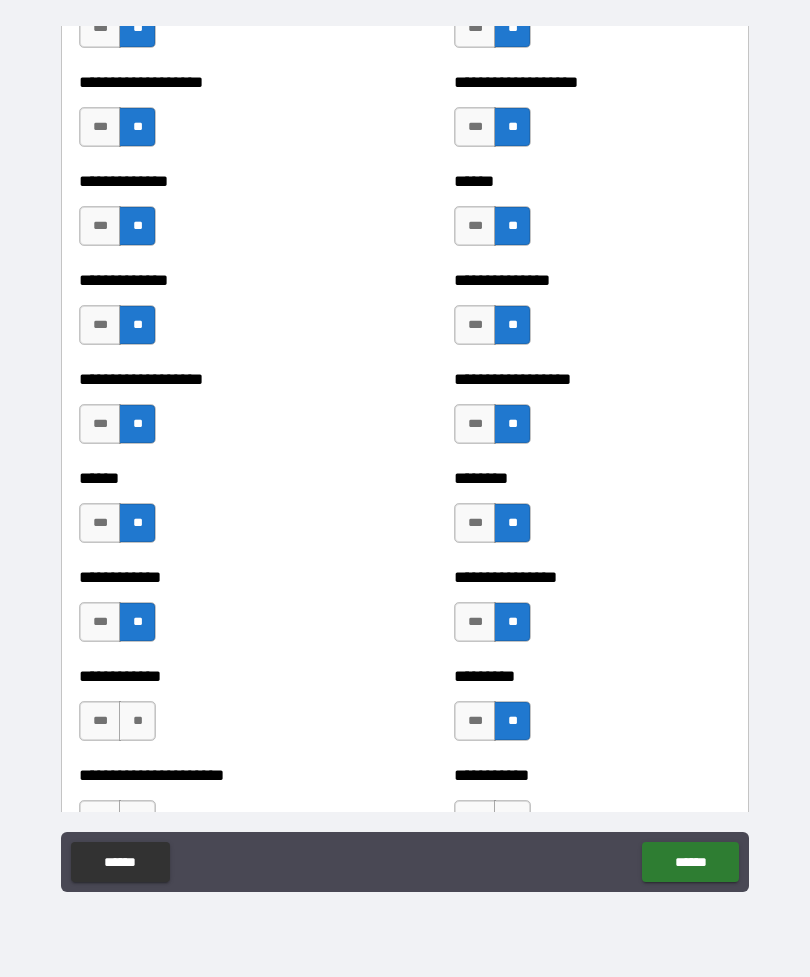 click on "**" at bounding box center (137, 721) 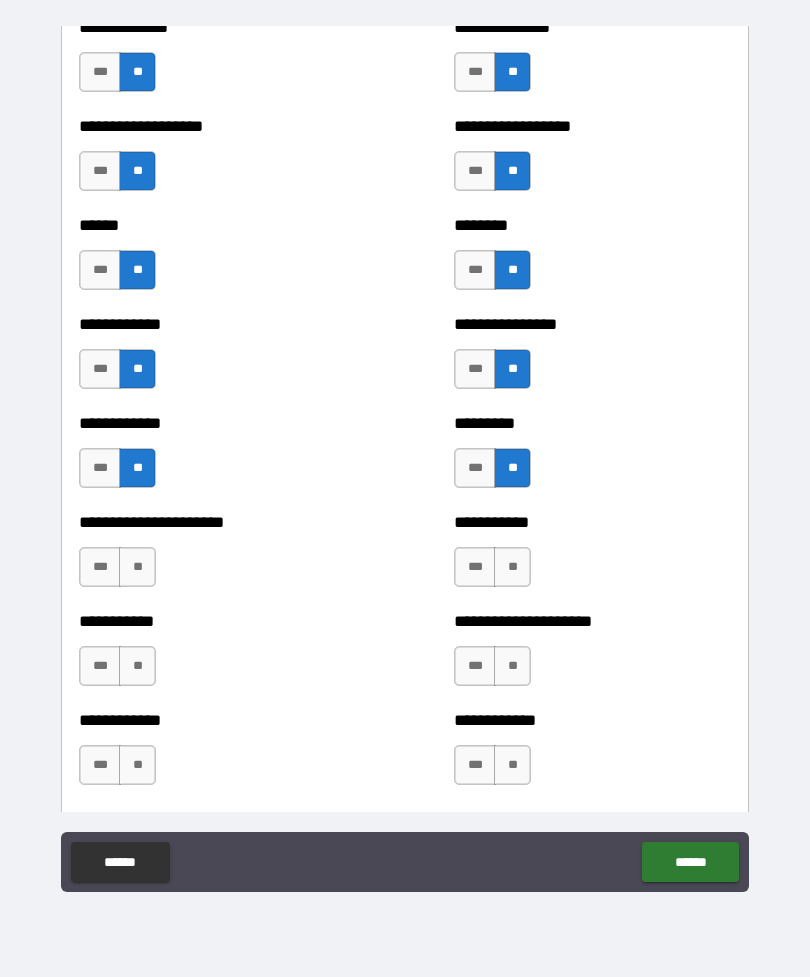 scroll, scrollTop: 4980, scrollLeft: 0, axis: vertical 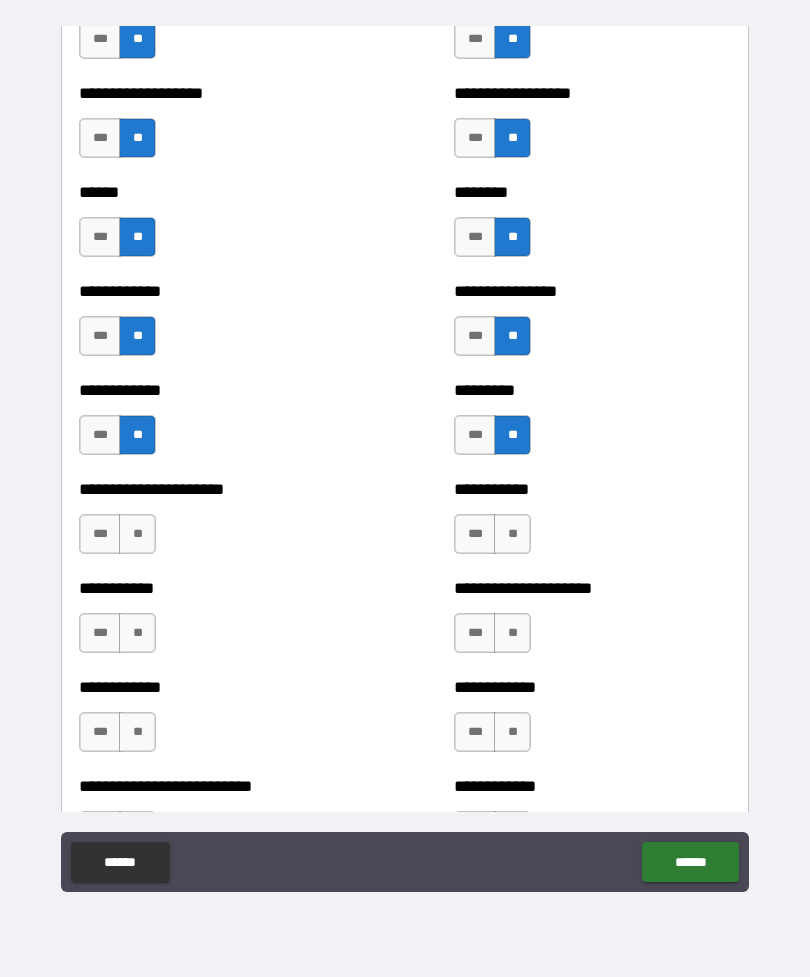 click on "**" at bounding box center (137, 534) 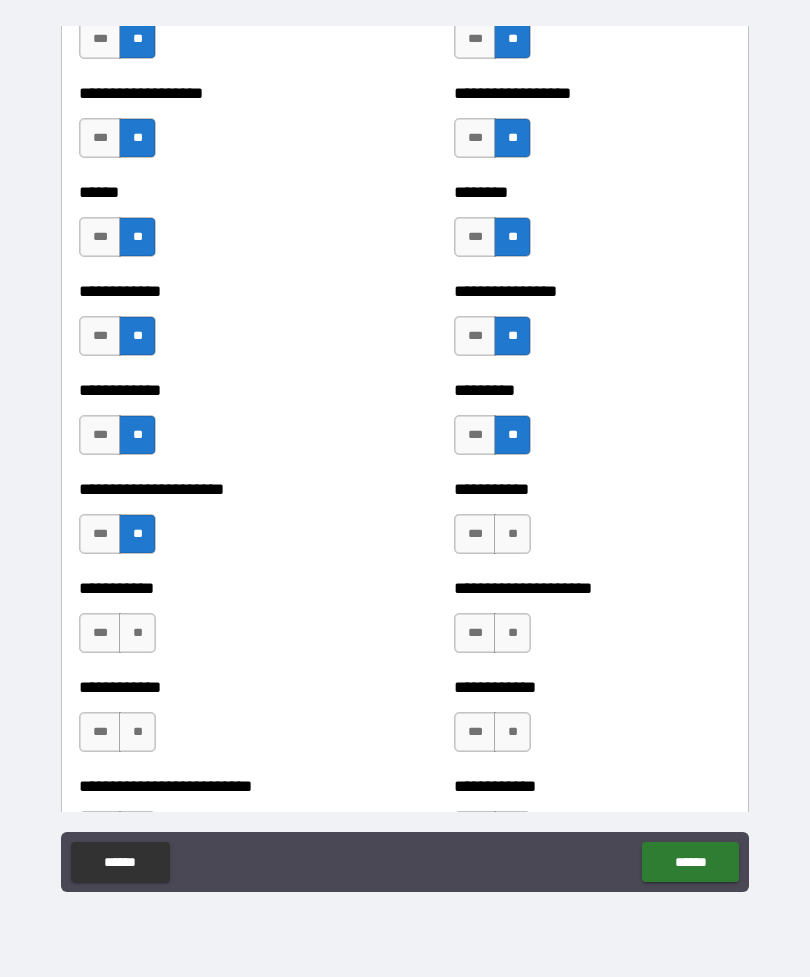 click on "**" at bounding box center [512, 534] 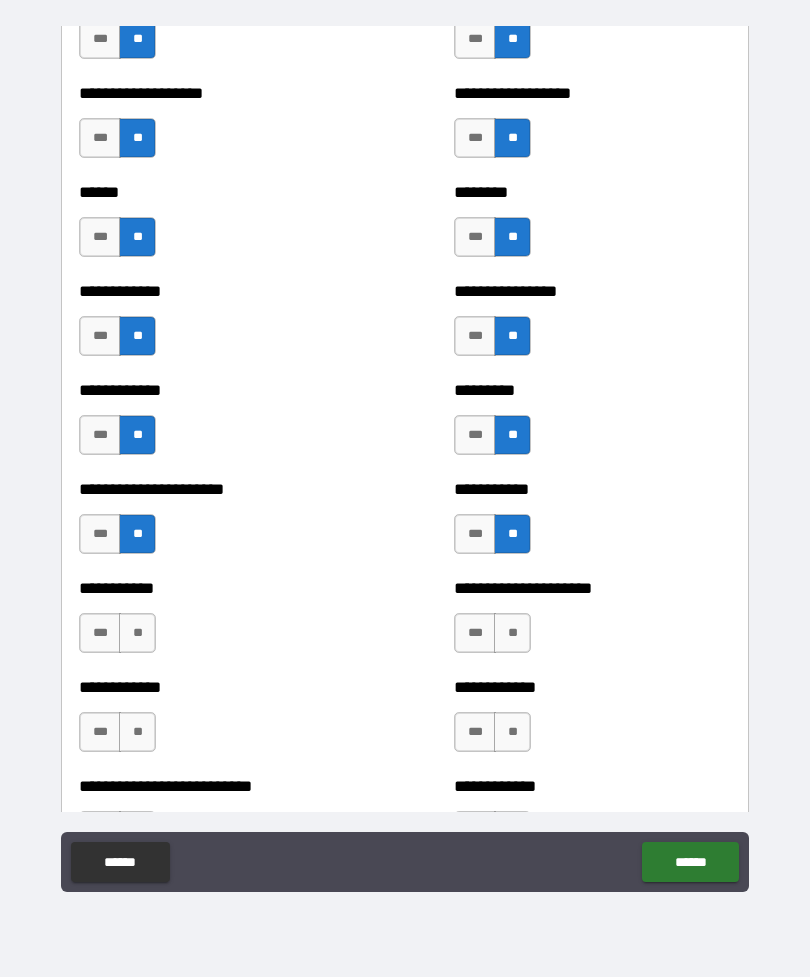 click on "**" at bounding box center (512, 633) 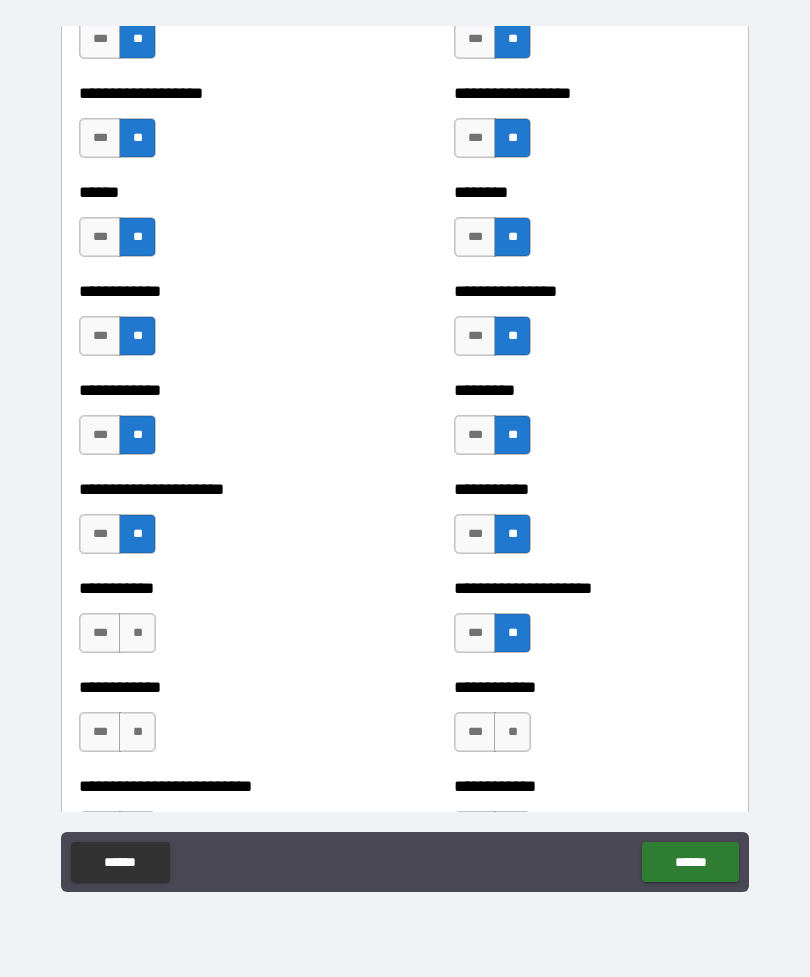 click on "**" at bounding box center [512, 732] 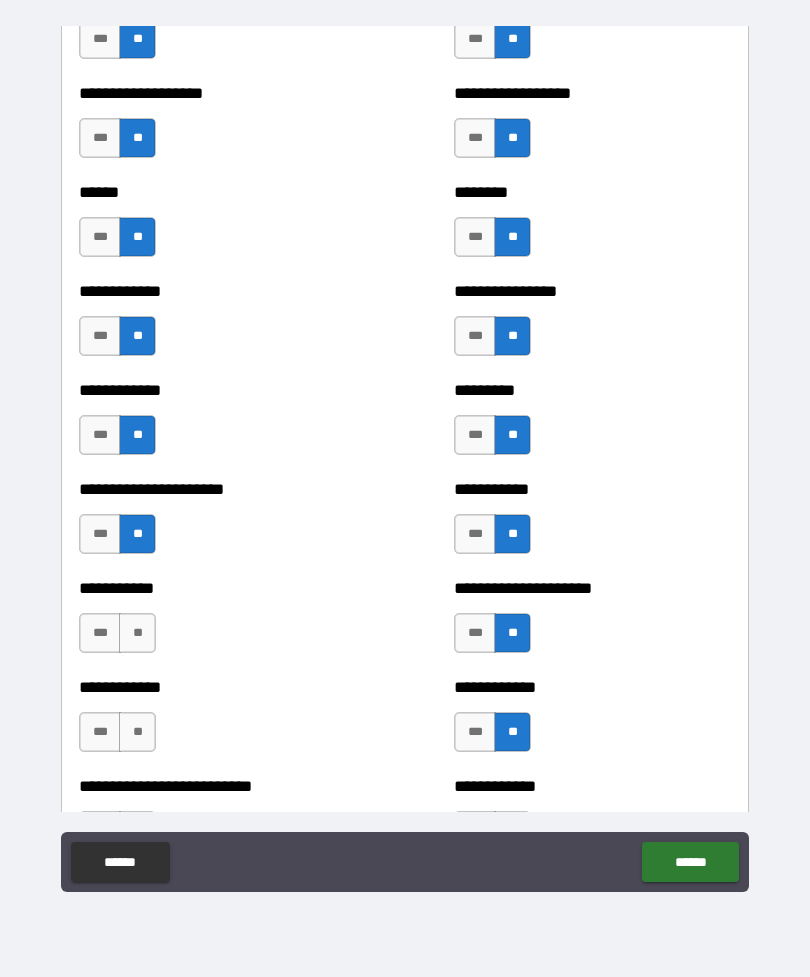 click on "**" at bounding box center [137, 633] 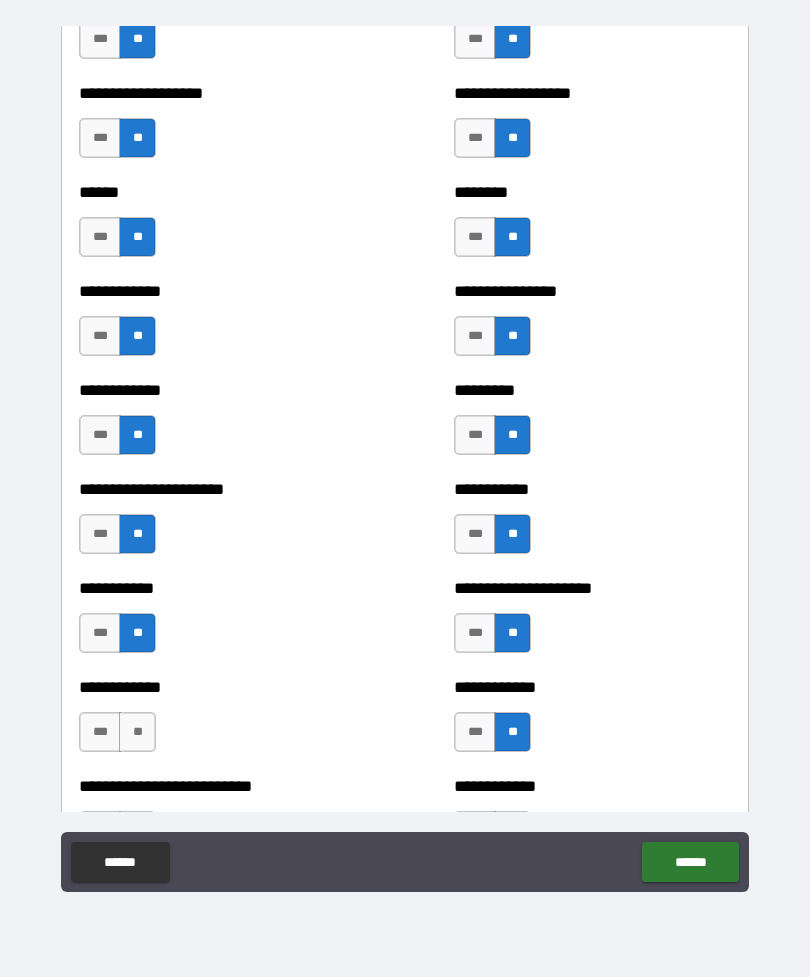 click on "**" at bounding box center [137, 732] 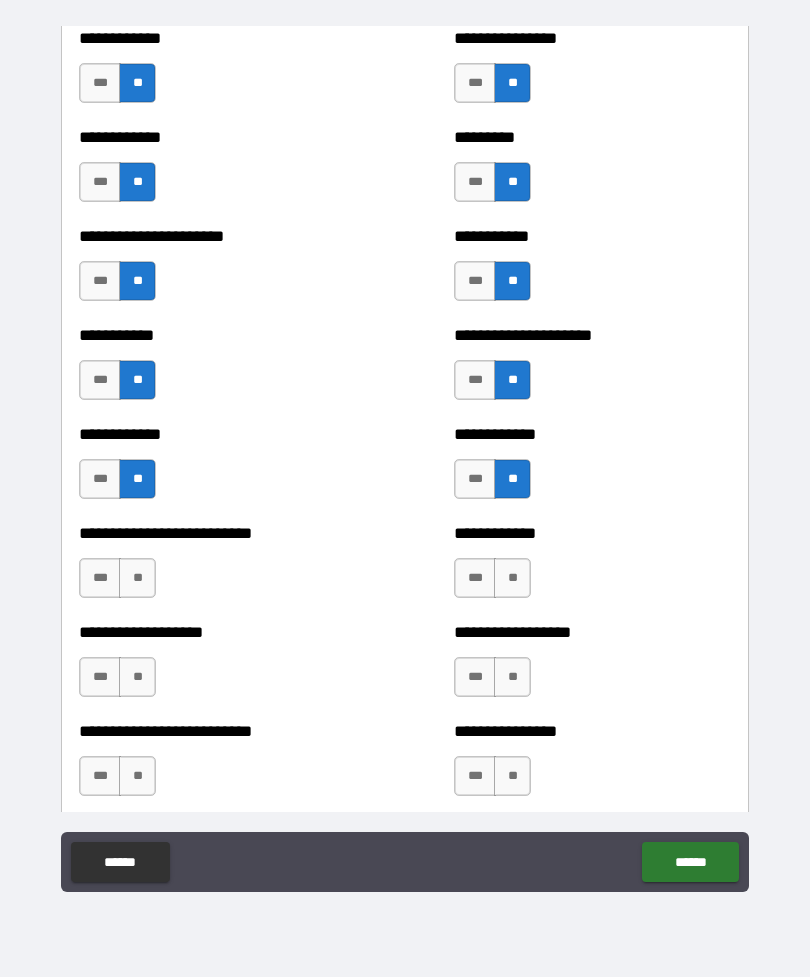 scroll, scrollTop: 5227, scrollLeft: 0, axis: vertical 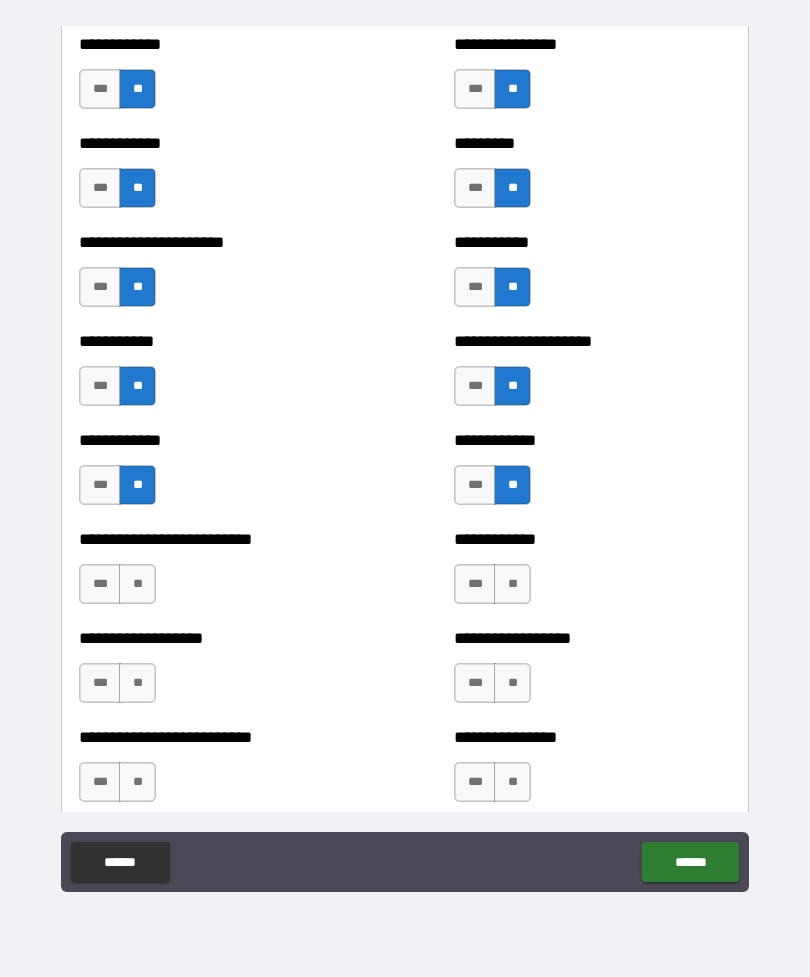 click on "**" at bounding box center [137, 584] 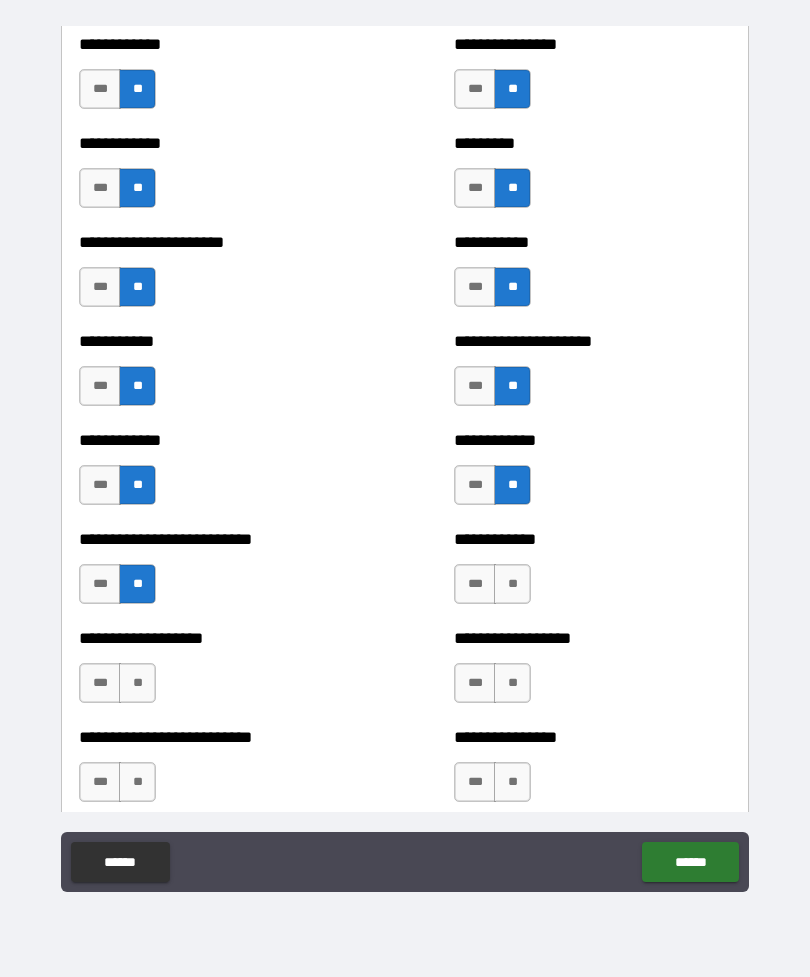 click on "**********" at bounding box center [592, 574] 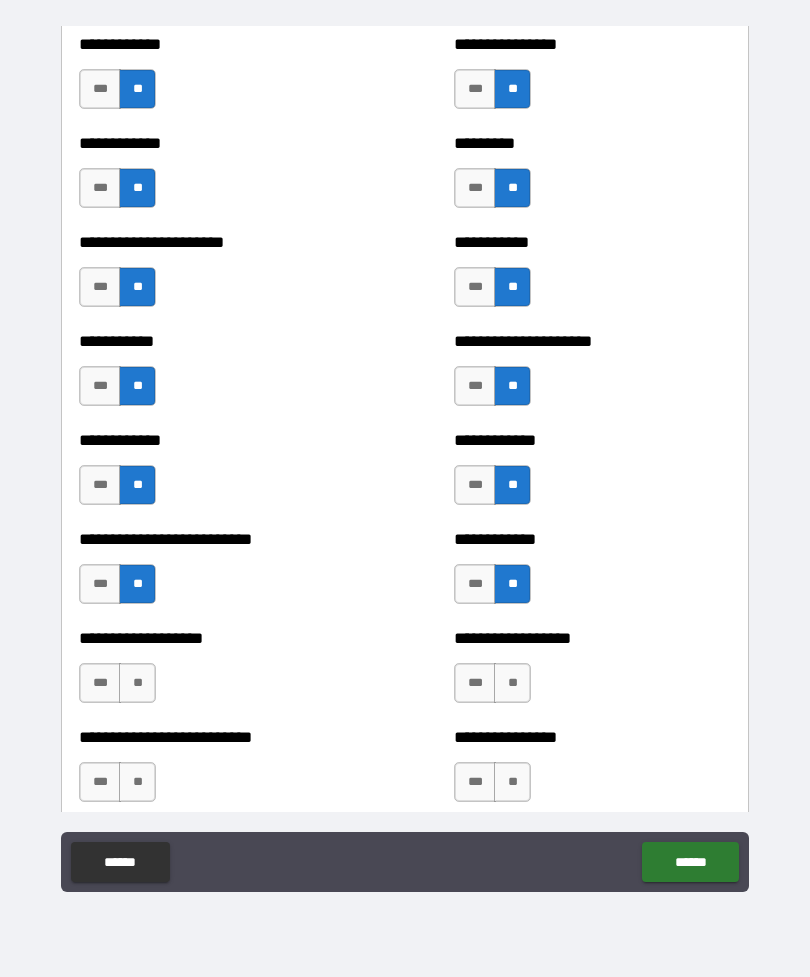 click on "**" at bounding box center (512, 683) 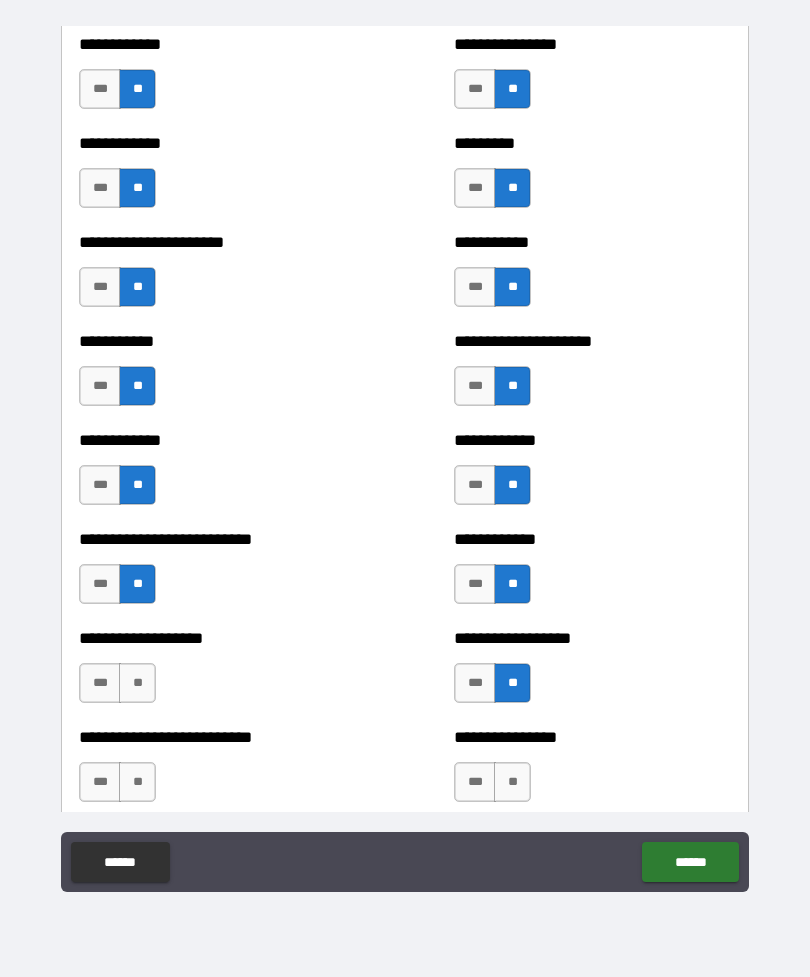 click on "**" at bounding box center [137, 683] 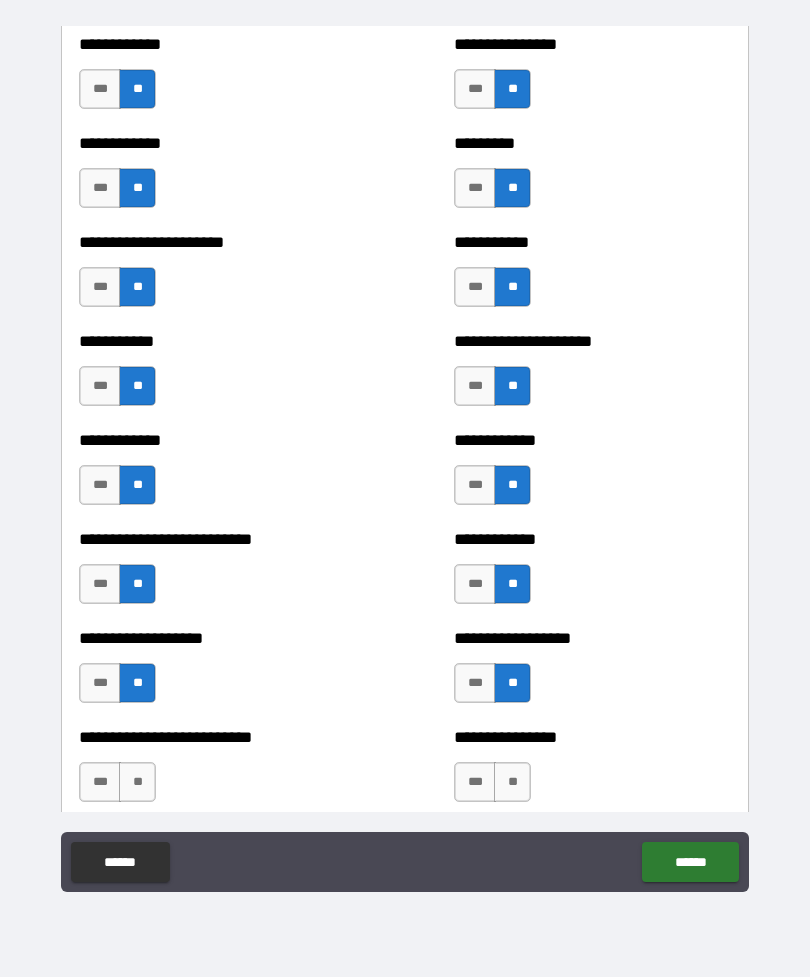 click on "**" at bounding box center (137, 782) 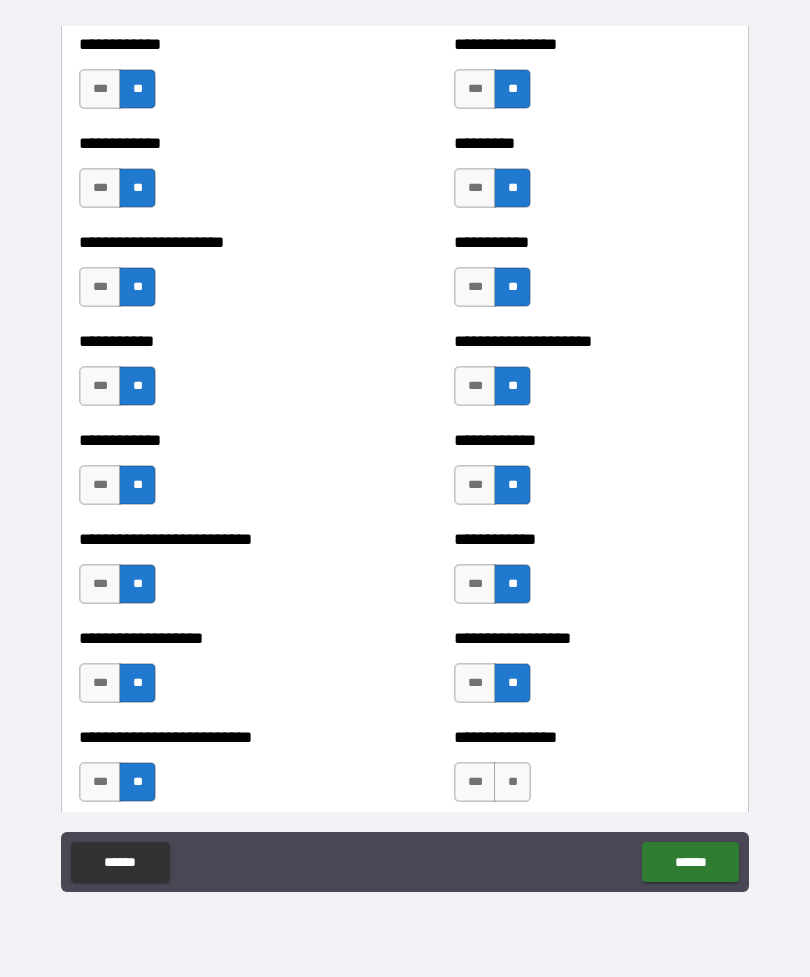 click on "**" at bounding box center [512, 782] 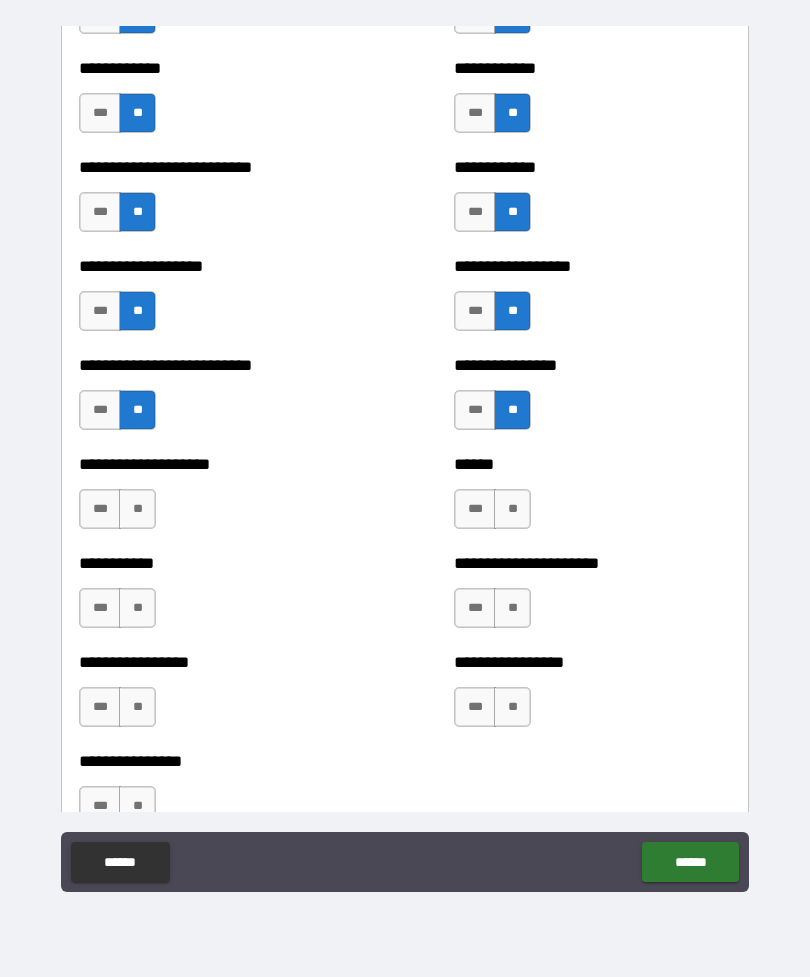 scroll, scrollTop: 5605, scrollLeft: 0, axis: vertical 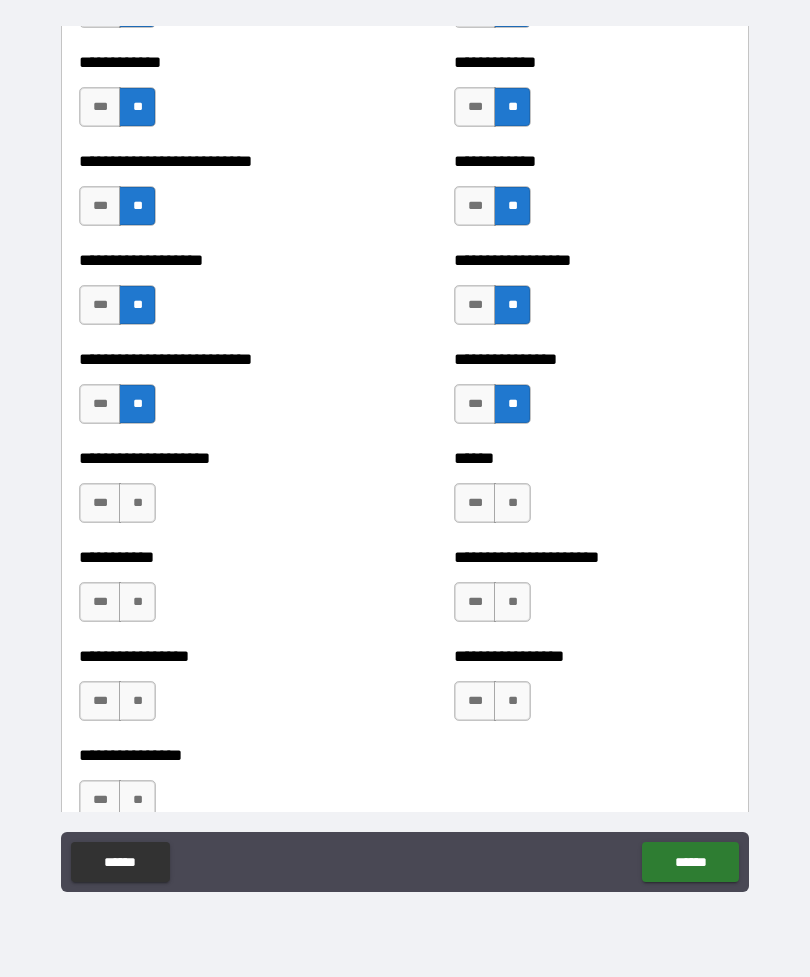 click on "**" at bounding box center [137, 503] 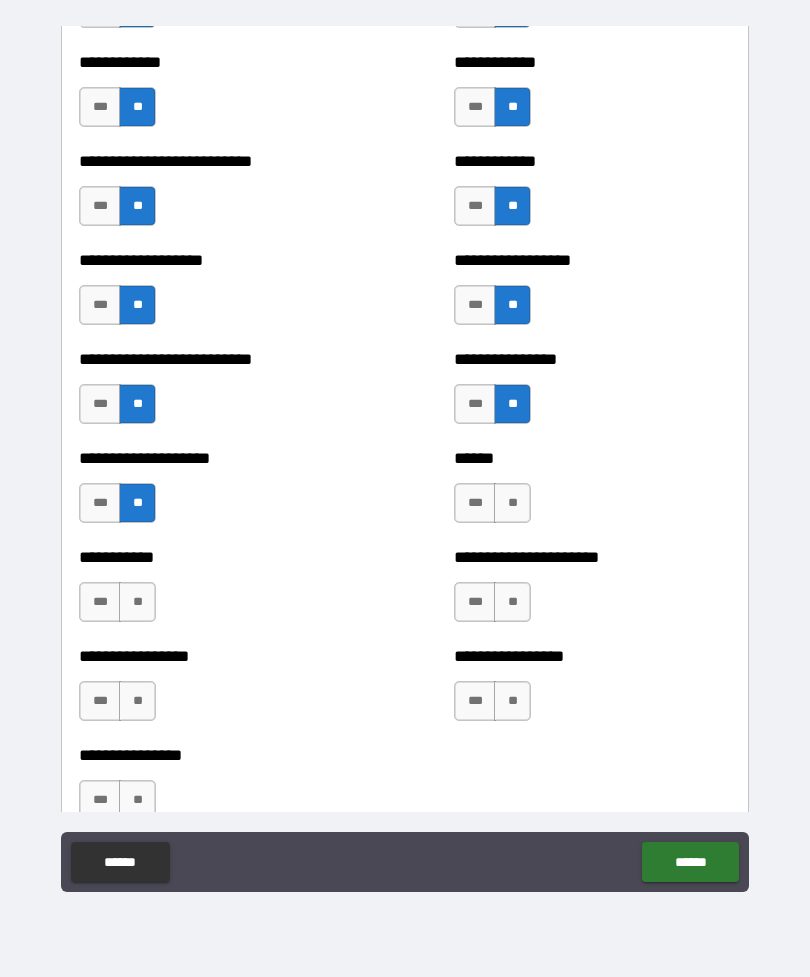click on "**" at bounding box center [512, 503] 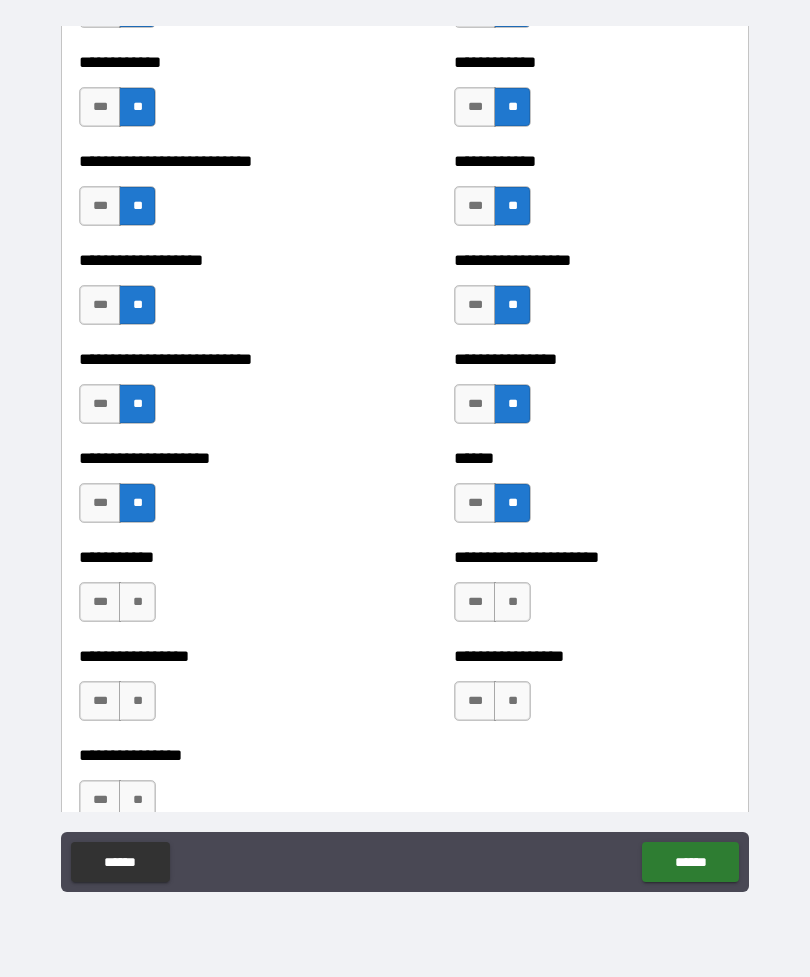 click on "**" at bounding box center (512, 602) 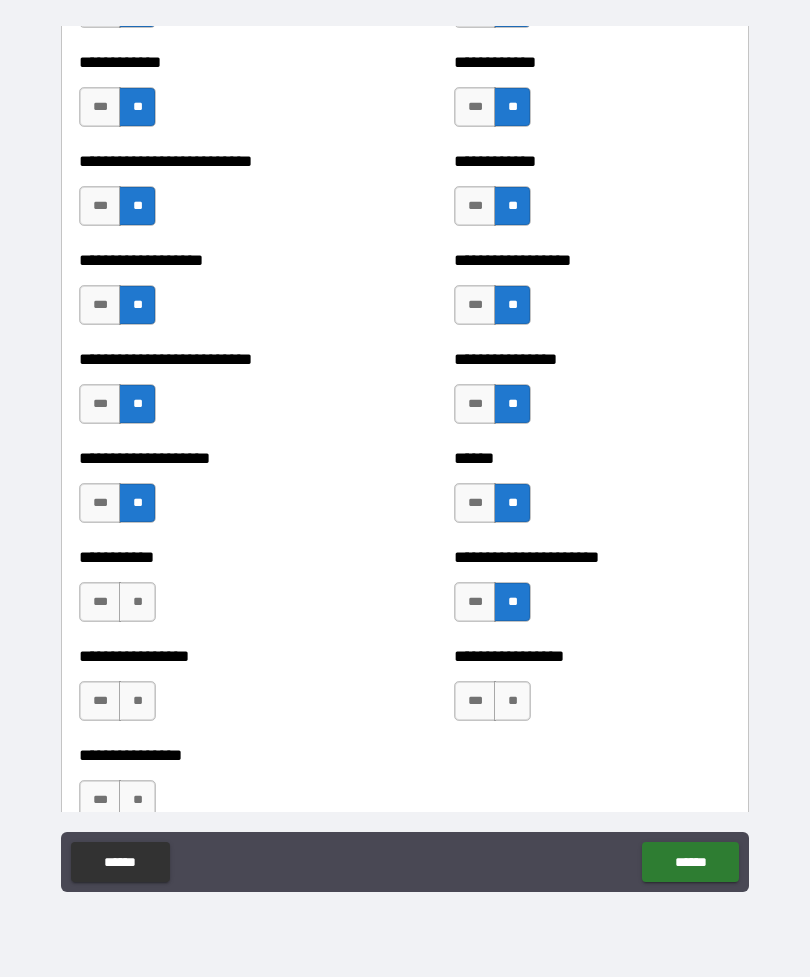 click on "**" at bounding box center [137, 602] 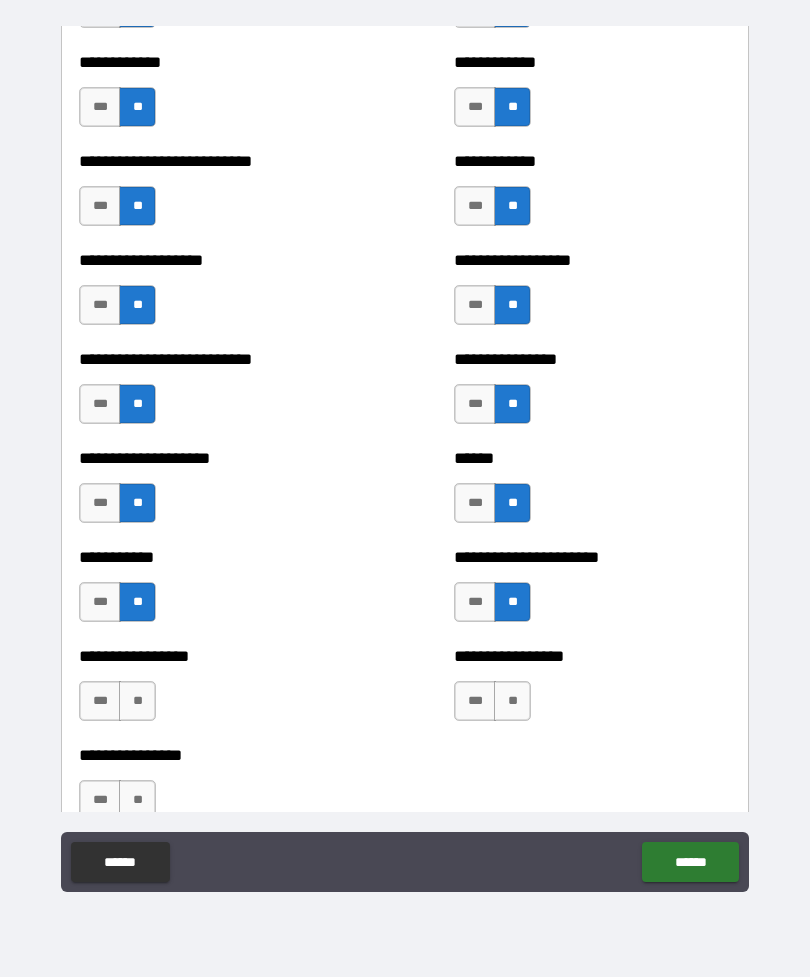 click on "**" at bounding box center (137, 701) 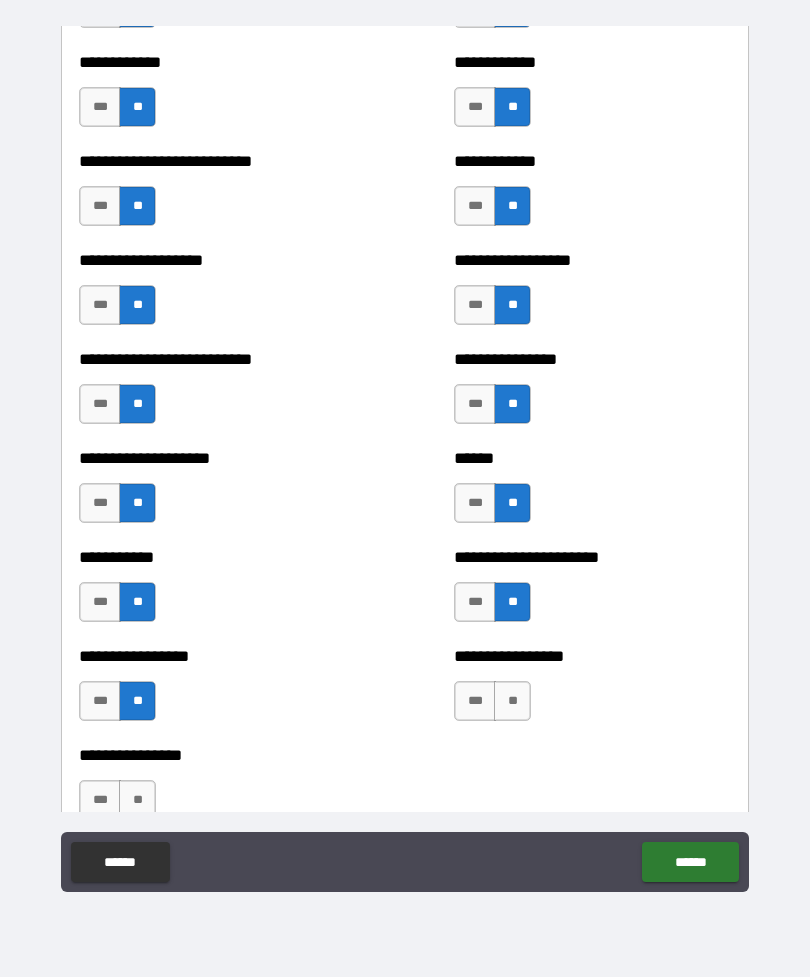 click on "**" at bounding box center [512, 701] 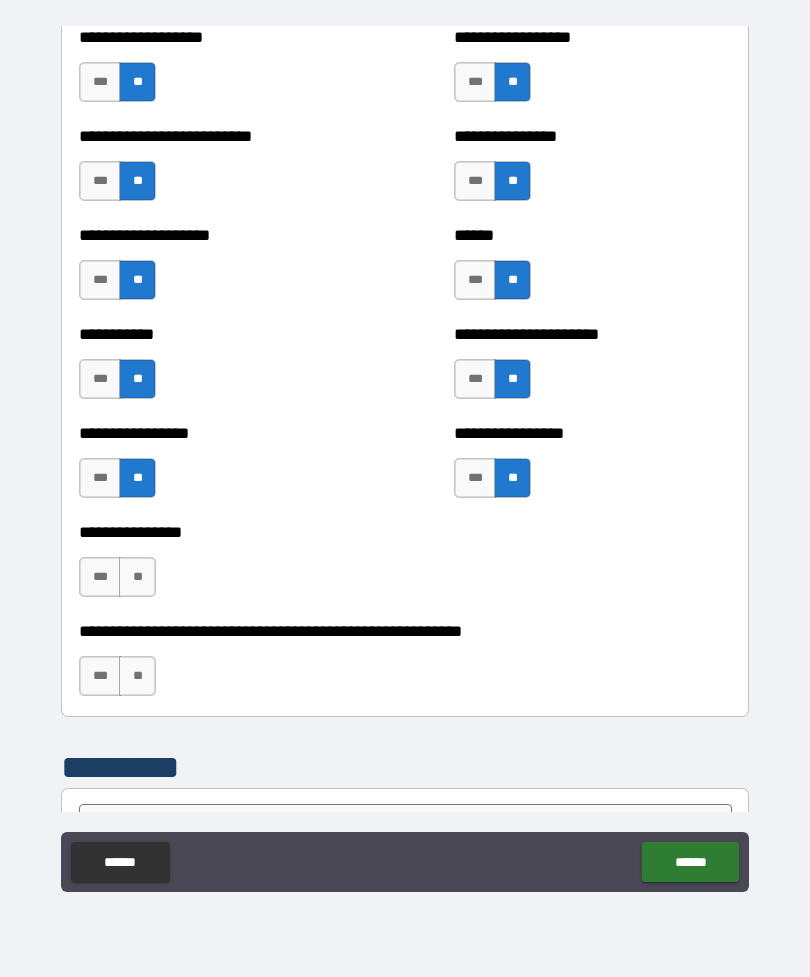 scroll, scrollTop: 5826, scrollLeft: 0, axis: vertical 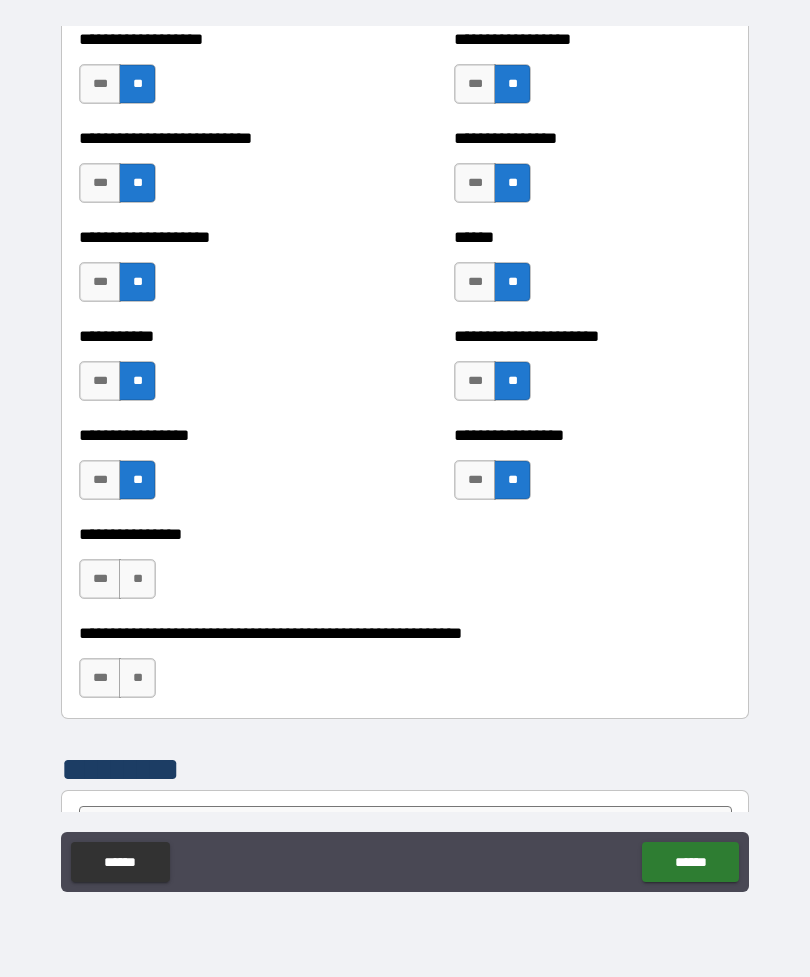 click on "**" at bounding box center (137, 579) 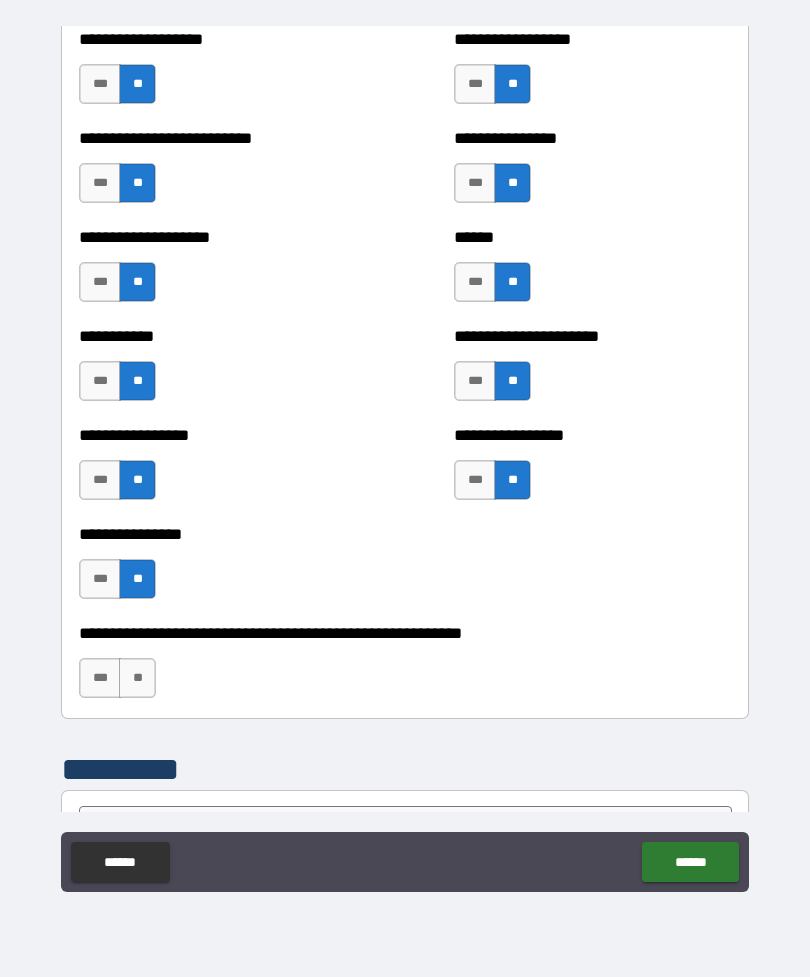 click on "**" at bounding box center [137, 678] 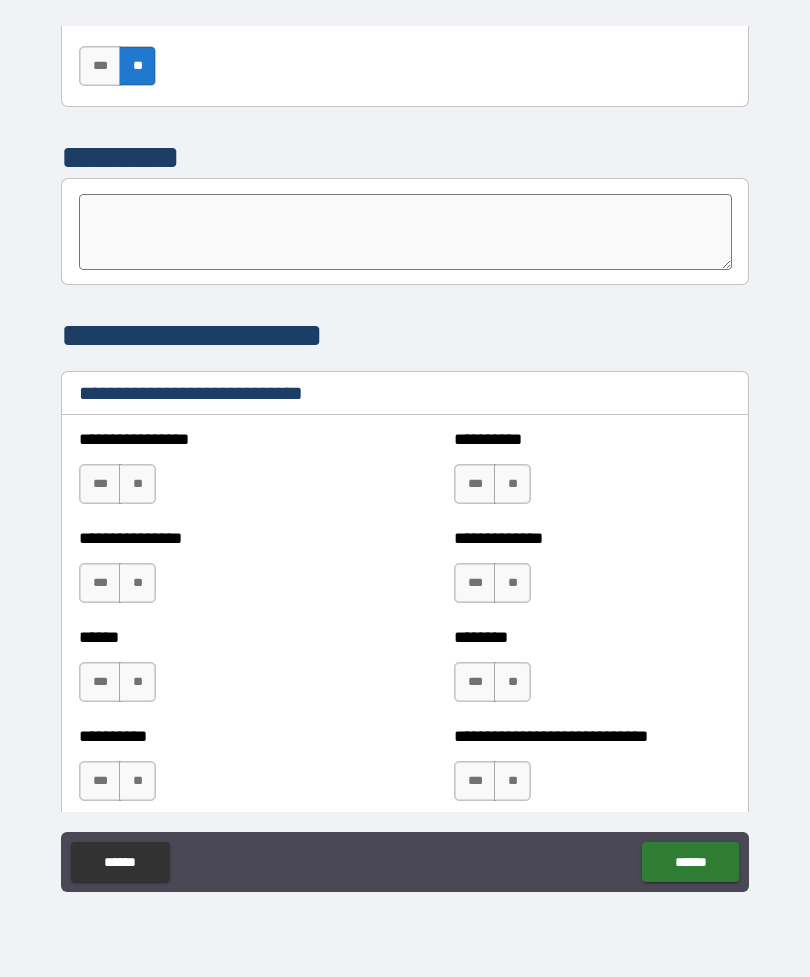 scroll, scrollTop: 6434, scrollLeft: 0, axis: vertical 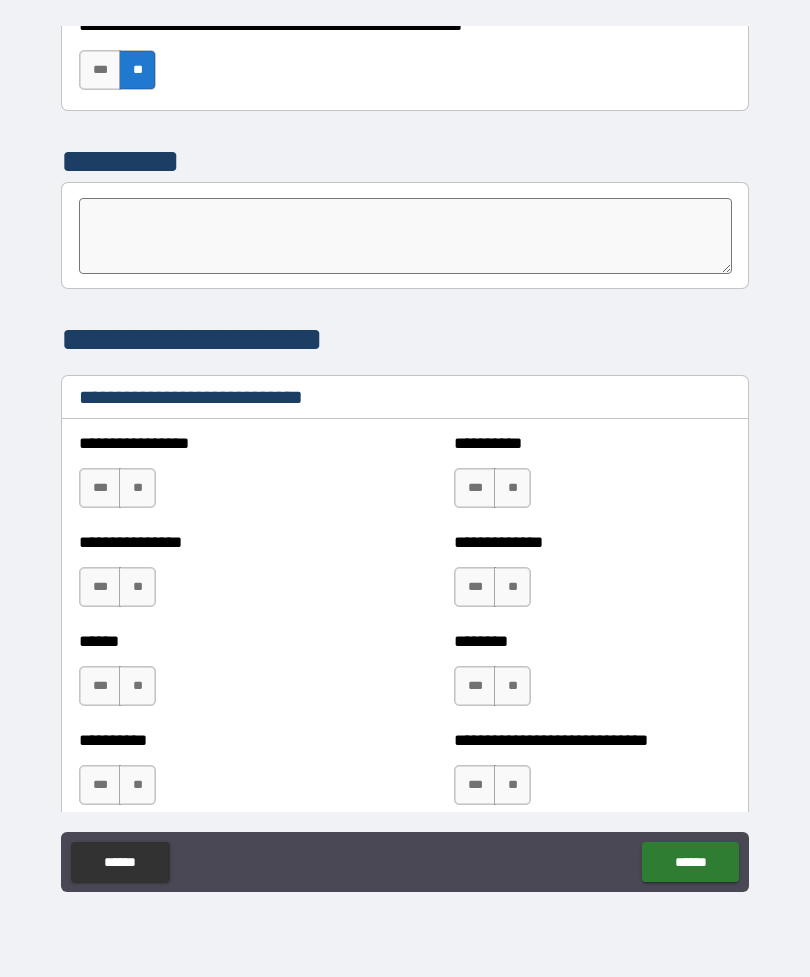 click on "***" at bounding box center [475, 488] 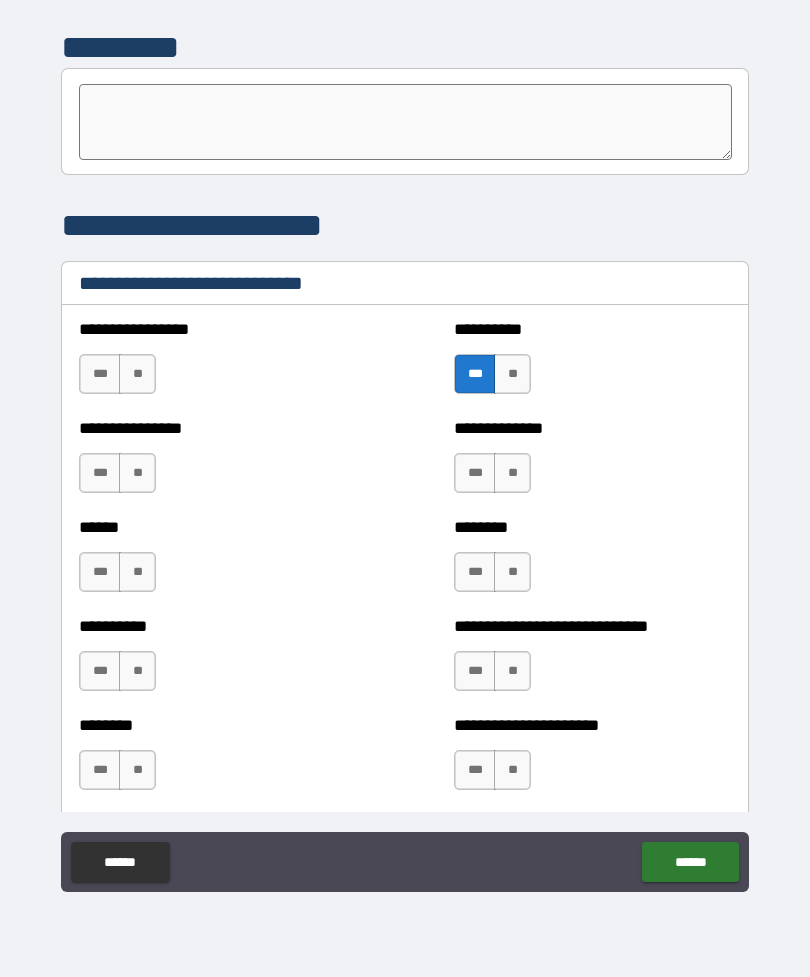 scroll, scrollTop: 6547, scrollLeft: 0, axis: vertical 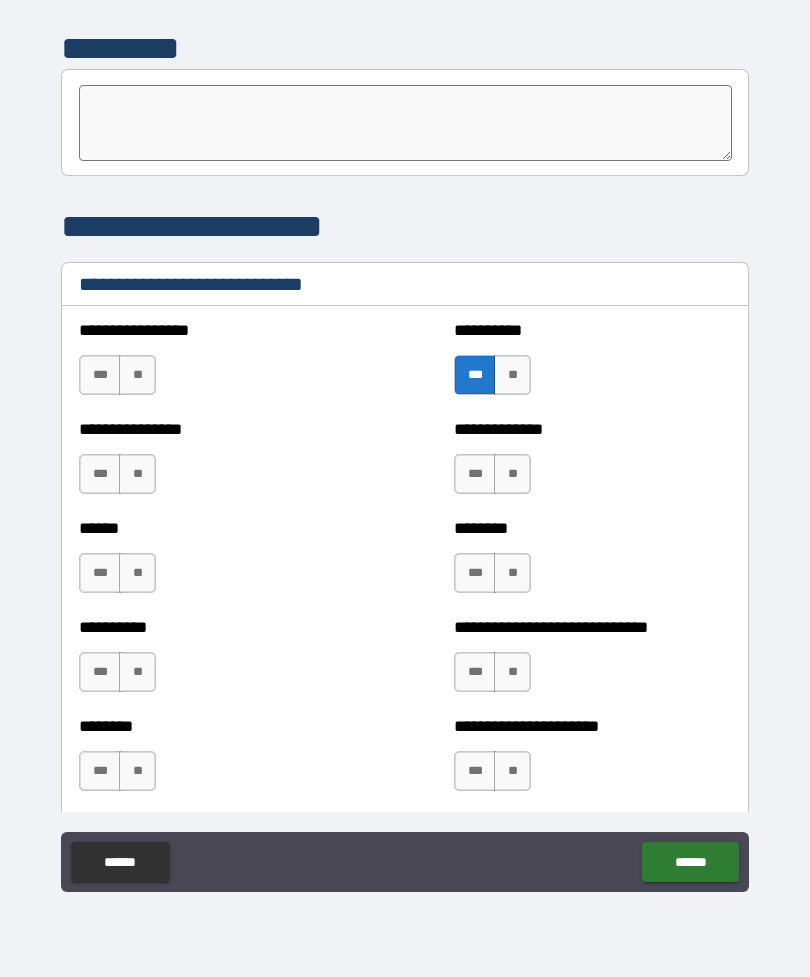 click on "**" at bounding box center [137, 474] 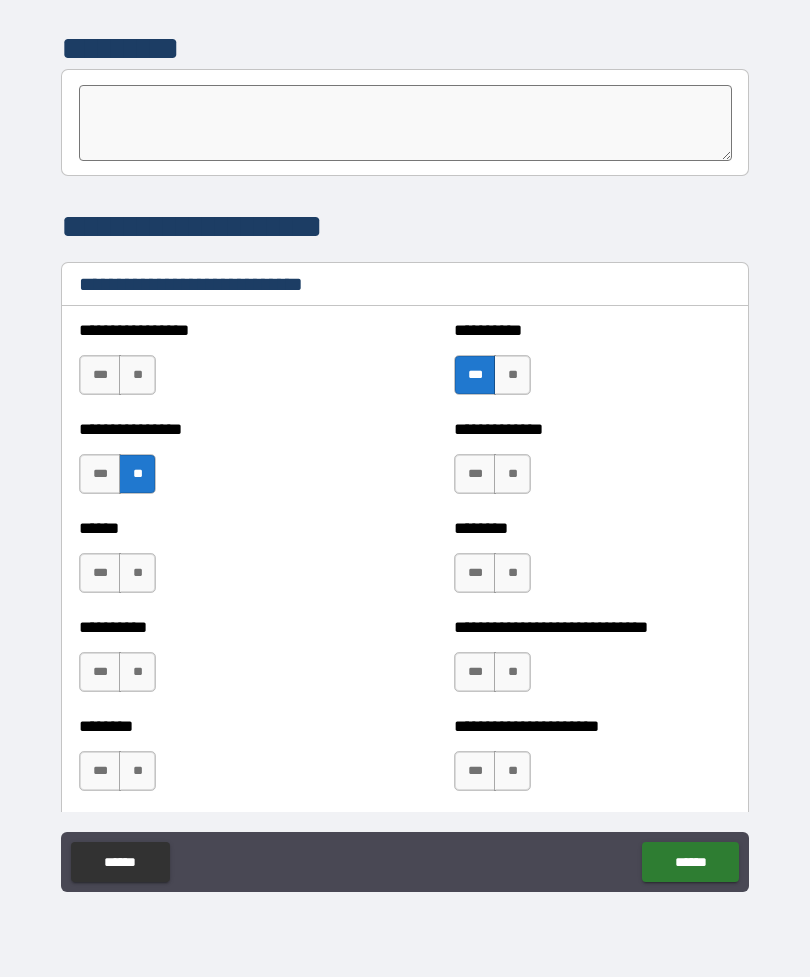 click on "**" at bounding box center (137, 375) 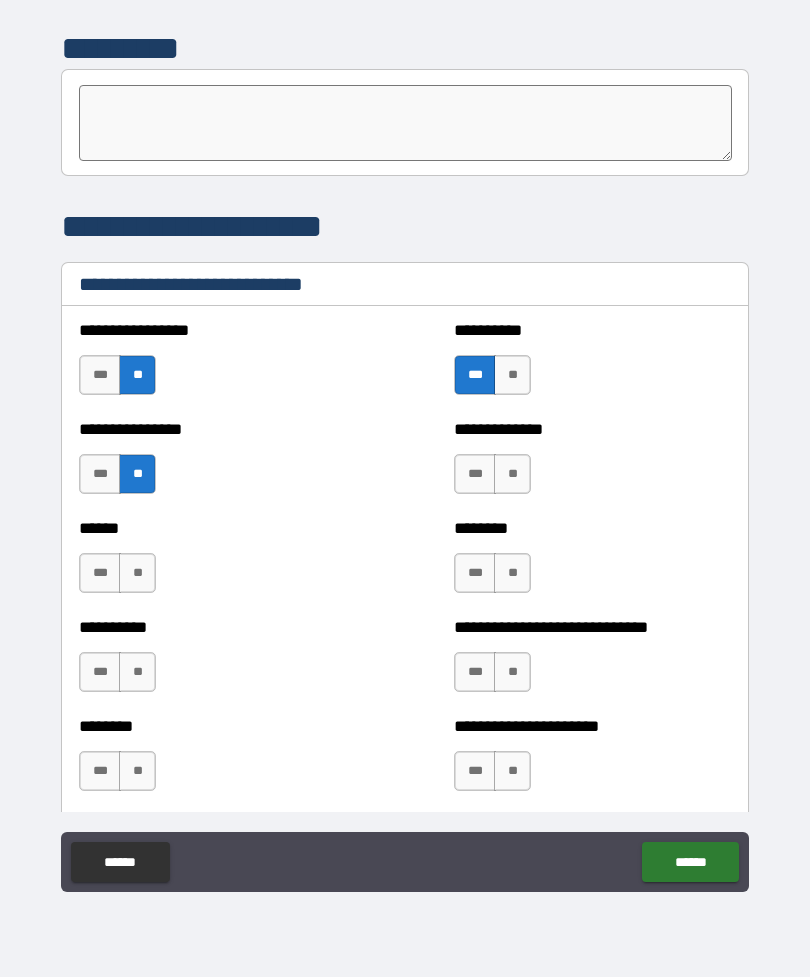 click on "**" at bounding box center (512, 474) 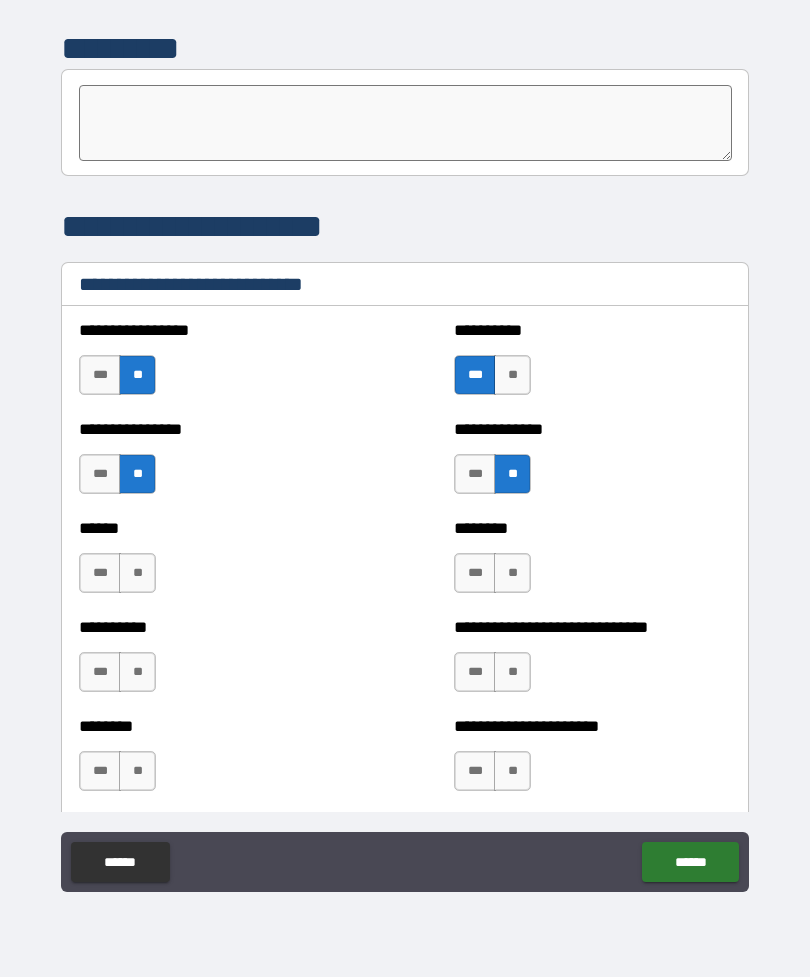 click on "***" at bounding box center (475, 474) 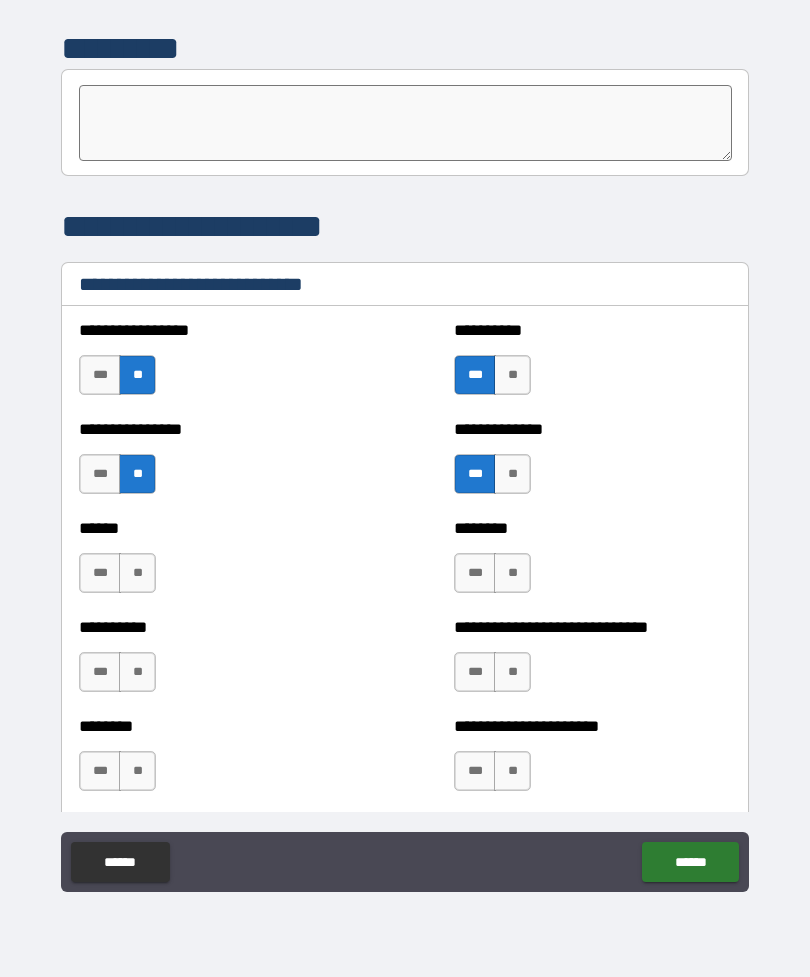 click on "**" at bounding box center (512, 573) 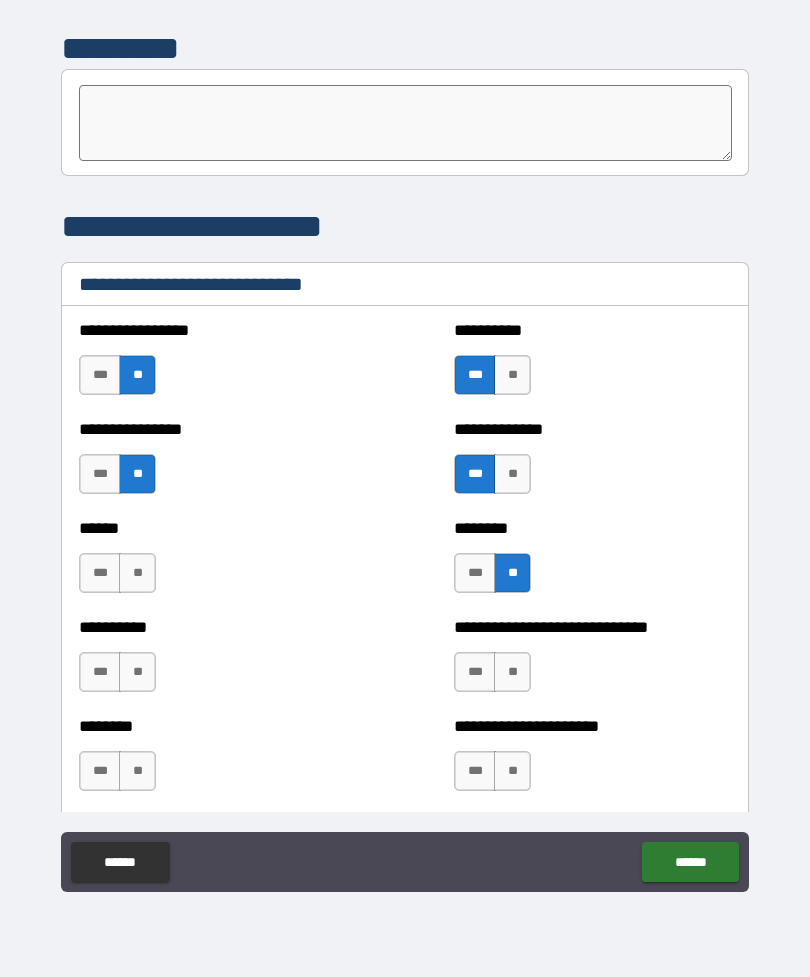 click on "***" at bounding box center [100, 573] 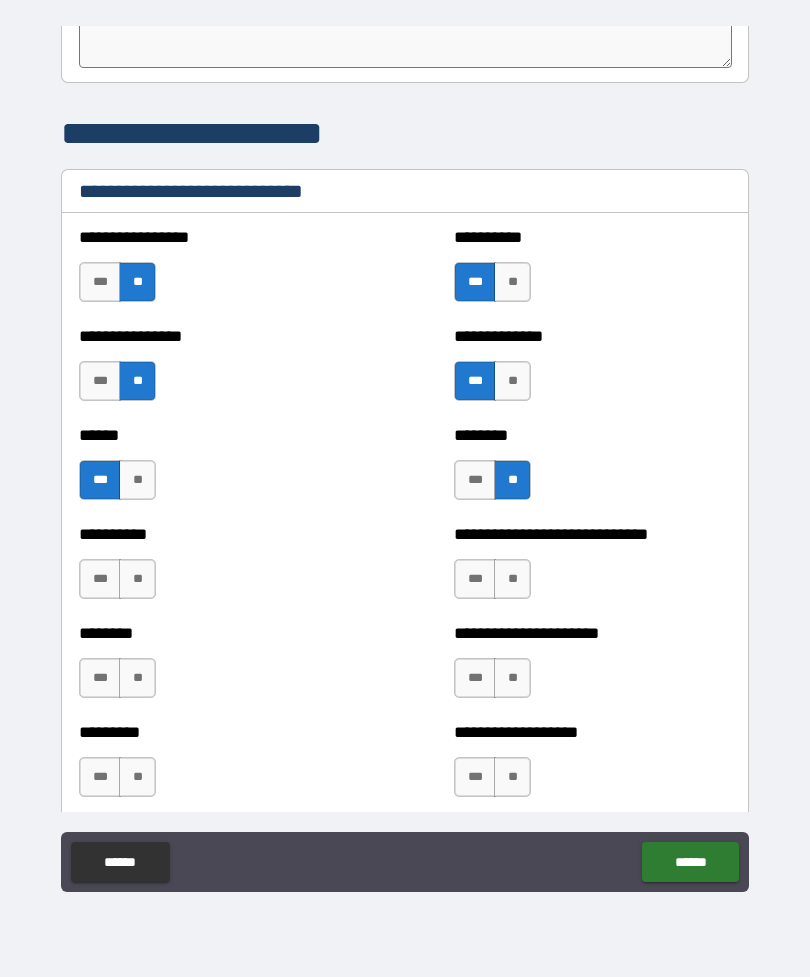 scroll, scrollTop: 6641, scrollLeft: 0, axis: vertical 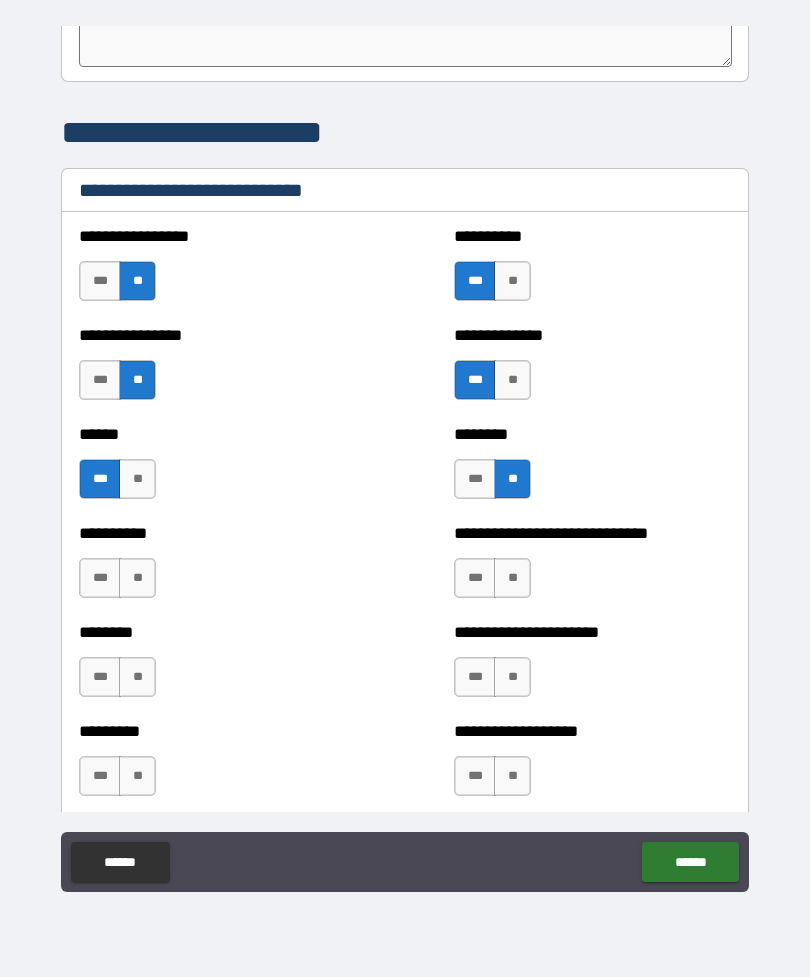 click on "**" at bounding box center (137, 578) 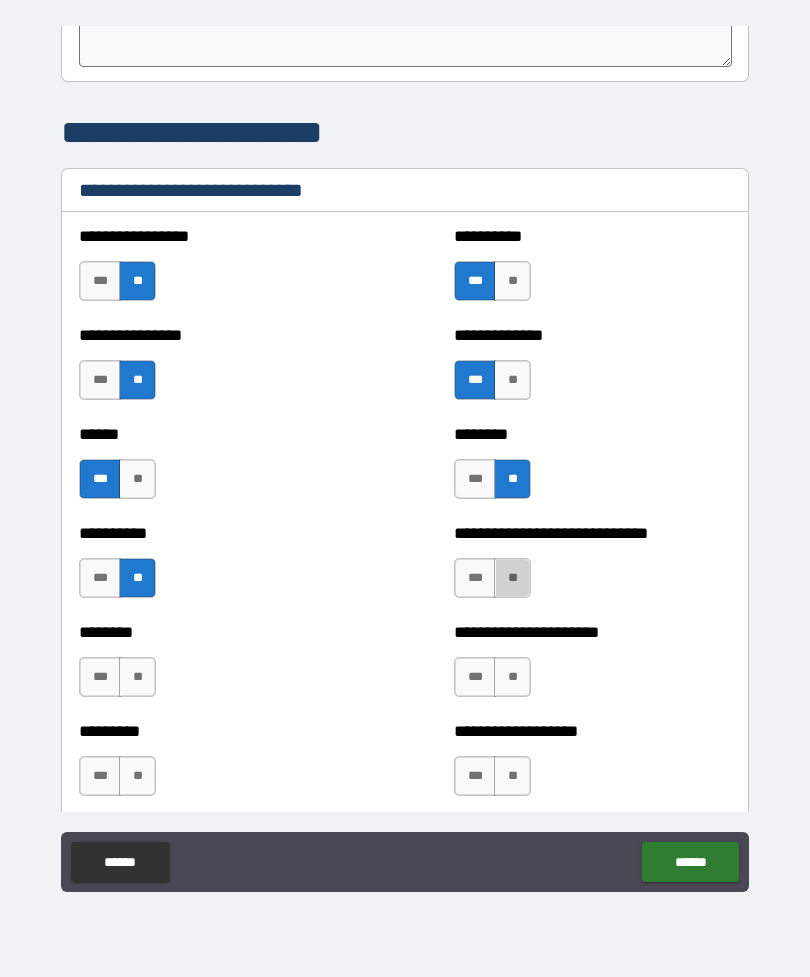 click on "**" at bounding box center [512, 578] 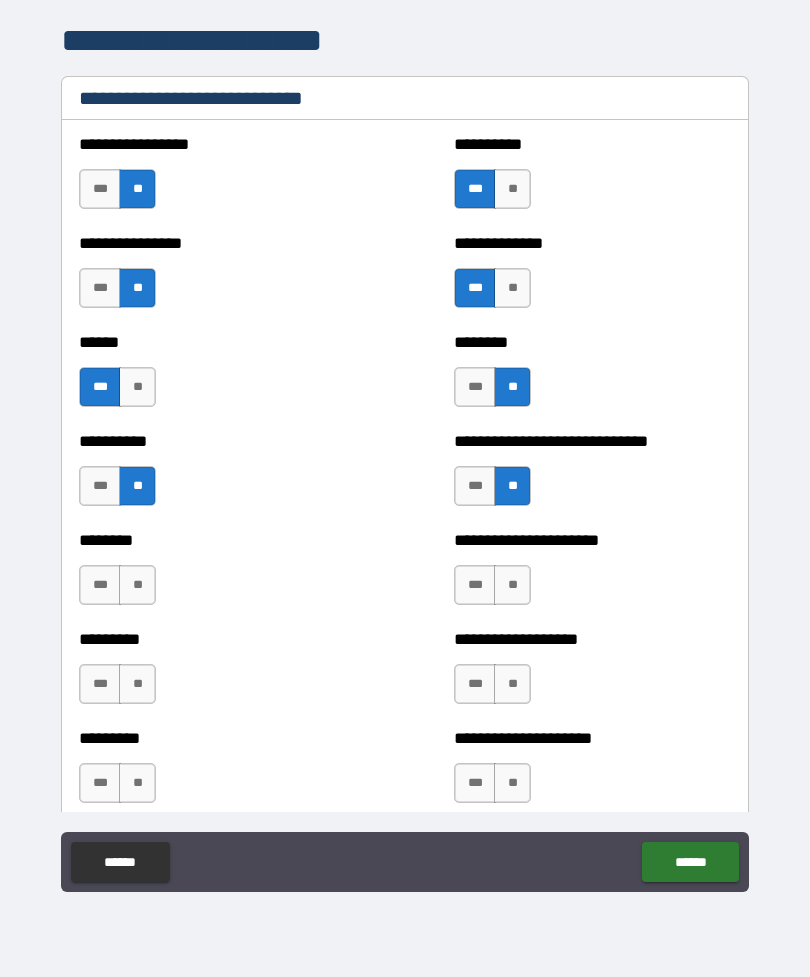 scroll, scrollTop: 6741, scrollLeft: 0, axis: vertical 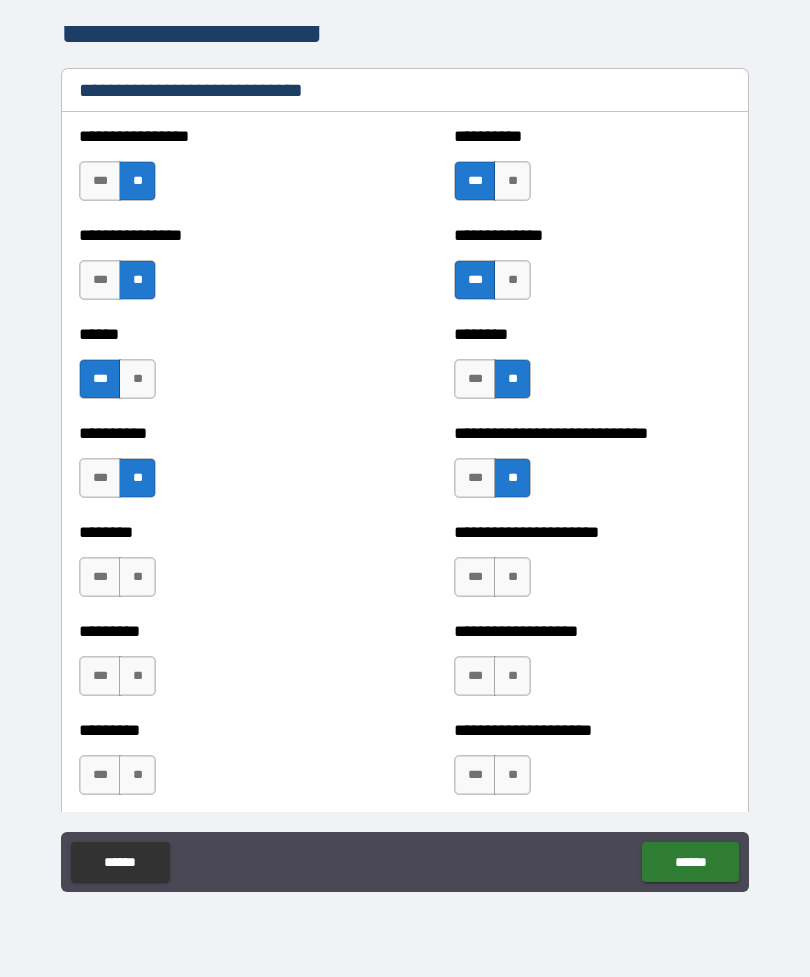 click on "**" at bounding box center [512, 577] 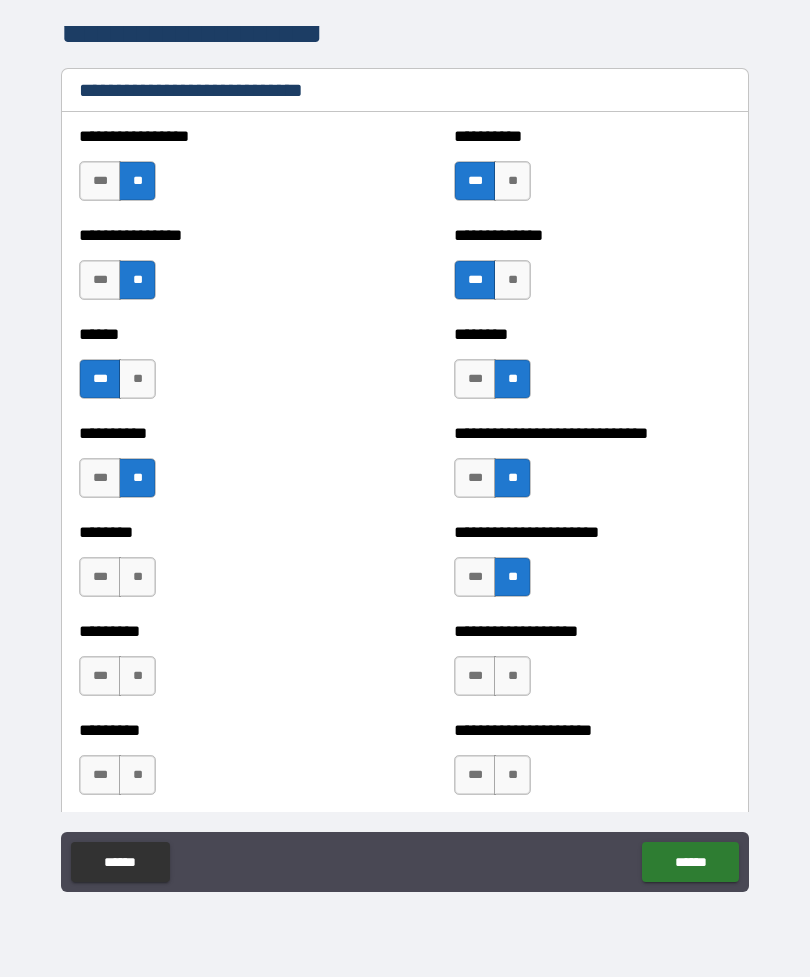 click on "**" at bounding box center (137, 577) 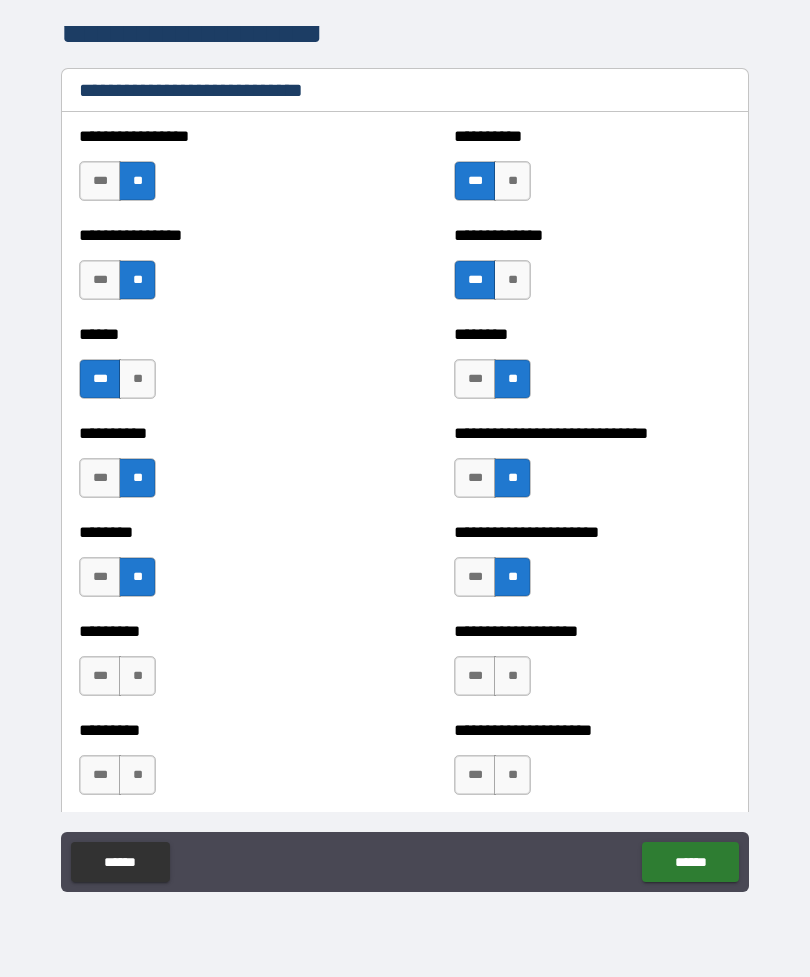 click on "**" at bounding box center [137, 676] 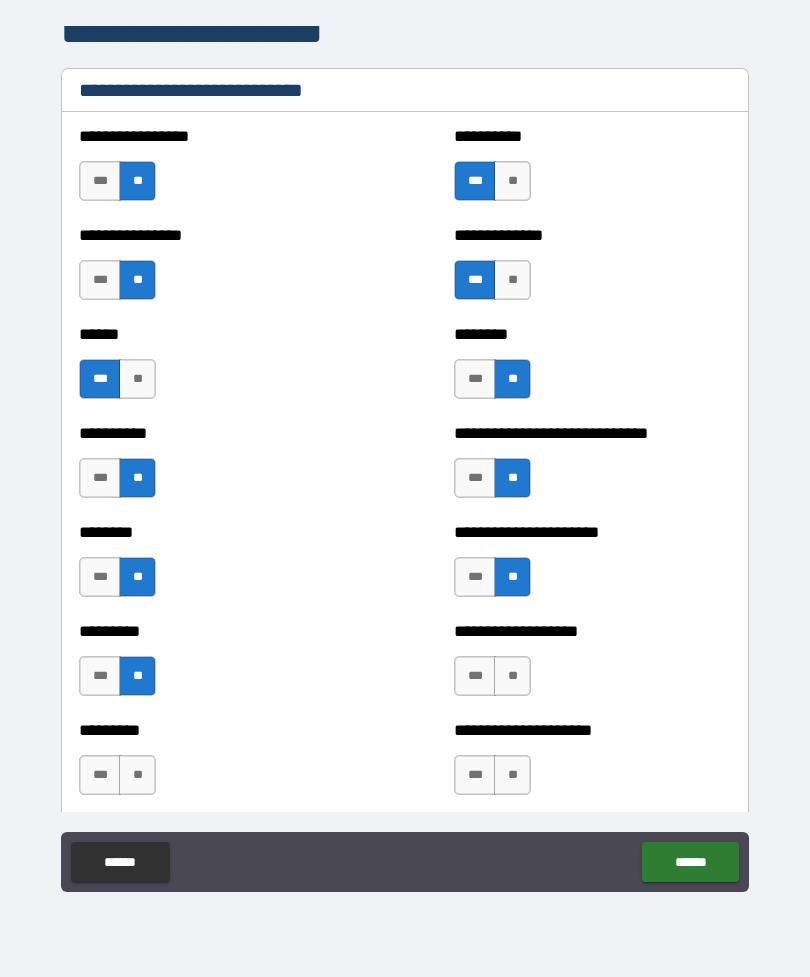 click on "***" at bounding box center (475, 676) 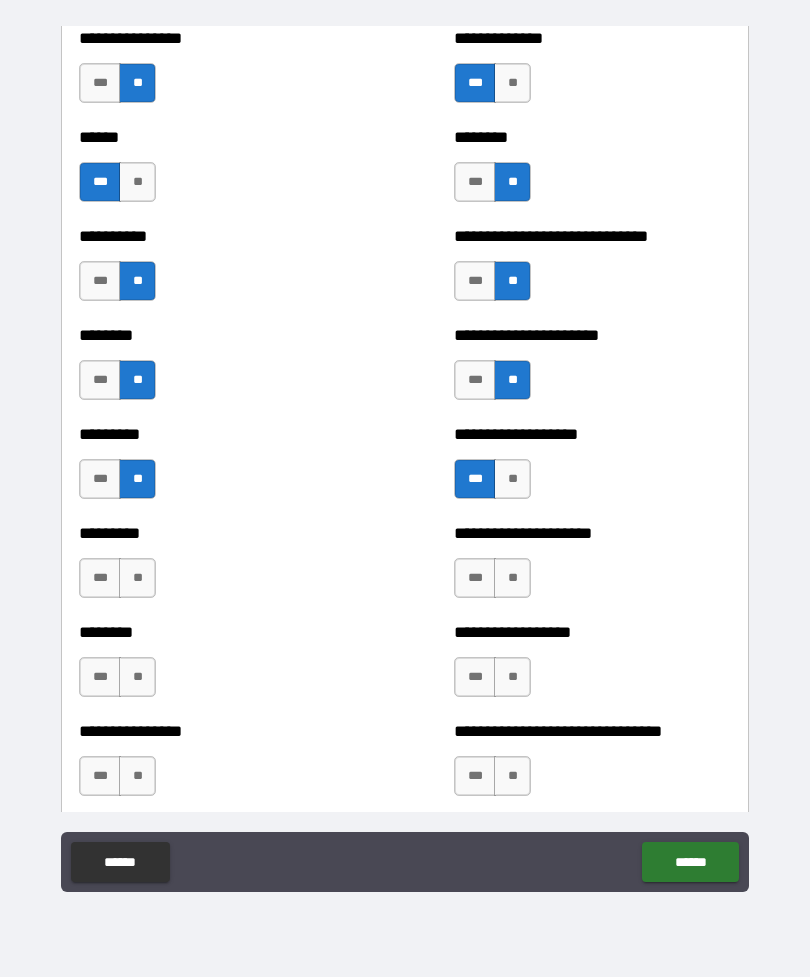 scroll, scrollTop: 6940, scrollLeft: 0, axis: vertical 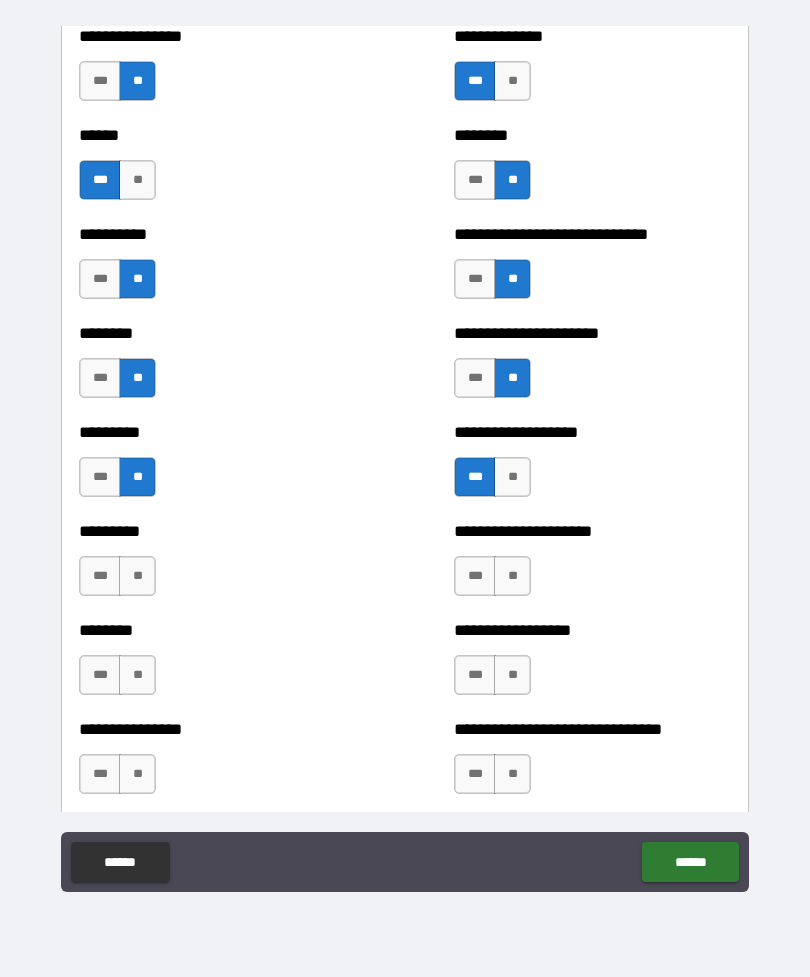 click on "**" at bounding box center [137, 576] 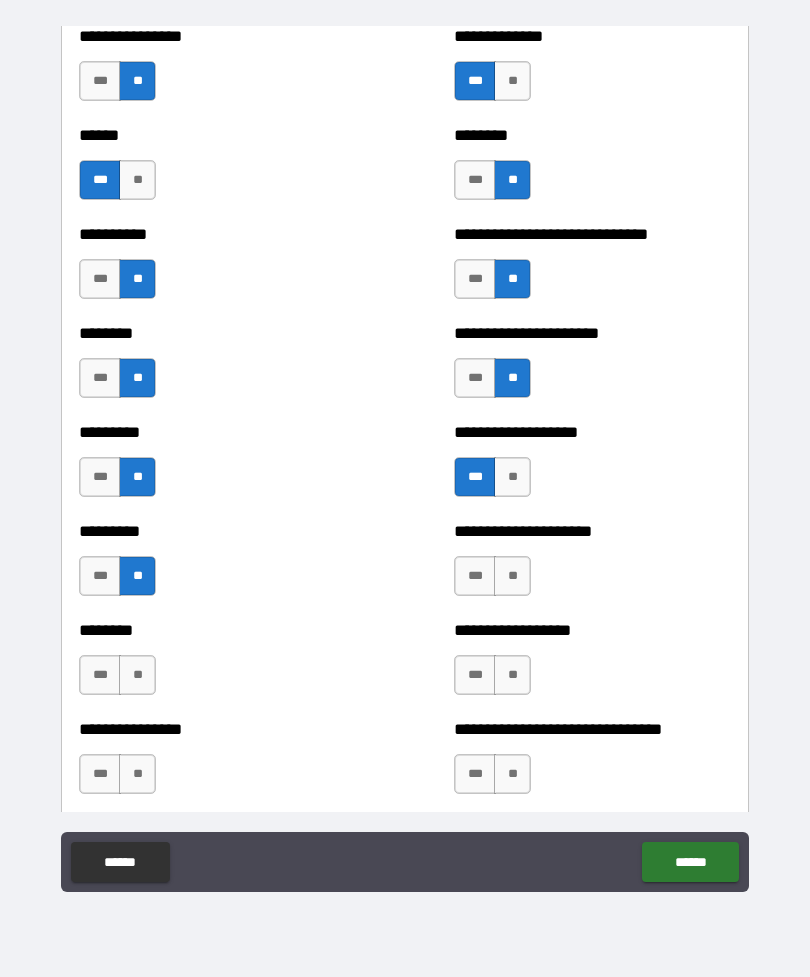 click on "**" at bounding box center (512, 576) 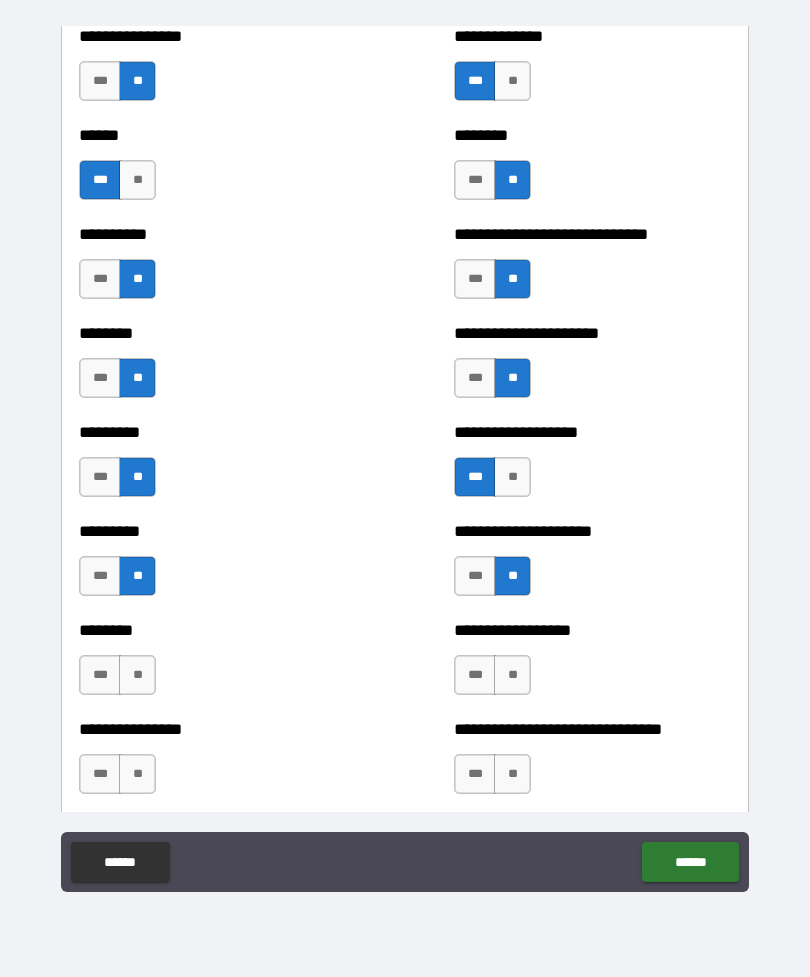 click on "**" at bounding box center (137, 675) 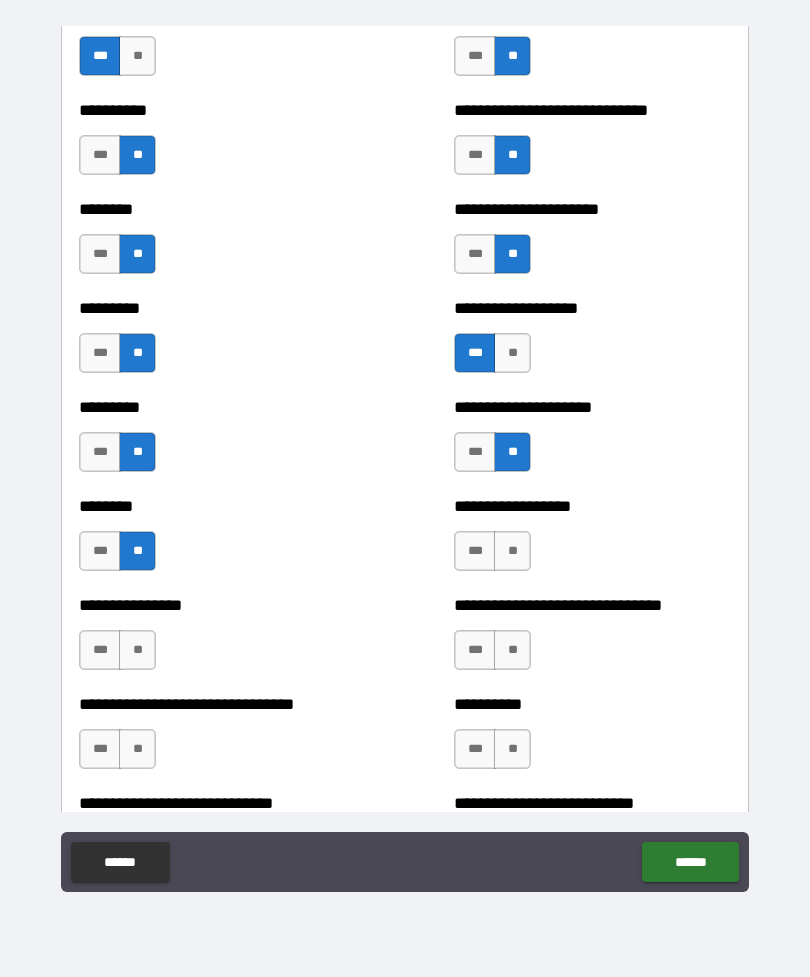 scroll, scrollTop: 7065, scrollLeft: 0, axis: vertical 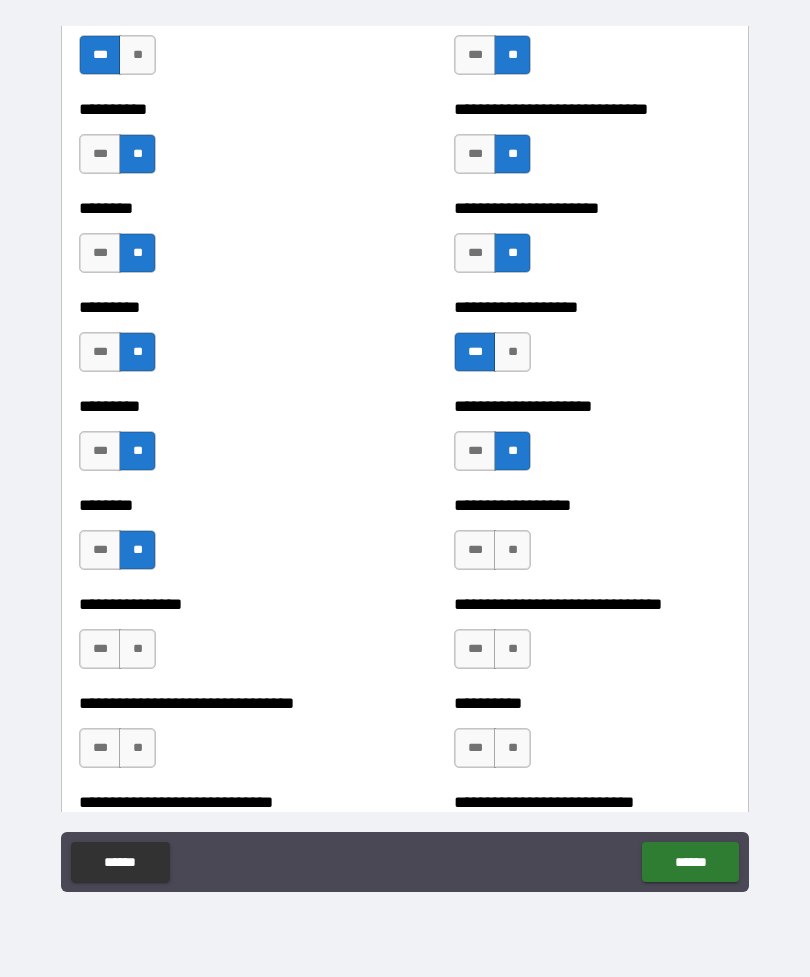 click on "***" at bounding box center (475, 550) 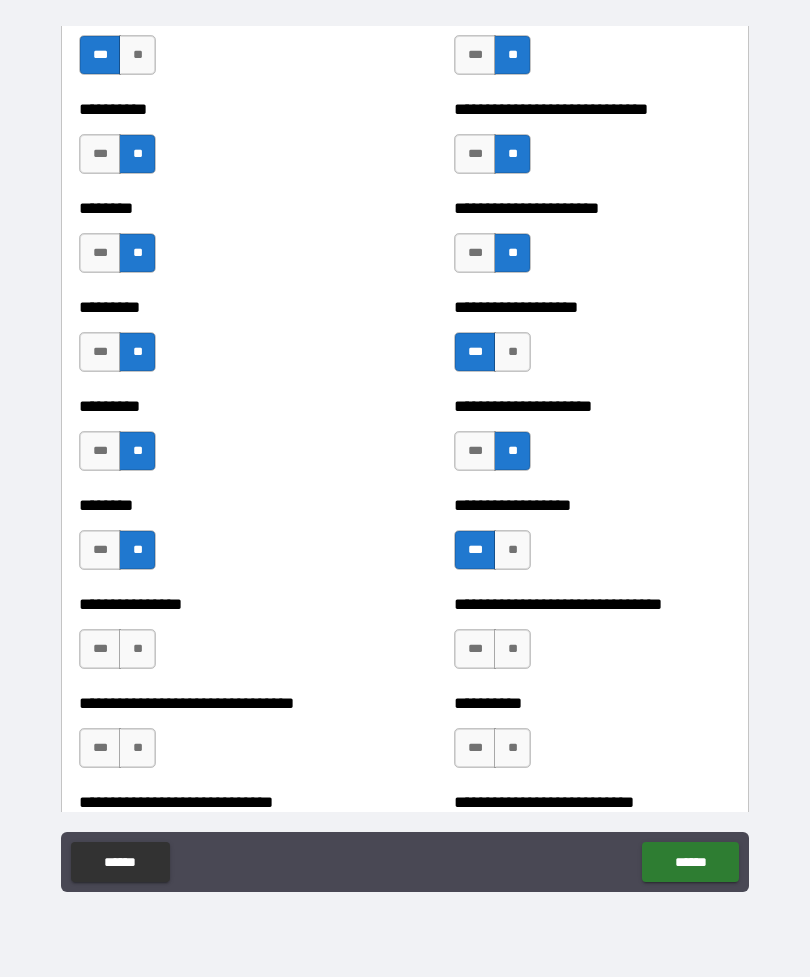 click on "**" at bounding box center [137, 649] 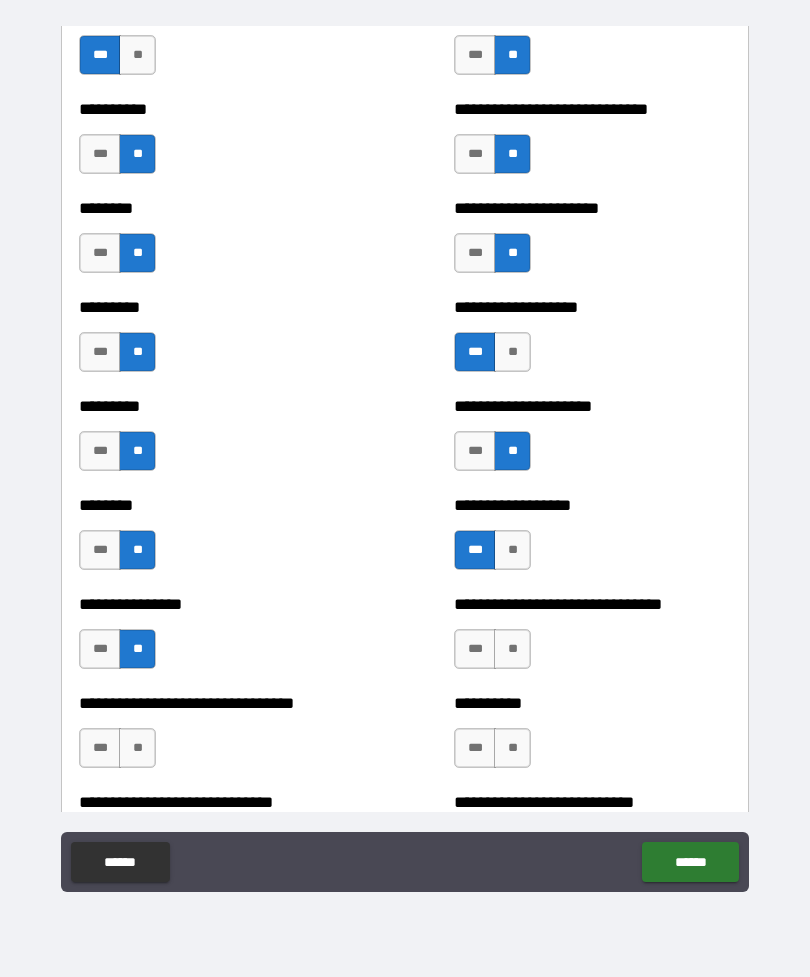 click on "***" at bounding box center (100, 649) 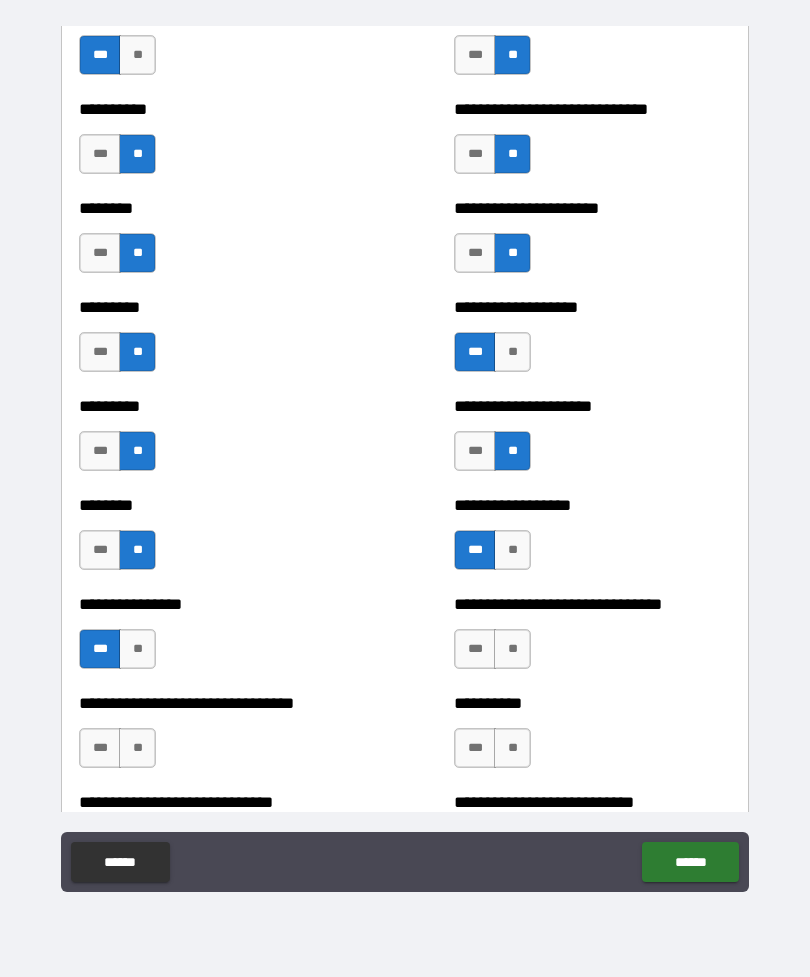 click on "**" at bounding box center (512, 649) 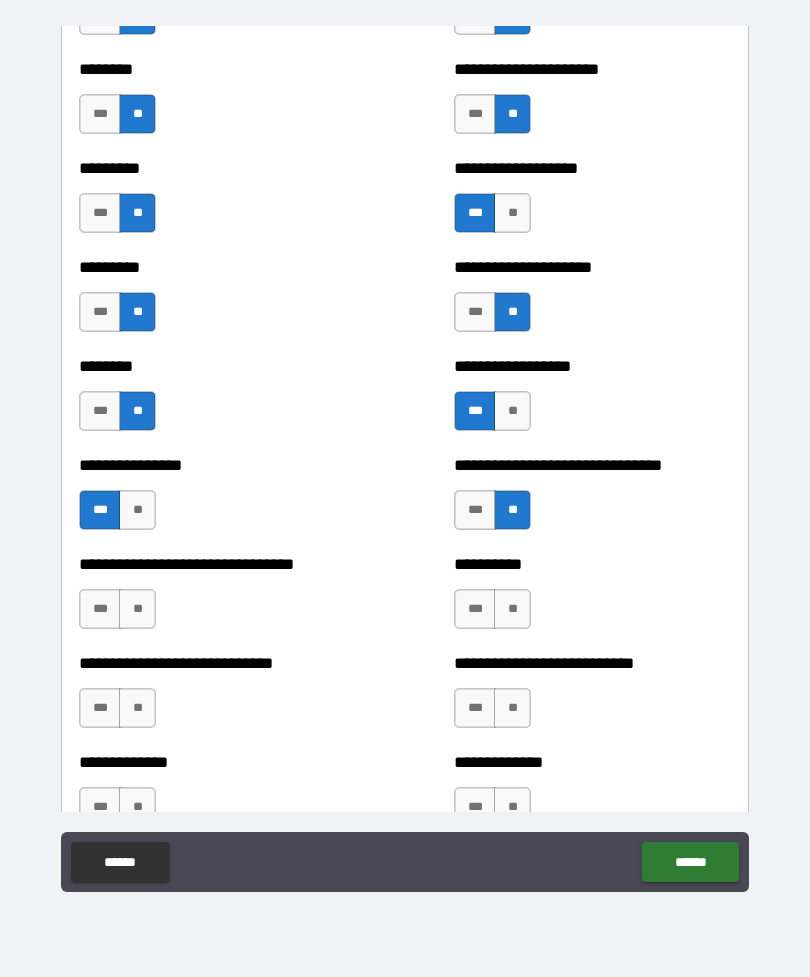 scroll, scrollTop: 7205, scrollLeft: 0, axis: vertical 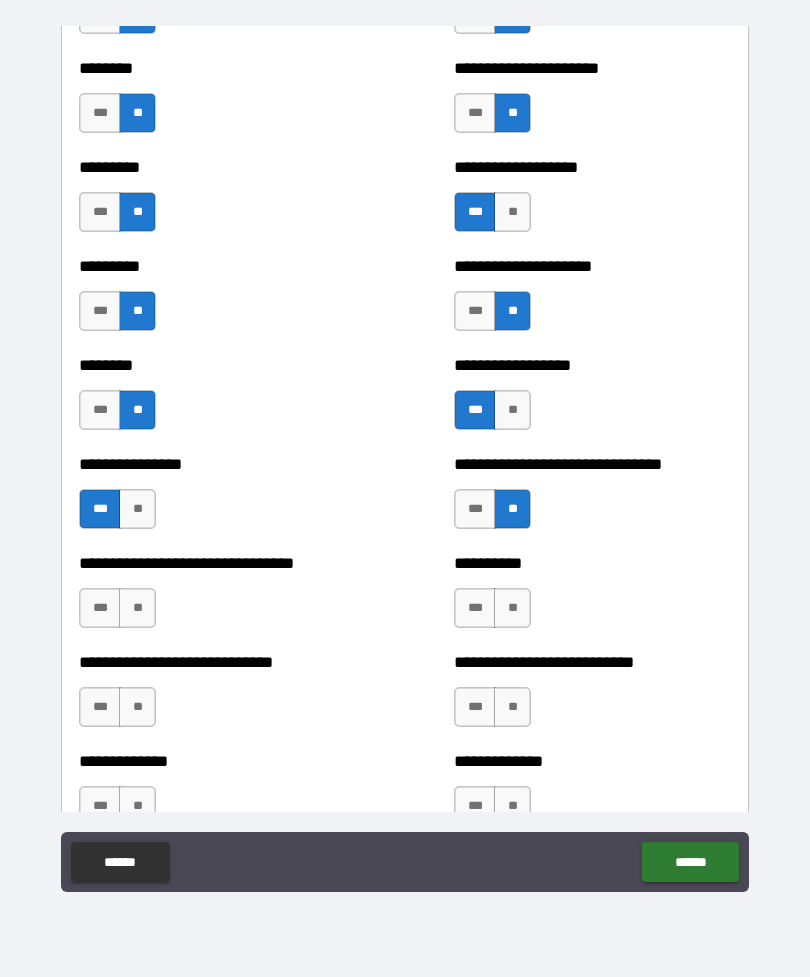 click on "**" at bounding box center (137, 608) 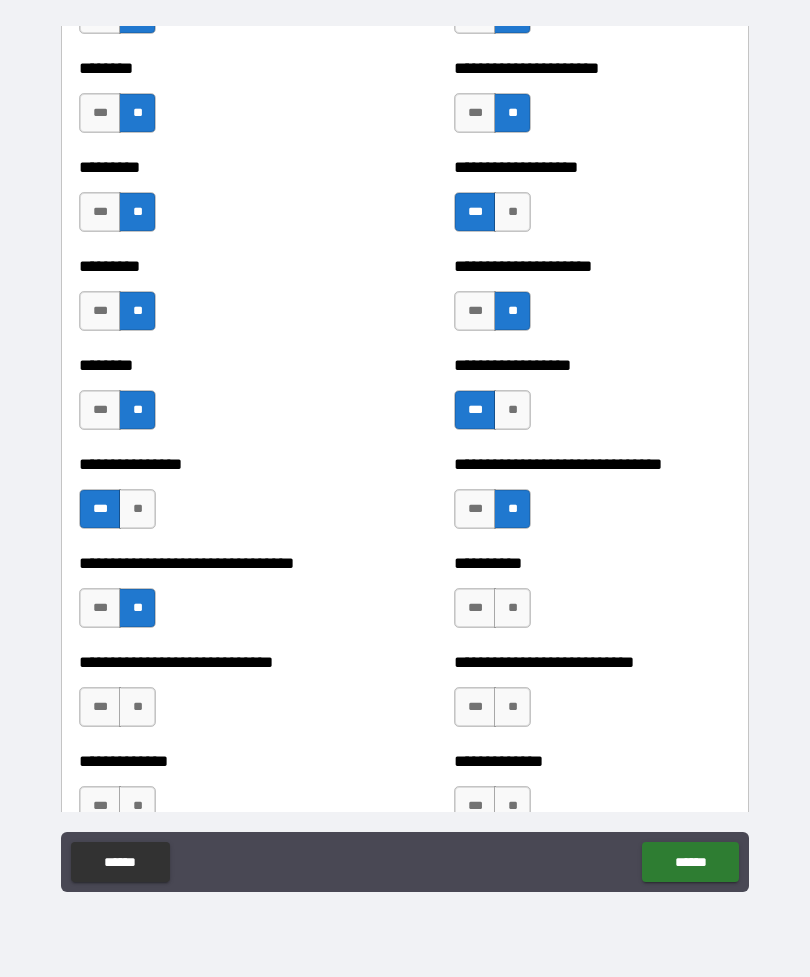 click on "**" at bounding box center [512, 608] 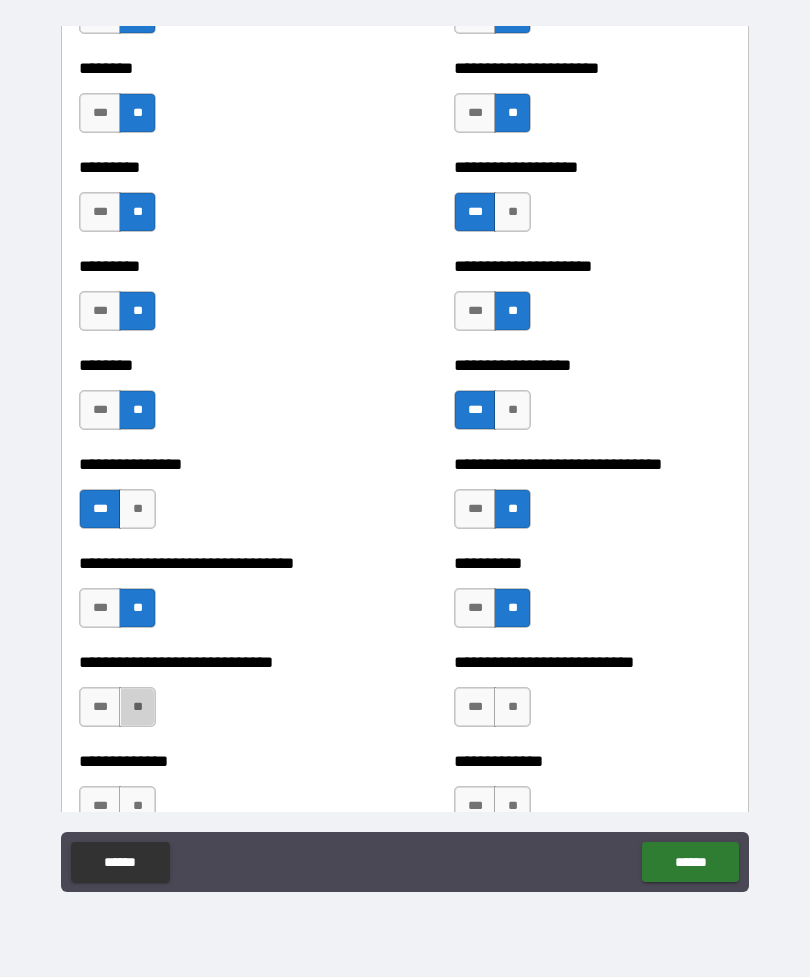 click on "**" at bounding box center [137, 707] 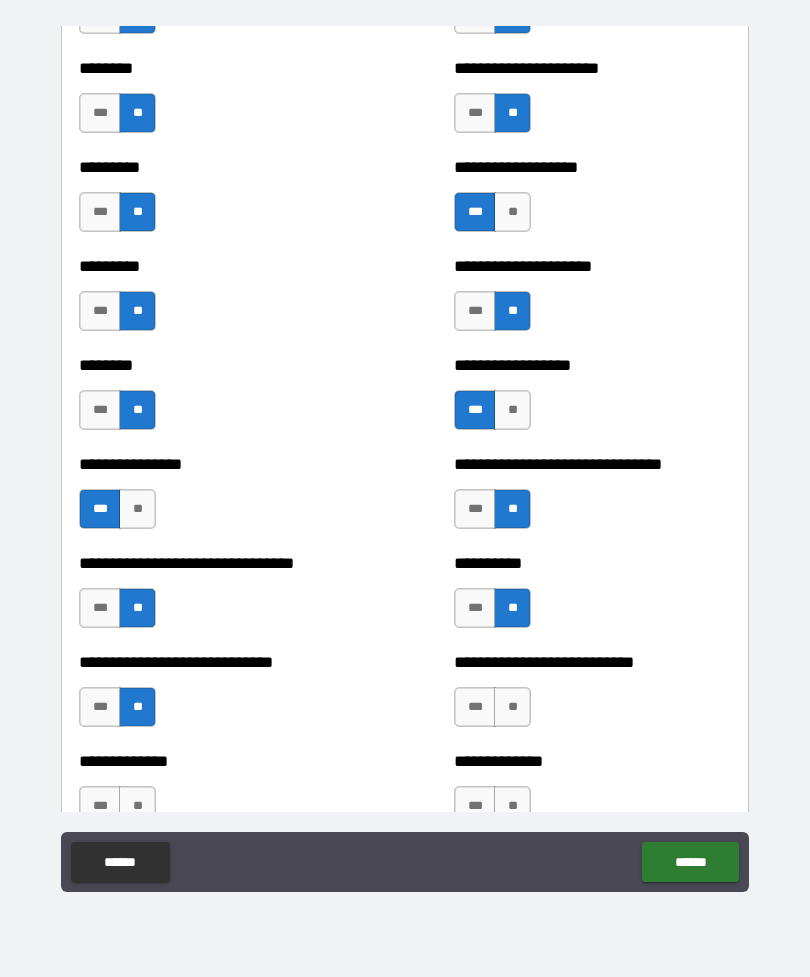 click on "**" at bounding box center (512, 707) 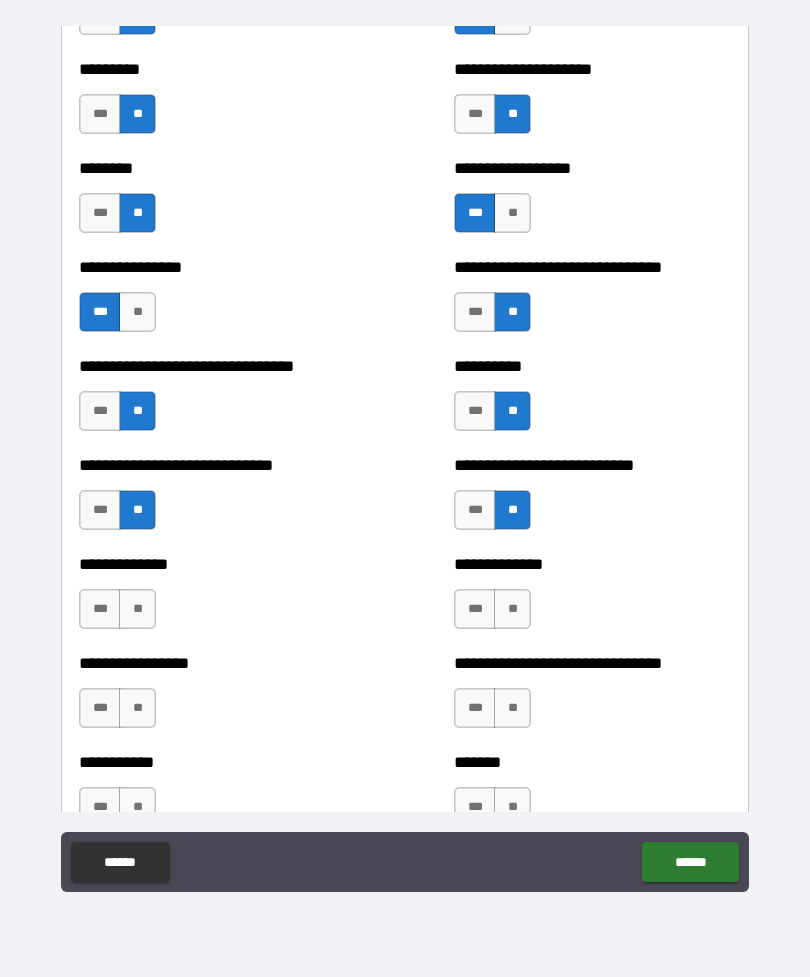 scroll, scrollTop: 7414, scrollLeft: 0, axis: vertical 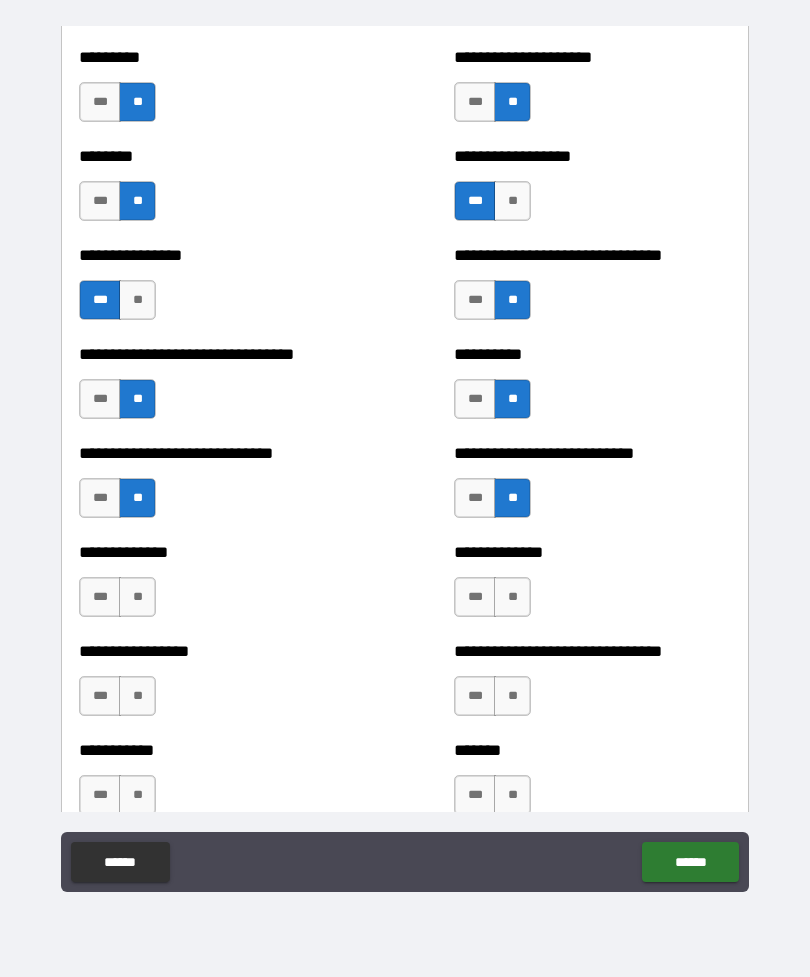 click on "**" at bounding box center [137, 597] 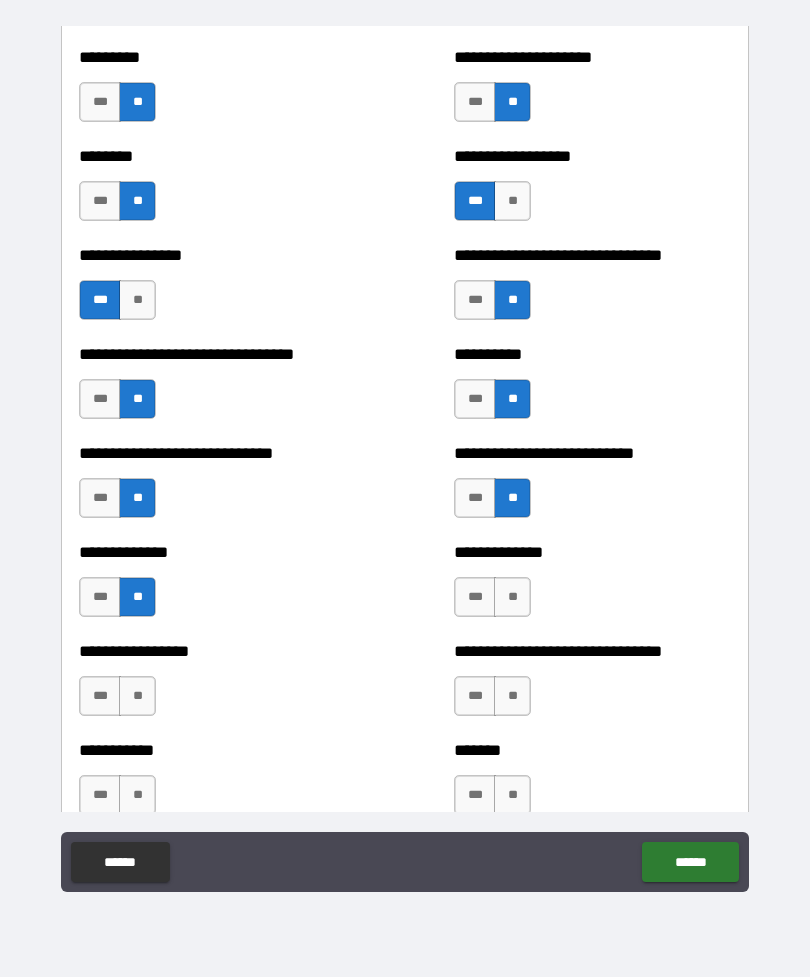 click on "**" at bounding box center [512, 597] 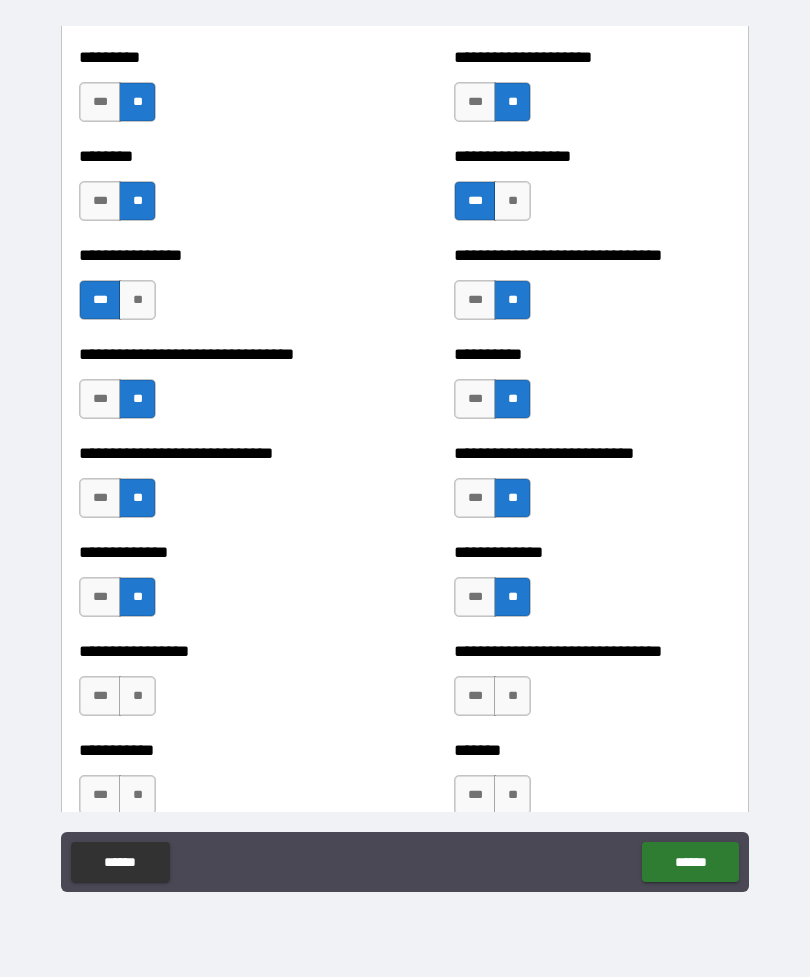 click on "***" at bounding box center (475, 597) 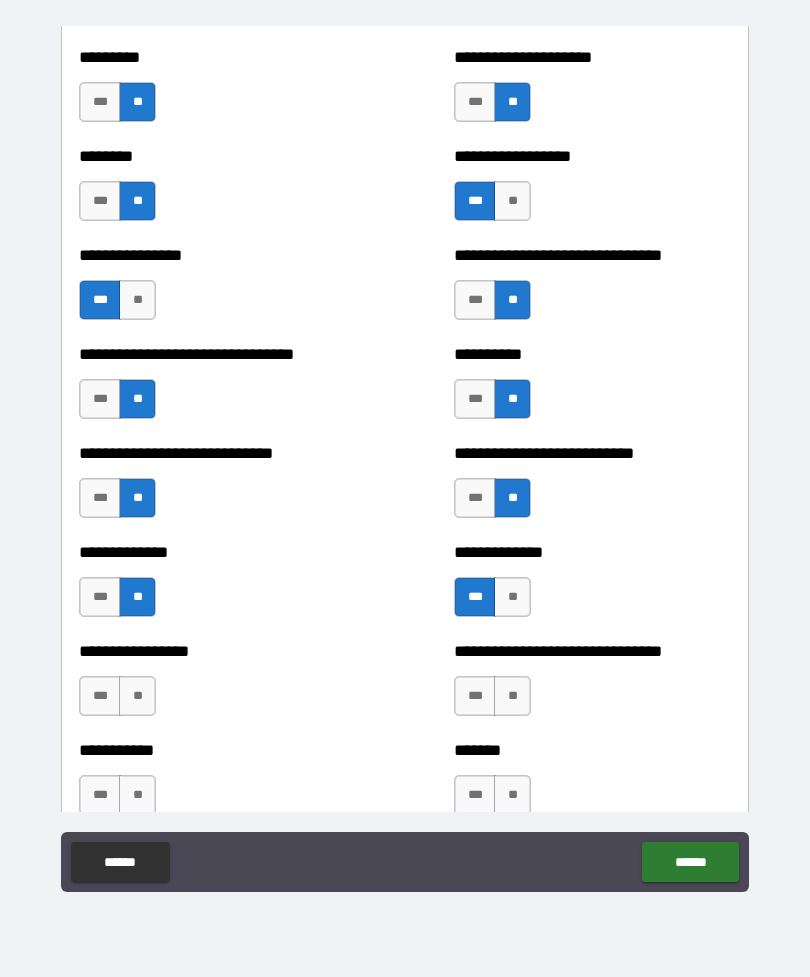 click on "**" at bounding box center (137, 696) 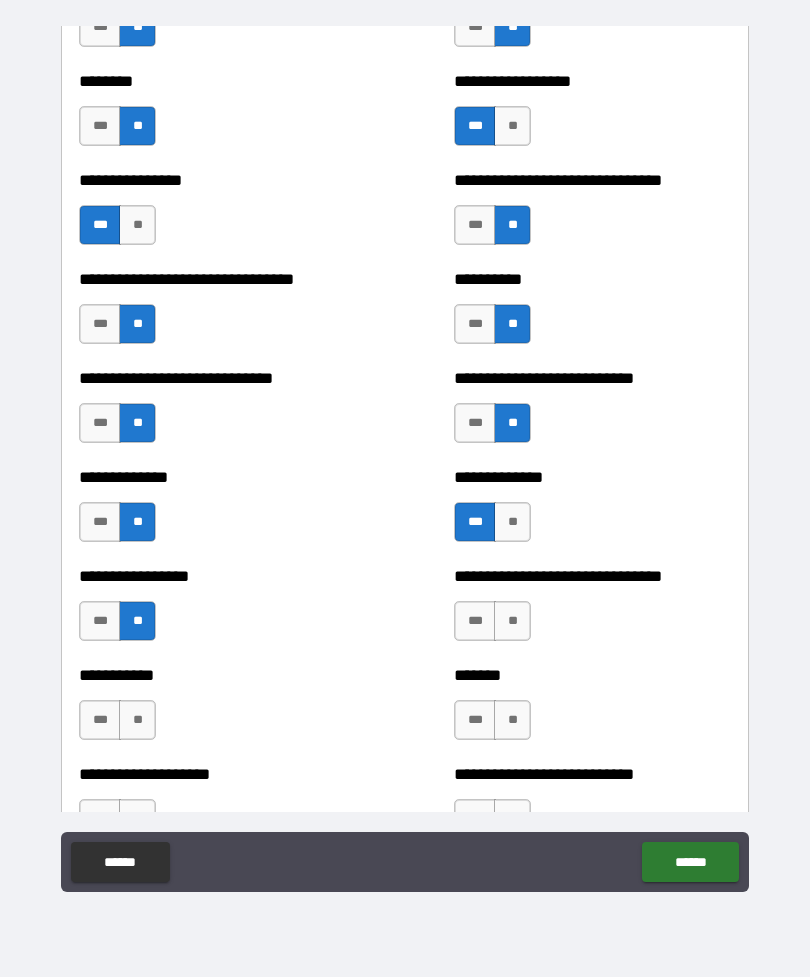 scroll, scrollTop: 7490, scrollLeft: 0, axis: vertical 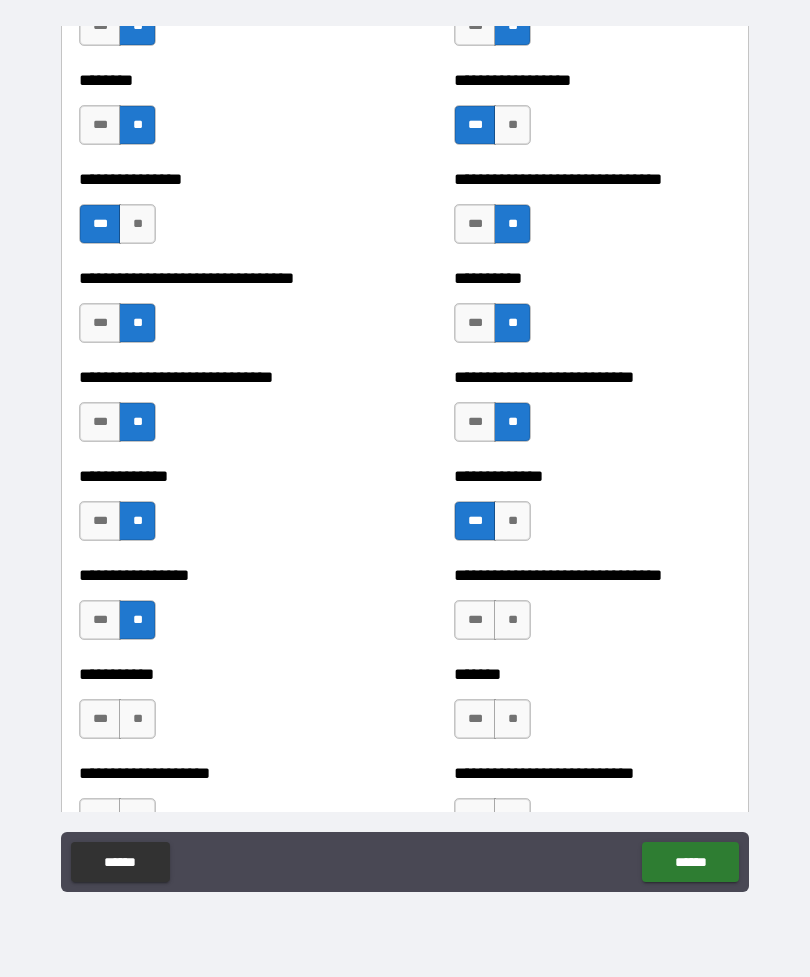 click on "**" at bounding box center (512, 620) 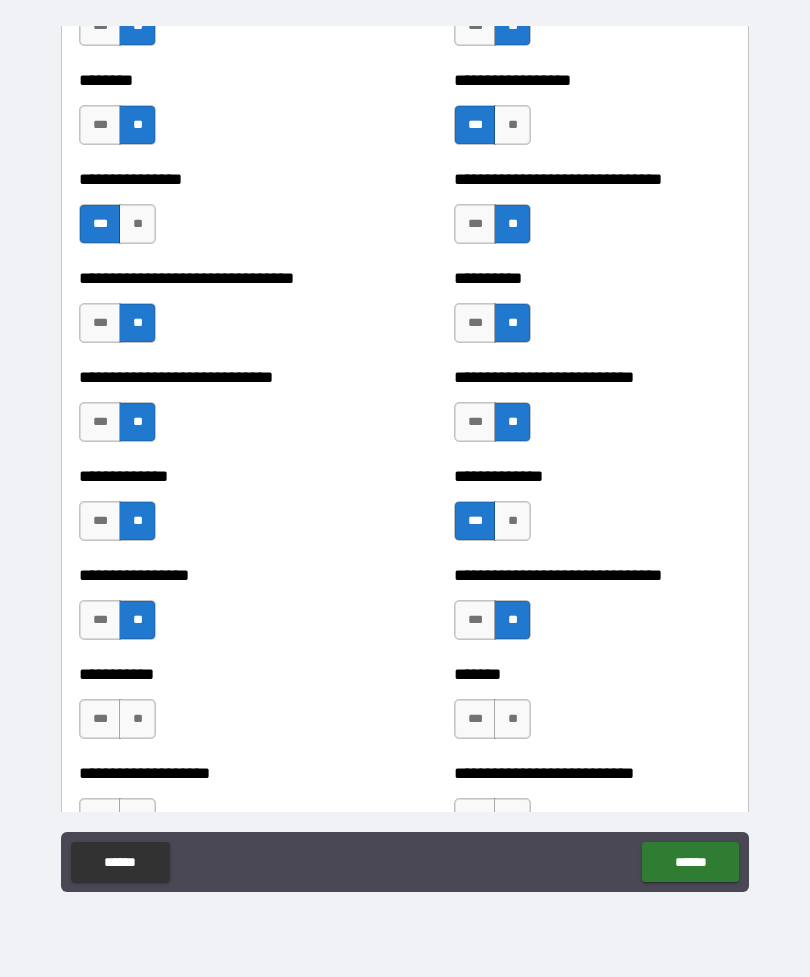 click on "***" at bounding box center [475, 719] 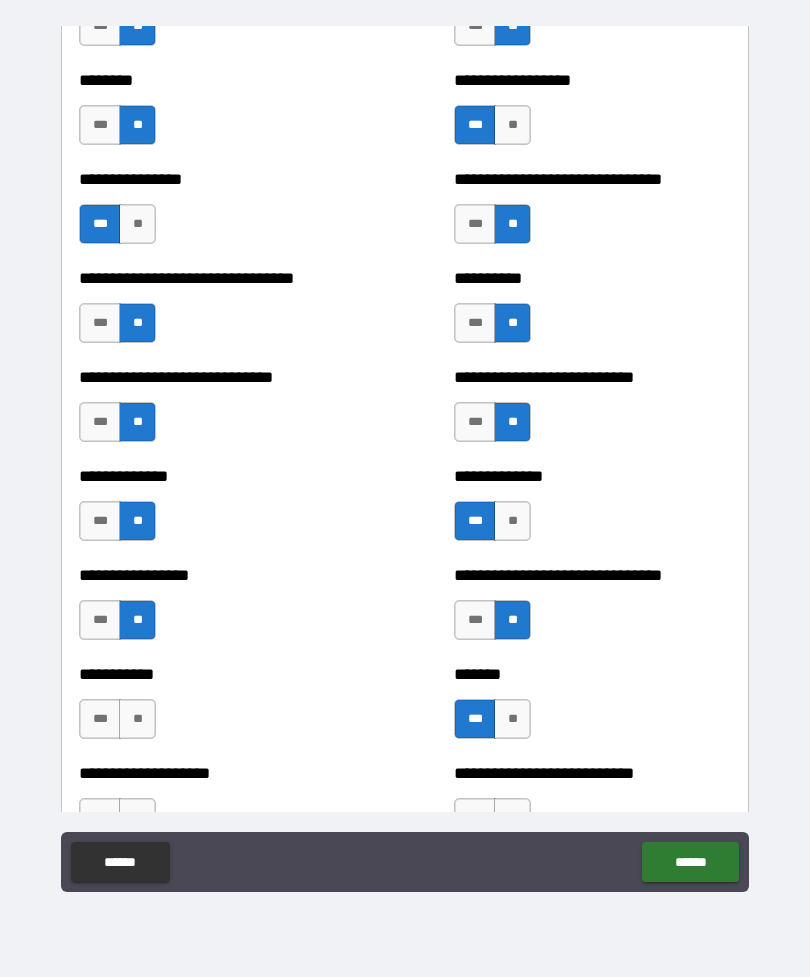 click on "**" at bounding box center [137, 719] 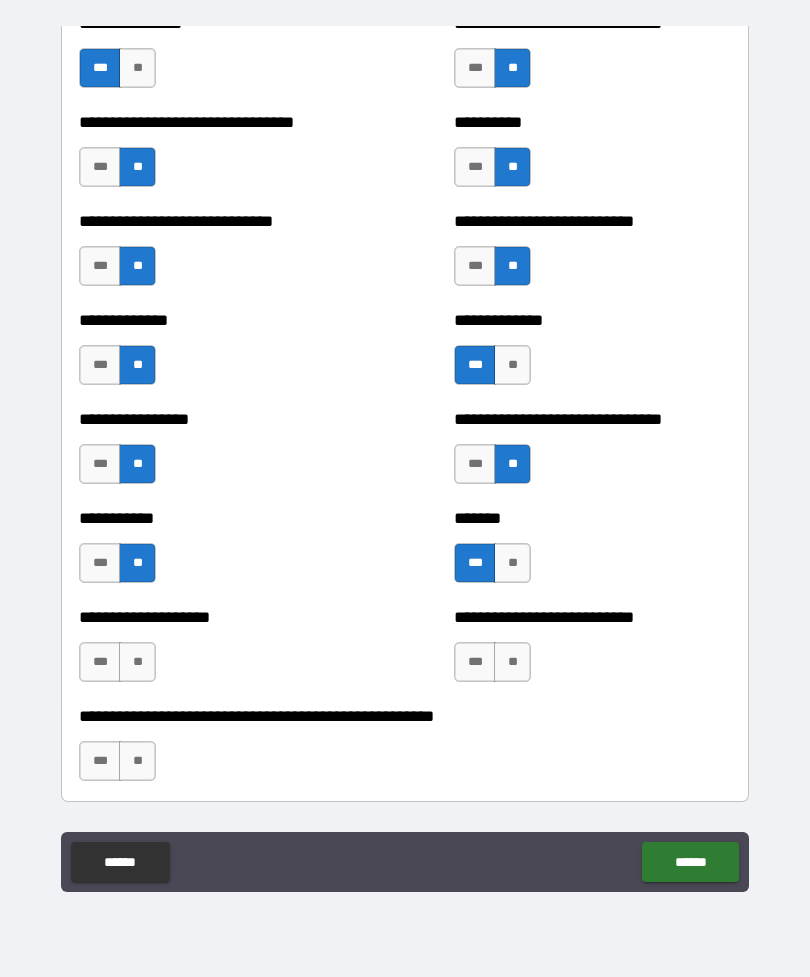 scroll, scrollTop: 7649, scrollLeft: 0, axis: vertical 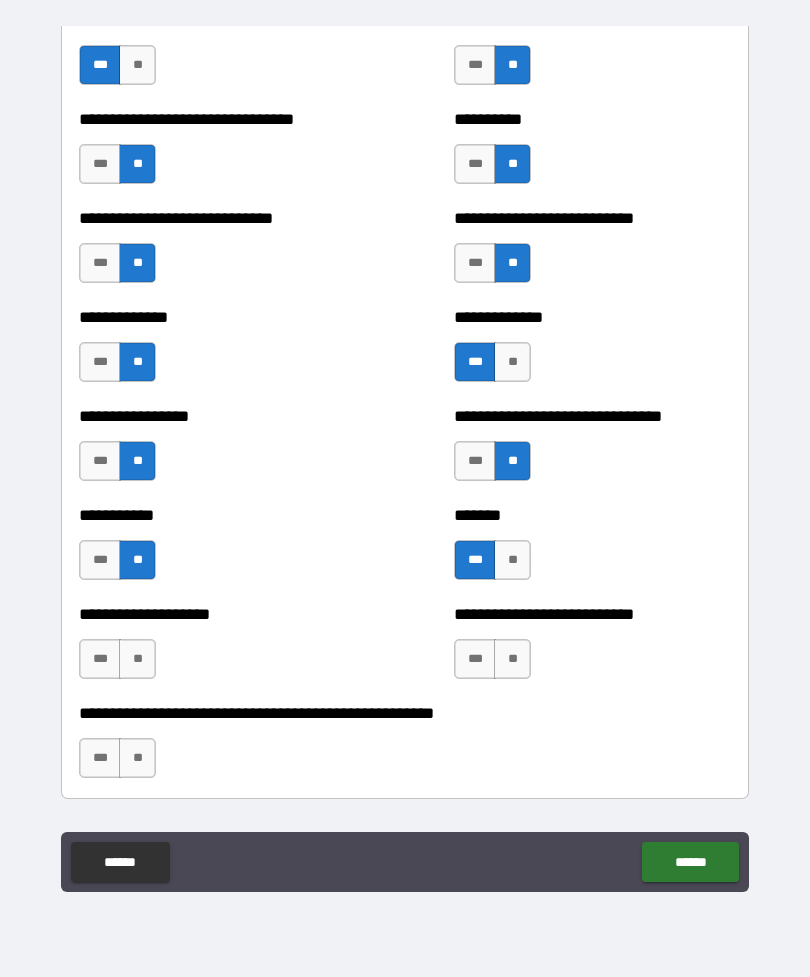 click on "**" at bounding box center (137, 659) 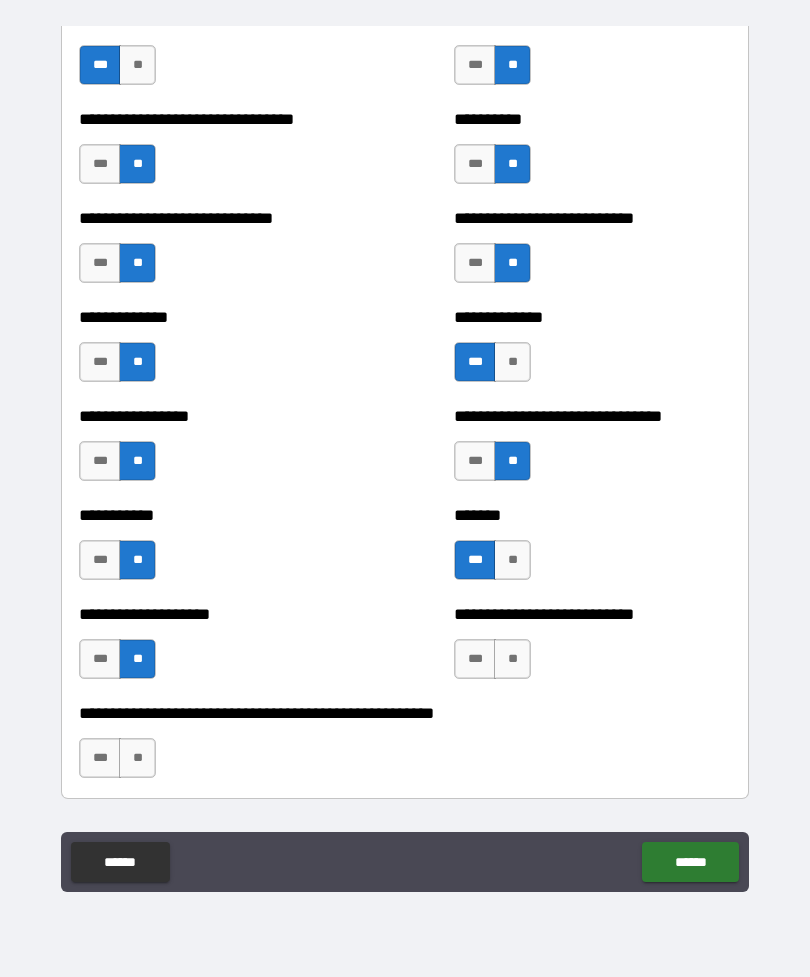 click on "**" at bounding box center [512, 659] 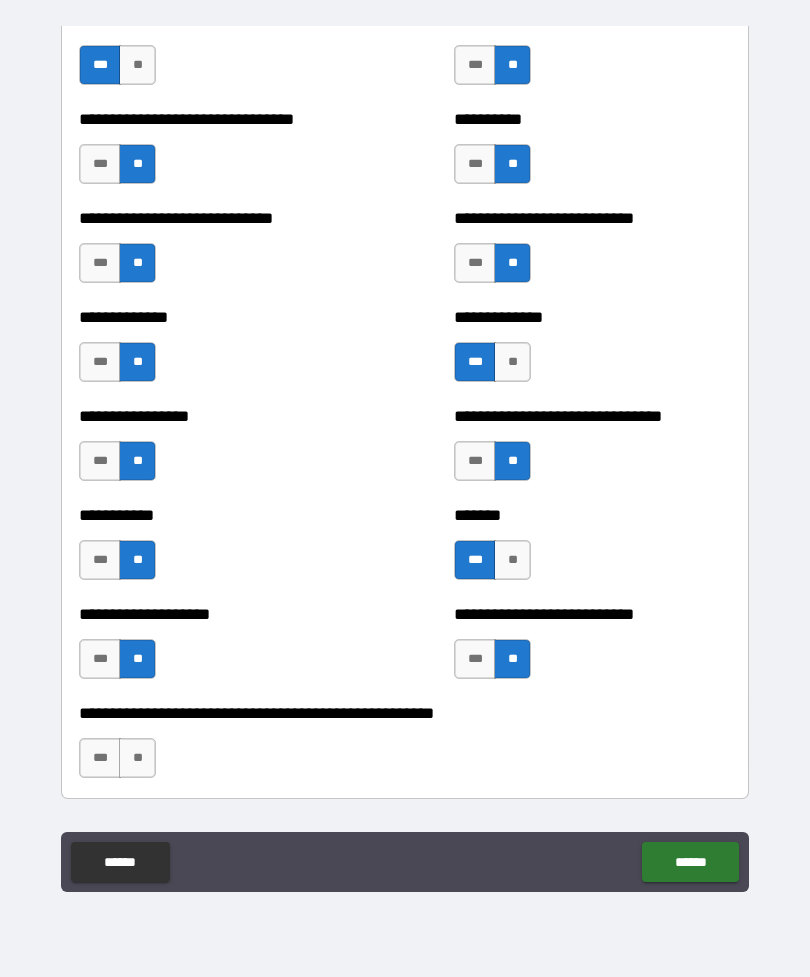 click on "**" at bounding box center (137, 758) 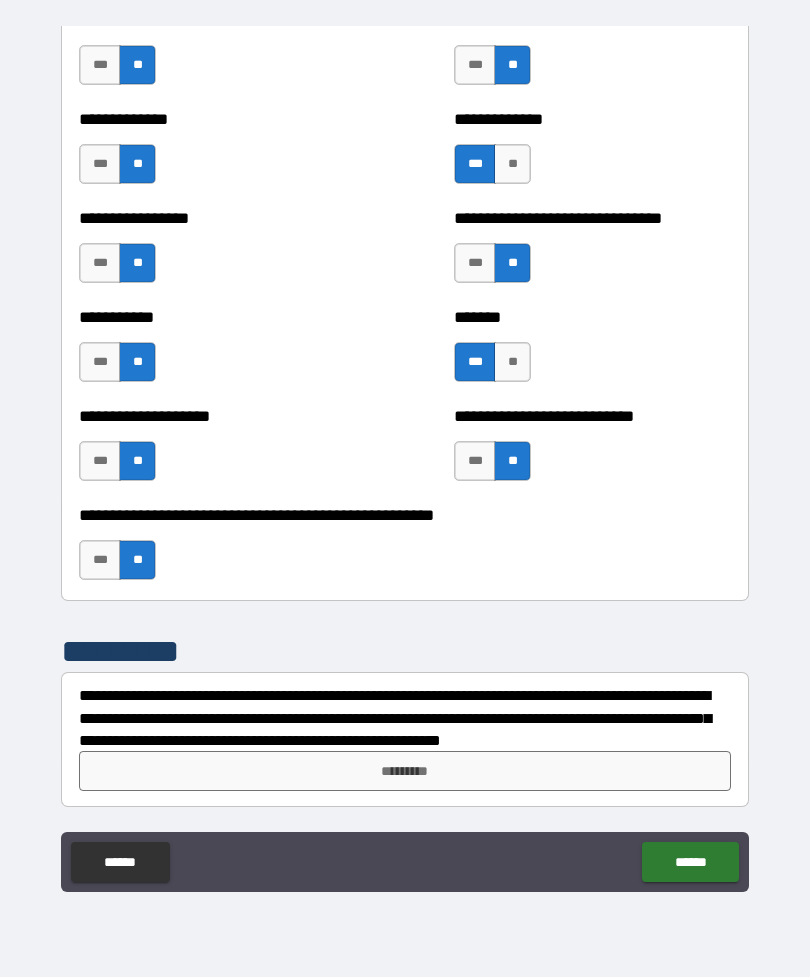 scroll, scrollTop: 7847, scrollLeft: 0, axis: vertical 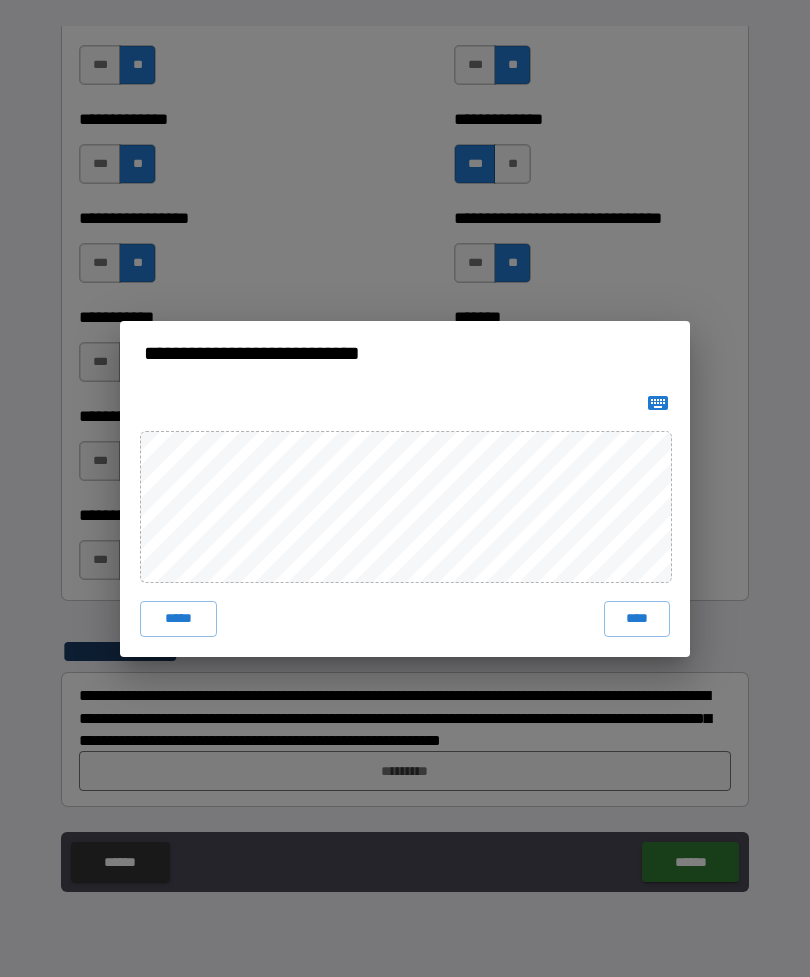 click on "****" at bounding box center [637, 619] 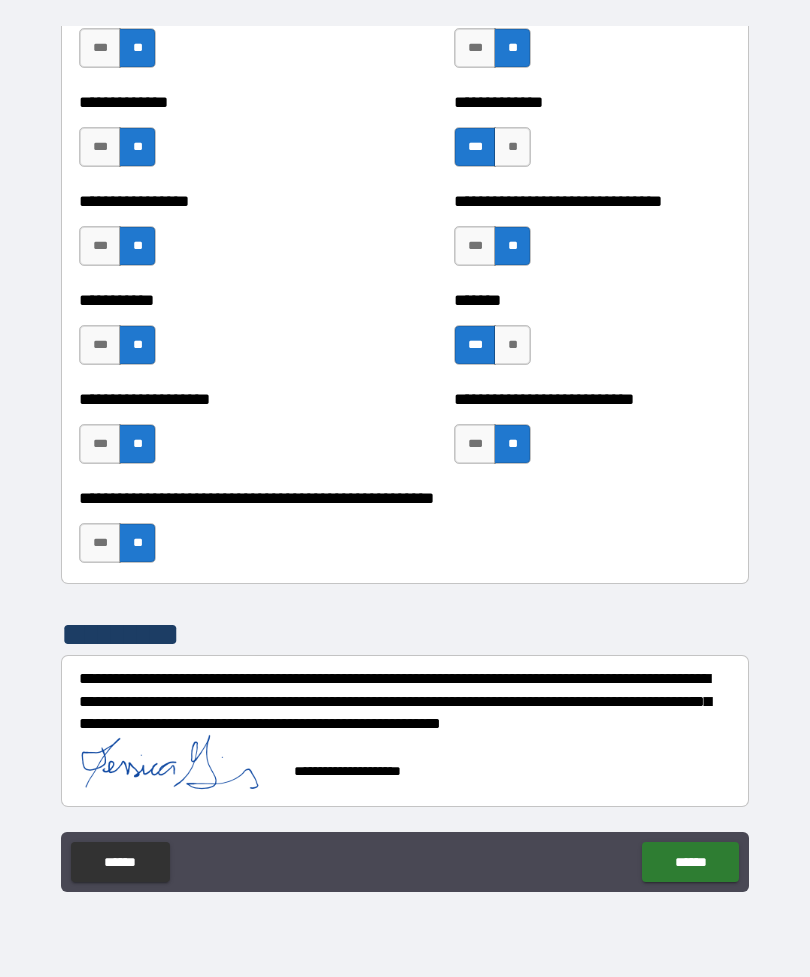 scroll, scrollTop: 7864, scrollLeft: 0, axis: vertical 